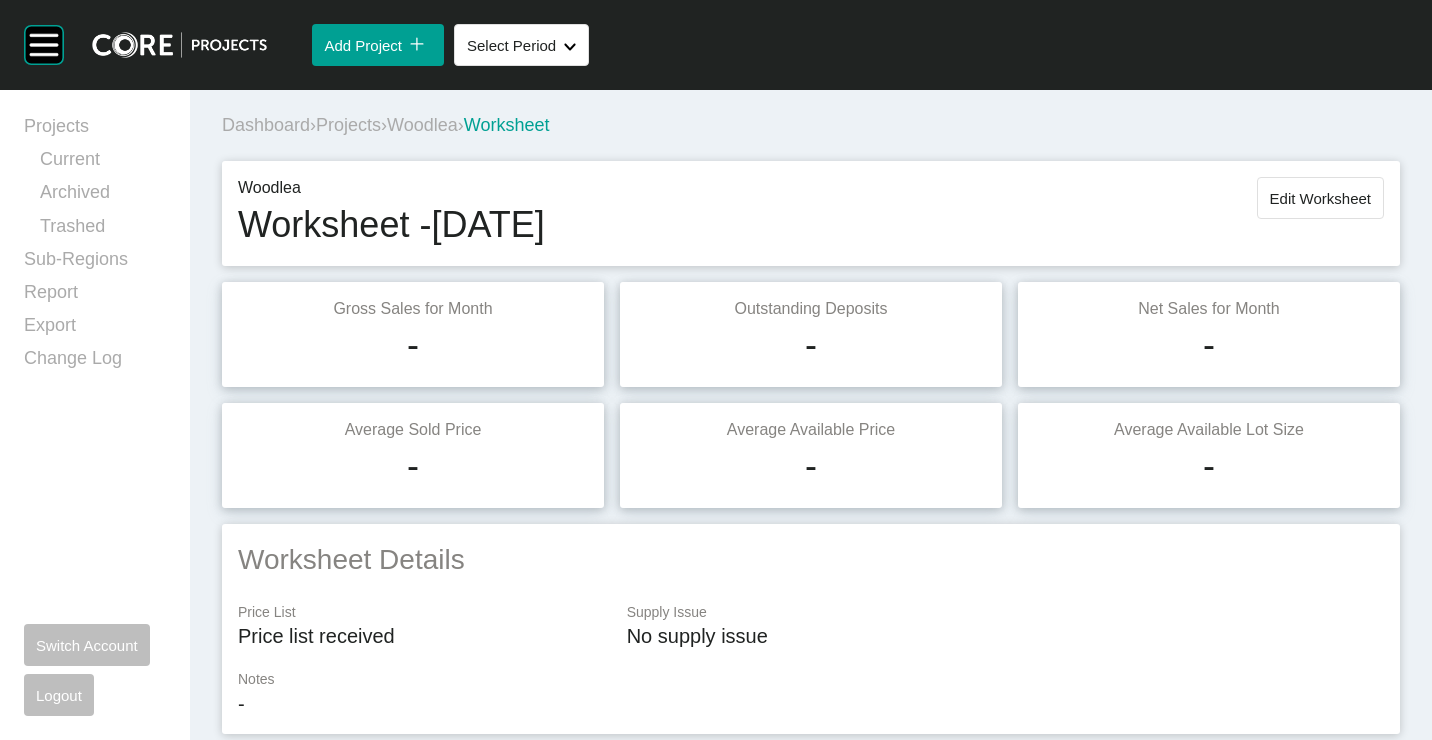 scroll, scrollTop: 0, scrollLeft: 0, axis: both 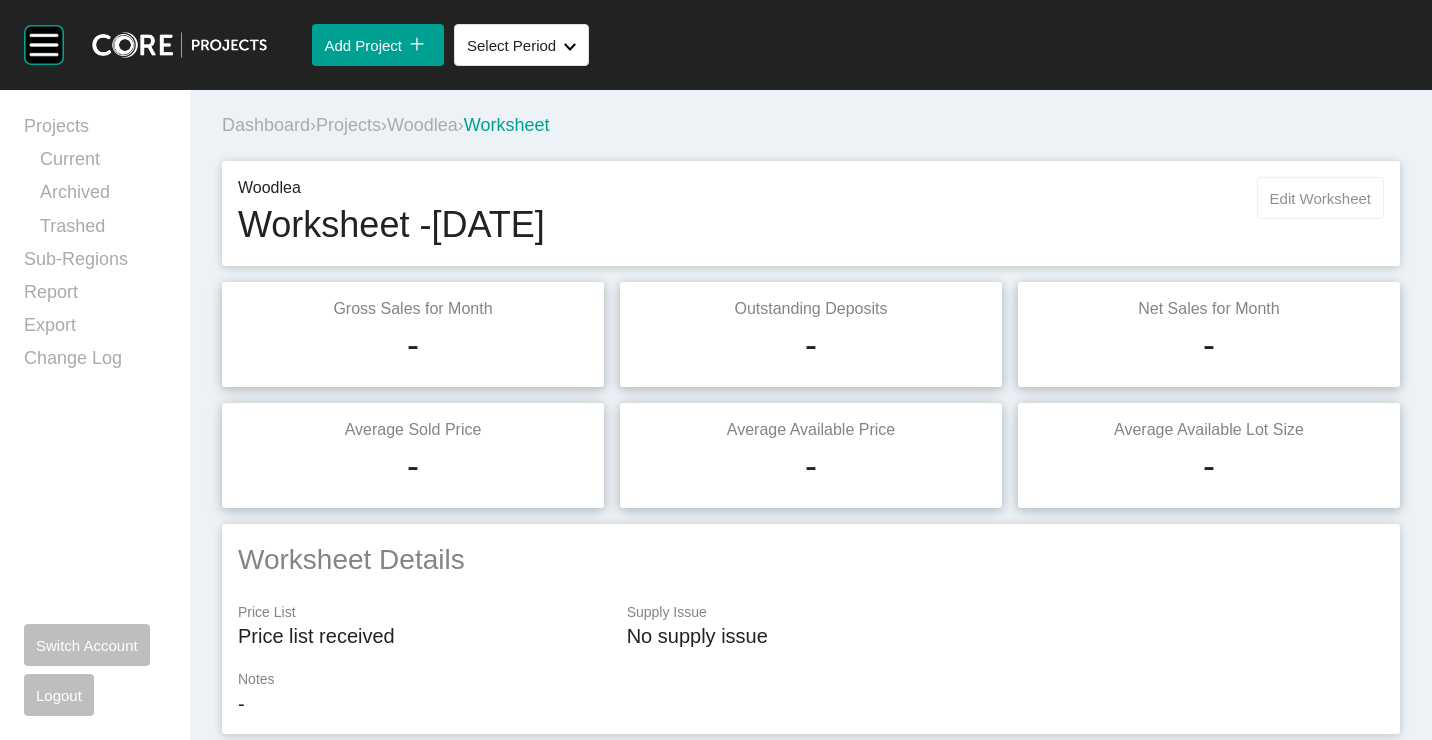 click on "Edit Worksheet" at bounding box center [1320, 198] 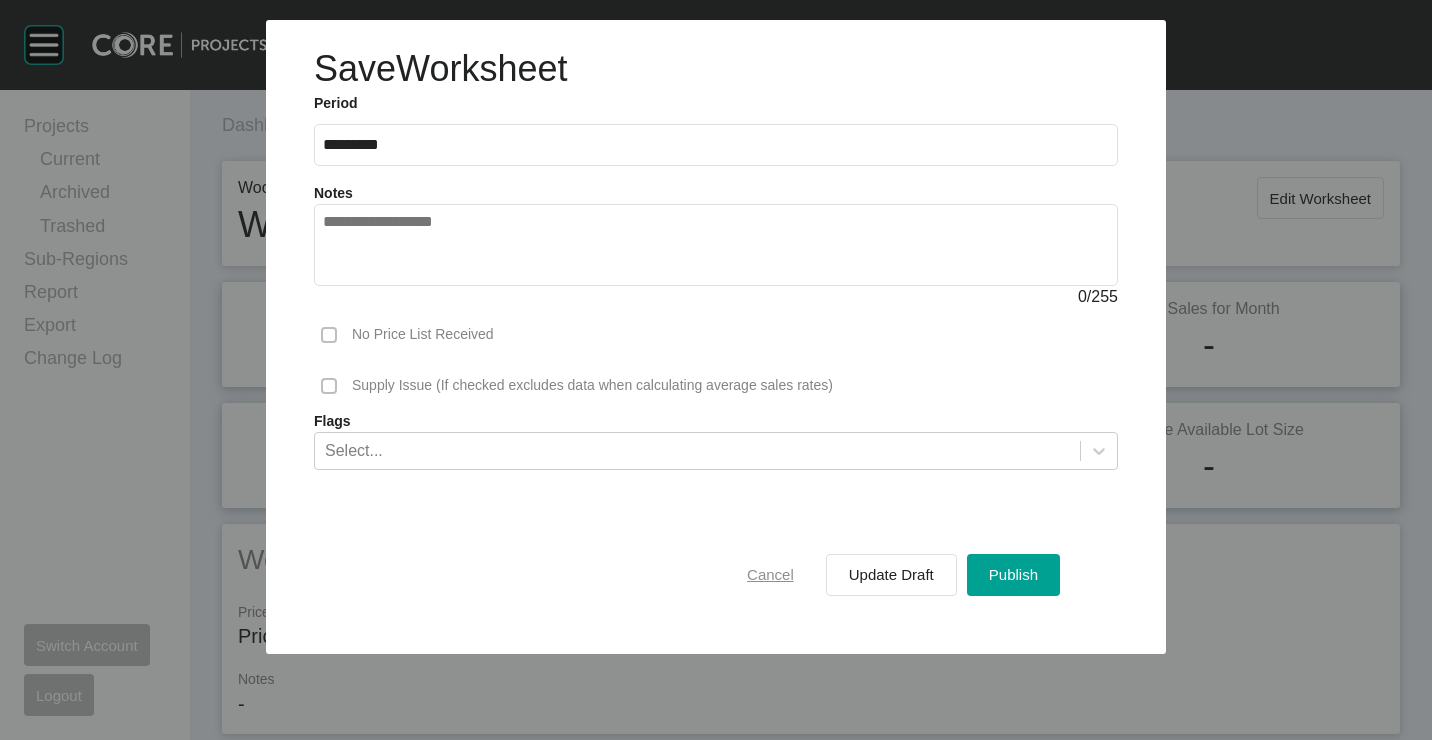 drag, startPoint x: 768, startPoint y: 580, endPoint x: 449, endPoint y: 151, distance: 534.60455 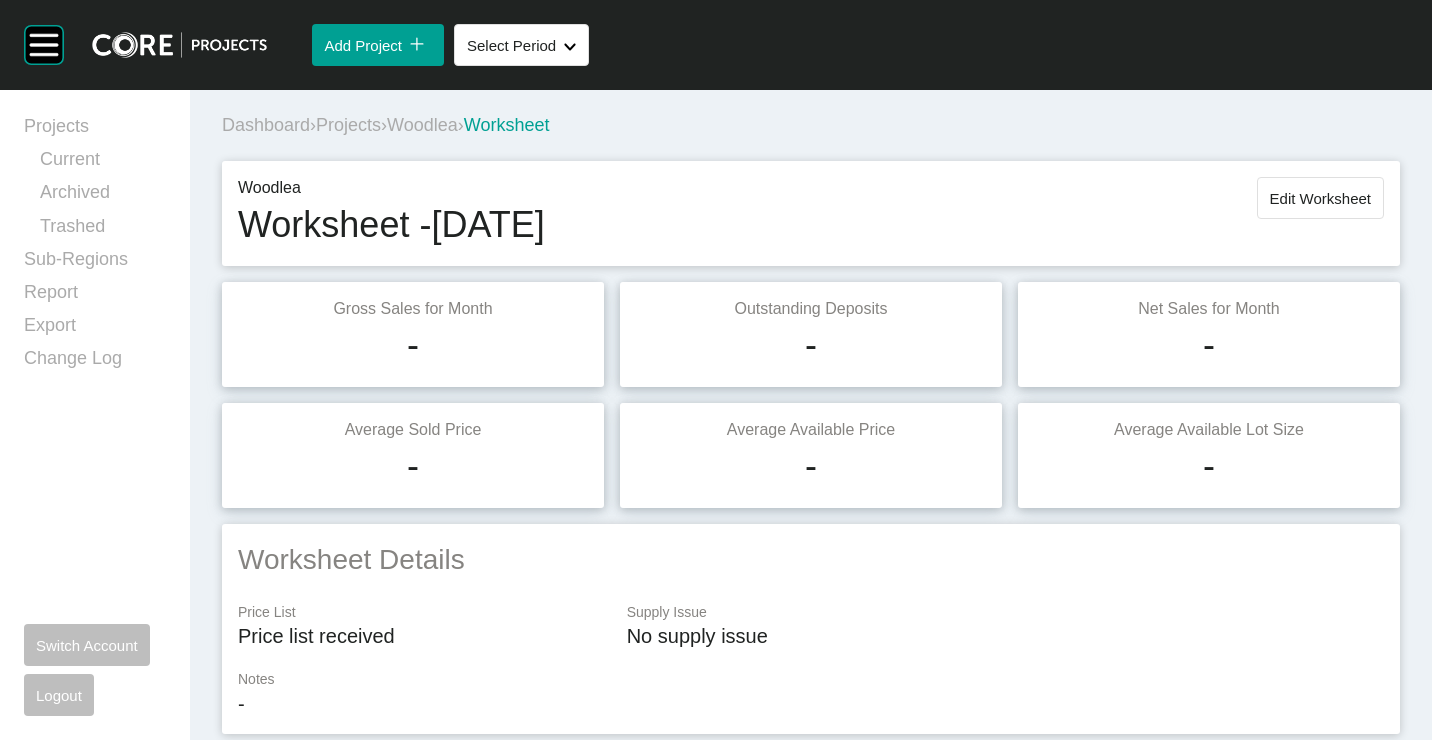 click on "Projects" at bounding box center (348, 125) 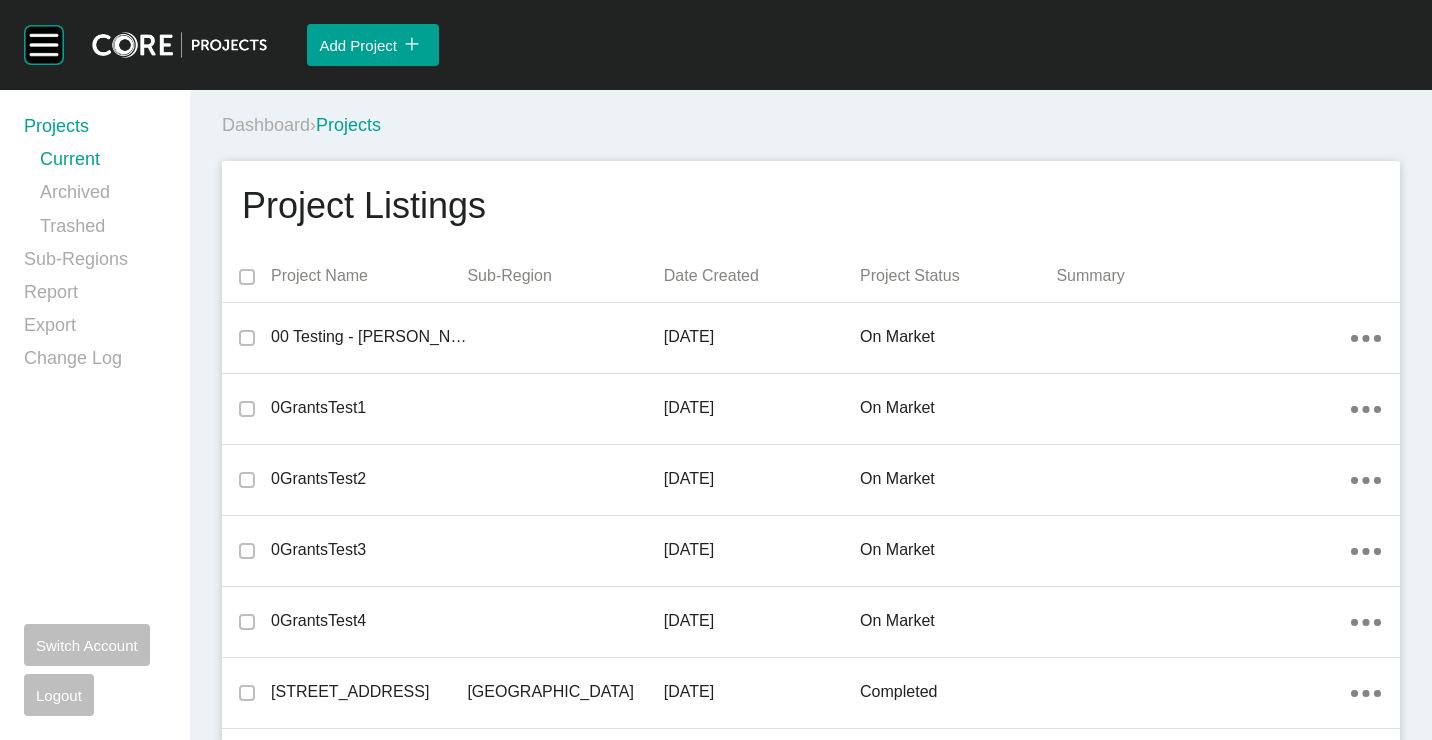 scroll, scrollTop: 34615, scrollLeft: 0, axis: vertical 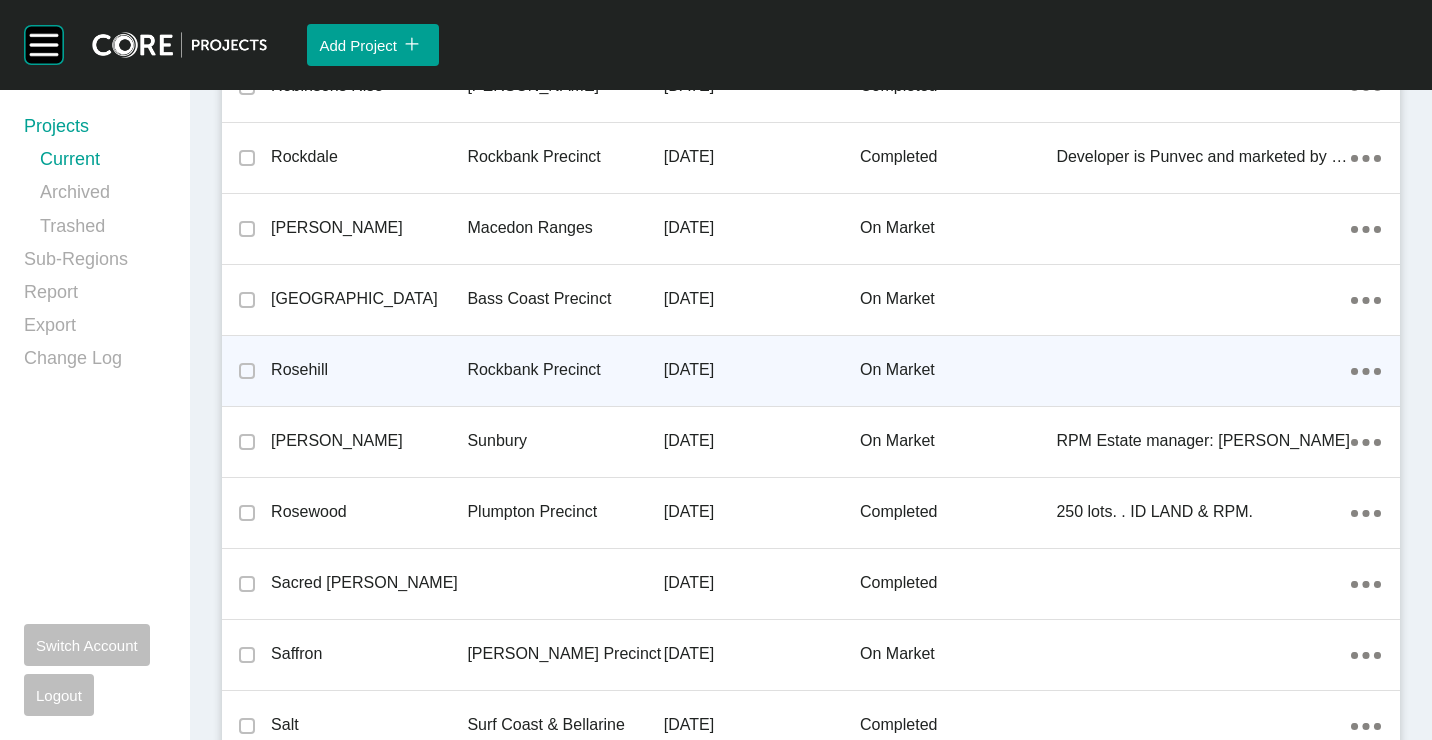click on "Rosehill" at bounding box center [369, 370] 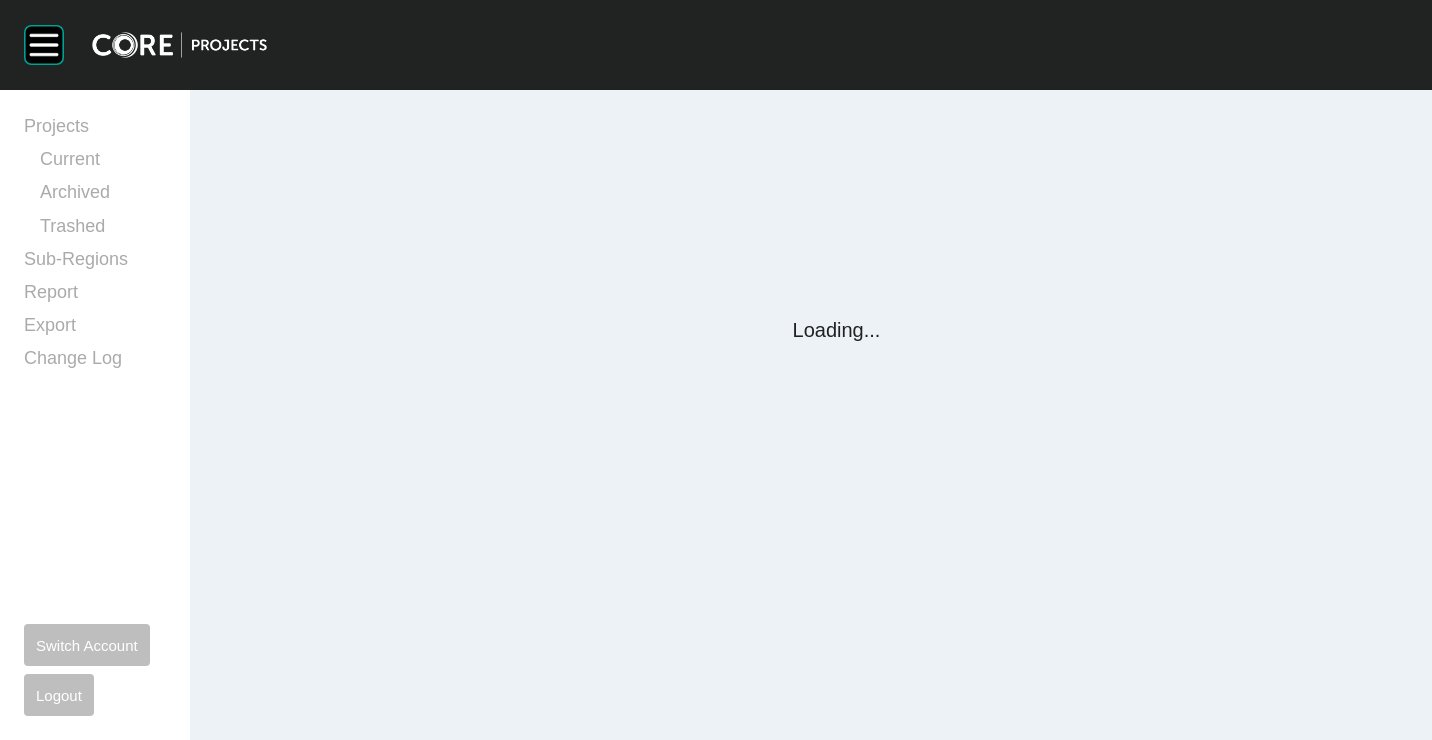 scroll, scrollTop: 0, scrollLeft: 0, axis: both 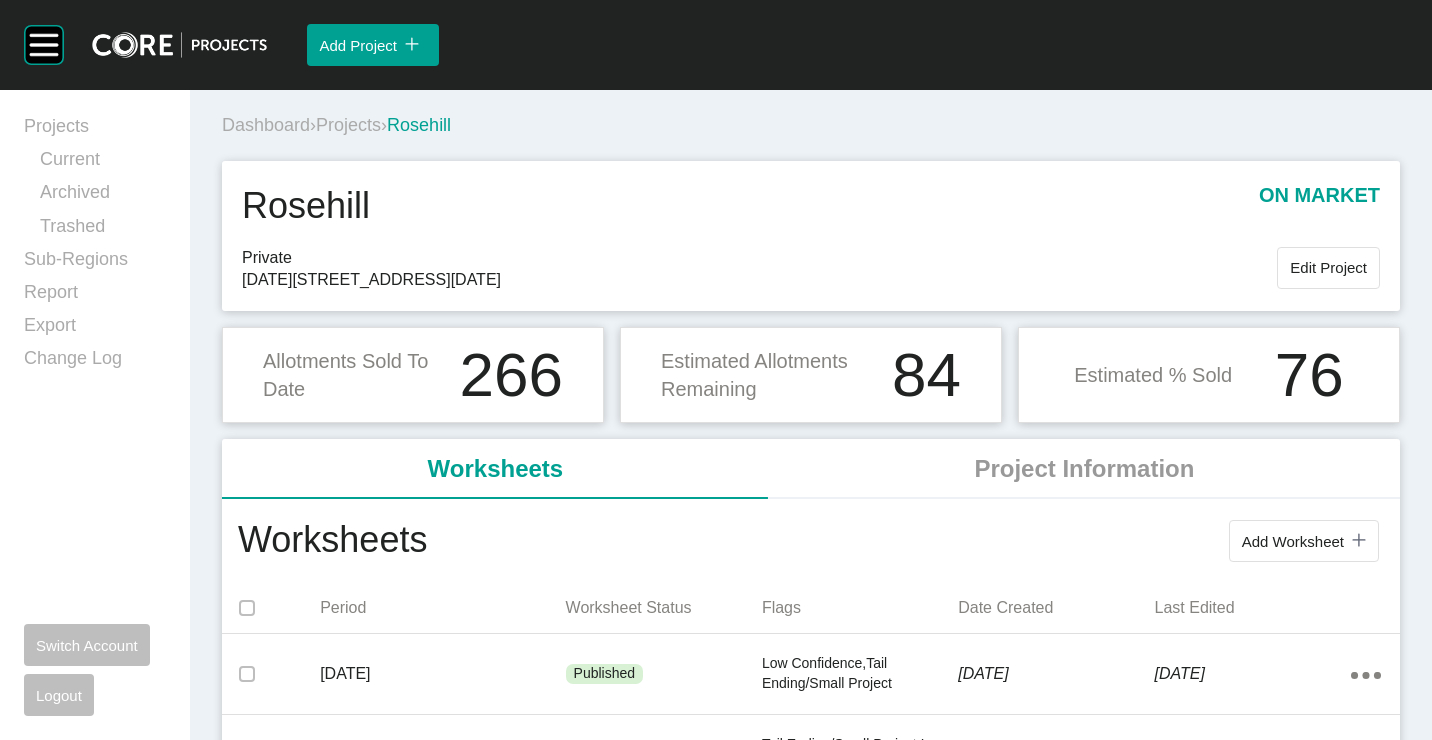 click on "Projects" at bounding box center [348, 125] 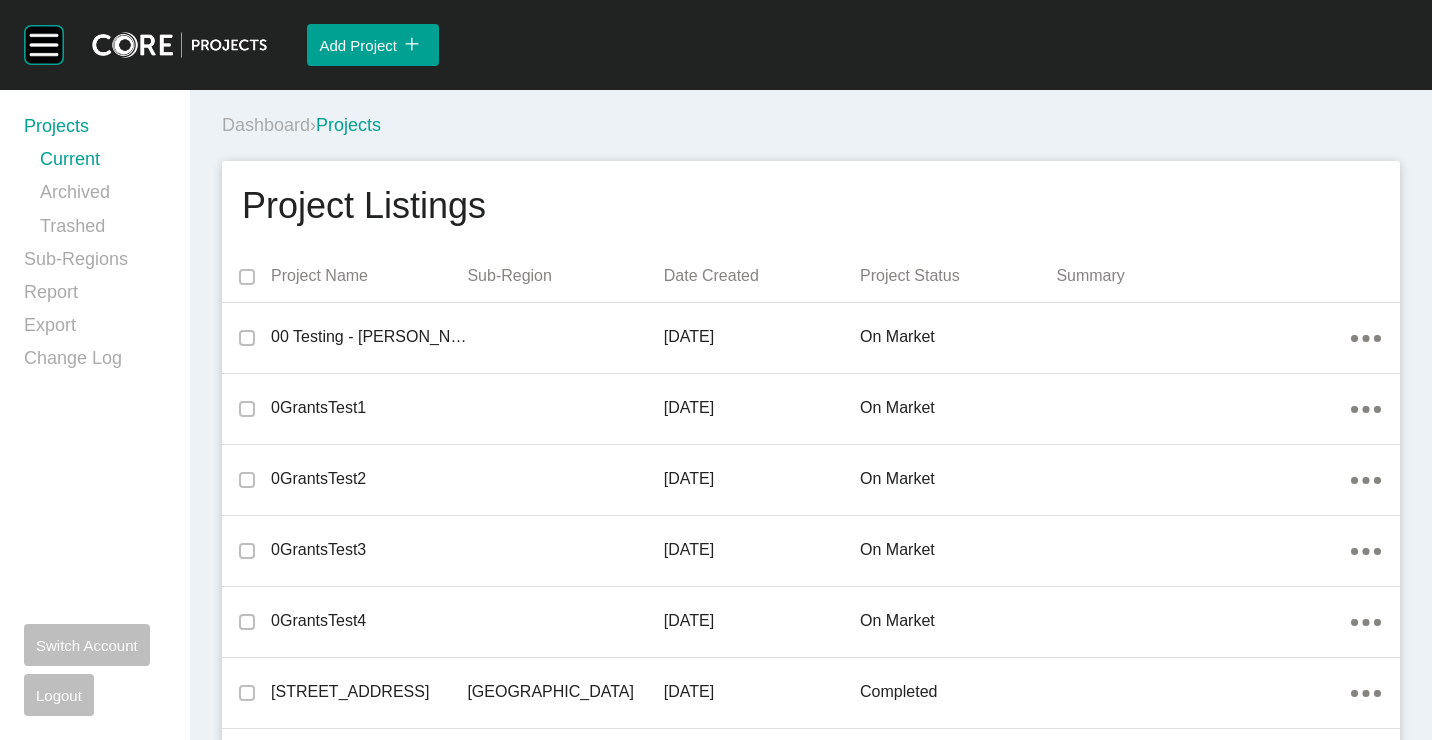scroll, scrollTop: 47040, scrollLeft: 0, axis: vertical 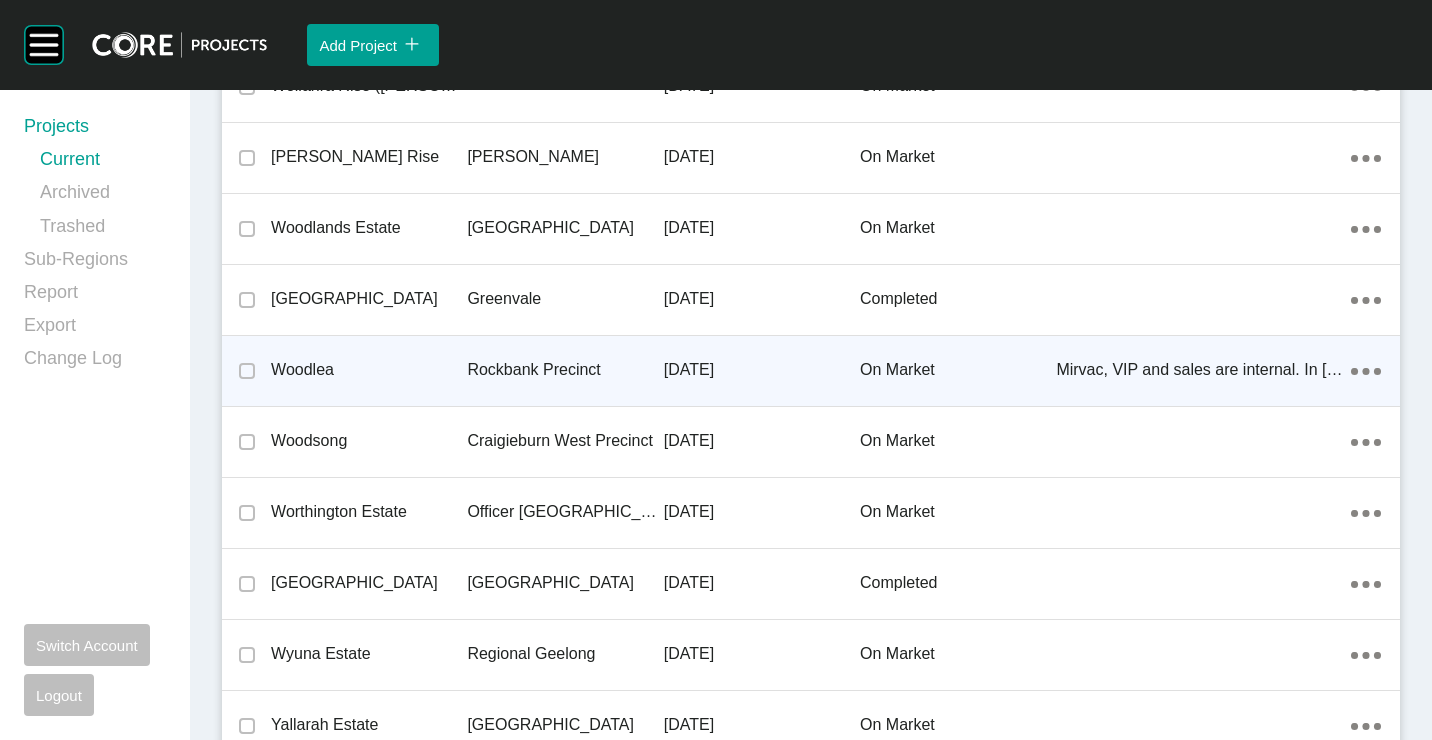 click on "Woodlea" at bounding box center [369, 370] 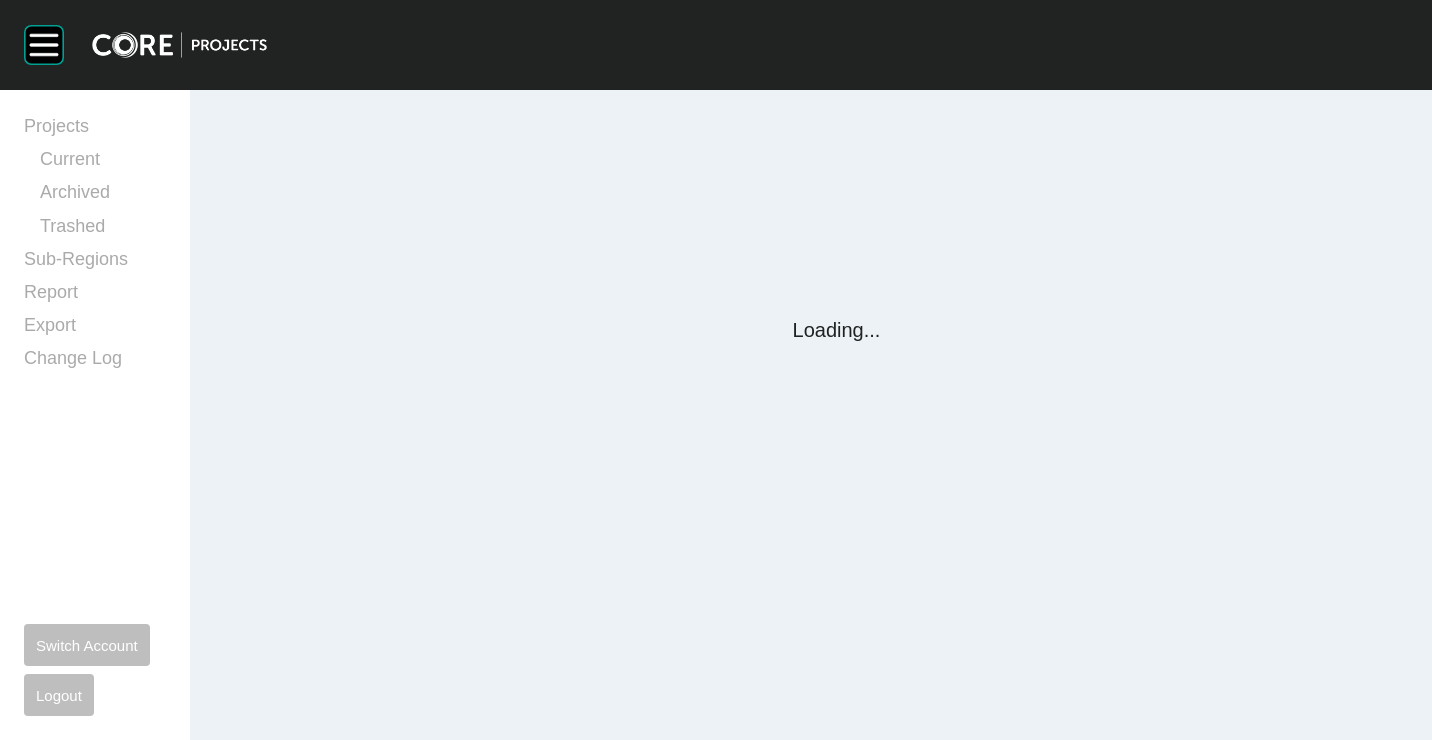 scroll, scrollTop: 0, scrollLeft: 0, axis: both 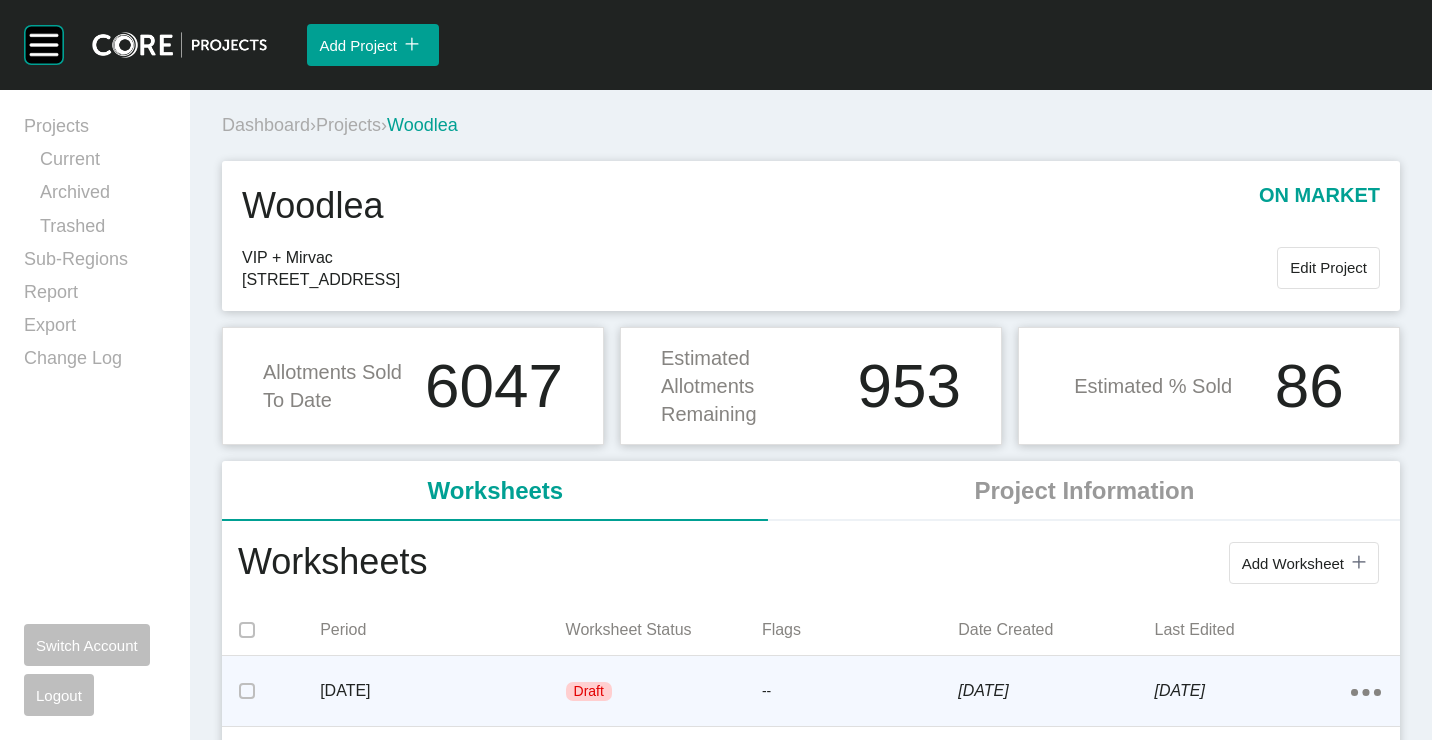 click on "[DATE]" at bounding box center (442, 691) 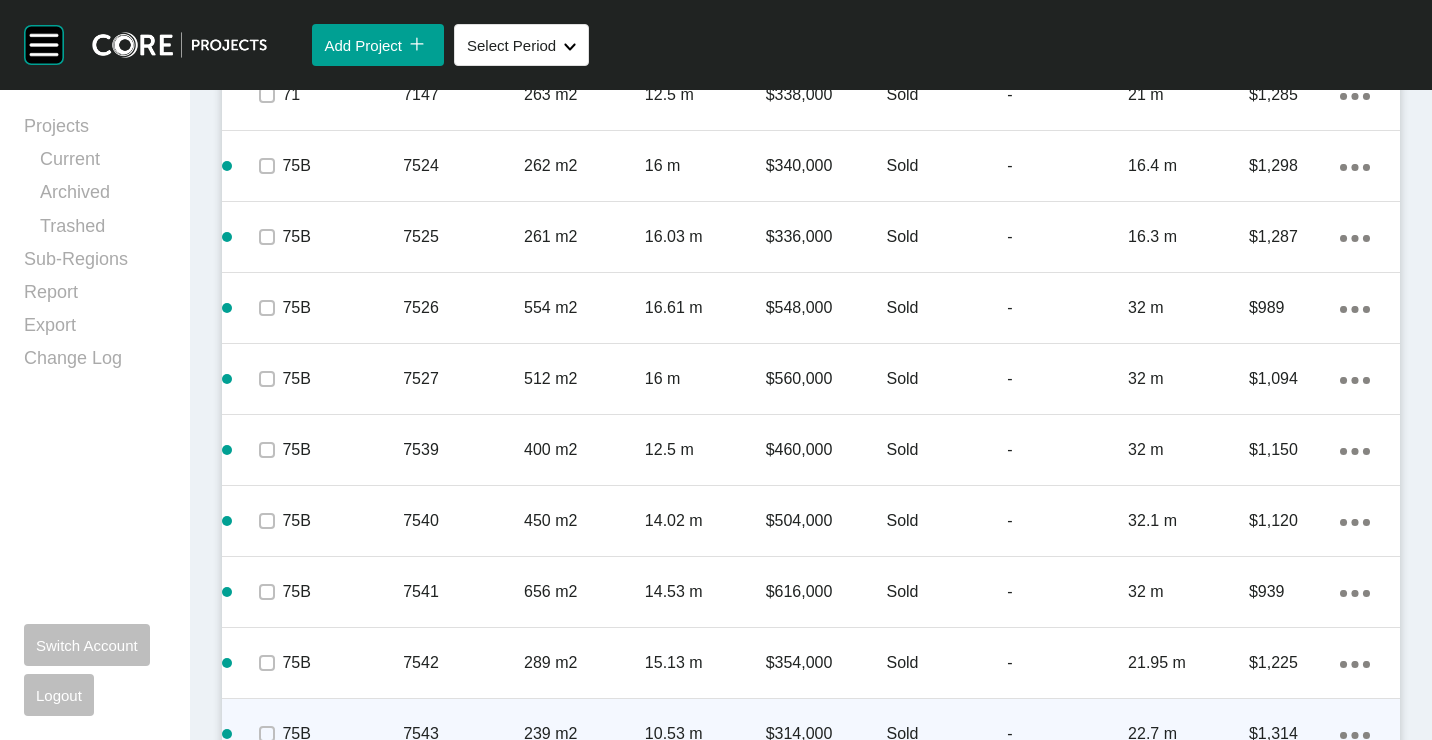 scroll, scrollTop: 6330, scrollLeft: 0, axis: vertical 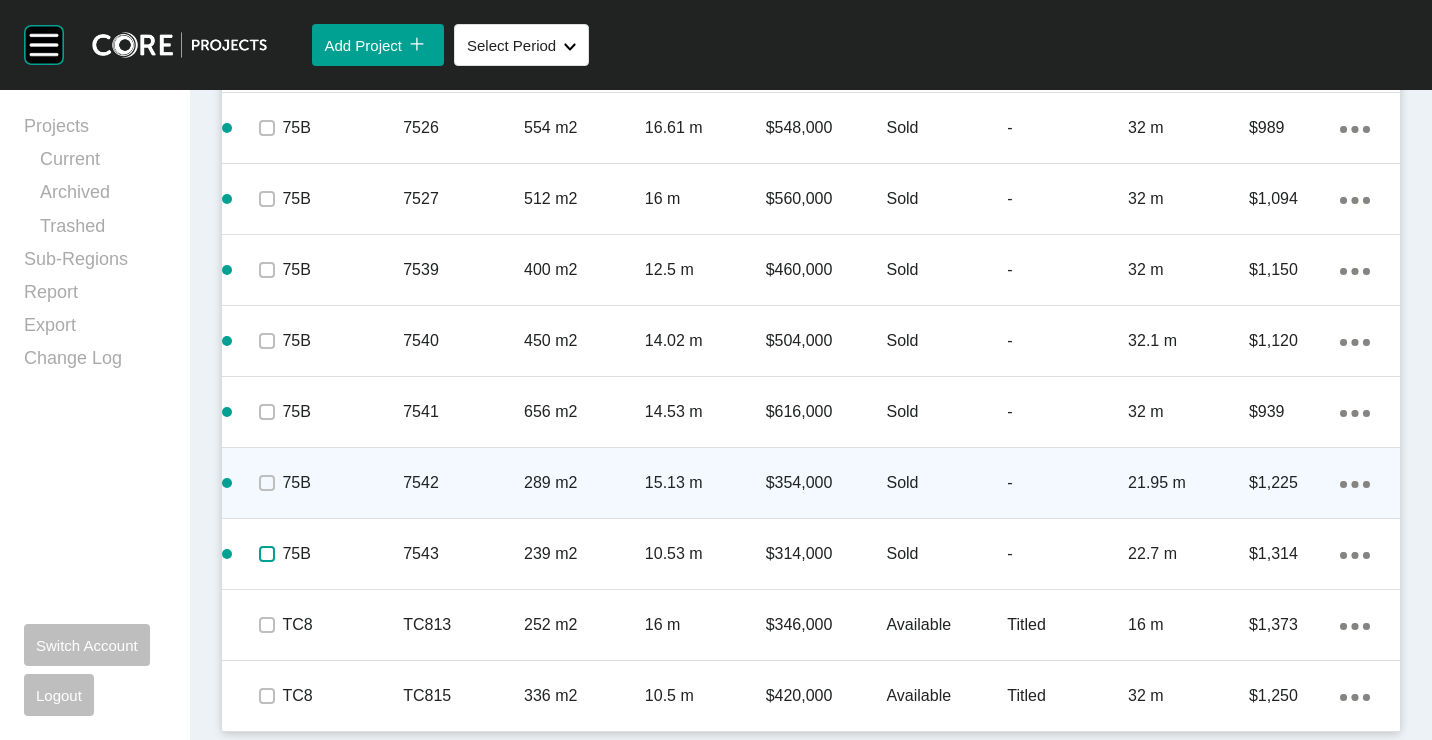 drag, startPoint x: 261, startPoint y: 553, endPoint x: 261, endPoint y: 499, distance: 54 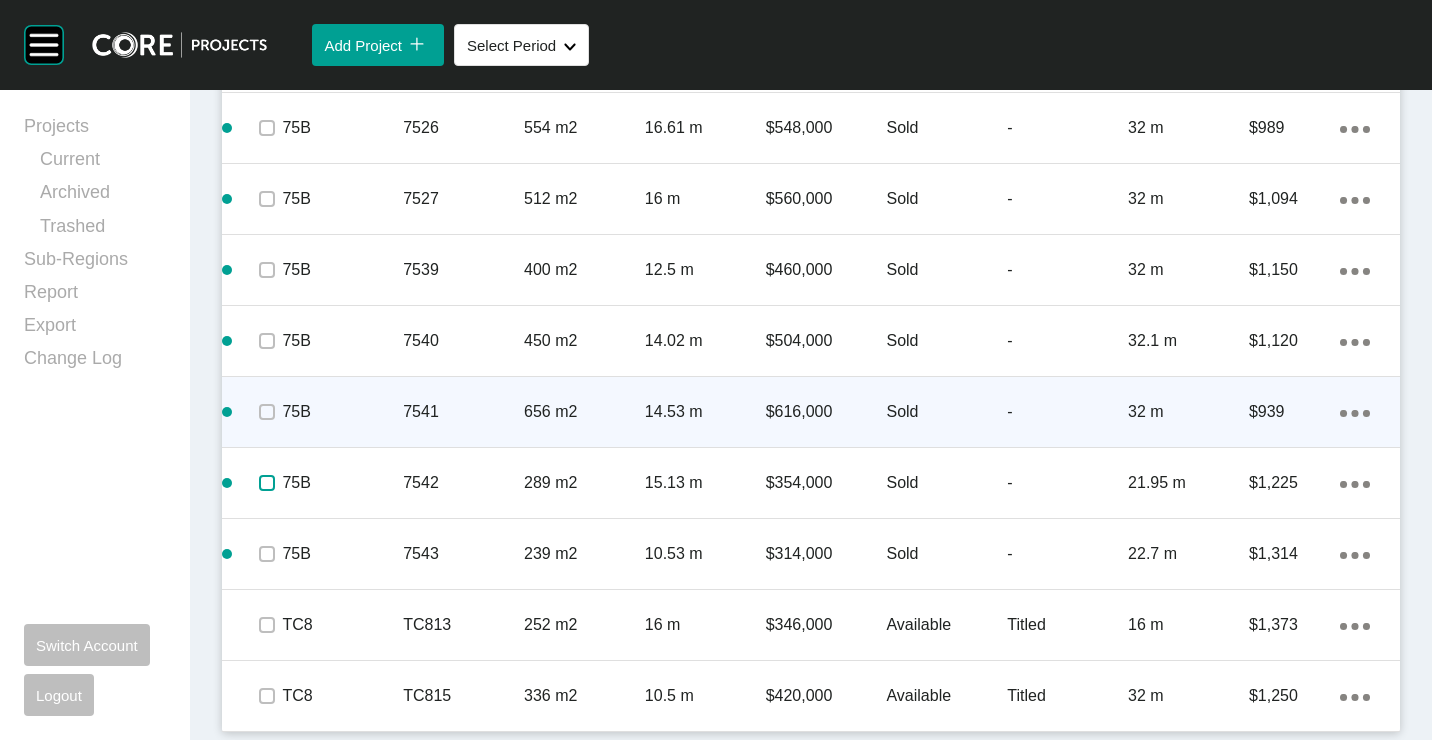drag, startPoint x: 263, startPoint y: 484, endPoint x: 266, endPoint y: 444, distance: 40.112343 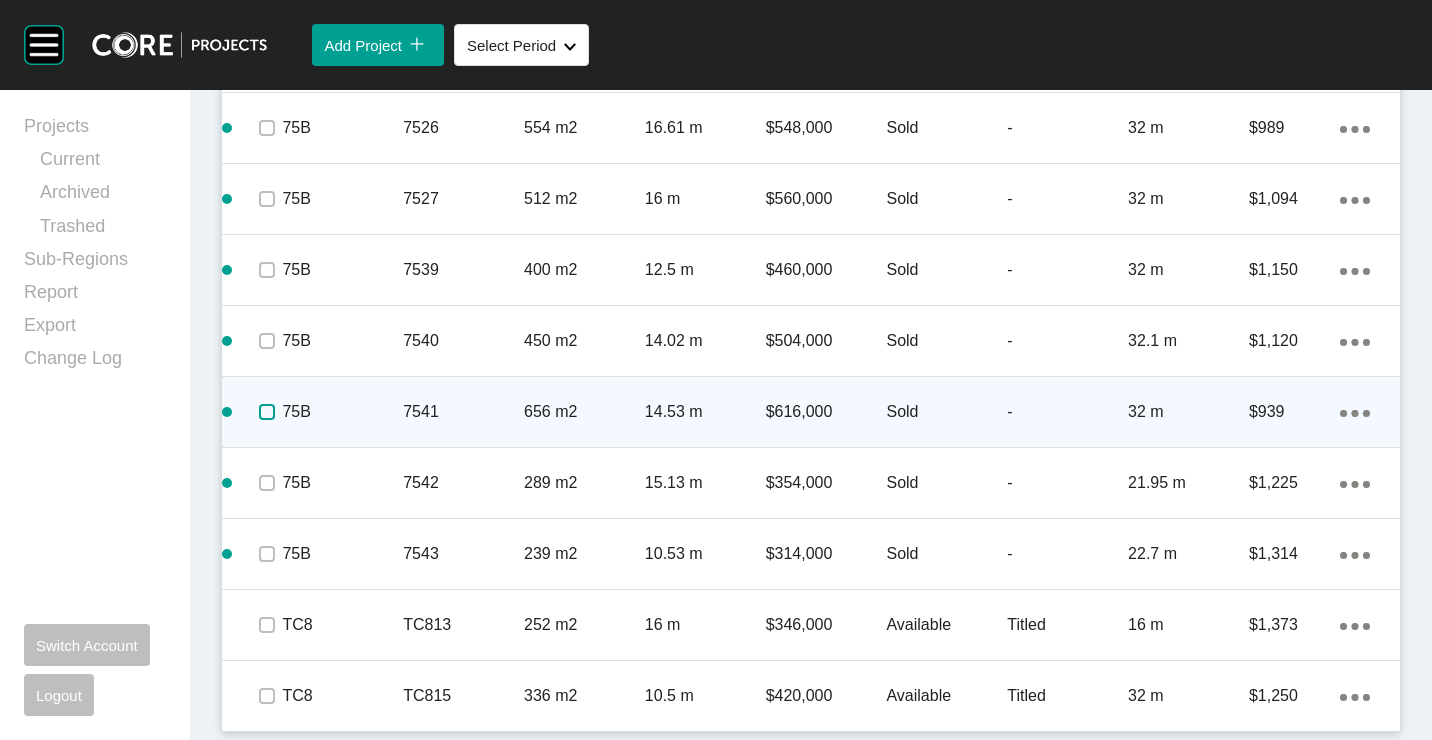click at bounding box center (267, 412) 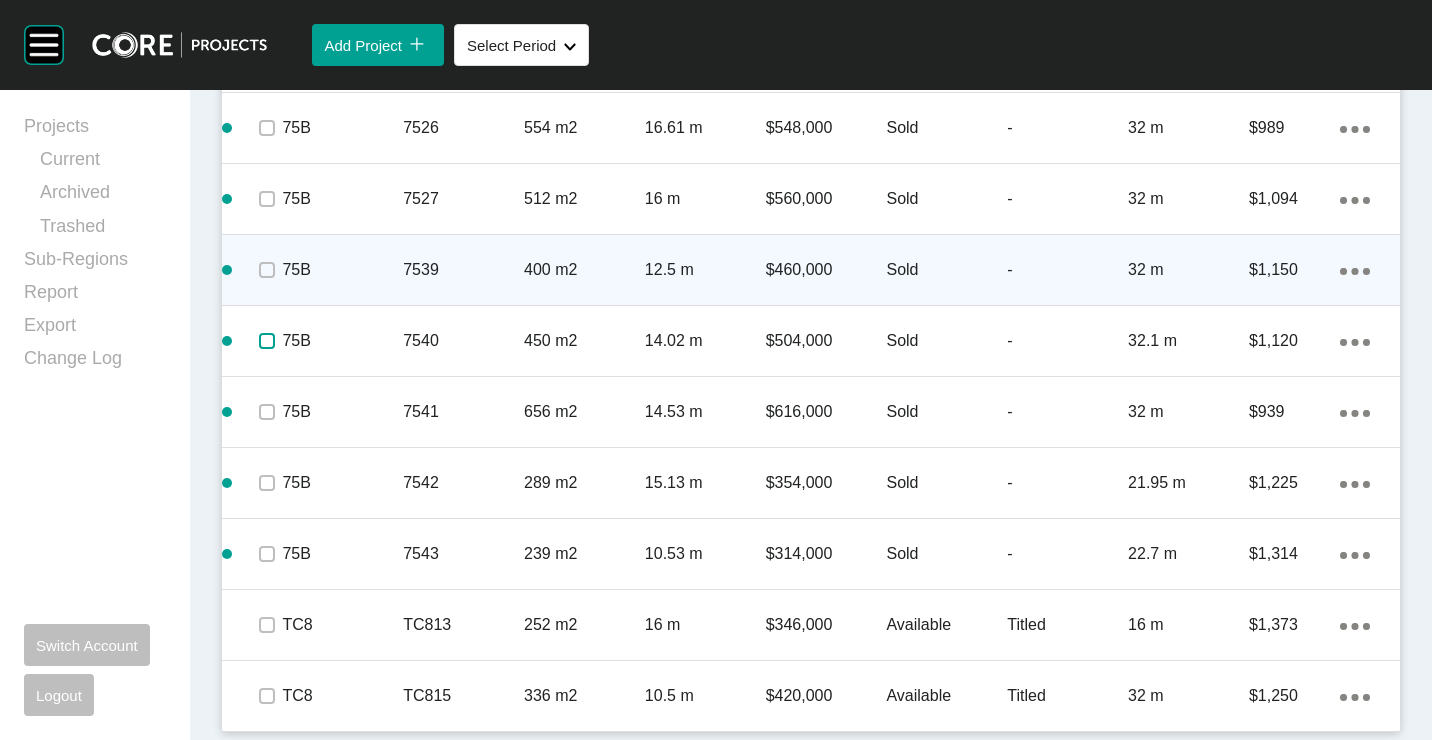 drag, startPoint x: 264, startPoint y: 340, endPoint x: 255, endPoint y: 279, distance: 61.66036 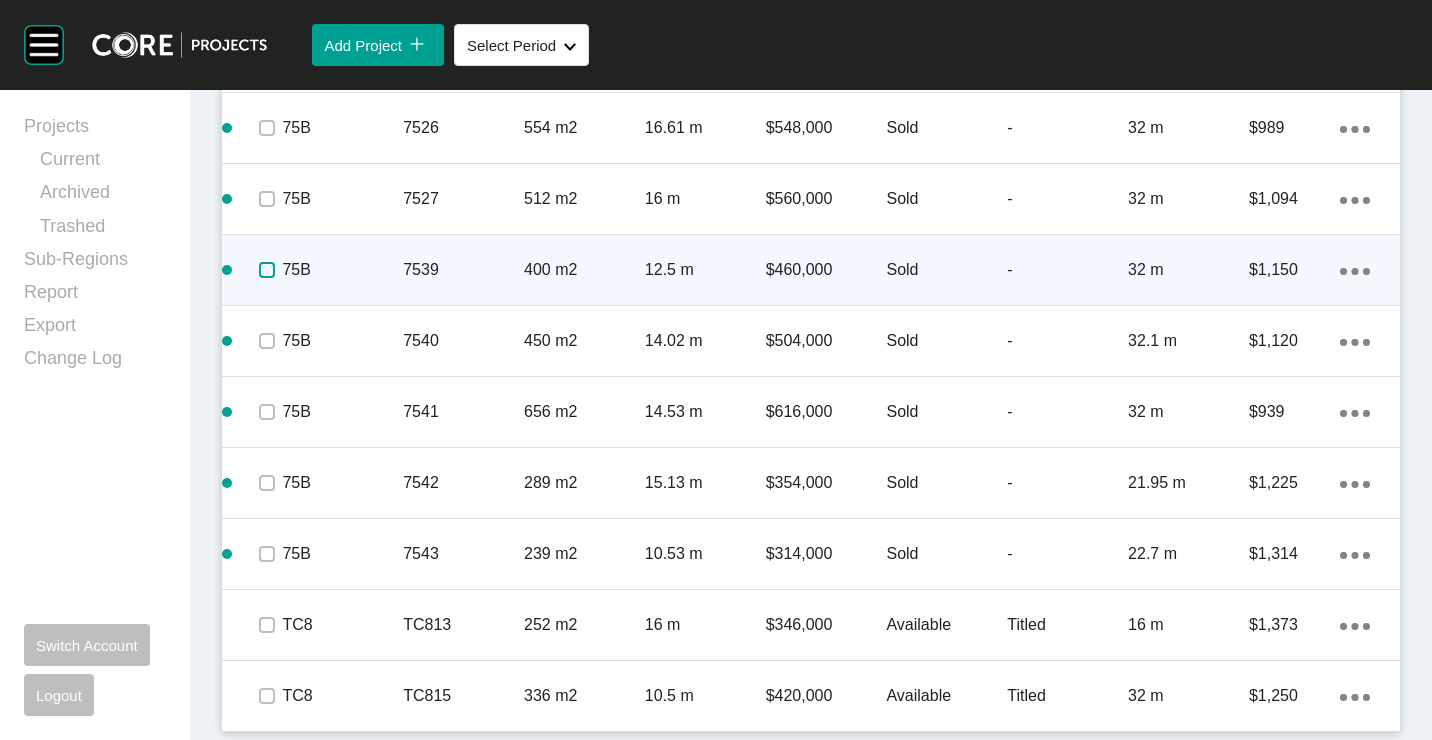 click at bounding box center (267, 270) 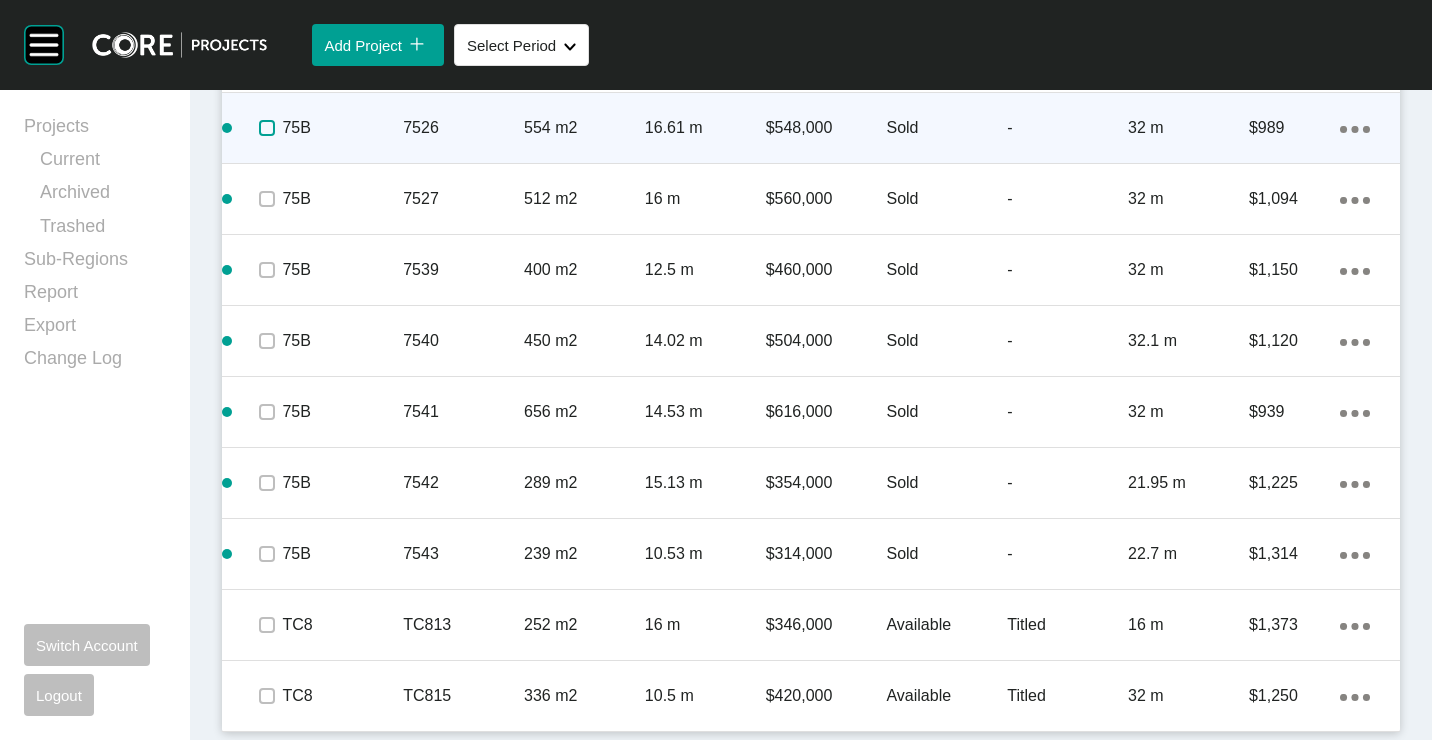 click at bounding box center (267, 128) 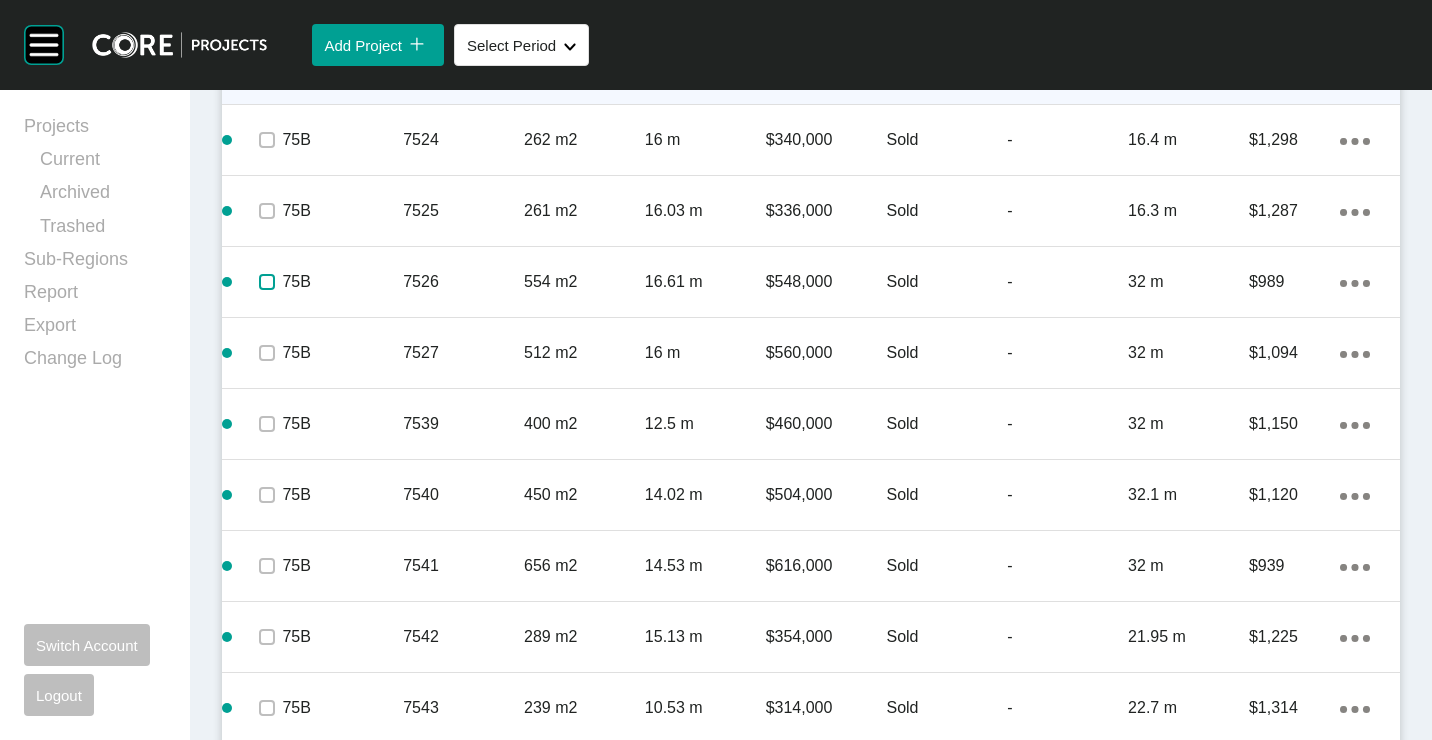 scroll, scrollTop: 6030, scrollLeft: 0, axis: vertical 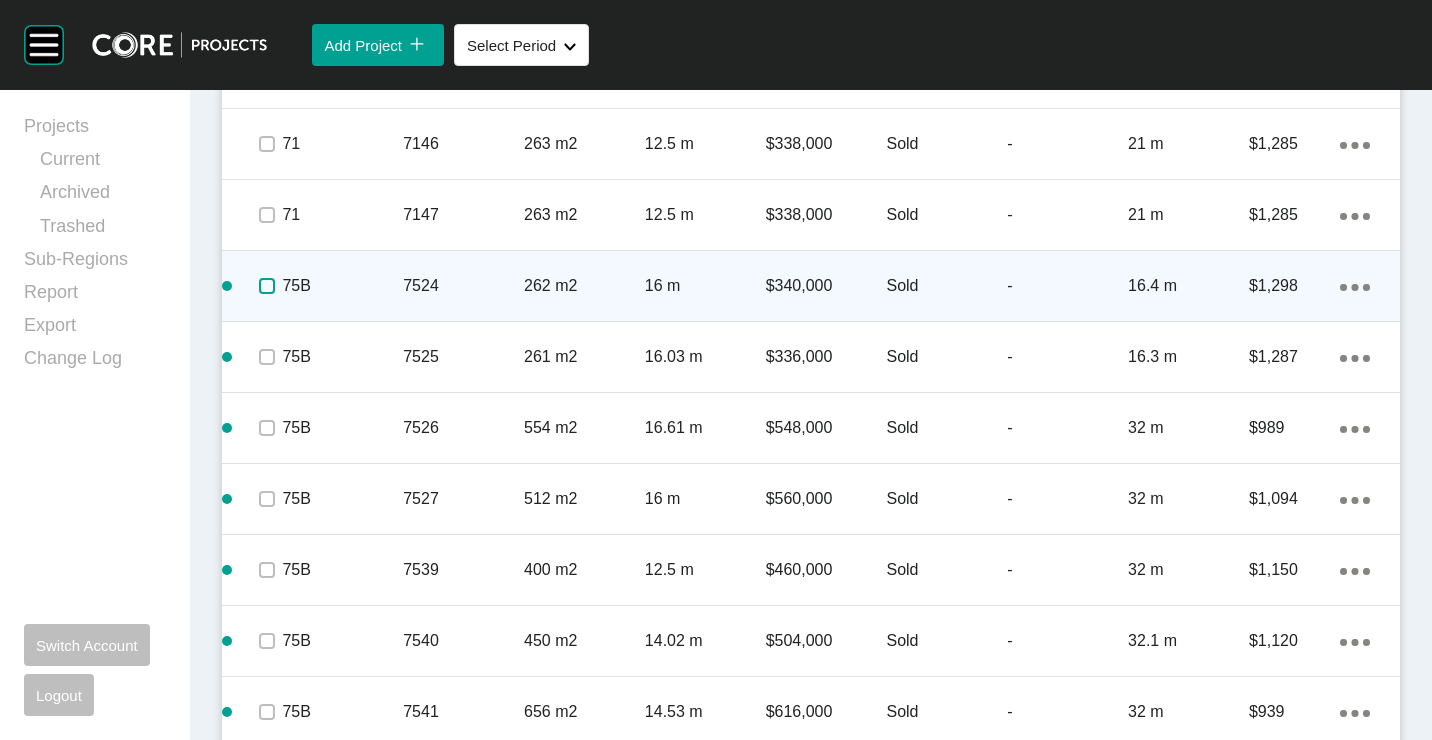 drag, startPoint x: 268, startPoint y: 287, endPoint x: 274, endPoint y: 359, distance: 72.249565 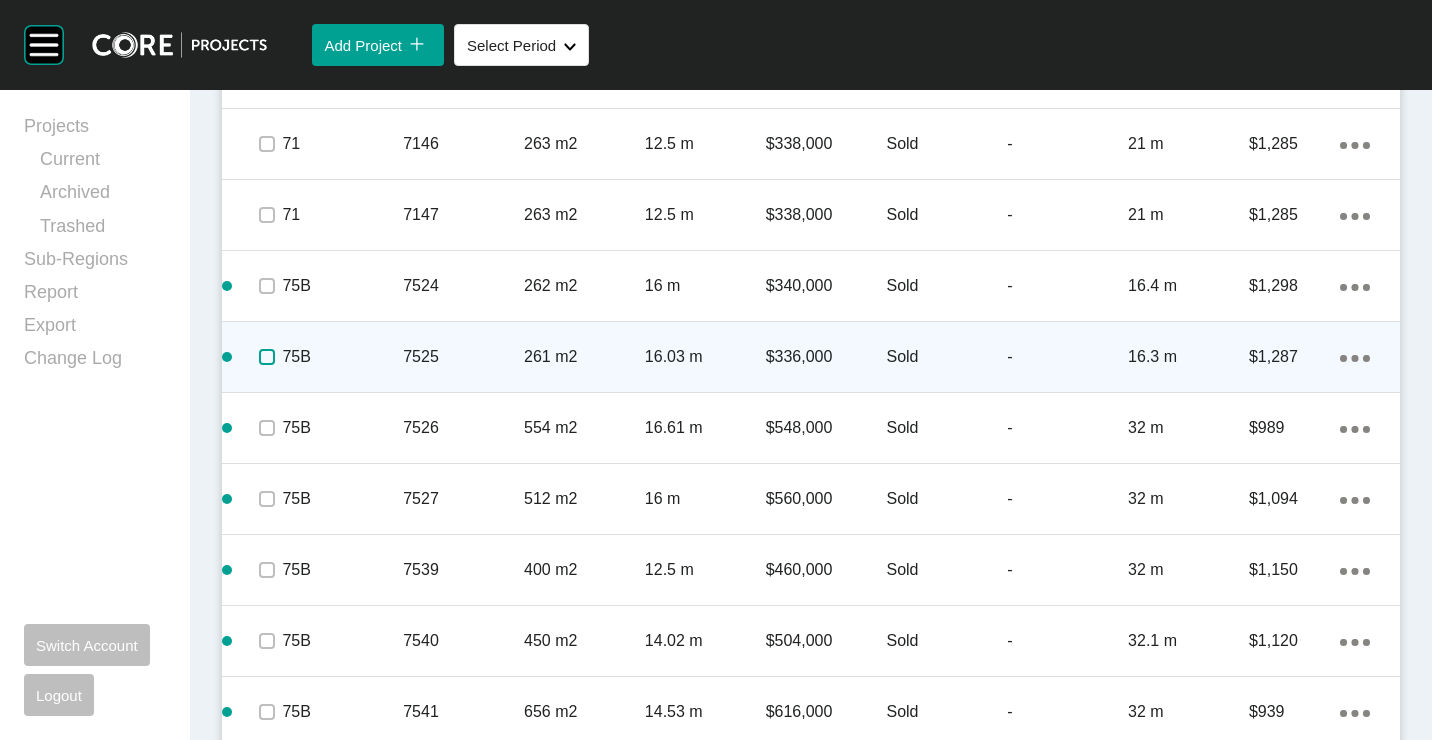 click at bounding box center [267, 357] 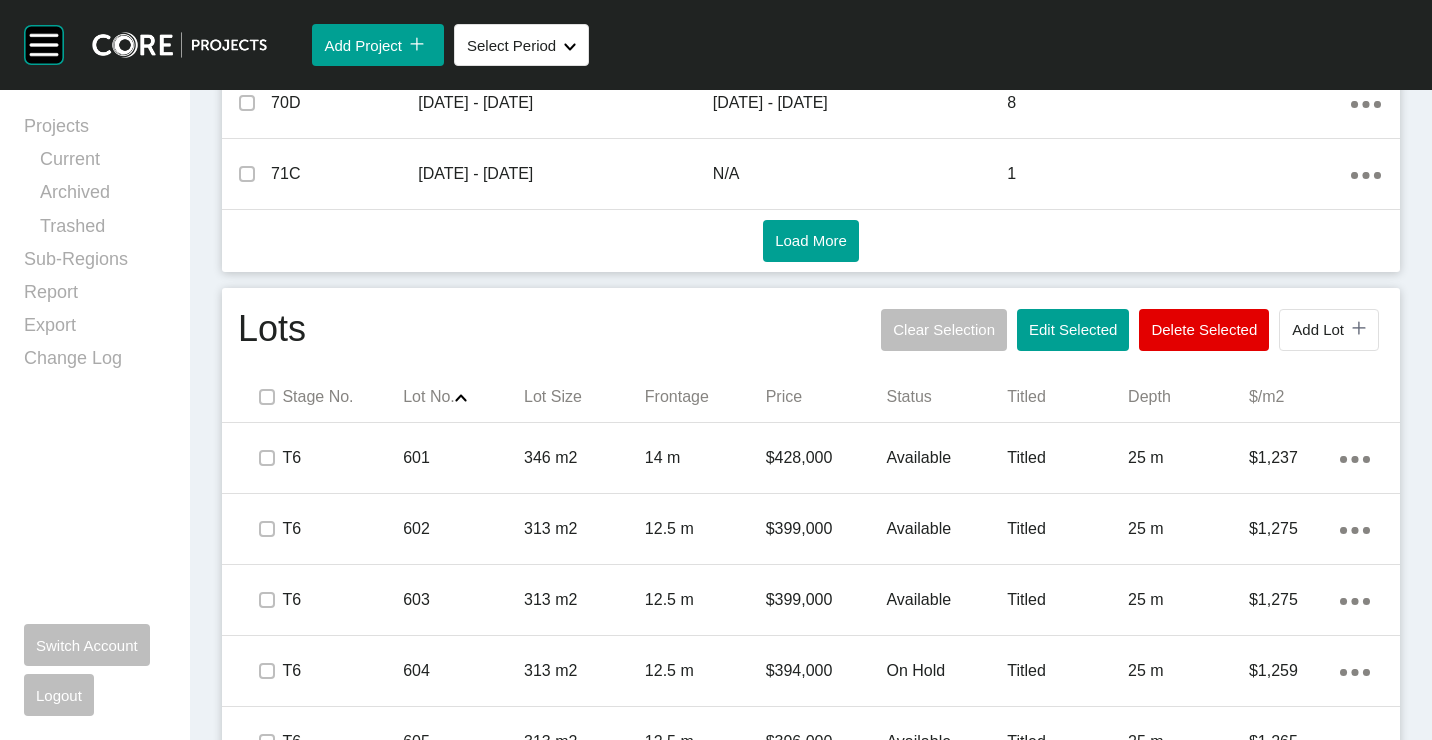 scroll, scrollTop: 1030, scrollLeft: 0, axis: vertical 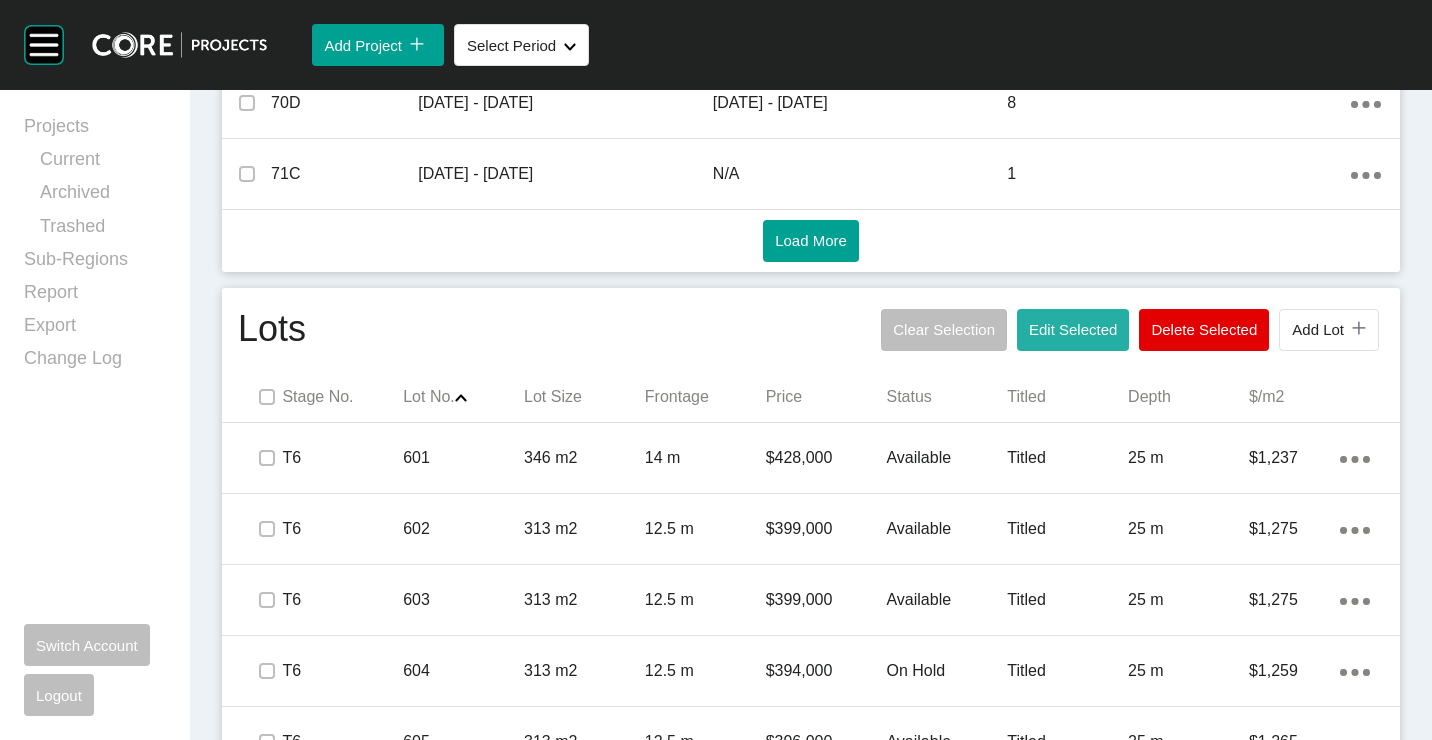 drag, startPoint x: 1076, startPoint y: 343, endPoint x: 1052, endPoint y: 330, distance: 27.294687 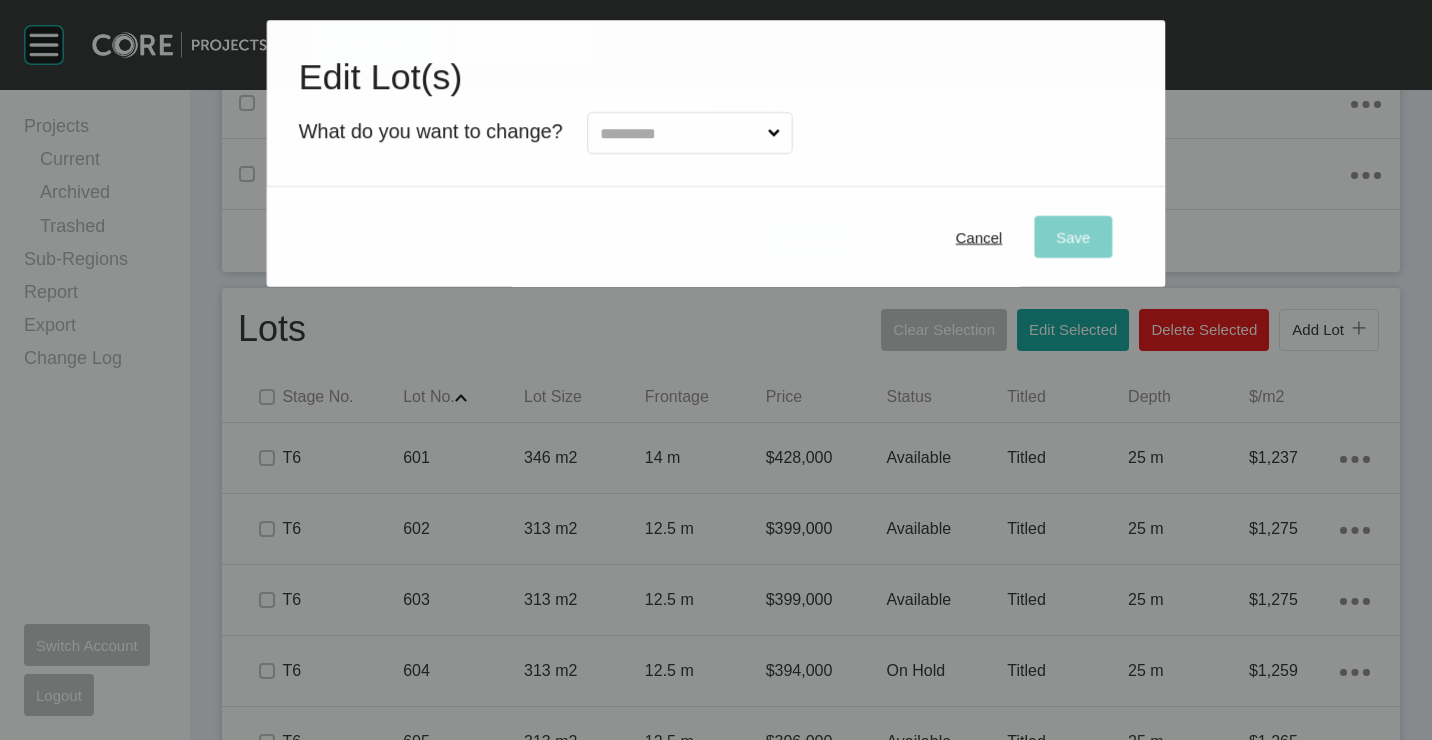 click at bounding box center [680, 133] 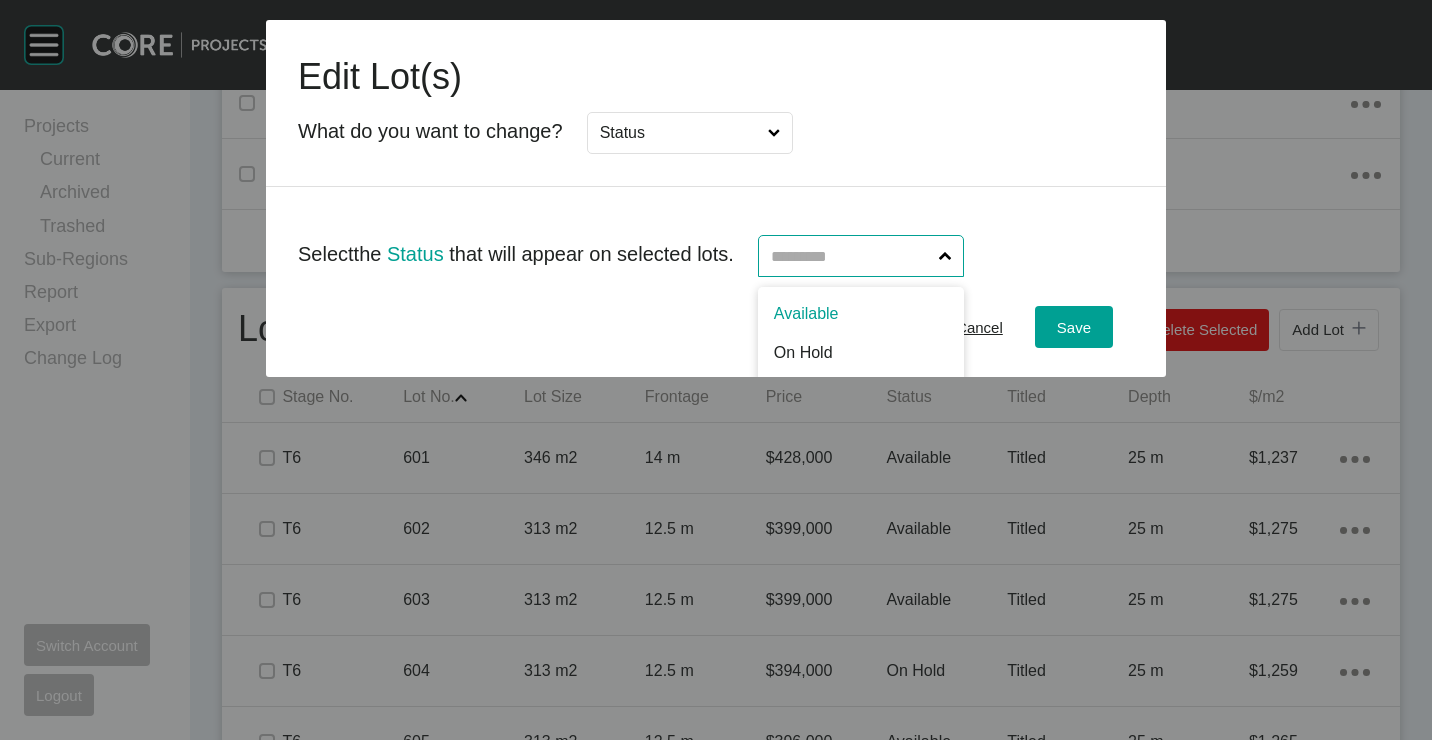 click at bounding box center (851, 256) 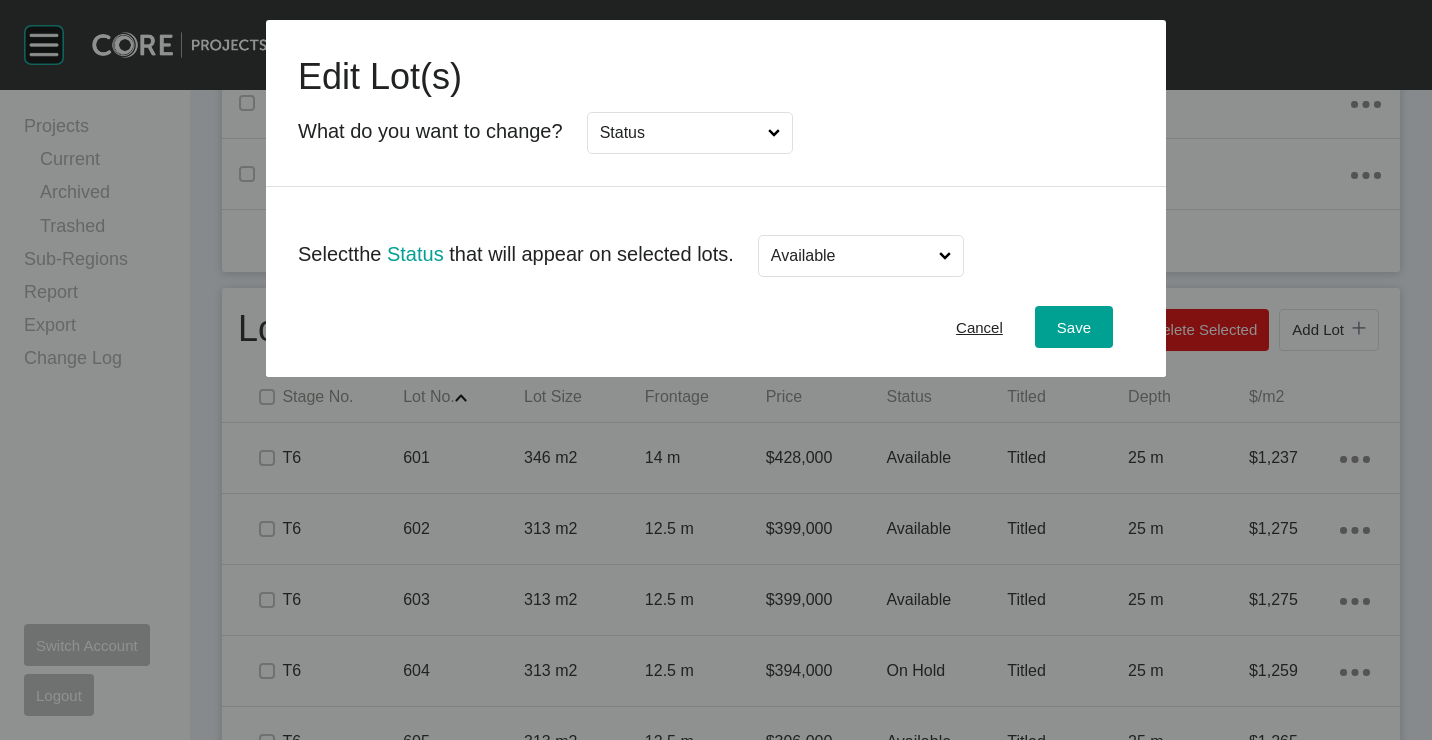 drag, startPoint x: 822, startPoint y: 300, endPoint x: 929, endPoint y: 314, distance: 107.912 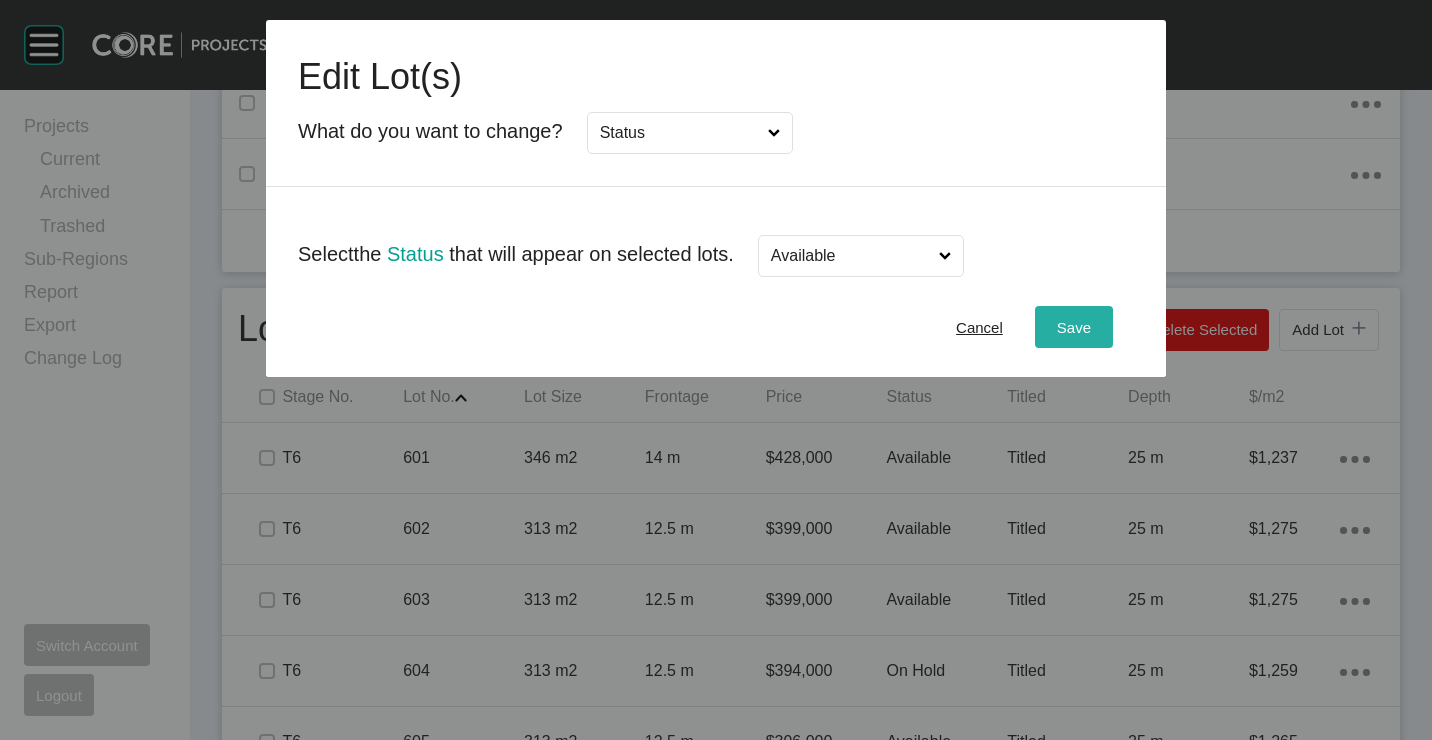 click on "Save" at bounding box center (1074, 327) 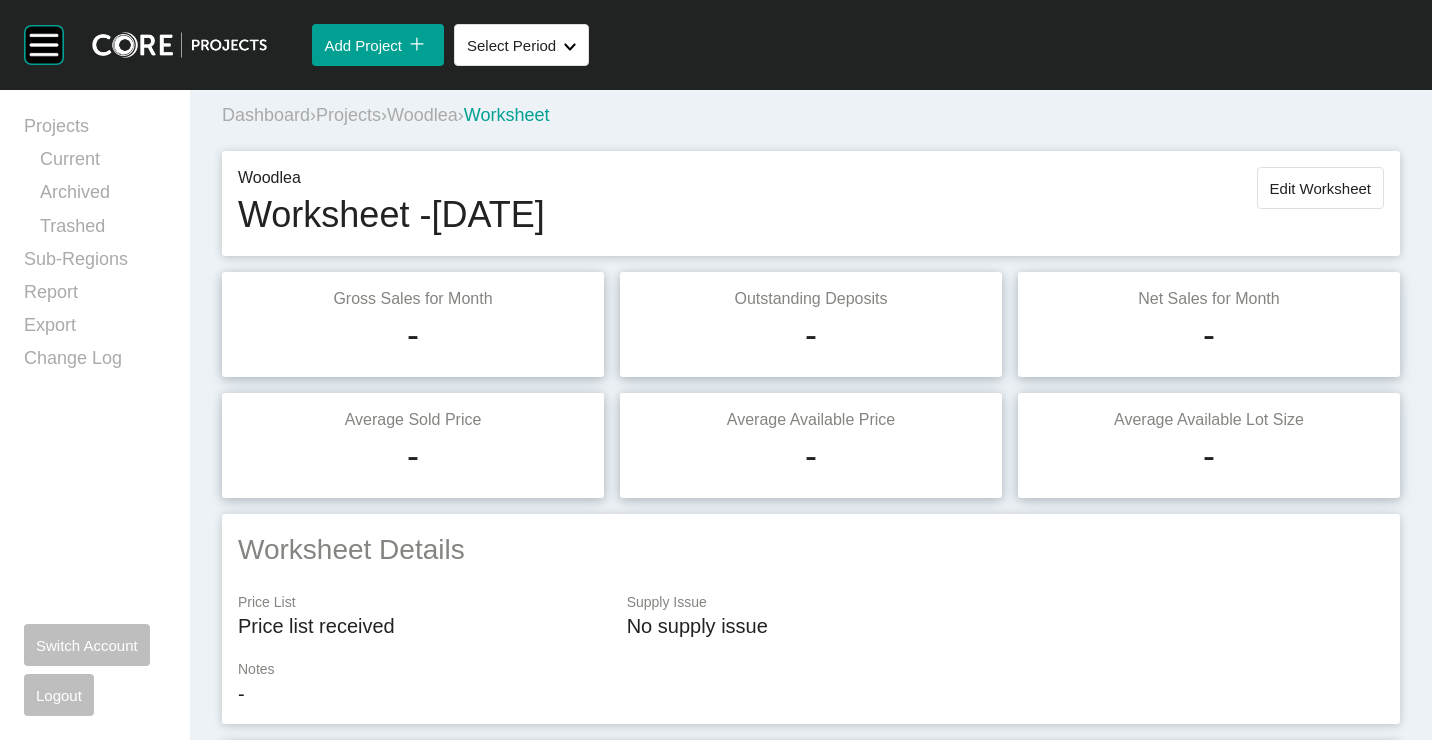 scroll, scrollTop: 0, scrollLeft: 0, axis: both 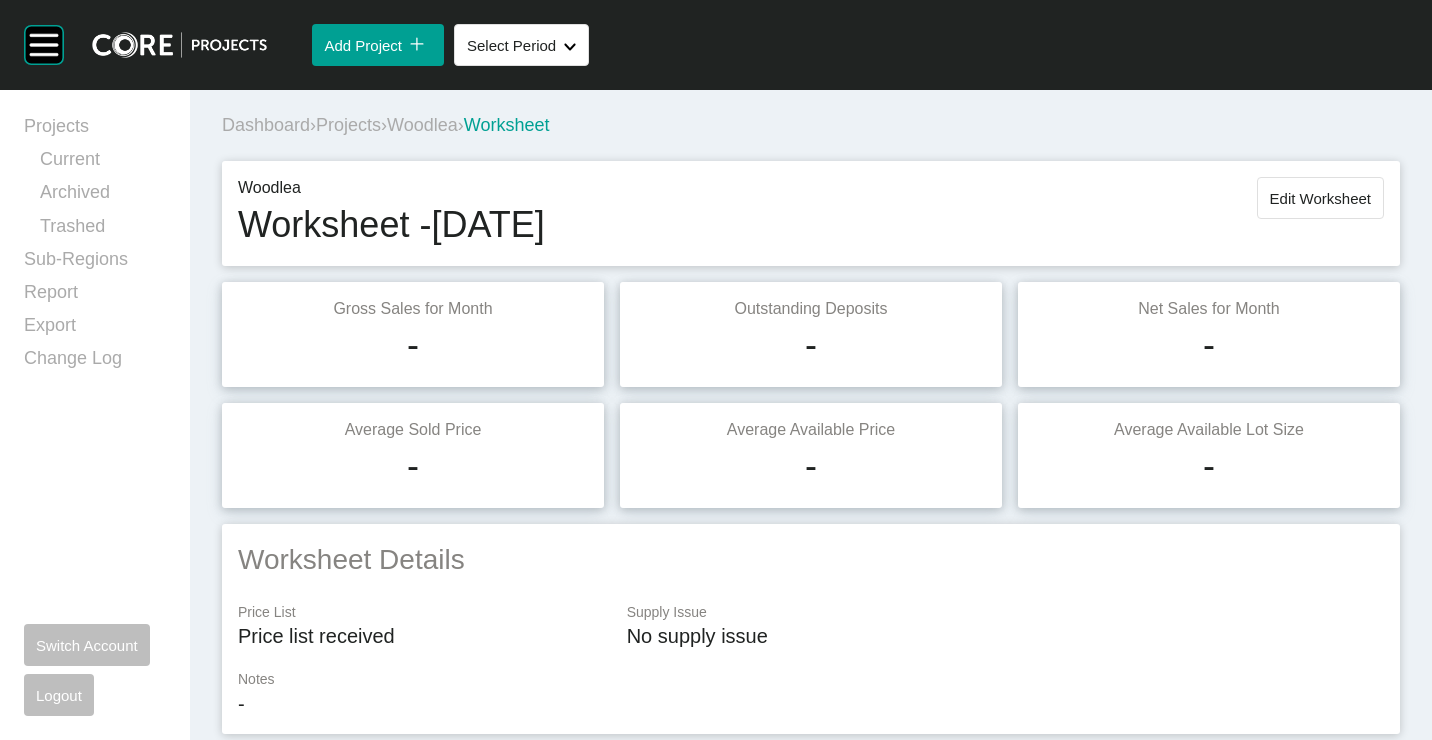click on "Woodlea" at bounding box center [422, 125] 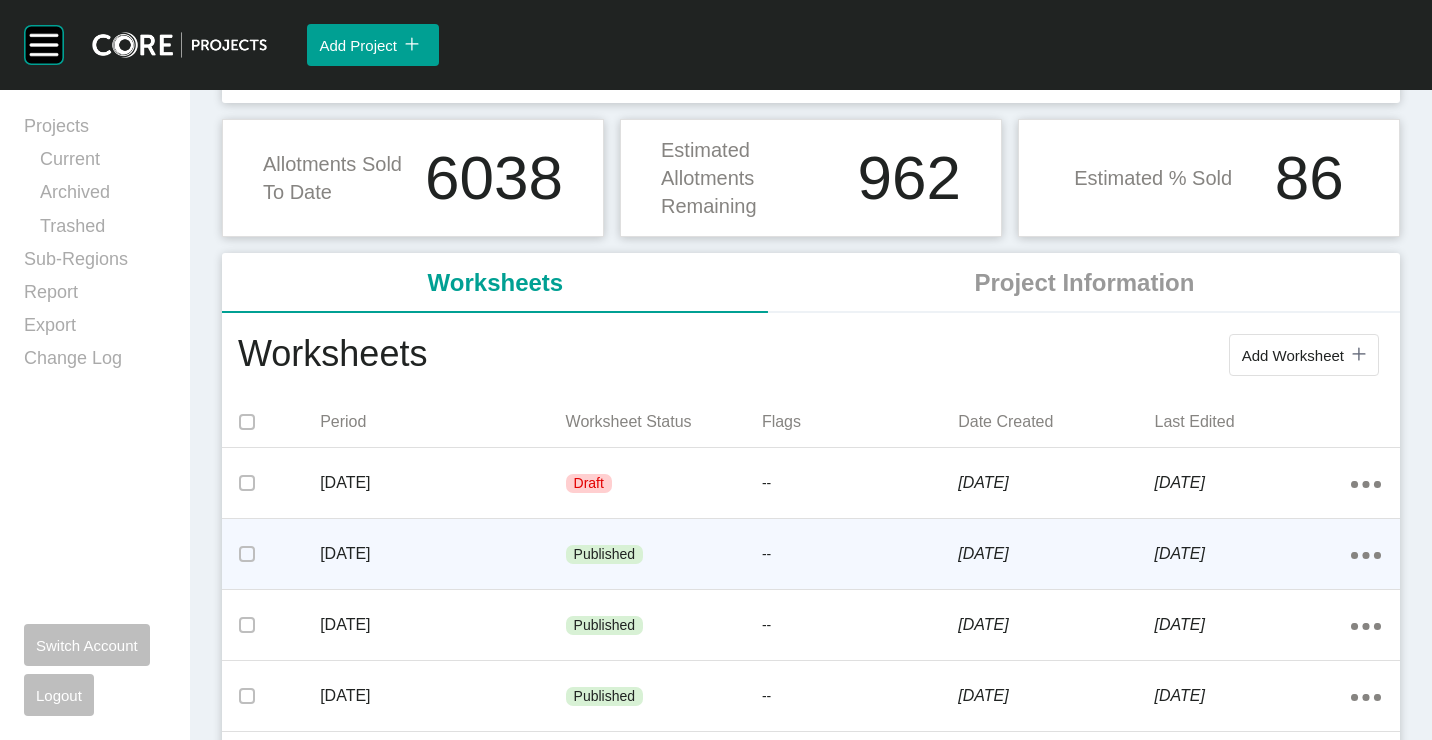 scroll, scrollTop: 300, scrollLeft: 0, axis: vertical 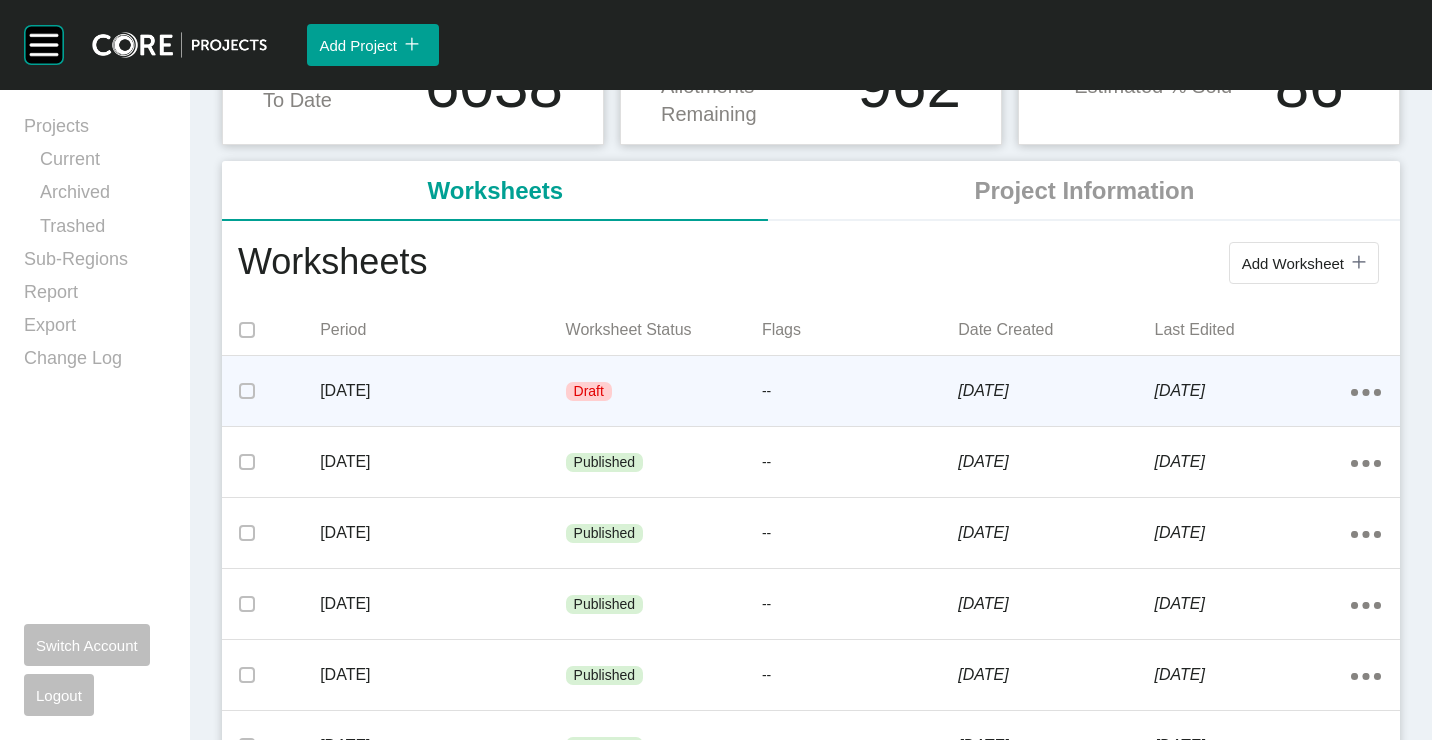 click on "Draft" at bounding box center (664, 392) 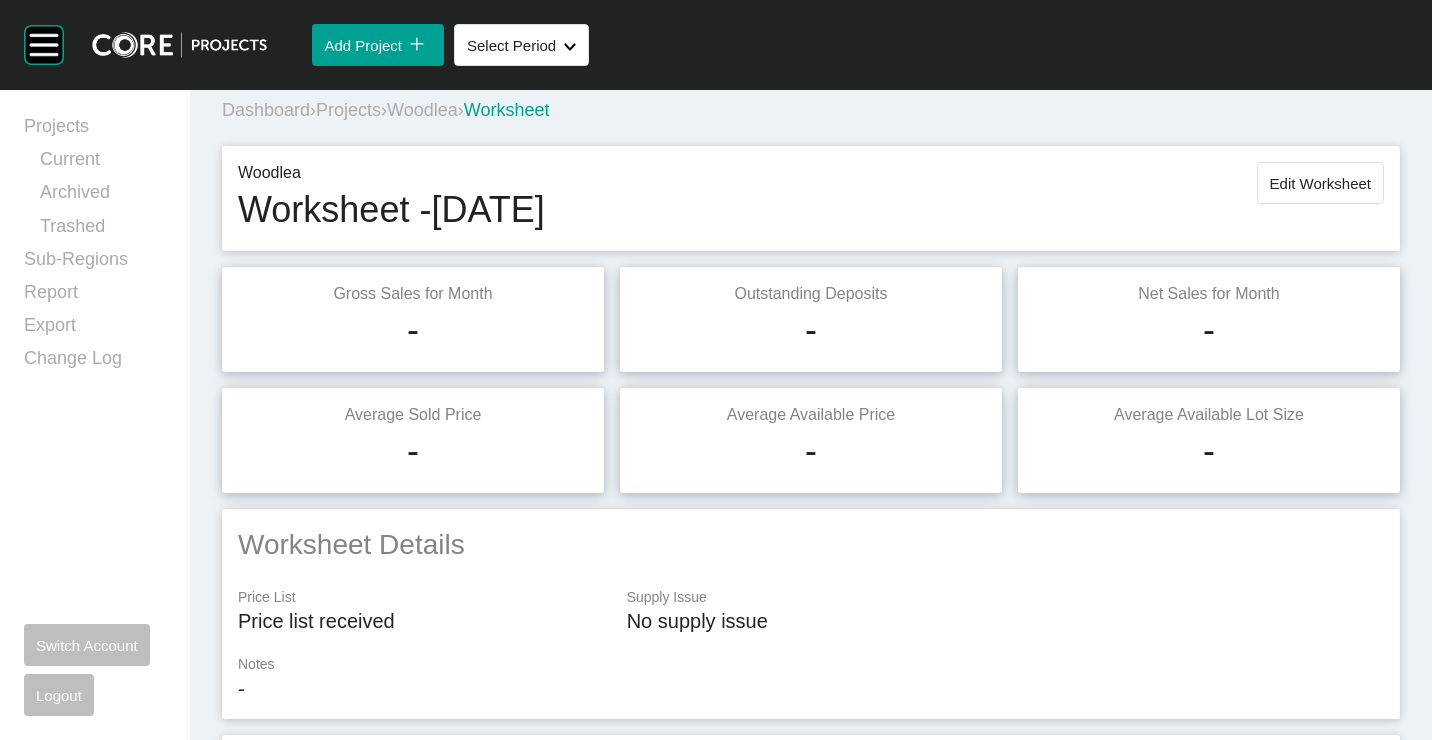scroll, scrollTop: 0, scrollLeft: 0, axis: both 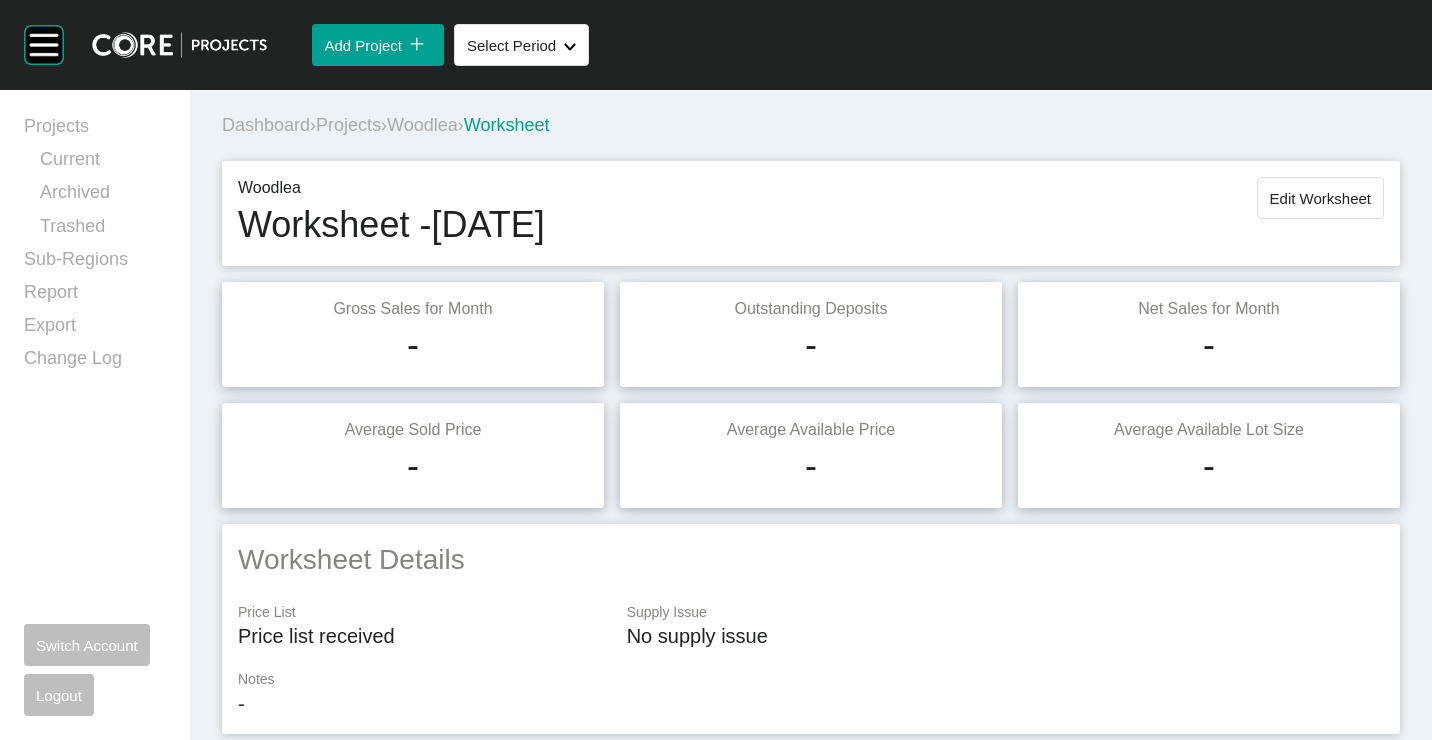 click on "Projects" at bounding box center [348, 125] 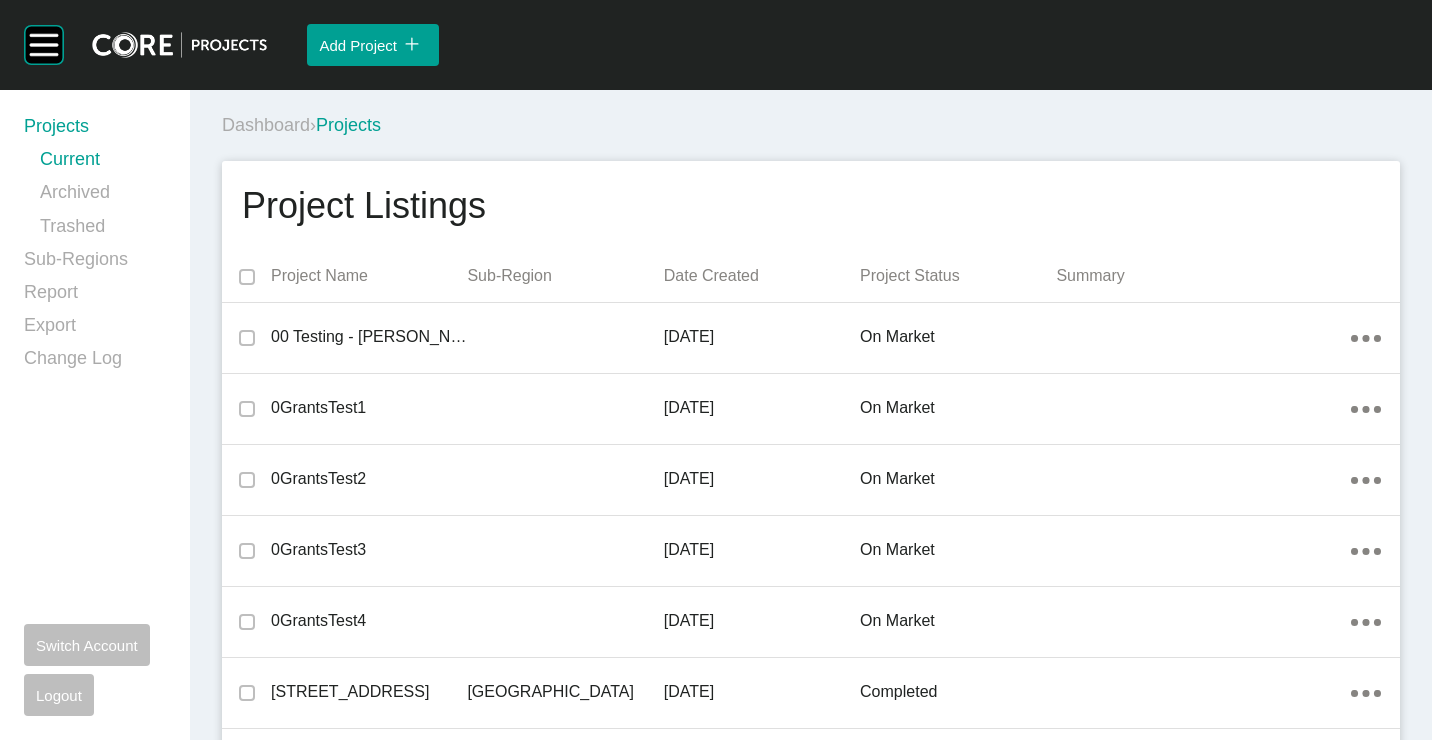 scroll, scrollTop: 9765, scrollLeft: 0, axis: vertical 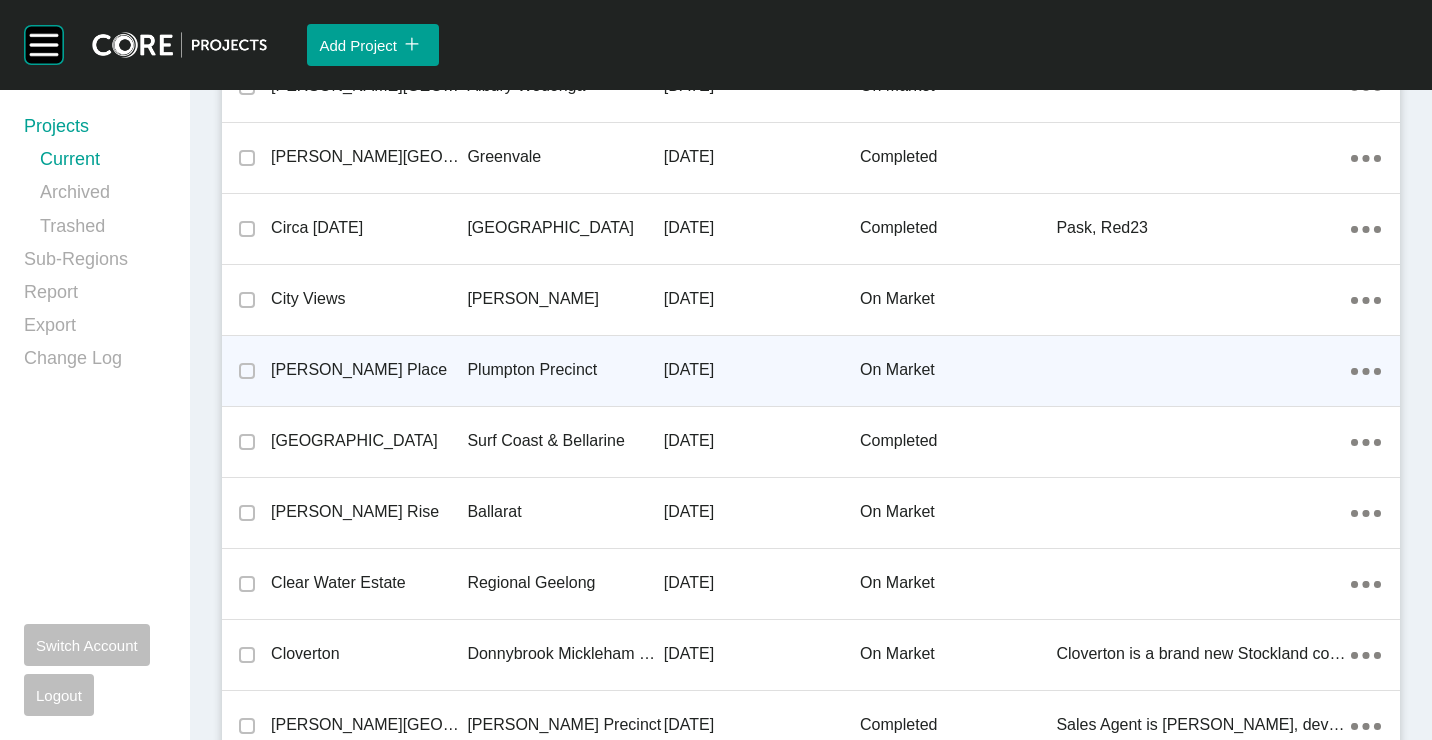 click on "Plumpton Precinct" at bounding box center (565, 370) 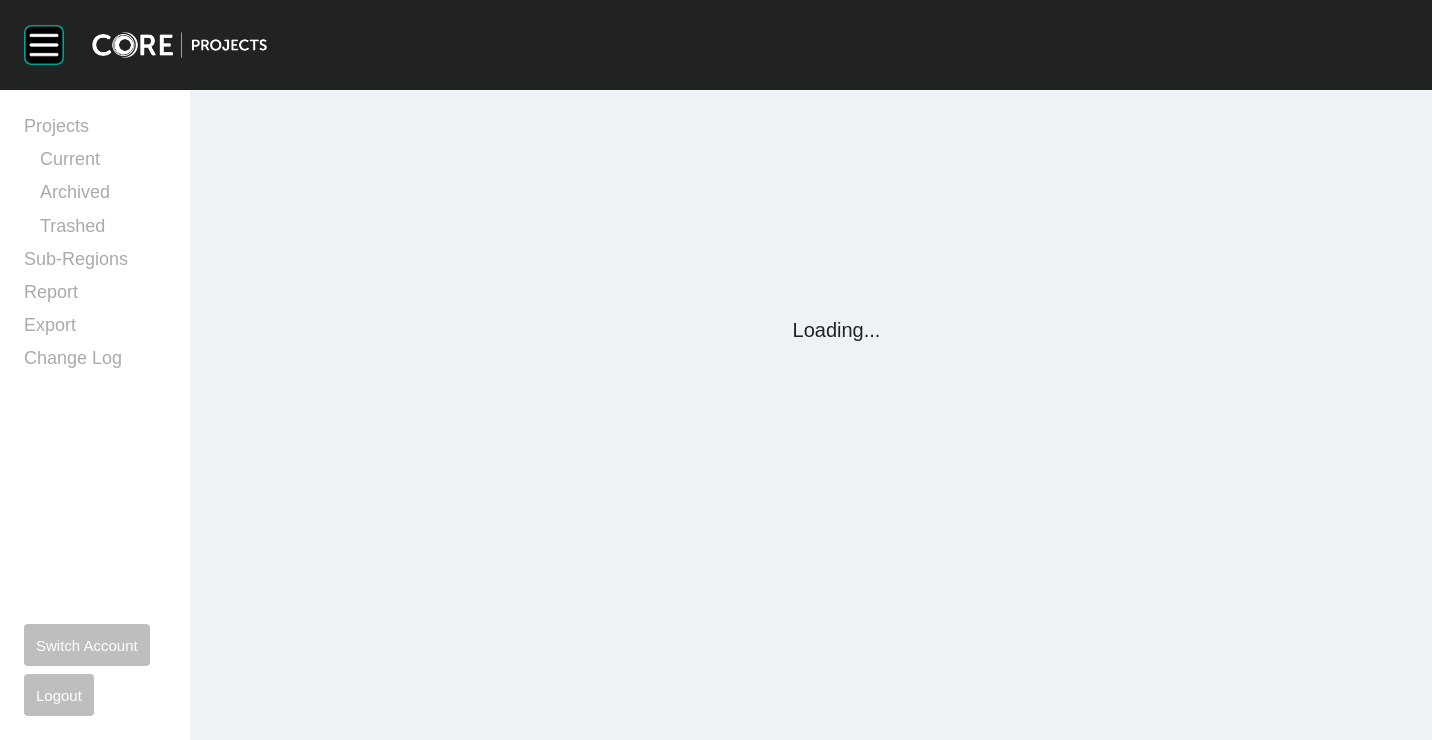 scroll, scrollTop: 0, scrollLeft: 0, axis: both 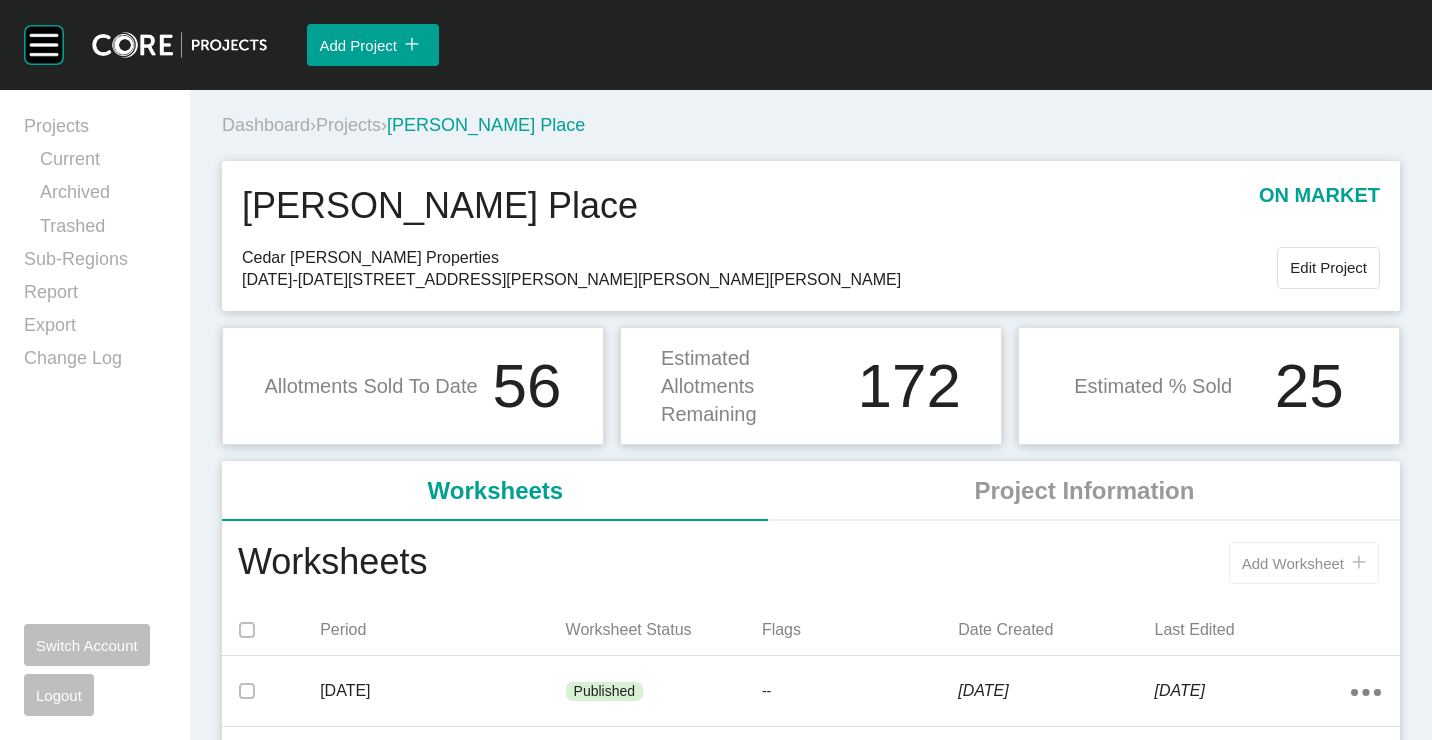 click on "Add Worksheet icon/tick copy 11 Created with Sketch." at bounding box center (1304, 563) 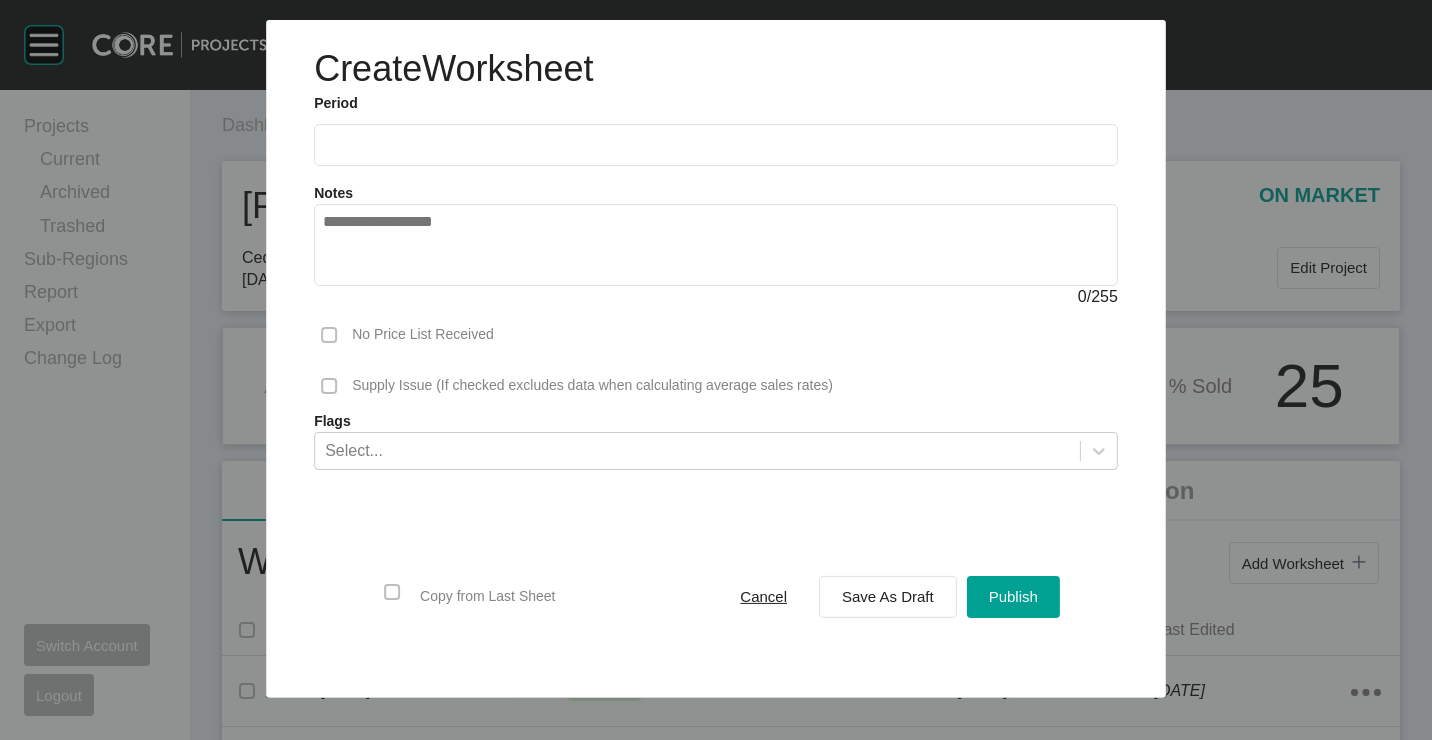 drag, startPoint x: 478, startPoint y: 133, endPoint x: 470, endPoint y: 147, distance: 16.124516 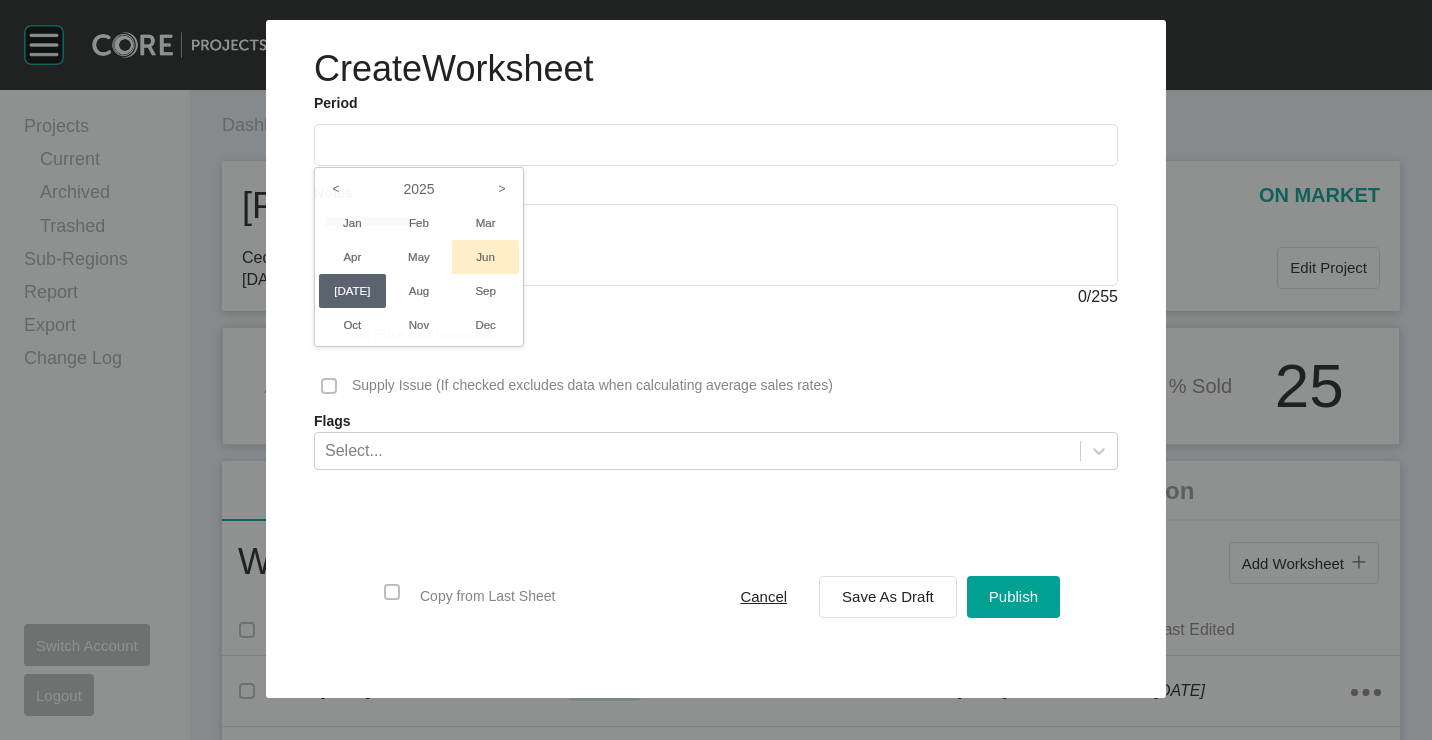 click on "Jun" at bounding box center (485, 257) 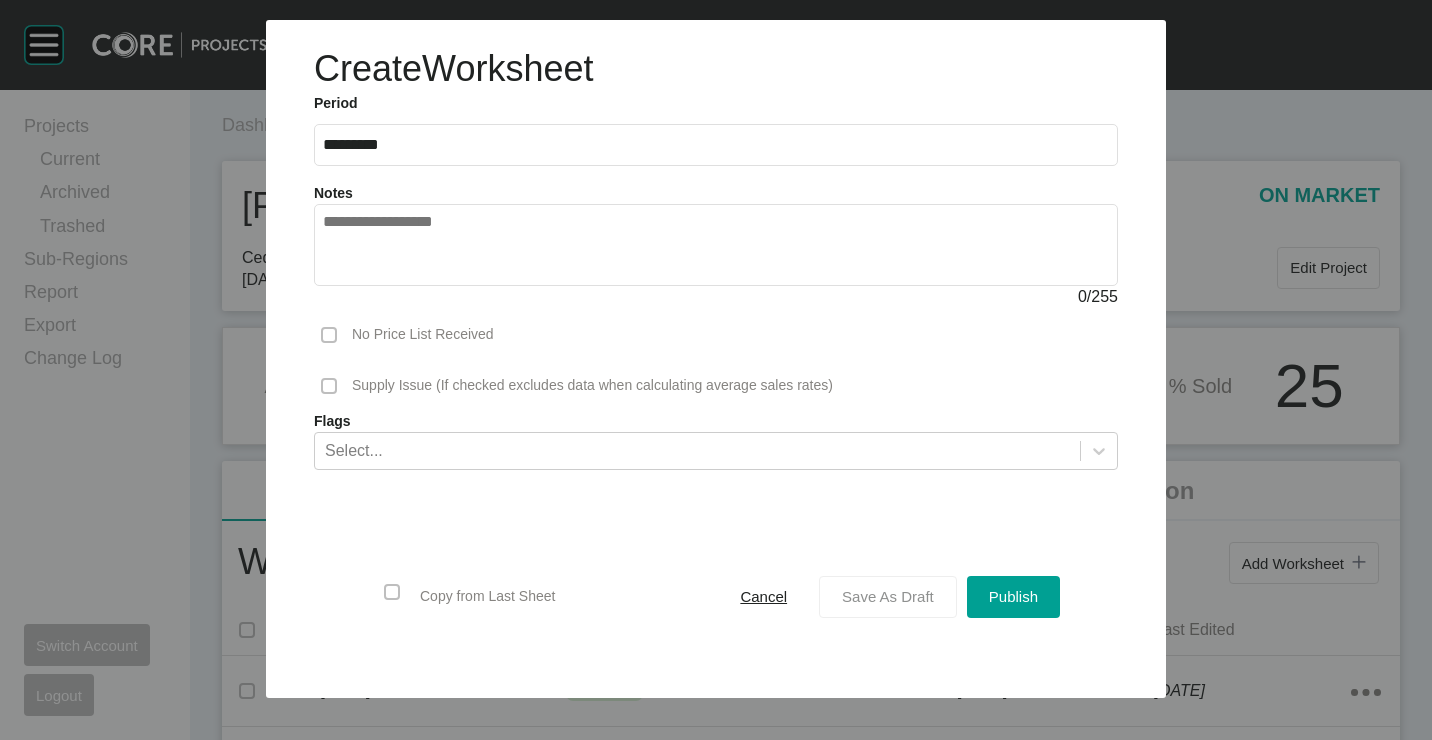 click on "Save As Draft" at bounding box center [888, 596] 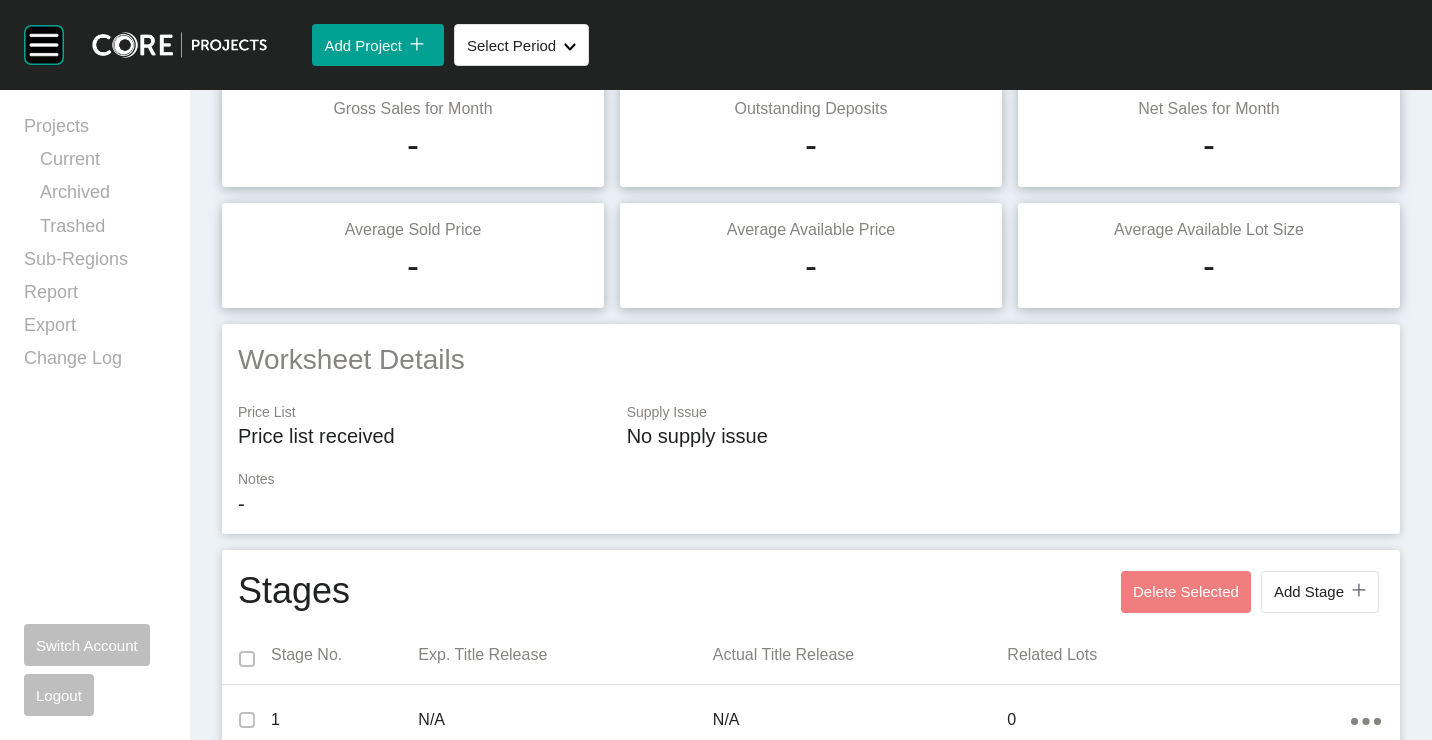 scroll, scrollTop: 0, scrollLeft: 0, axis: both 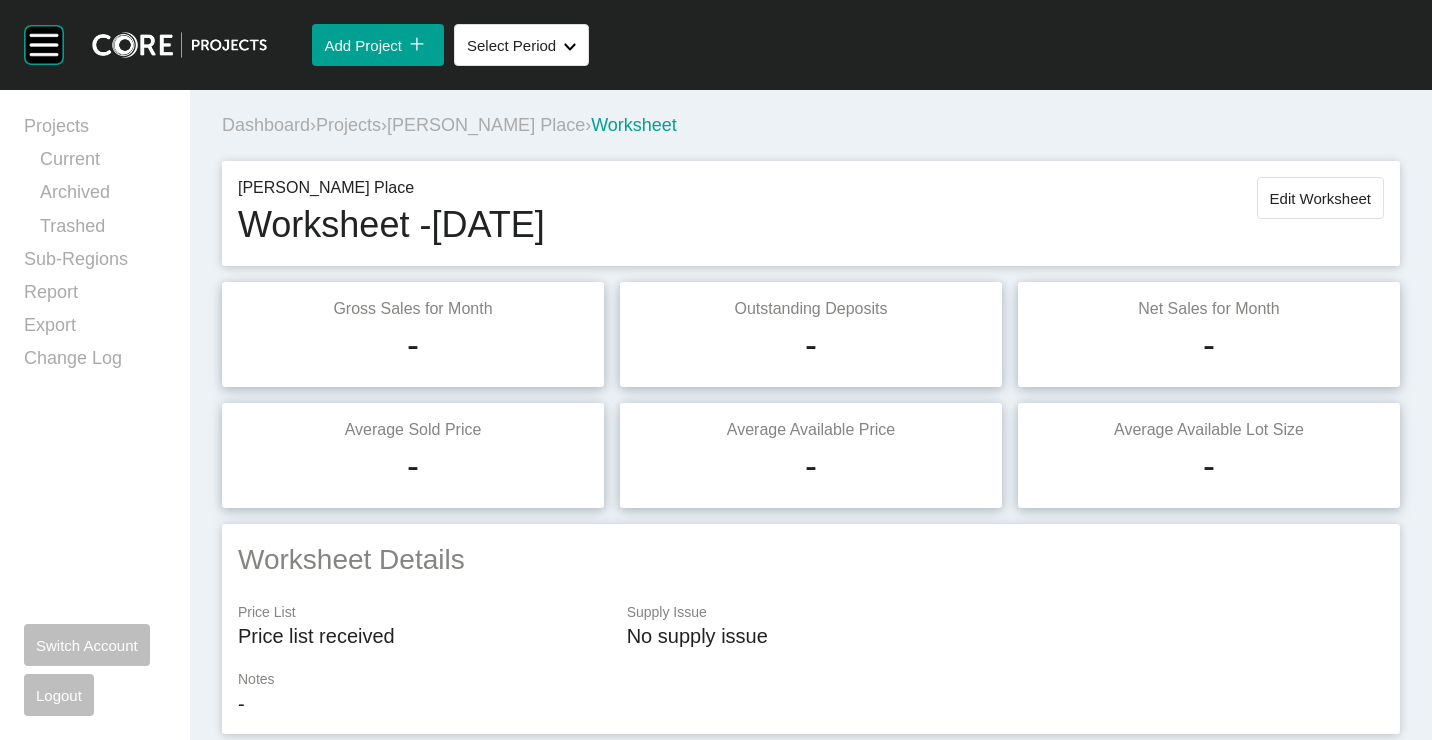 click on "Projects" at bounding box center [348, 125] 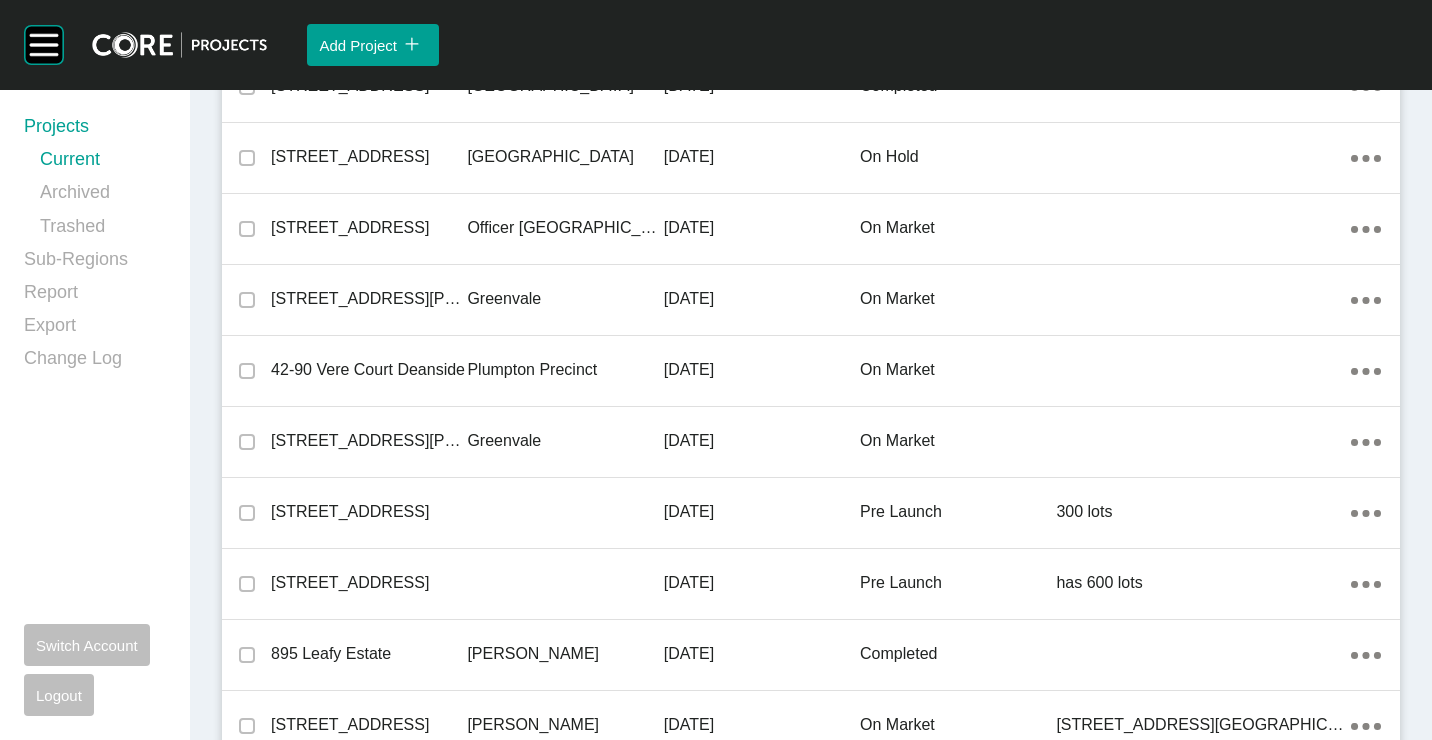 scroll, scrollTop: 11611, scrollLeft: 0, axis: vertical 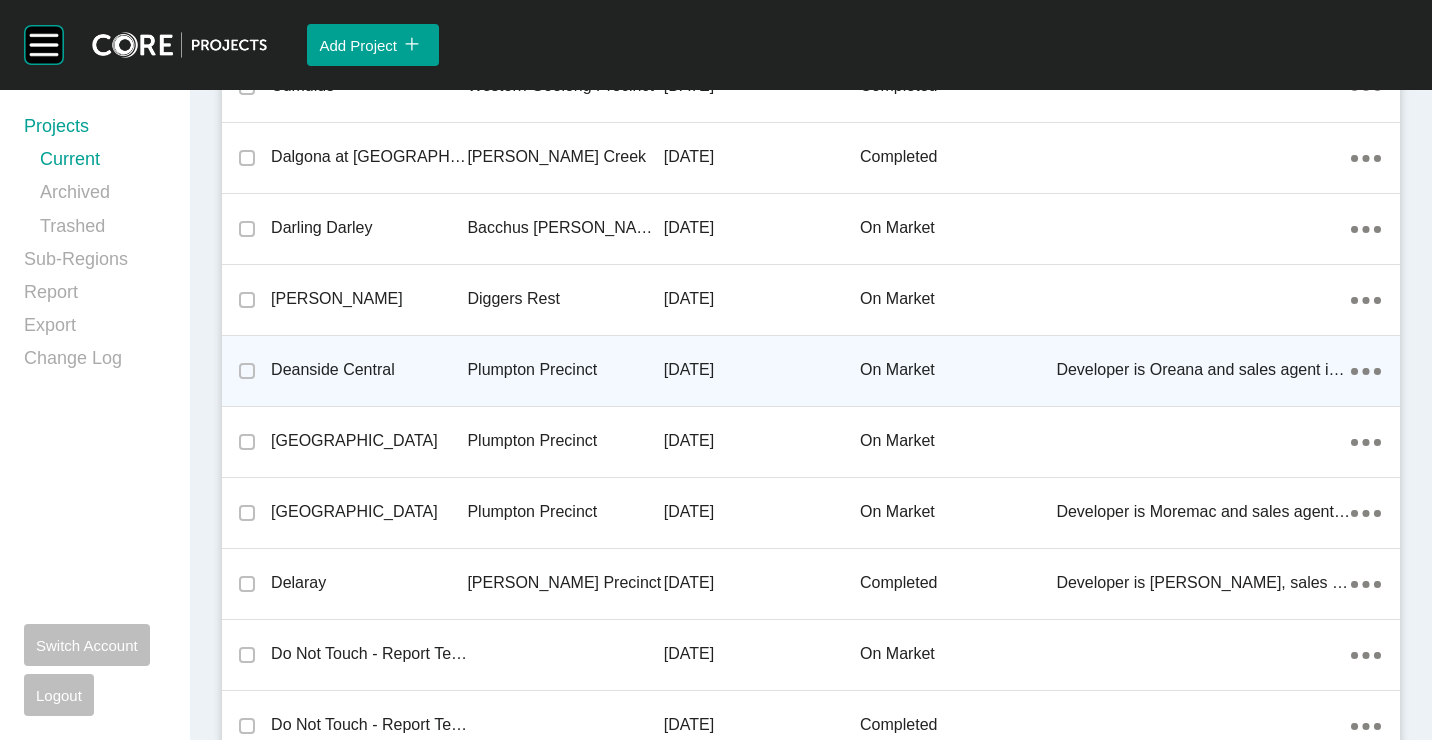 click on "Plumpton Precinct" at bounding box center [565, 370] 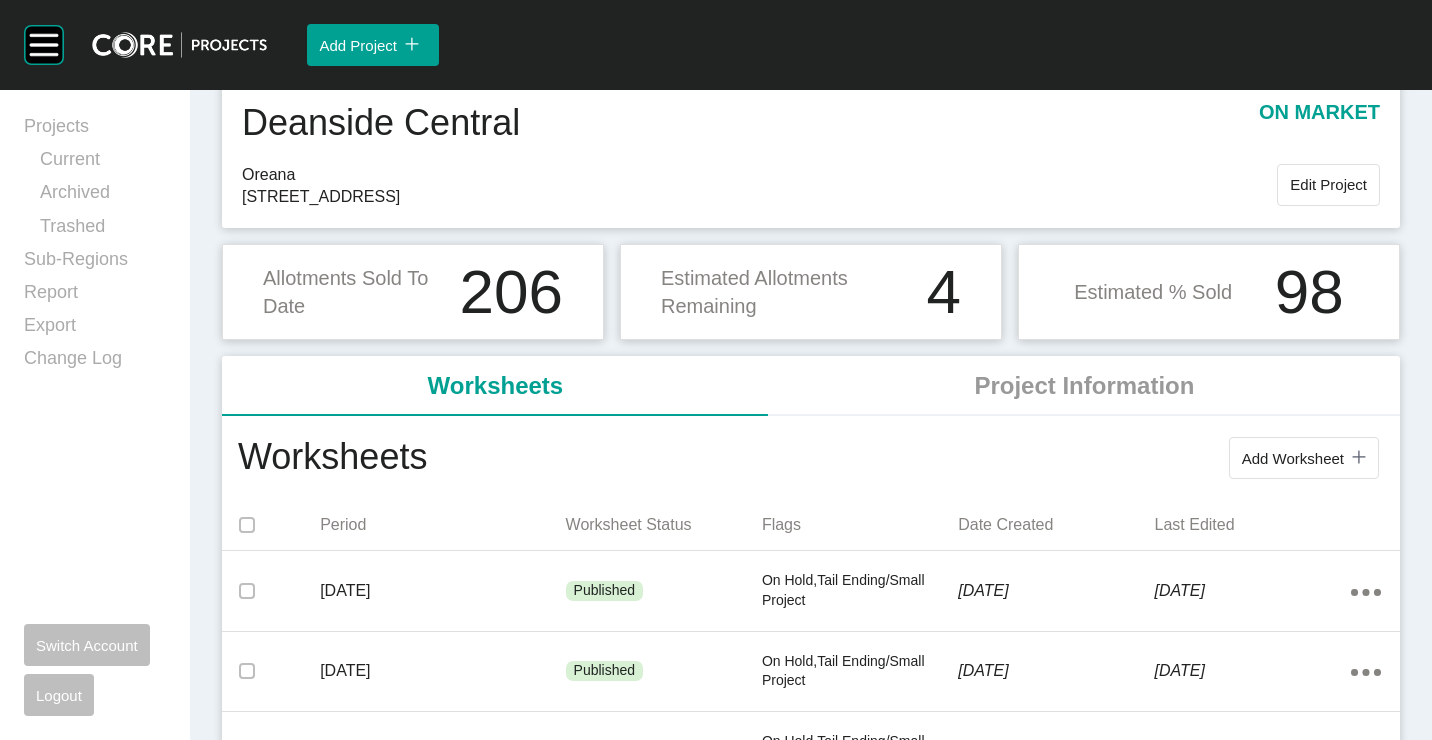scroll, scrollTop: 100, scrollLeft: 0, axis: vertical 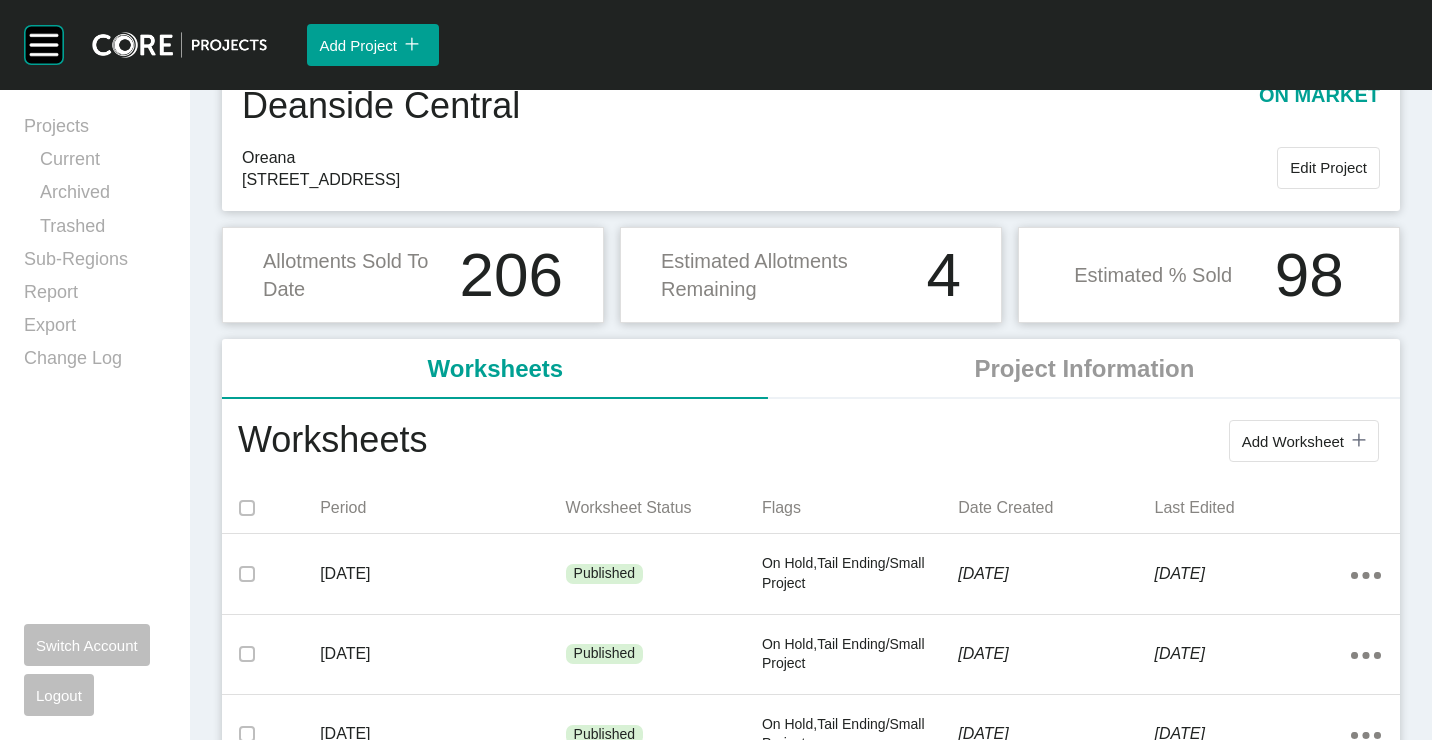 drag, startPoint x: 1340, startPoint y: 440, endPoint x: 1235, endPoint y: 390, distance: 116.297035 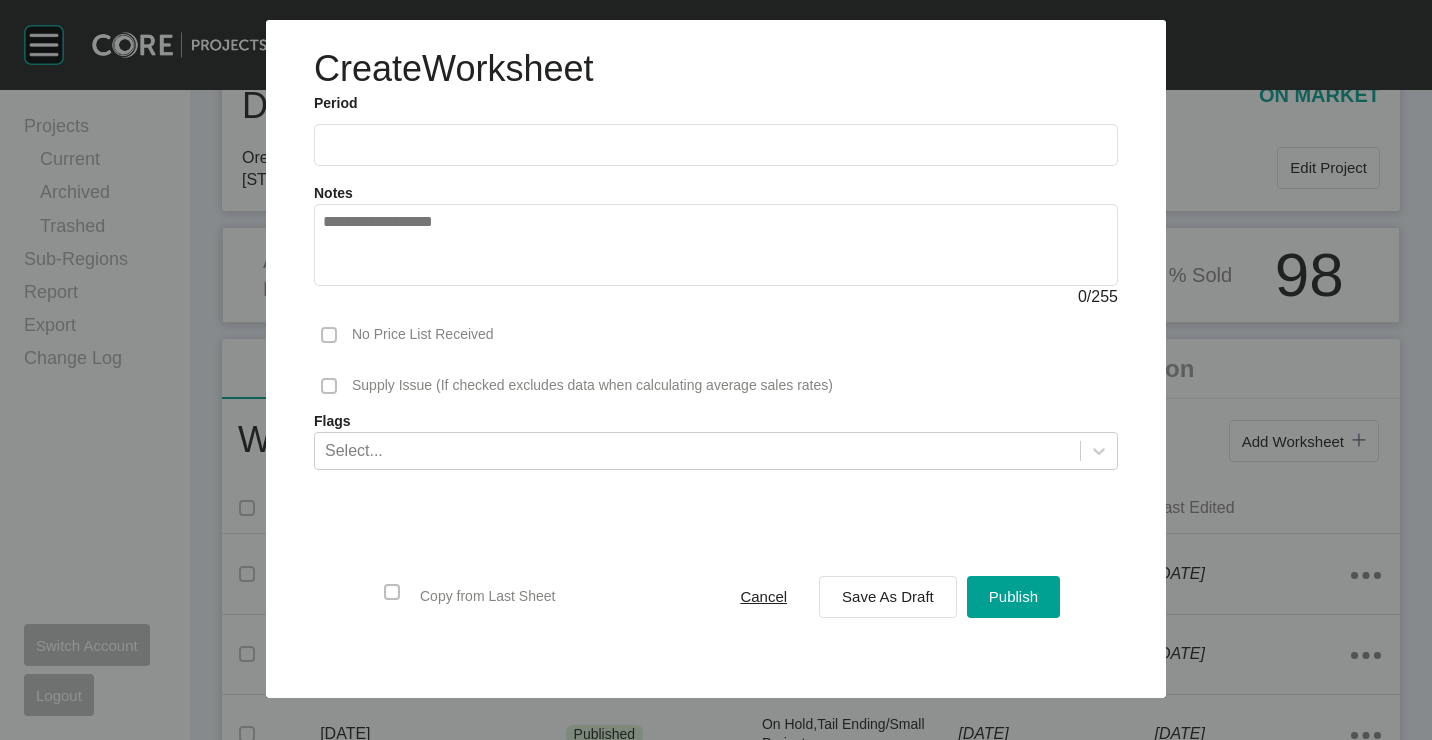 click at bounding box center [716, 144] 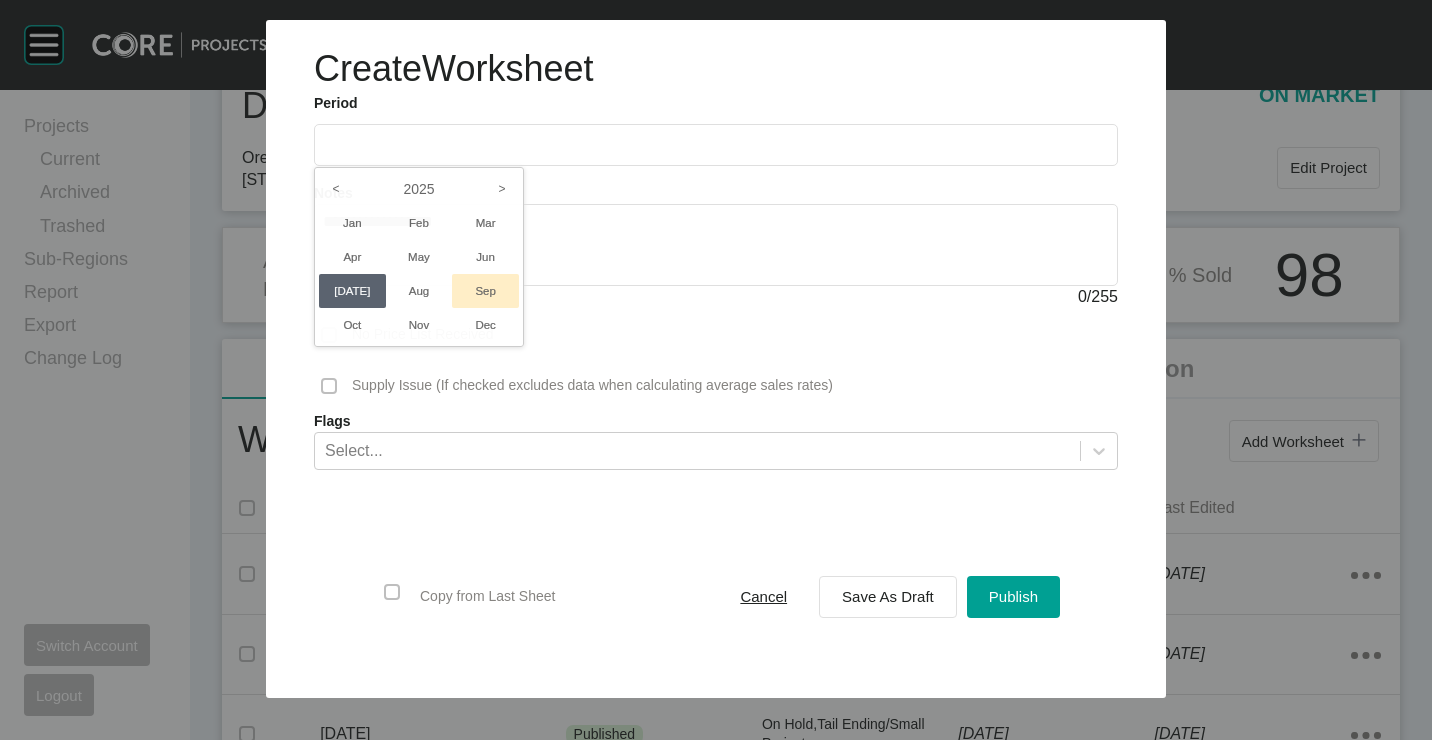 click on "Jun" at bounding box center (485, 257) 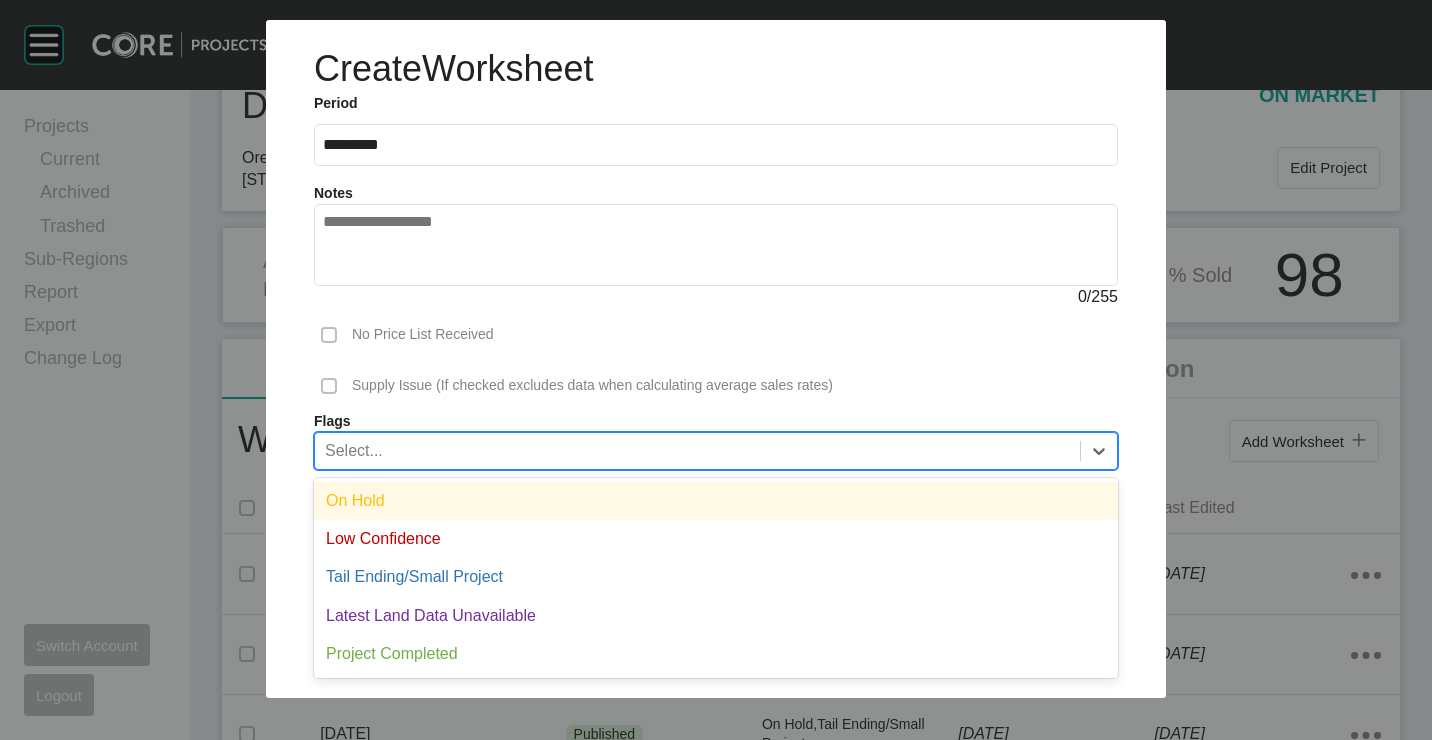 click on "Select..." at bounding box center (697, 450) 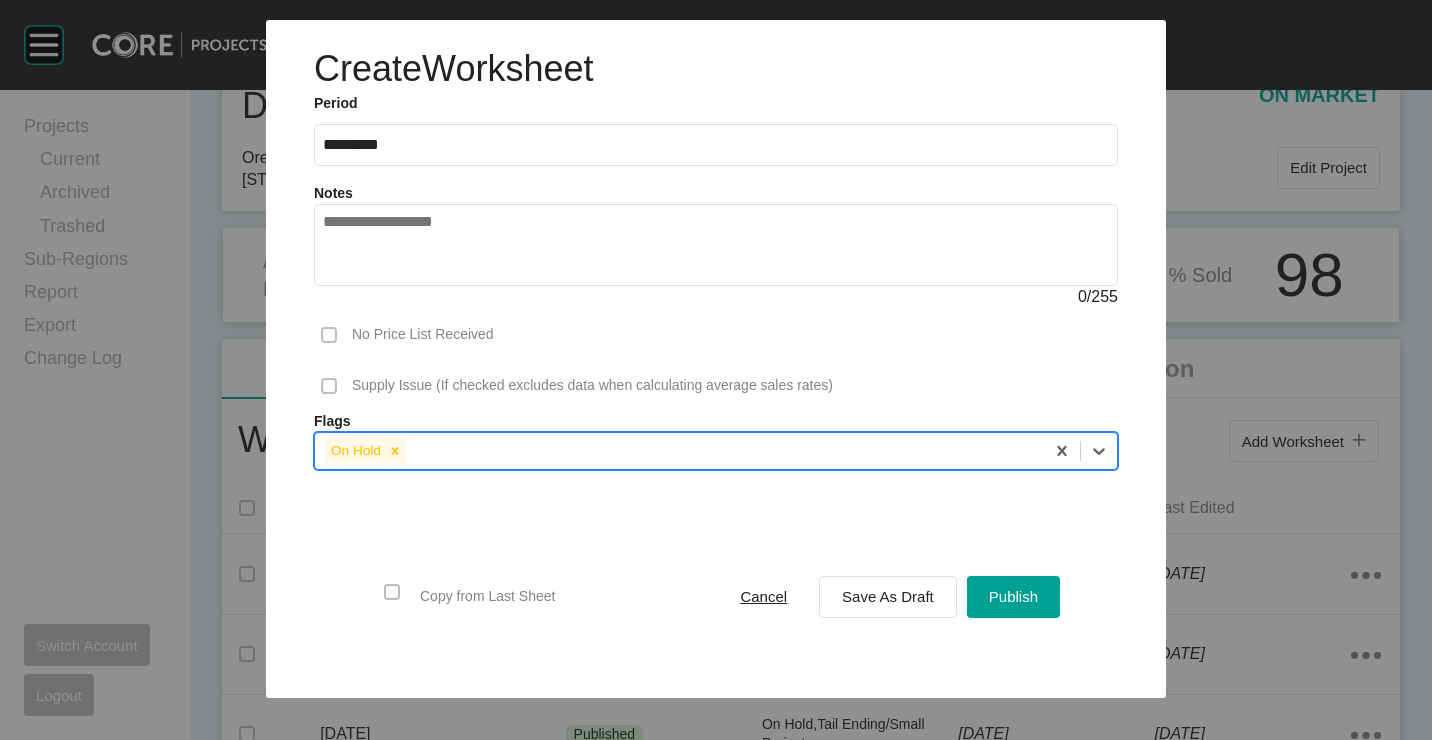 click on "On Hold" at bounding box center (679, 450) 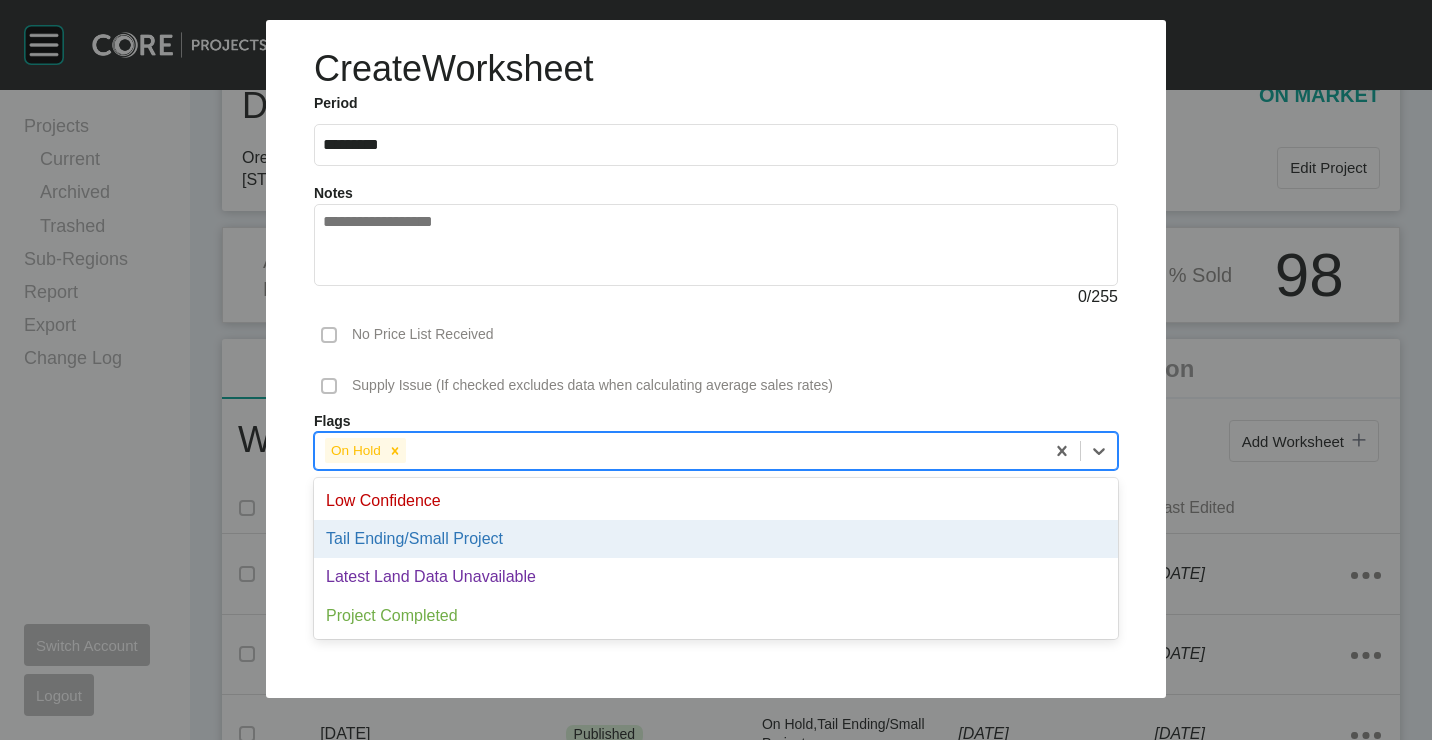 drag, startPoint x: 425, startPoint y: 537, endPoint x: 602, endPoint y: 539, distance: 177.01129 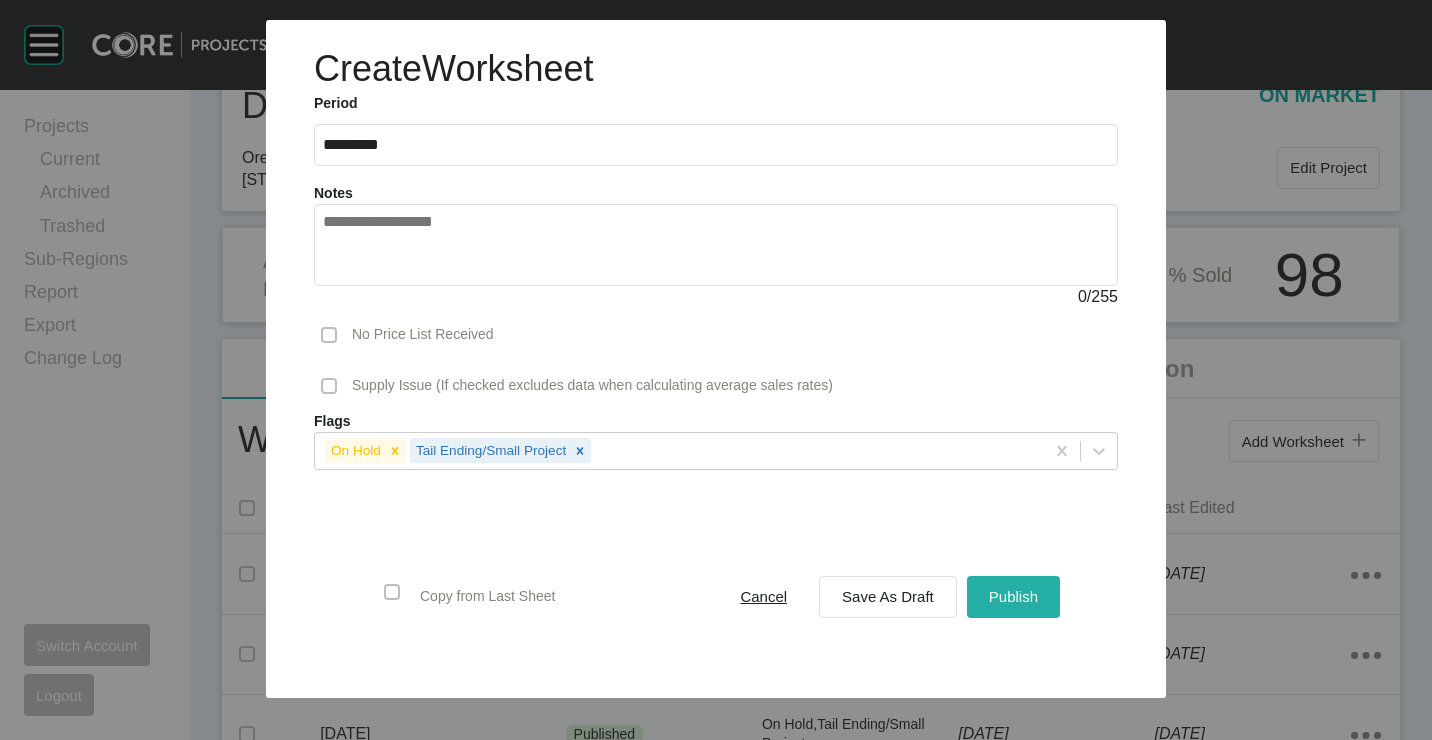 click on "Publish" at bounding box center [1013, 596] 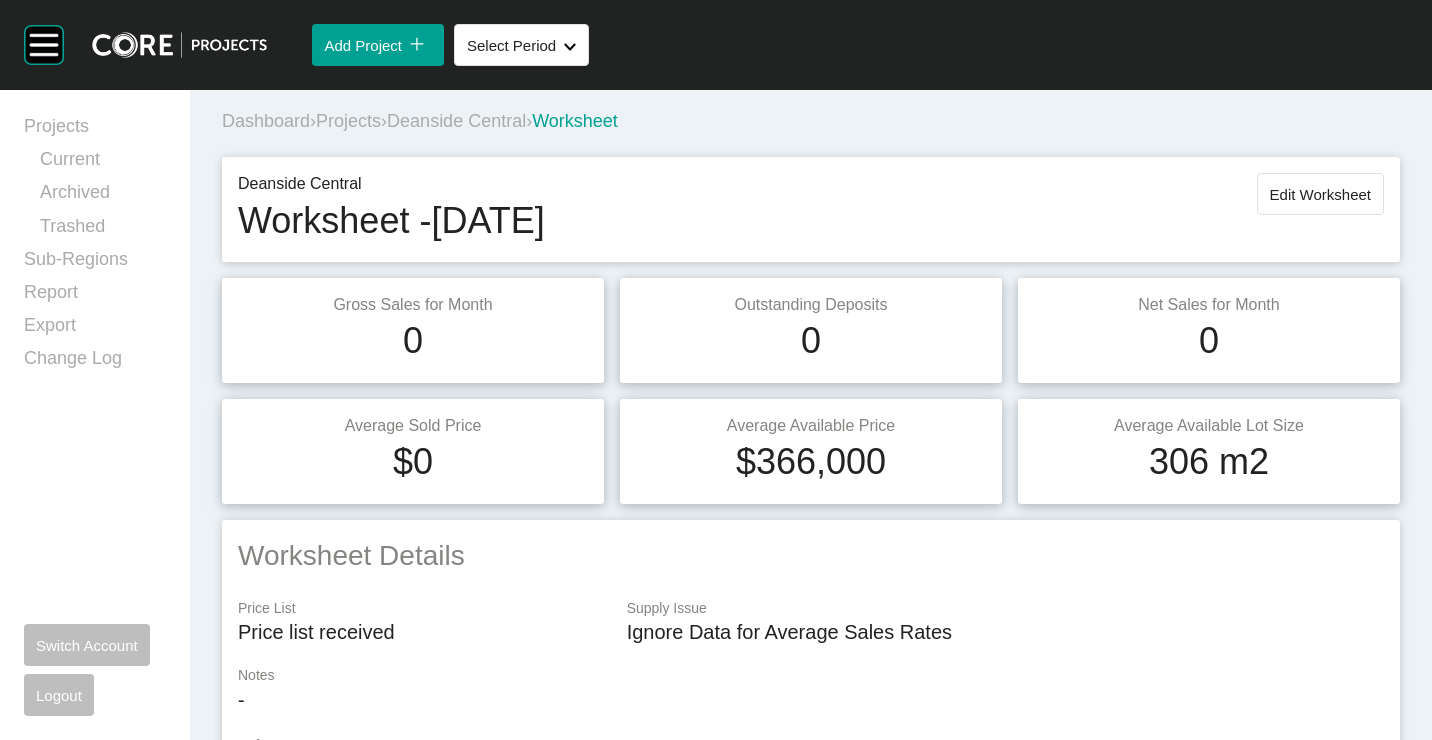 scroll, scrollTop: 0, scrollLeft: 0, axis: both 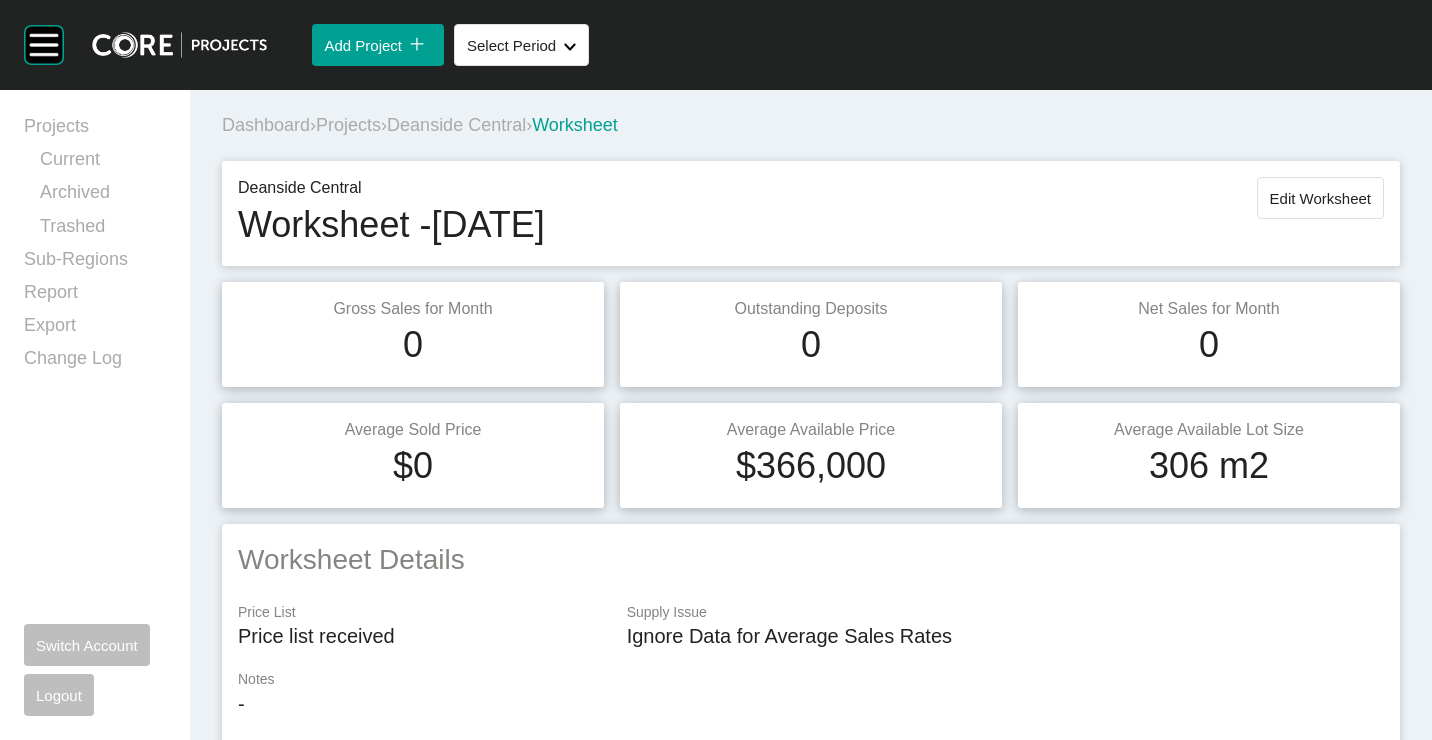 click on "Projects" at bounding box center [348, 125] 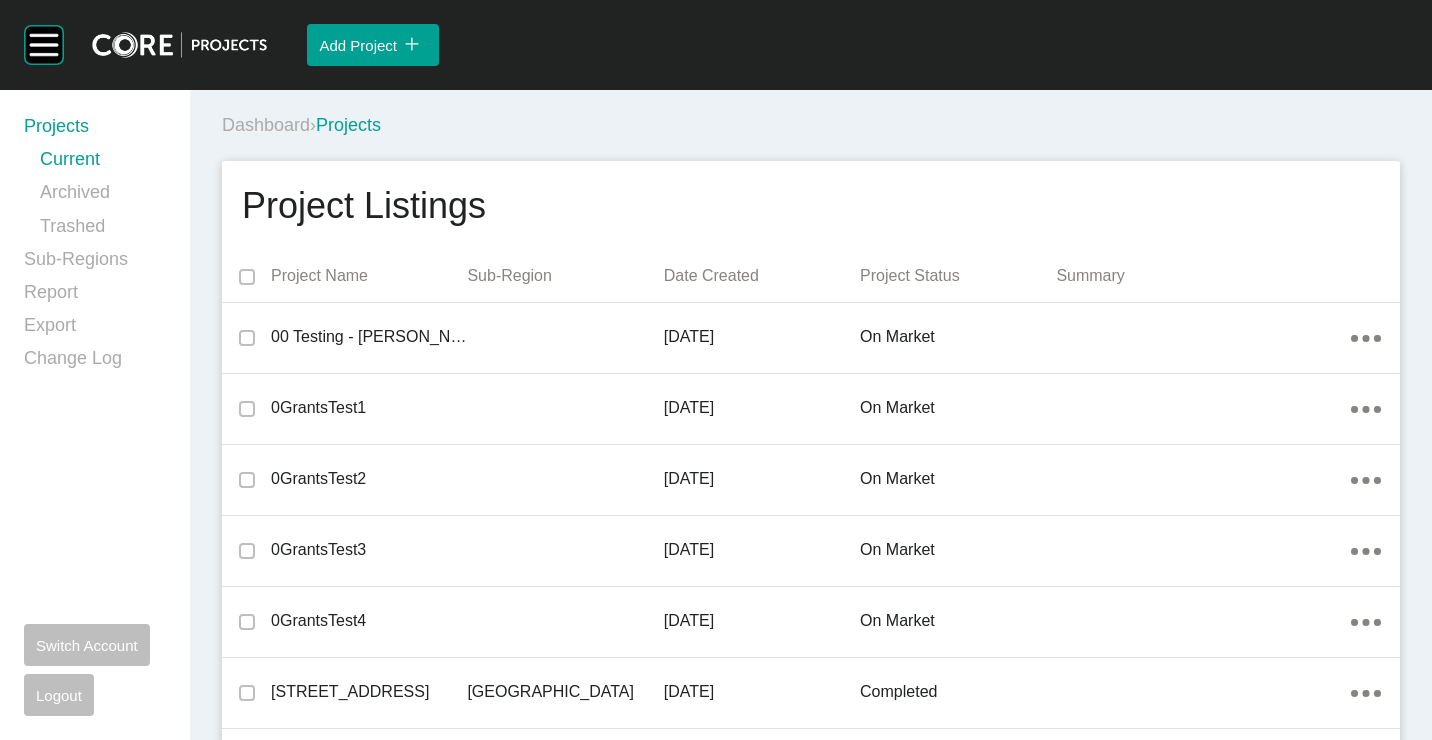 scroll, scrollTop: 11611, scrollLeft: 0, axis: vertical 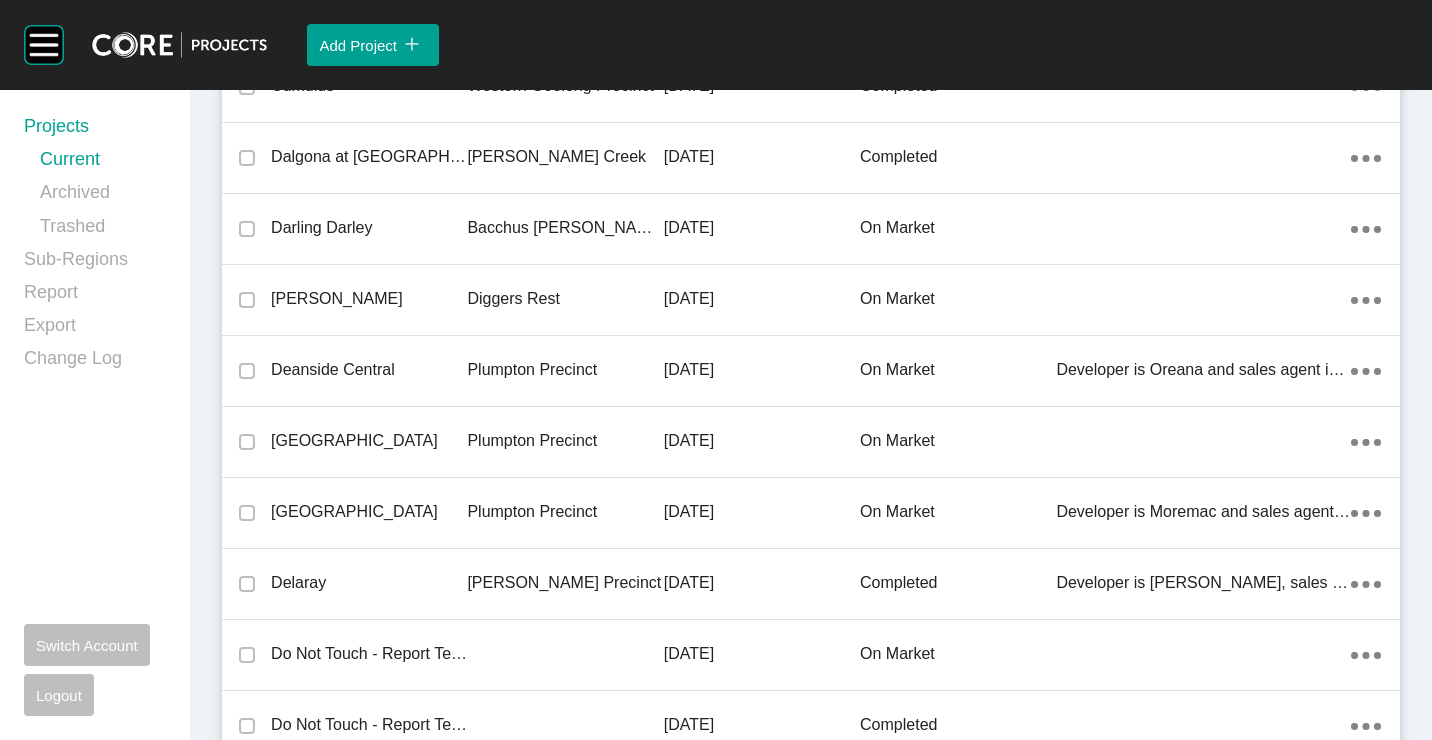 click on "Plumpton Precinct" at bounding box center [565, 441] 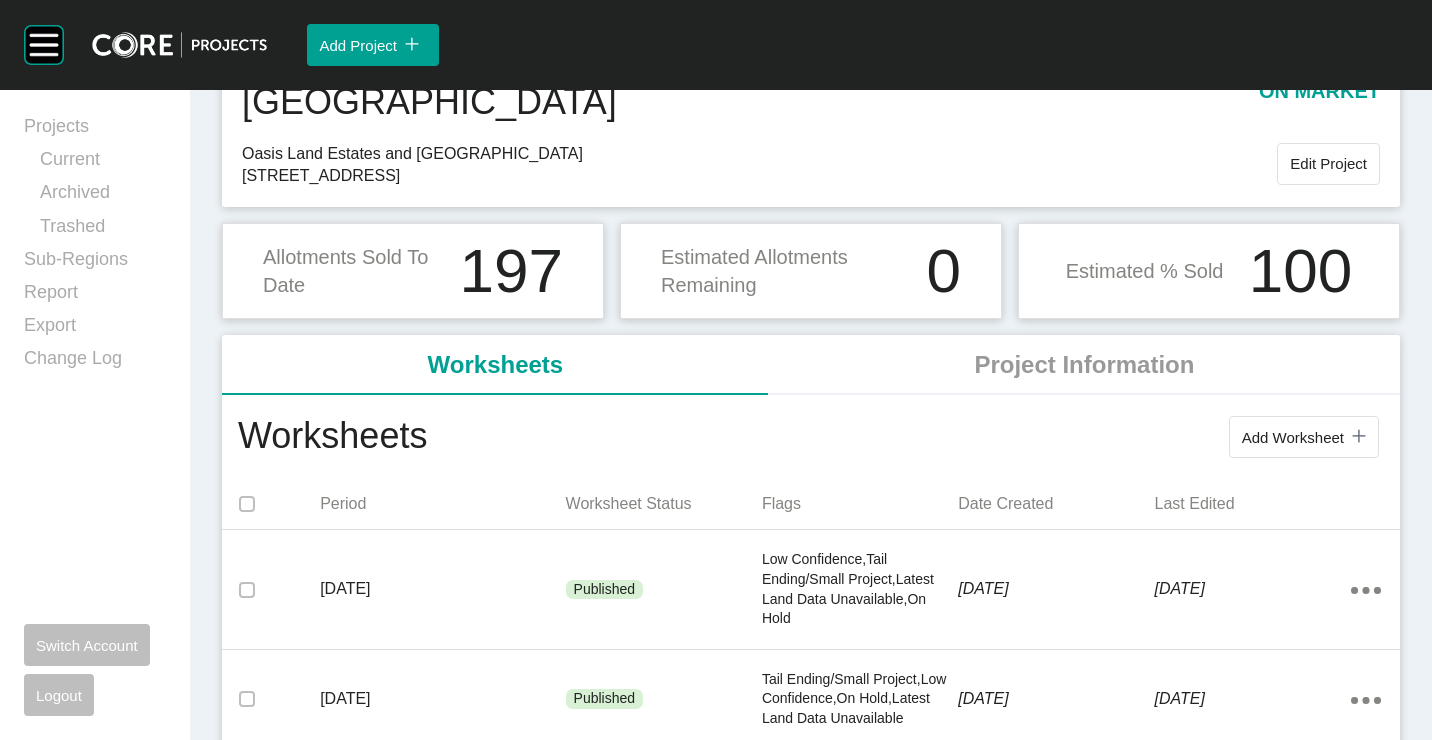 scroll, scrollTop: 200, scrollLeft: 0, axis: vertical 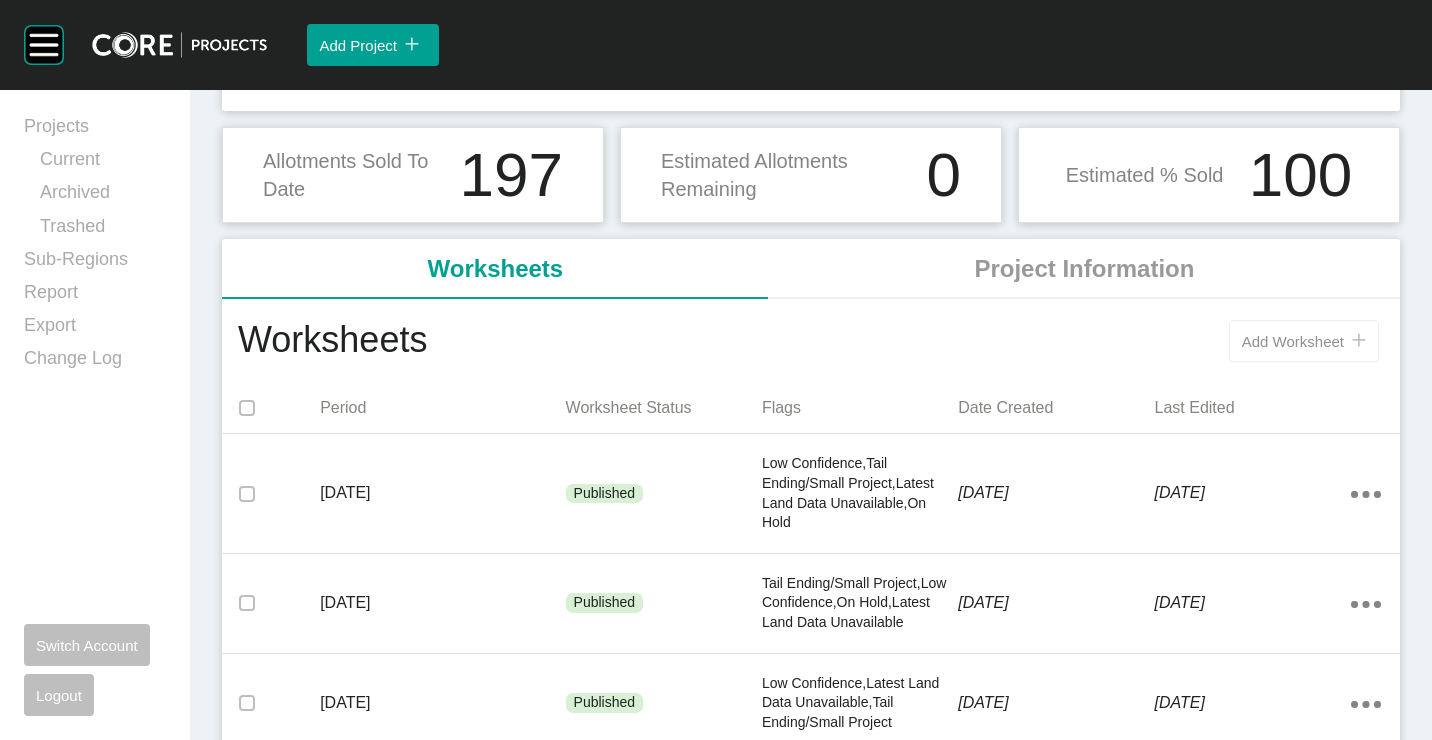 click on "Add Worksheet" at bounding box center [1293, 341] 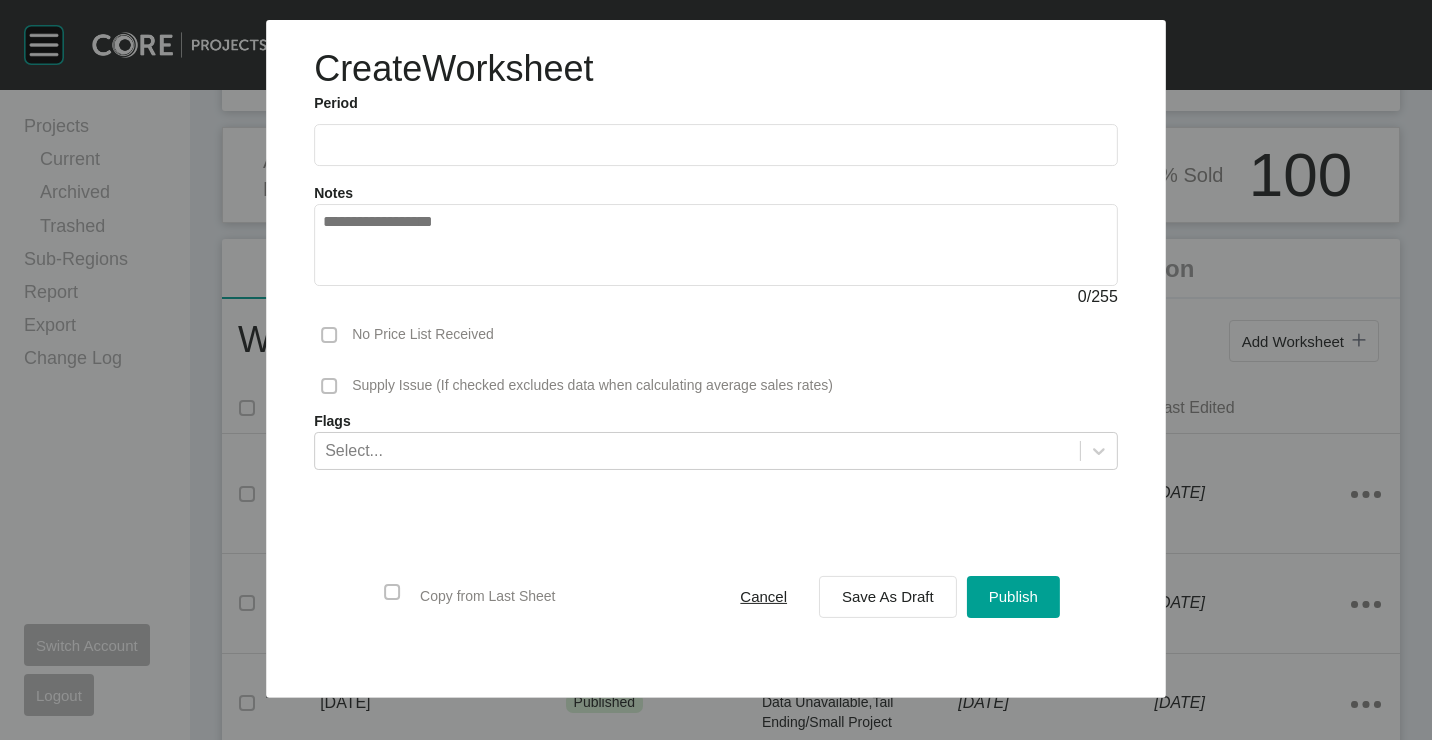 click at bounding box center (716, 145) 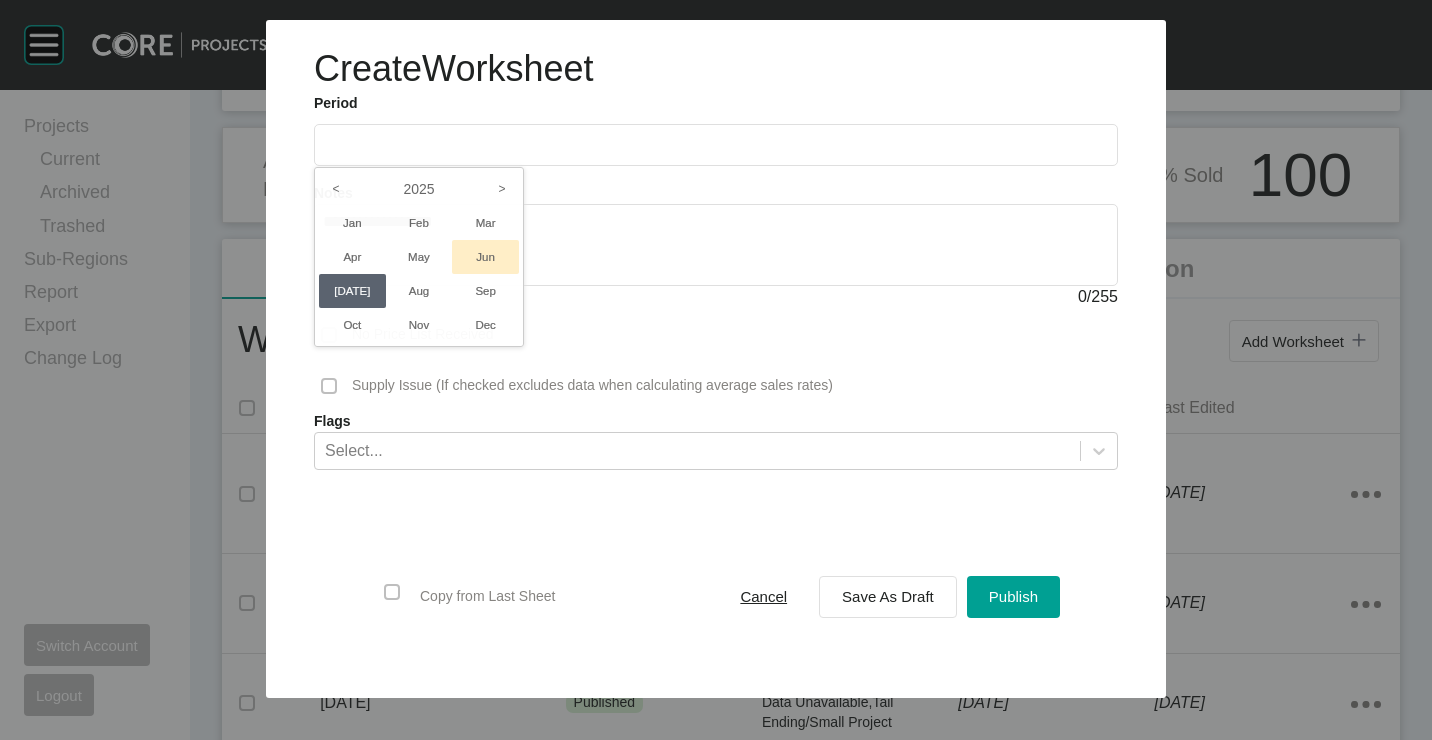 click on "Jun" at bounding box center (485, 257) 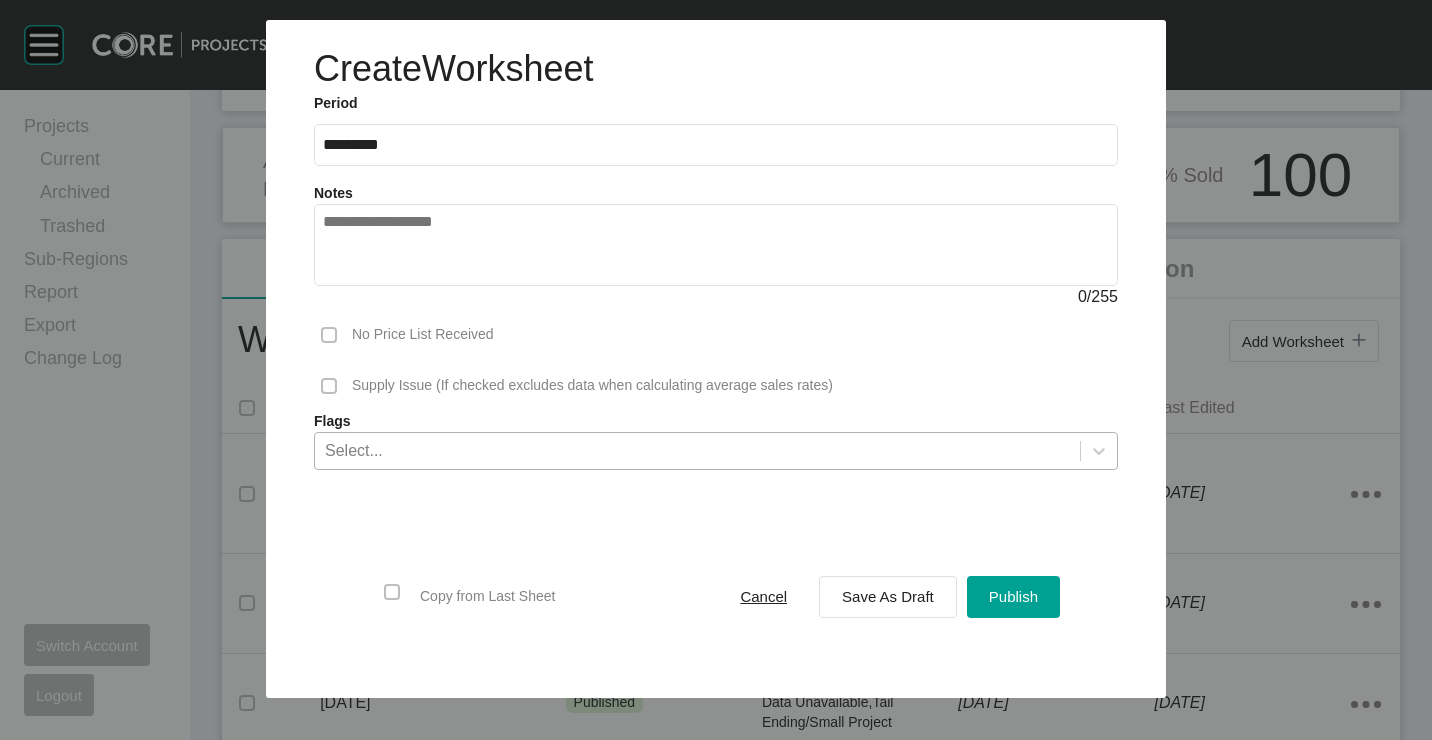 click on "Select..." at bounding box center [697, 450] 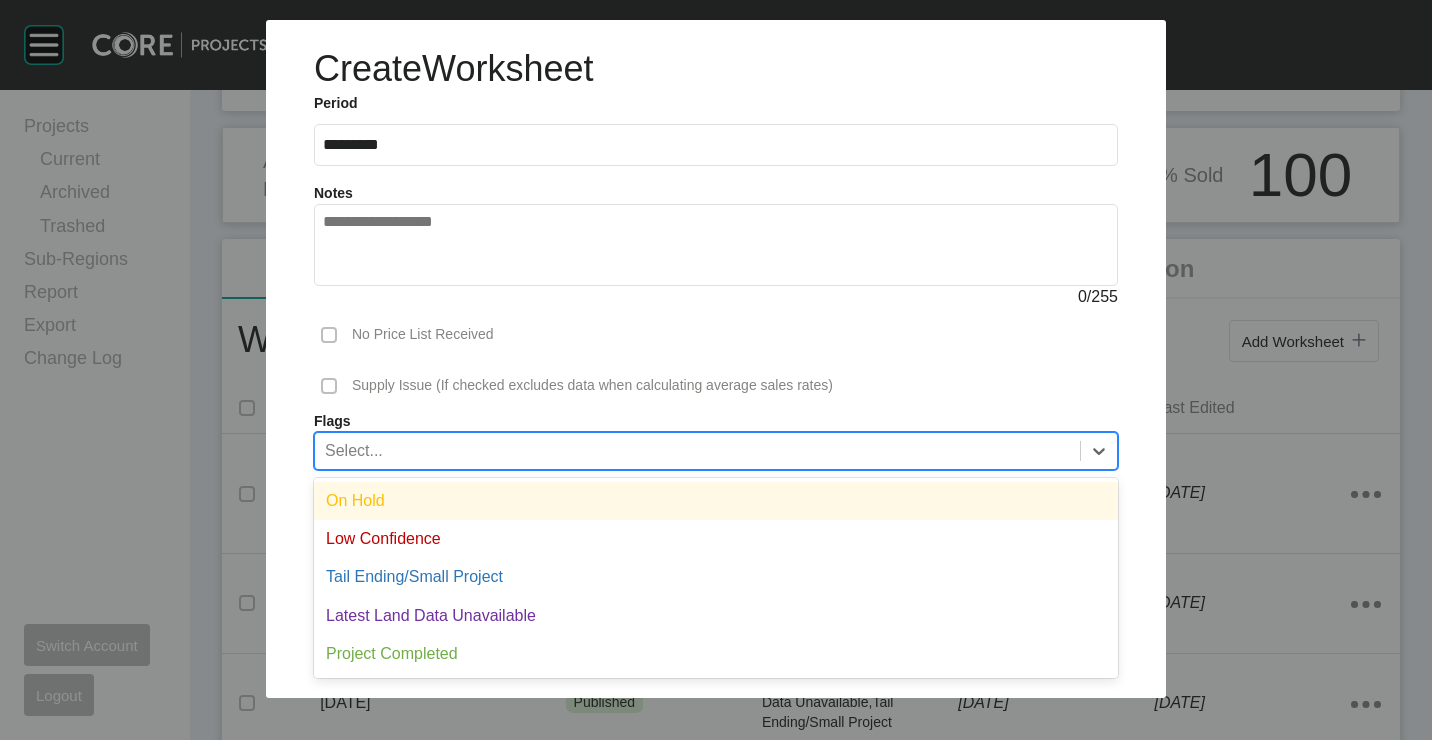 click on "On Hold" at bounding box center [716, 501] 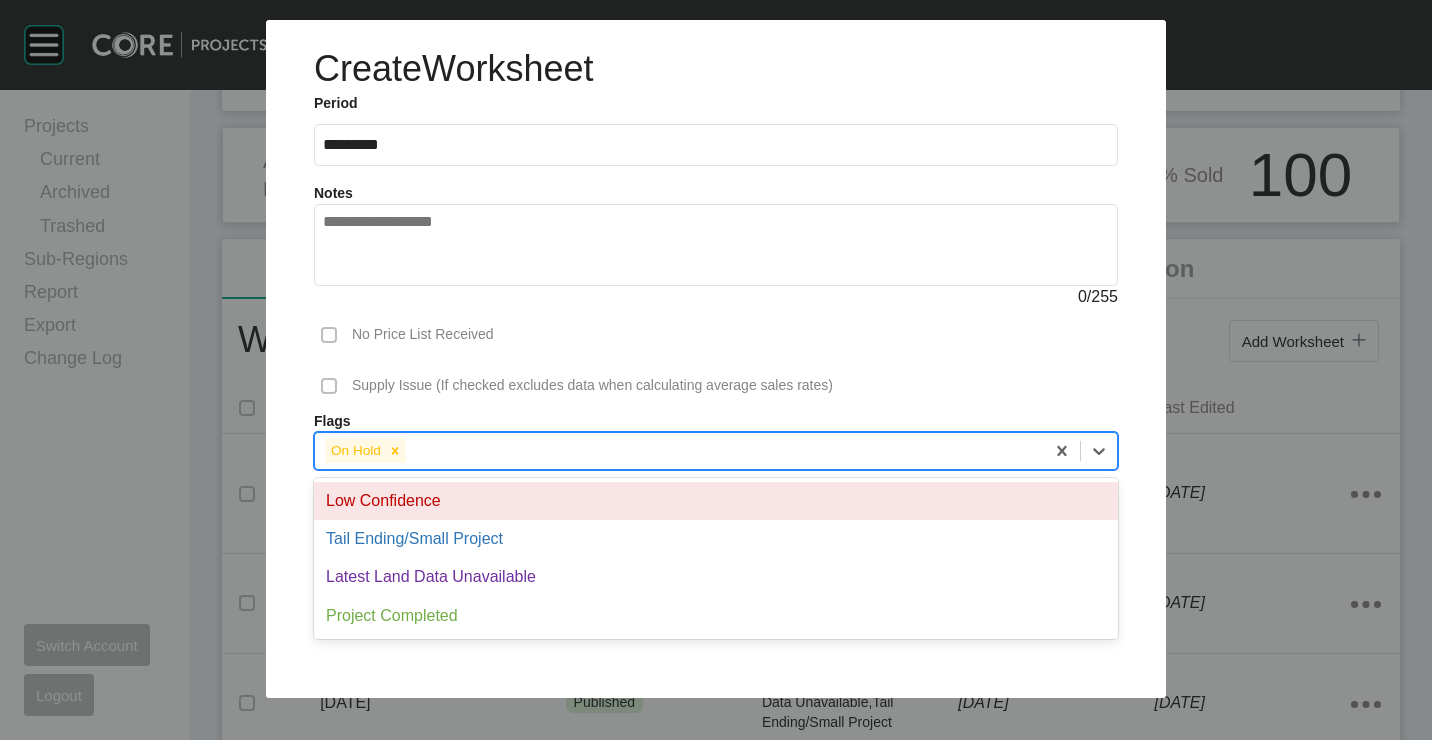drag, startPoint x: 537, startPoint y: 439, endPoint x: 505, endPoint y: 516, distance: 83.38465 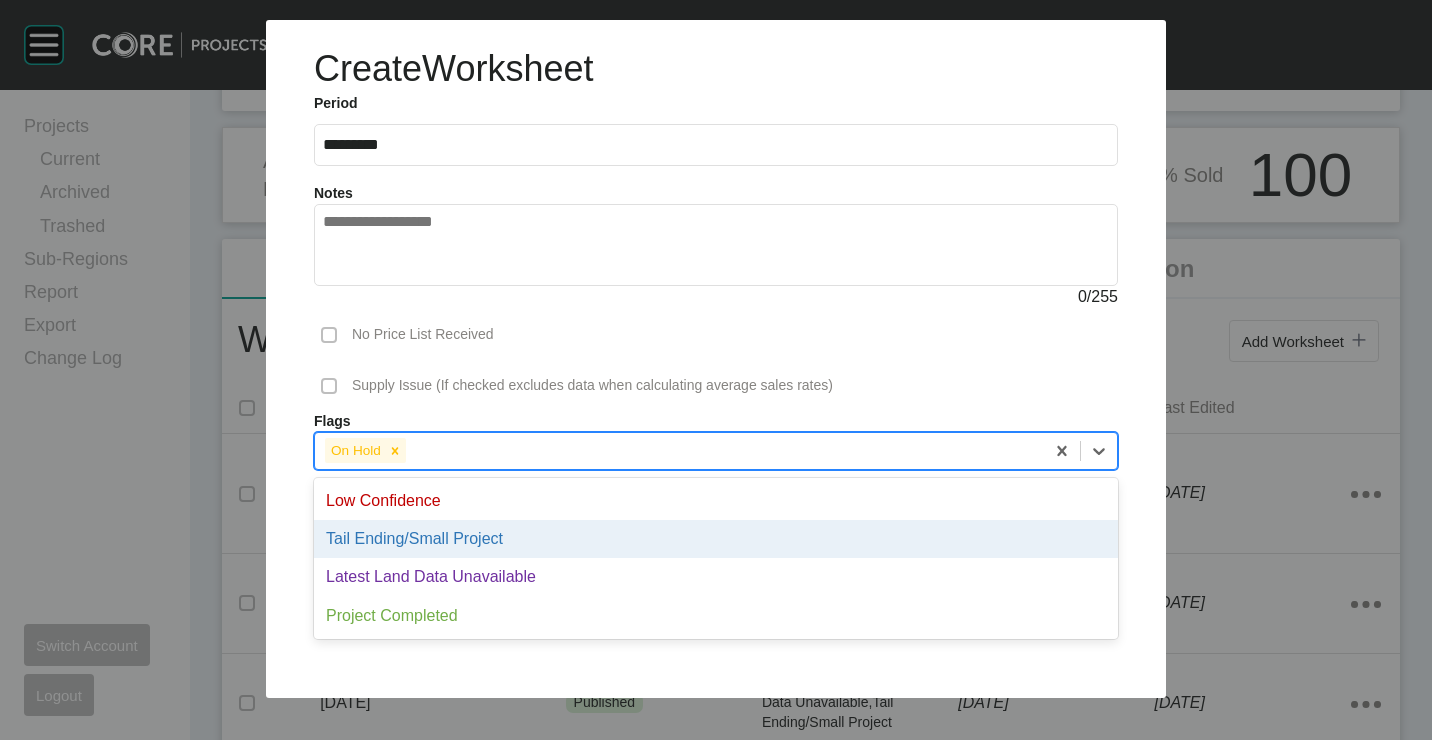 click on "Tail Ending/Small Project" at bounding box center [716, 539] 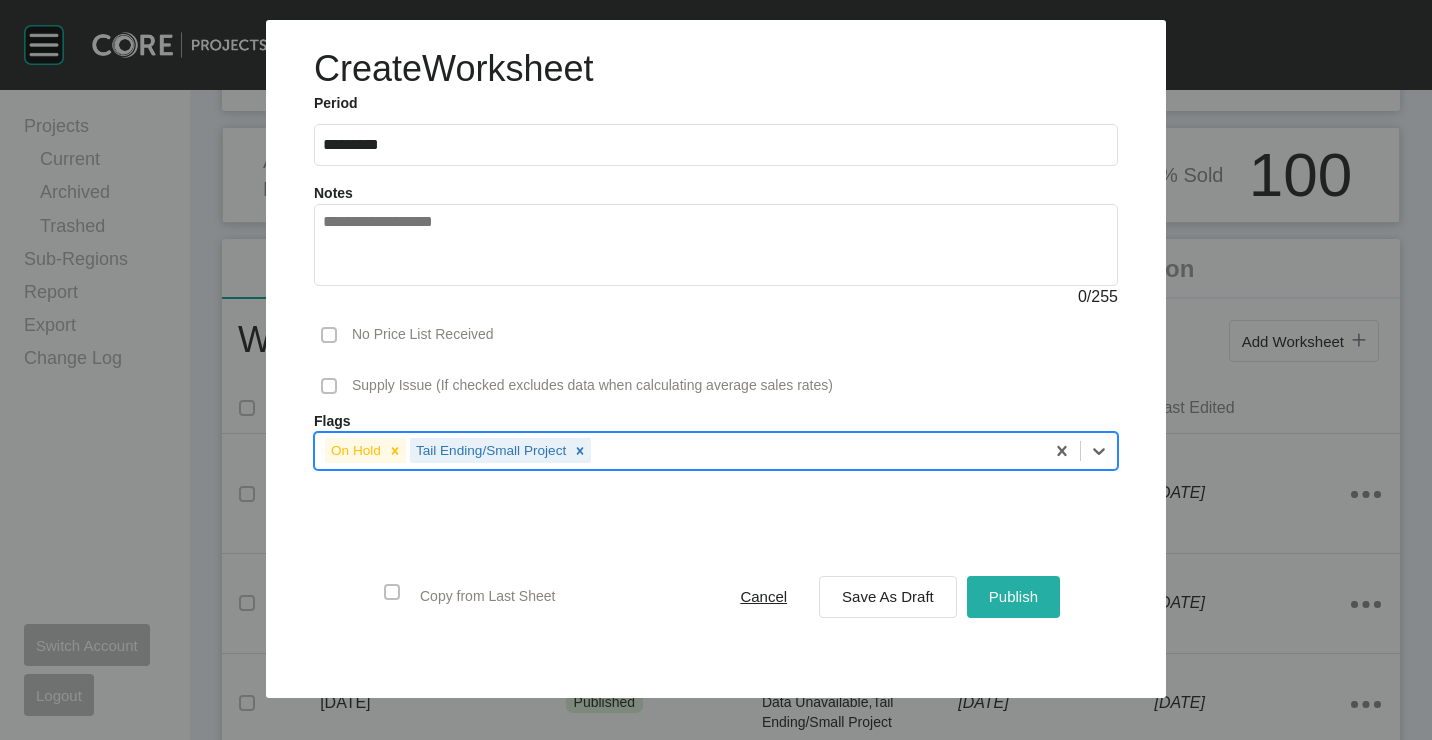 click on "Publish" at bounding box center (1013, 596) 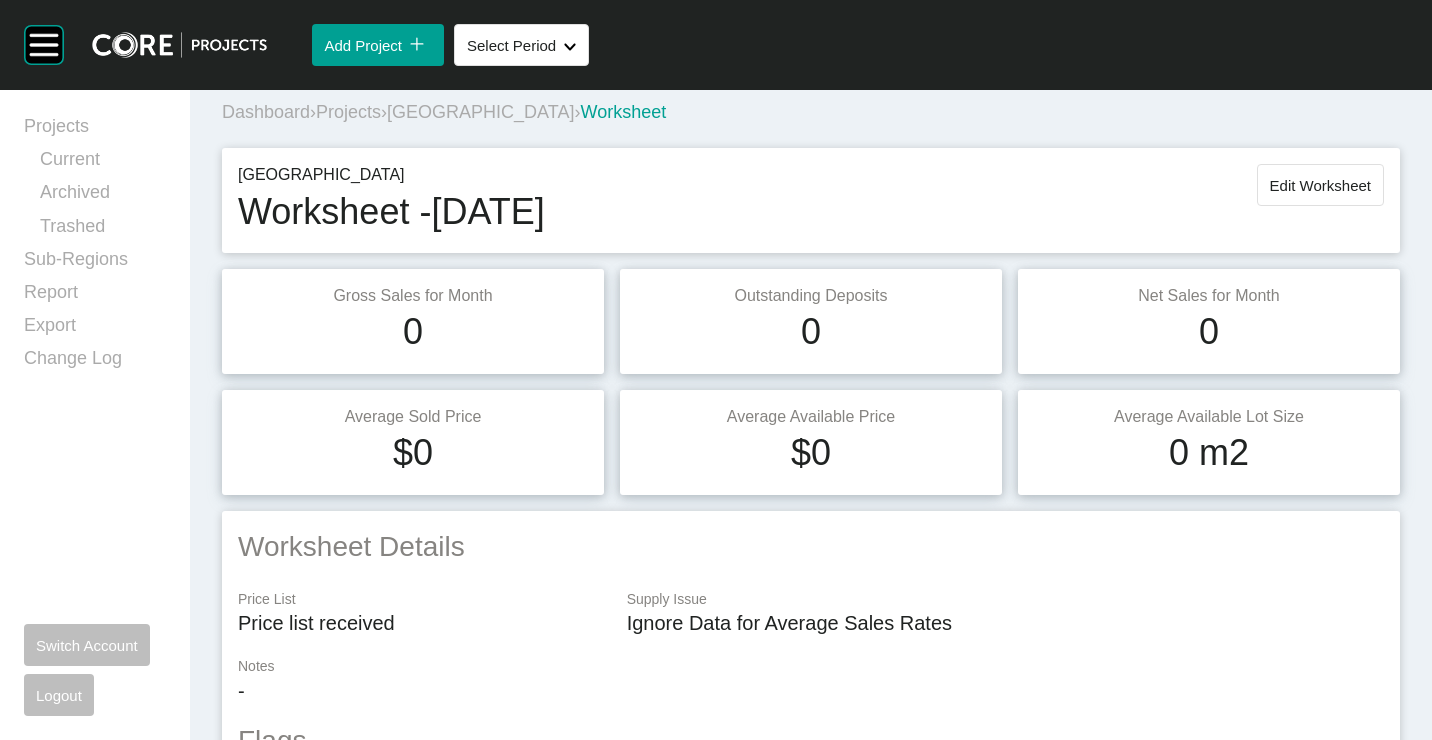 scroll, scrollTop: 0, scrollLeft: 0, axis: both 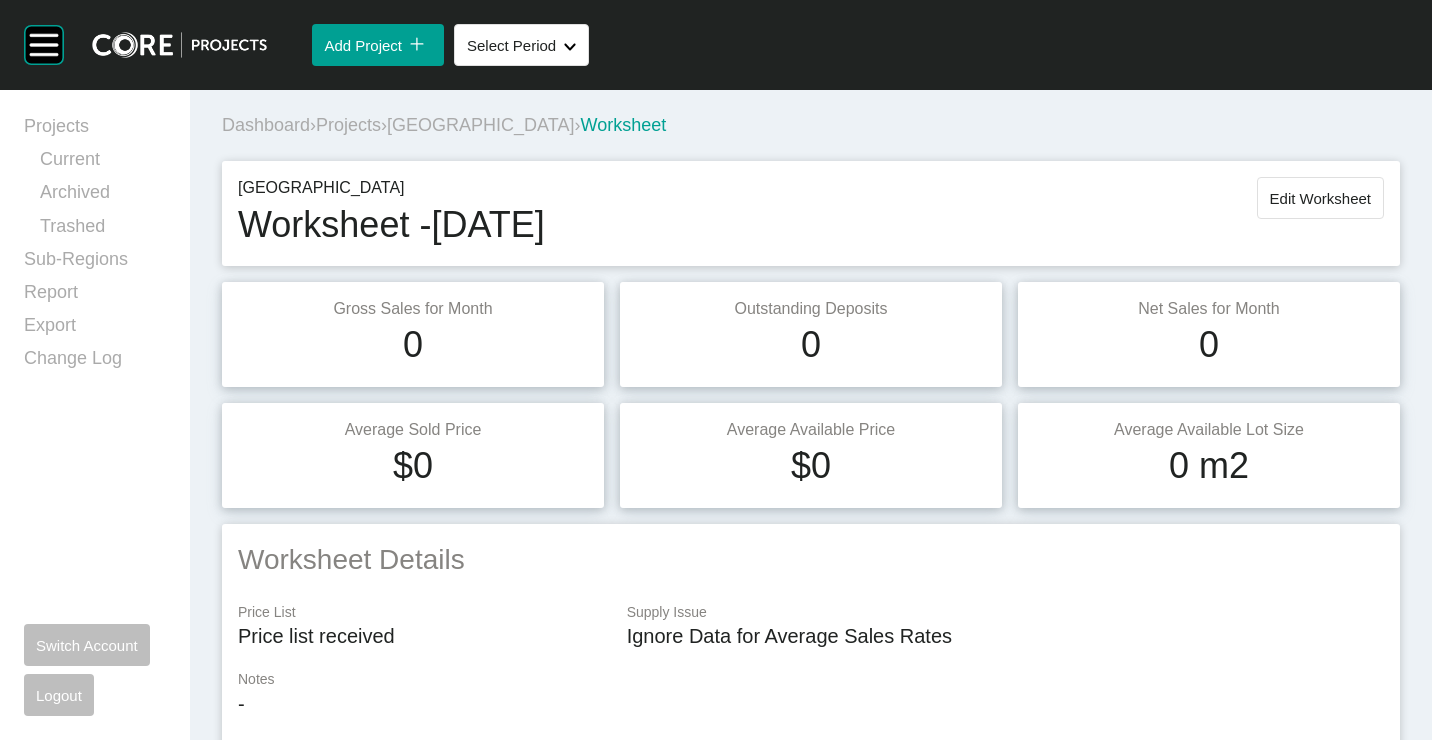 click on "Dashboard  ›  Projects  ›  [GEOGRAPHIC_DATA]  ›  Worksheet" at bounding box center (815, 125) 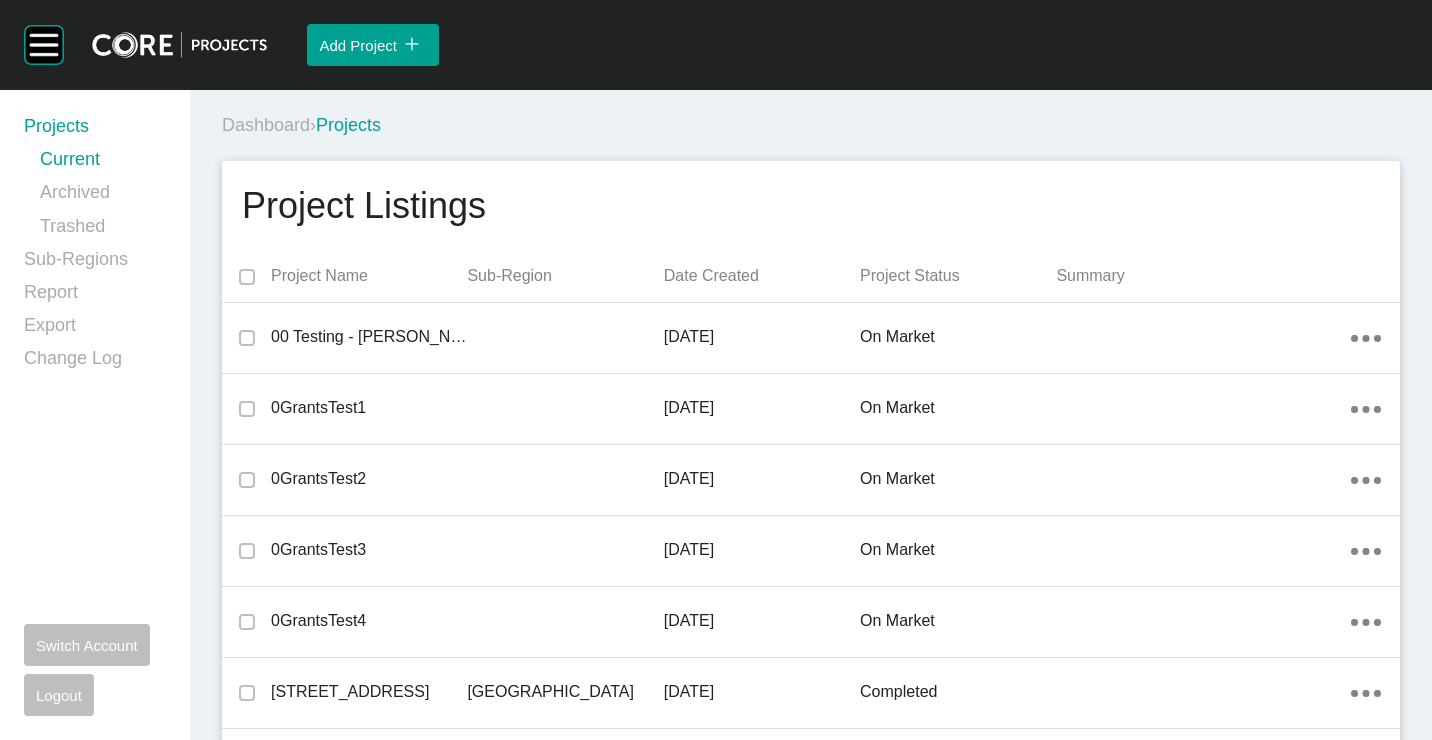 scroll, scrollTop: 11682, scrollLeft: 0, axis: vertical 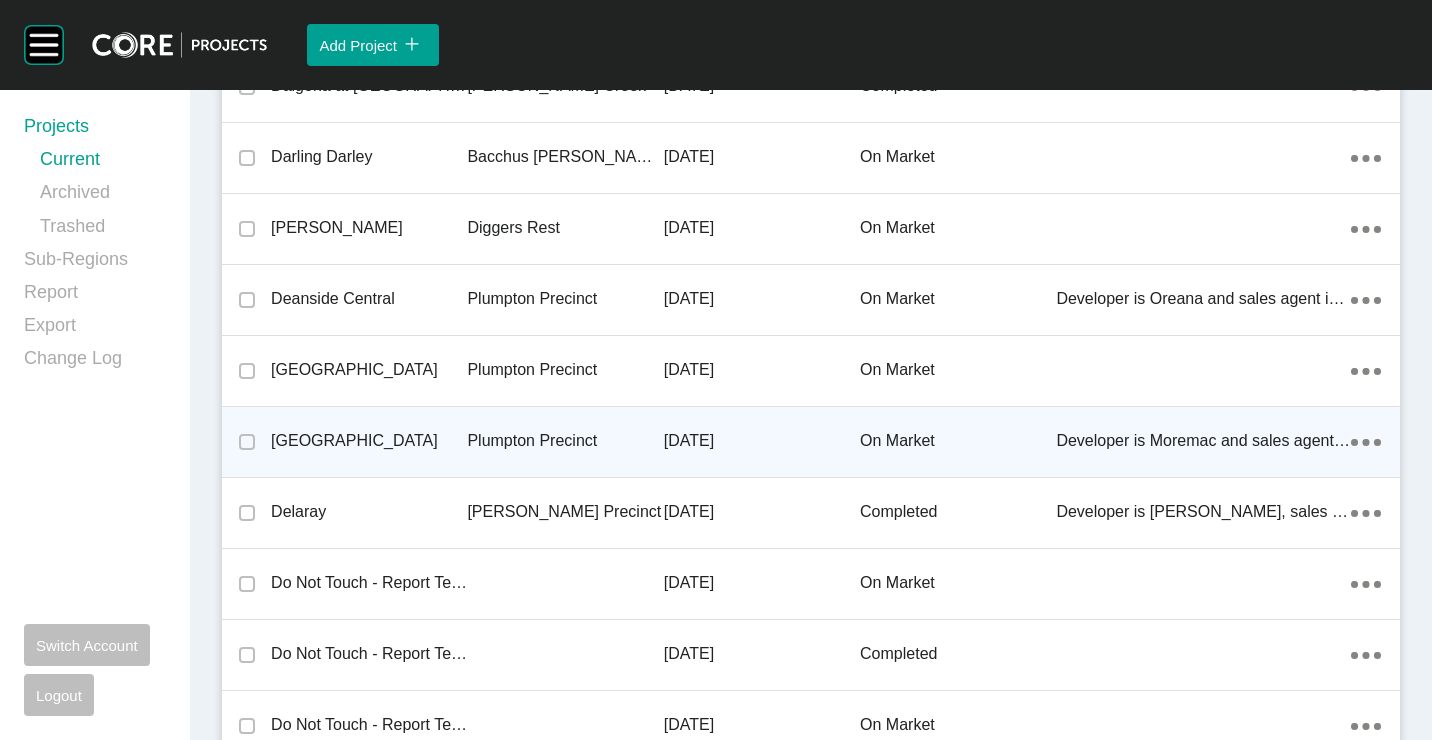 click on "[GEOGRAPHIC_DATA]" at bounding box center [369, 441] 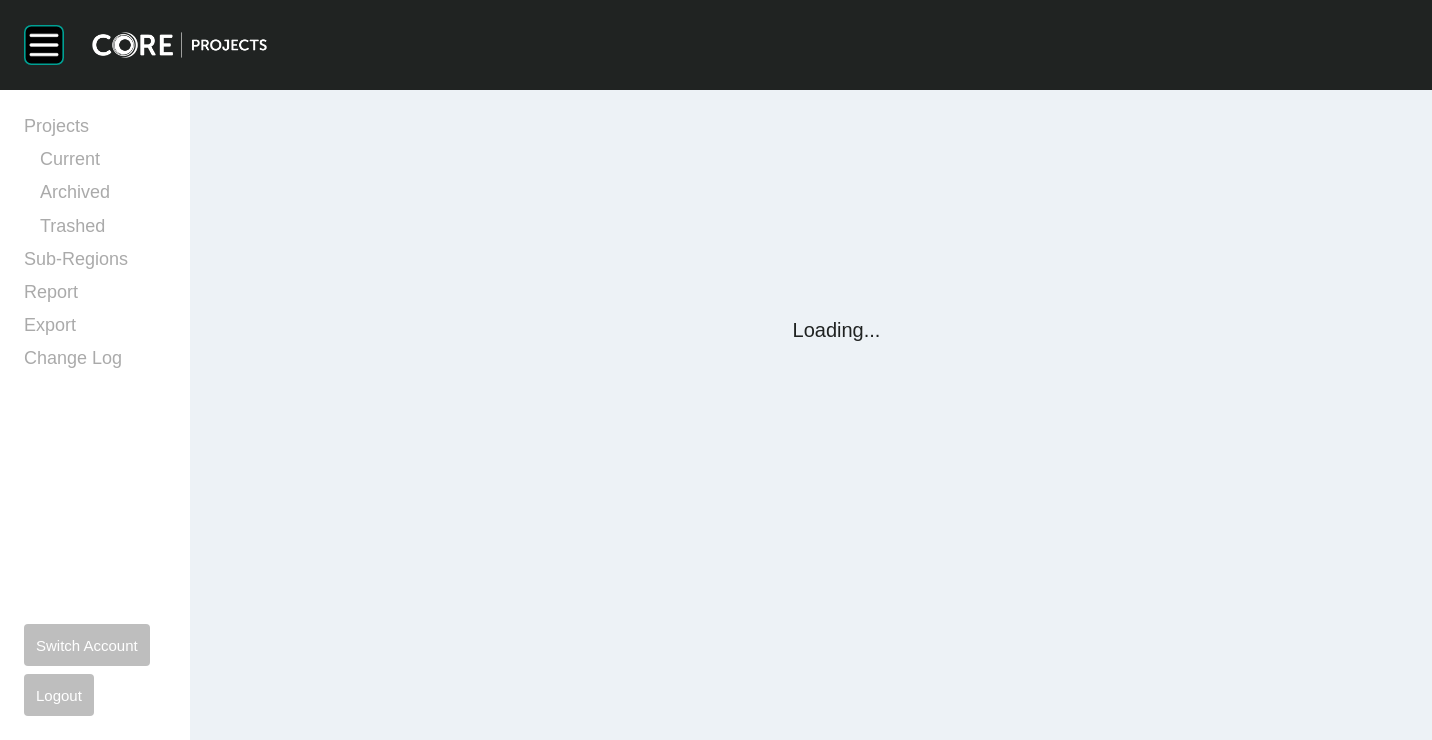 scroll, scrollTop: 0, scrollLeft: 0, axis: both 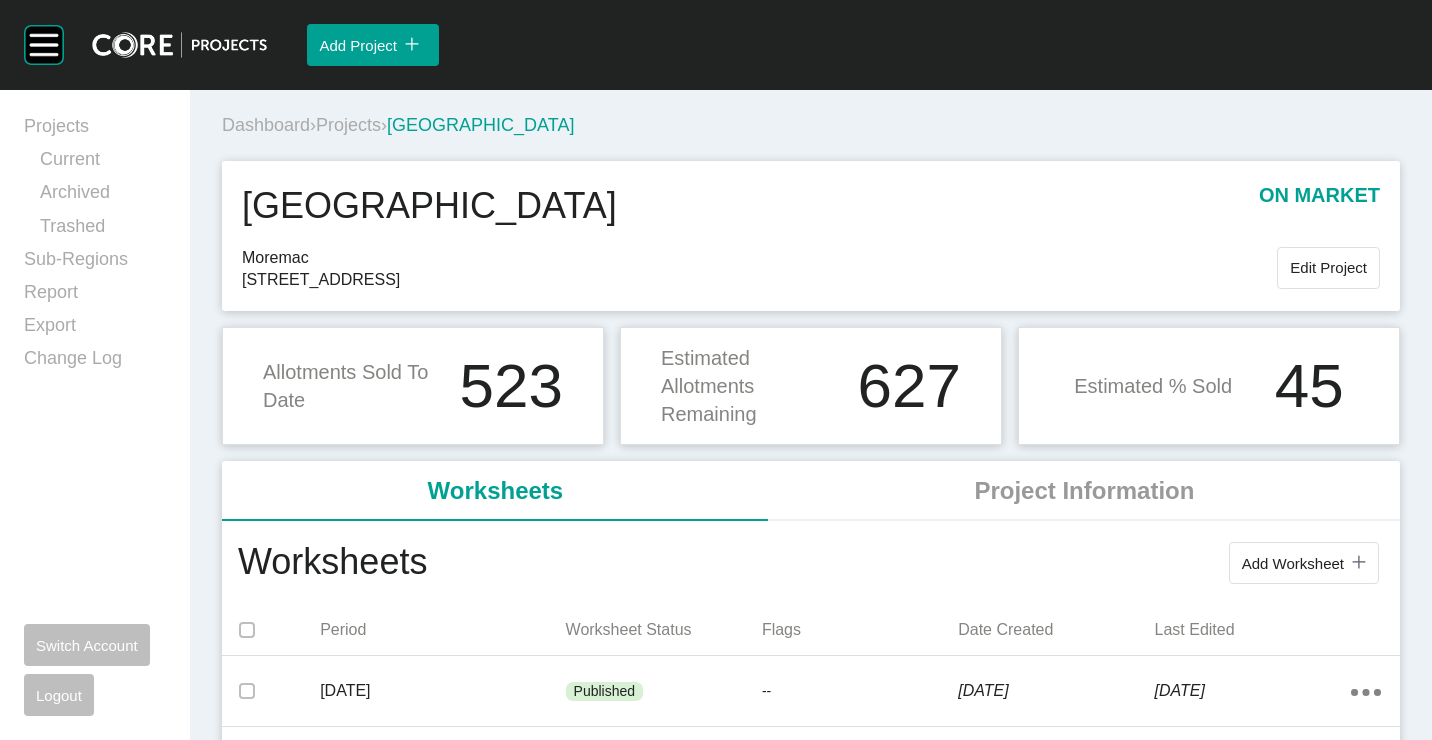 drag, startPoint x: 1280, startPoint y: 552, endPoint x: 1232, endPoint y: 511, distance: 63.126858 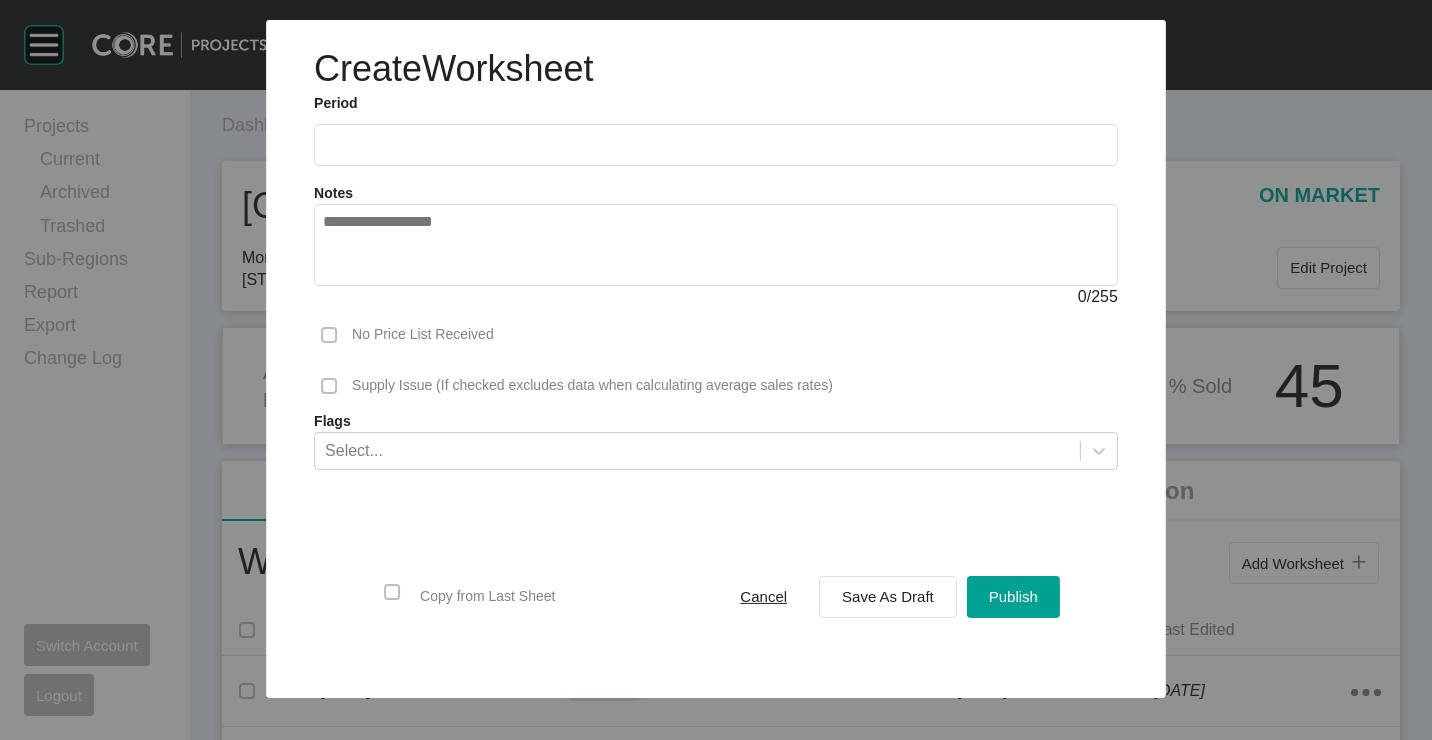 click at bounding box center (716, 145) 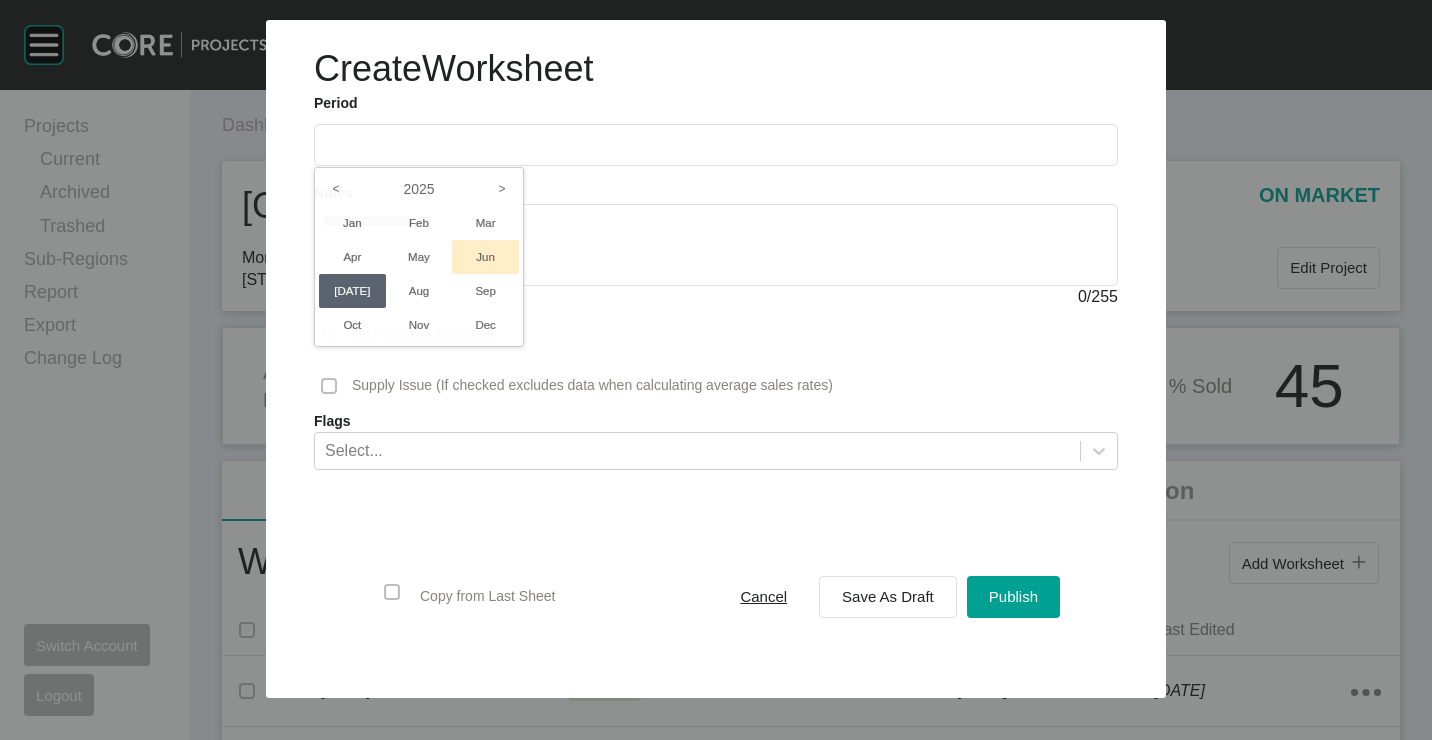 click on "Jun" at bounding box center (485, 257) 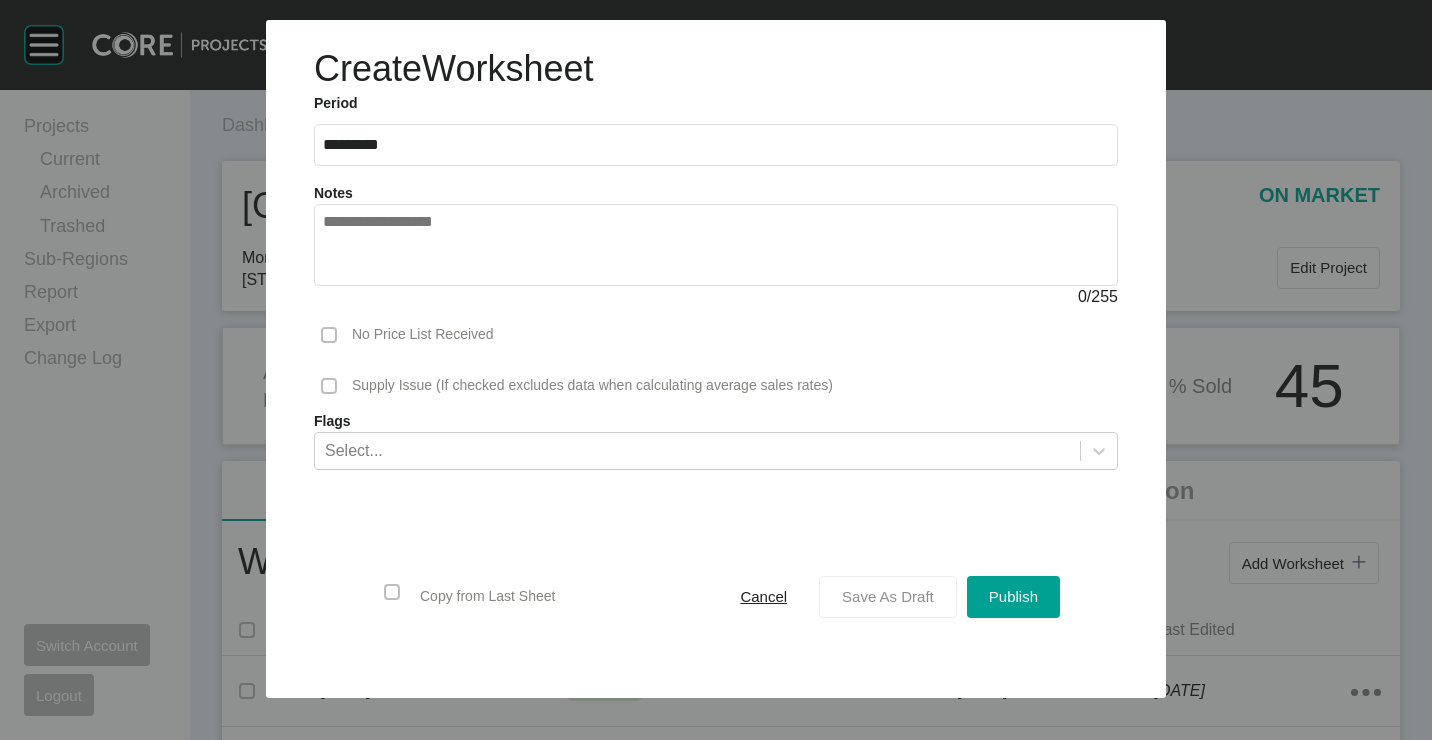 drag, startPoint x: 888, startPoint y: 606, endPoint x: 867, endPoint y: 600, distance: 21.84033 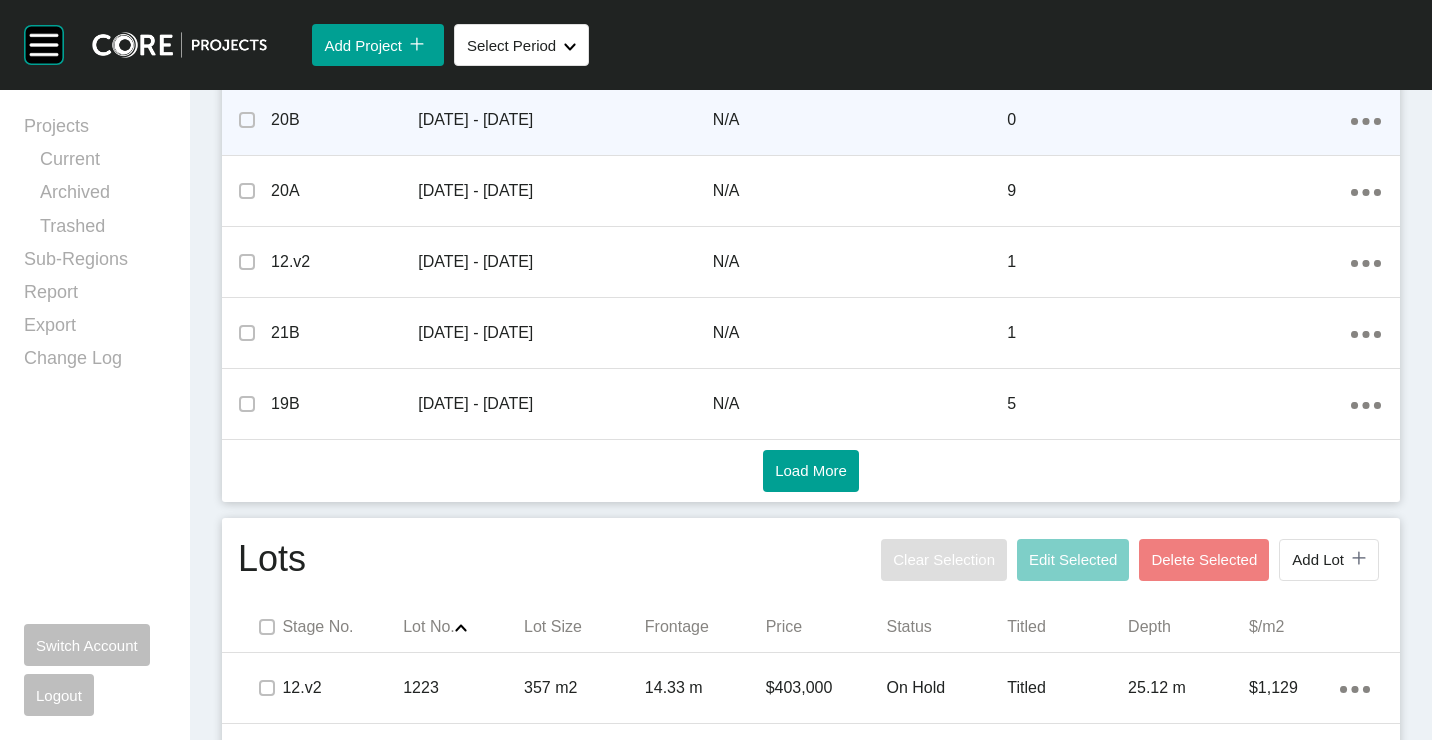scroll, scrollTop: 1200, scrollLeft: 0, axis: vertical 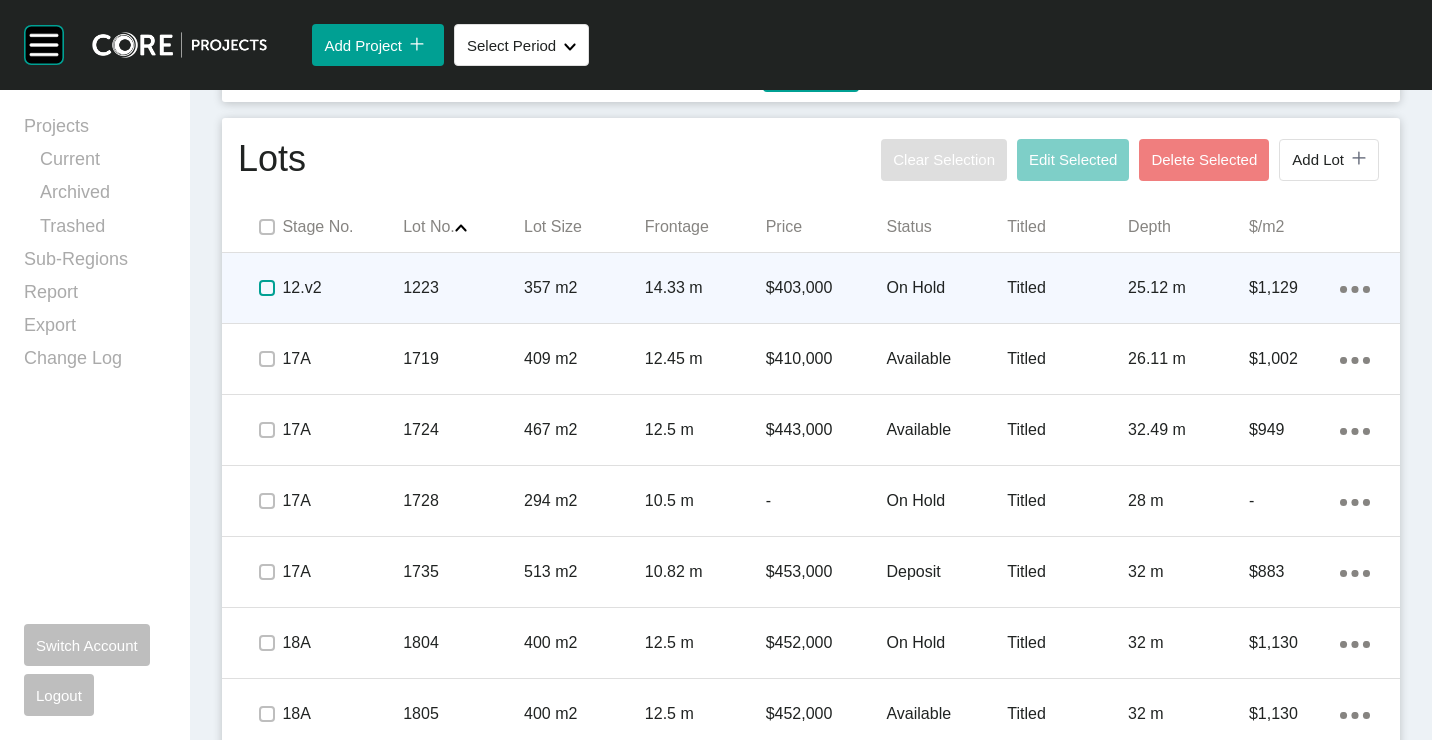 click at bounding box center (267, 288) 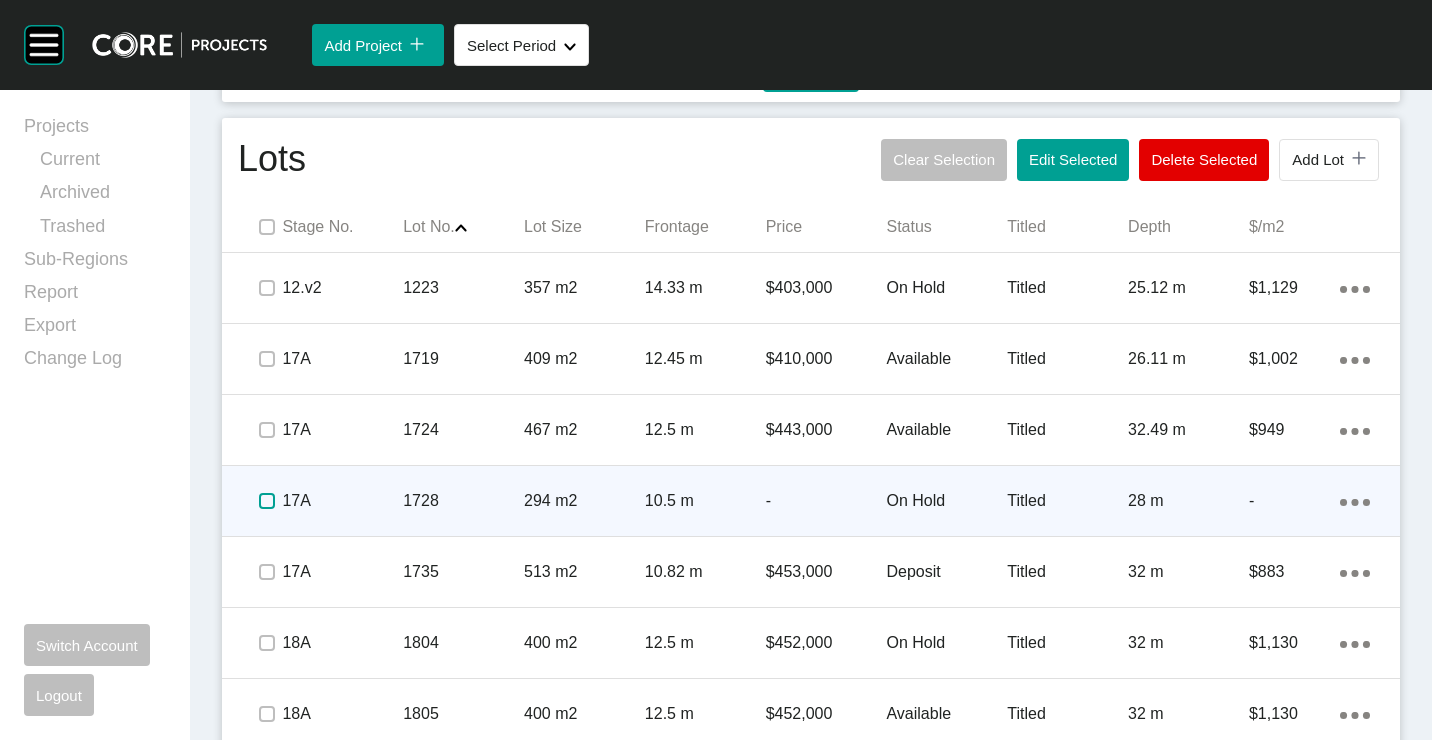 click at bounding box center [267, 501] 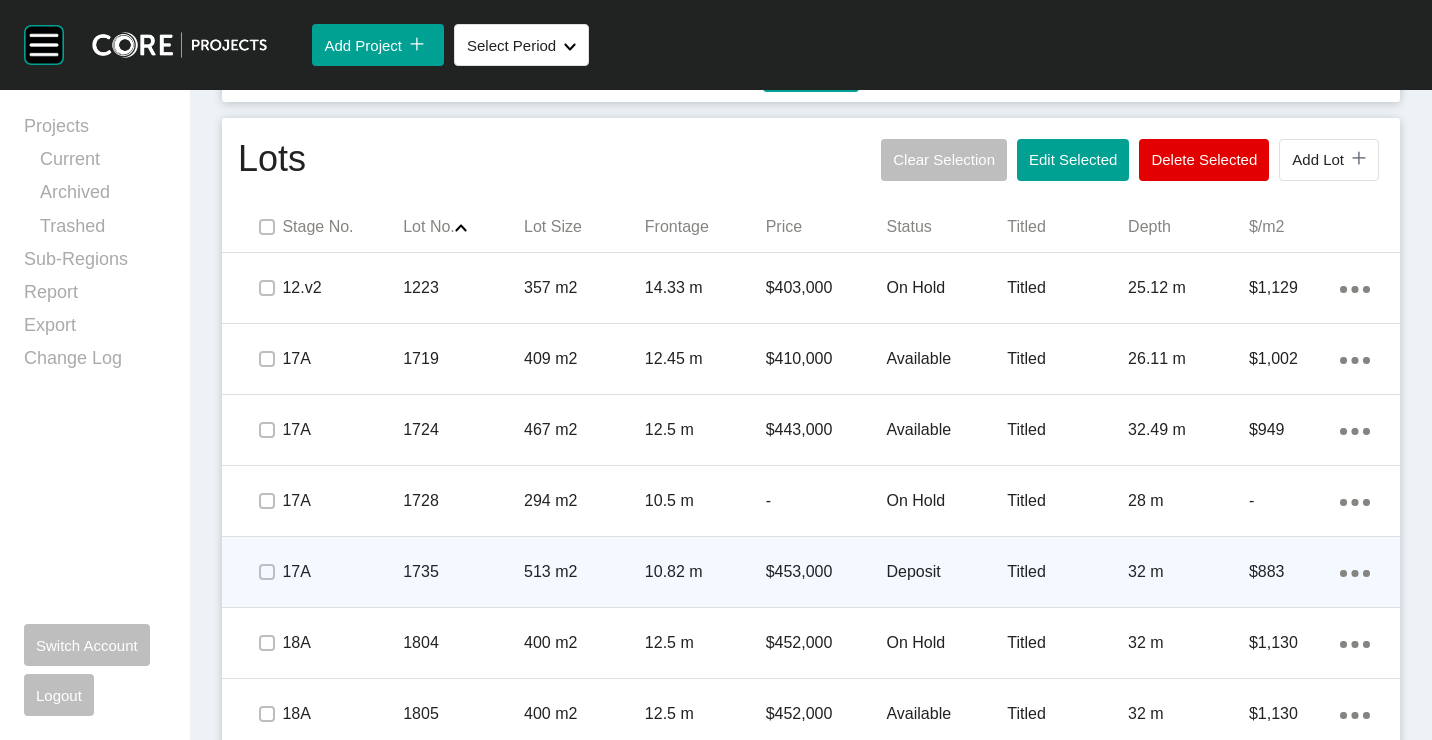 click on "513 m2" at bounding box center (584, 572) 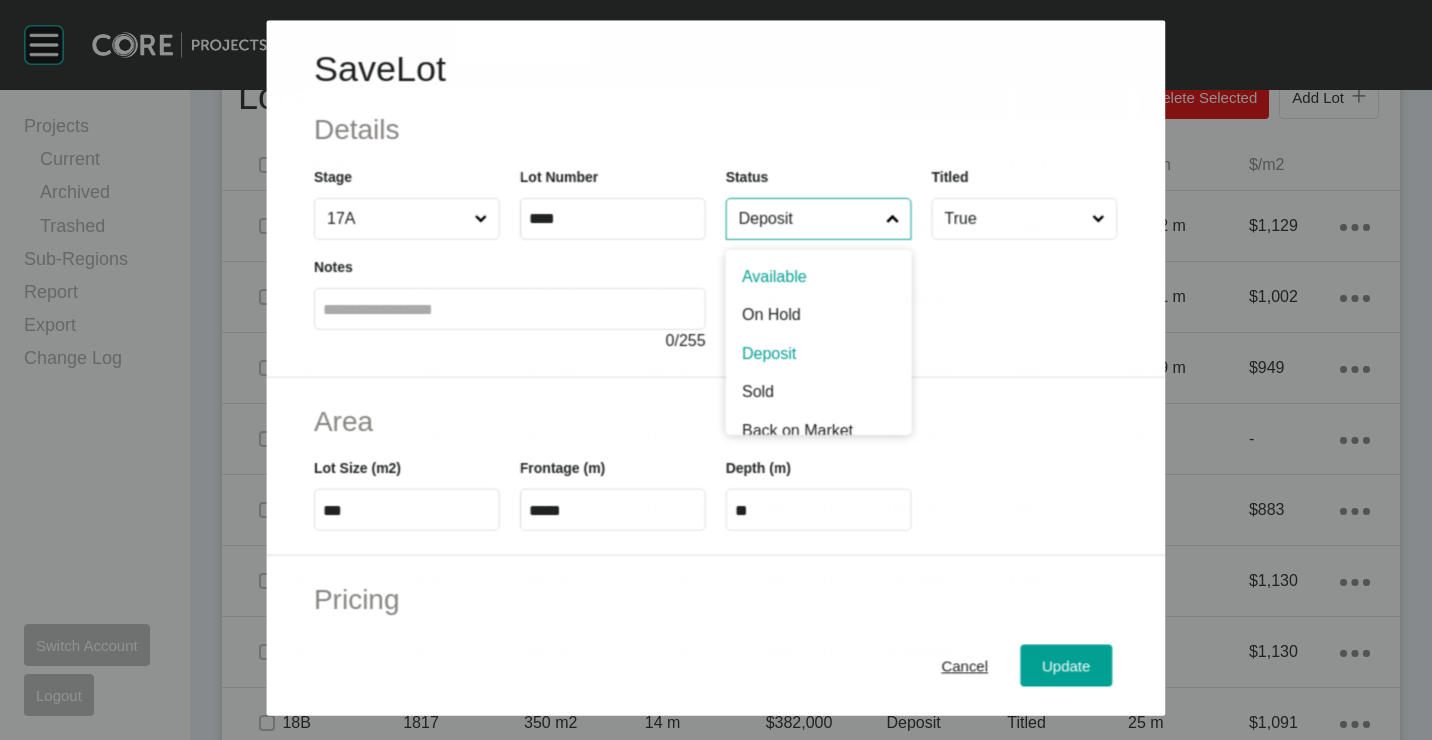 click on "Deposit" at bounding box center [808, 219] 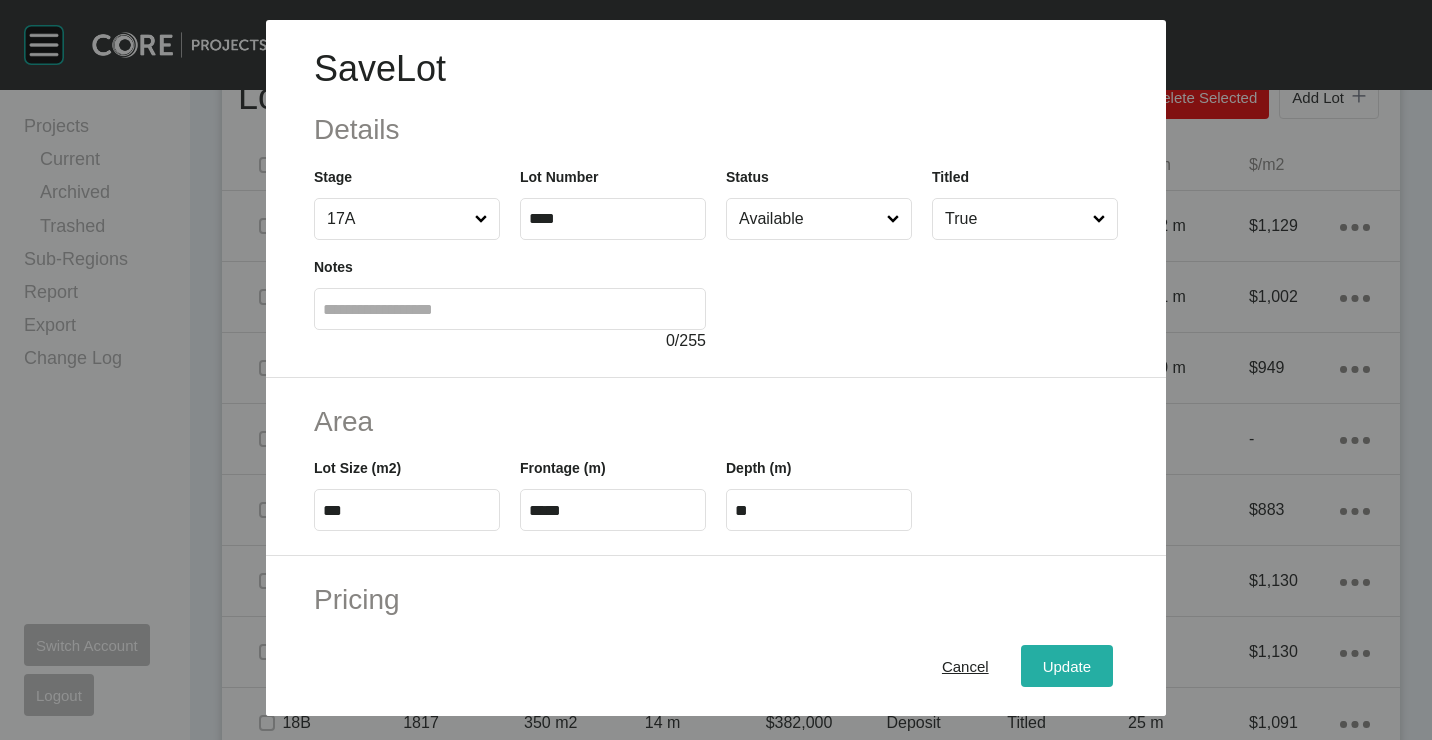 drag, startPoint x: 1066, startPoint y: 683, endPoint x: 1051, endPoint y: 661, distance: 26.627054 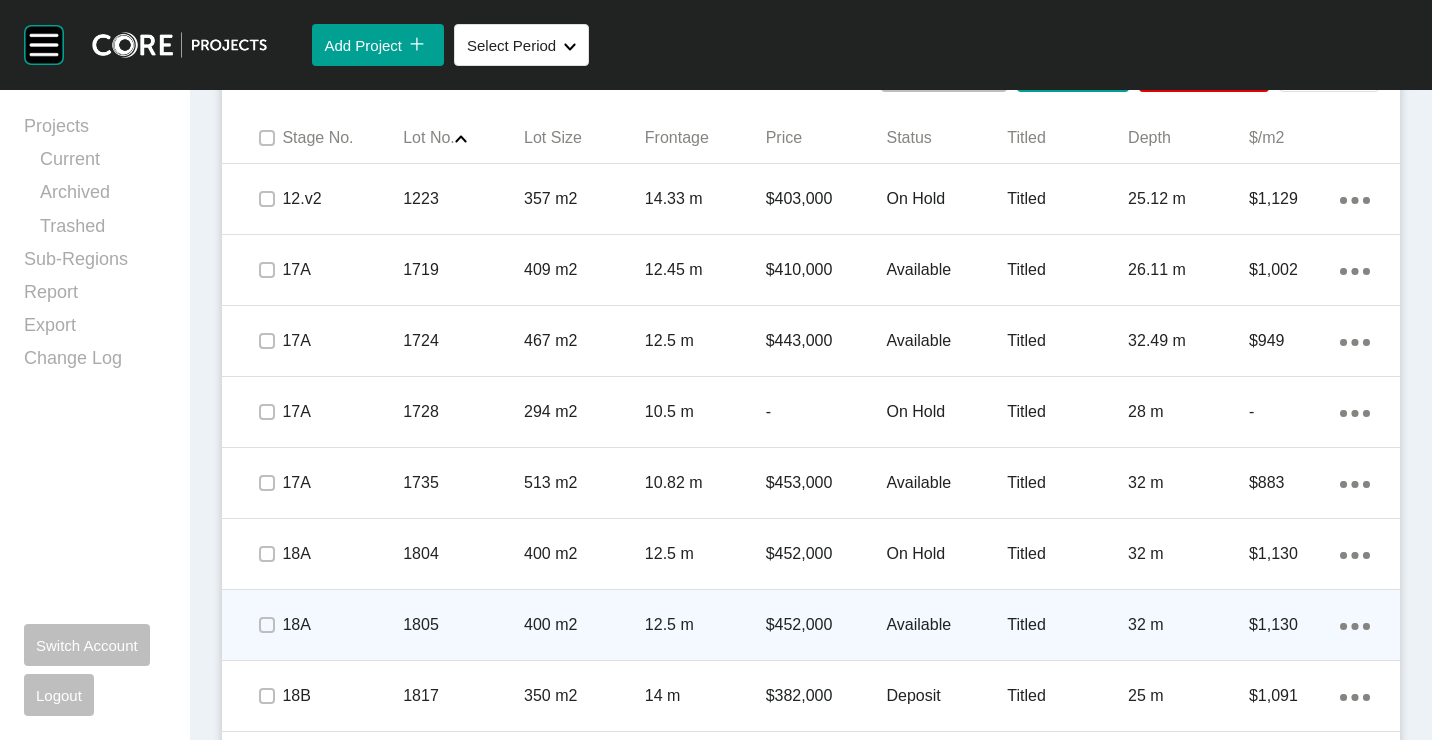 scroll, scrollTop: 1400, scrollLeft: 0, axis: vertical 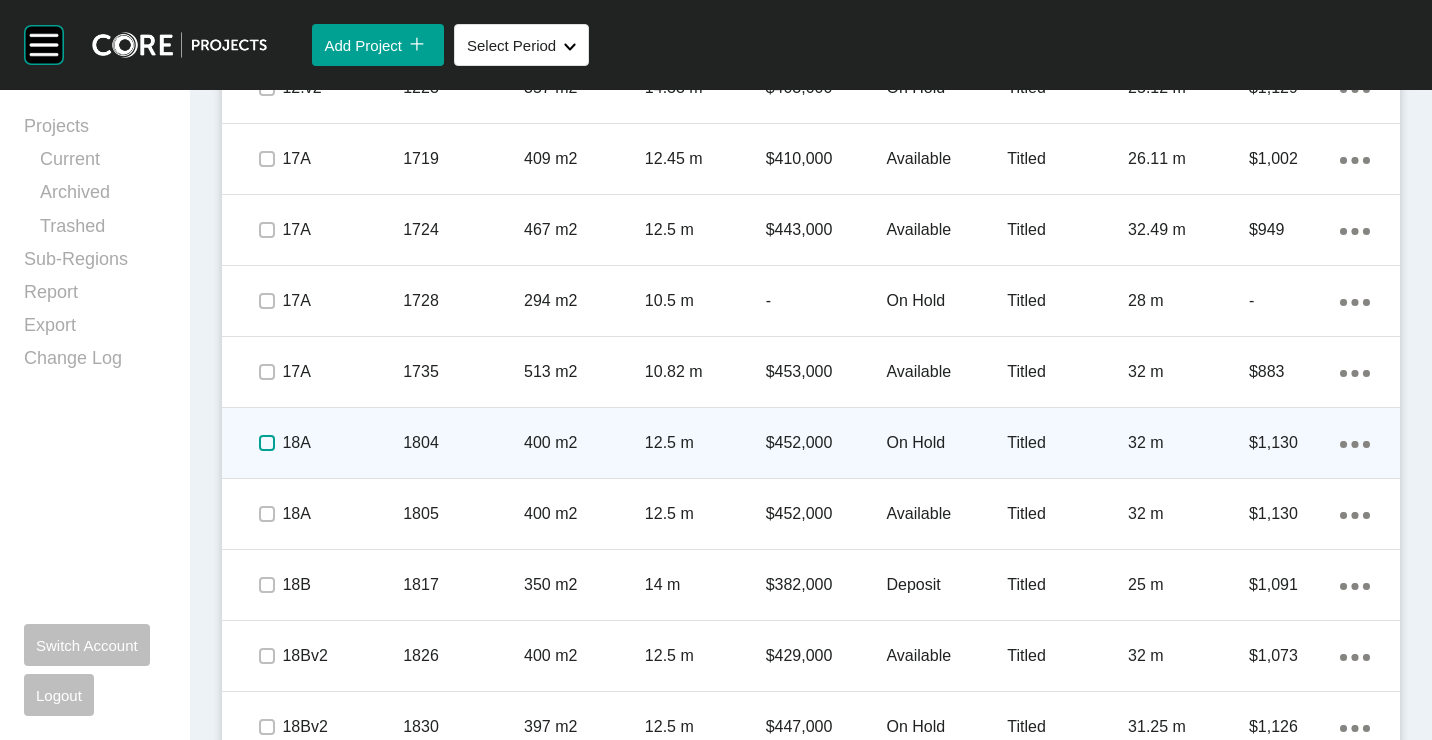 click at bounding box center (267, 443) 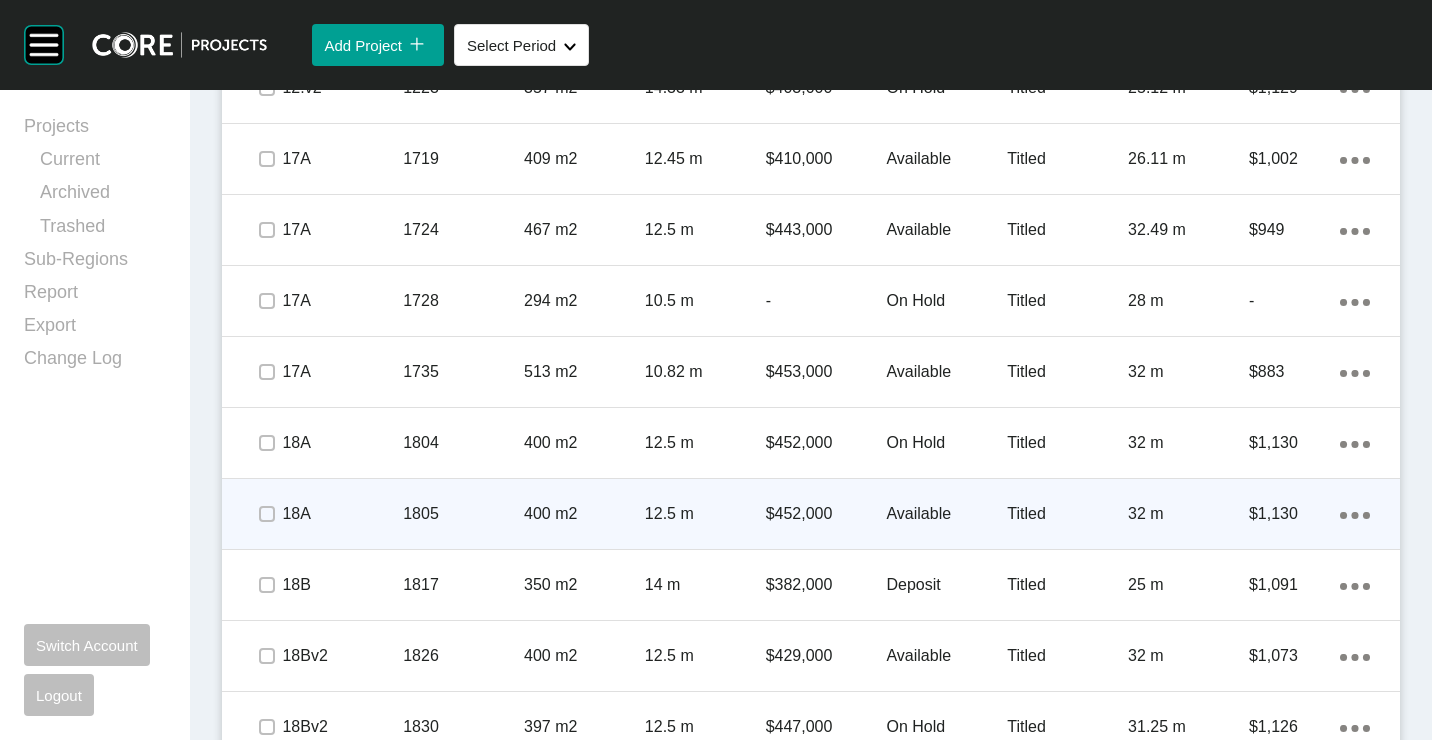 click on "1805" at bounding box center (463, 514) 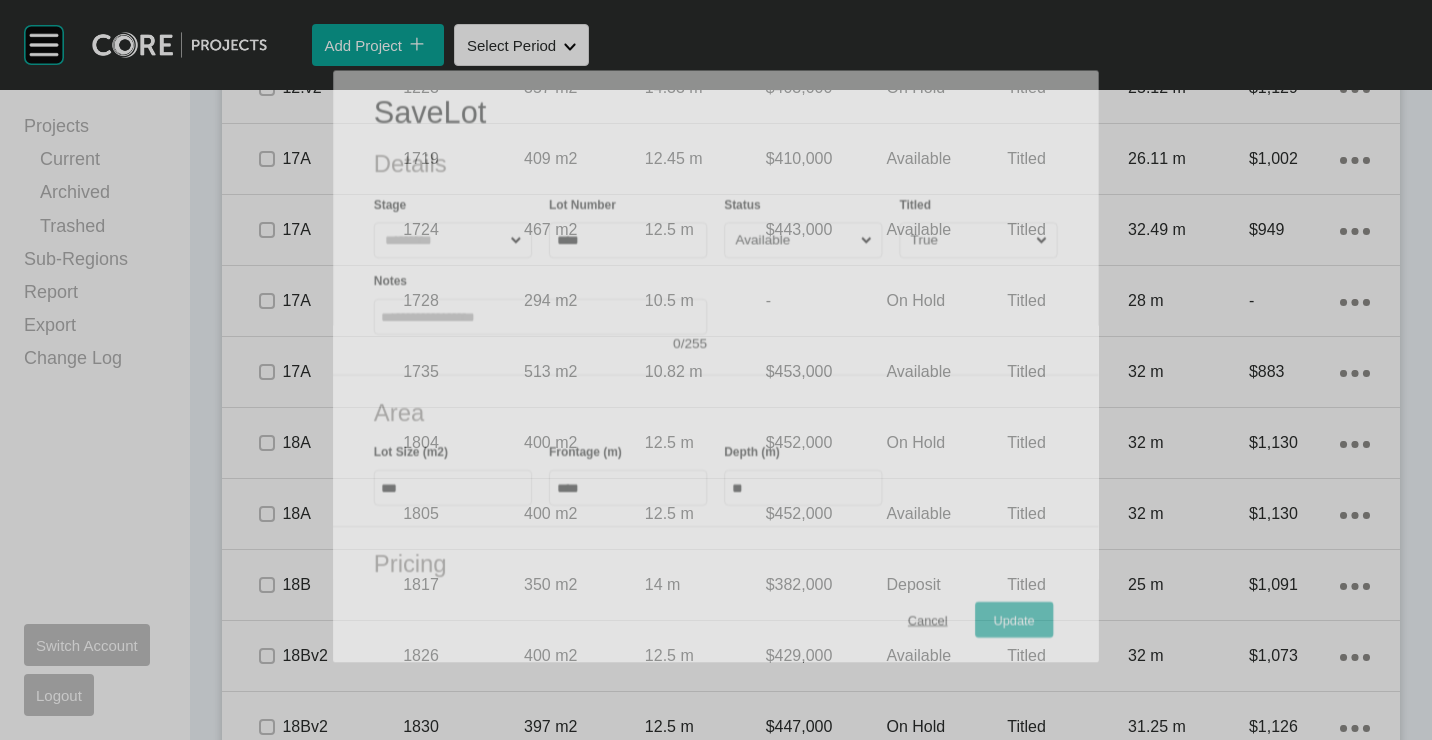 scroll, scrollTop: 1338, scrollLeft: 0, axis: vertical 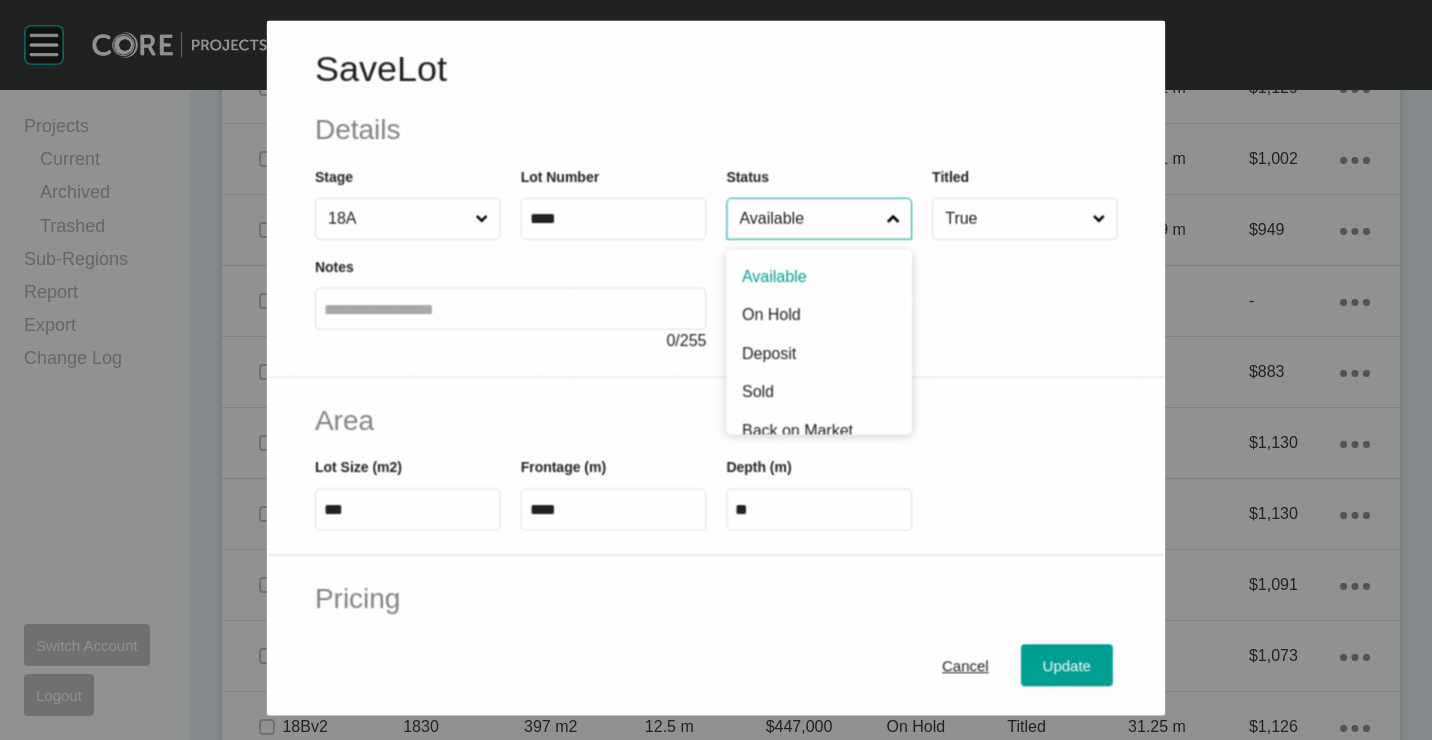 click on "Available" at bounding box center (808, 219) 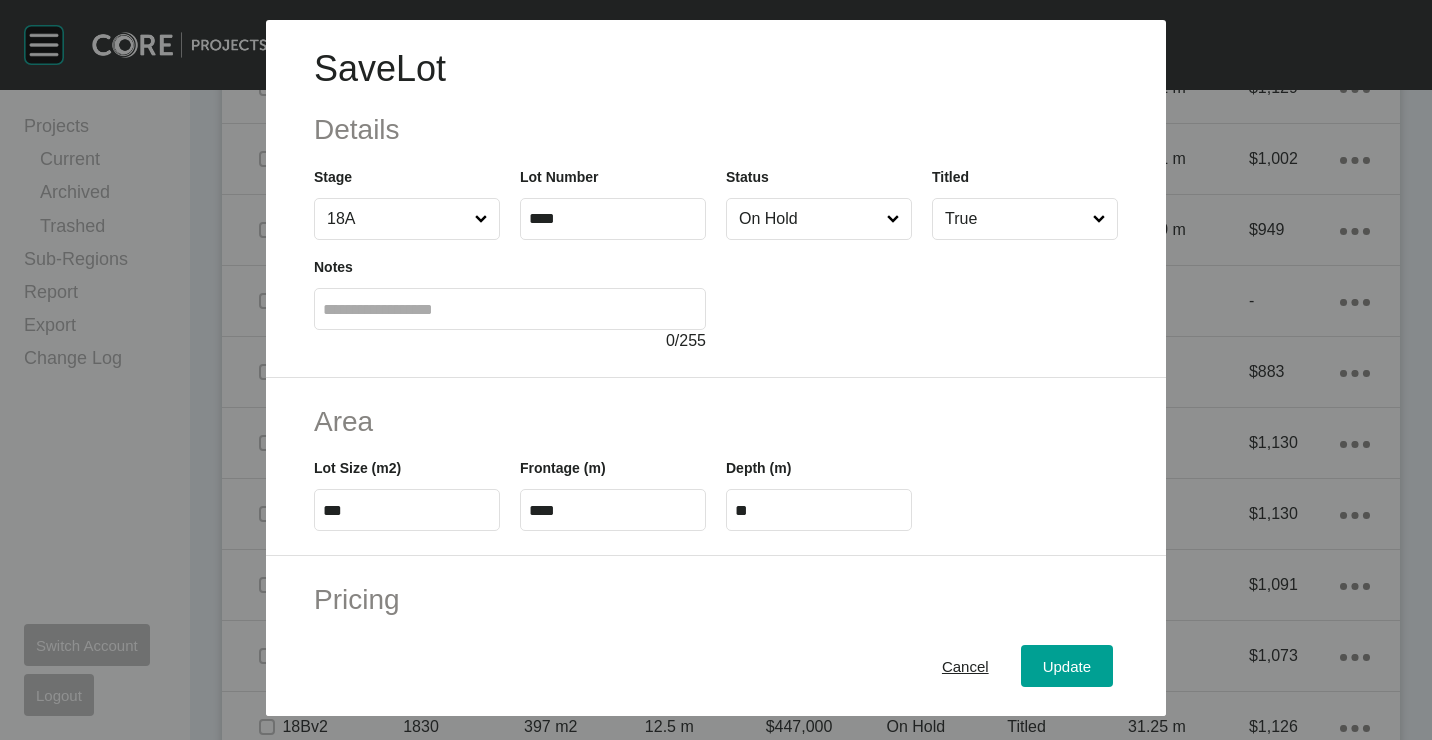 click on "On Hold" at bounding box center (809, 219) 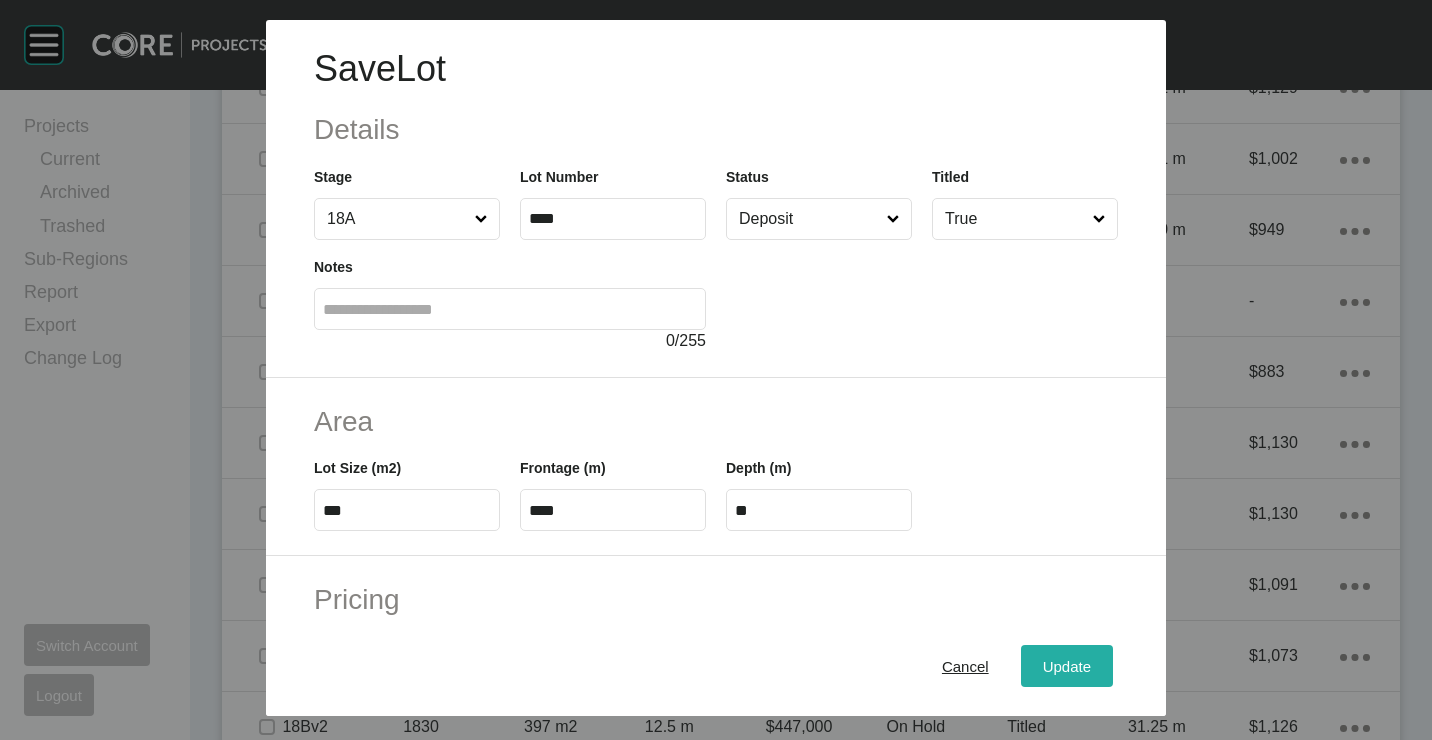 click on "Update" at bounding box center (1067, 665) 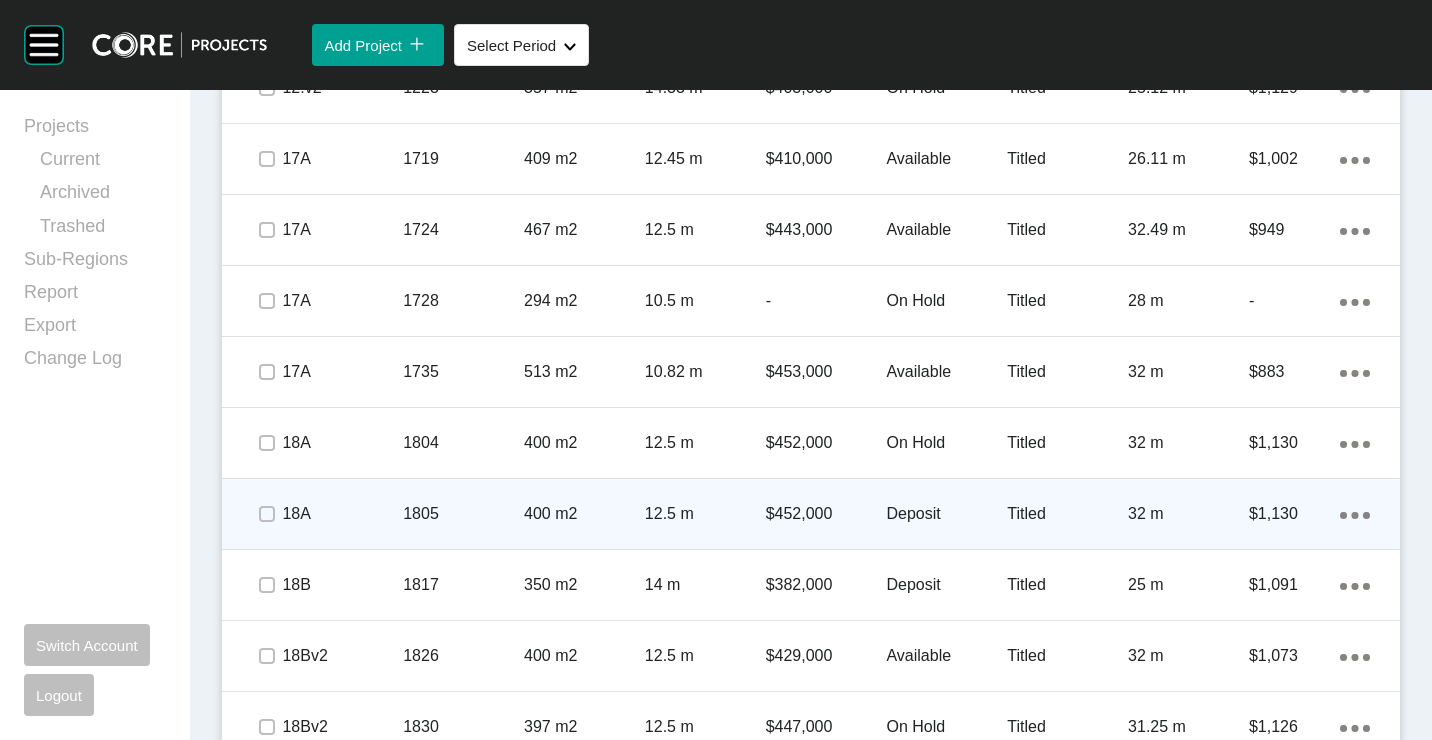 scroll, scrollTop: 1500, scrollLeft: 0, axis: vertical 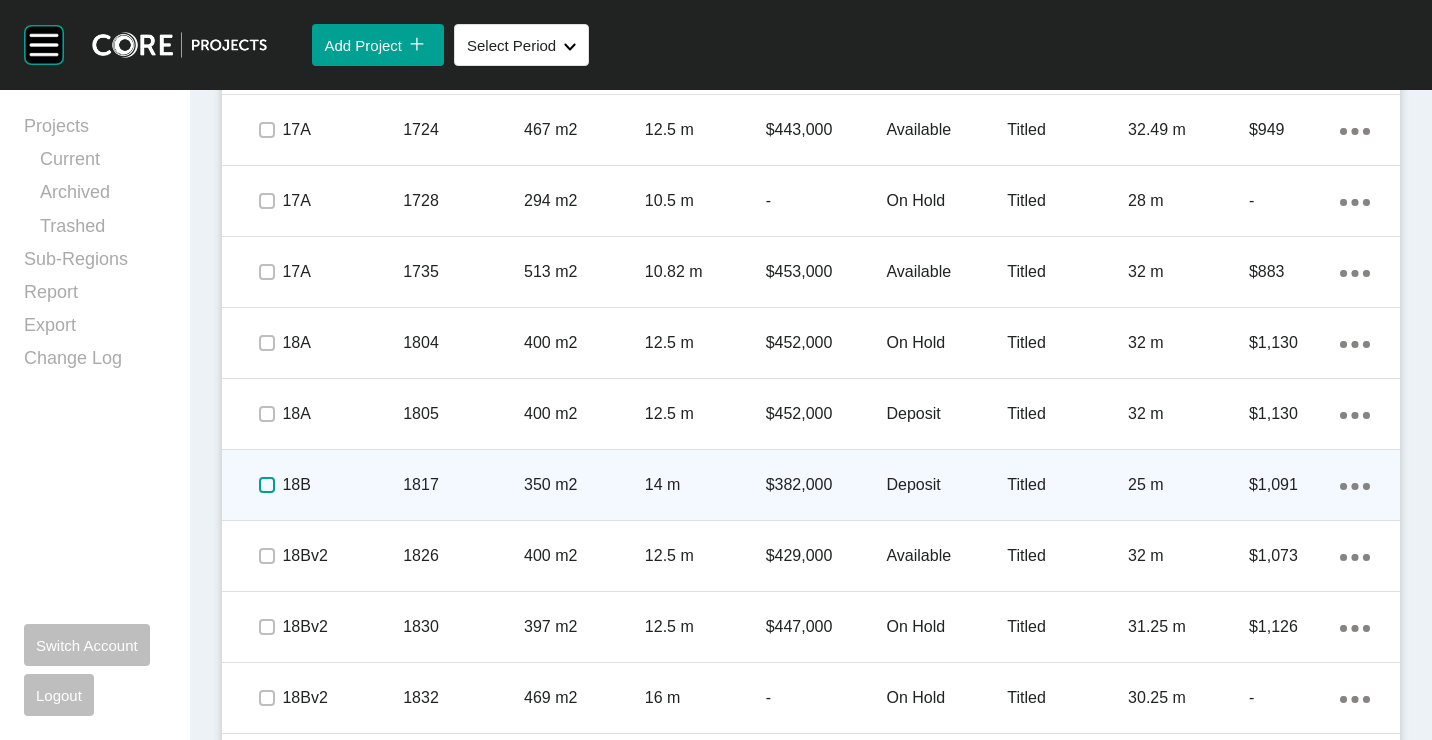 click at bounding box center [267, 485] 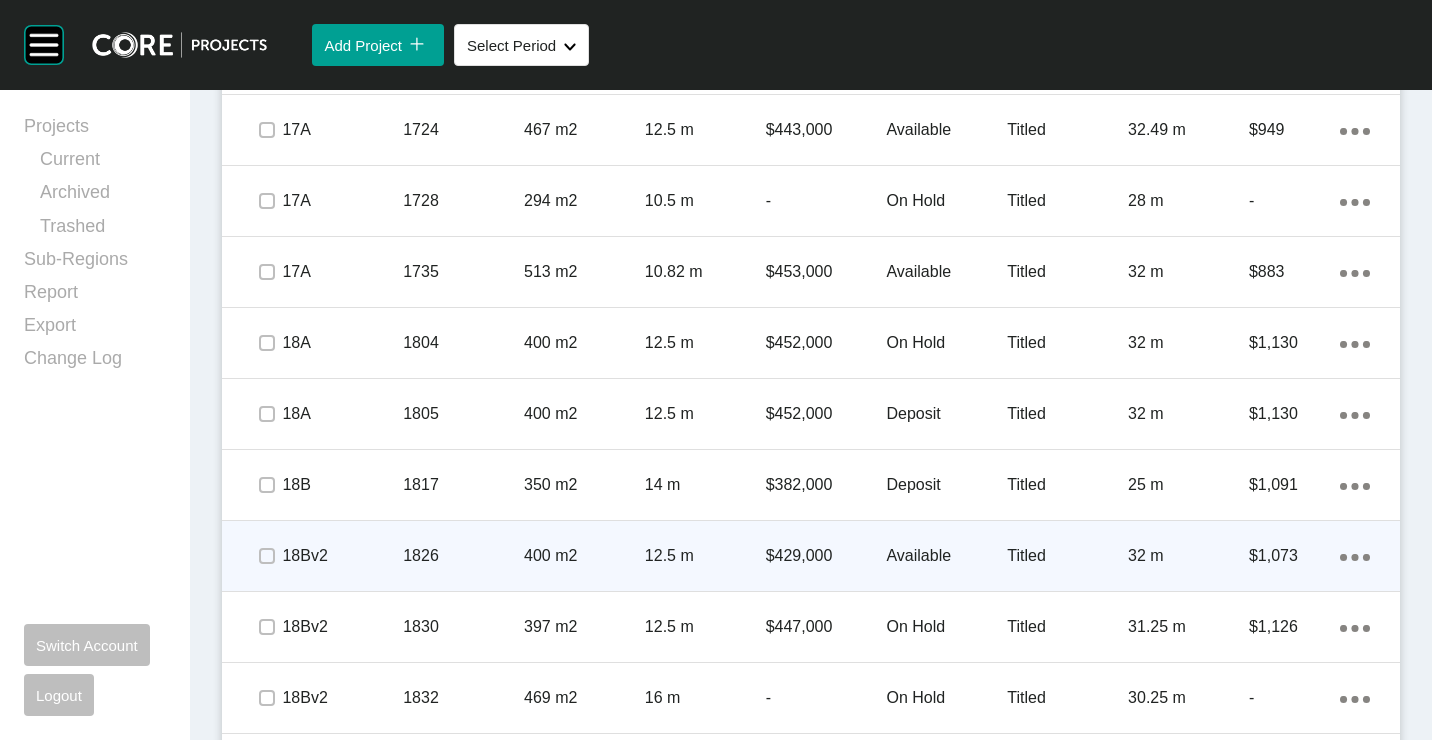 click on "400 m2" at bounding box center [584, 556] 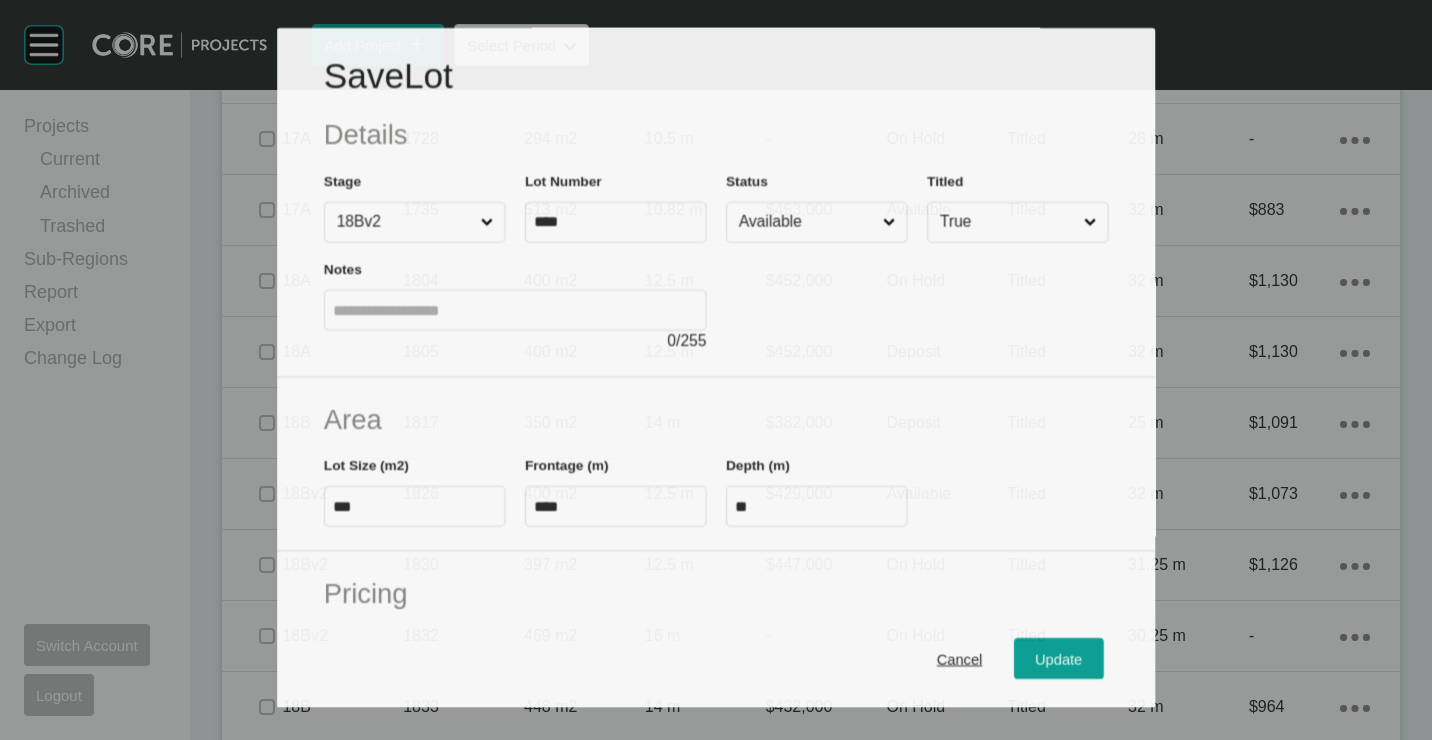 scroll, scrollTop: 1438, scrollLeft: 0, axis: vertical 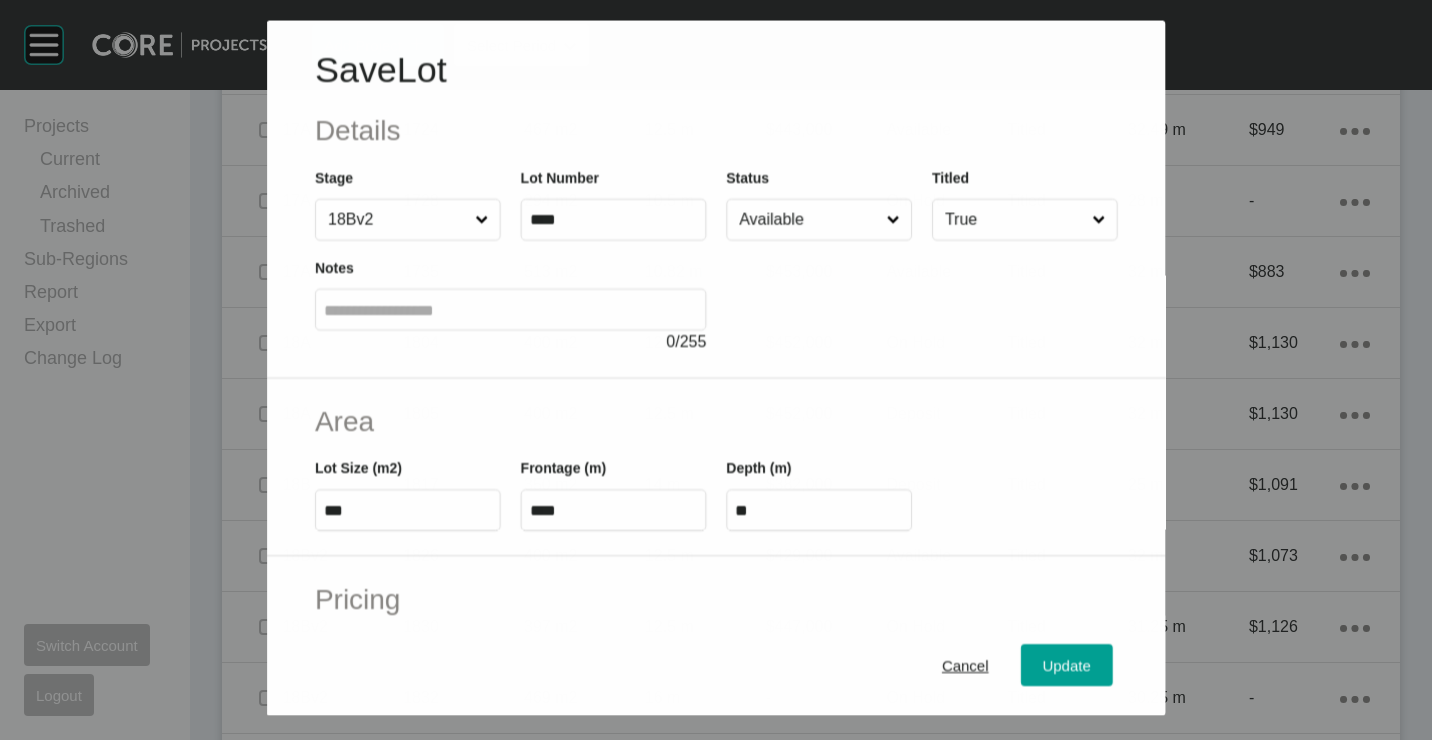 click on "Available" at bounding box center (808, 219) 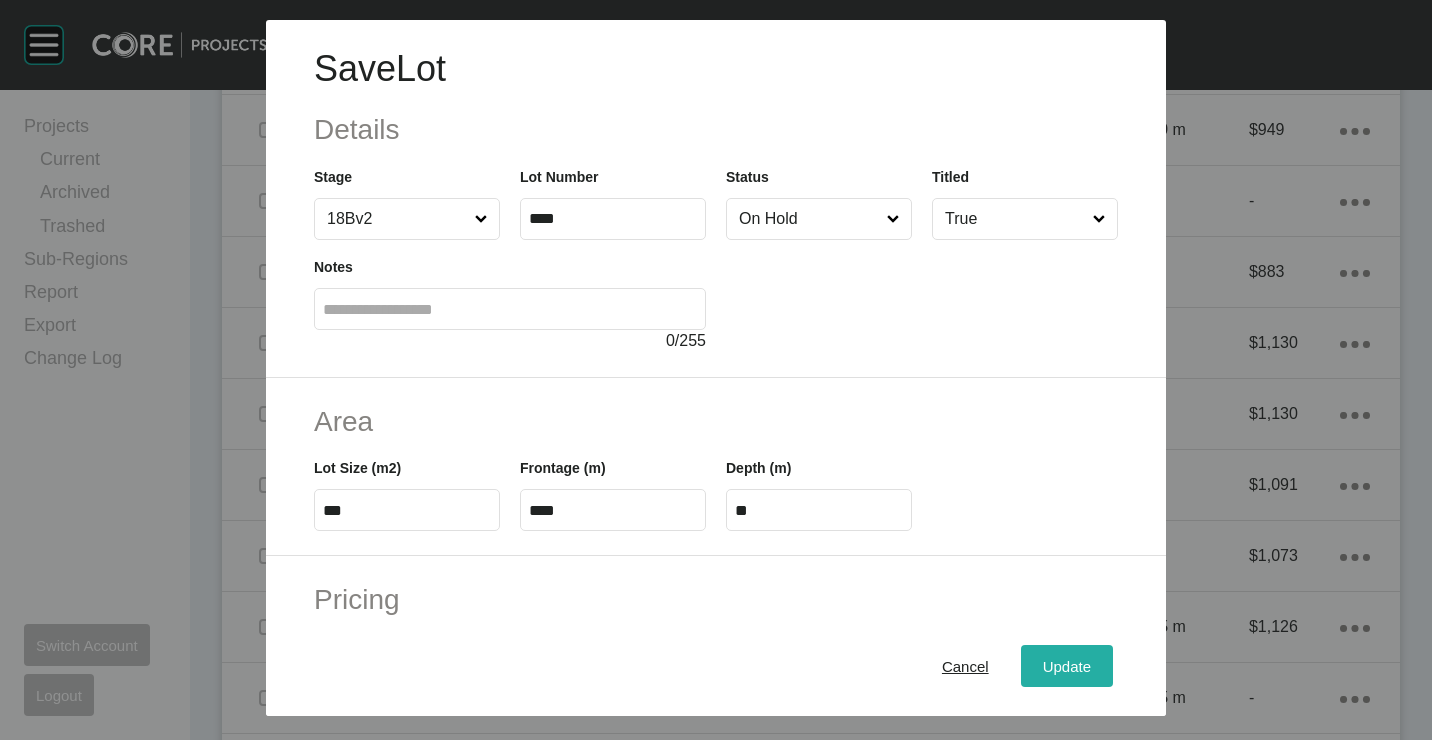 click on "Update" at bounding box center [1067, 665] 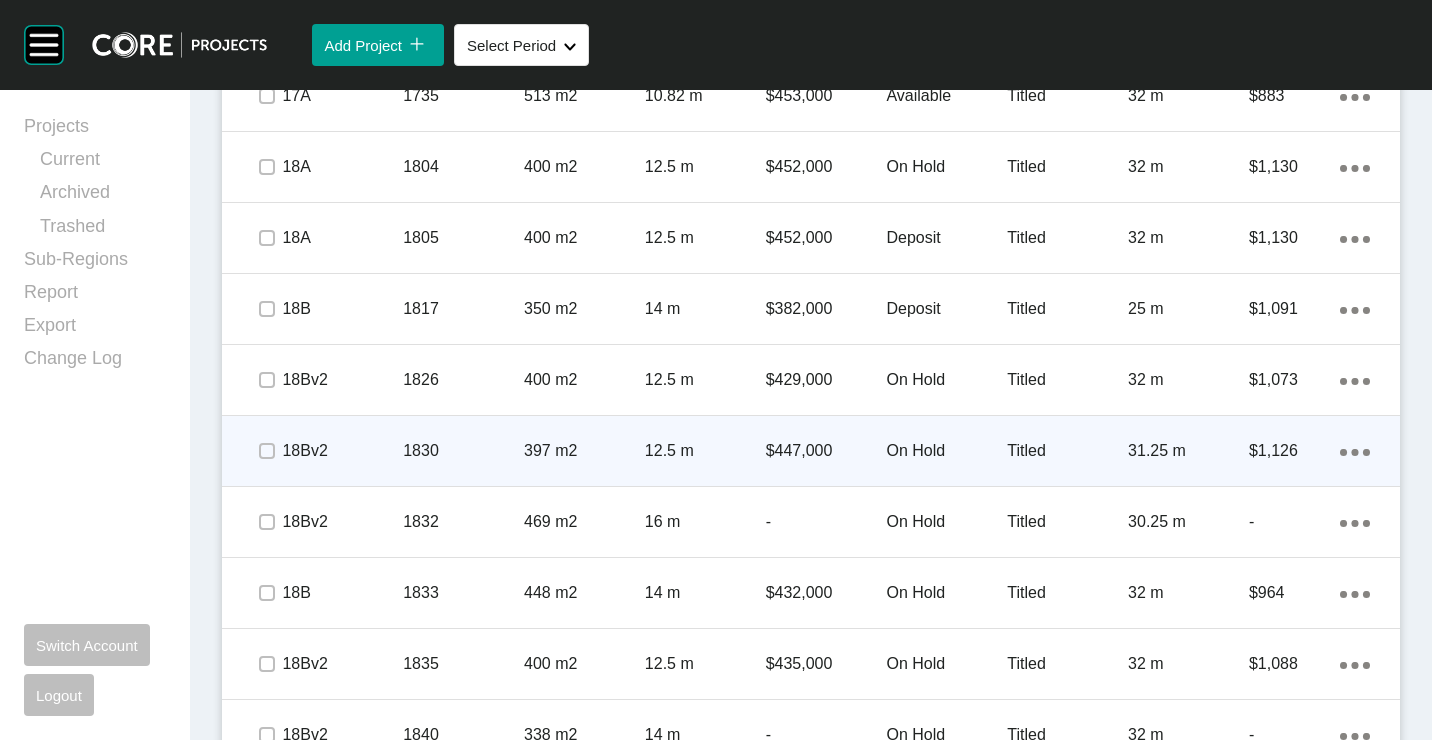 scroll, scrollTop: 1700, scrollLeft: 0, axis: vertical 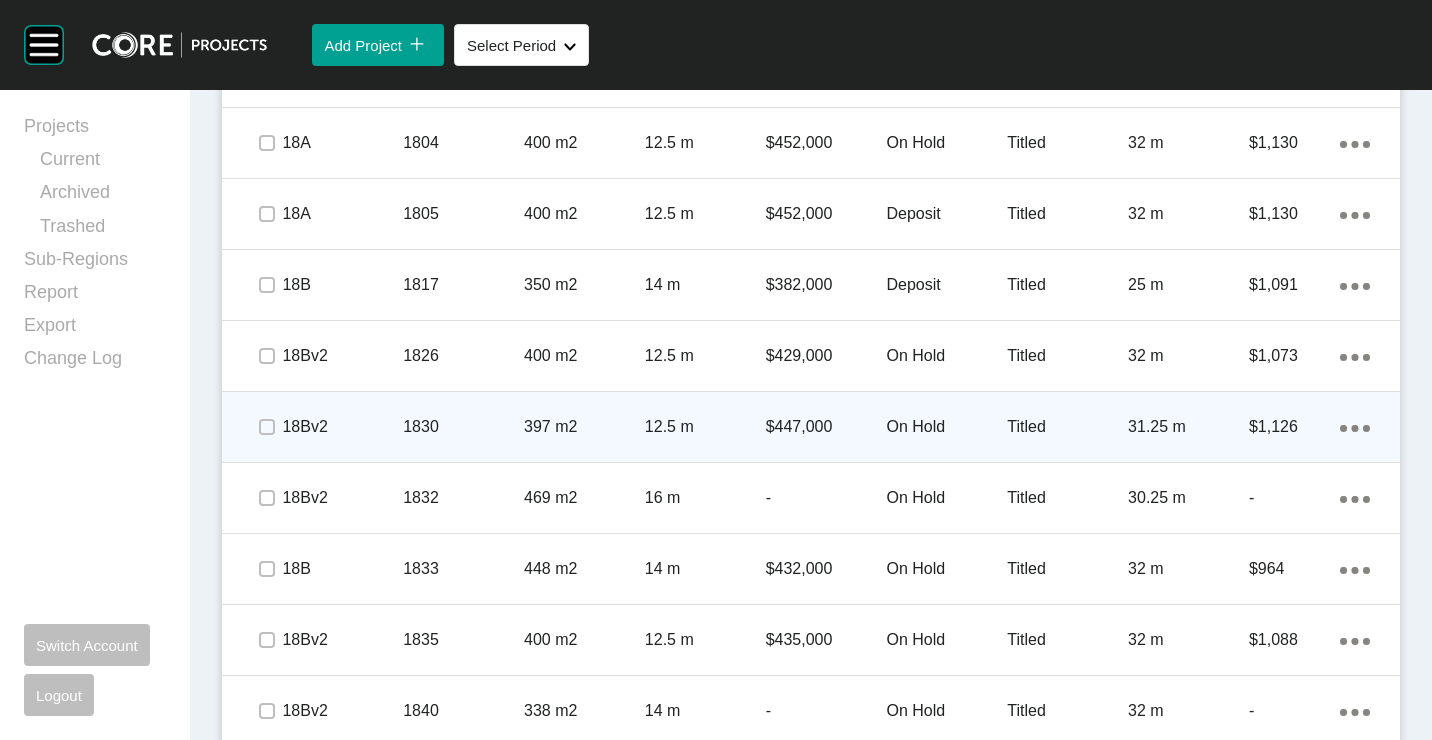 drag, startPoint x: 255, startPoint y: 429, endPoint x: 257, endPoint y: 440, distance: 11.18034 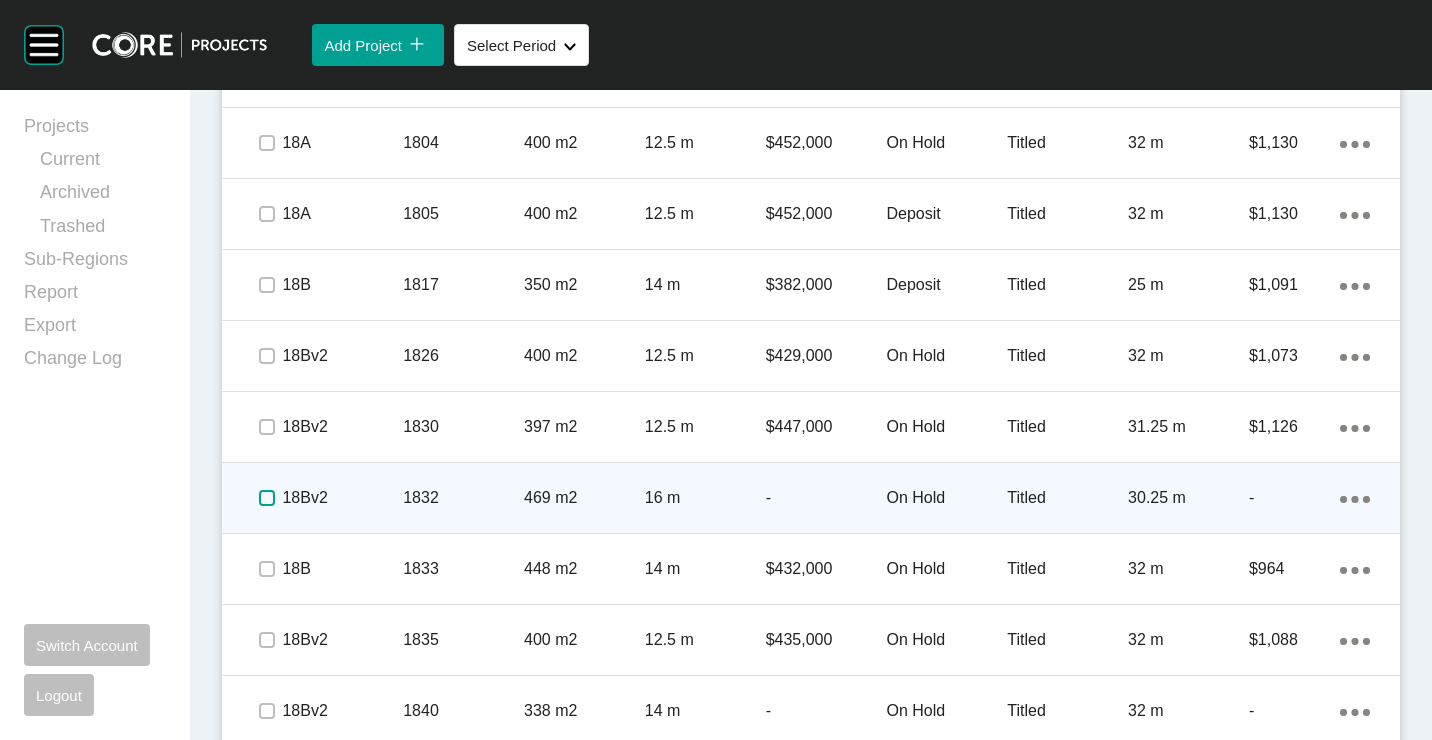 click at bounding box center [267, 498] 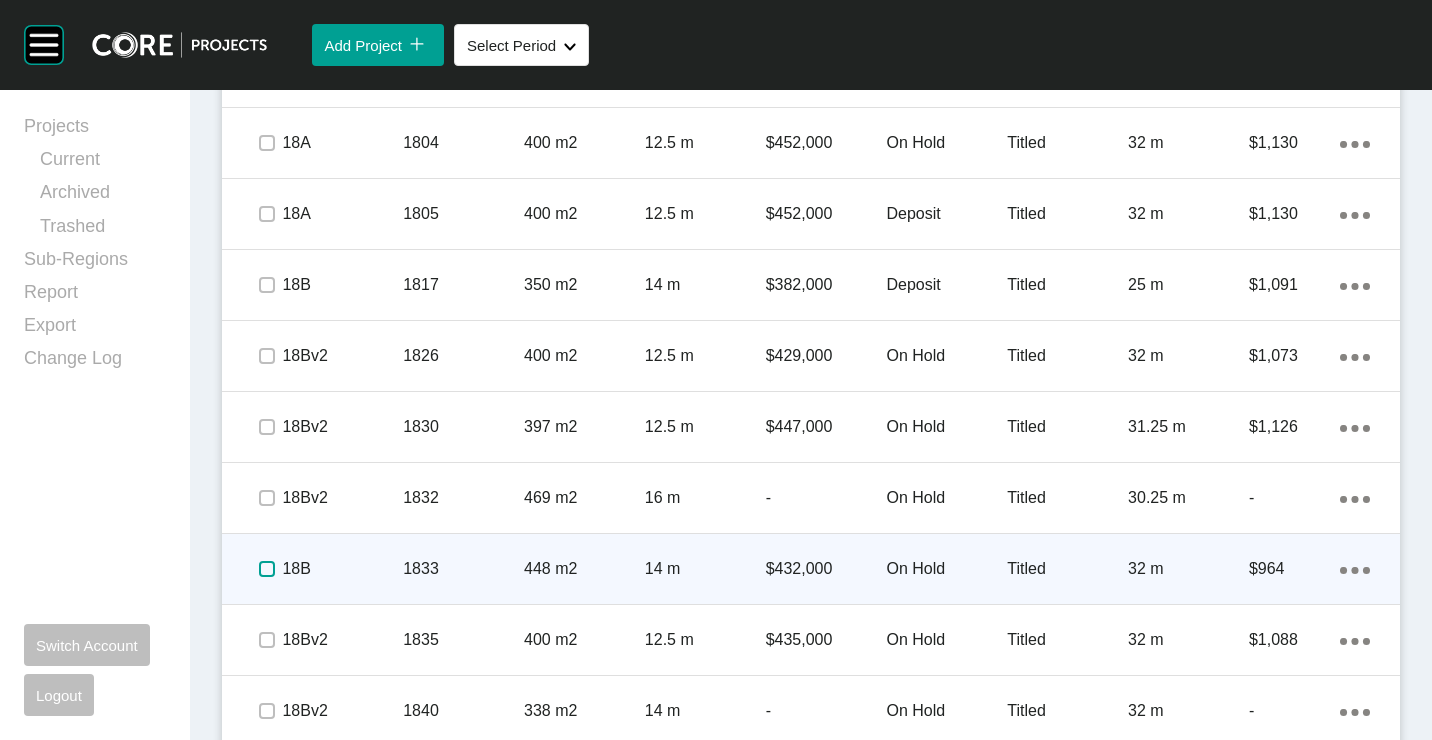 click at bounding box center (267, 569) 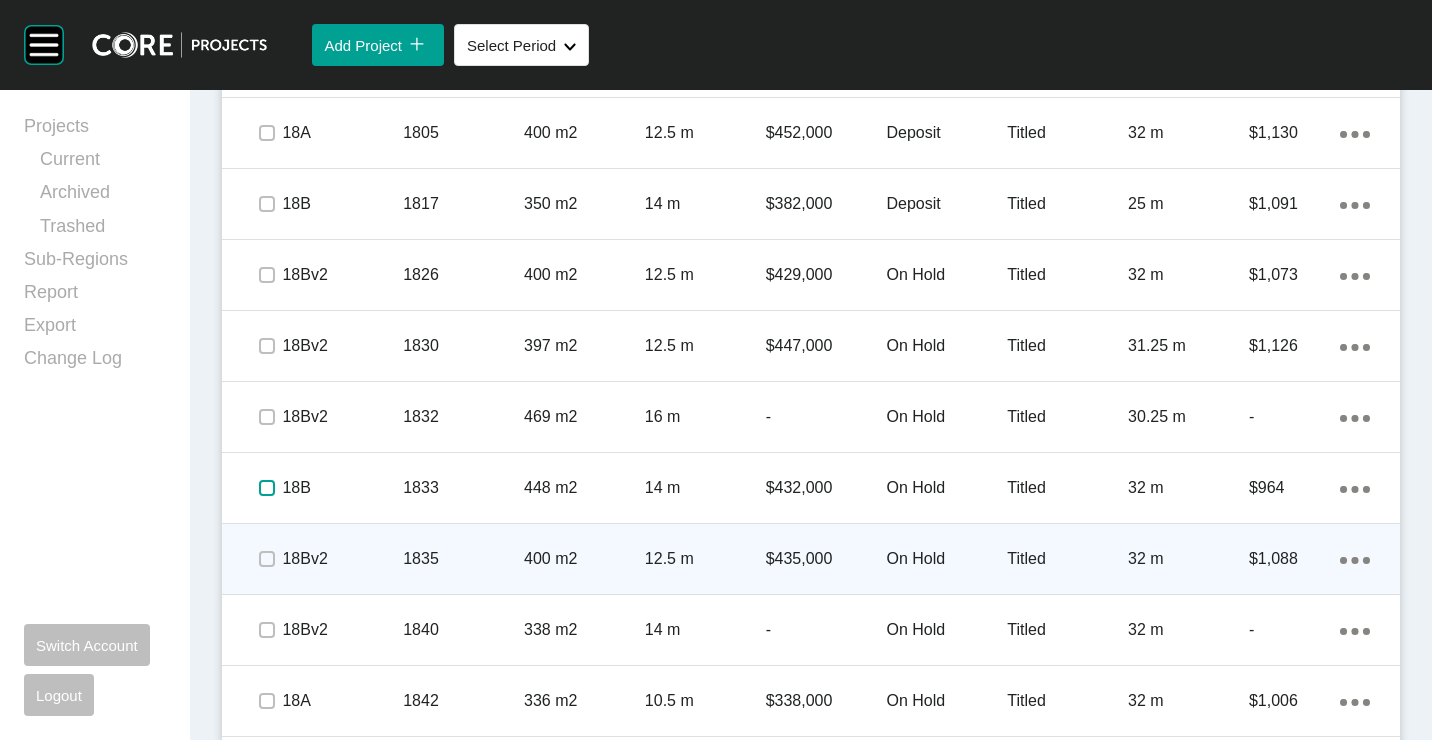 scroll, scrollTop: 1800, scrollLeft: 0, axis: vertical 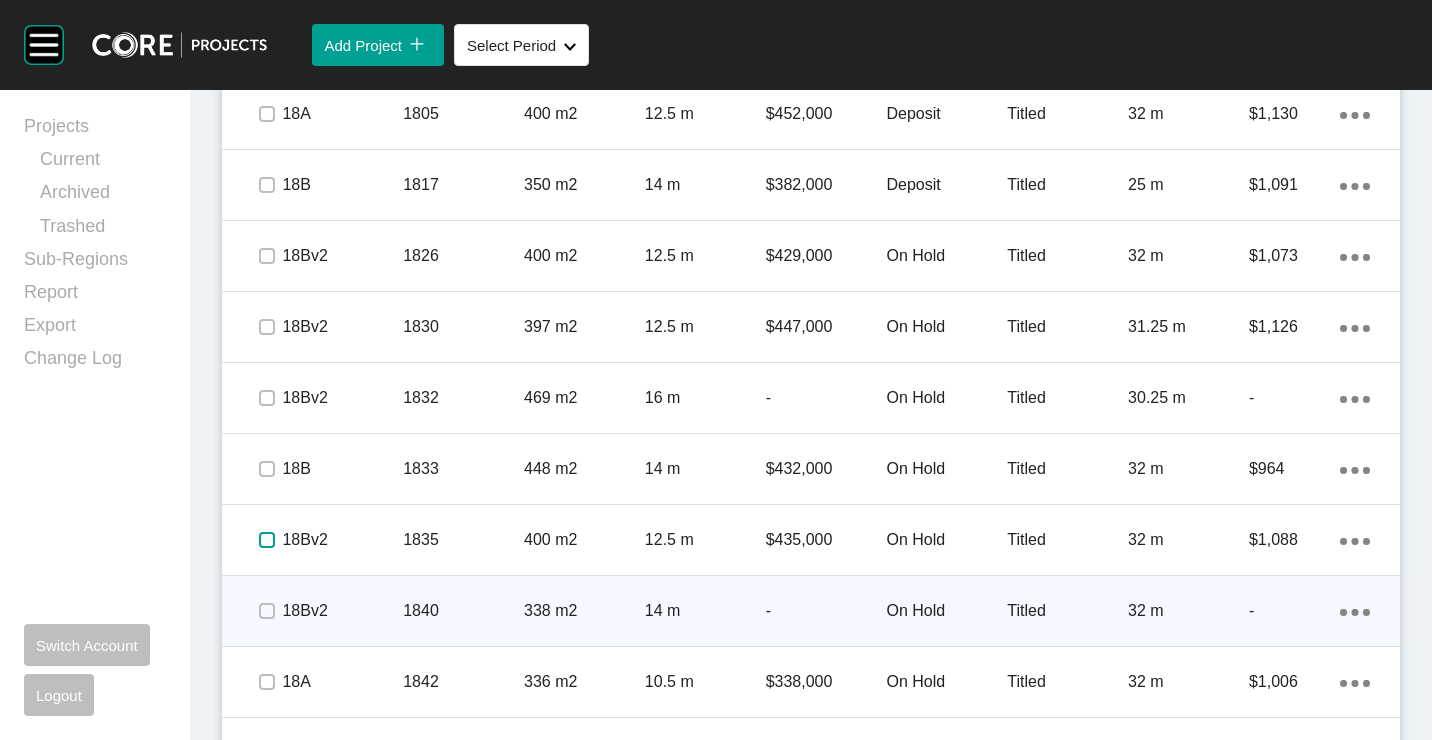 drag, startPoint x: 260, startPoint y: 543, endPoint x: 260, endPoint y: 577, distance: 34 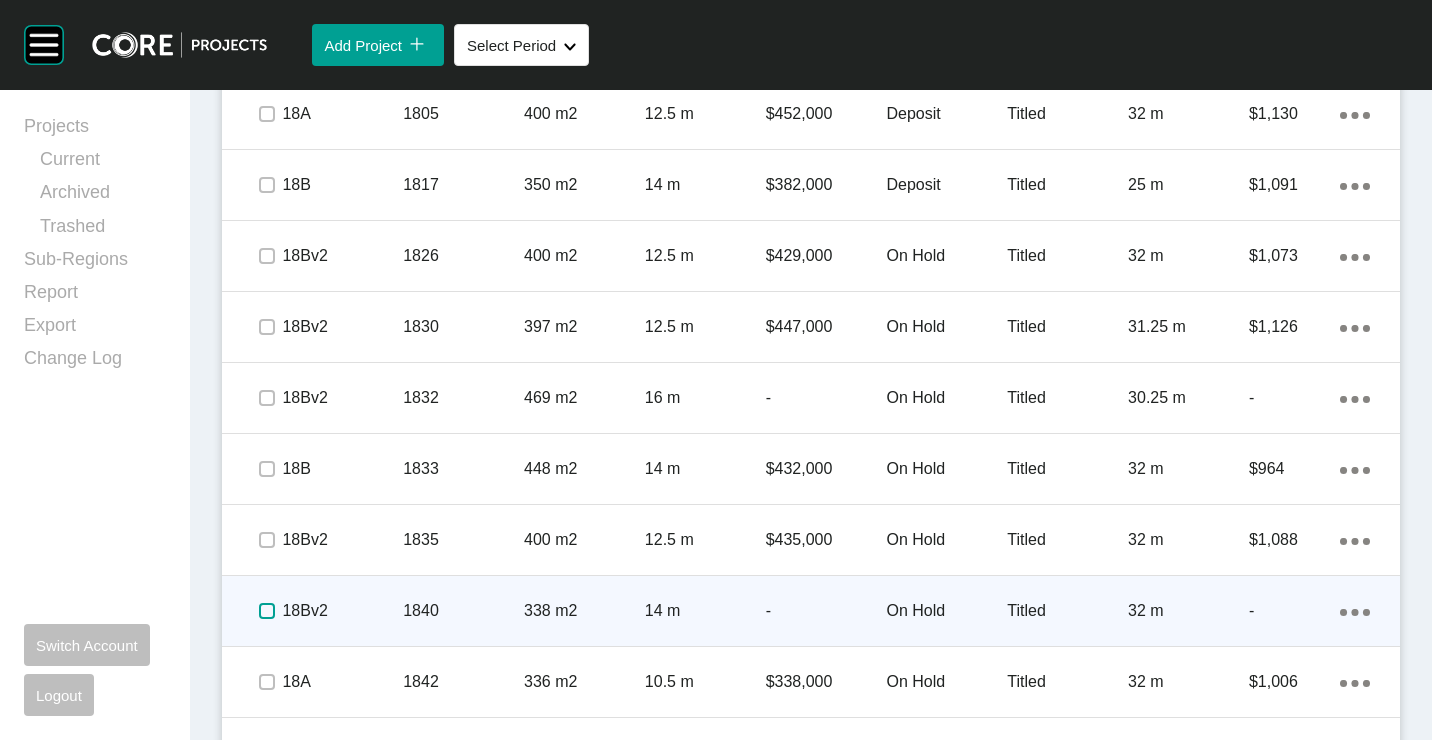 drag, startPoint x: 261, startPoint y: 614, endPoint x: 276, endPoint y: 592, distance: 26.627054 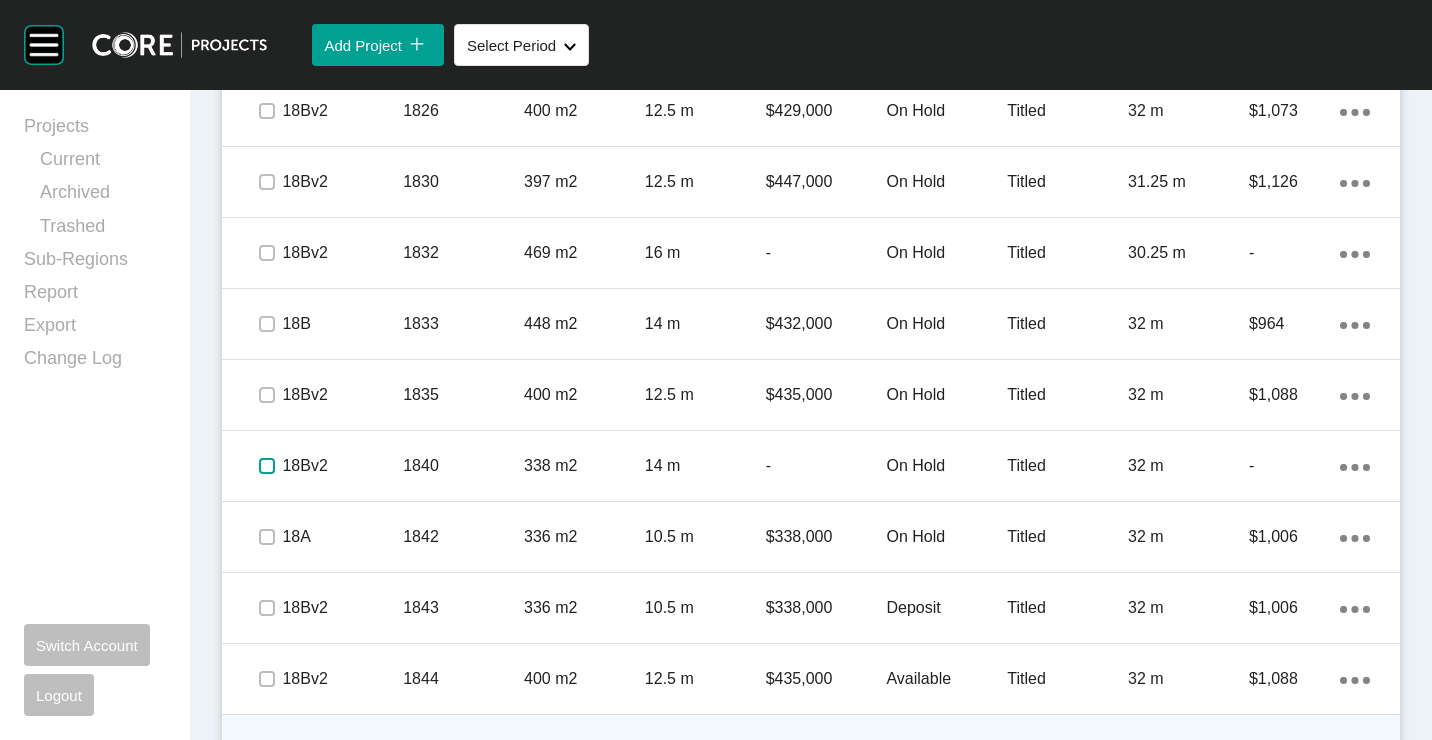 scroll, scrollTop: 2100, scrollLeft: 0, axis: vertical 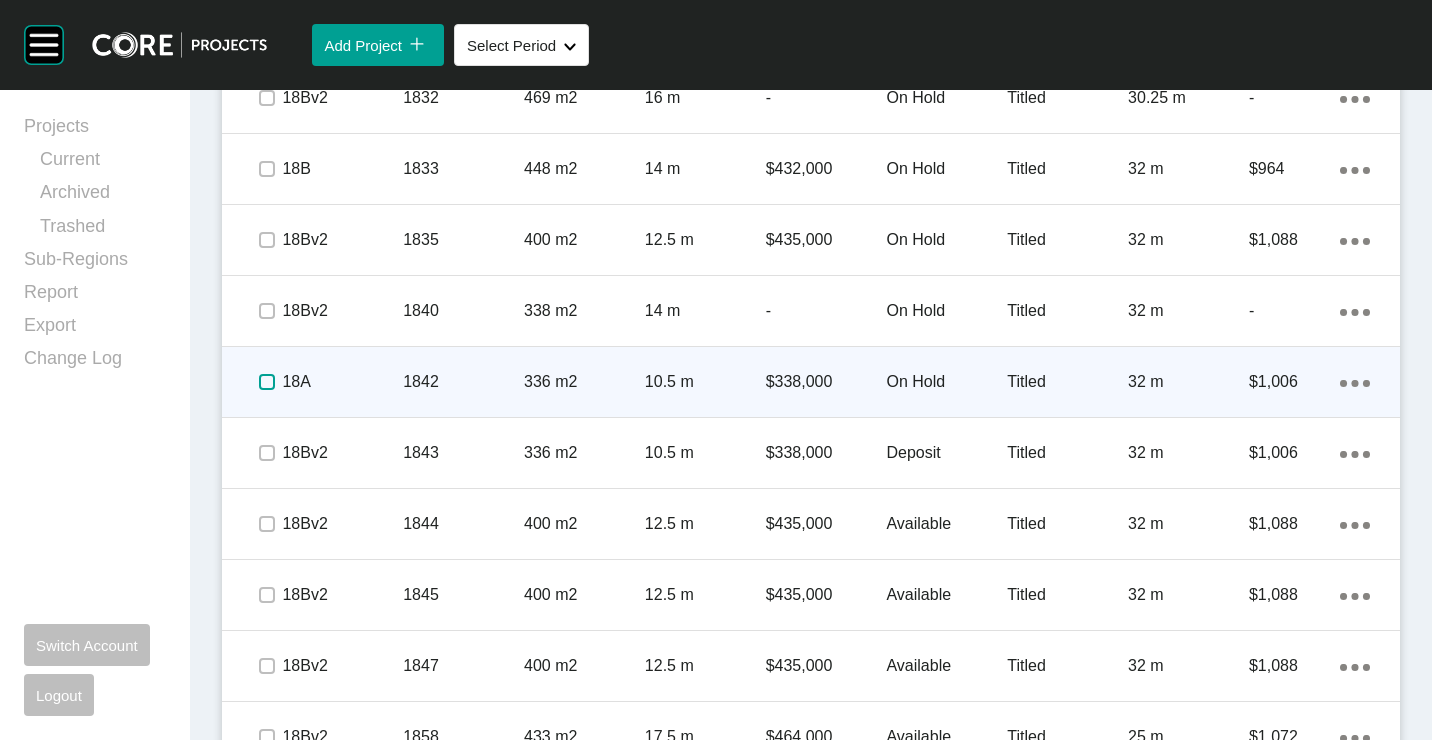 click at bounding box center [267, 382] 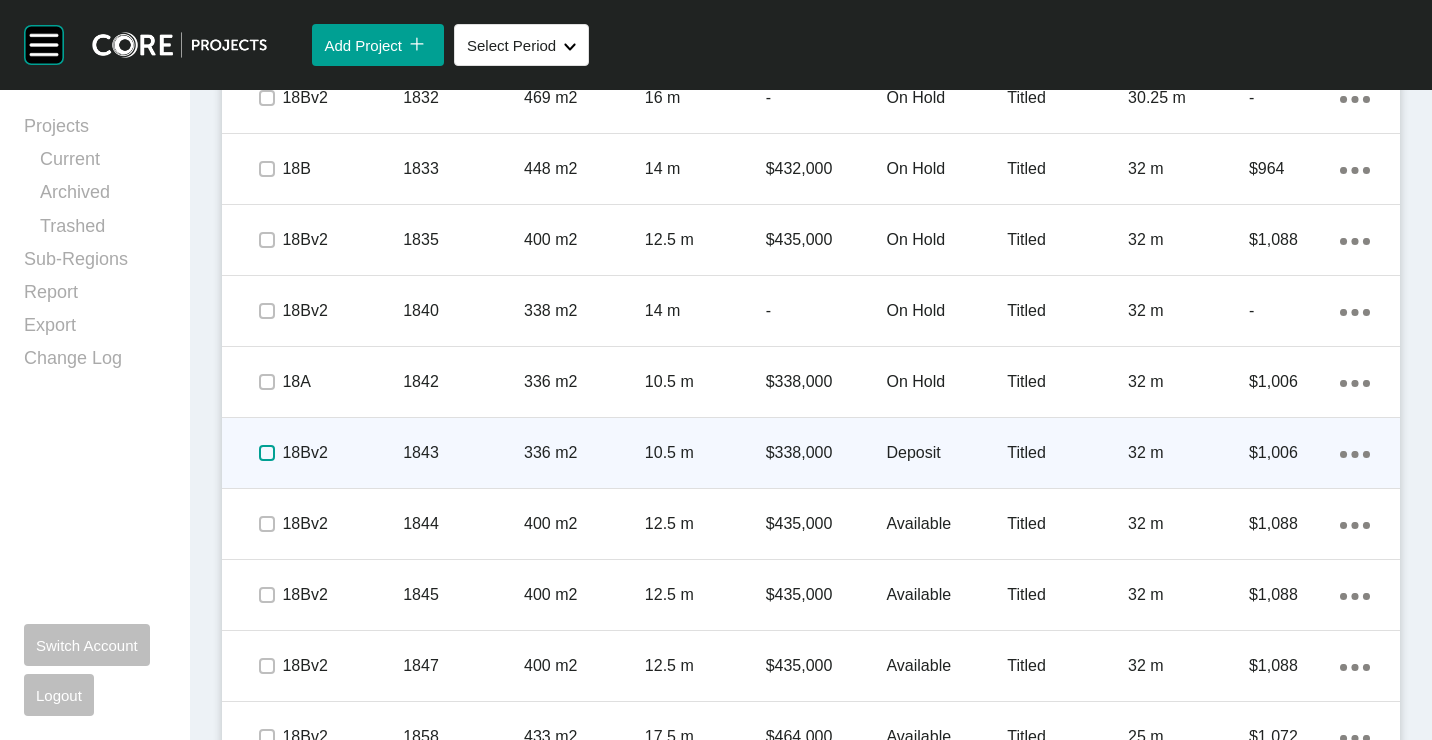 click at bounding box center (267, 453) 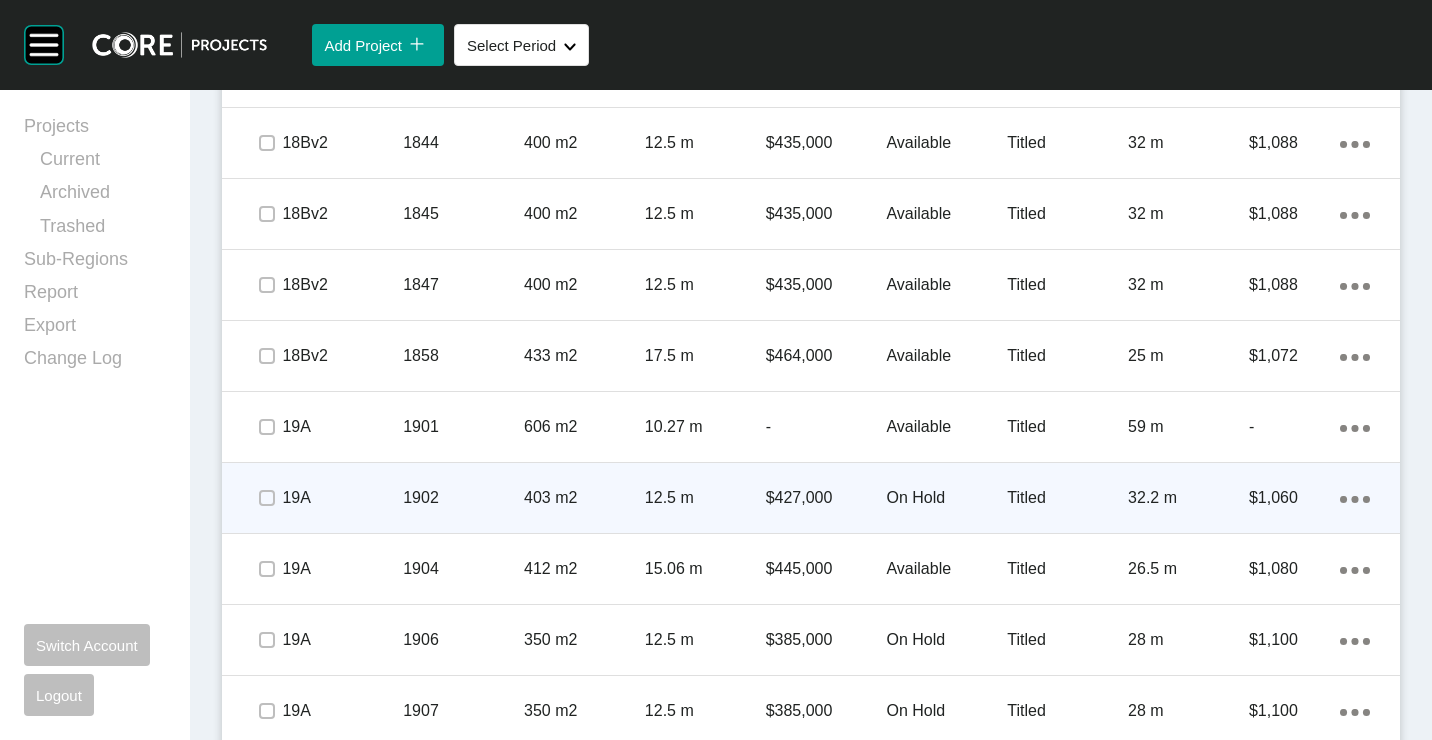 scroll, scrollTop: 2500, scrollLeft: 0, axis: vertical 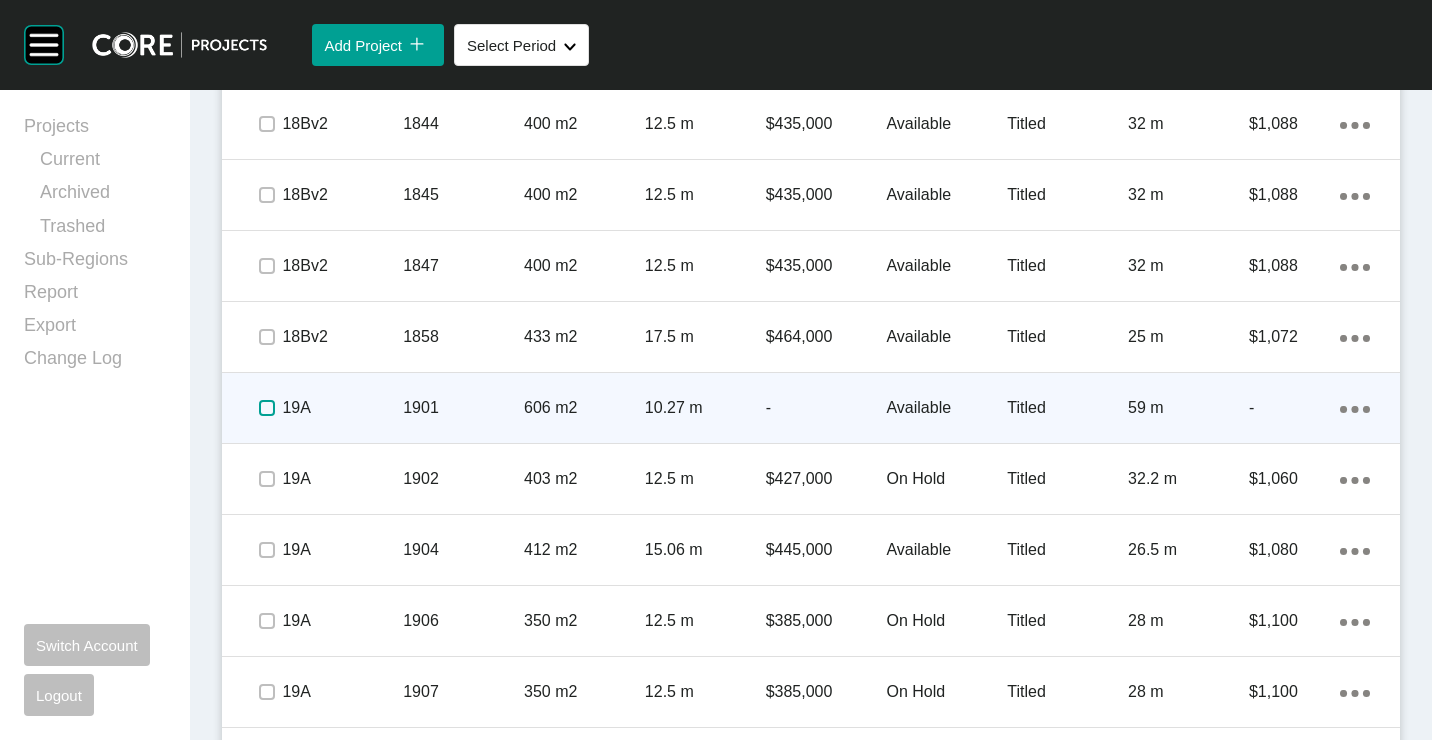 click at bounding box center (267, 408) 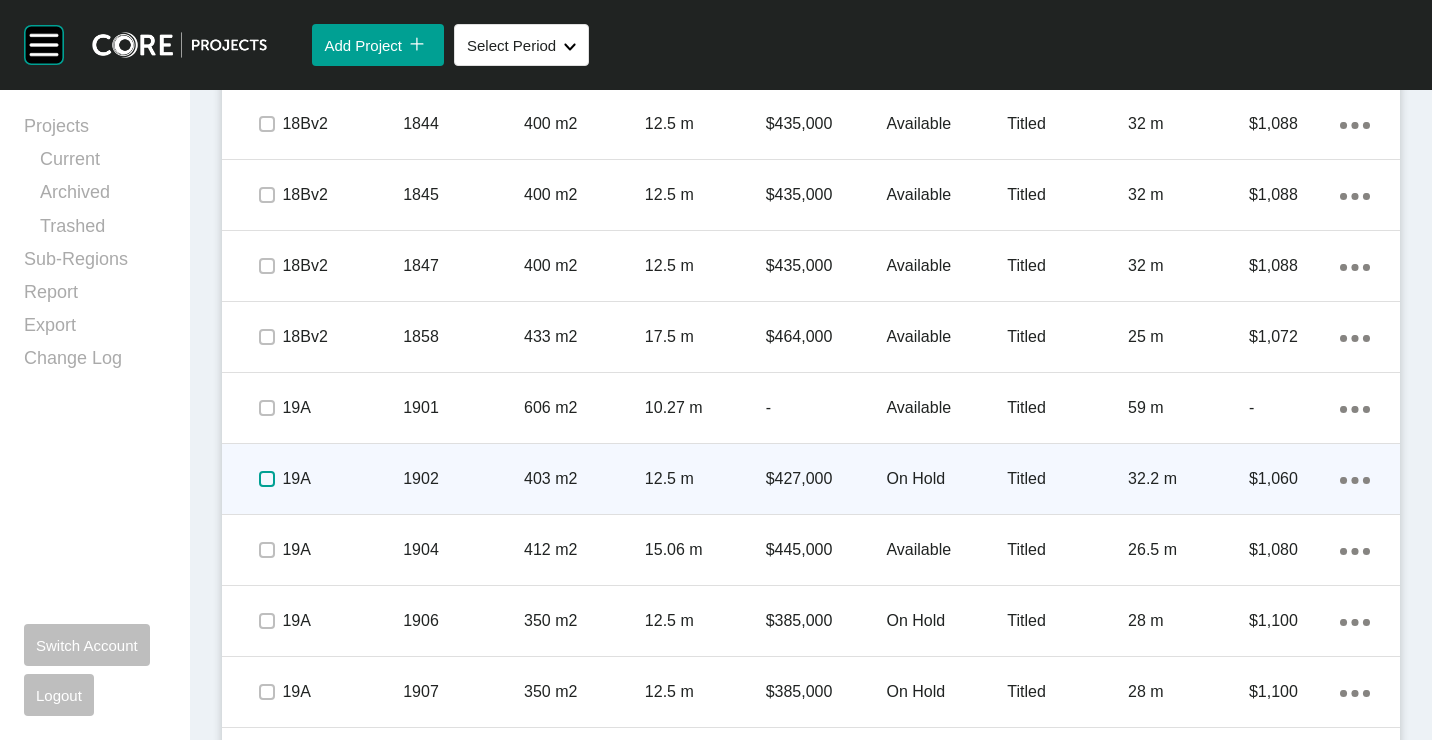 click at bounding box center (267, 479) 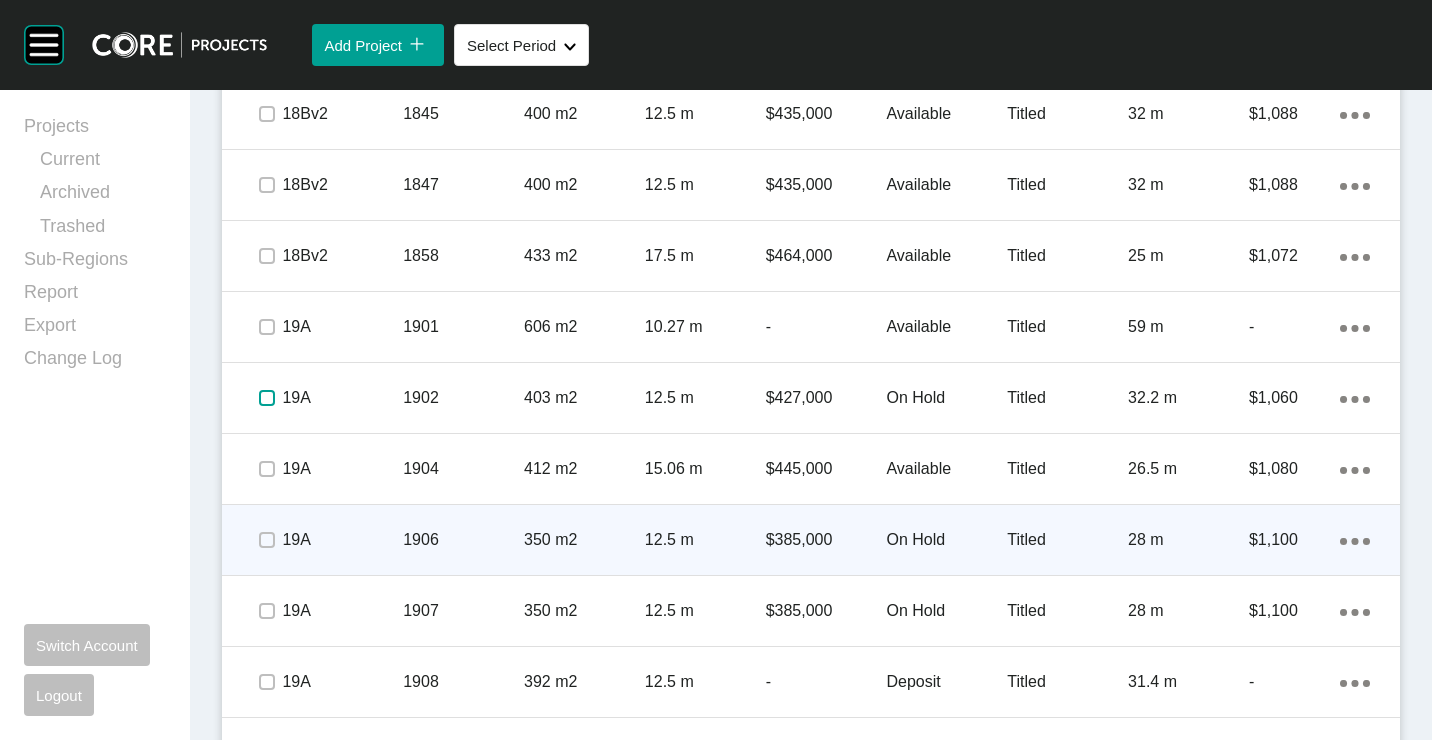 scroll, scrollTop: 2600, scrollLeft: 0, axis: vertical 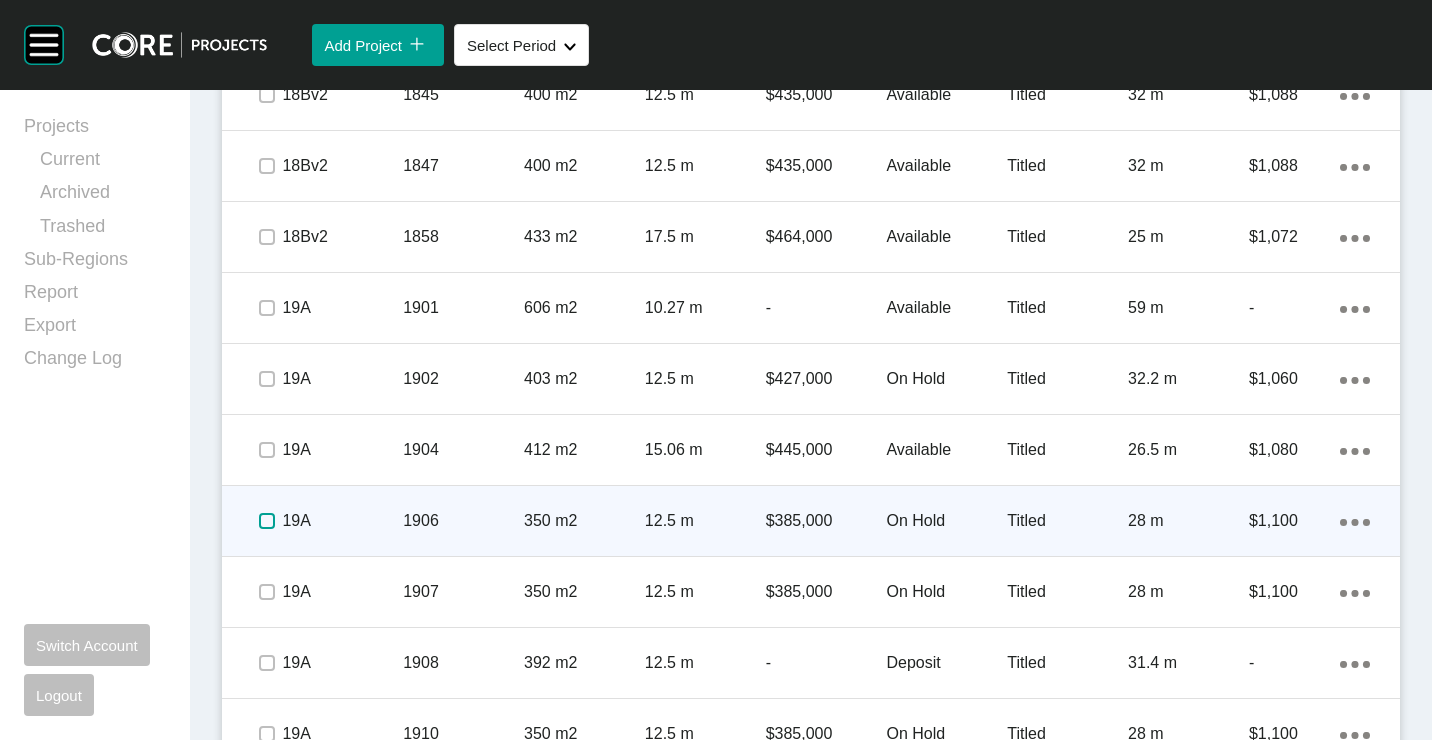 click at bounding box center [267, 521] 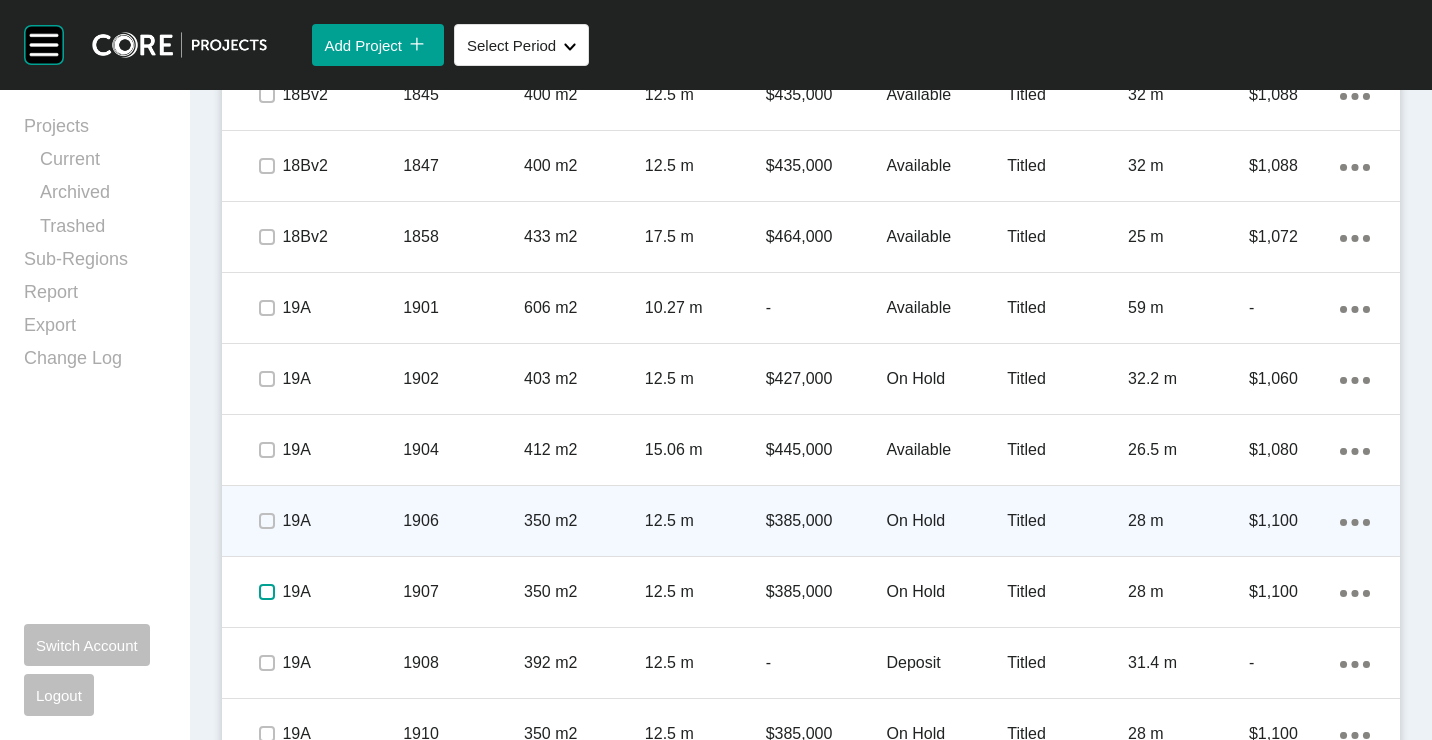 drag, startPoint x: 271, startPoint y: 586, endPoint x: 316, endPoint y: 541, distance: 63.63961 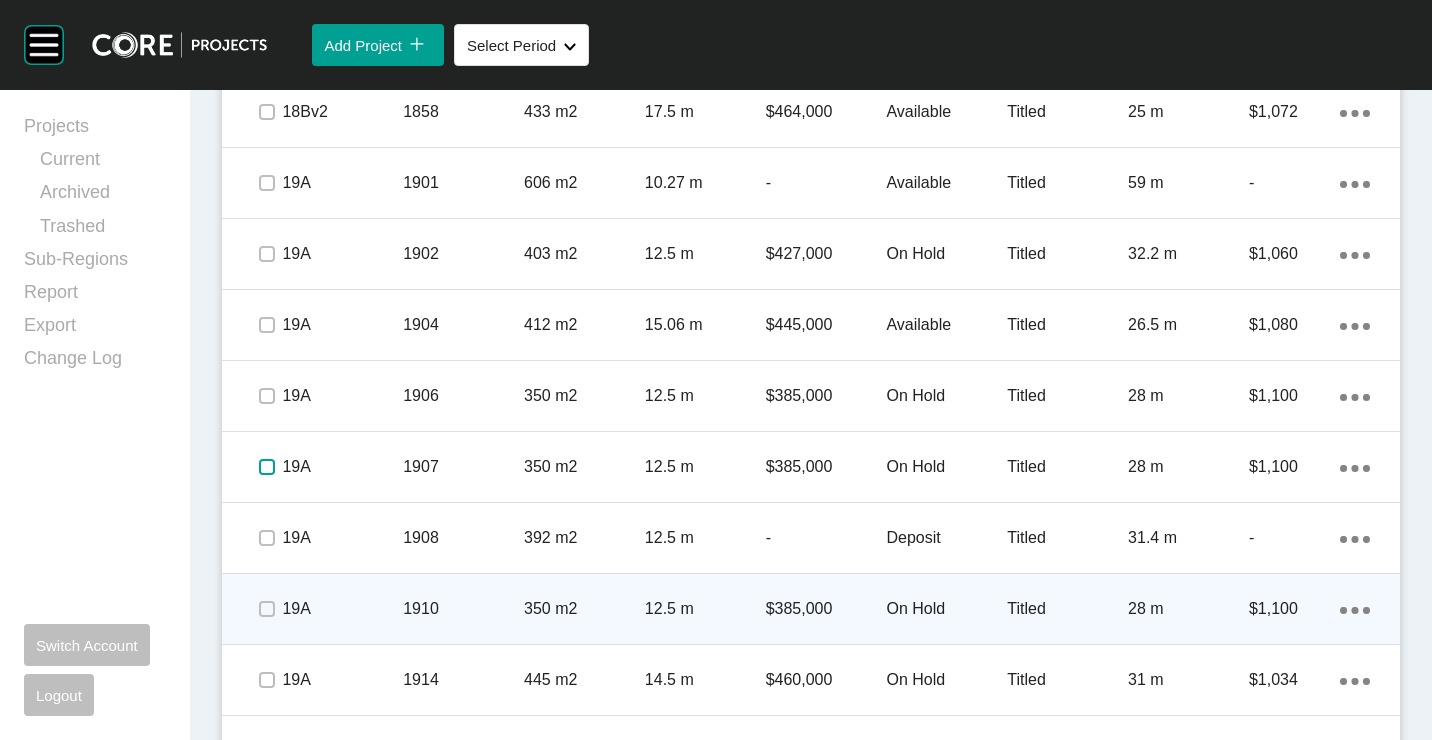 scroll, scrollTop: 2800, scrollLeft: 0, axis: vertical 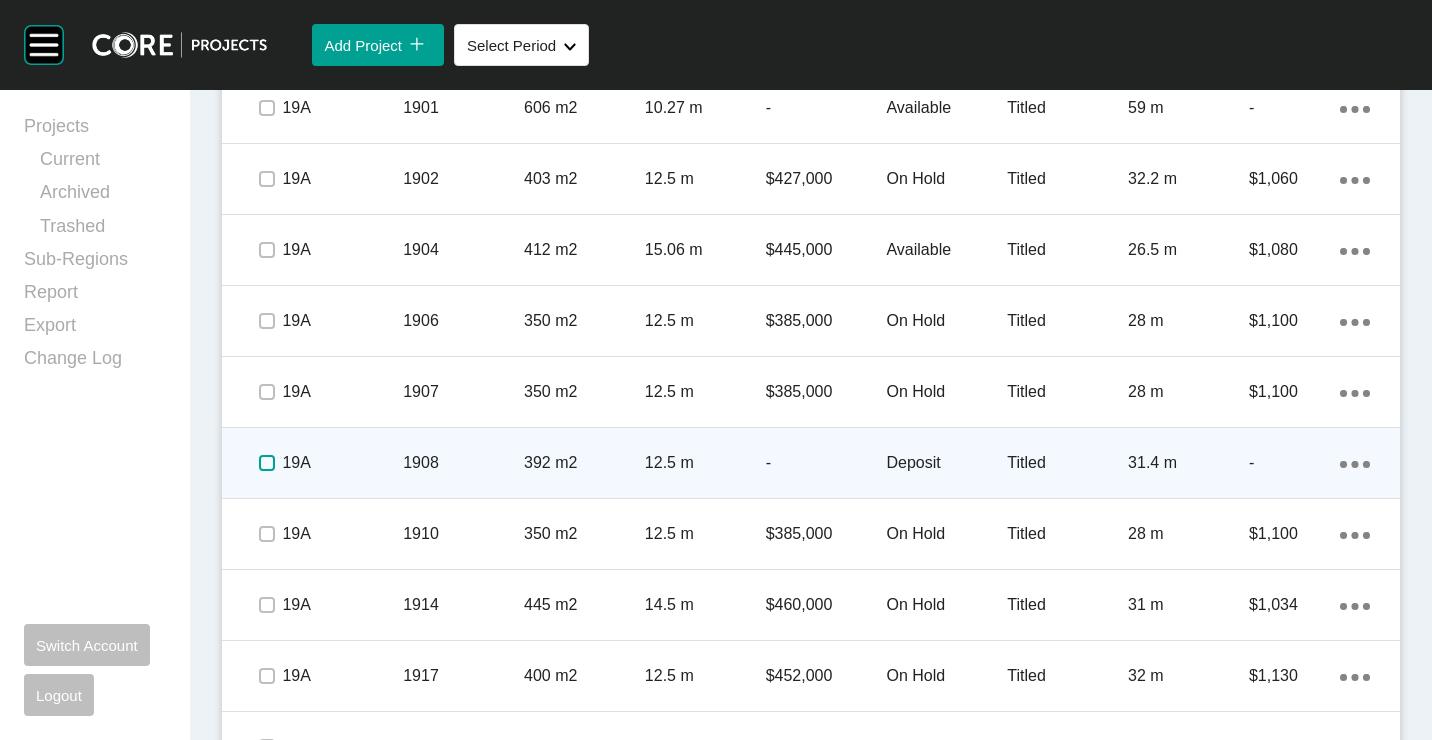 click at bounding box center [267, 463] 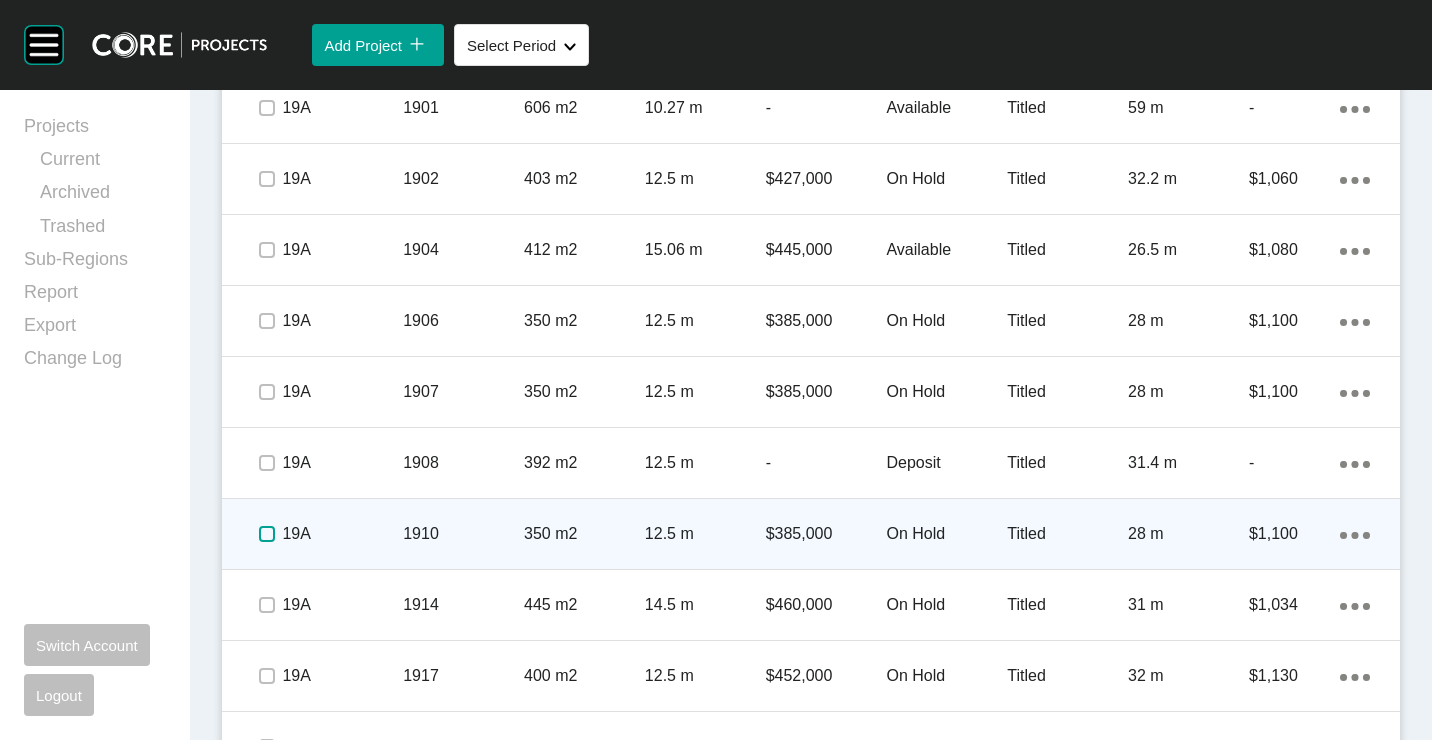 click at bounding box center [267, 534] 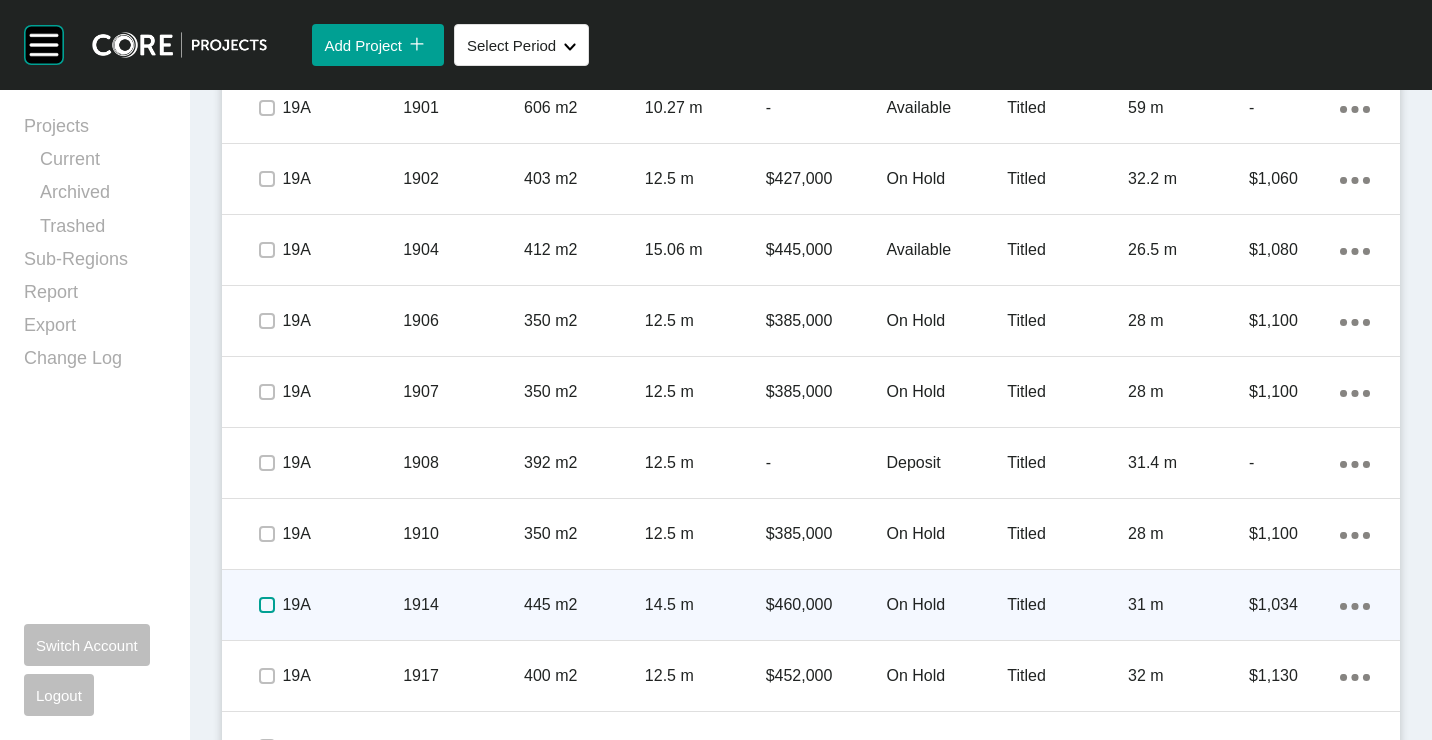 click at bounding box center [267, 605] 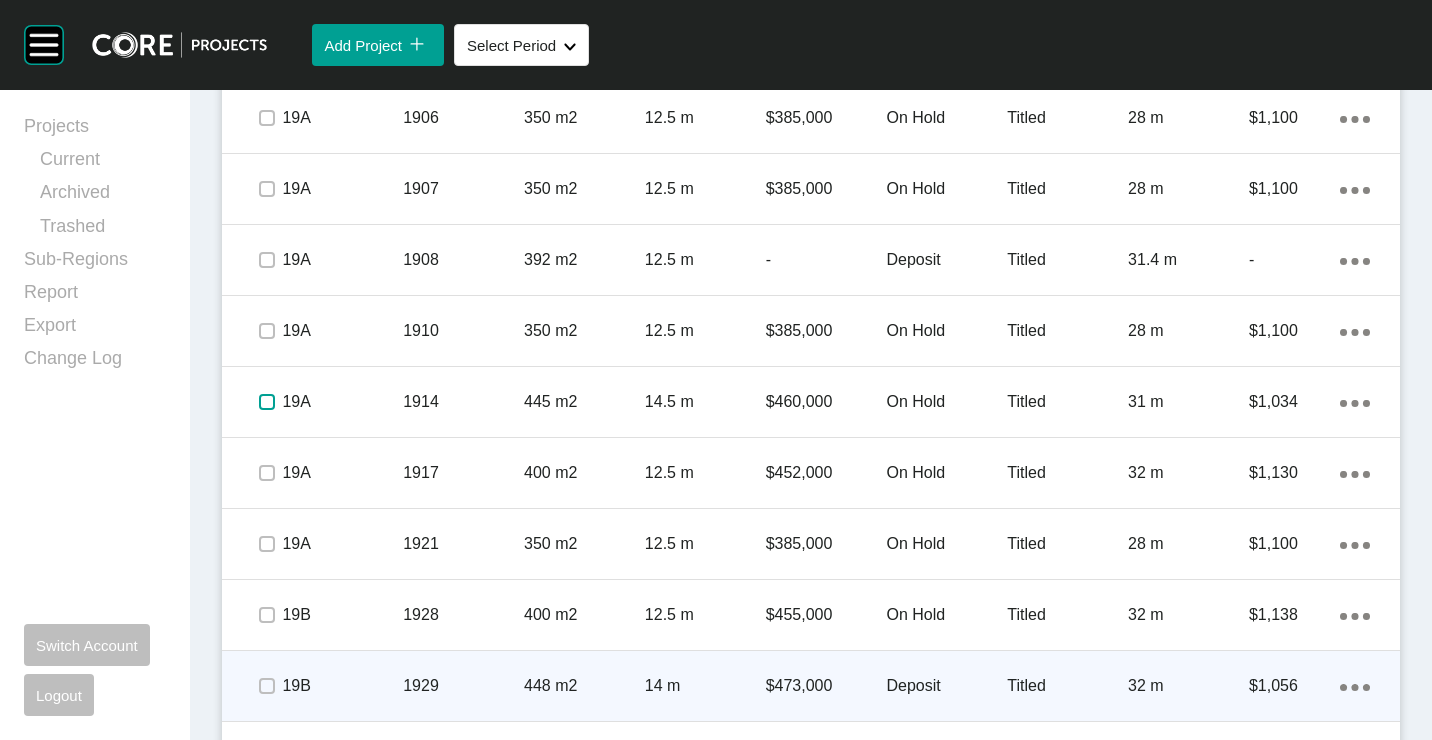 scroll, scrollTop: 3200, scrollLeft: 0, axis: vertical 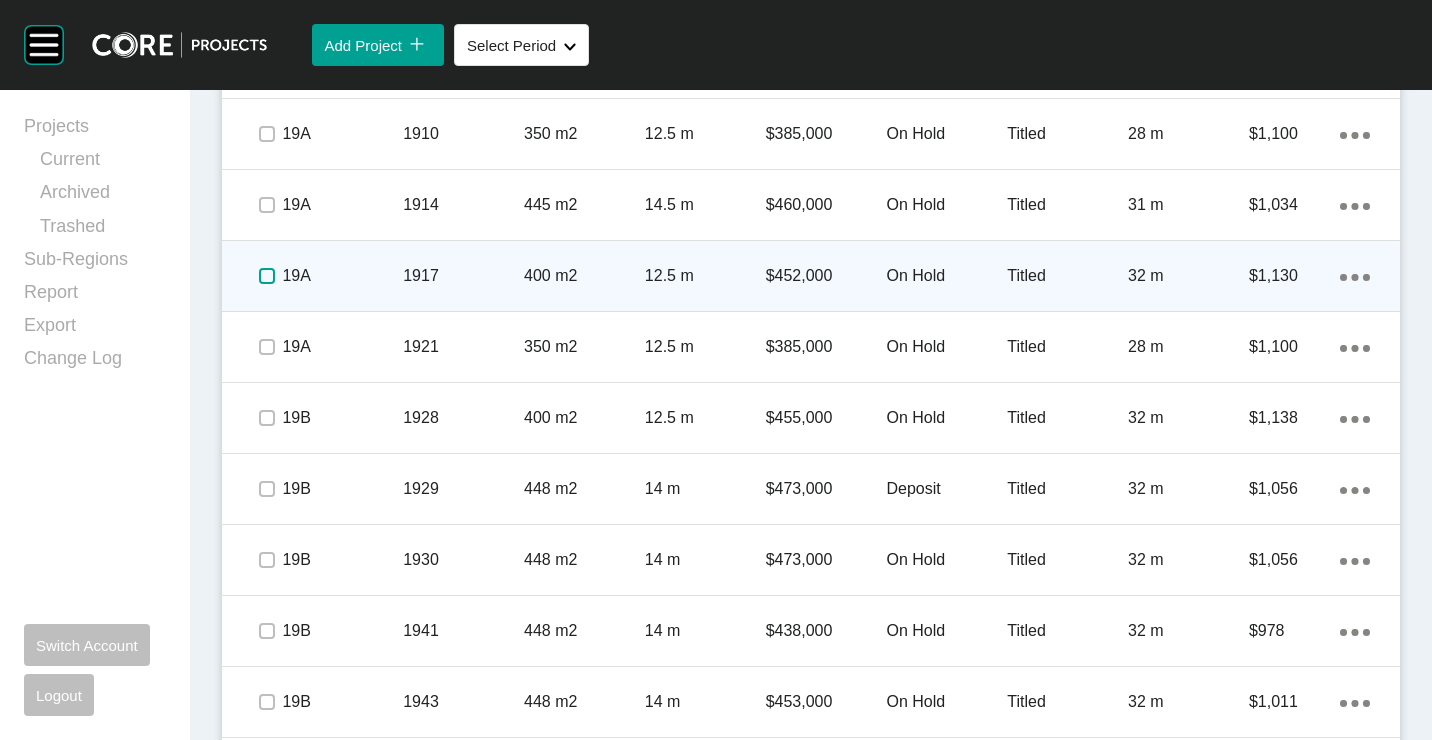 click at bounding box center (267, 276) 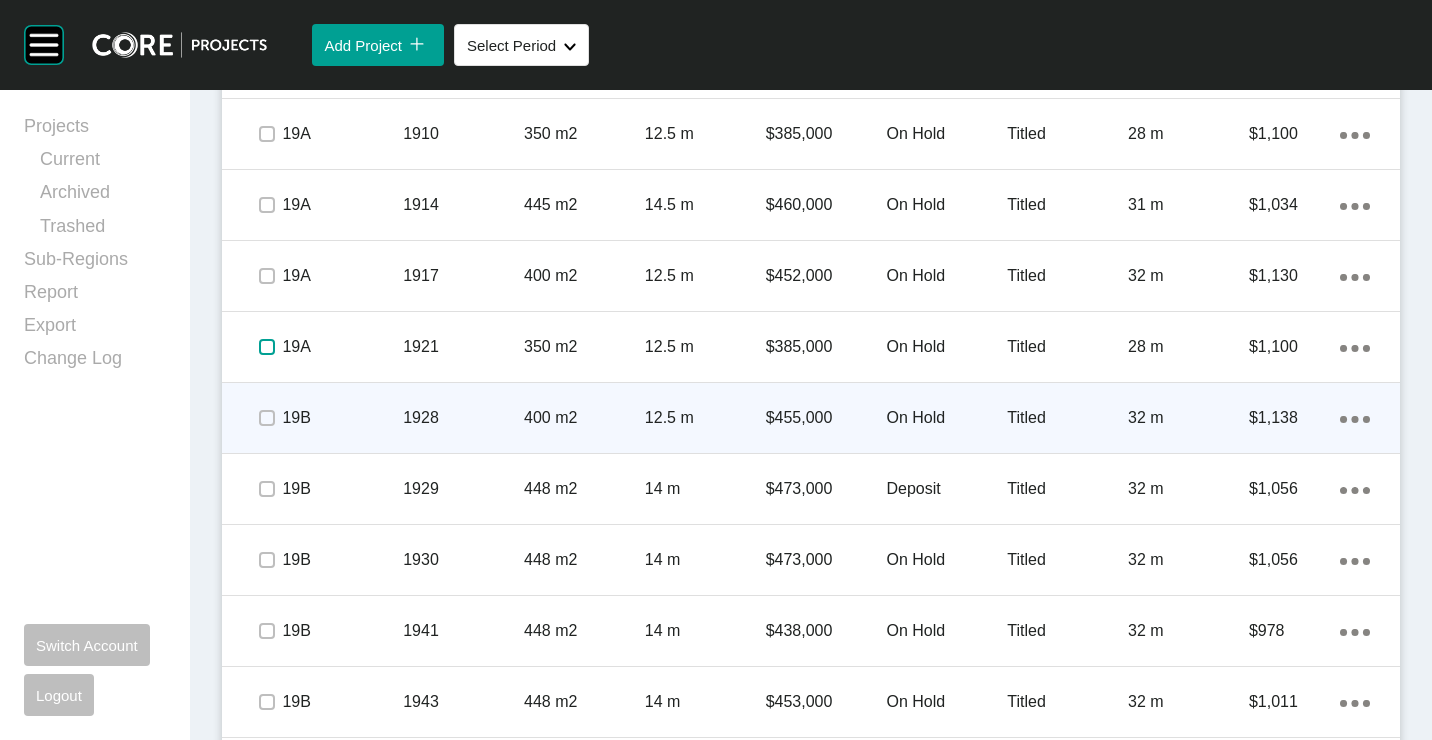 drag, startPoint x: 264, startPoint y: 352, endPoint x: 265, endPoint y: 419, distance: 67.00746 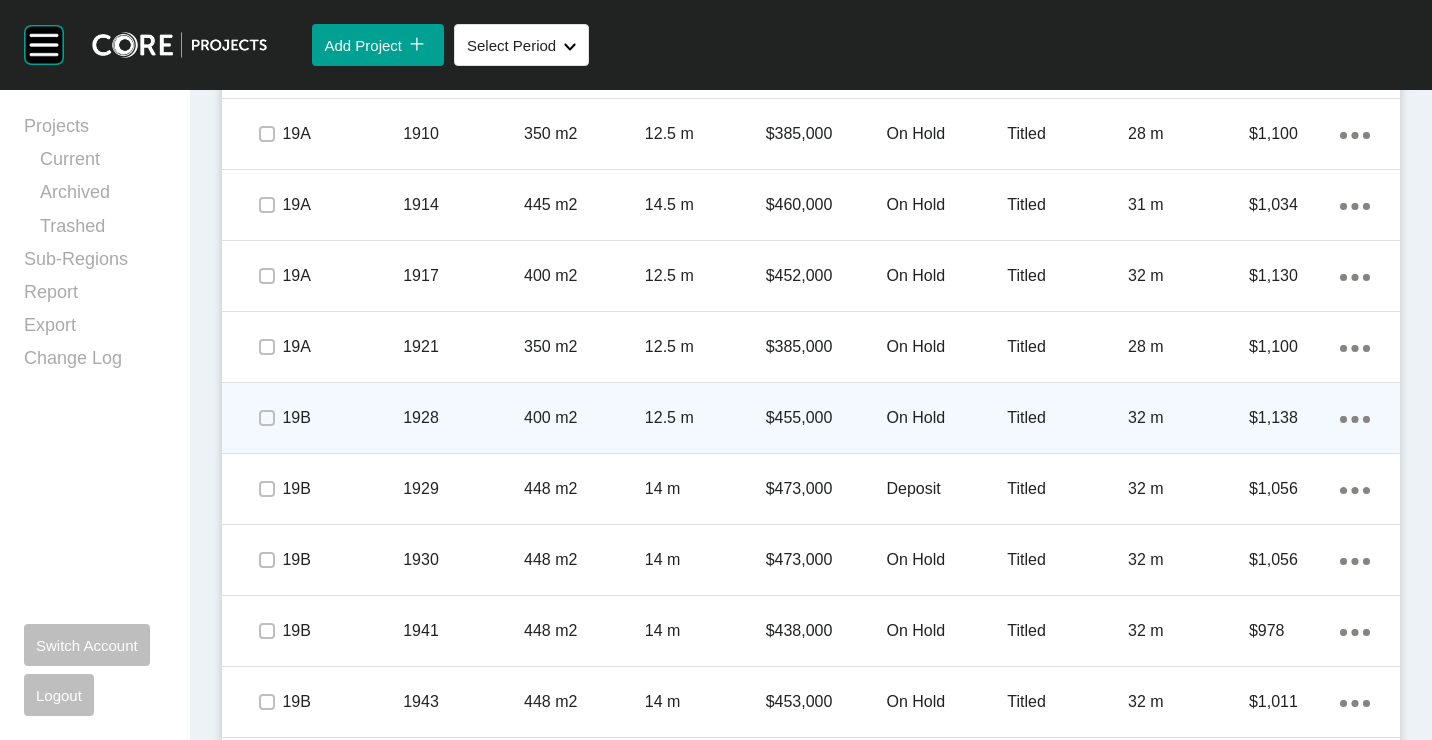 drag, startPoint x: 264, startPoint y: 435, endPoint x: 262, endPoint y: 452, distance: 17.117243 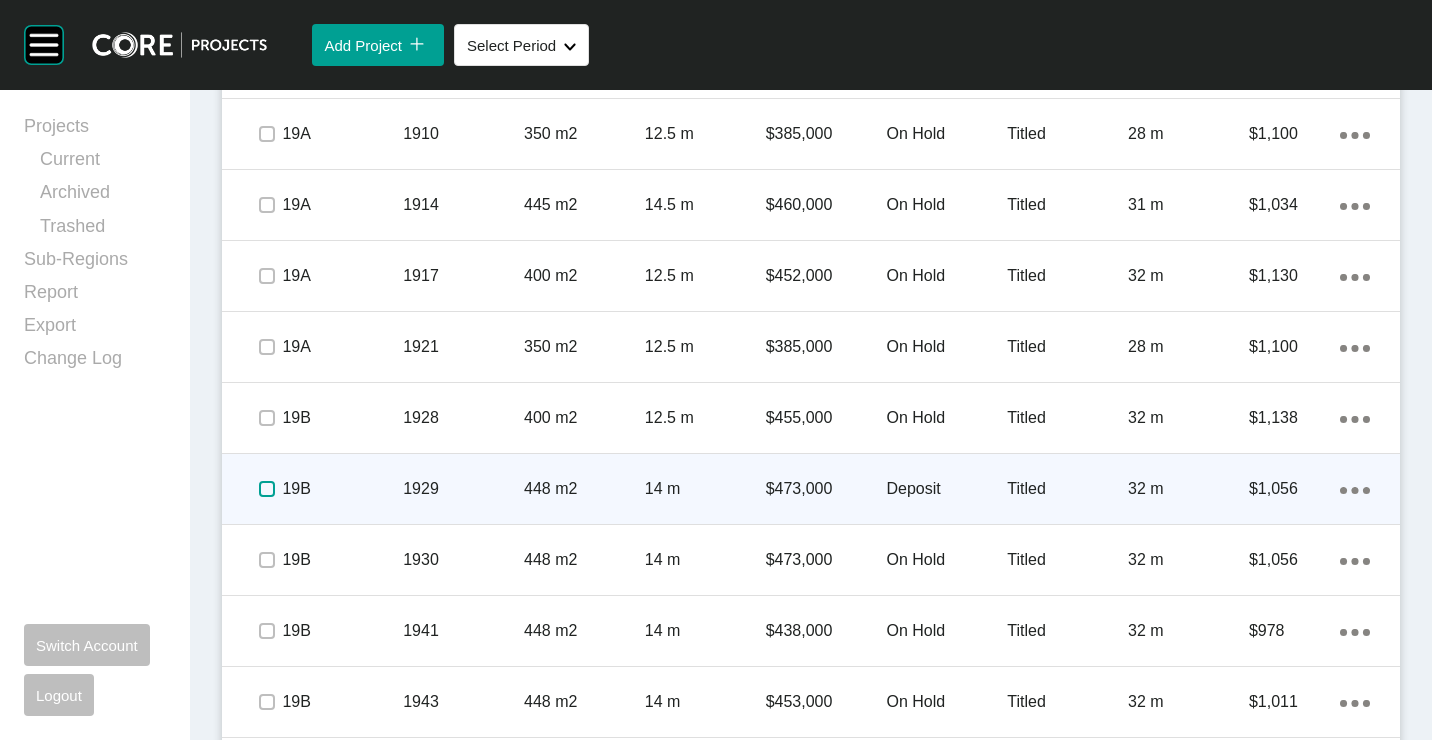 click at bounding box center (267, 489) 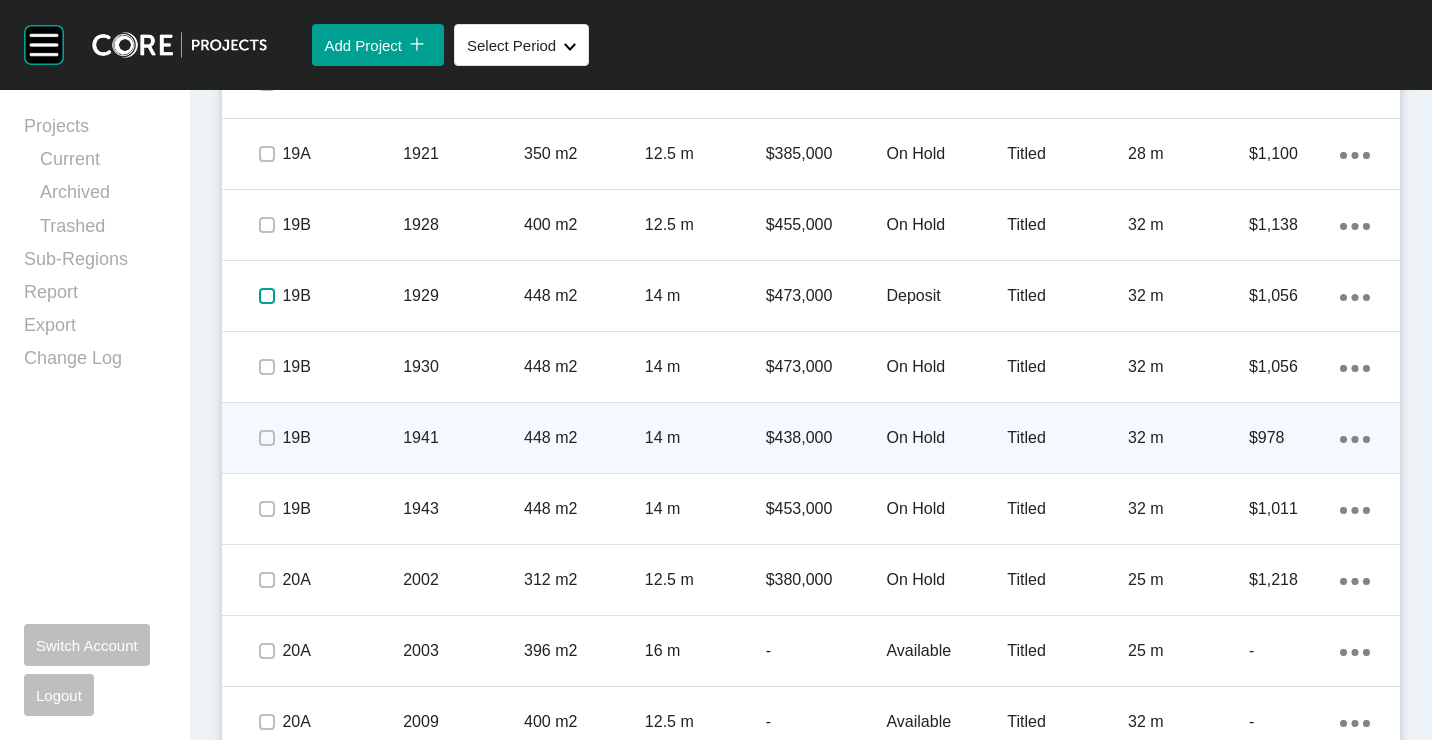 scroll, scrollTop: 3400, scrollLeft: 0, axis: vertical 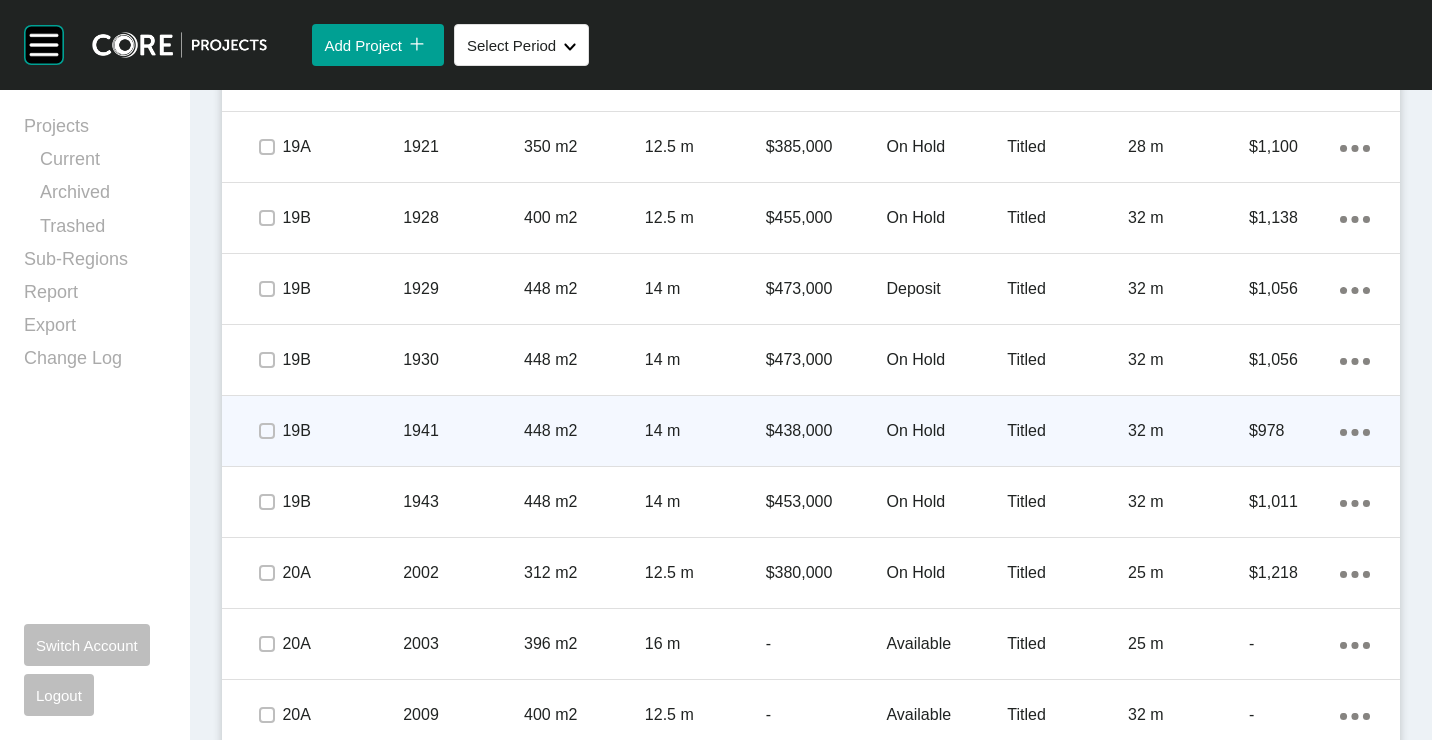 drag, startPoint x: 257, startPoint y: 357, endPoint x: 258, endPoint y: 409, distance: 52.009613 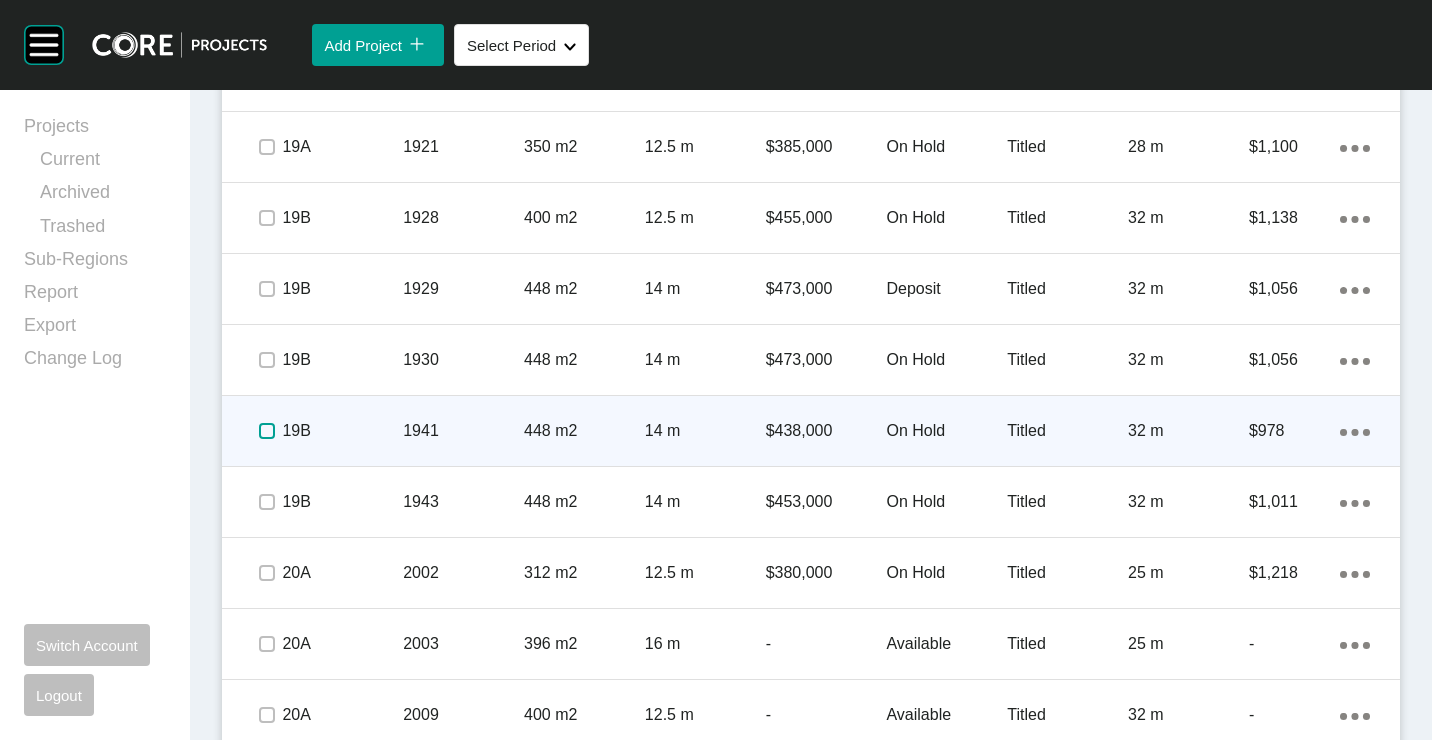 drag, startPoint x: 259, startPoint y: 429, endPoint x: 261, endPoint y: 442, distance: 13.152946 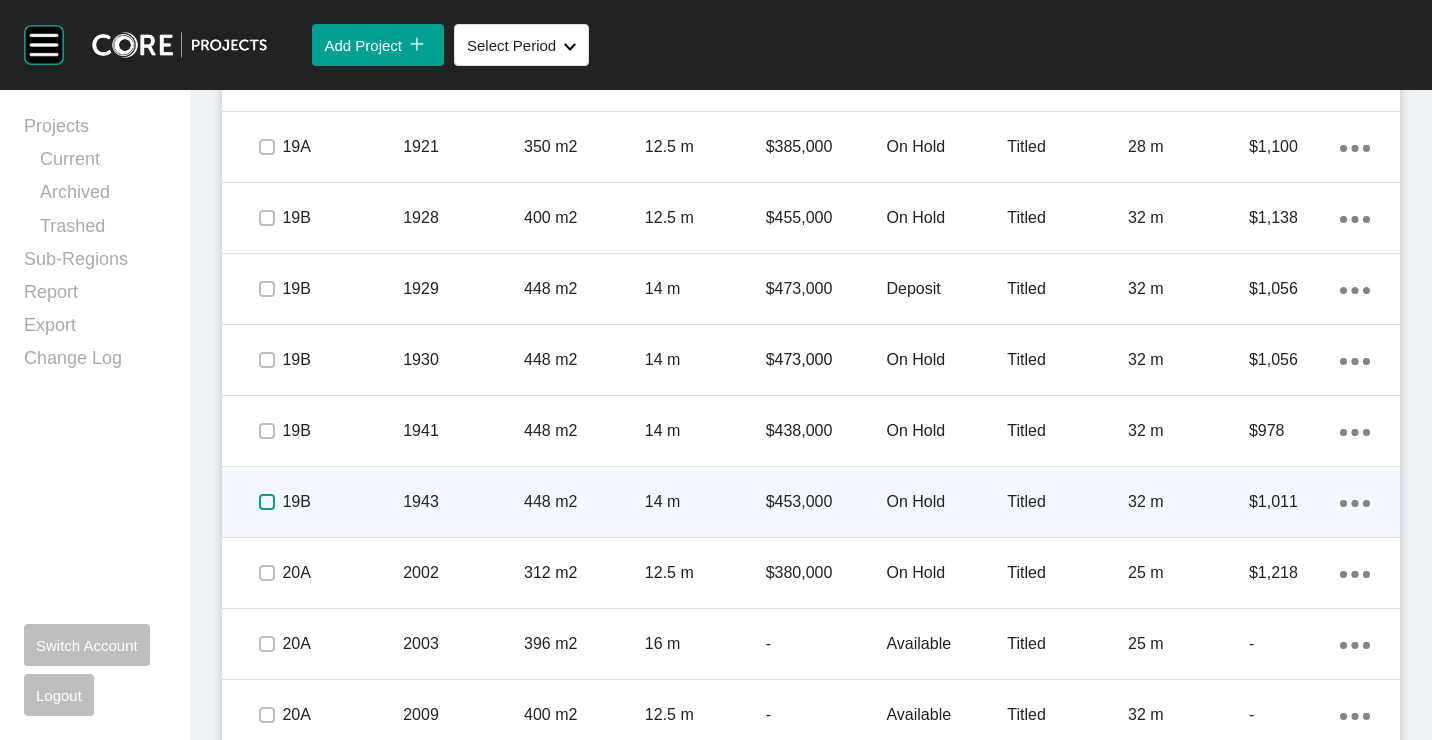 click at bounding box center [267, 502] 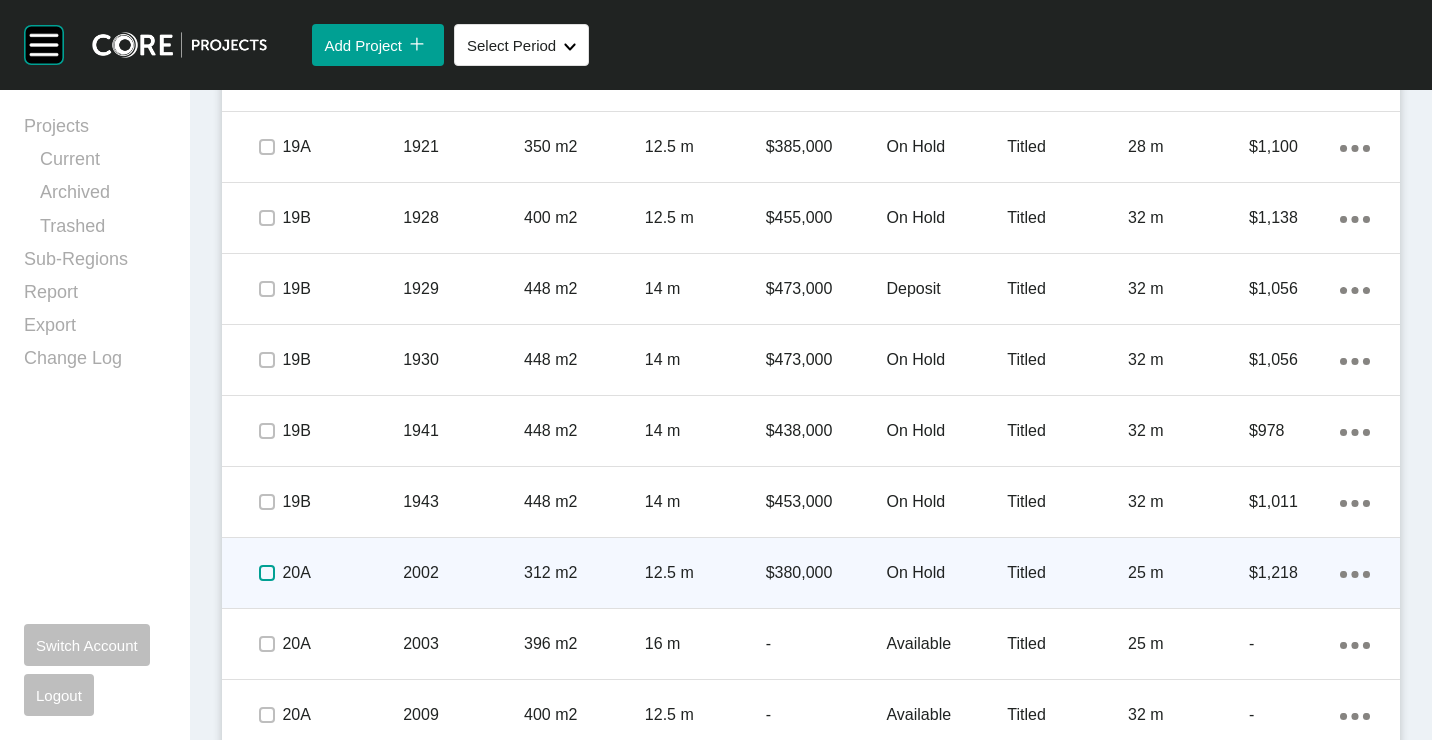 click at bounding box center (267, 573) 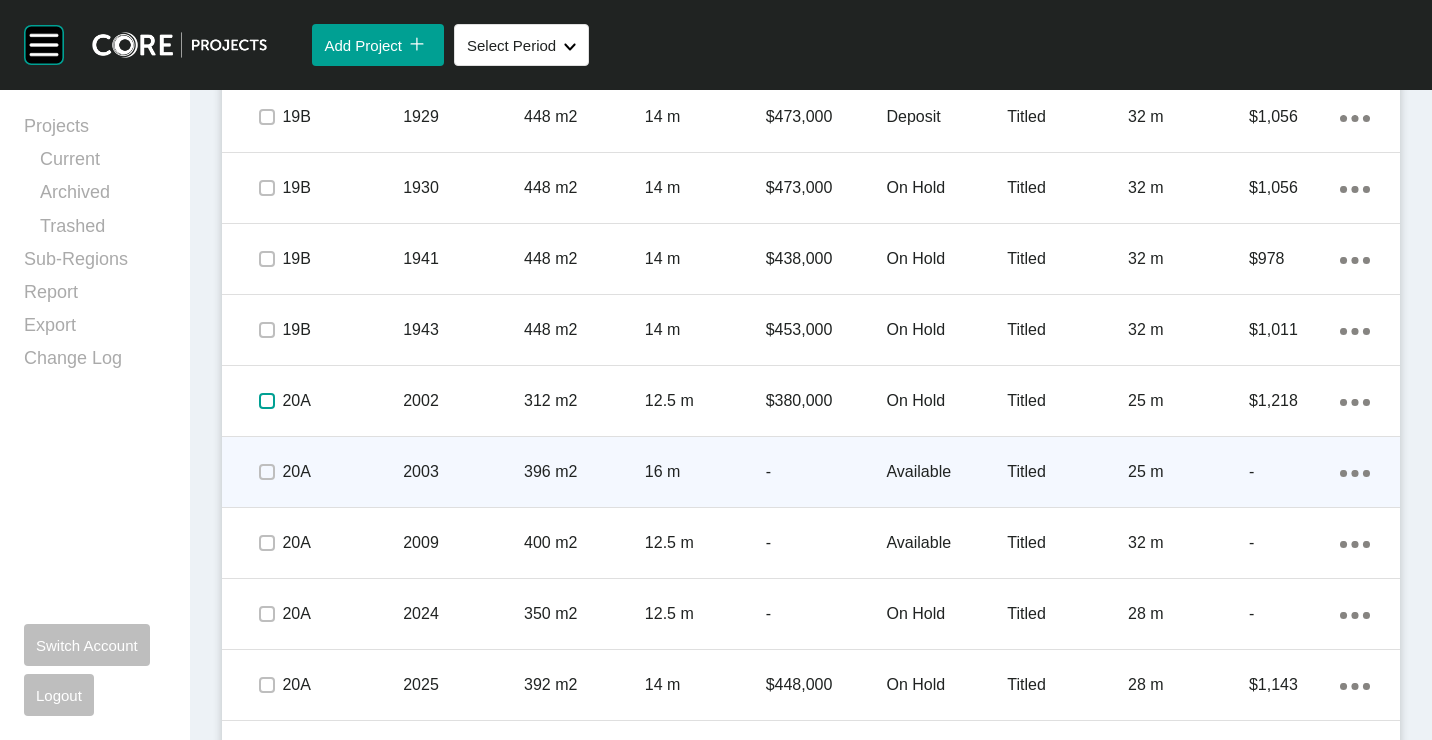scroll, scrollTop: 3700, scrollLeft: 0, axis: vertical 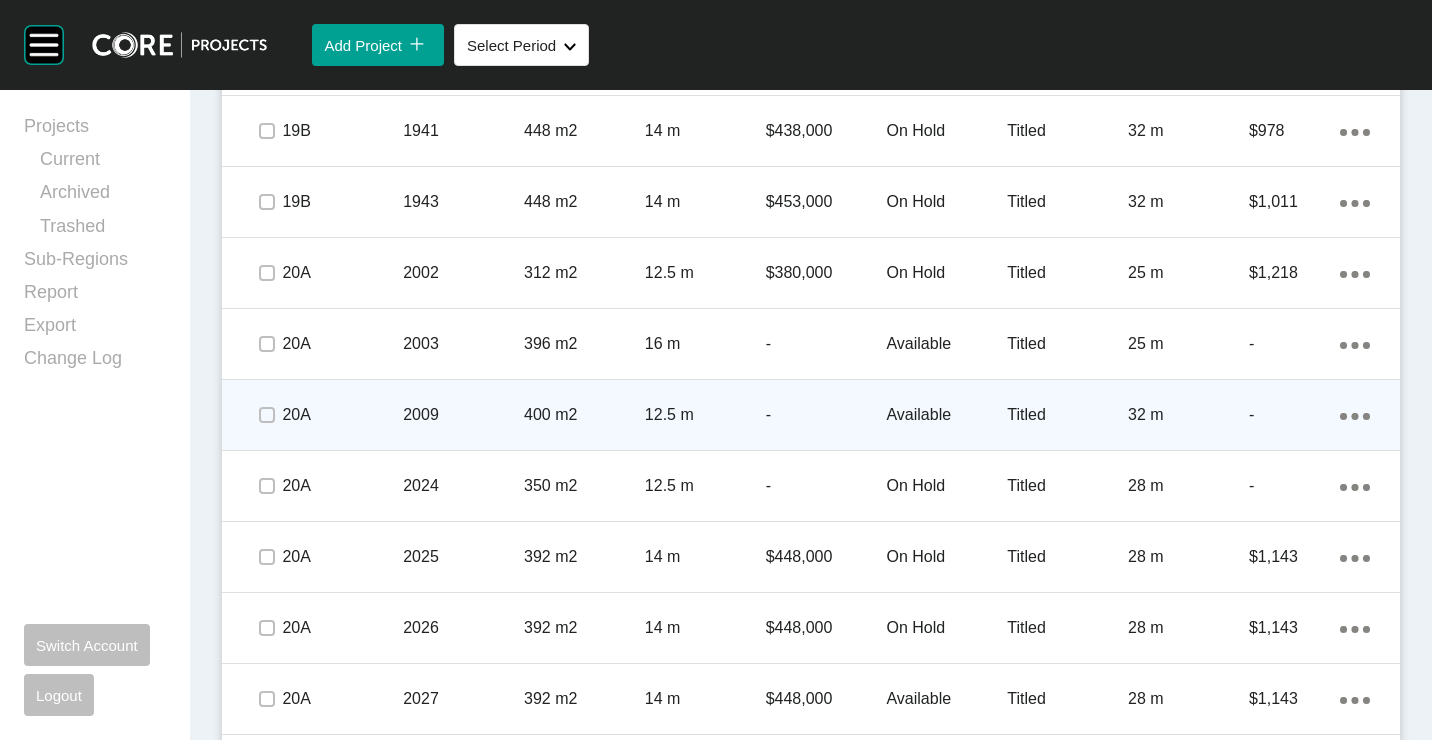 click on "Action Menu Dots Copy 6 Created with Sketch." 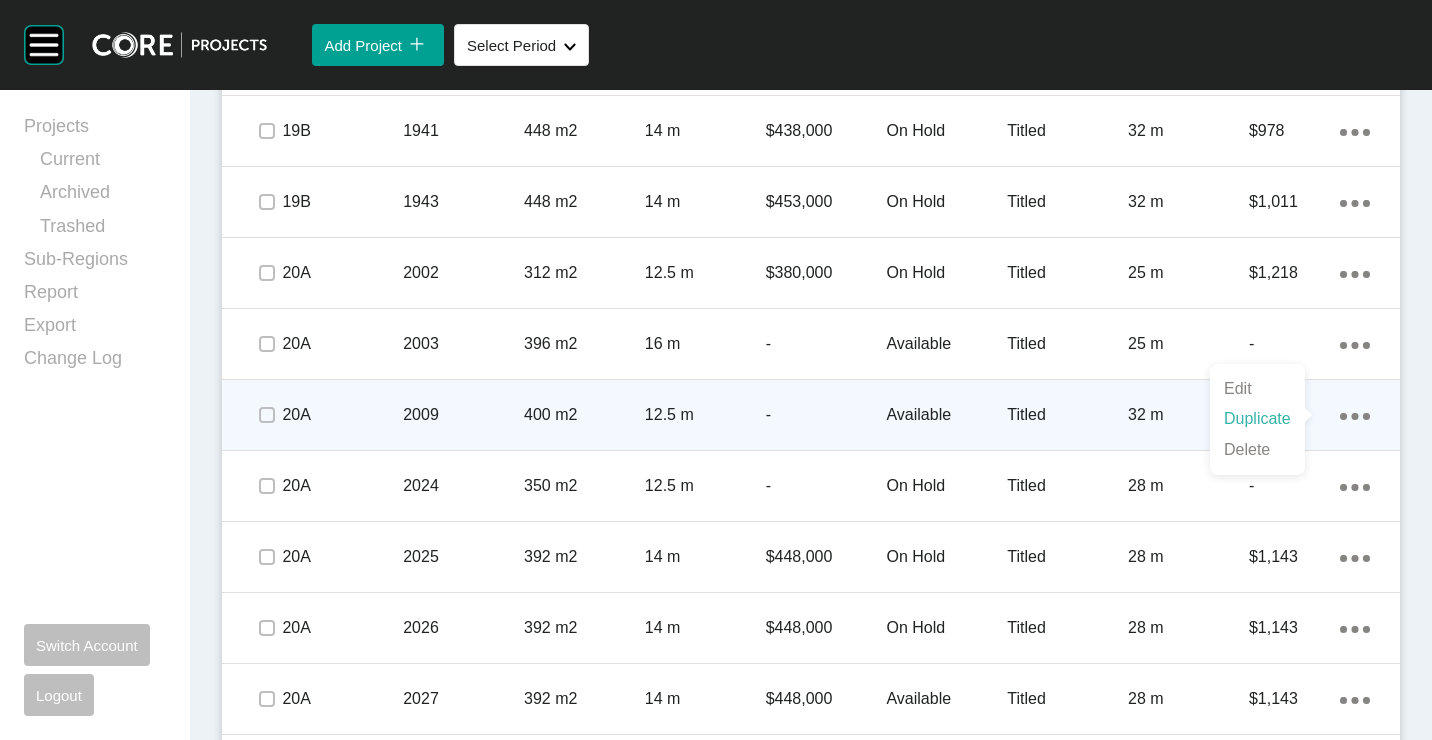 click on "Duplicate" at bounding box center [1257, 419] 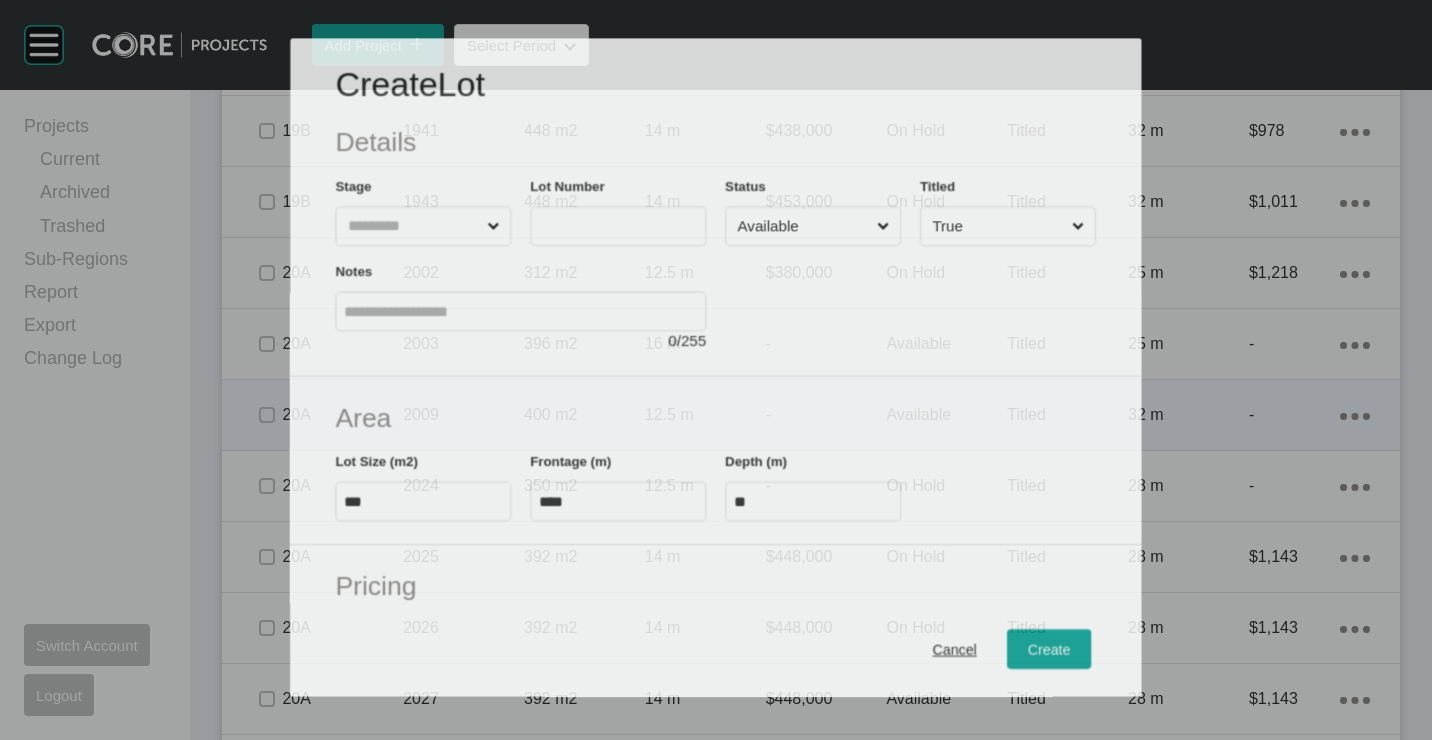 scroll, scrollTop: 3638, scrollLeft: 0, axis: vertical 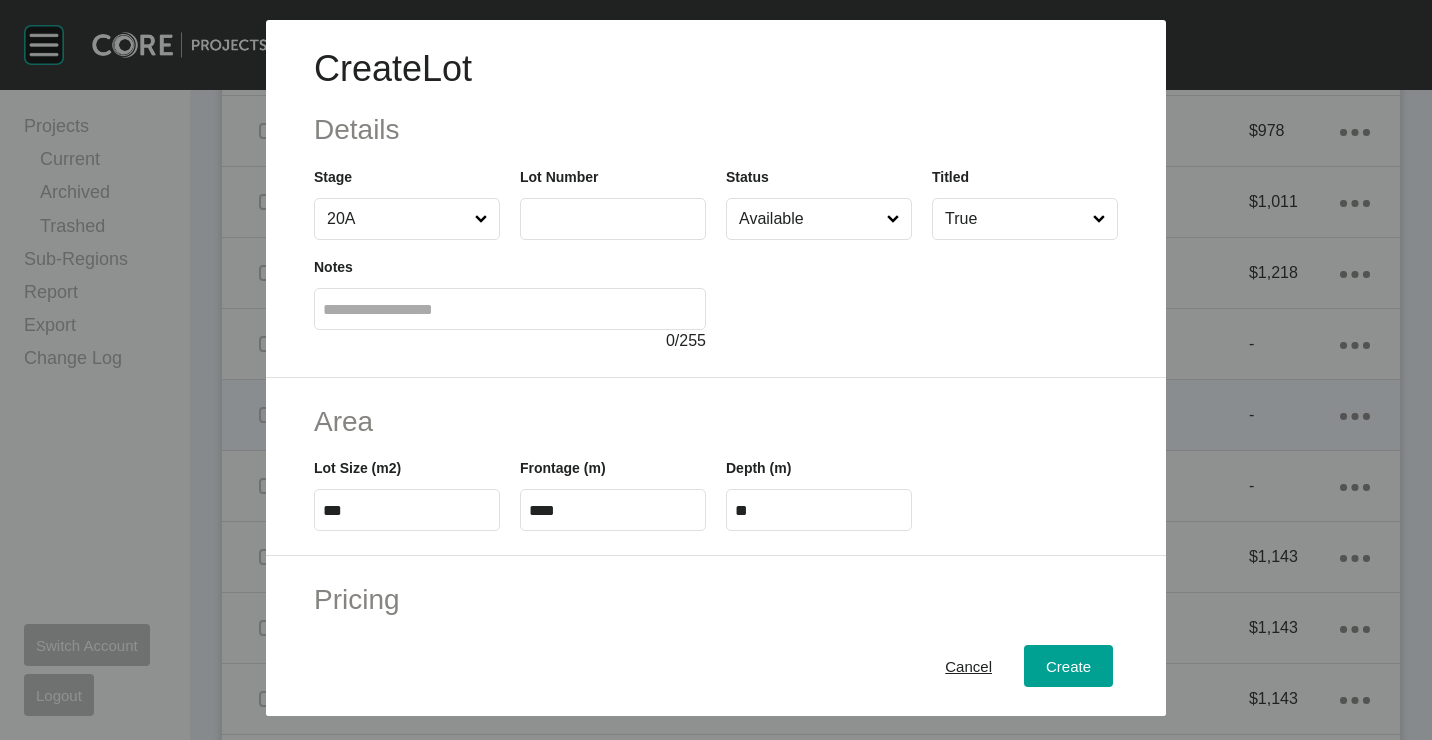 click at bounding box center [613, 218] 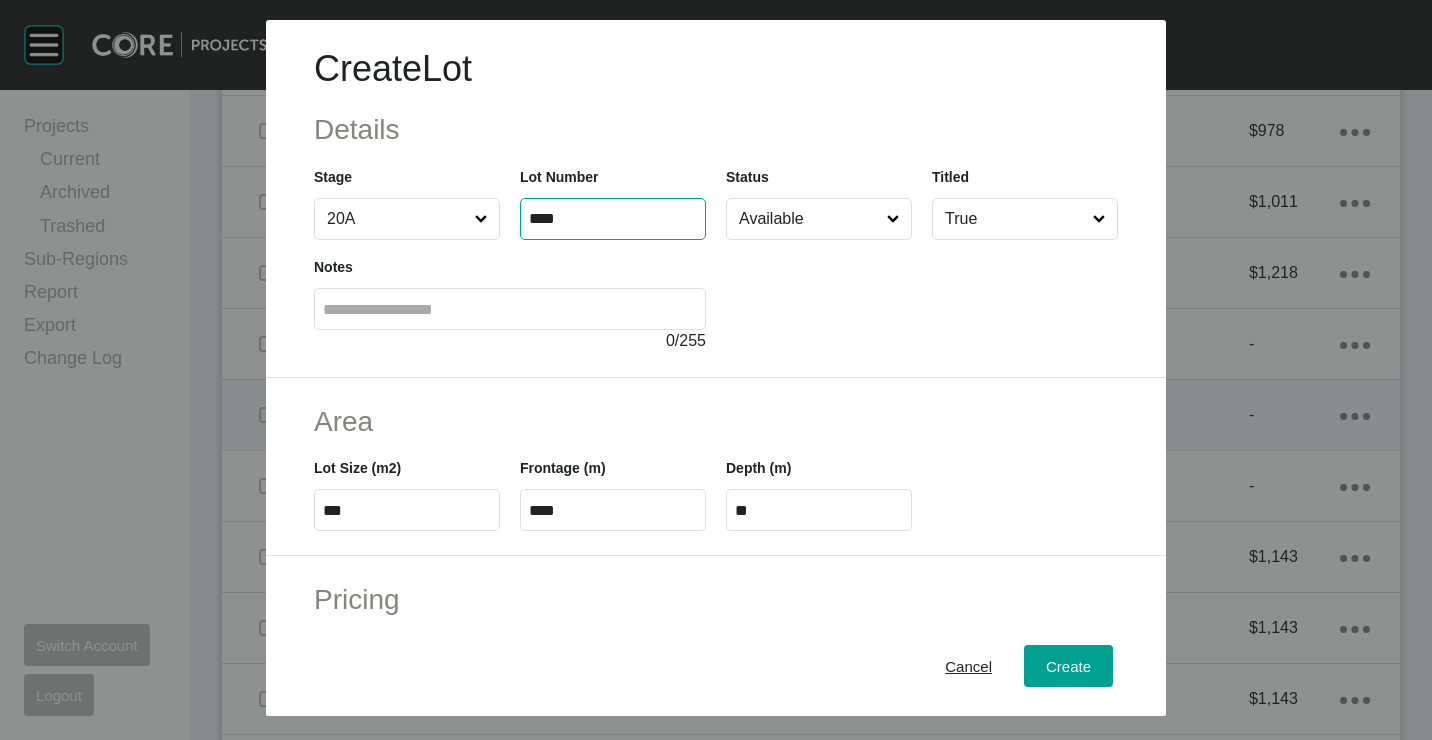 type on "****" 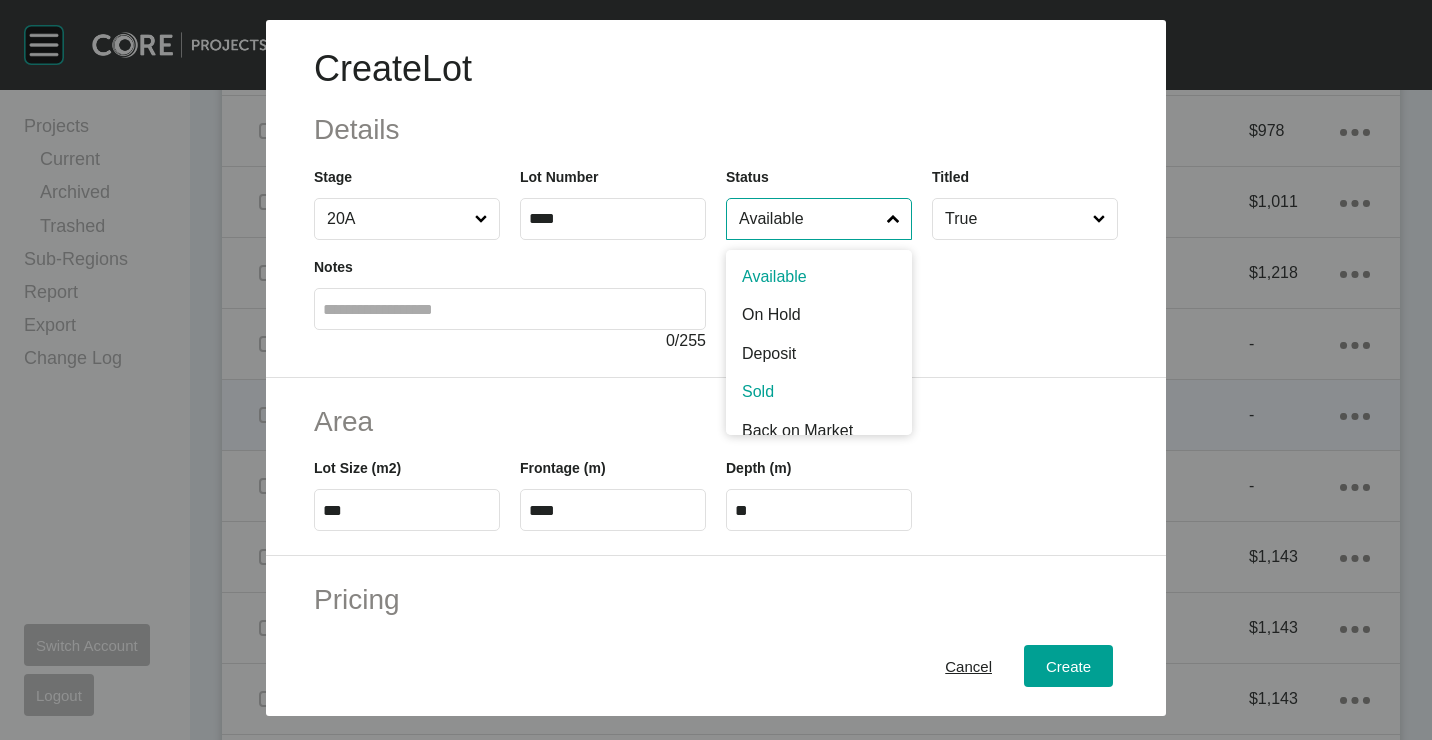 scroll, scrollTop: 15, scrollLeft: 0, axis: vertical 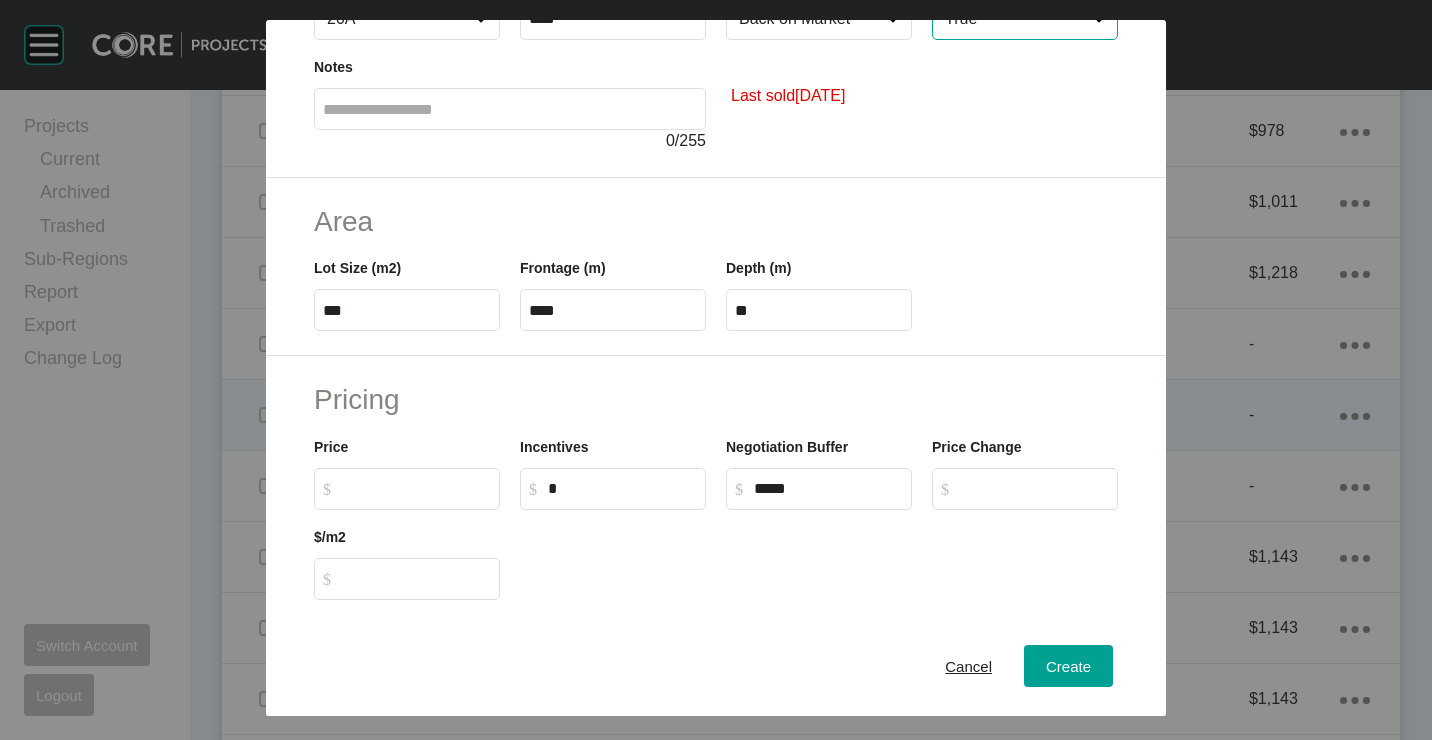 click on "$ Created with Sketch. $" at bounding box center [416, 488] 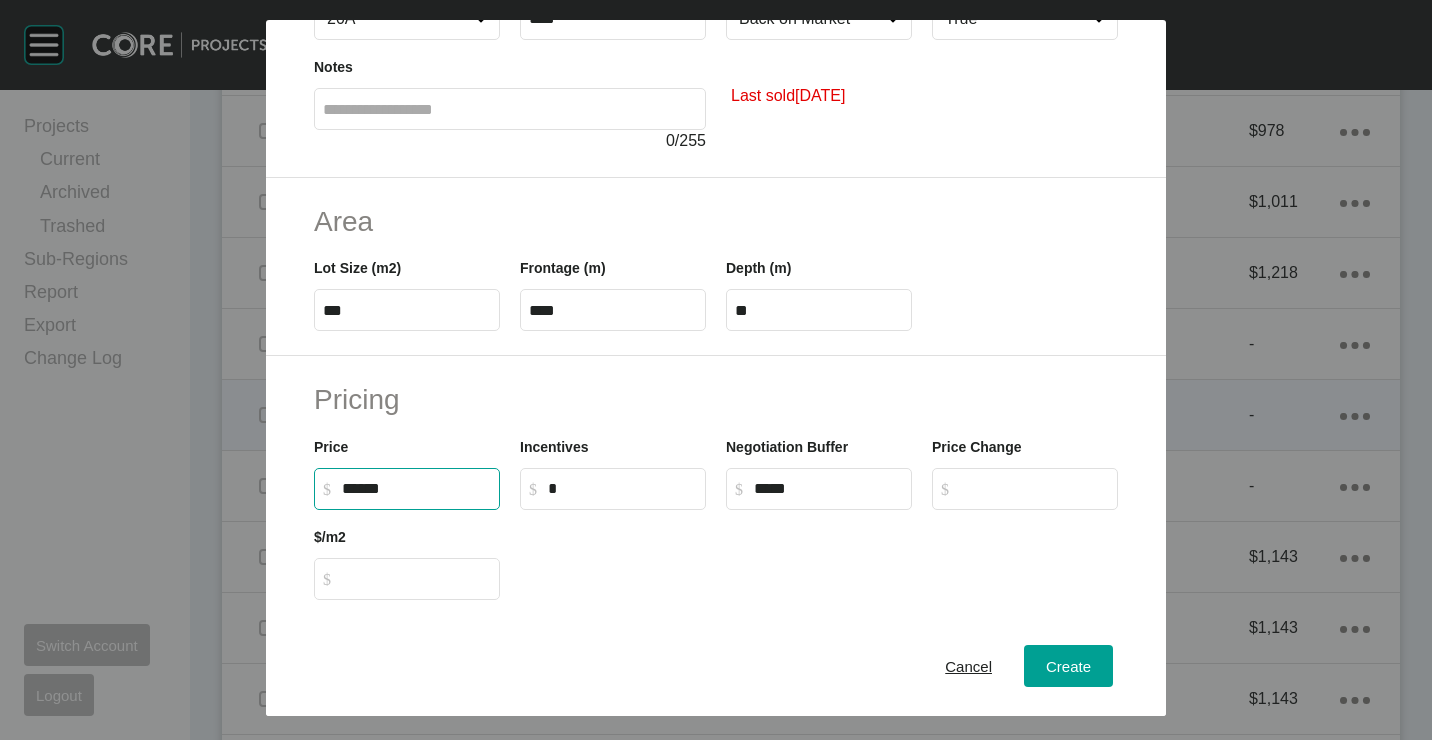 type on "*******" 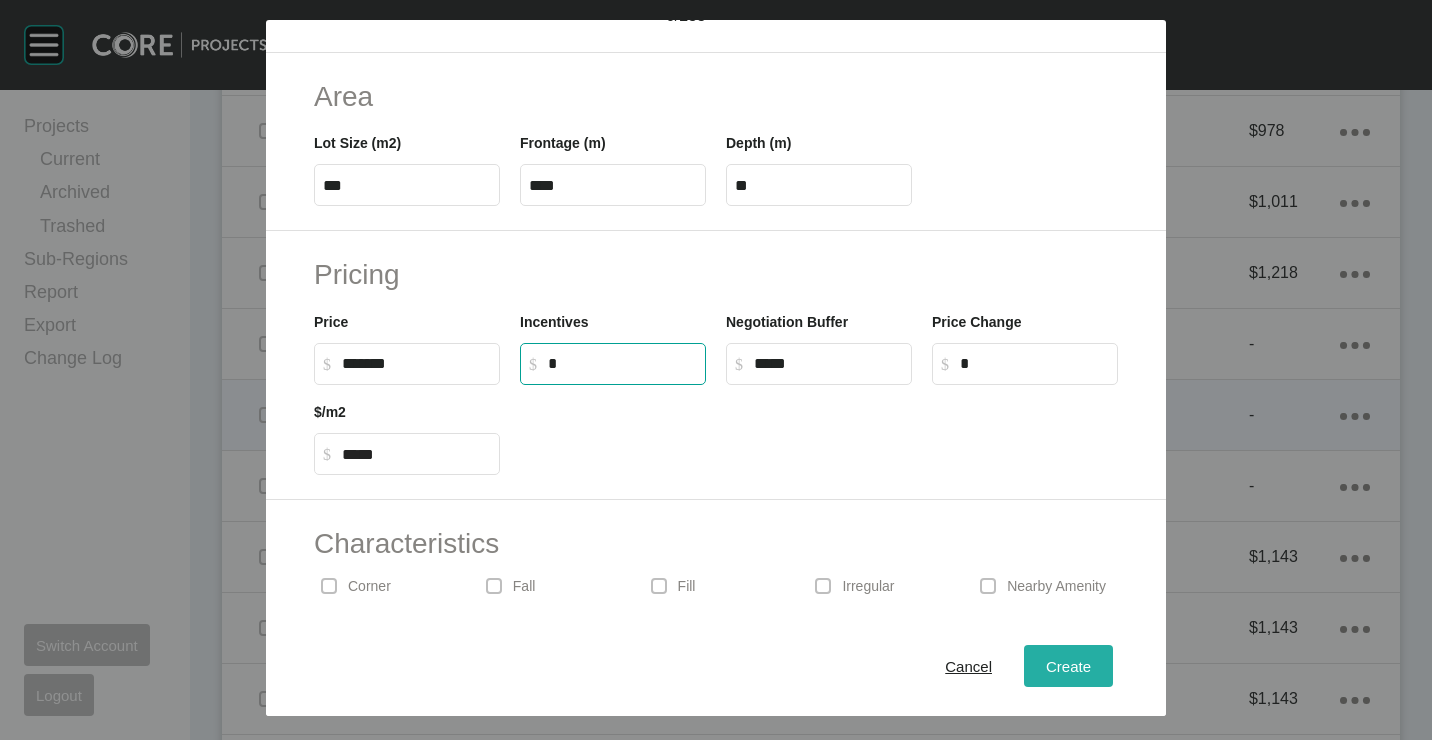 scroll, scrollTop: 400, scrollLeft: 0, axis: vertical 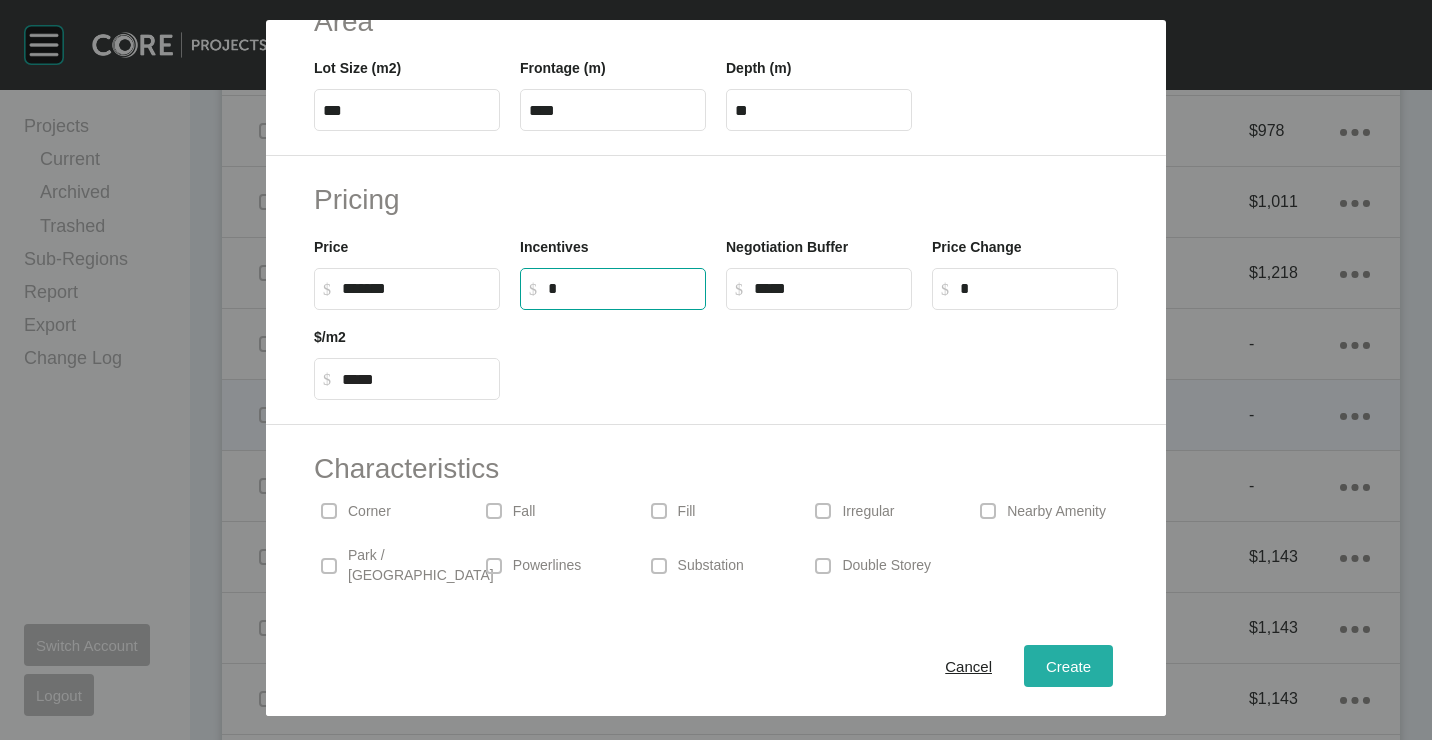 click on "Create" at bounding box center (1068, 665) 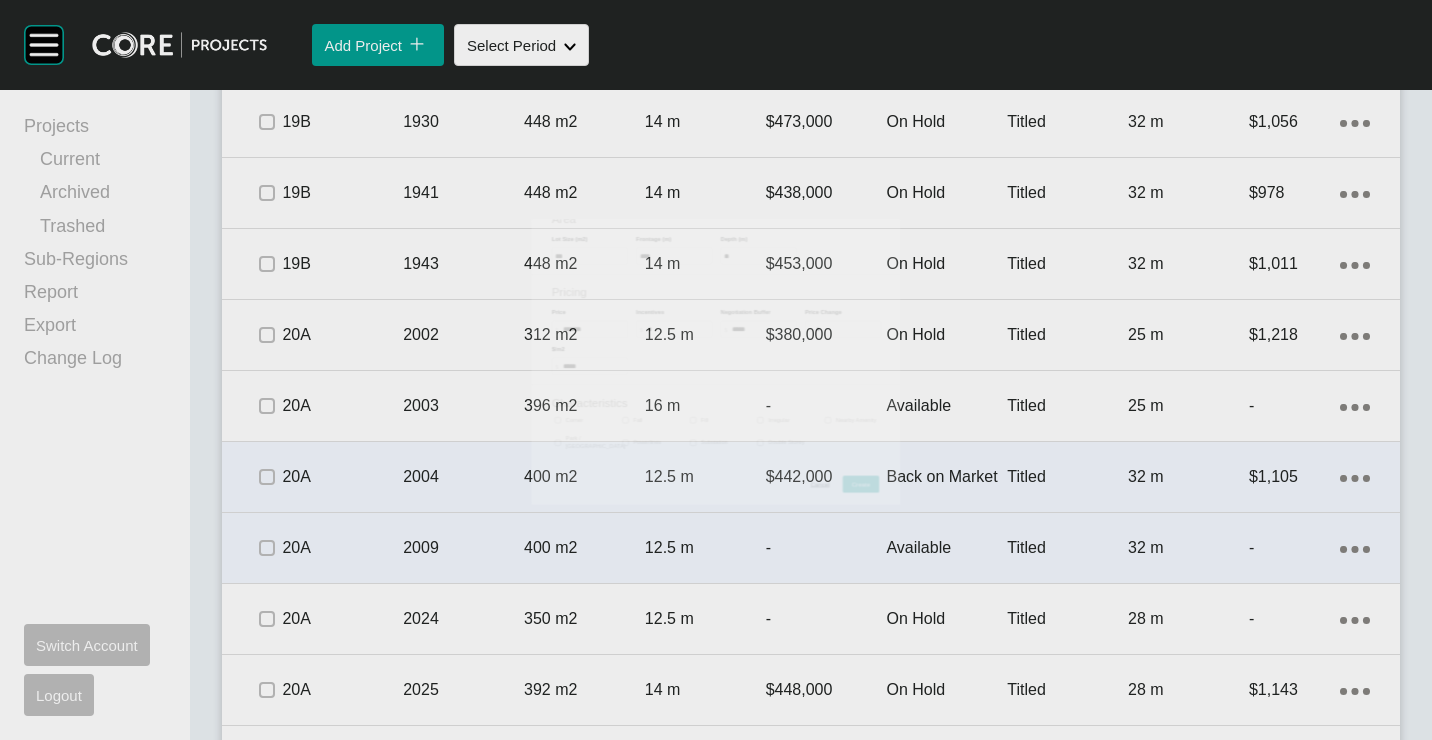scroll, scrollTop: 3700, scrollLeft: 0, axis: vertical 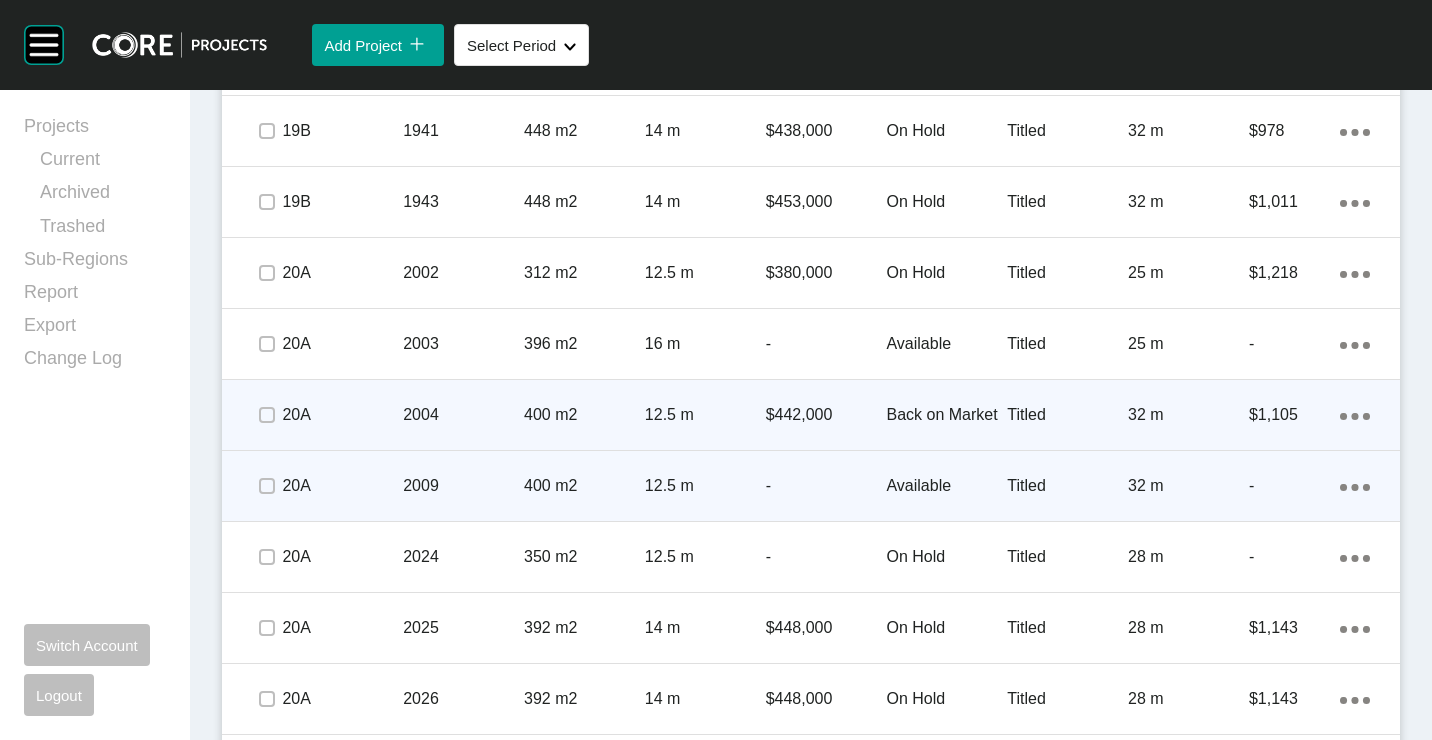 click on "-" at bounding box center (826, 486) 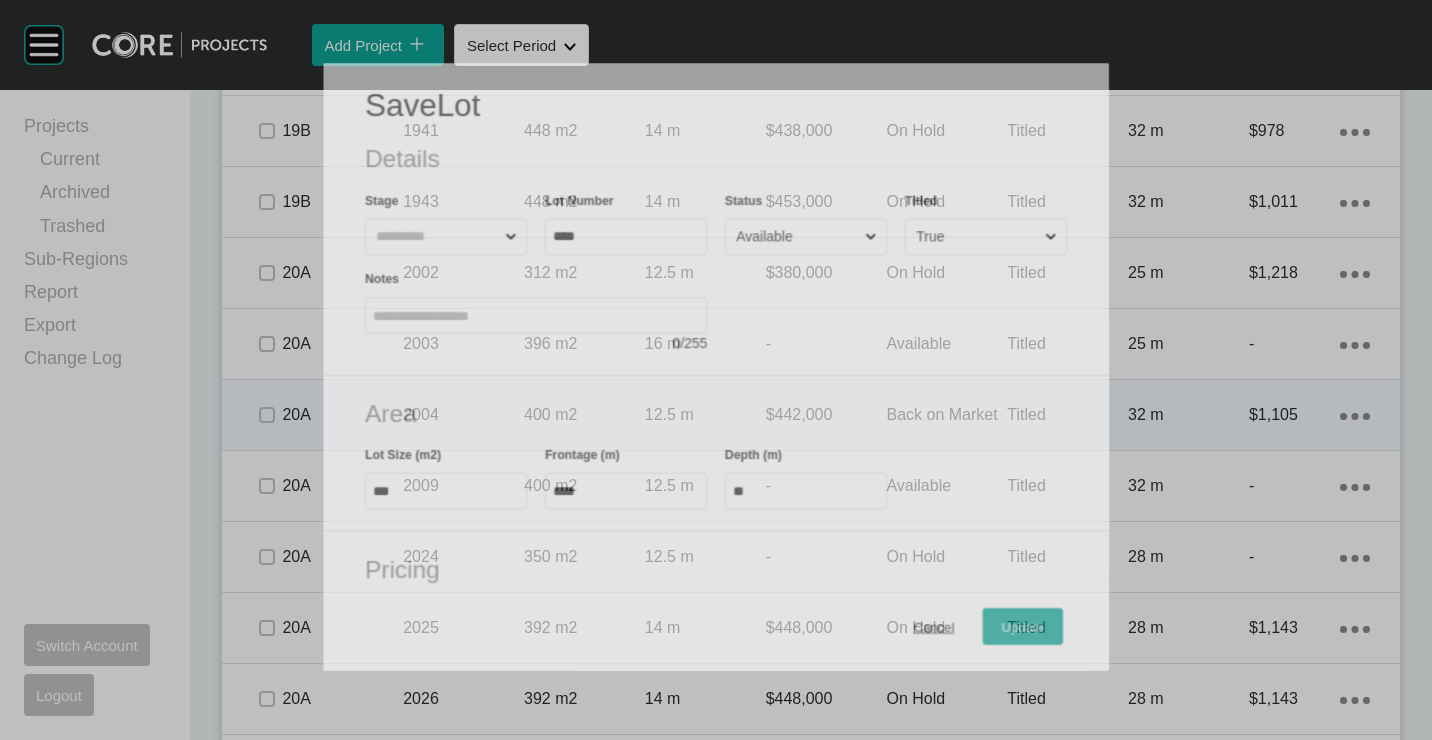 scroll, scrollTop: 3638, scrollLeft: 0, axis: vertical 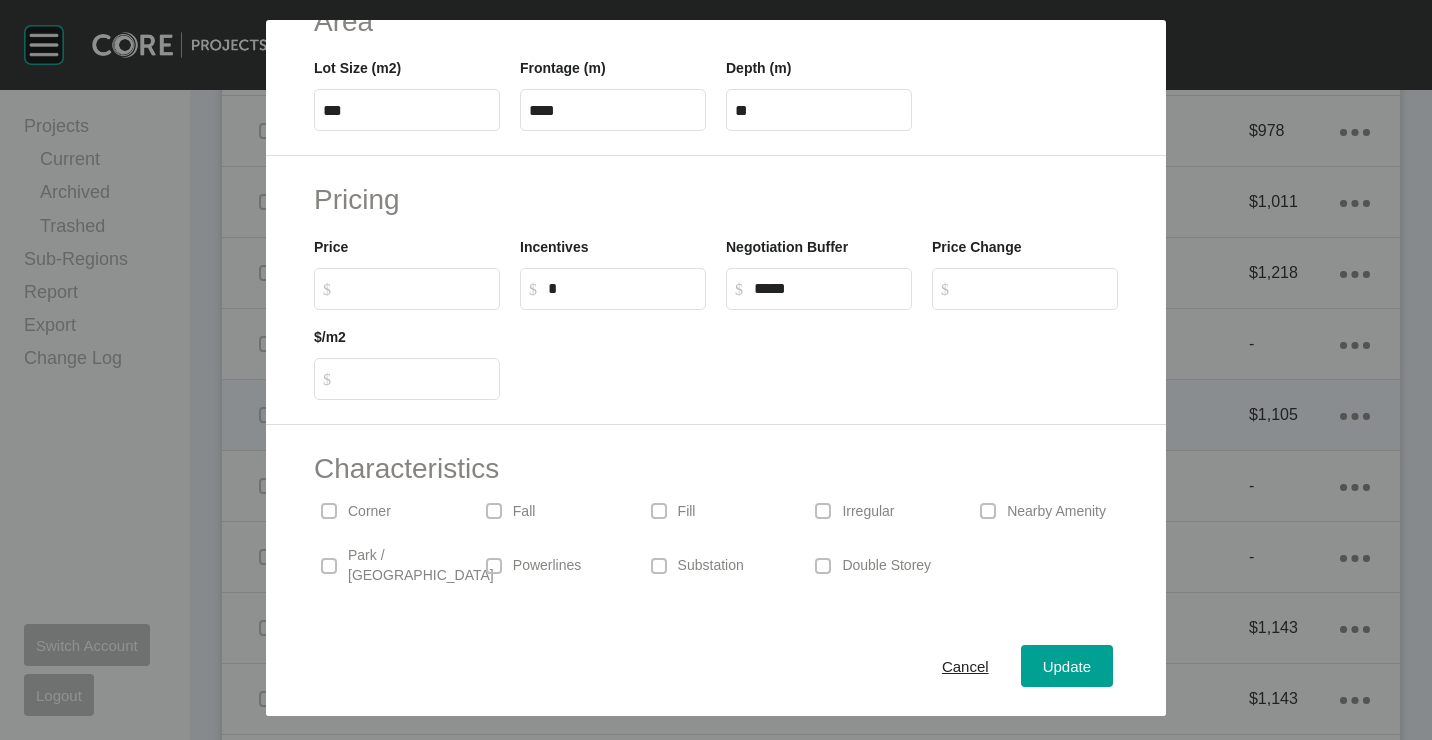 click on "$ Created with Sketch. $" at bounding box center [416, 288] 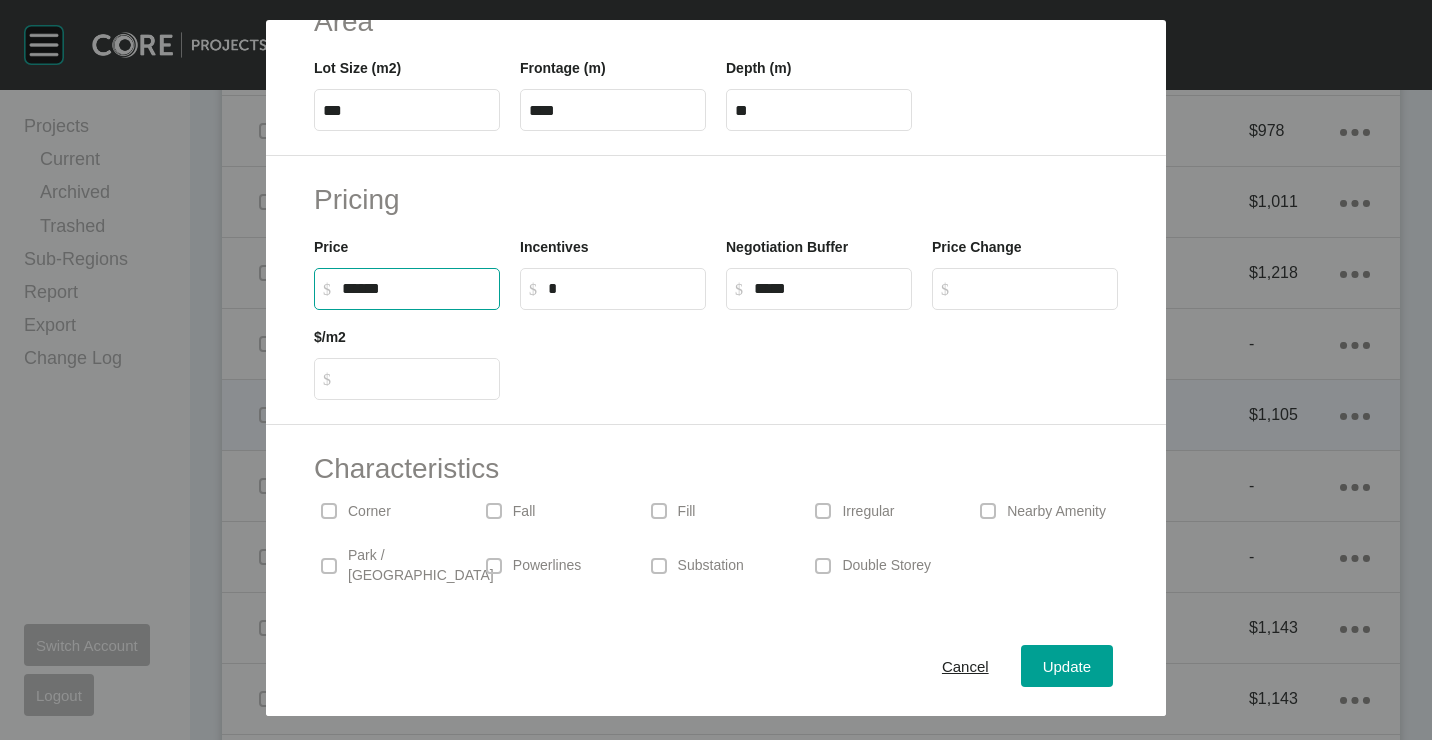 type on "*******" 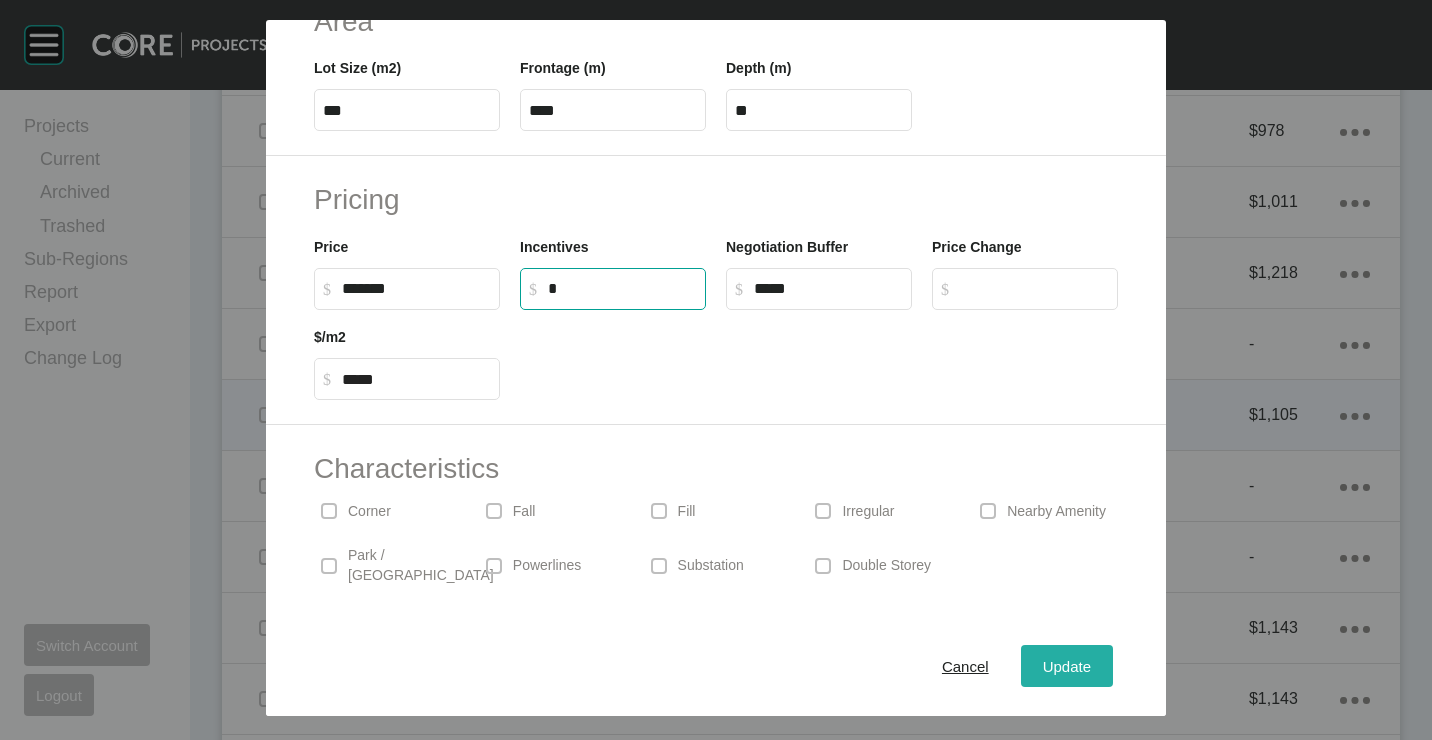 click on "Update" at bounding box center (1067, 665) 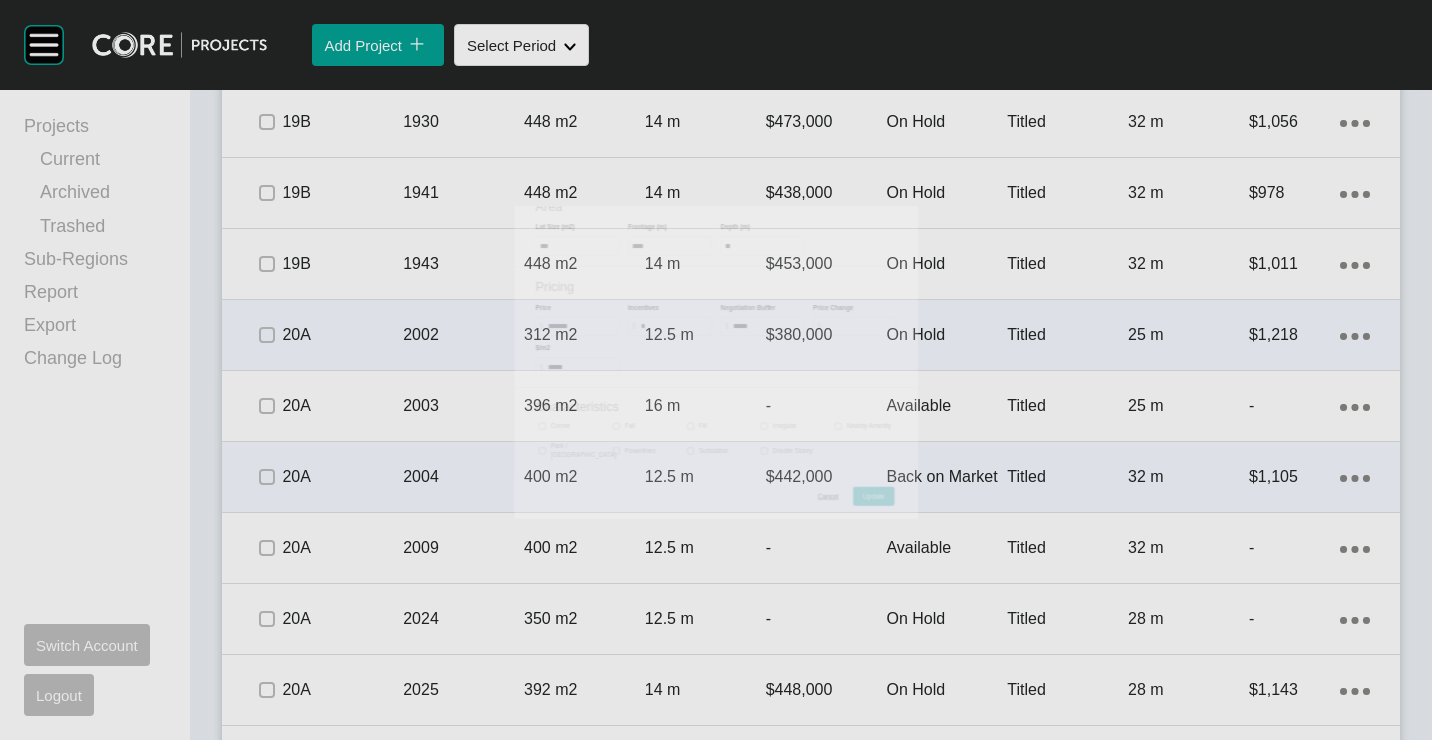 scroll, scrollTop: 3700, scrollLeft: 0, axis: vertical 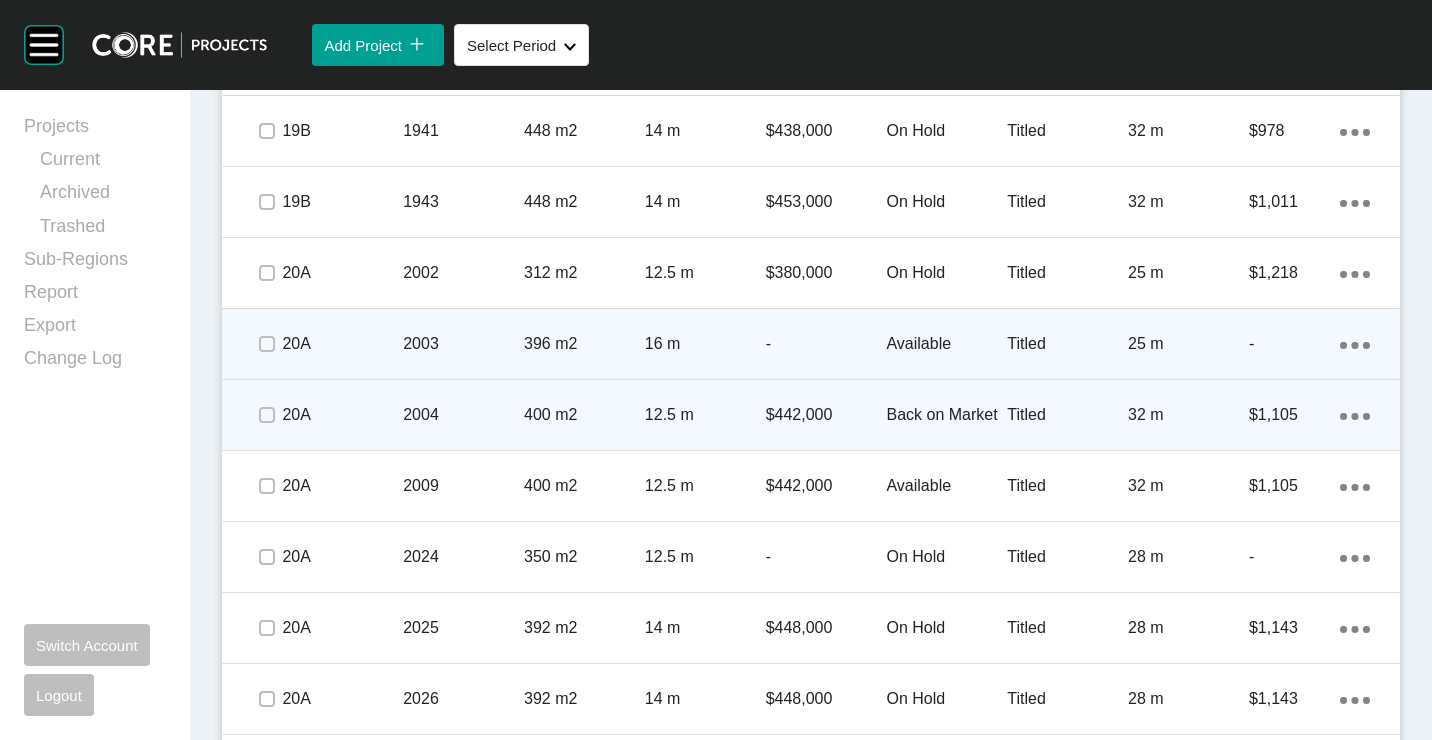 click on "-" at bounding box center (826, 344) 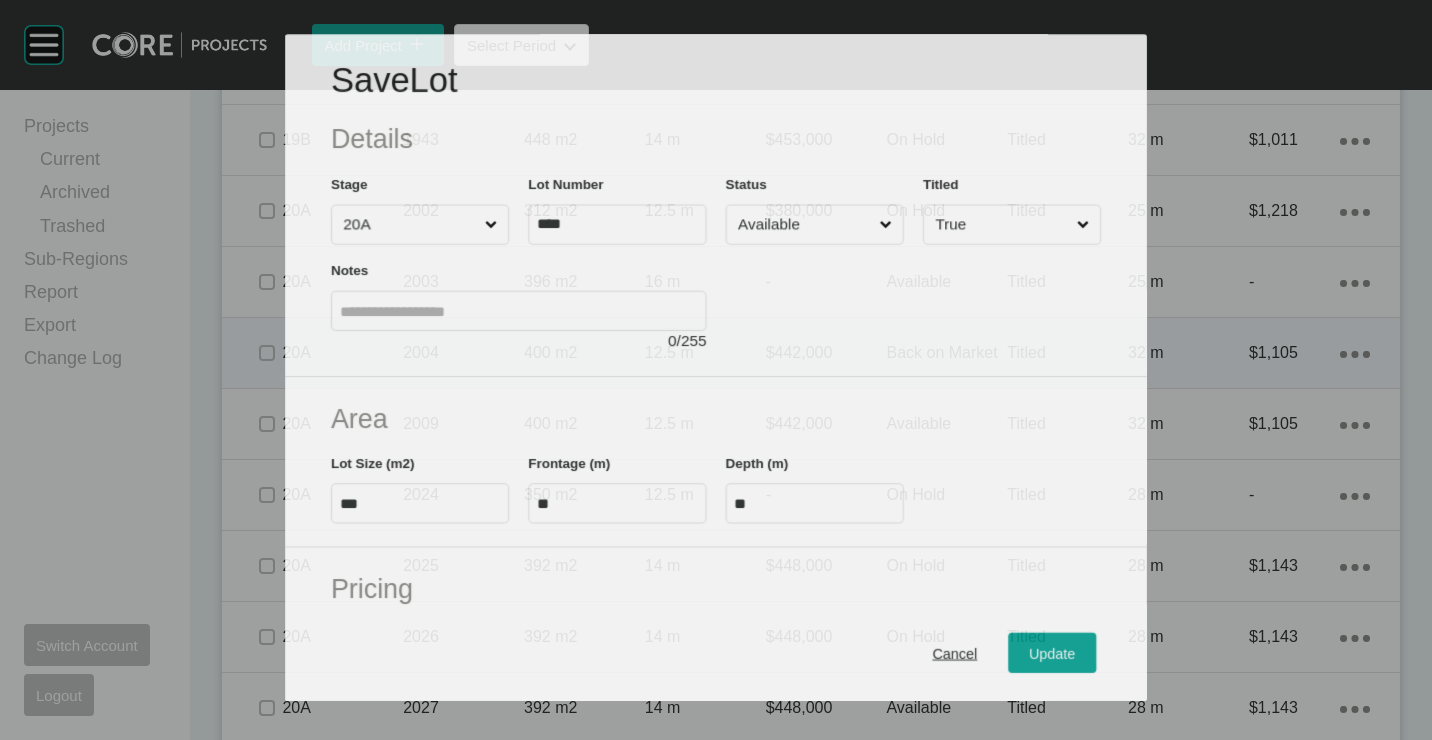 scroll, scrollTop: 3638, scrollLeft: 0, axis: vertical 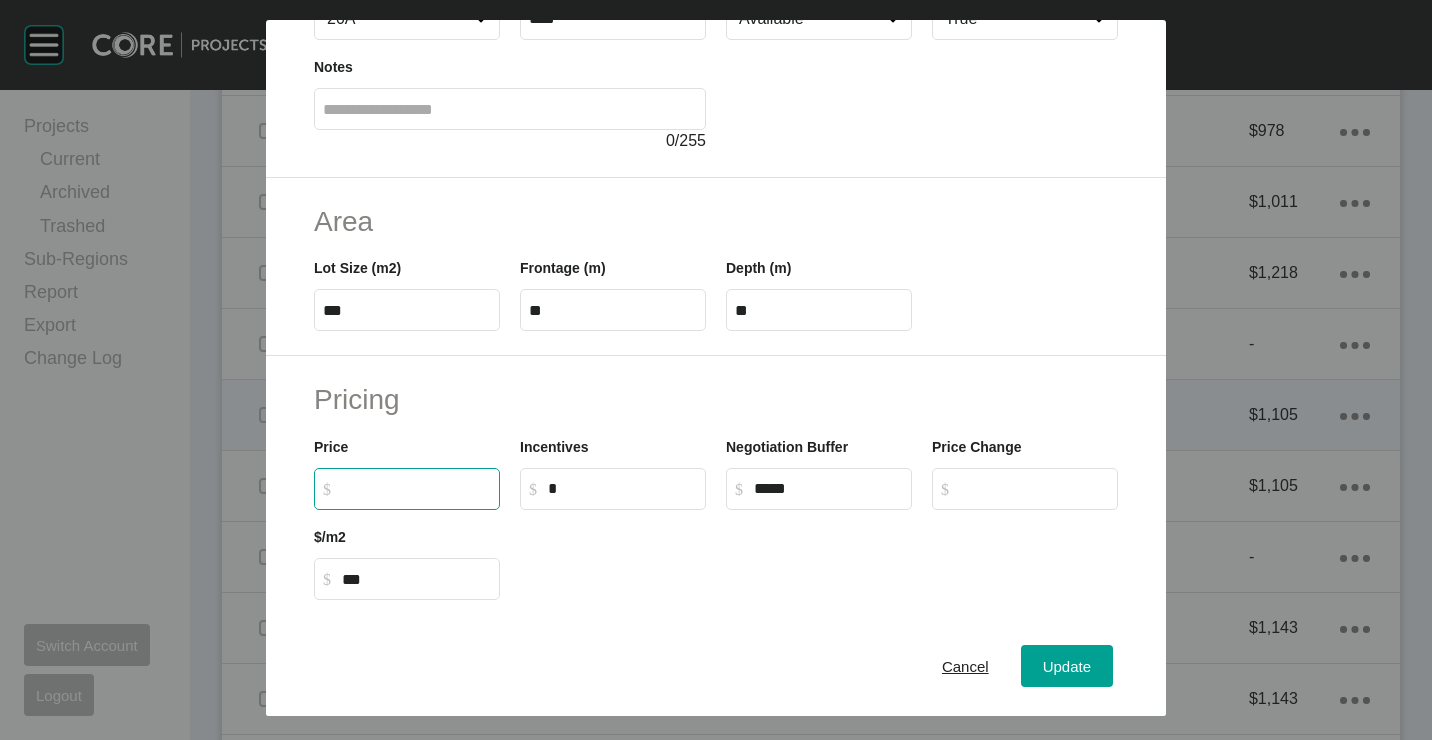 click on "$ Created with Sketch. $" at bounding box center [416, 488] 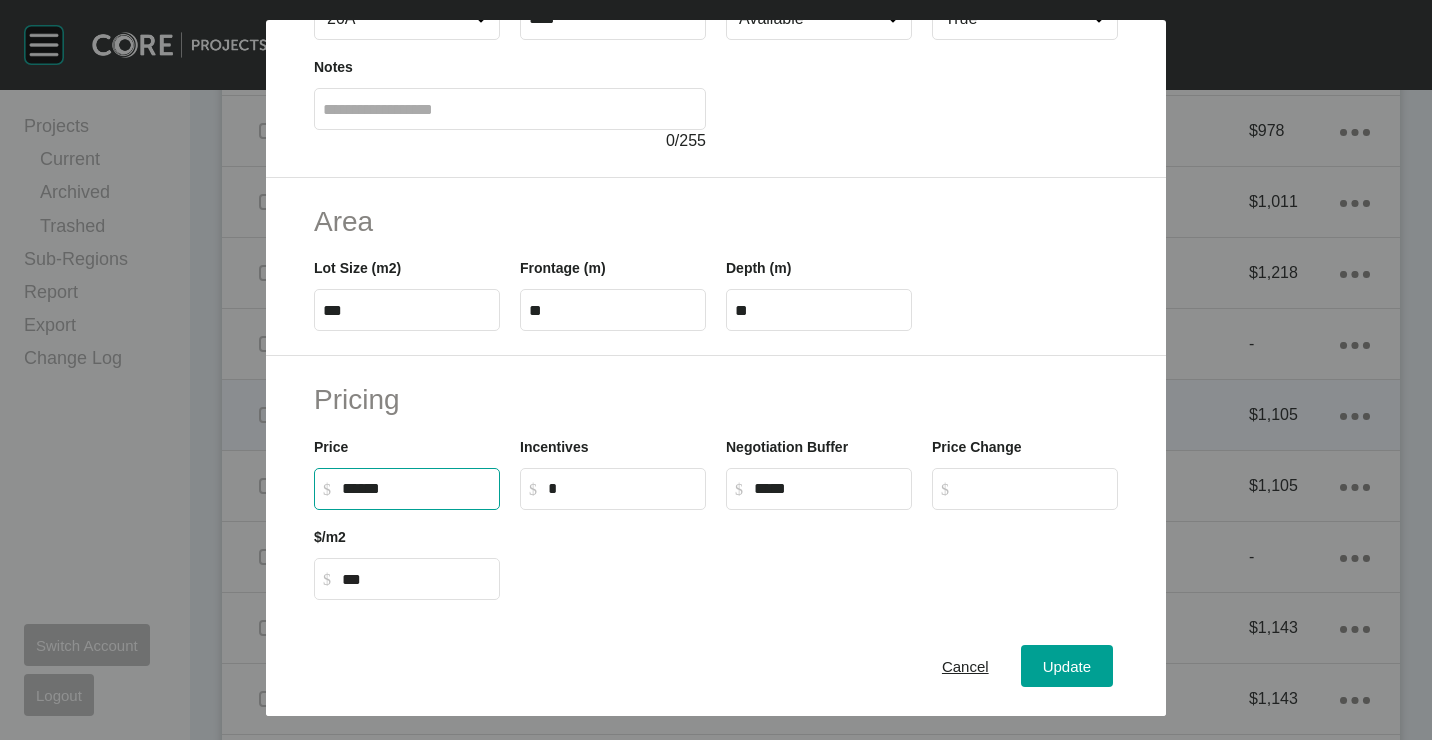 type on "*******" 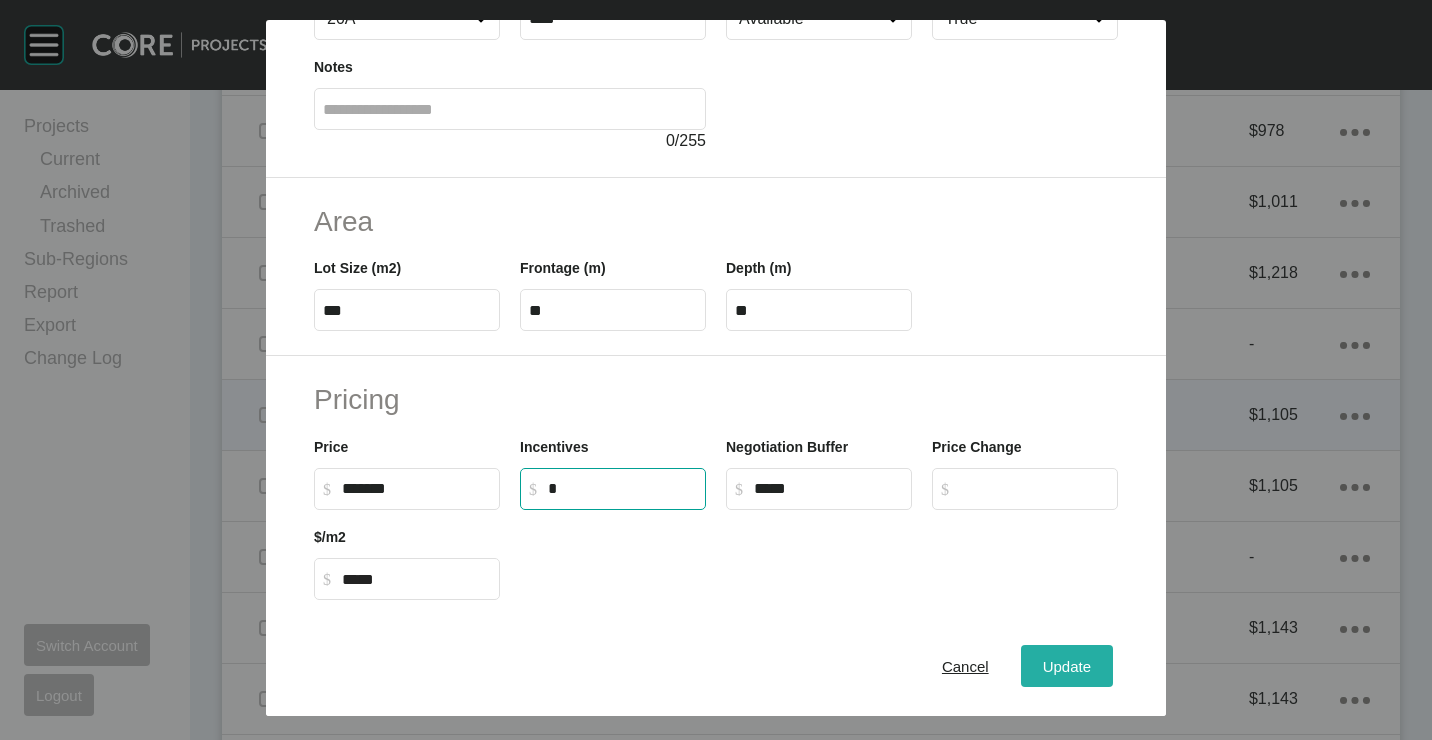 click on "Update" at bounding box center (1067, 665) 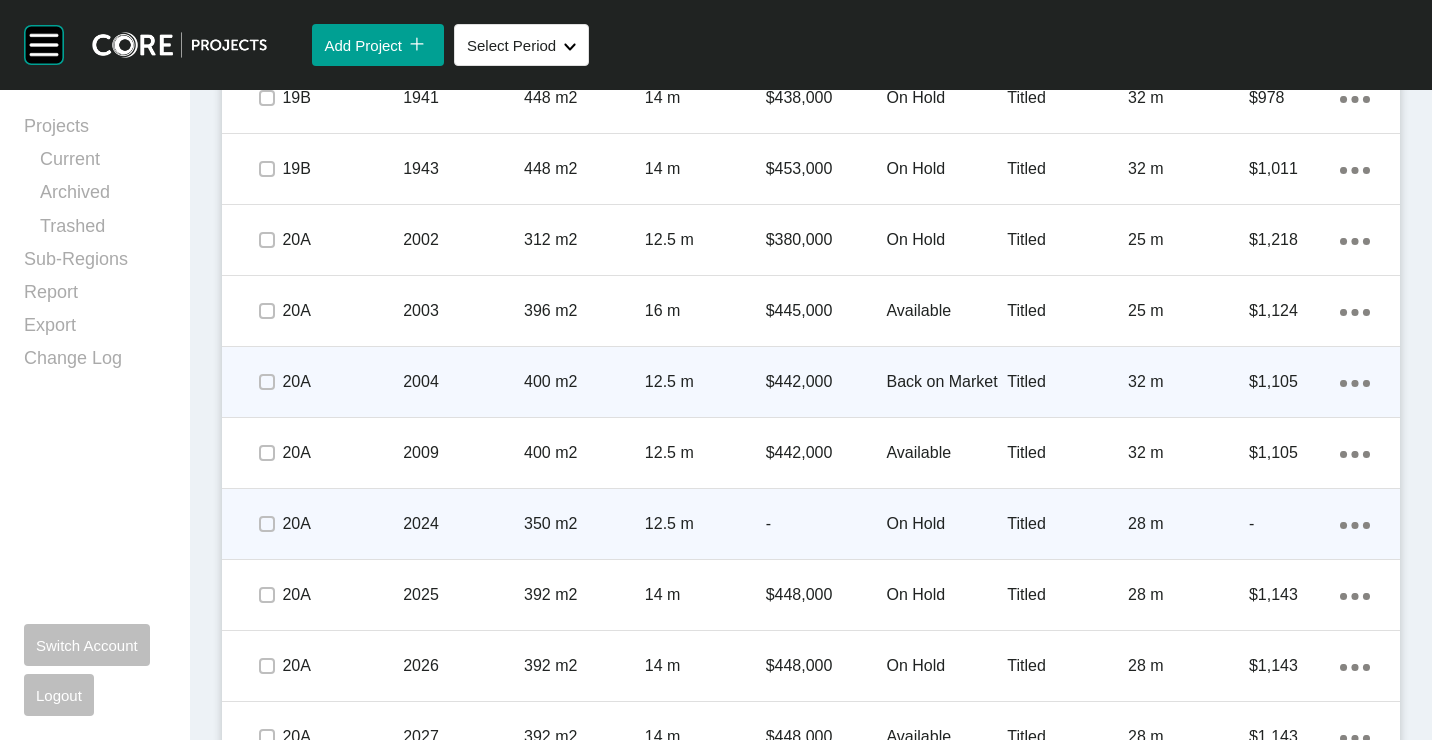 scroll, scrollTop: 3800, scrollLeft: 0, axis: vertical 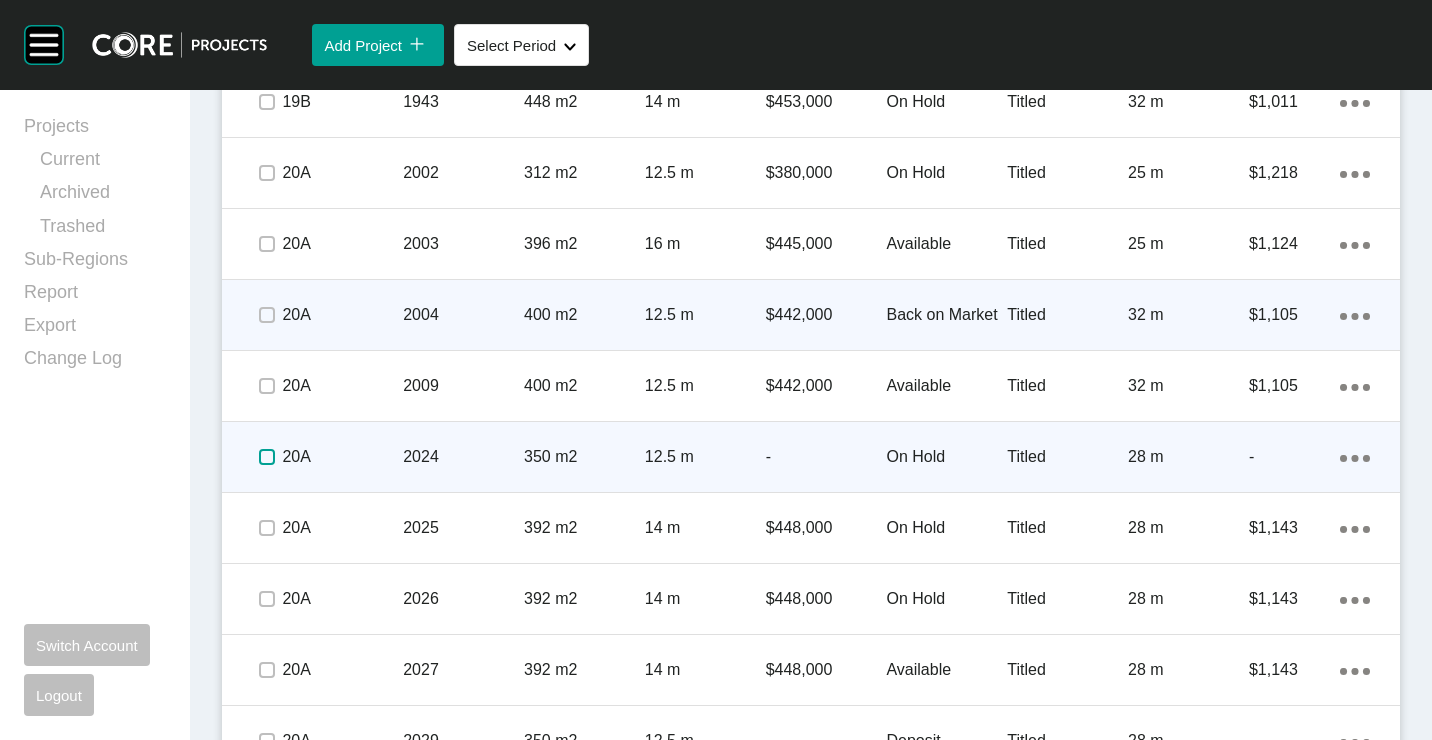 drag, startPoint x: 267, startPoint y: 457, endPoint x: 263, endPoint y: 482, distance: 25.317978 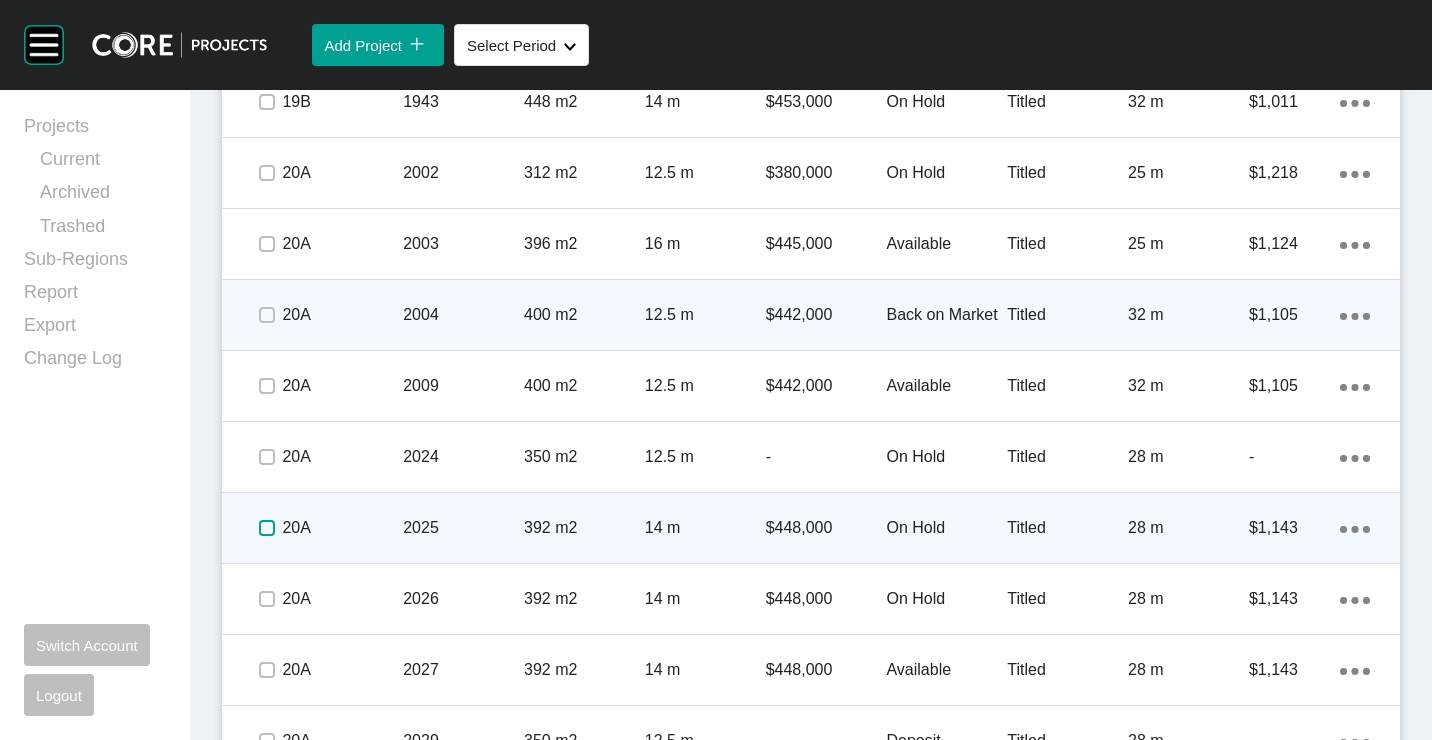 click at bounding box center (267, 528) 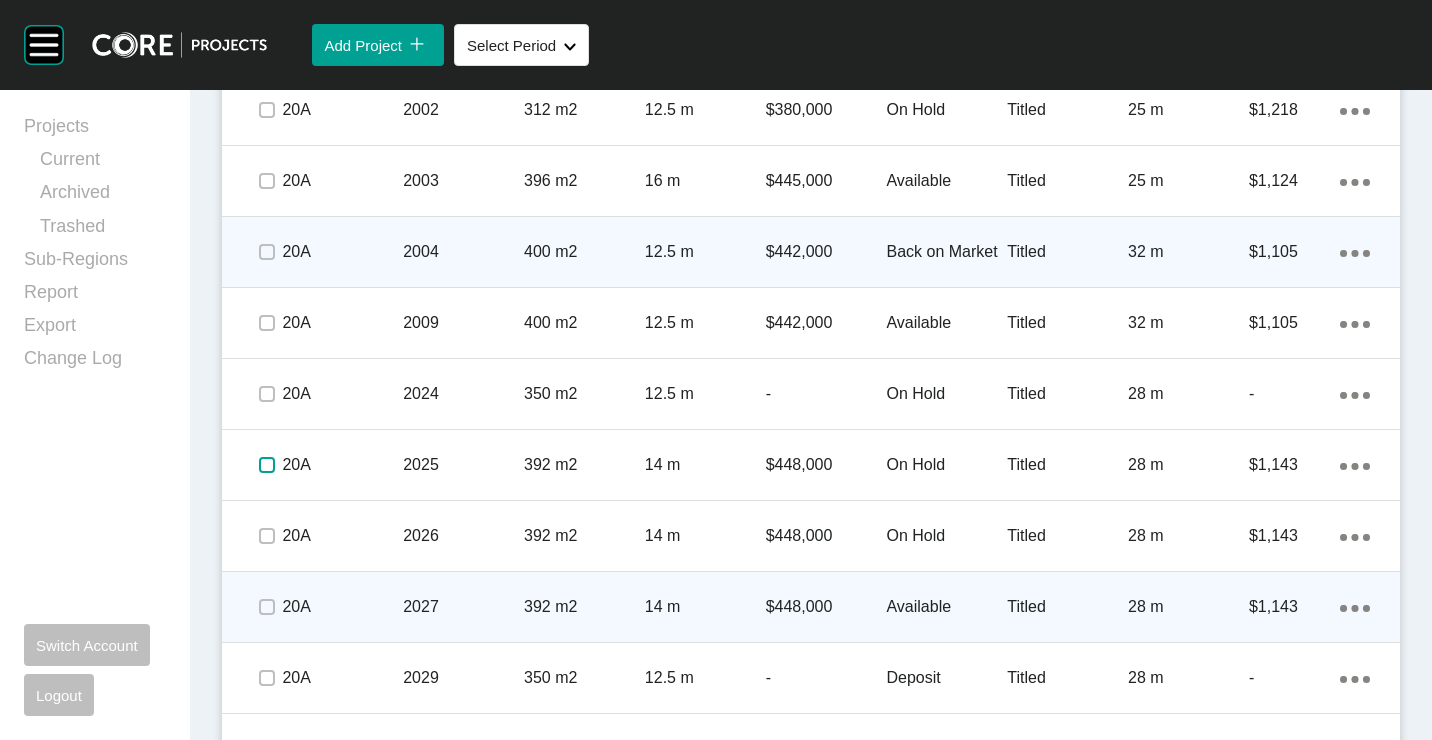 scroll, scrollTop: 3900, scrollLeft: 0, axis: vertical 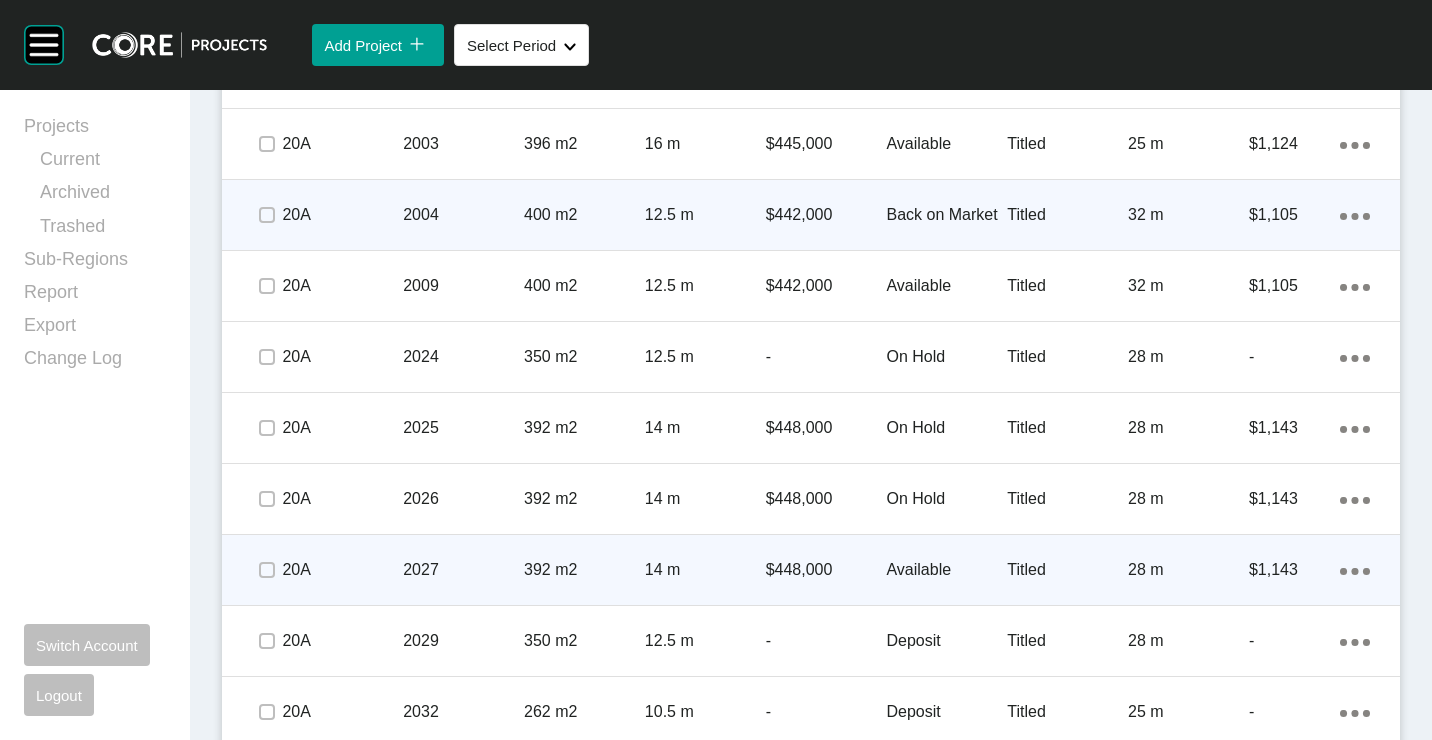 drag, startPoint x: 256, startPoint y: 505, endPoint x: 452, endPoint y: 593, distance: 214.84879 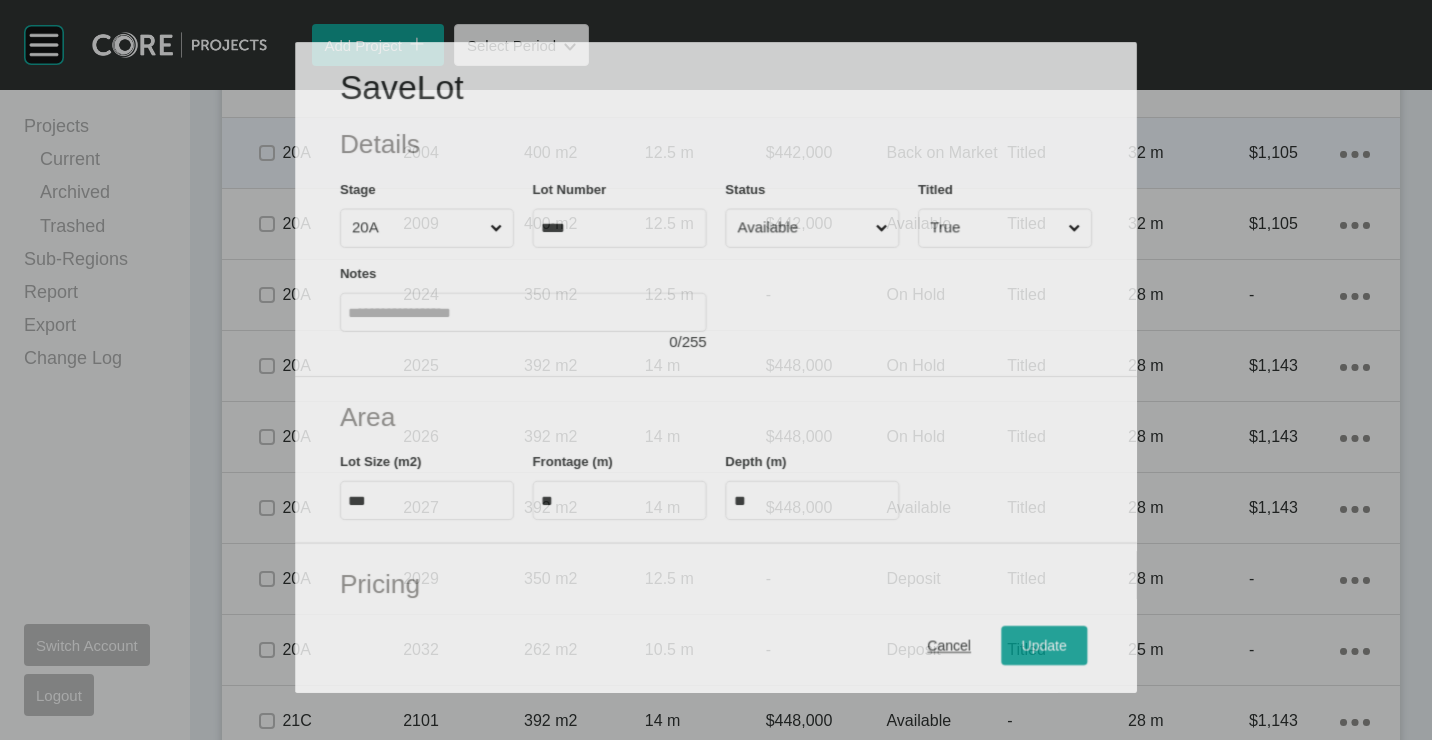 scroll, scrollTop: 3838, scrollLeft: 0, axis: vertical 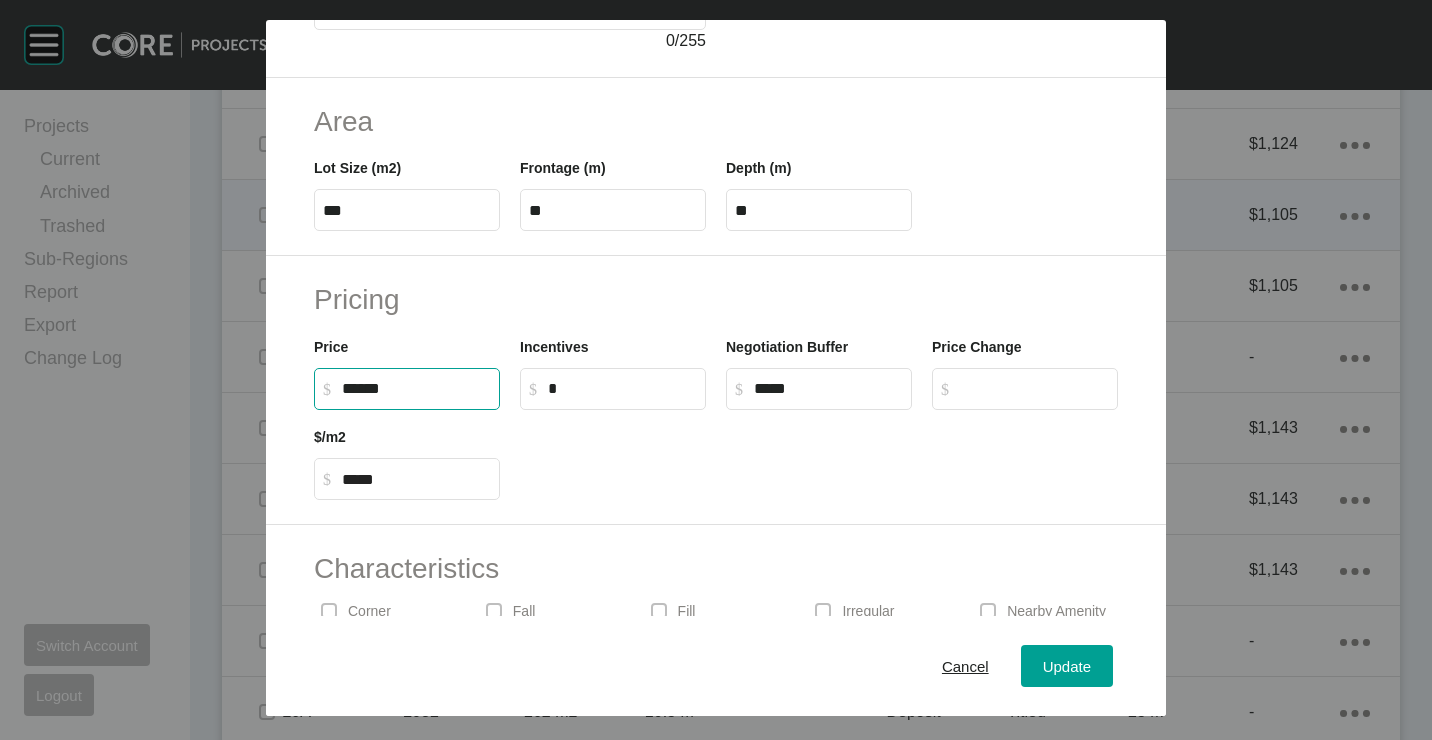 drag, startPoint x: 182, startPoint y: 368, endPoint x: 145, endPoint y: 362, distance: 37.48333 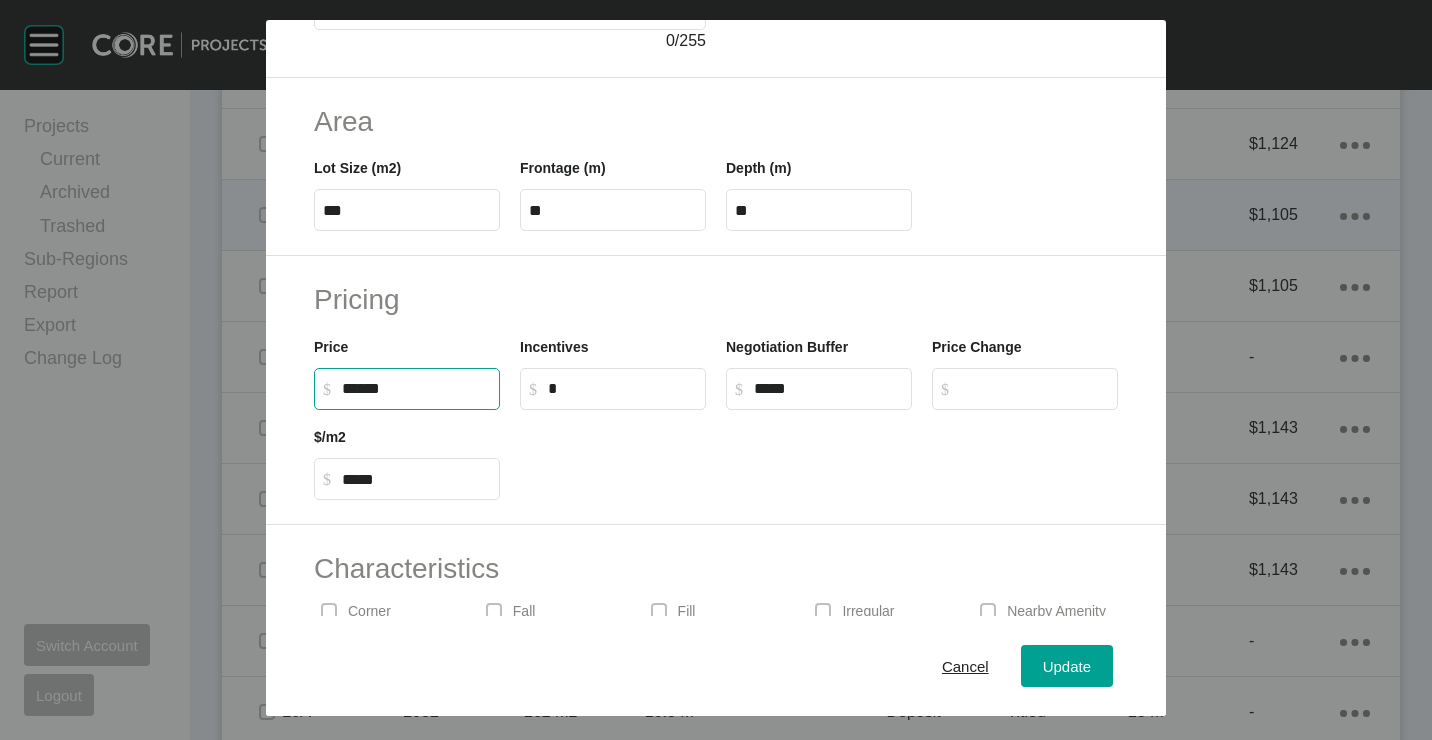 type on "*******" 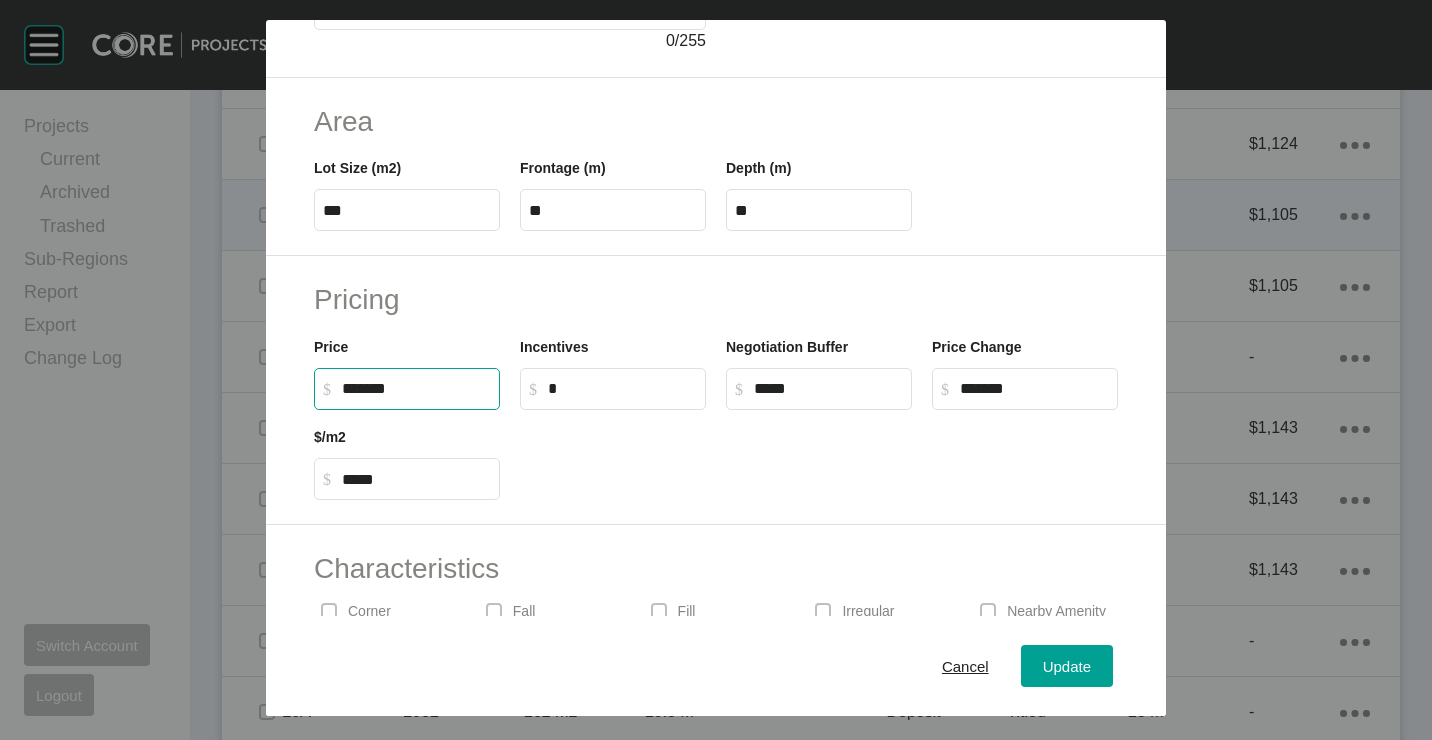 click on "Pricing Price $ Created with Sketch. $ ******* Incentives $ Created with Sketch. $ * Negotiation Buffer $ Created with Sketch. $ ***** Price Change $ Created with Sketch. $ ******* $/m2 $ Created with Sketch. $ *****" at bounding box center [716, 390] 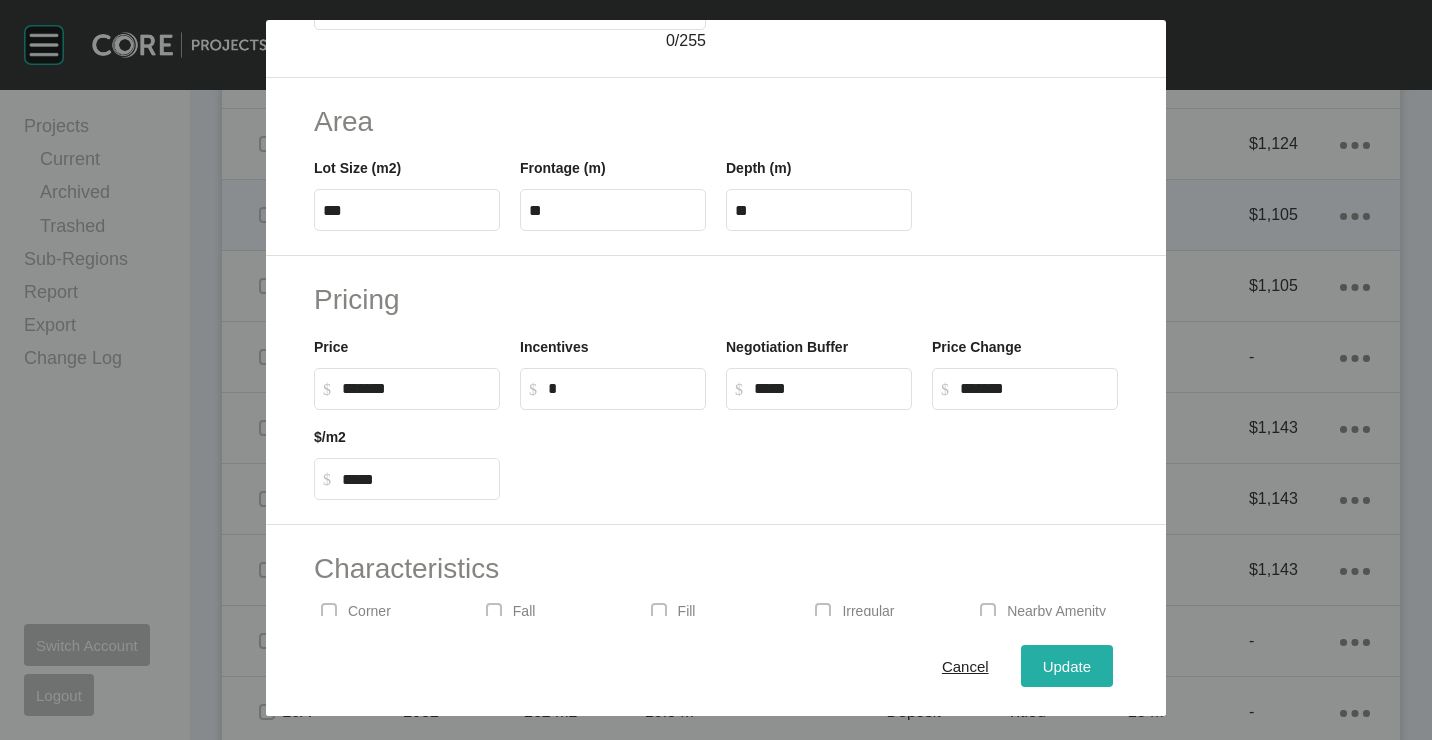click on "Update" at bounding box center (1067, 666) 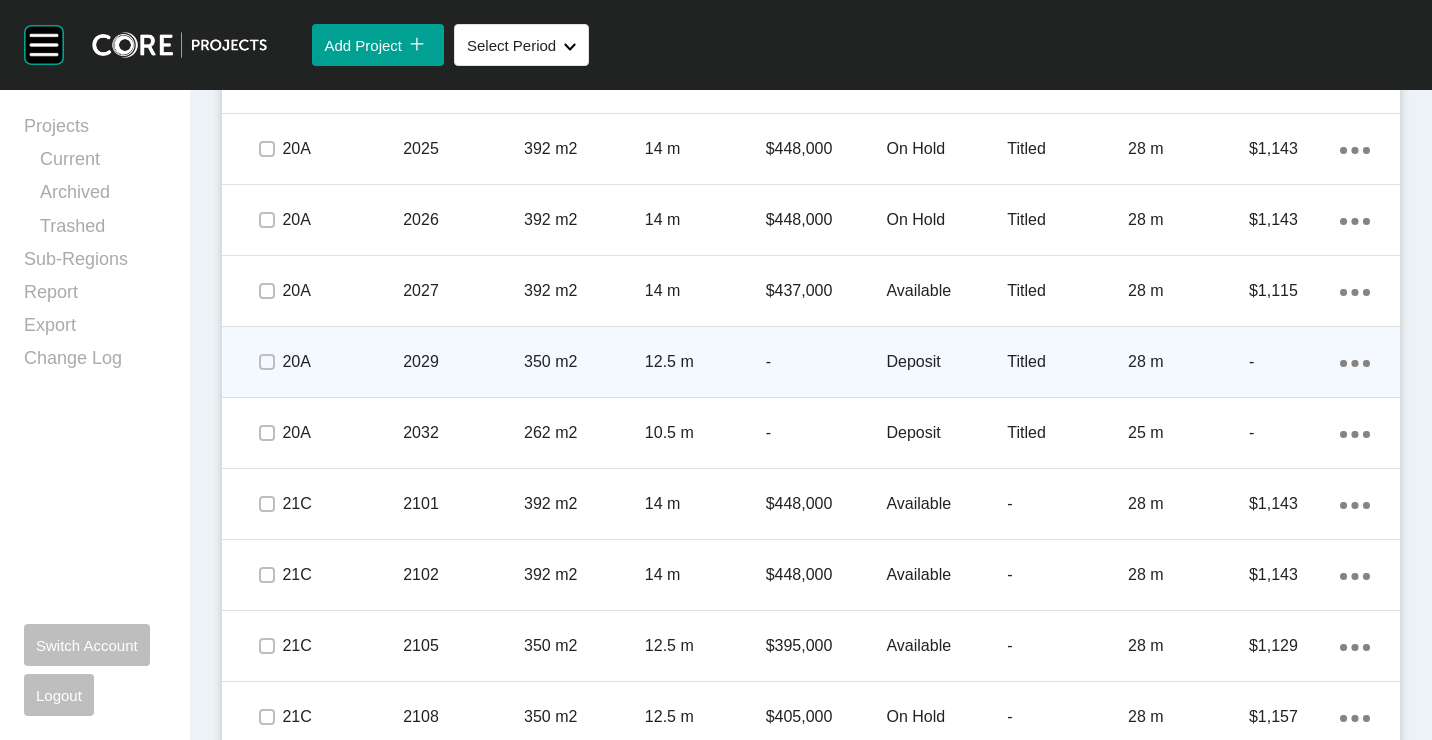 scroll, scrollTop: 4200, scrollLeft: 0, axis: vertical 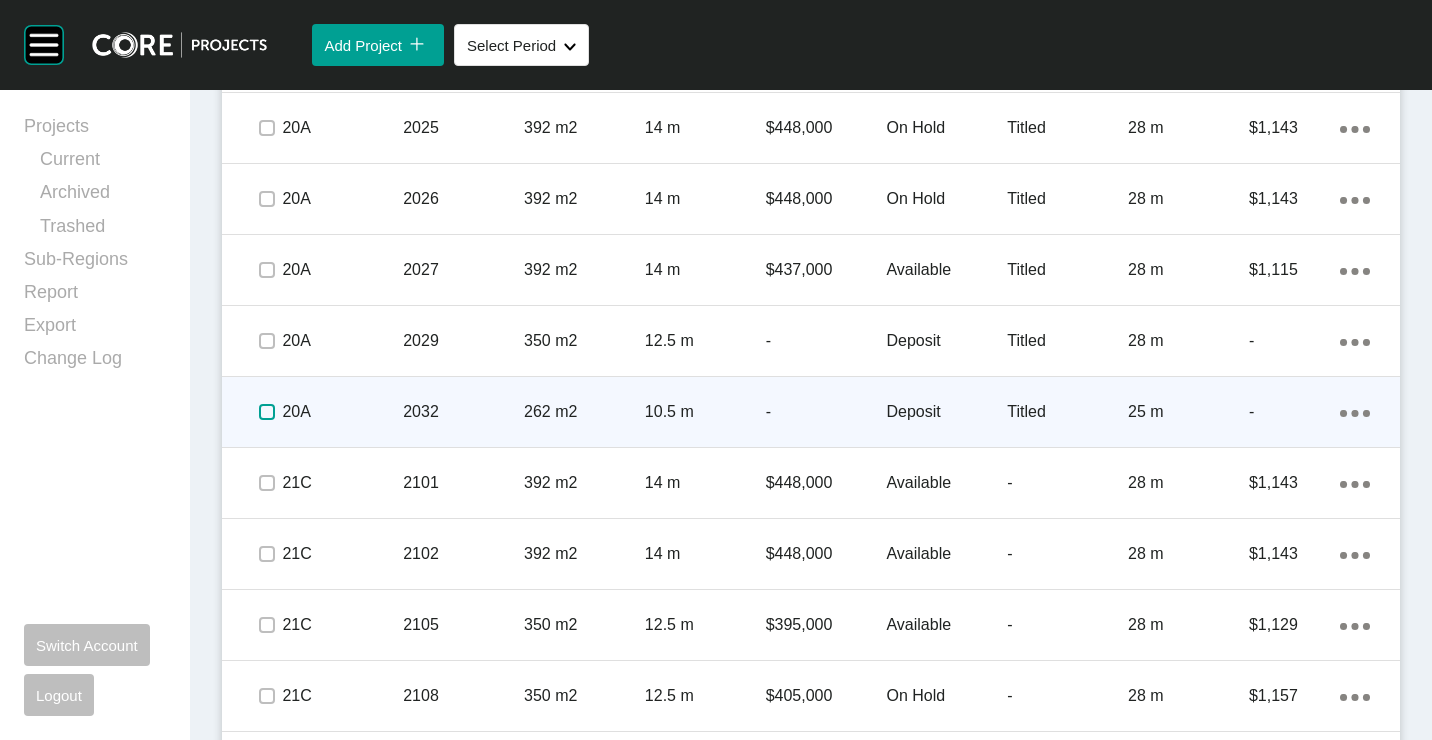 click at bounding box center (267, 412) 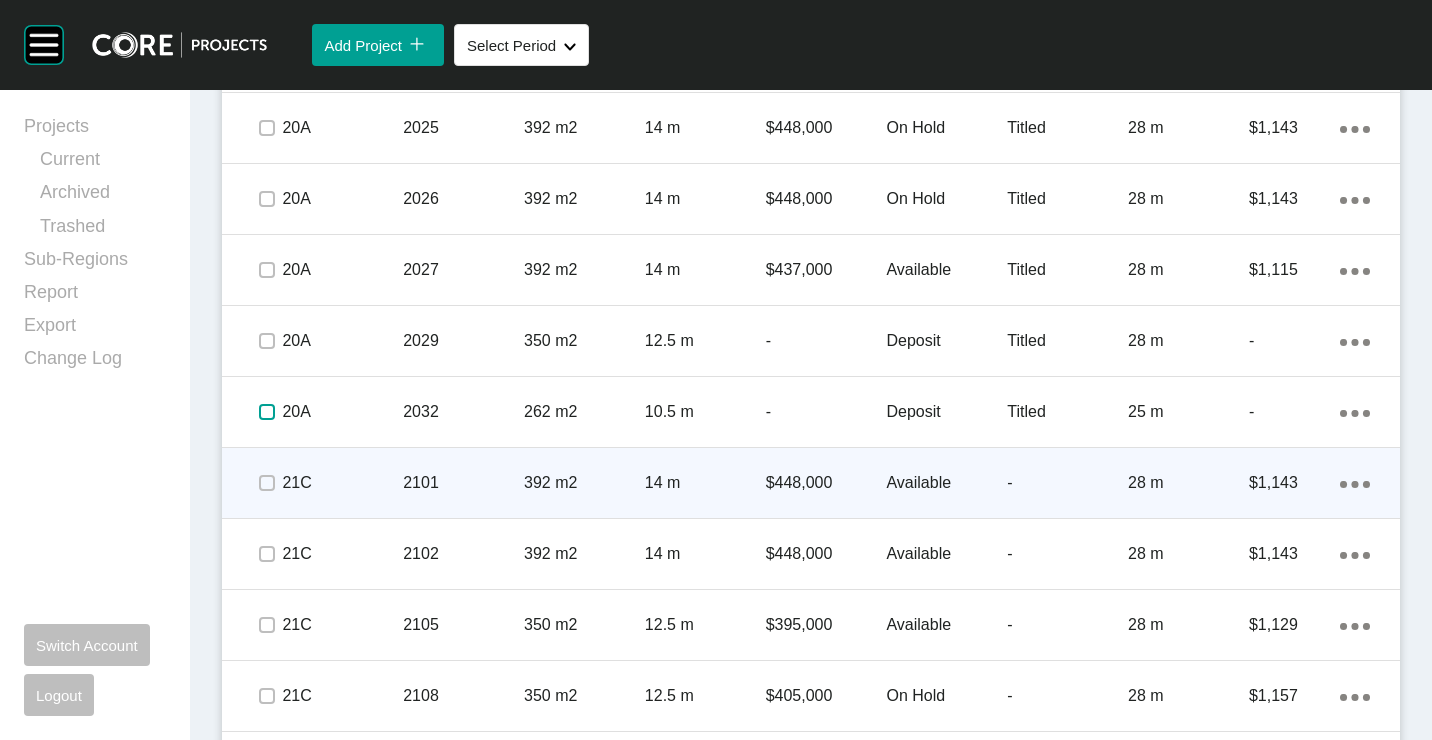 scroll, scrollTop: 4300, scrollLeft: 0, axis: vertical 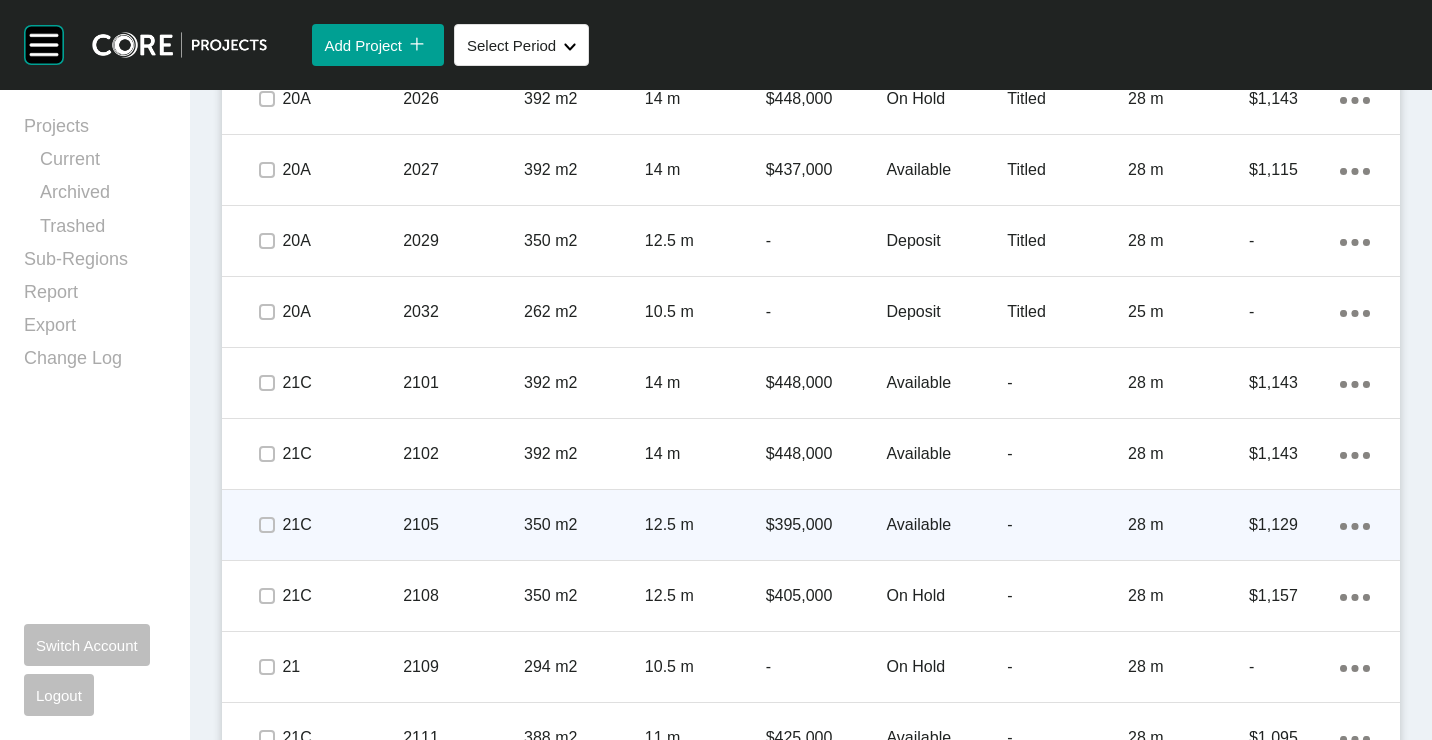 click on "2105" at bounding box center (463, 525) 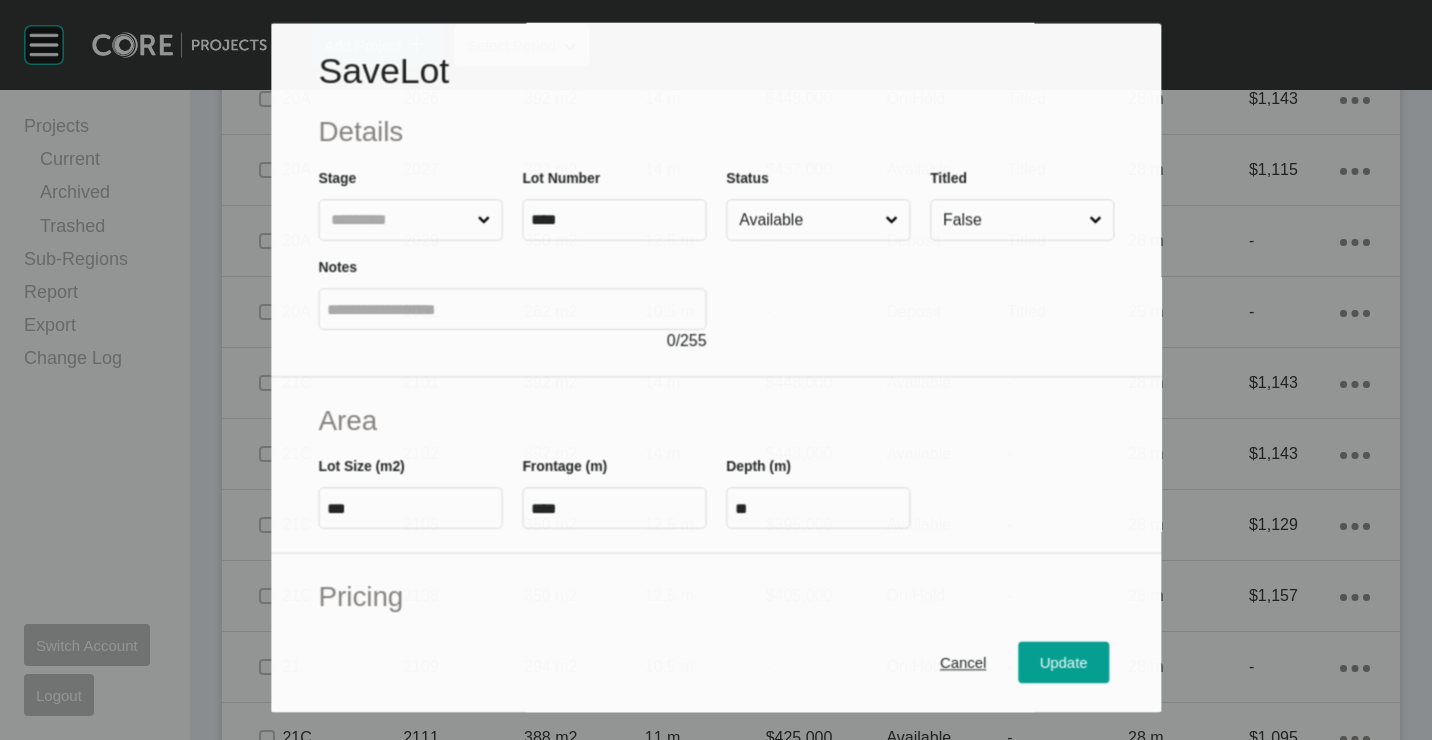 scroll, scrollTop: 4238, scrollLeft: 0, axis: vertical 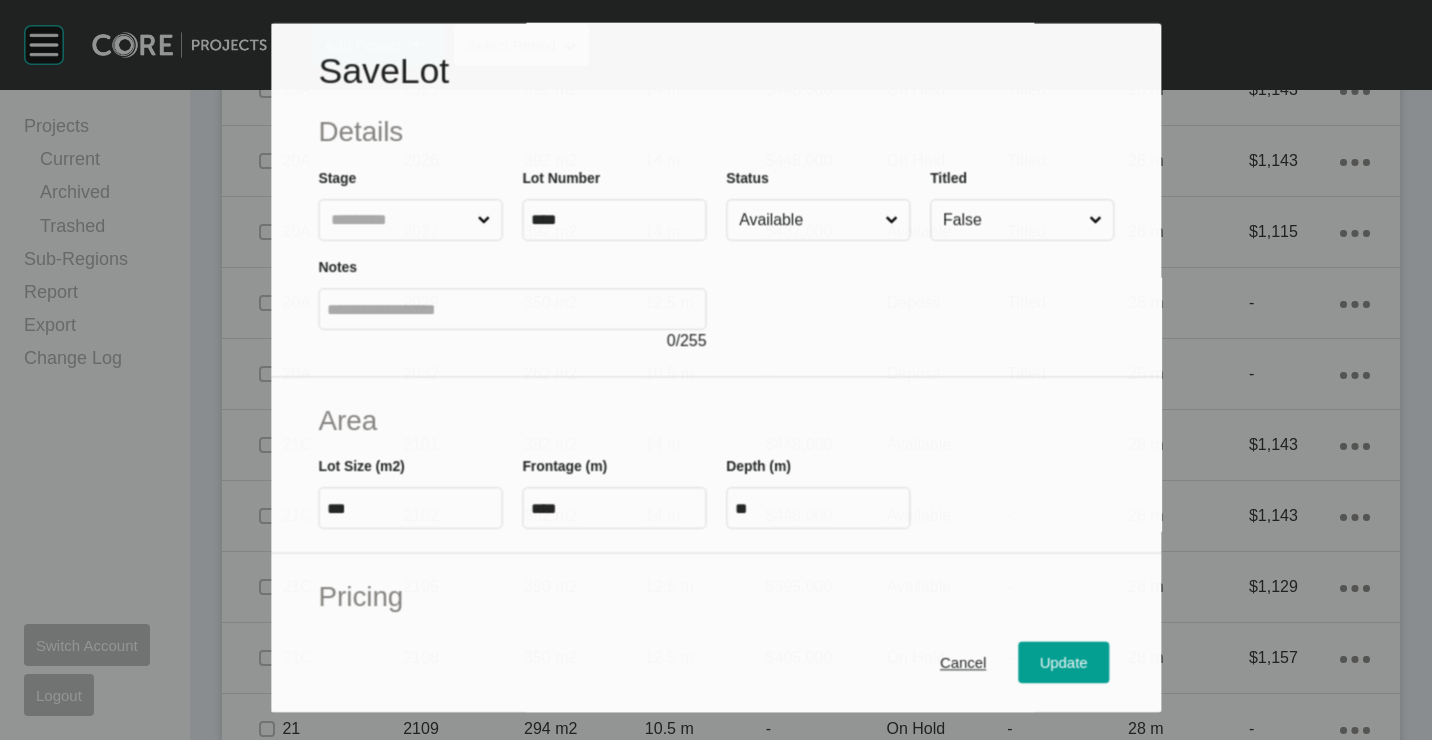 click on "Available" at bounding box center (808, 221) 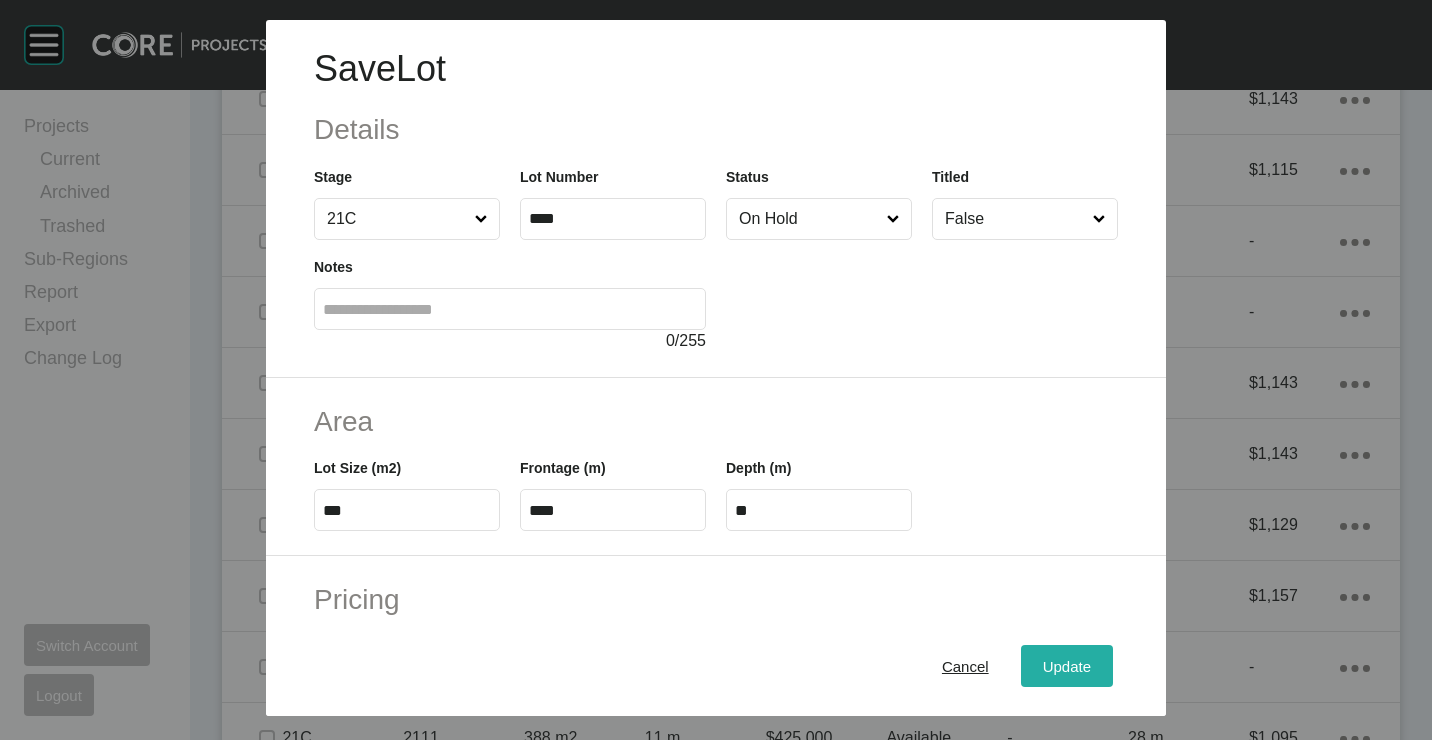 click on "Update" at bounding box center (1067, 665) 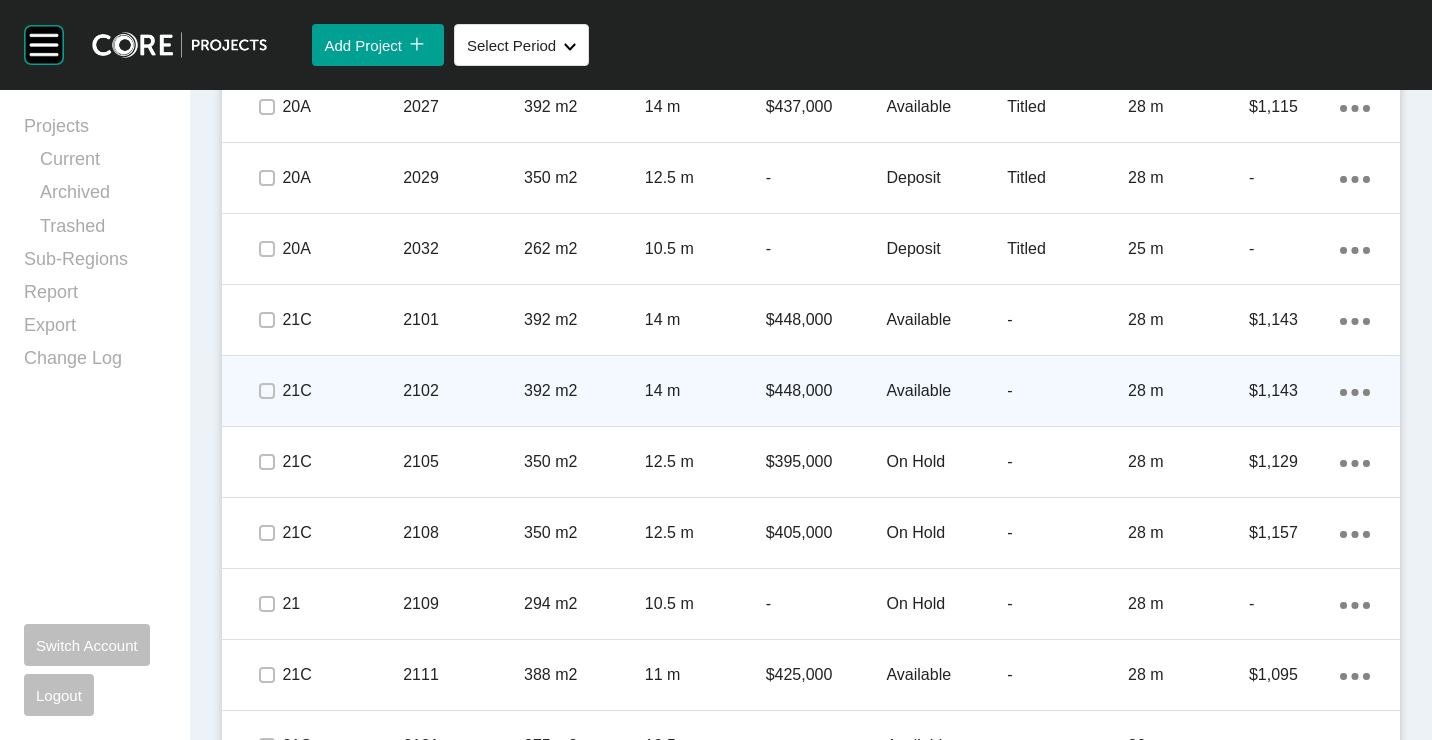 scroll, scrollTop: 4400, scrollLeft: 0, axis: vertical 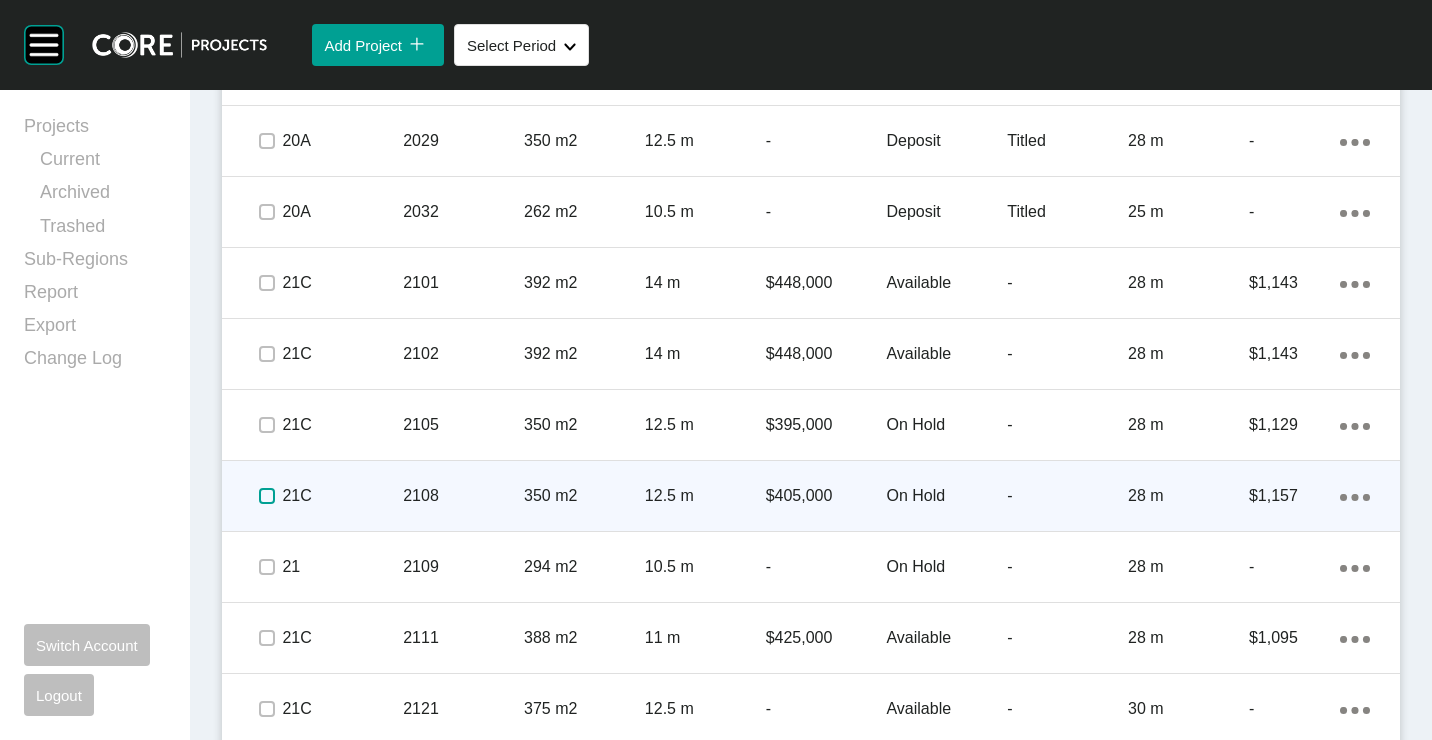 drag, startPoint x: 260, startPoint y: 493, endPoint x: 257, endPoint y: 509, distance: 16.27882 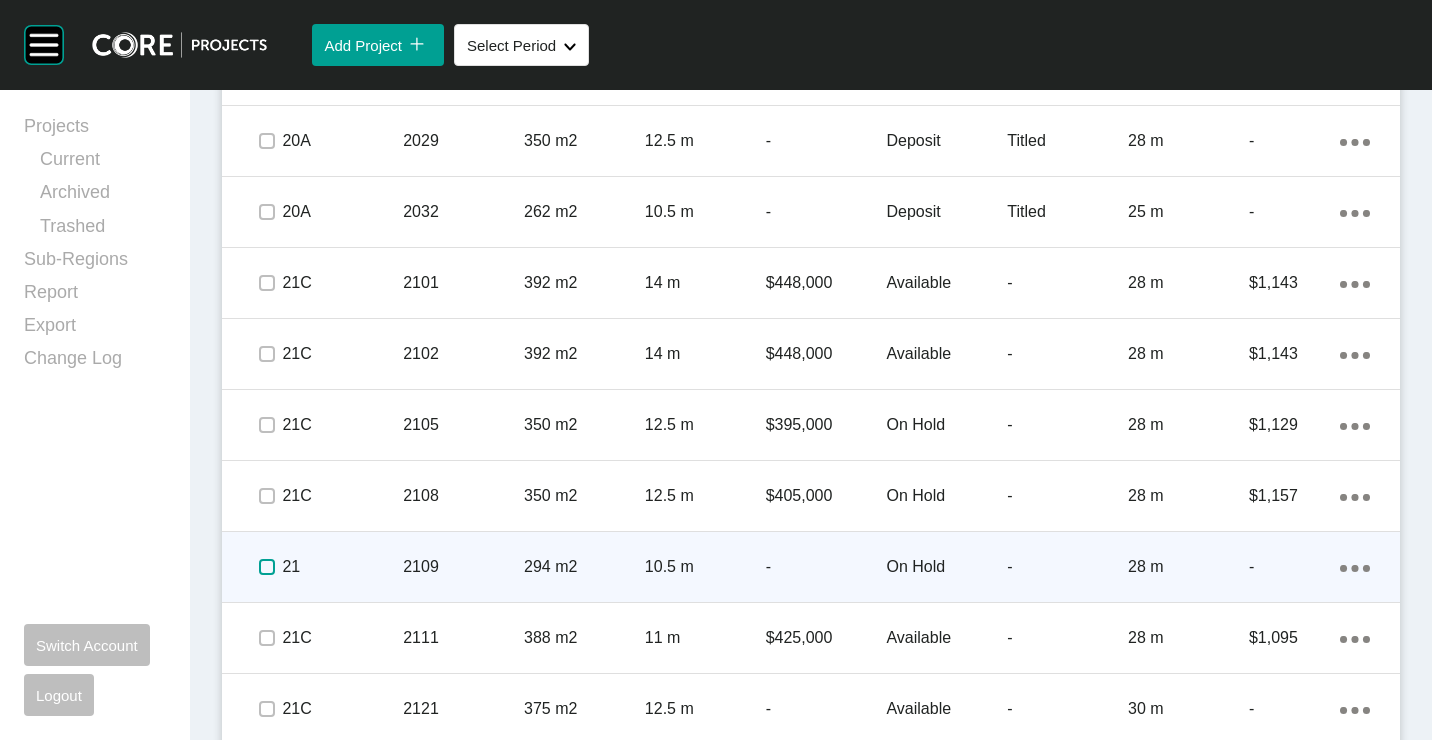 click at bounding box center (267, 567) 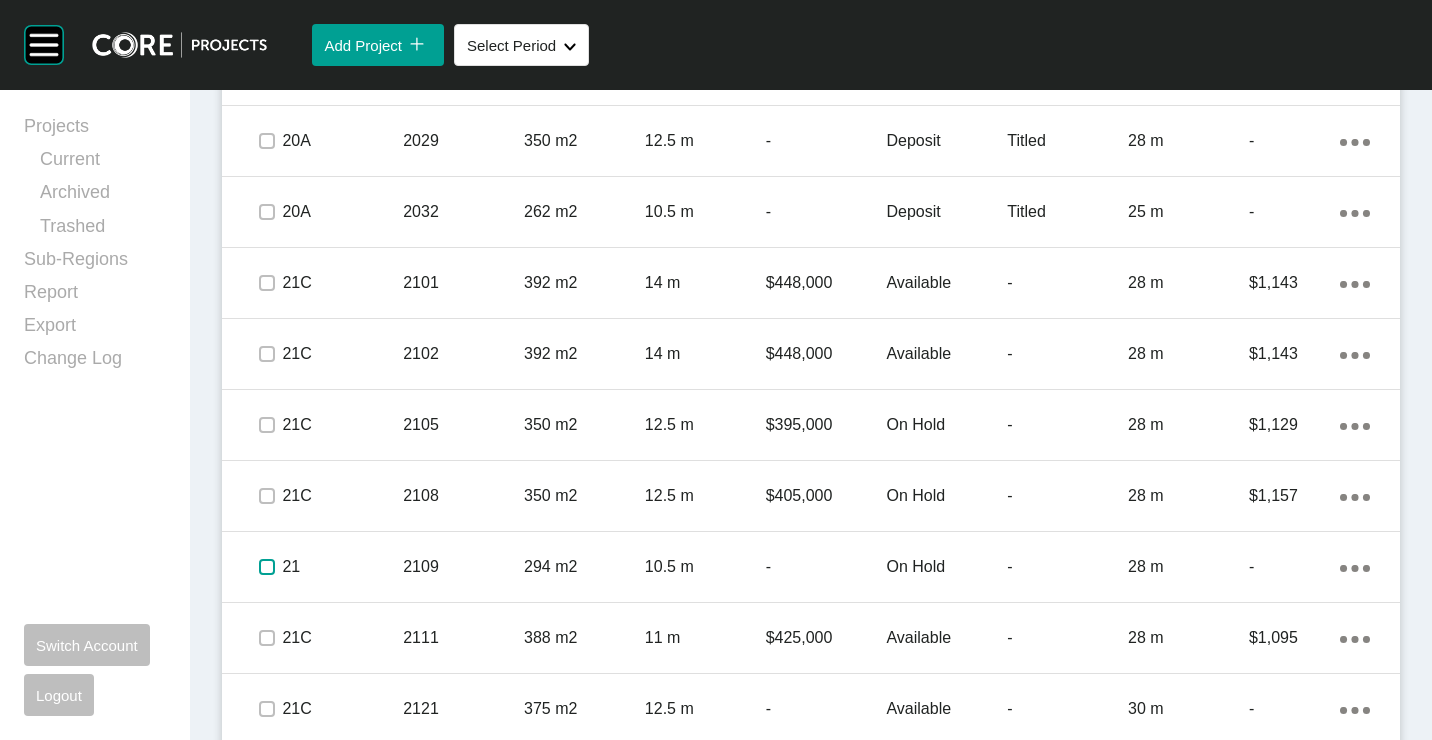 scroll, scrollTop: 4600, scrollLeft: 0, axis: vertical 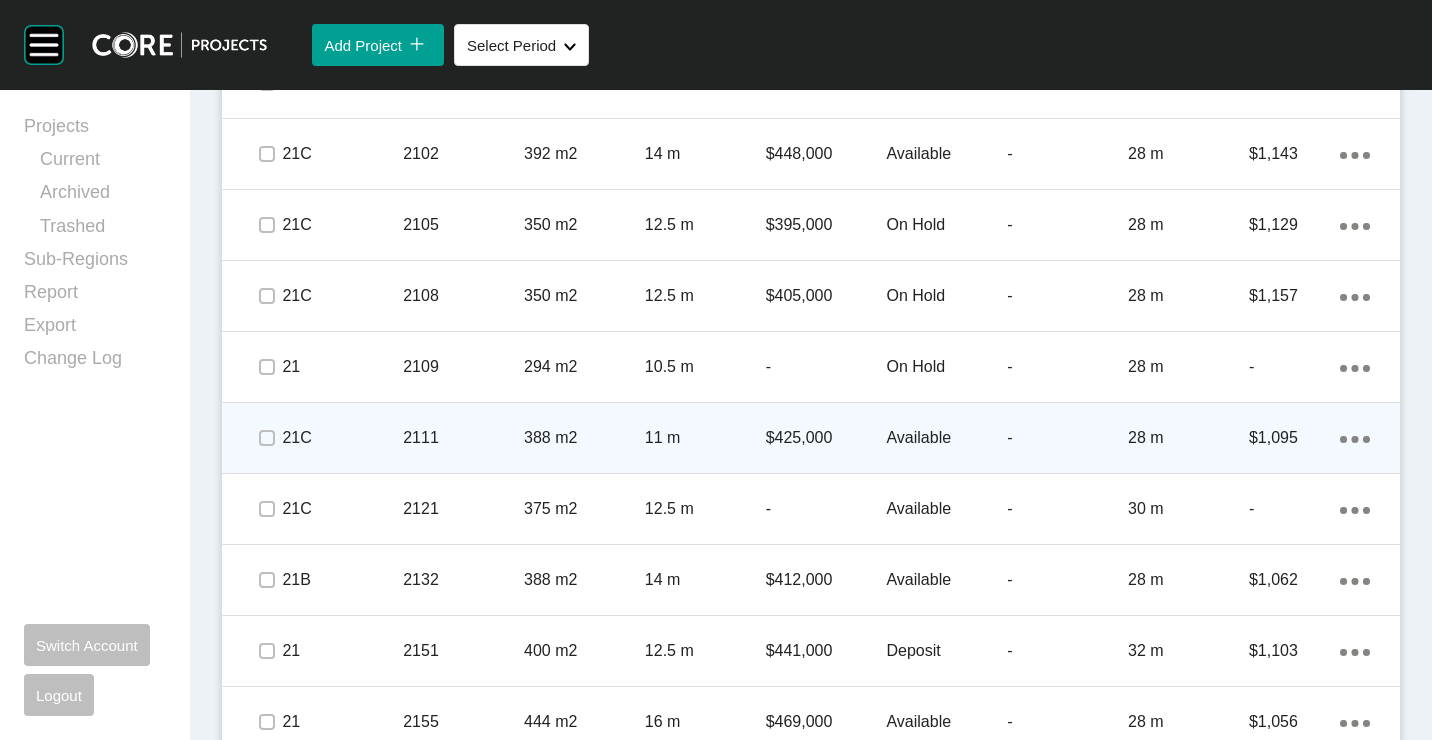 click on "388 m2" at bounding box center [584, 438] 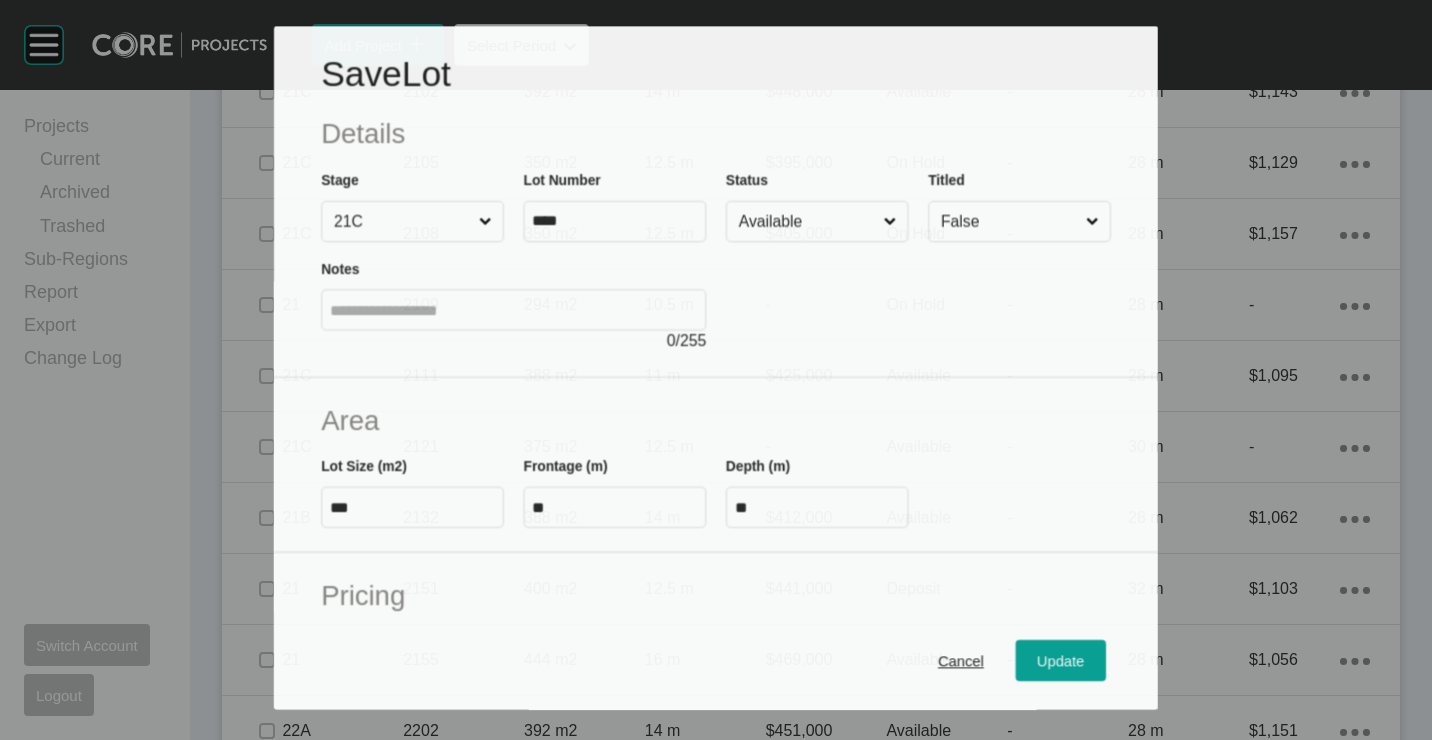 scroll, scrollTop: 4538, scrollLeft: 0, axis: vertical 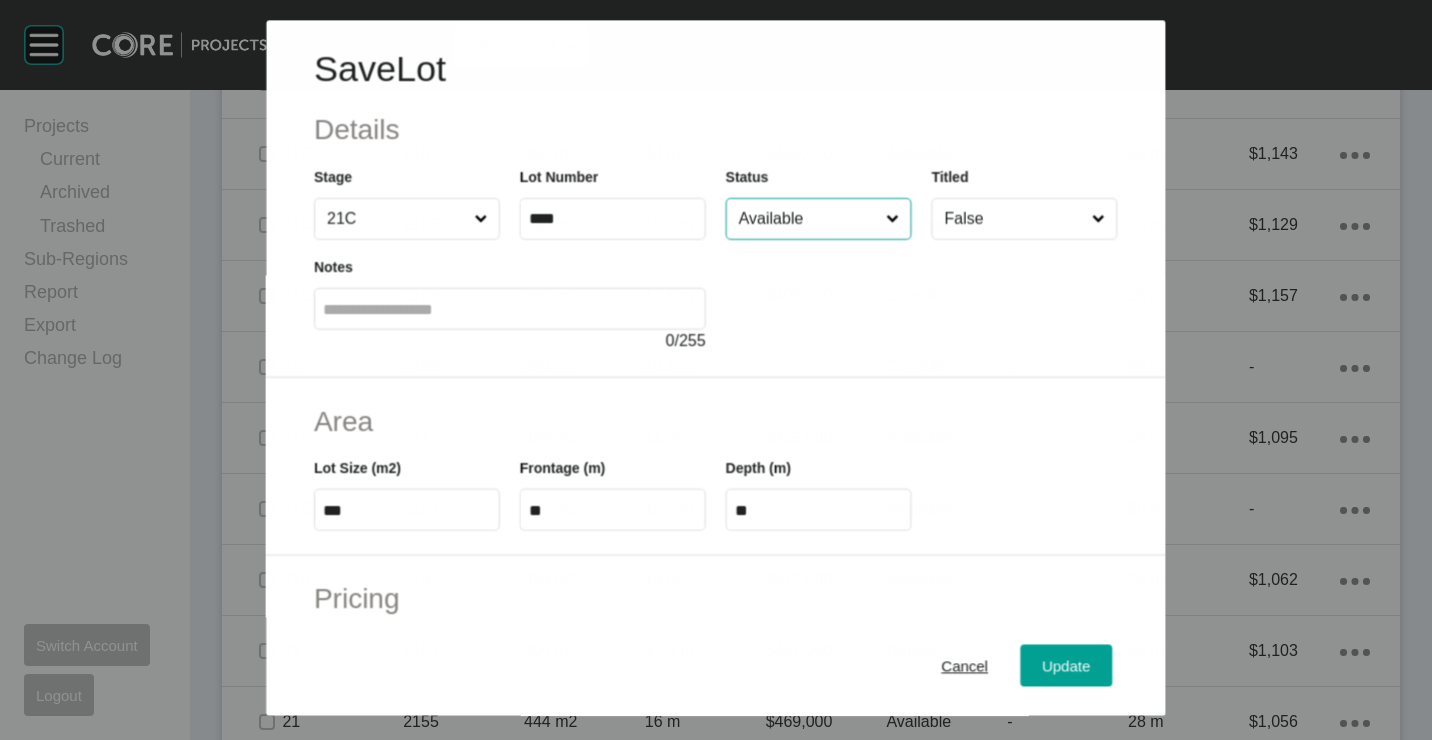 click on "Available" at bounding box center (808, 219) 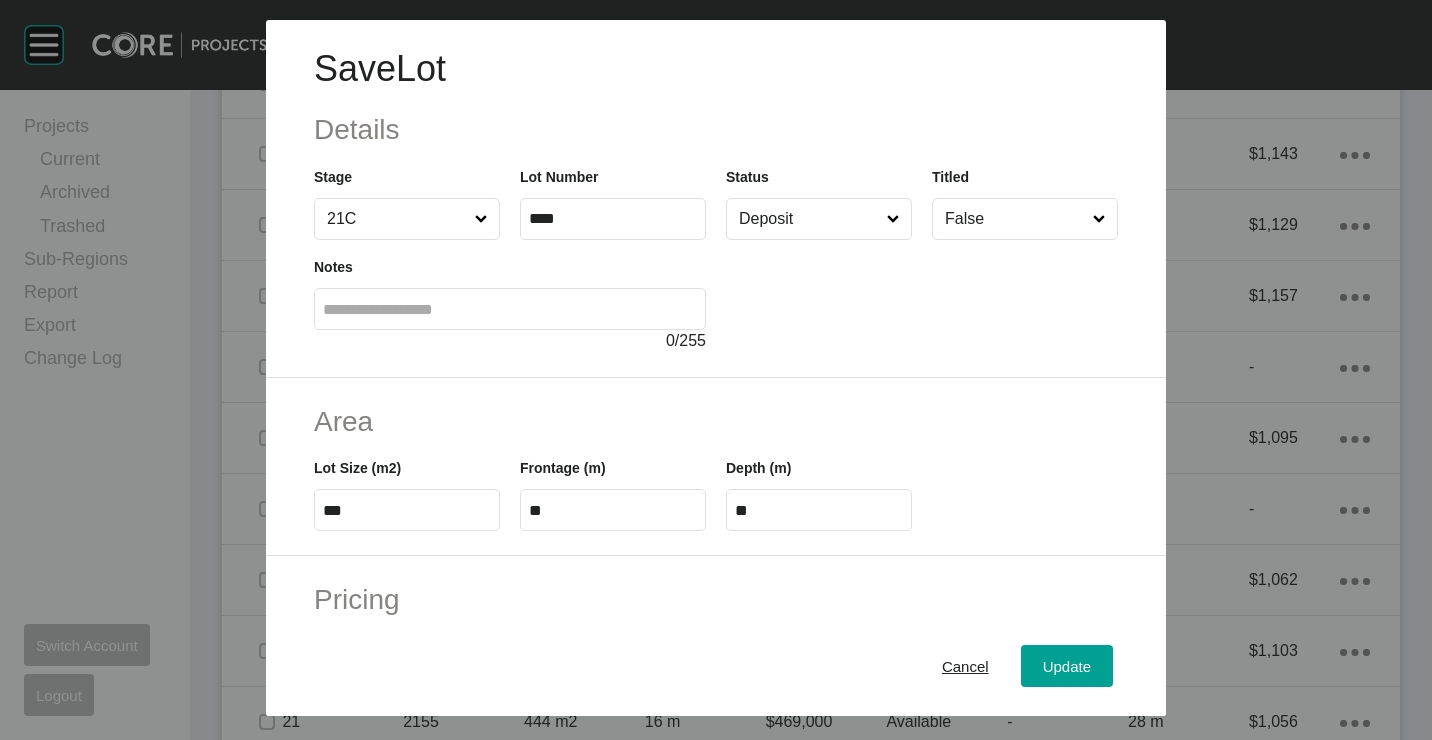 drag, startPoint x: 1043, startPoint y: 657, endPoint x: 872, endPoint y: 516, distance: 221.63484 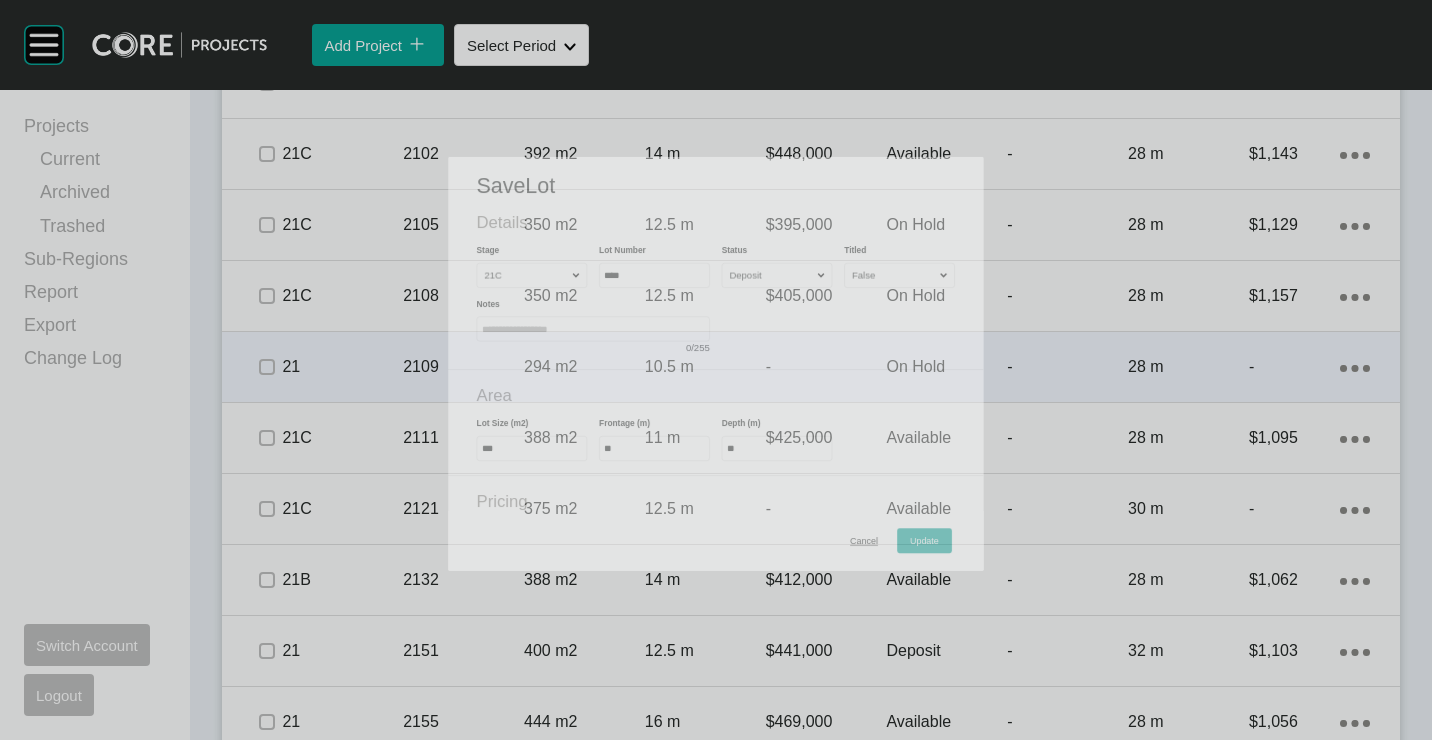 scroll, scrollTop: 4600, scrollLeft: 0, axis: vertical 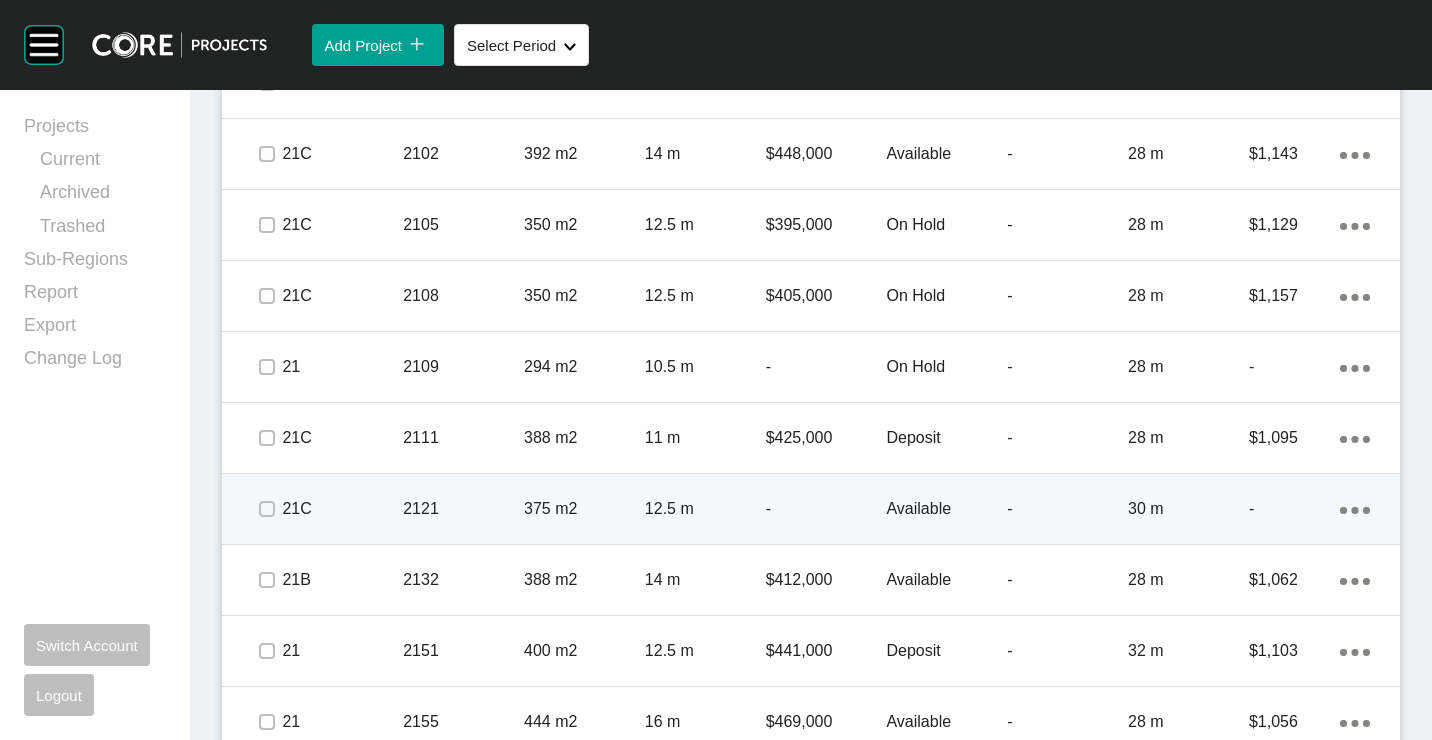 click on "2121" at bounding box center (463, 509) 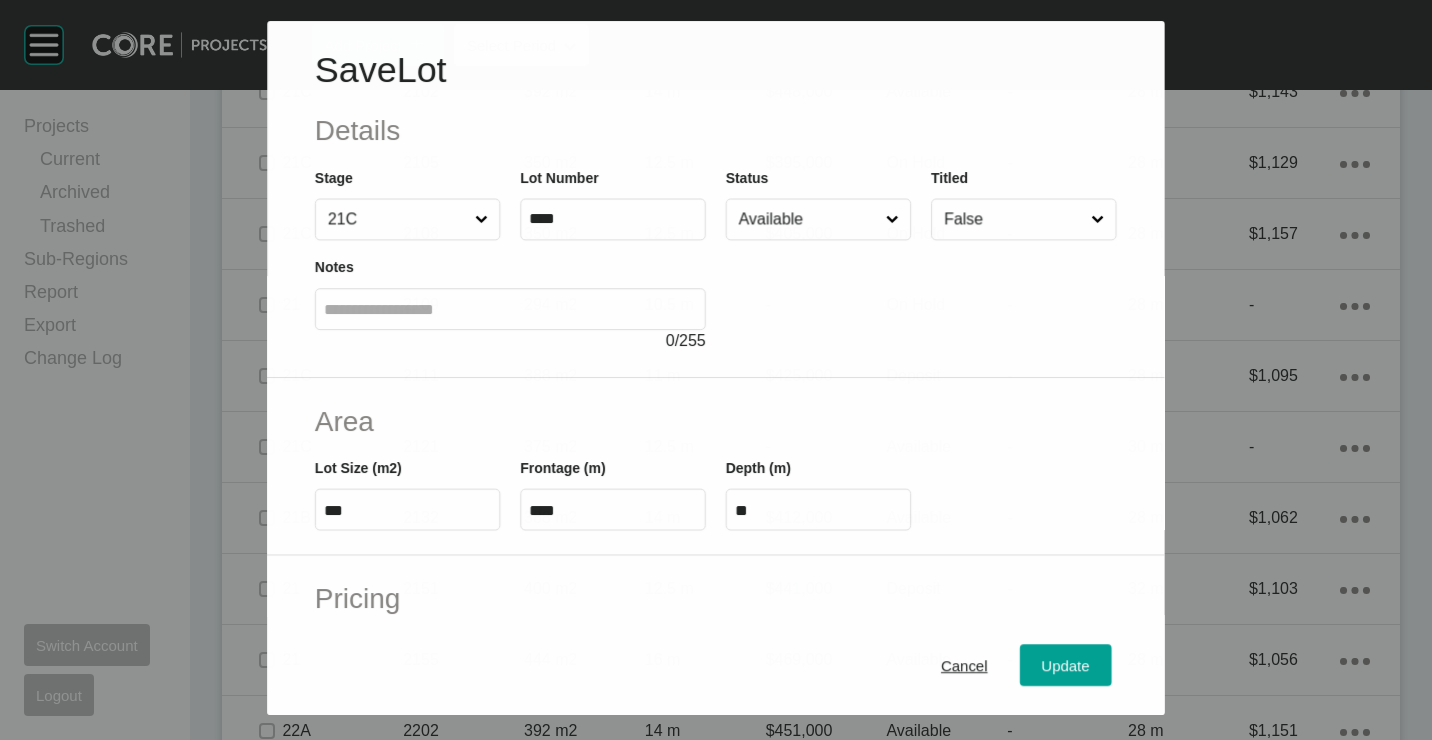 scroll, scrollTop: 4538, scrollLeft: 0, axis: vertical 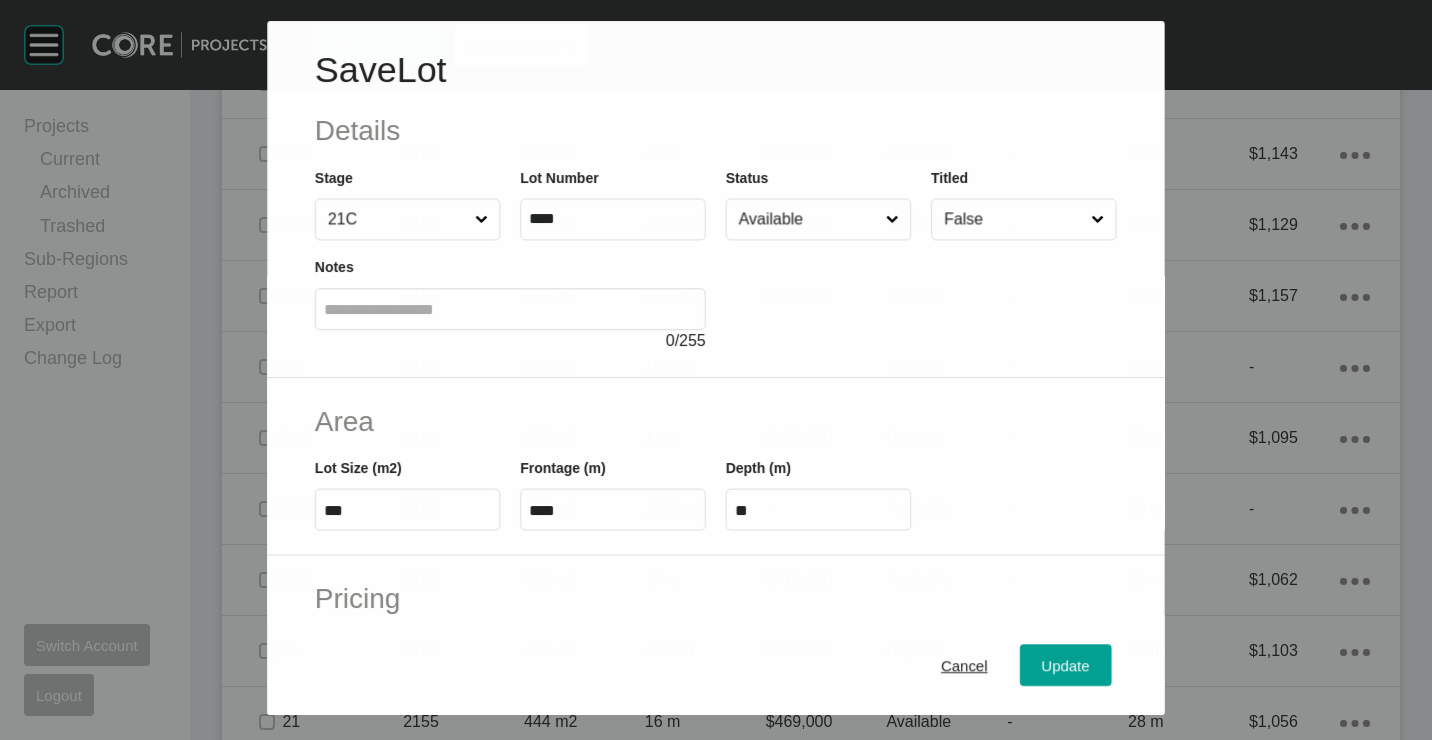 click on "Available" at bounding box center [808, 219] 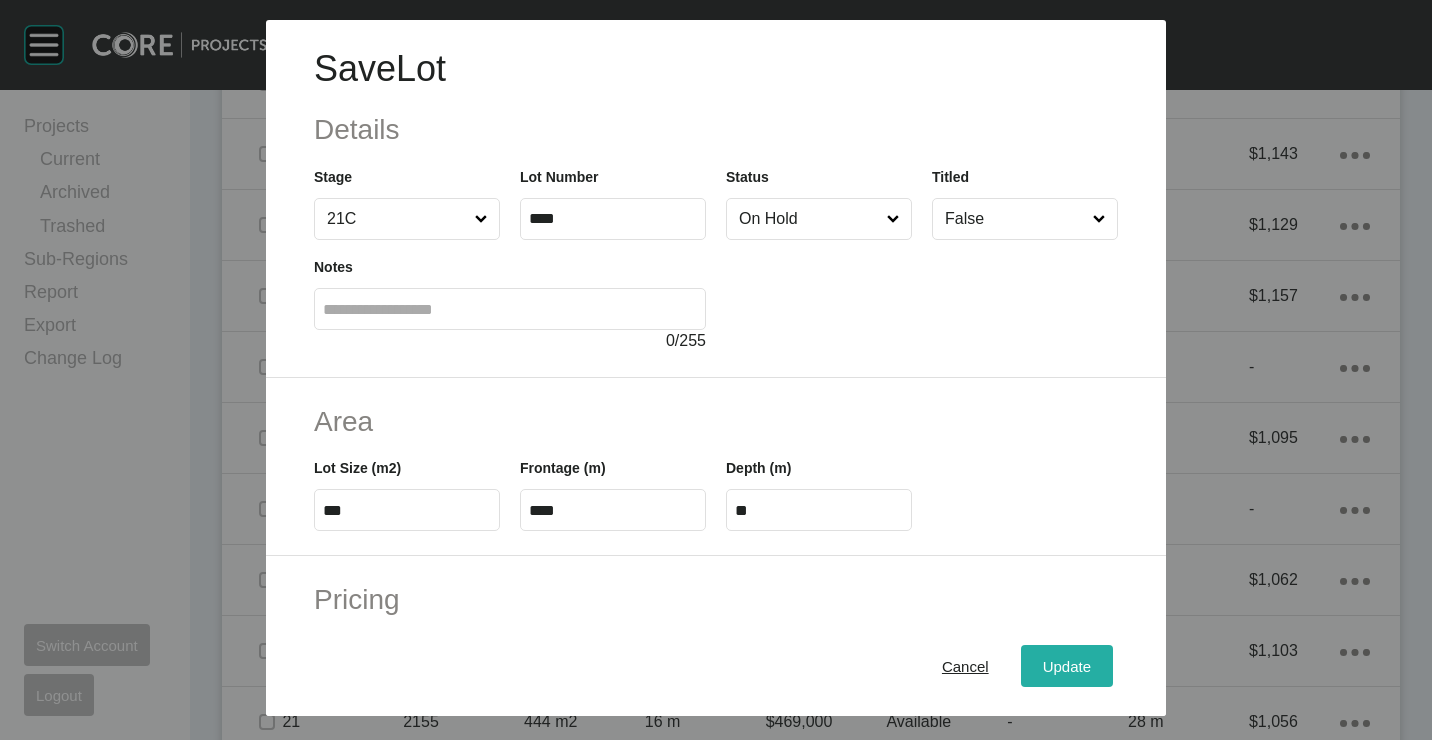 click on "Update" at bounding box center [1067, 665] 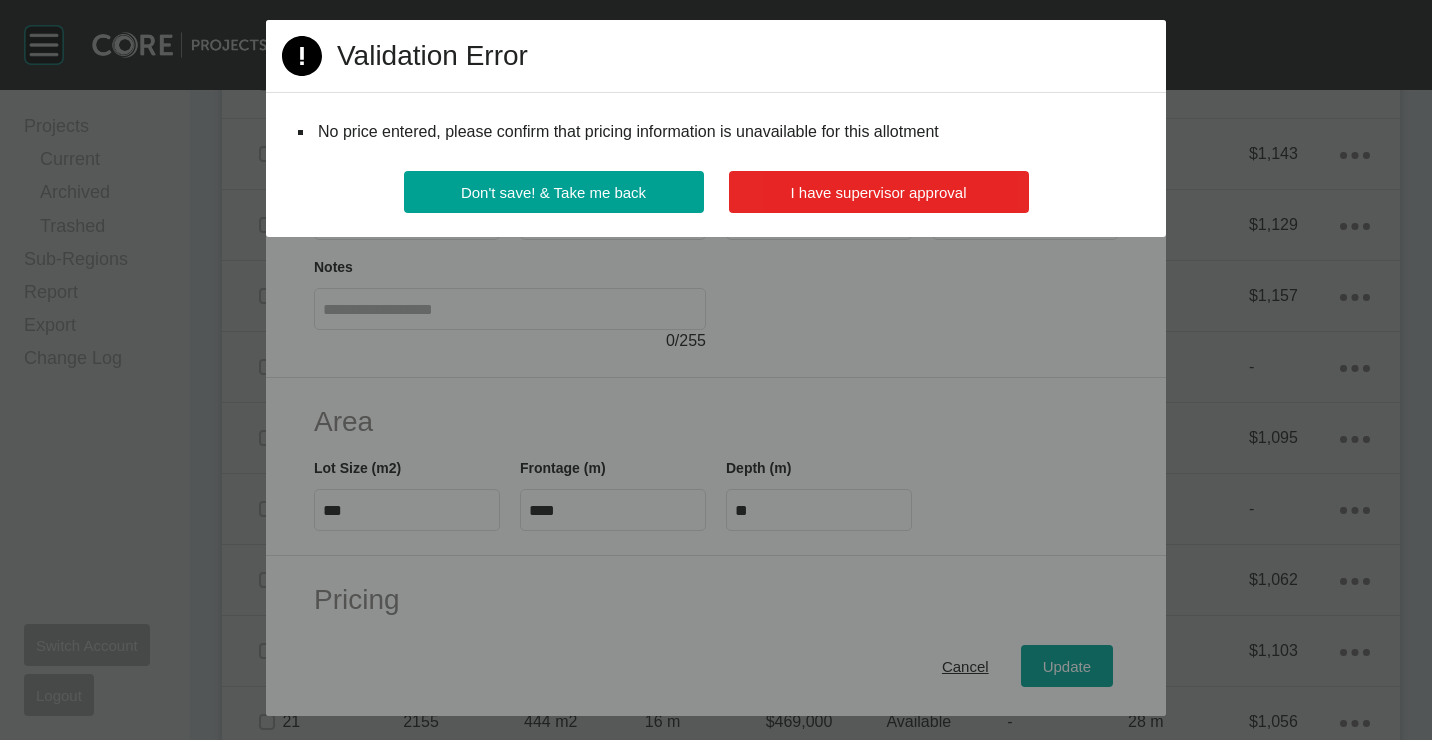 click on "I have supervisor approval" at bounding box center [879, 192] 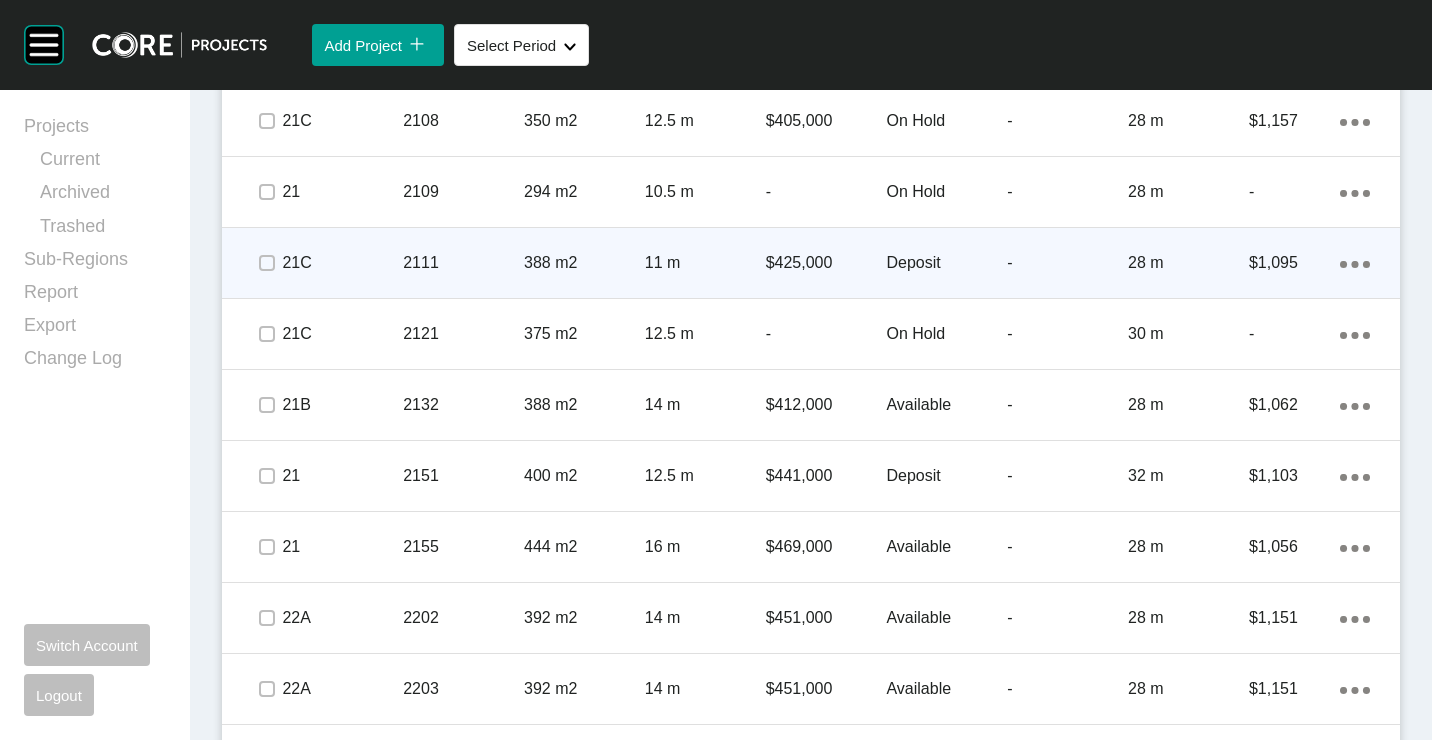 scroll, scrollTop: 4800, scrollLeft: 0, axis: vertical 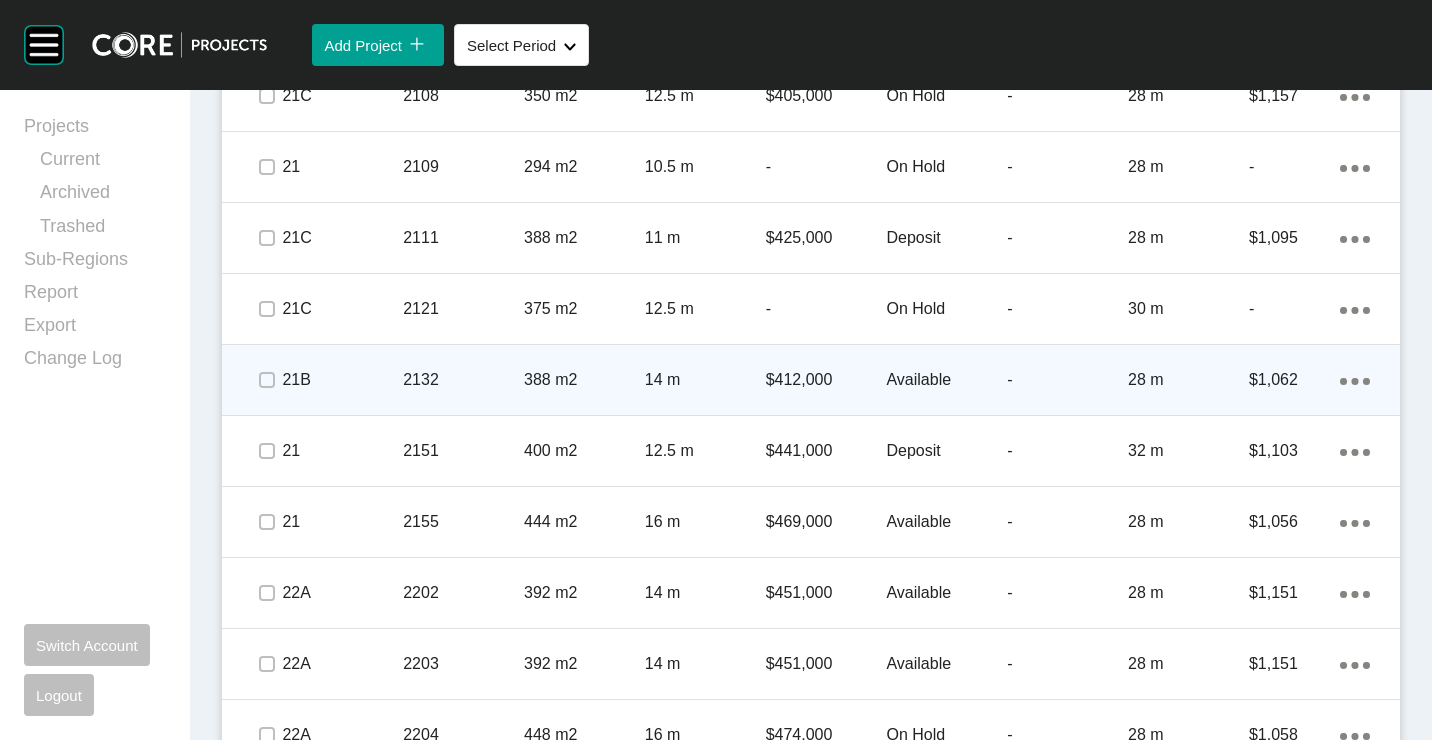 click on "2132" at bounding box center [463, 380] 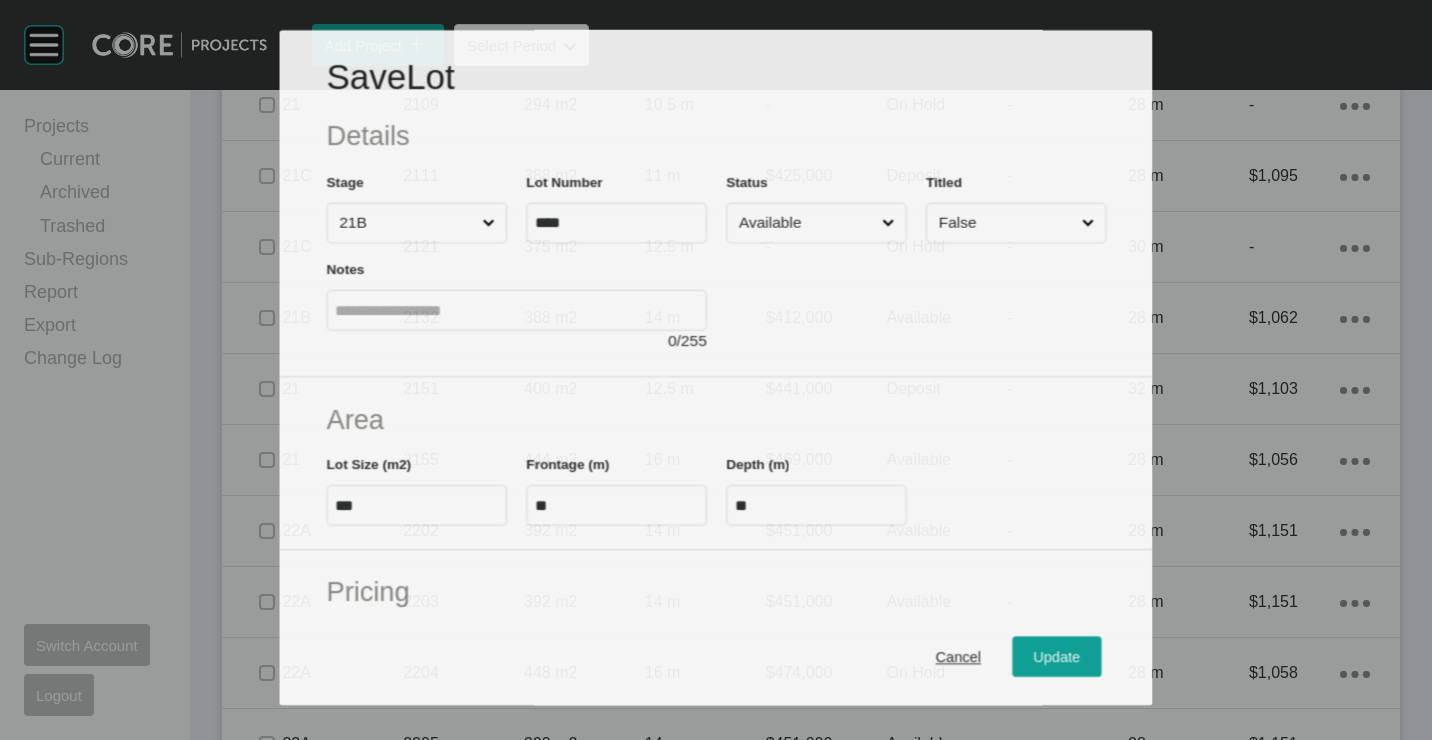scroll, scrollTop: 4738, scrollLeft: 0, axis: vertical 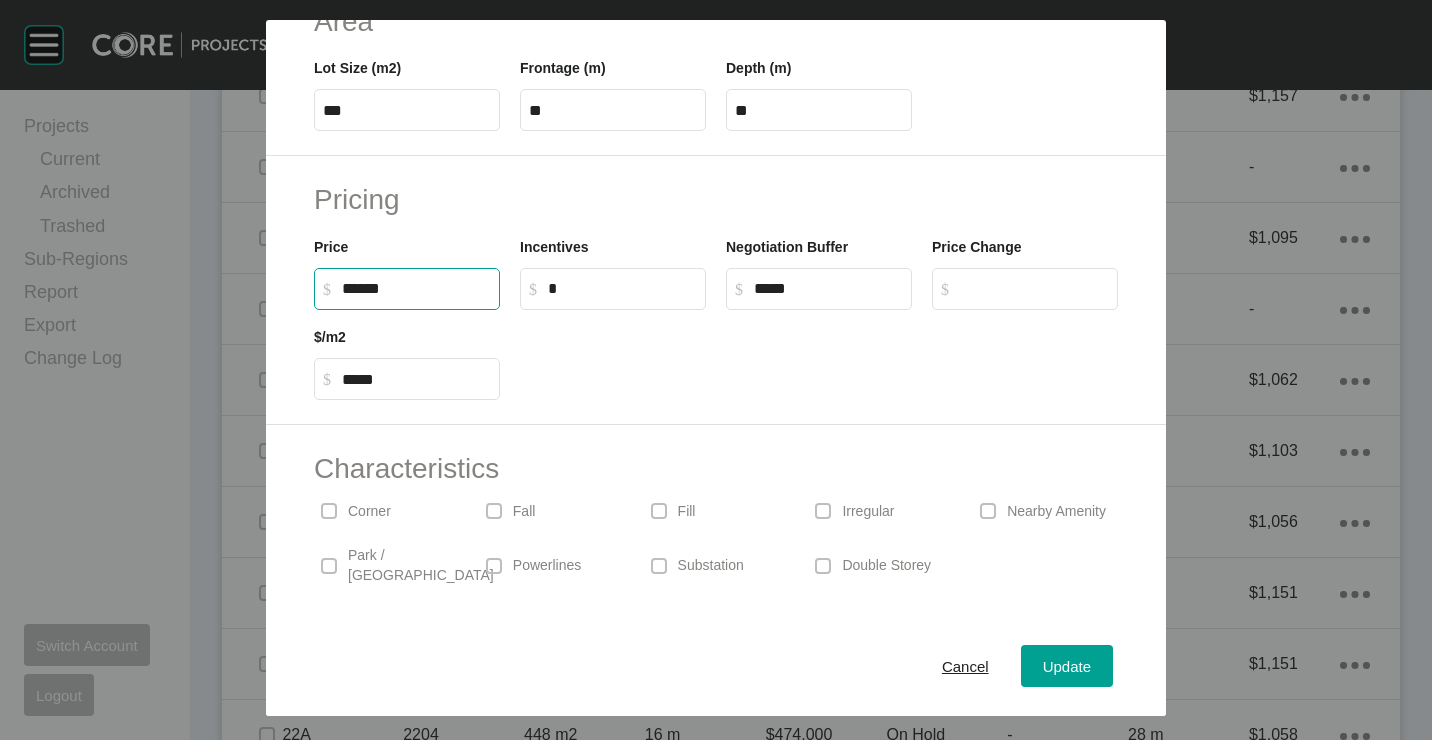 drag, startPoint x: 446, startPoint y: 285, endPoint x: 143, endPoint y: 259, distance: 304.11346 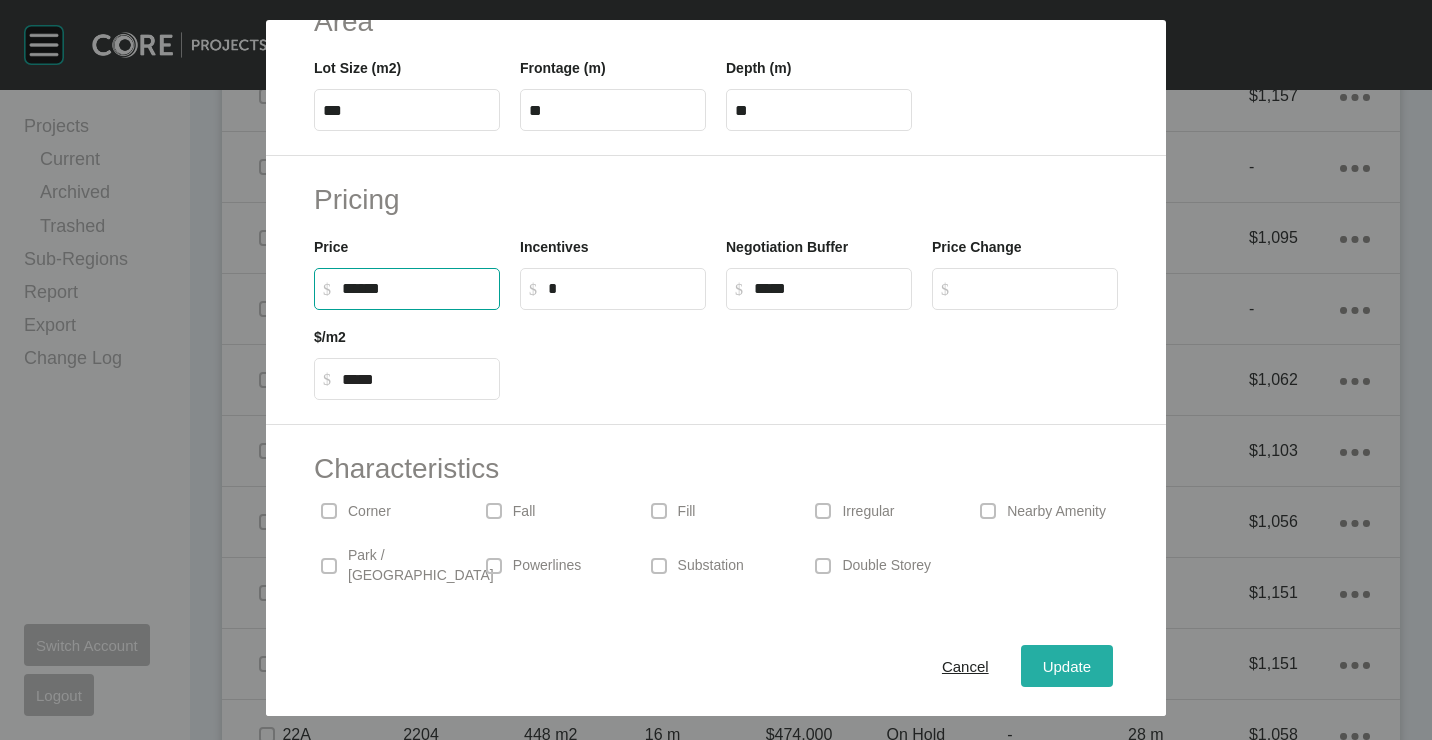 type on "*******" 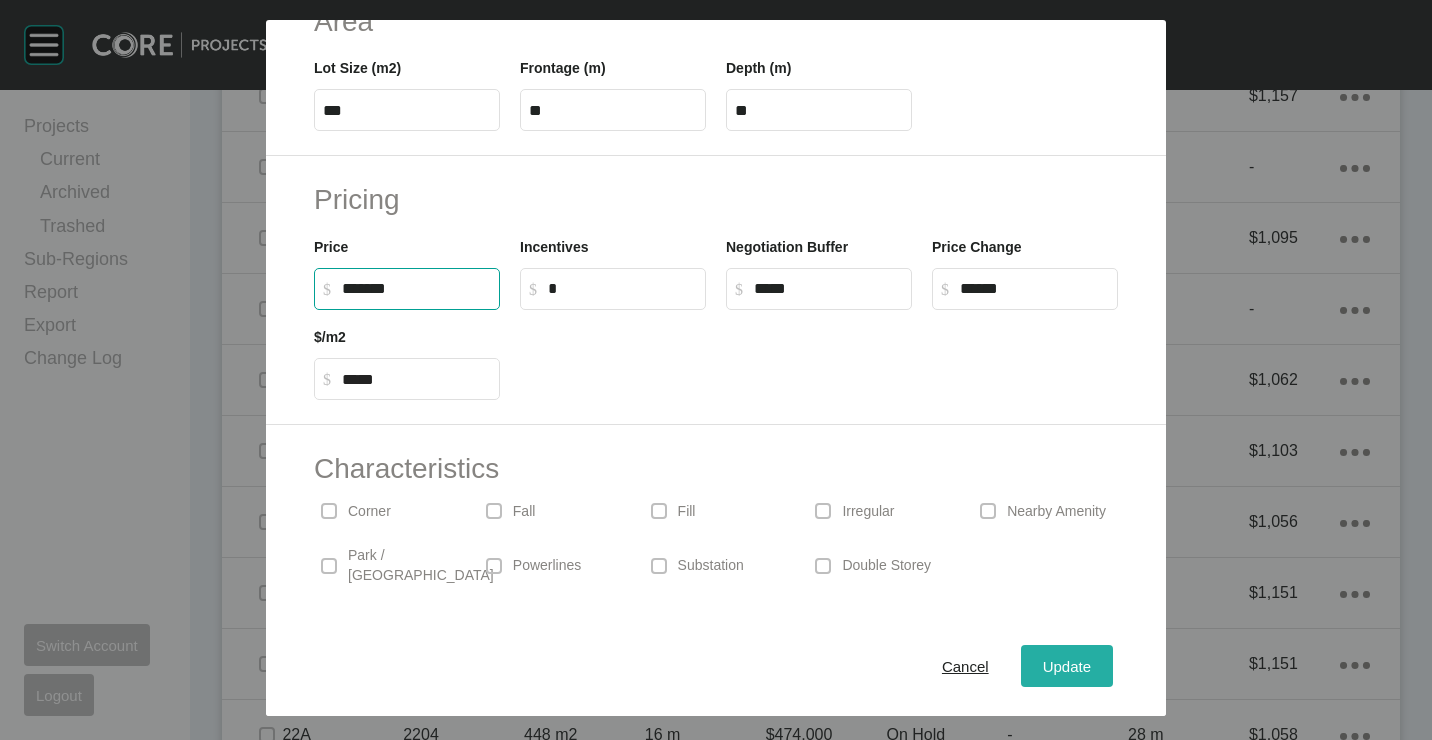 click on "Update" at bounding box center (1067, 665) 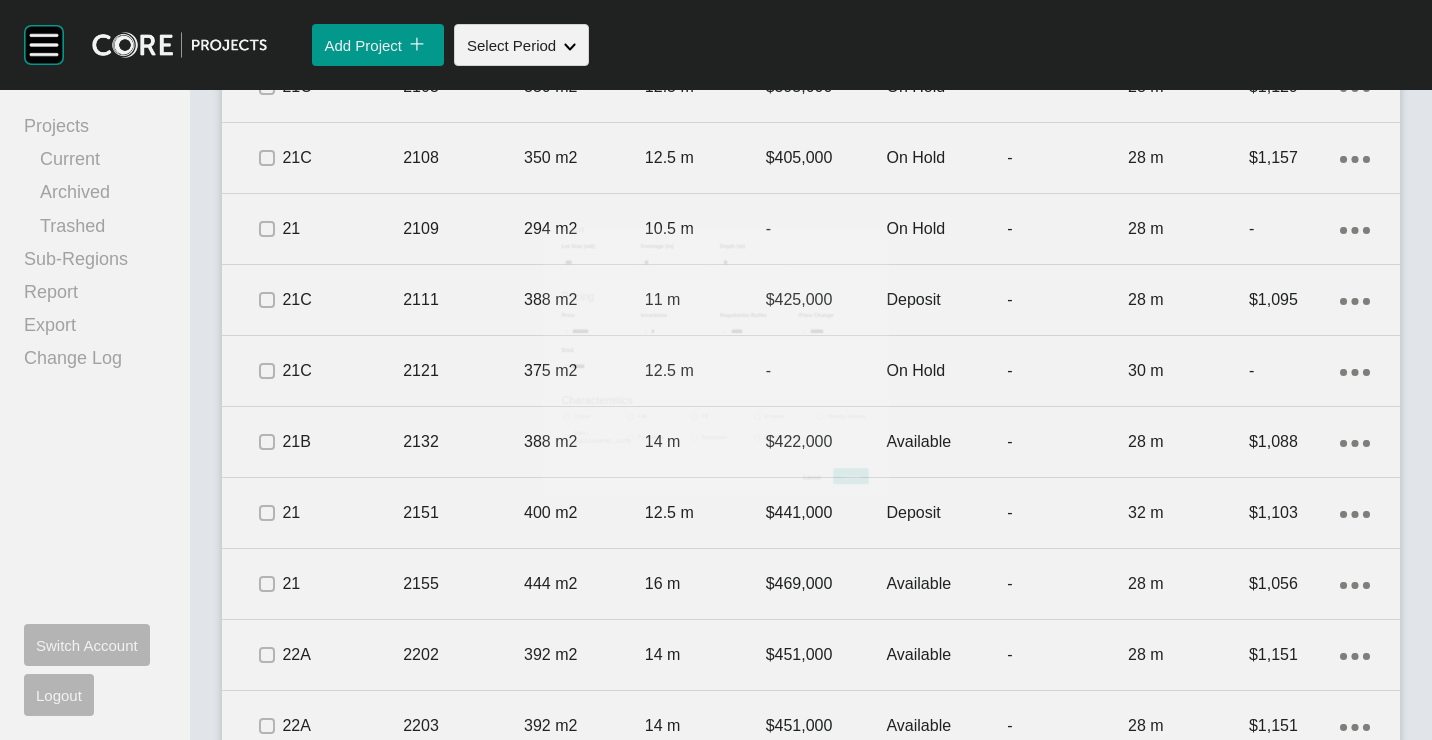 scroll, scrollTop: 4800, scrollLeft: 0, axis: vertical 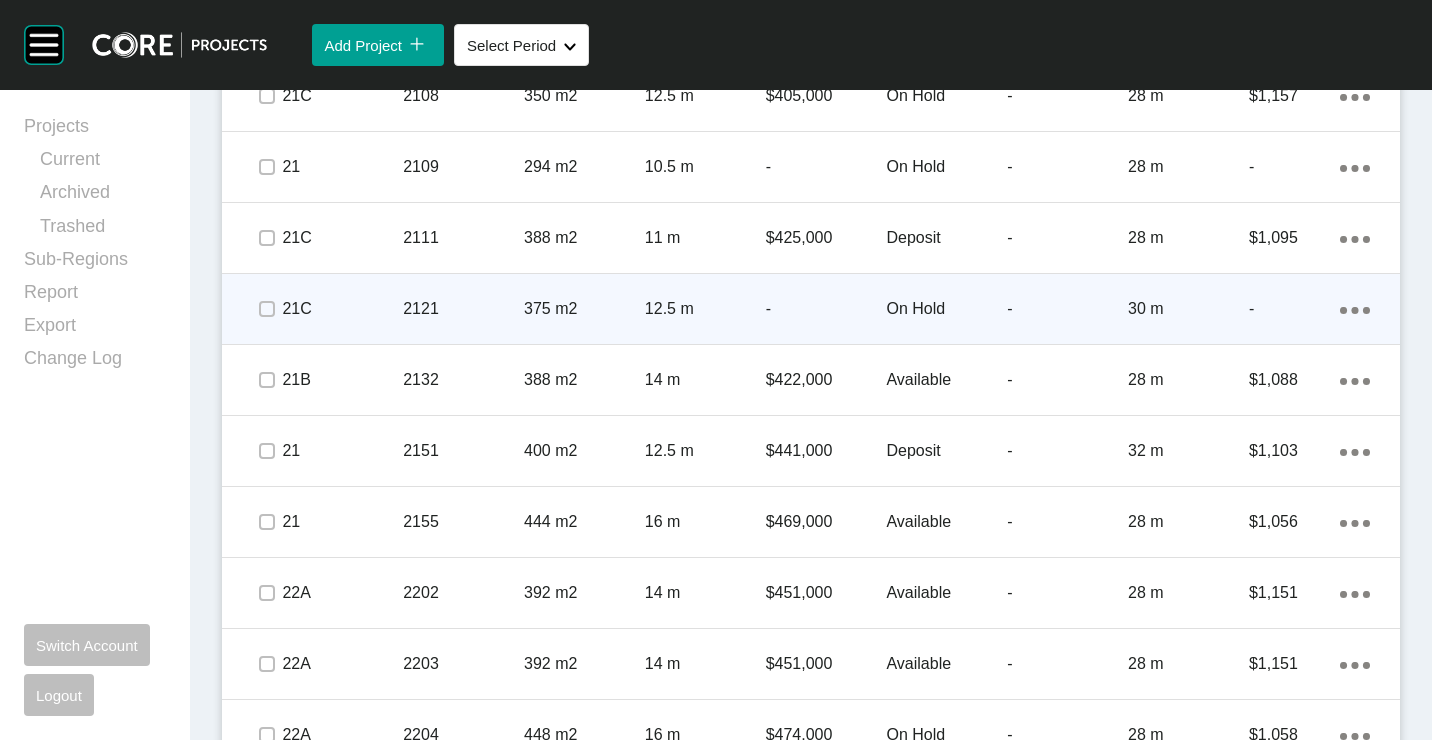 click on "2121" at bounding box center [463, 309] 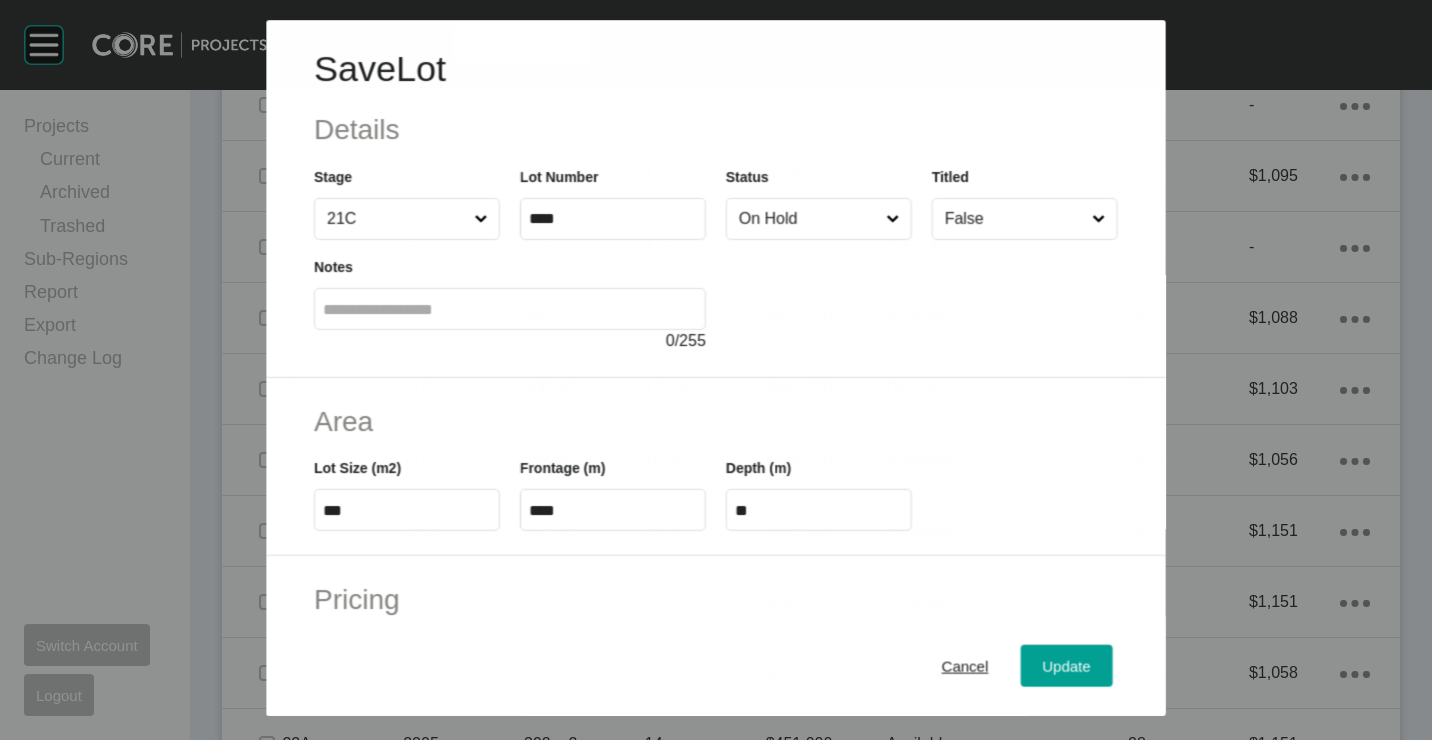 scroll, scrollTop: 4738, scrollLeft: 0, axis: vertical 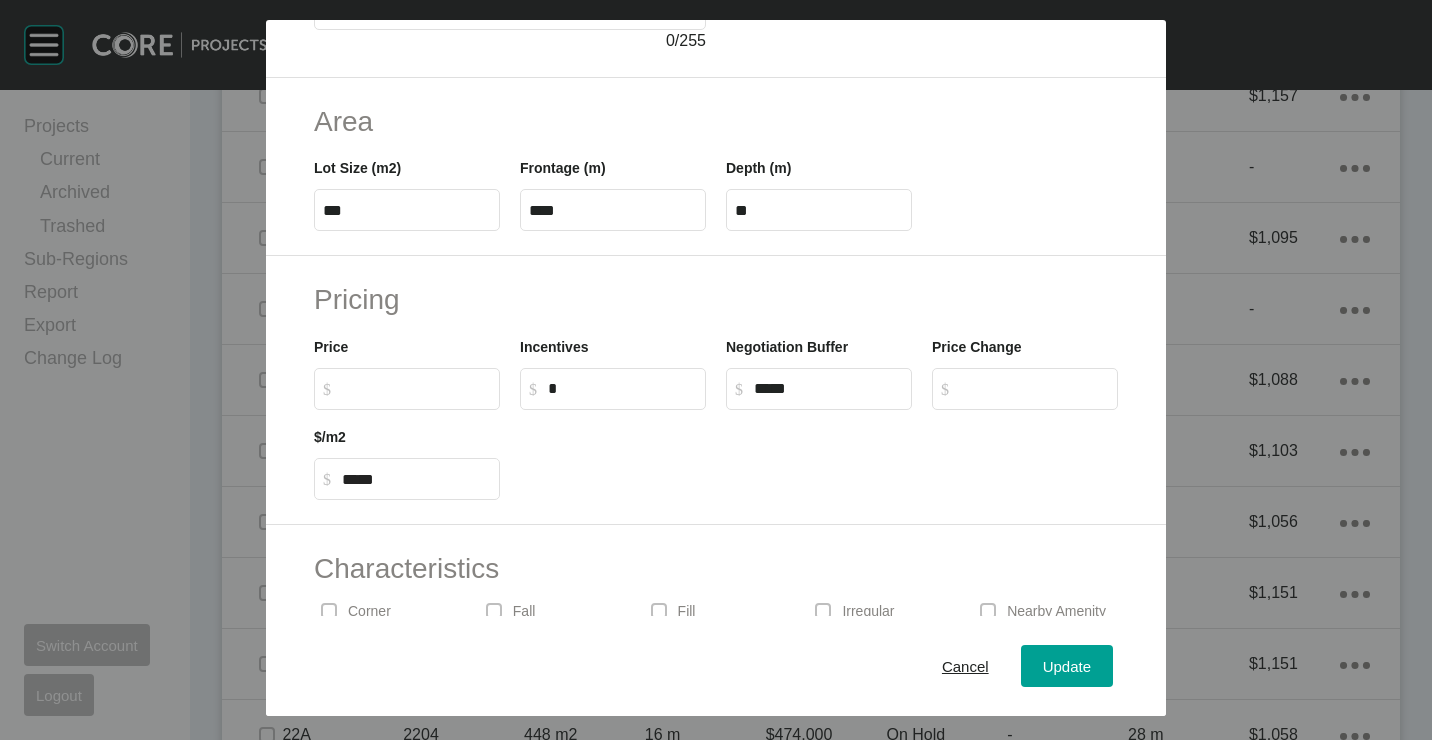 click on "$ Created with Sketch. $" at bounding box center [416, 388] 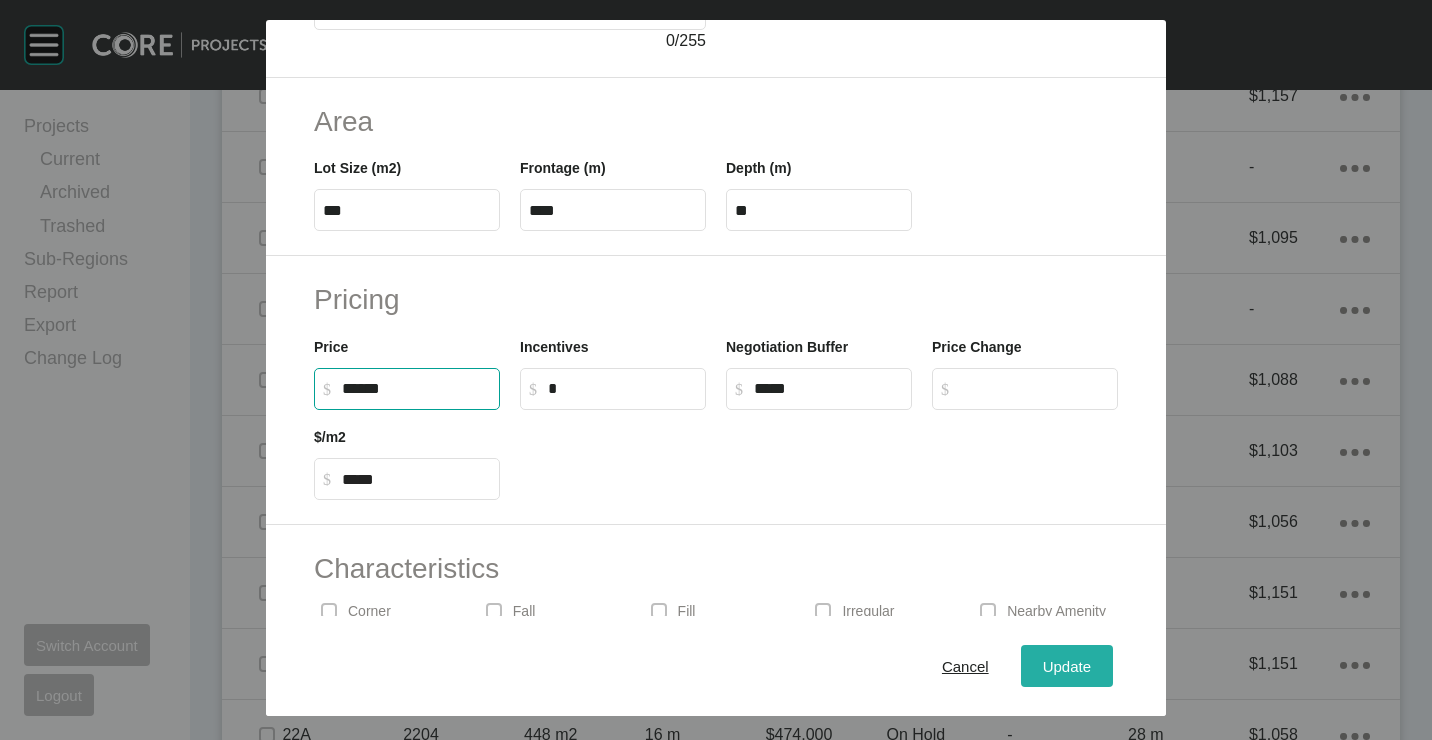 type on "*******" 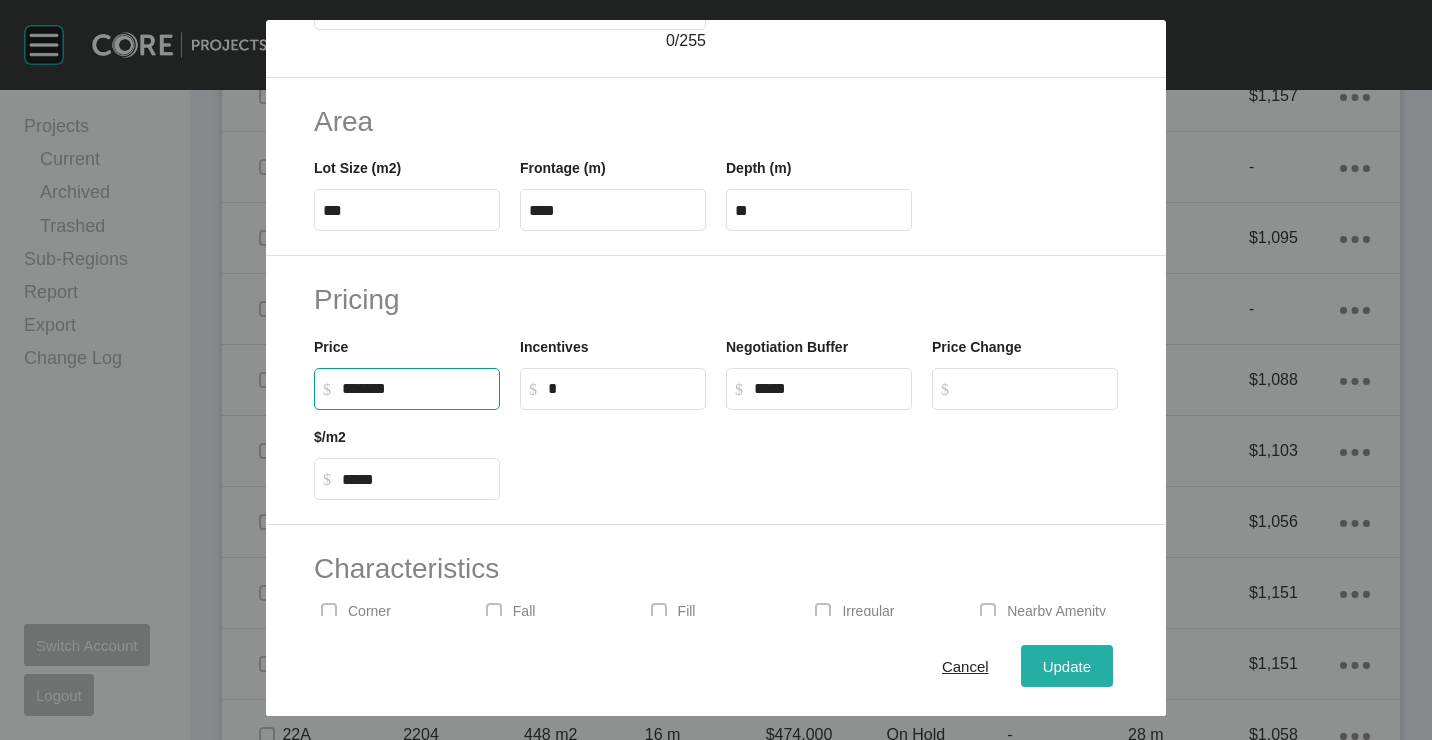 click on "Update" at bounding box center [1067, 665] 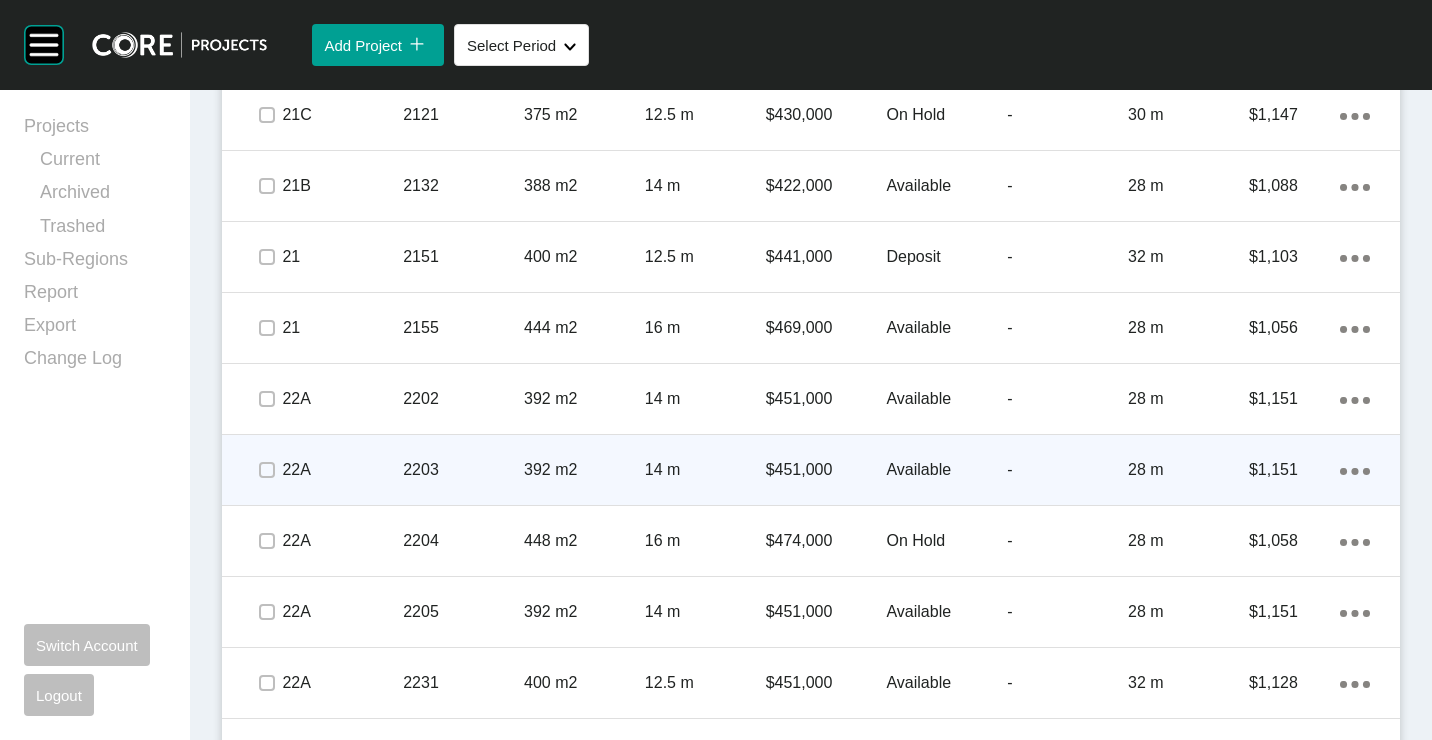 scroll, scrollTop: 5052, scrollLeft: 0, axis: vertical 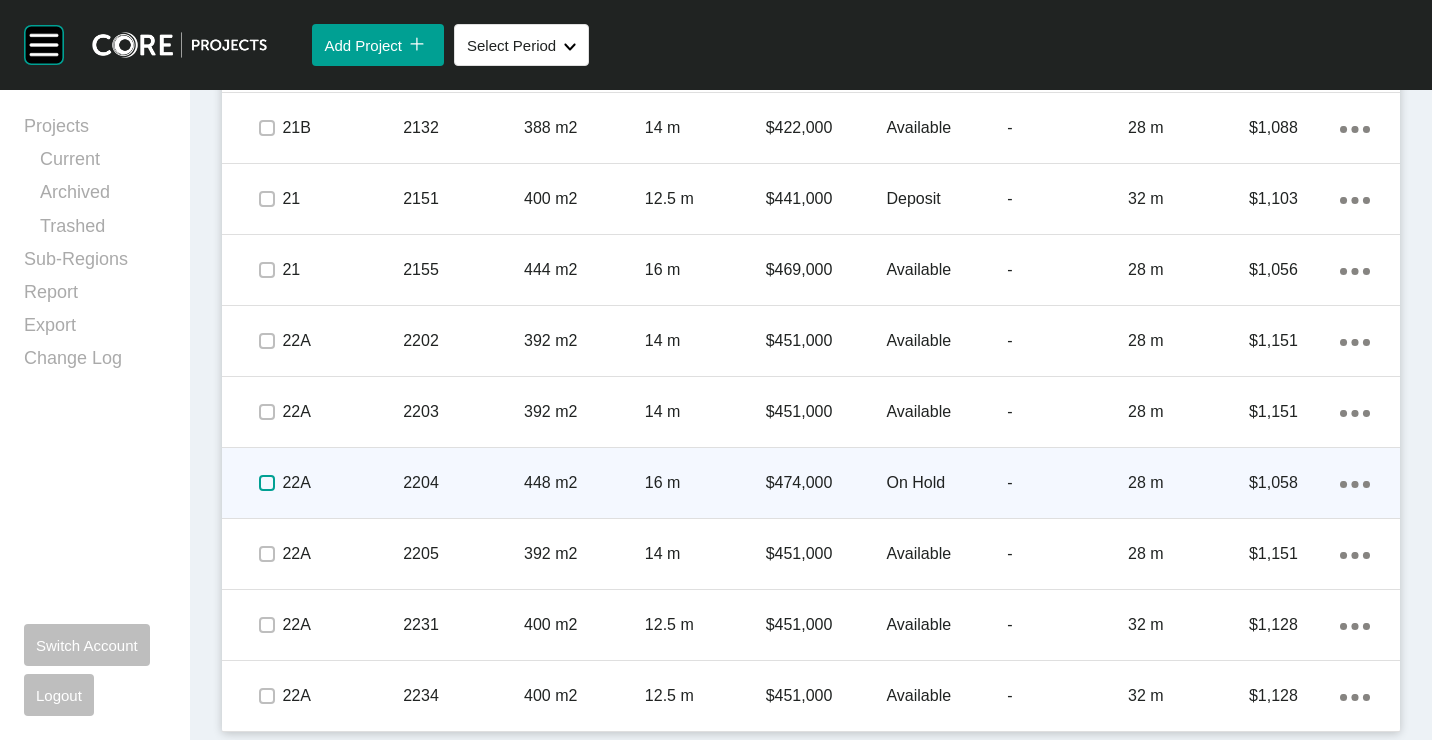 click at bounding box center (267, 483) 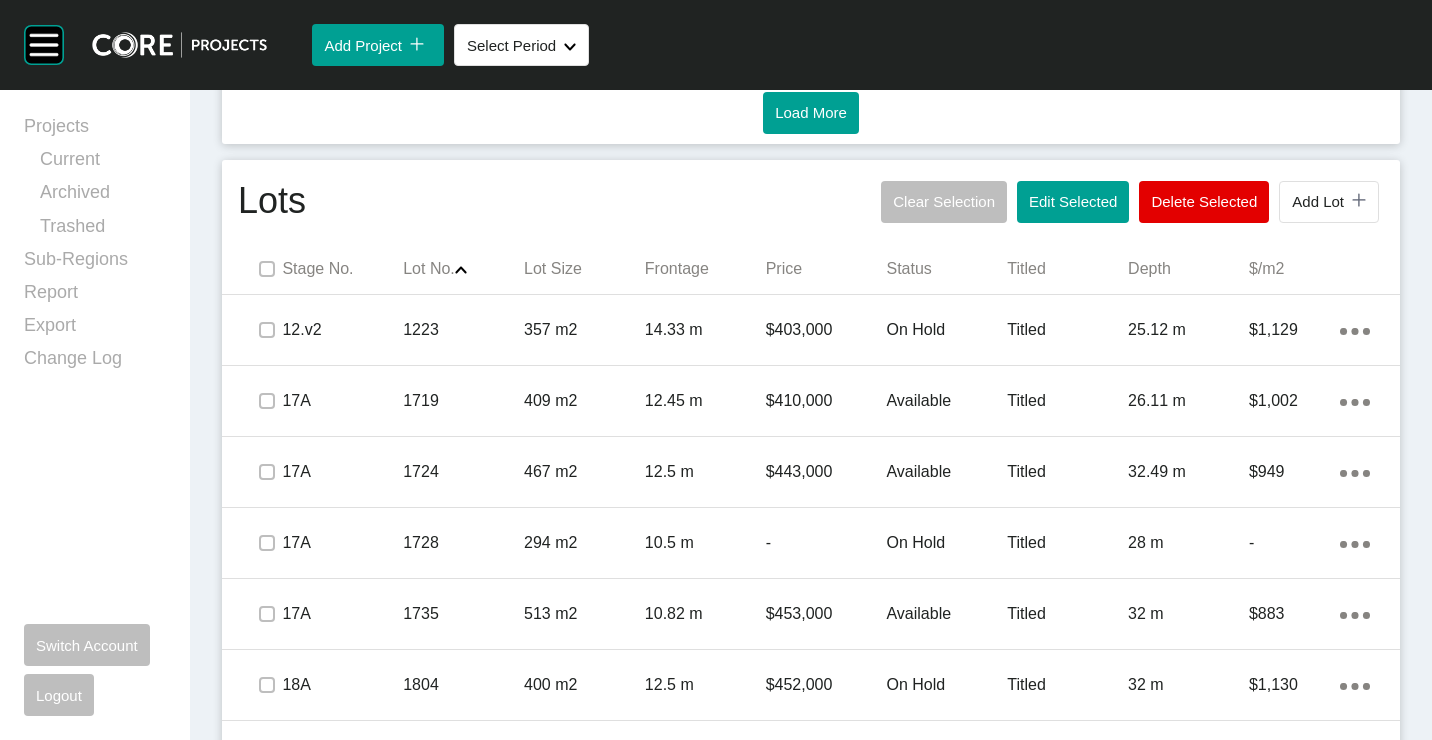scroll, scrollTop: 1252, scrollLeft: 0, axis: vertical 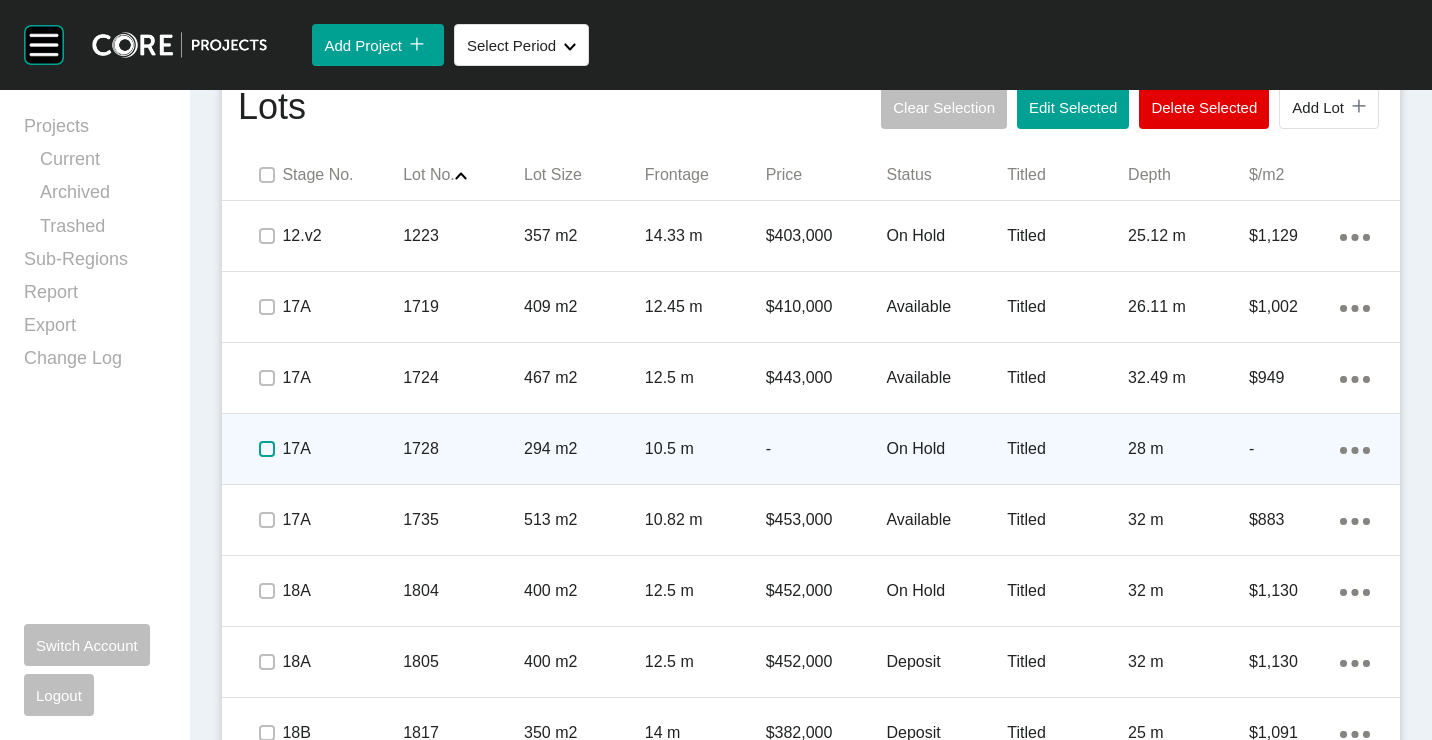 click at bounding box center (267, 449) 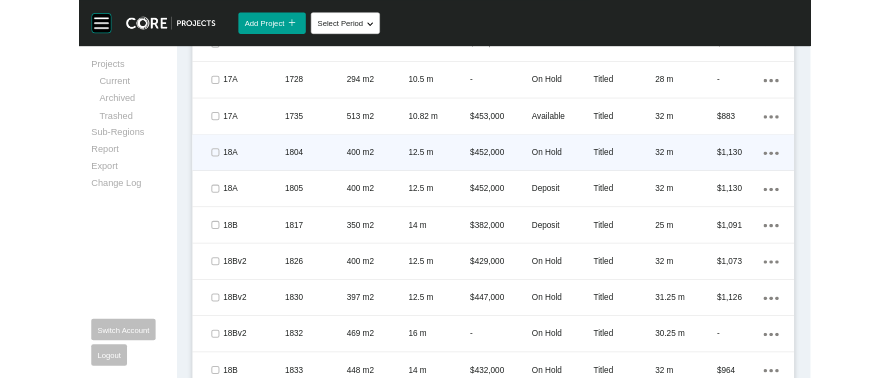 scroll, scrollTop: 1552, scrollLeft: 0, axis: vertical 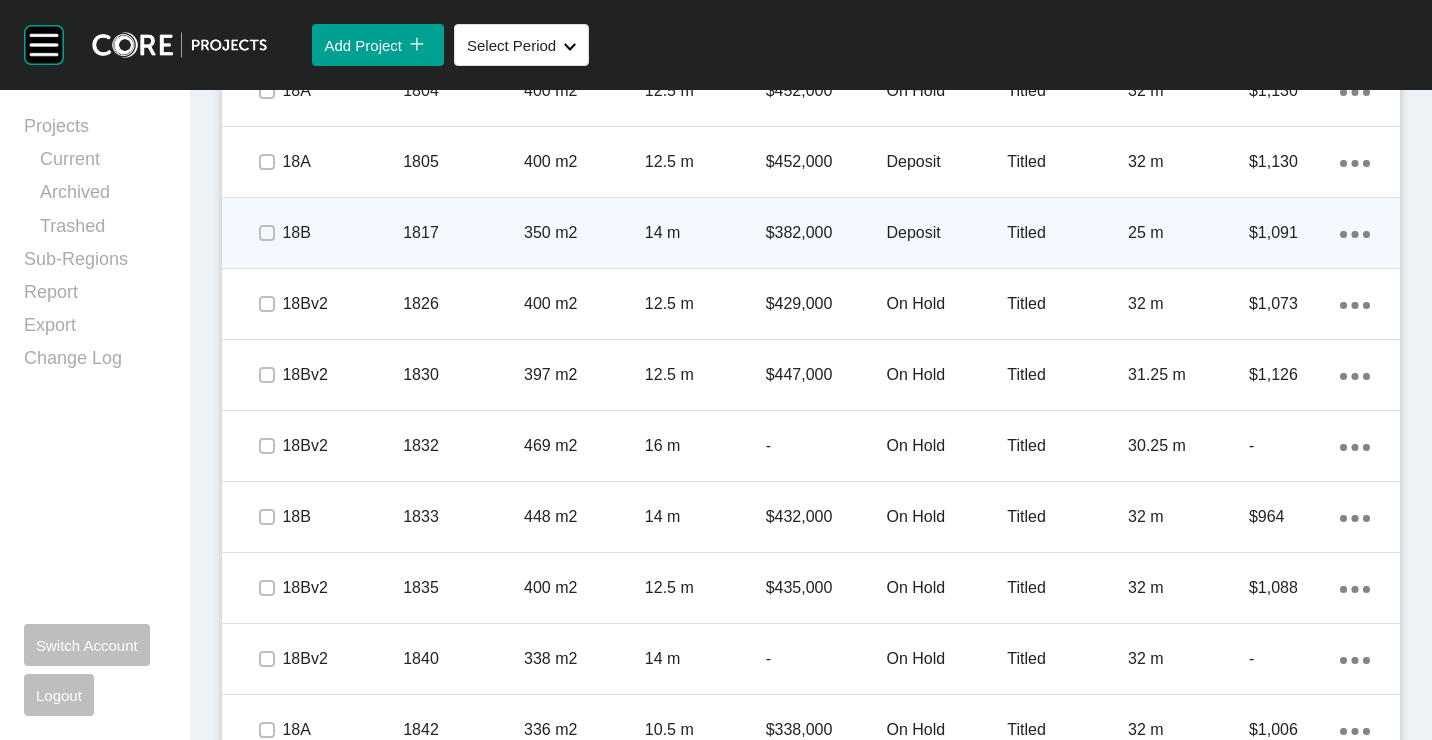 drag, startPoint x: 255, startPoint y: 231, endPoint x: 333, endPoint y: 262, distance: 83.9345 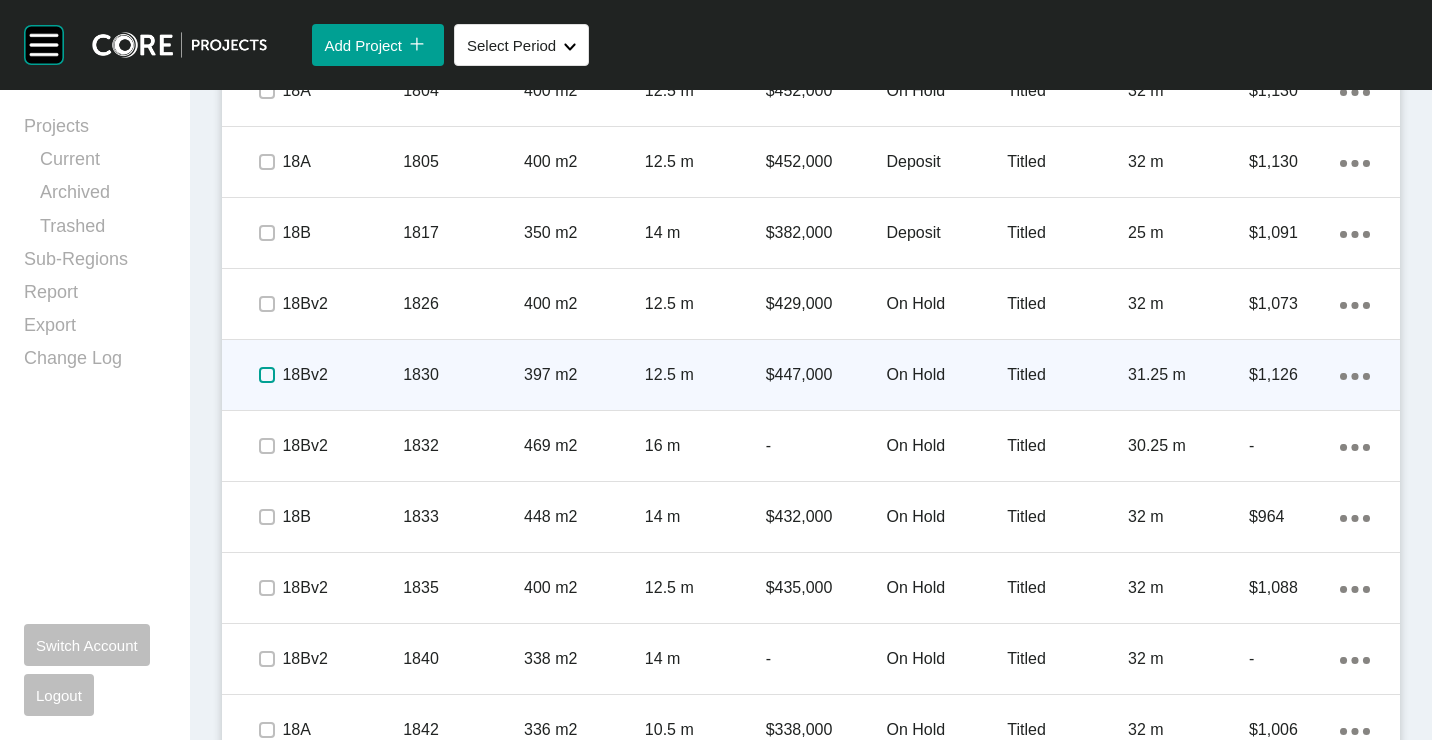 click at bounding box center (267, 375) 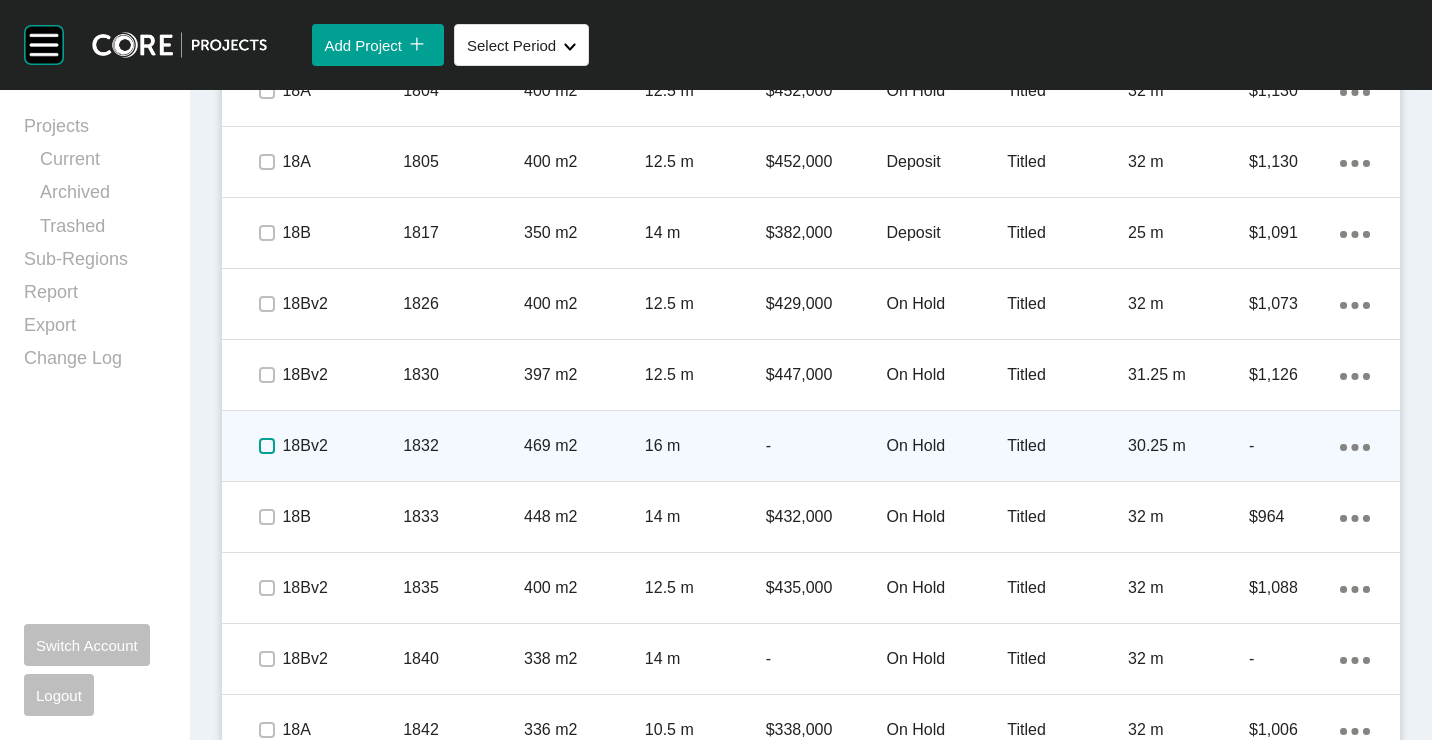 click at bounding box center (267, 446) 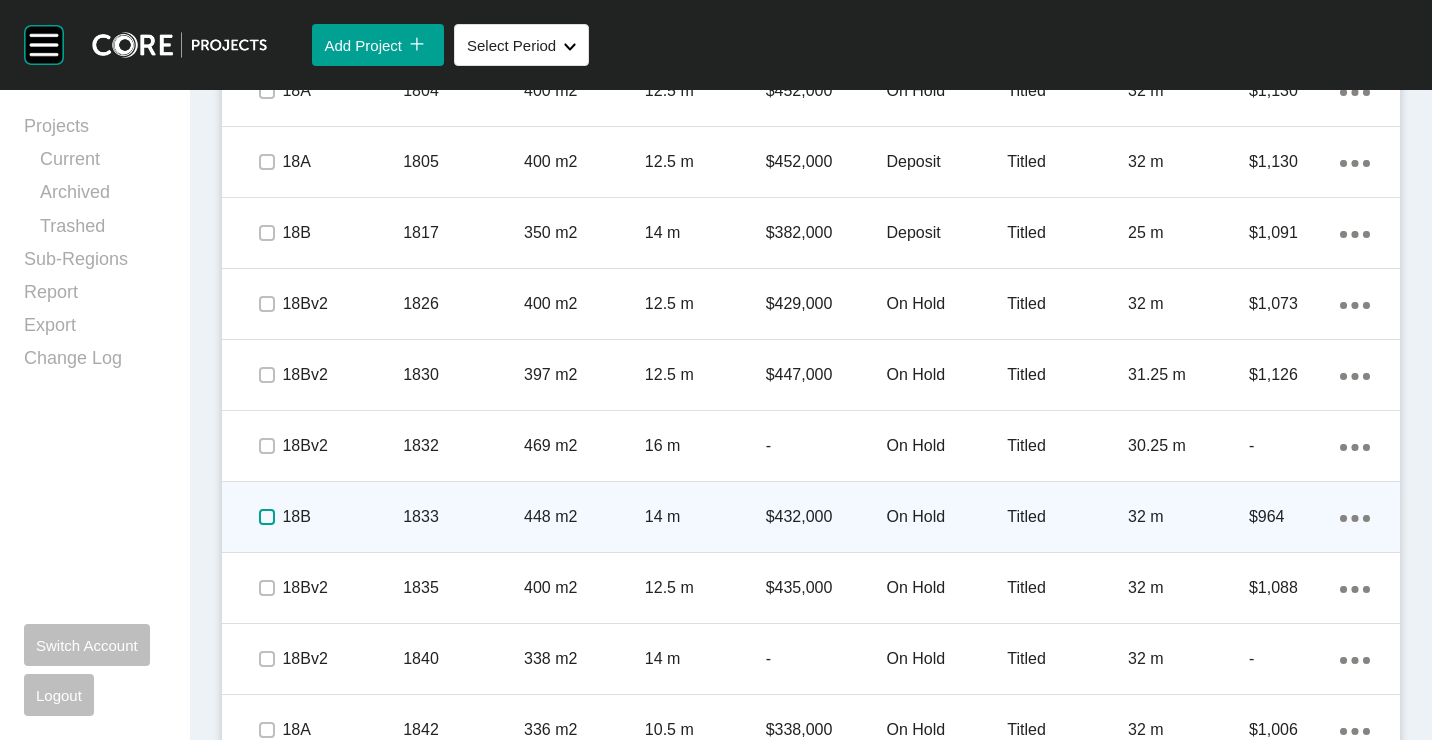 click at bounding box center (267, 517) 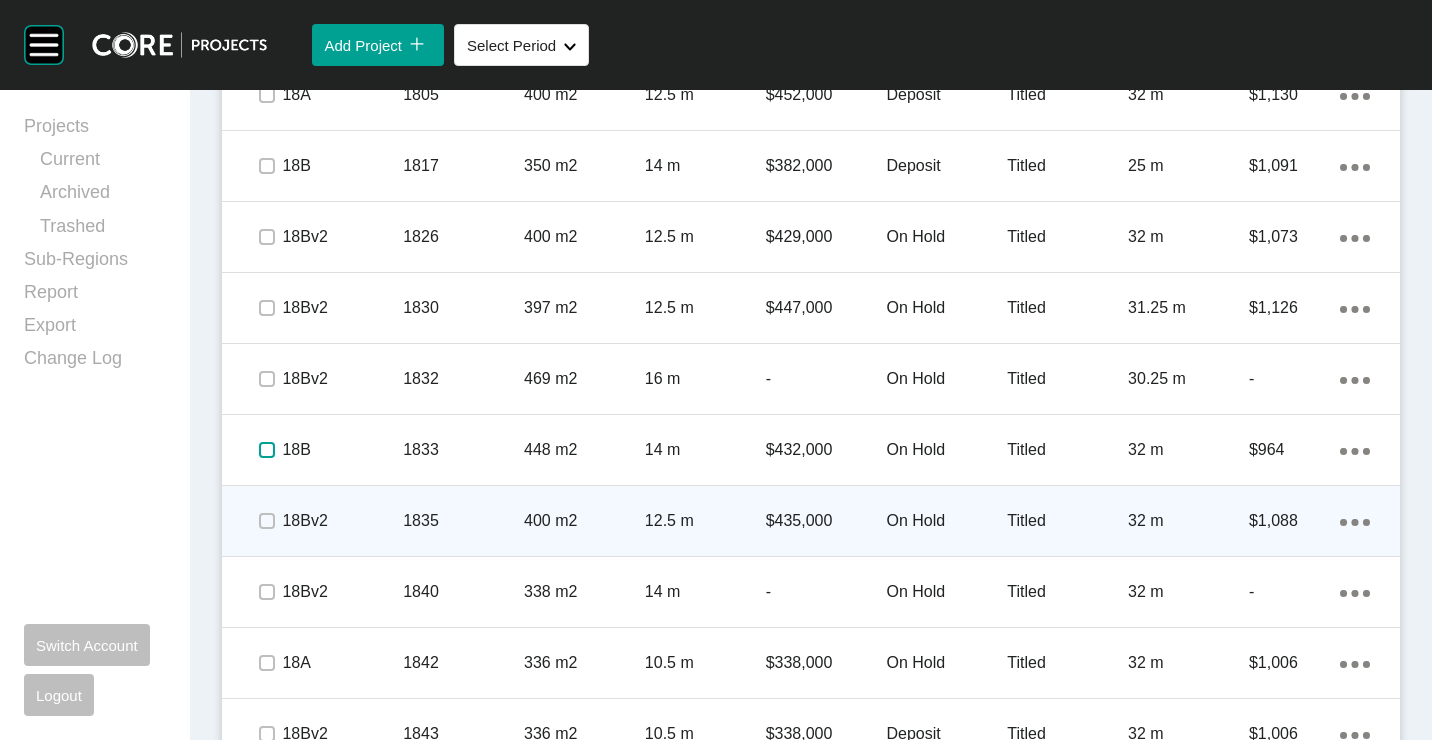 scroll, scrollTop: 1852, scrollLeft: 0, axis: vertical 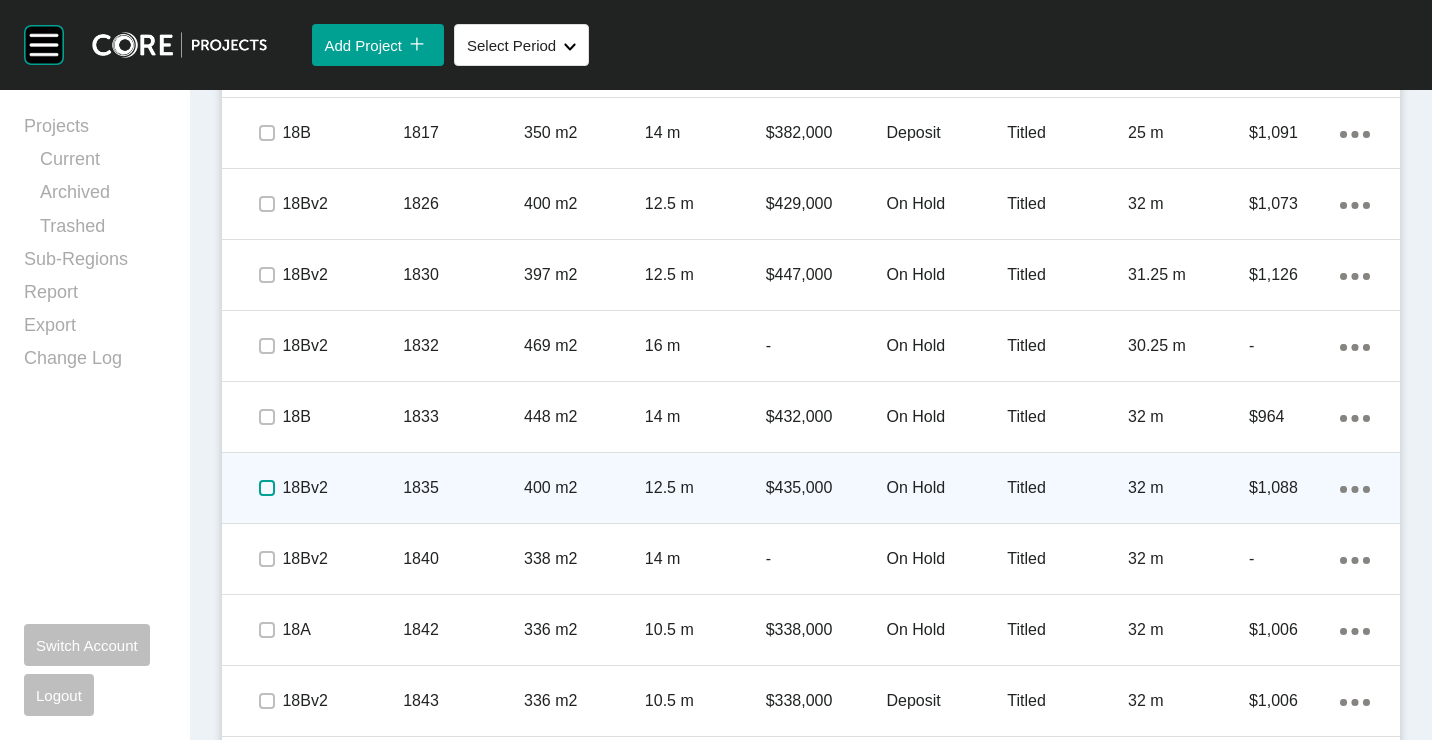 click at bounding box center [267, 488] 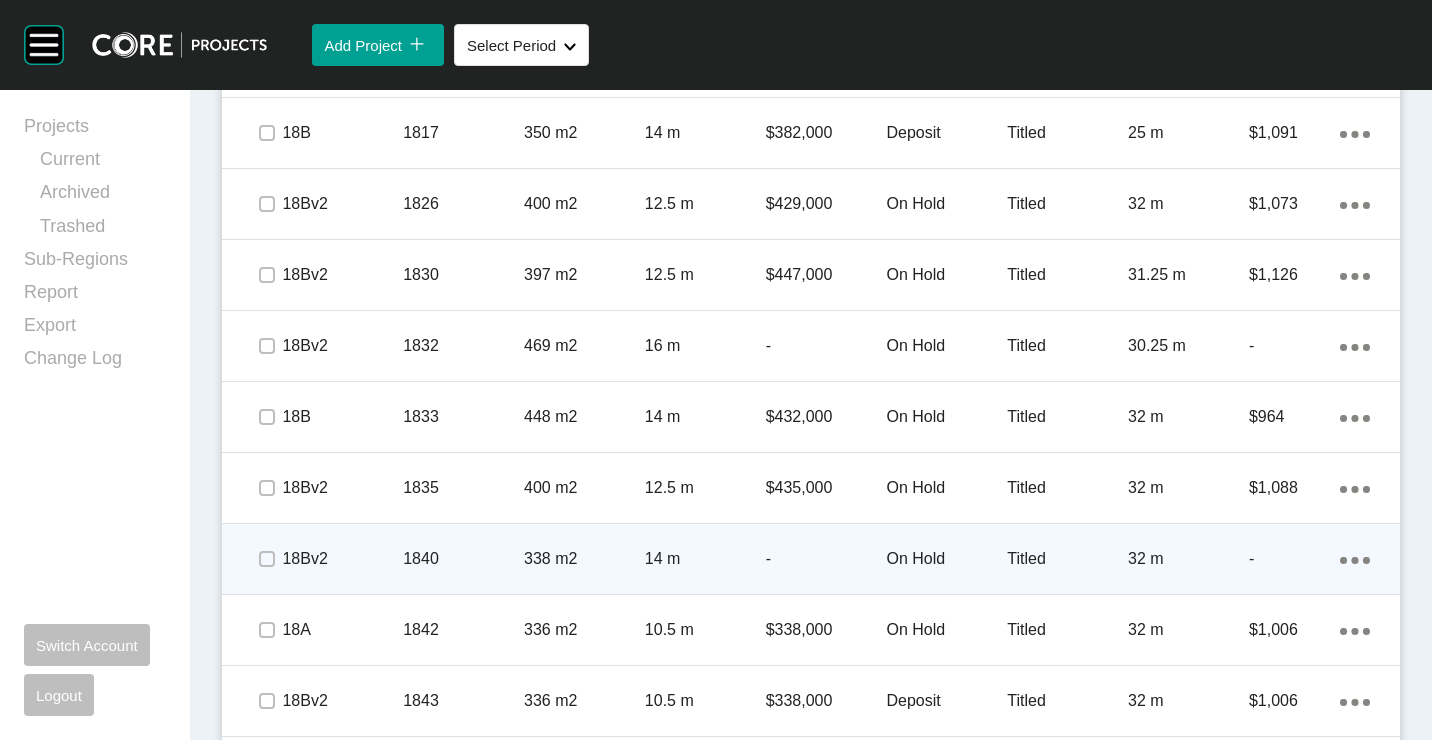 click on "1840" at bounding box center [463, 559] 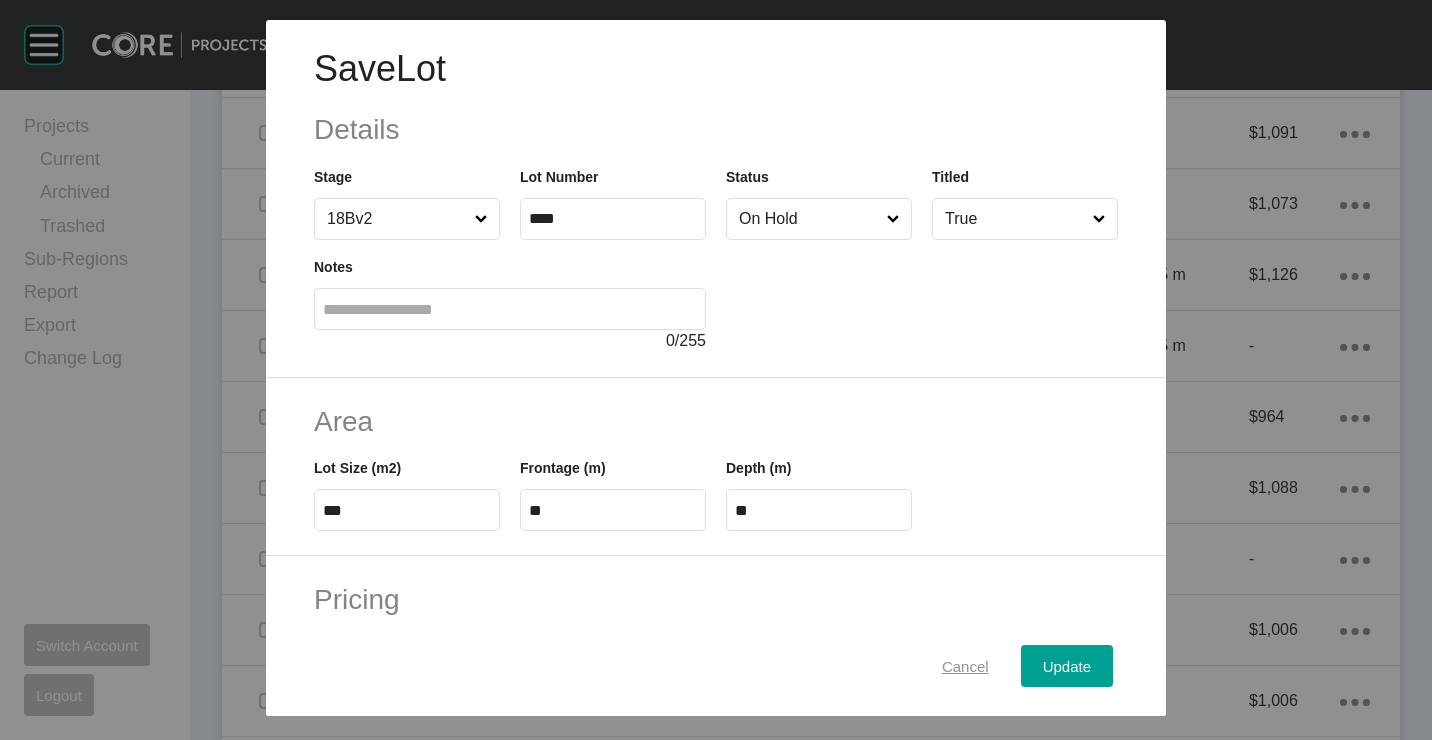 click on "Cancel" at bounding box center [965, 665] 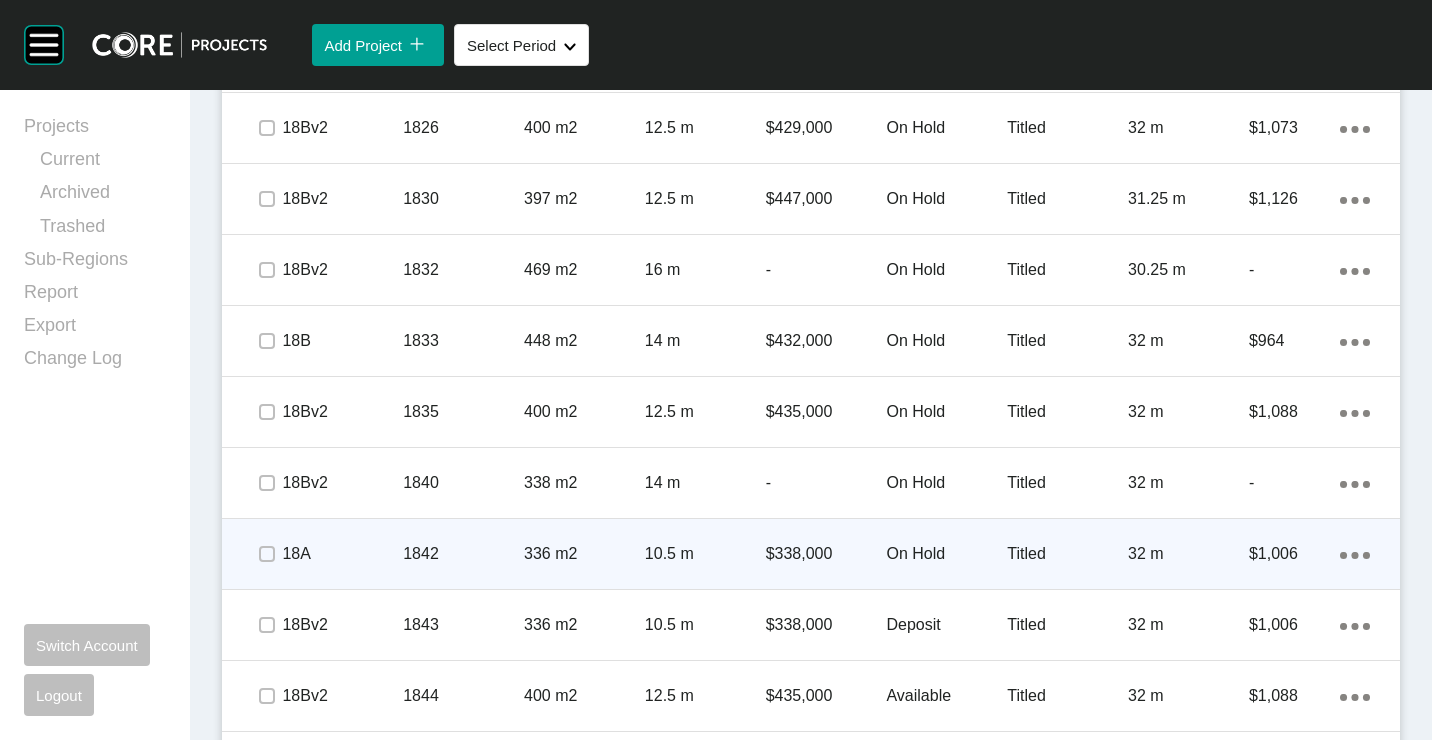 scroll, scrollTop: 1890, scrollLeft: 0, axis: vertical 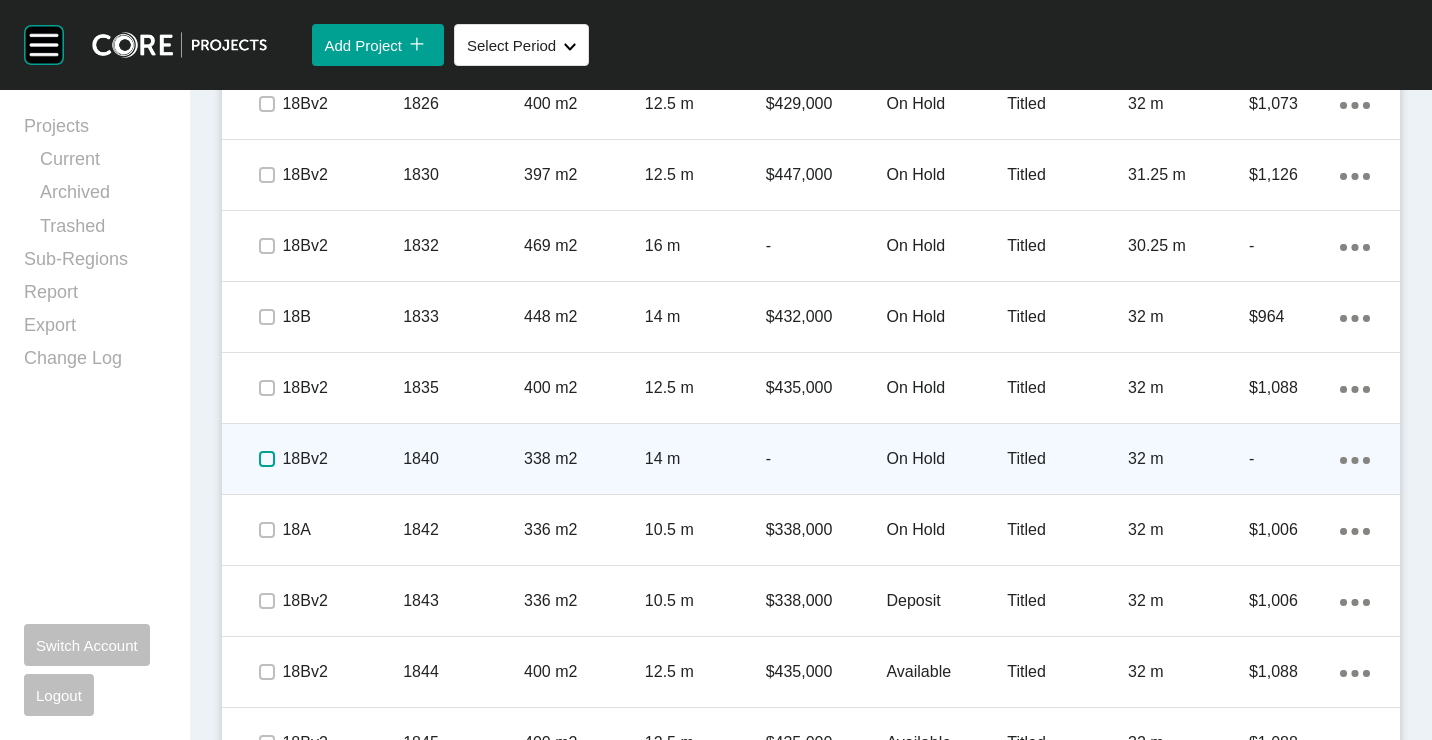 click at bounding box center [267, 459] 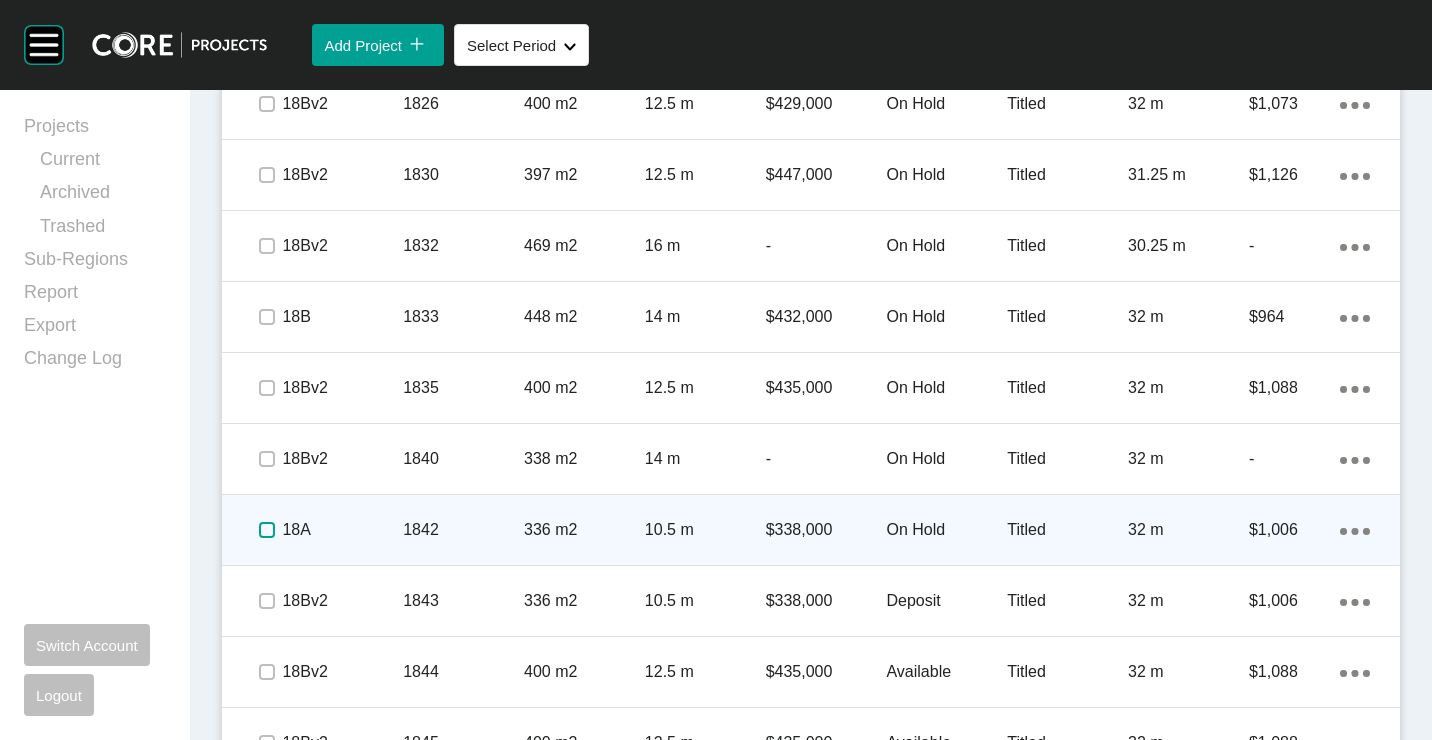 click at bounding box center (267, 530) 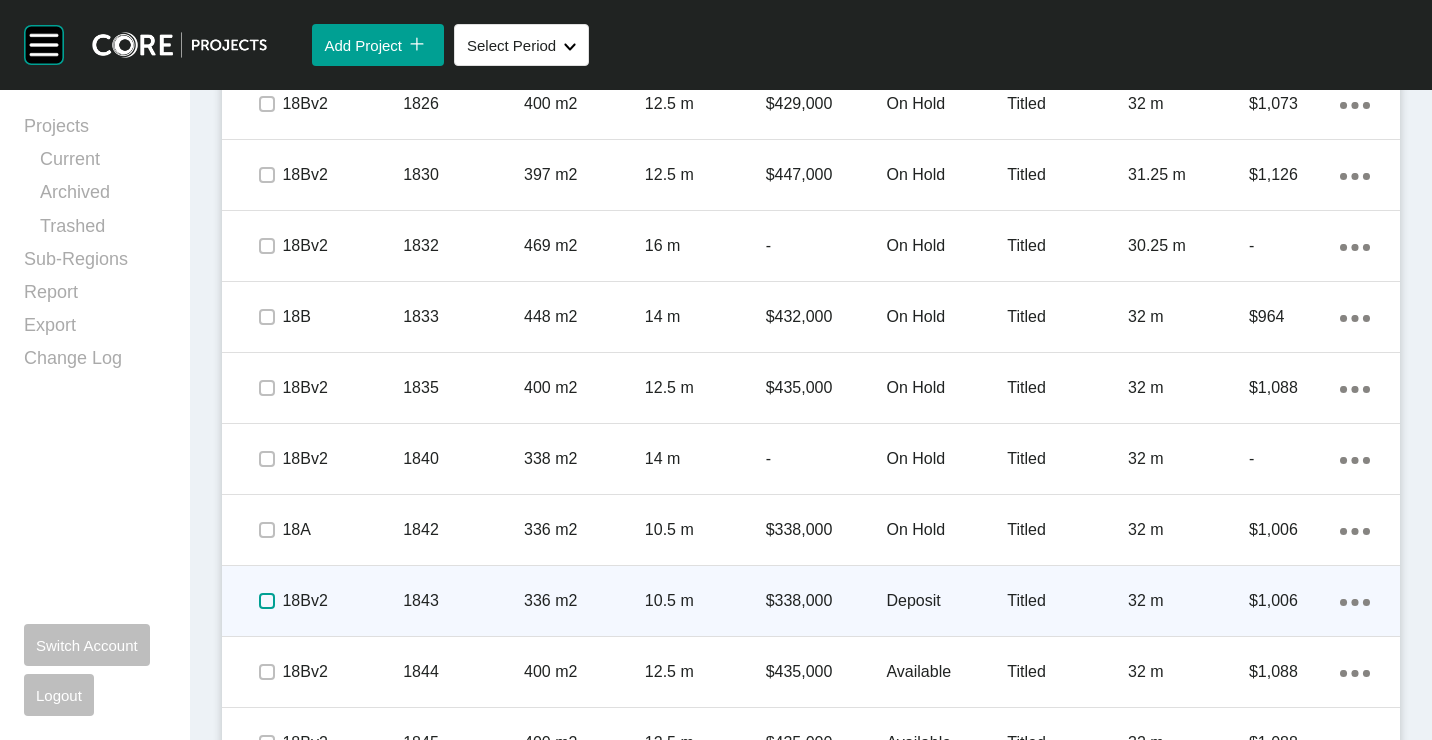 drag, startPoint x: 266, startPoint y: 600, endPoint x: 408, endPoint y: 580, distance: 143.40154 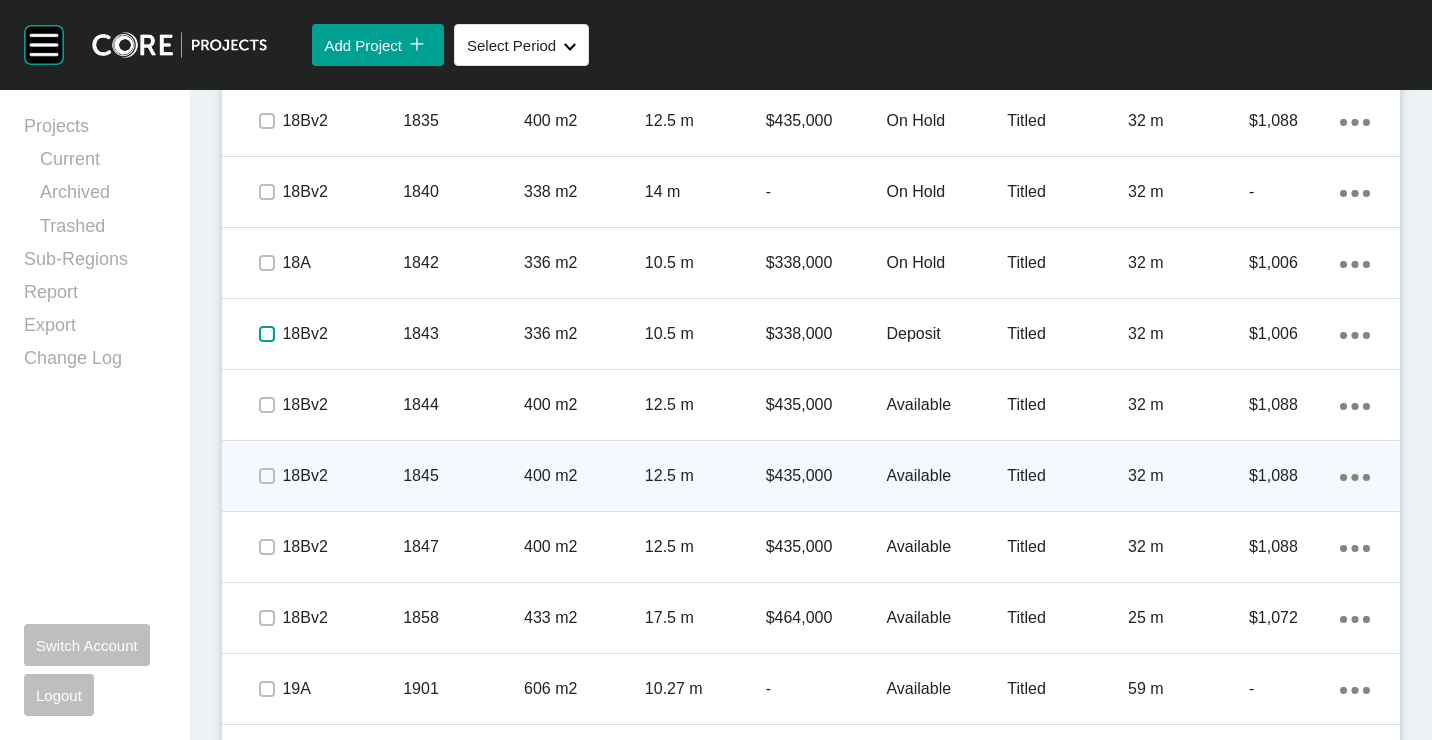 scroll, scrollTop: 2190, scrollLeft: 0, axis: vertical 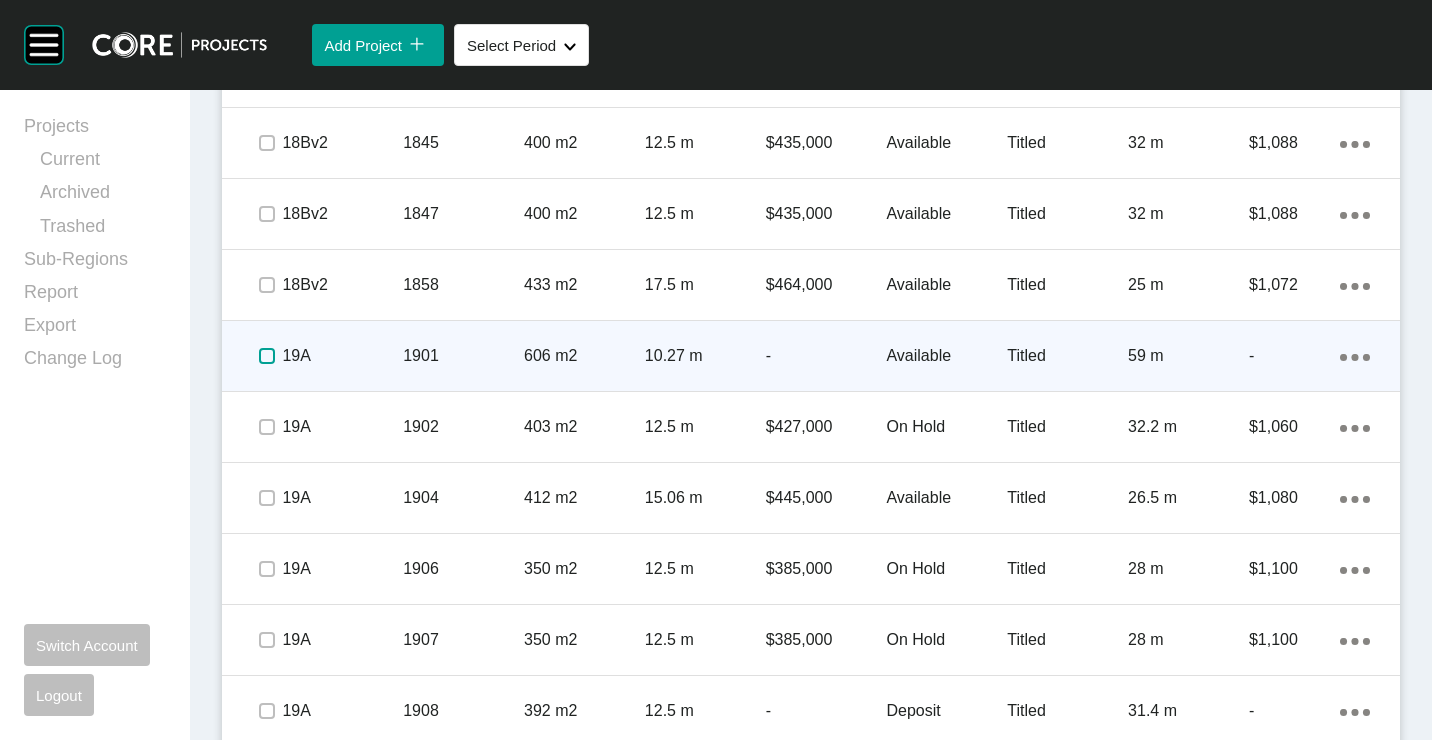 click at bounding box center (267, 356) 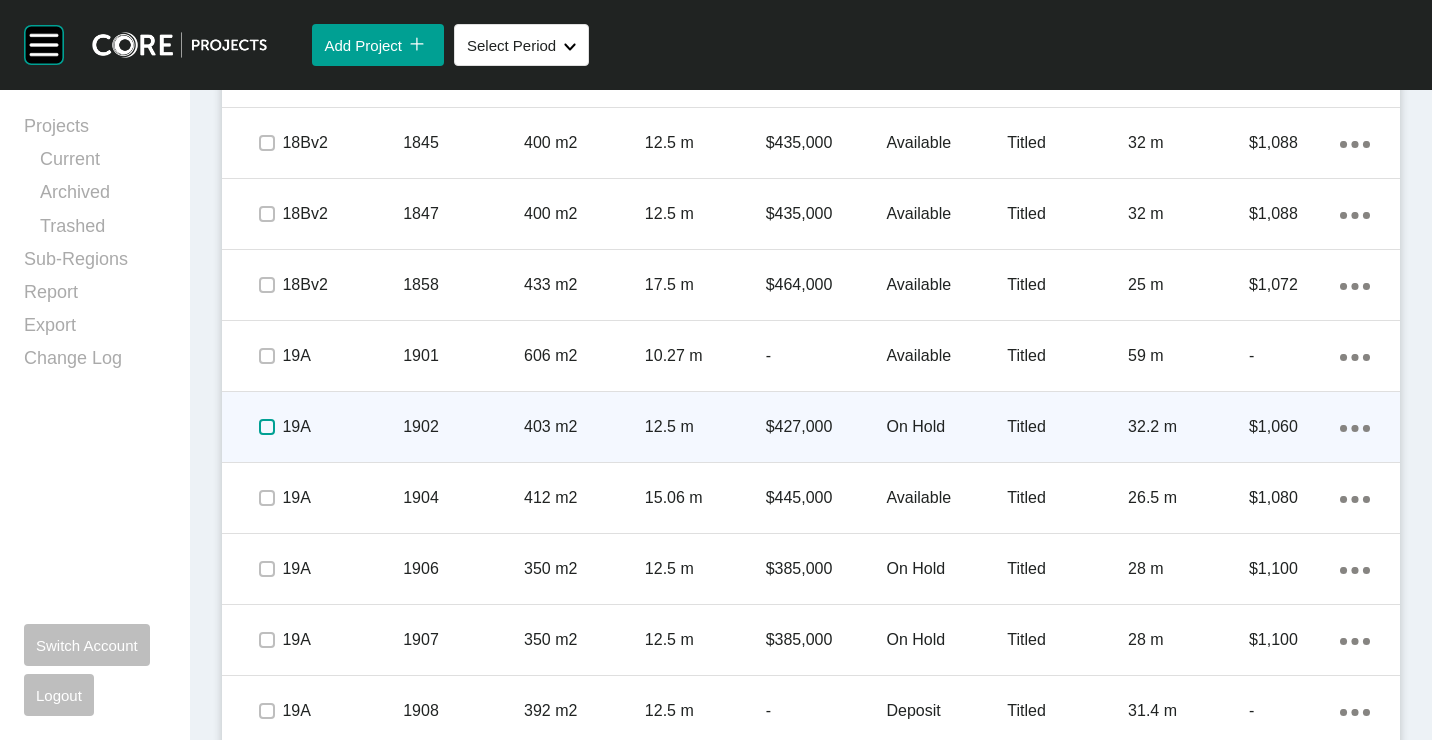 click at bounding box center (267, 427) 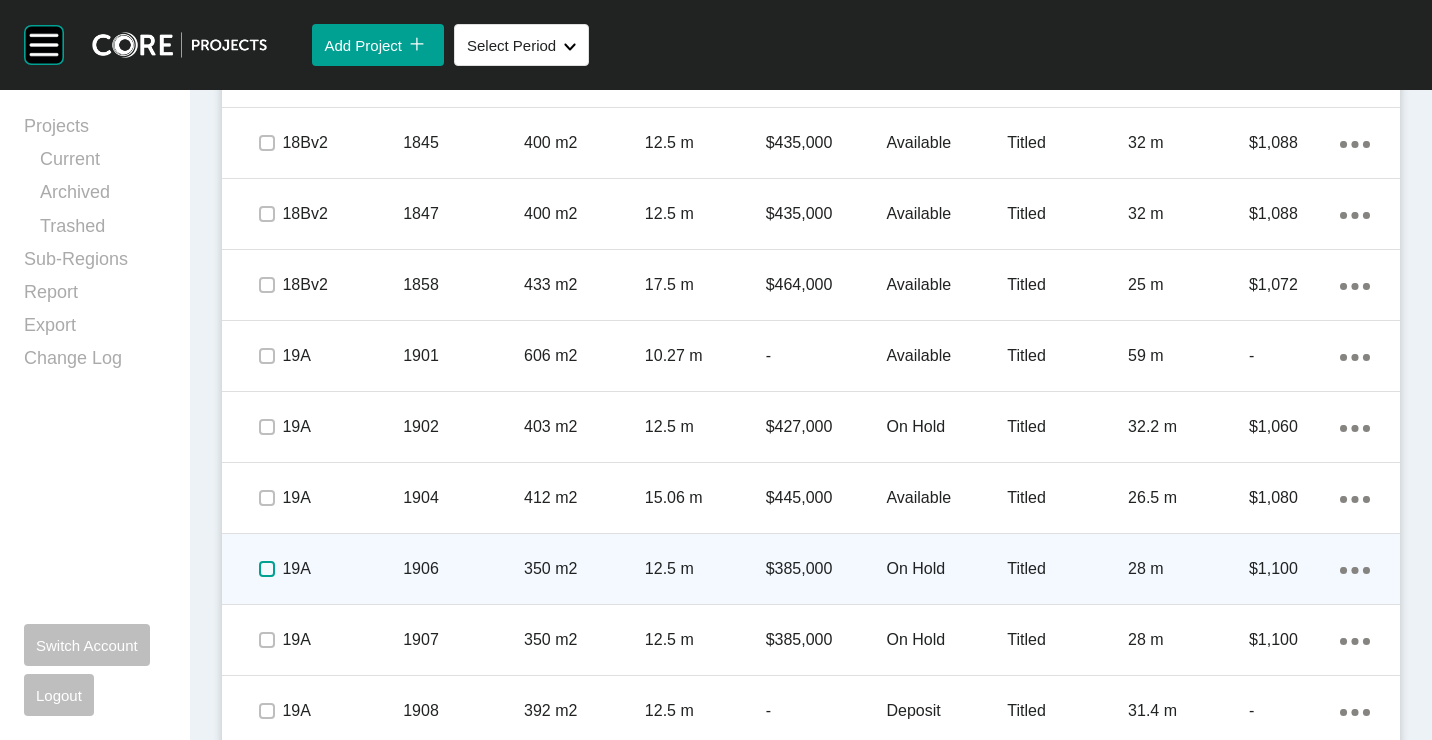 click at bounding box center [267, 569] 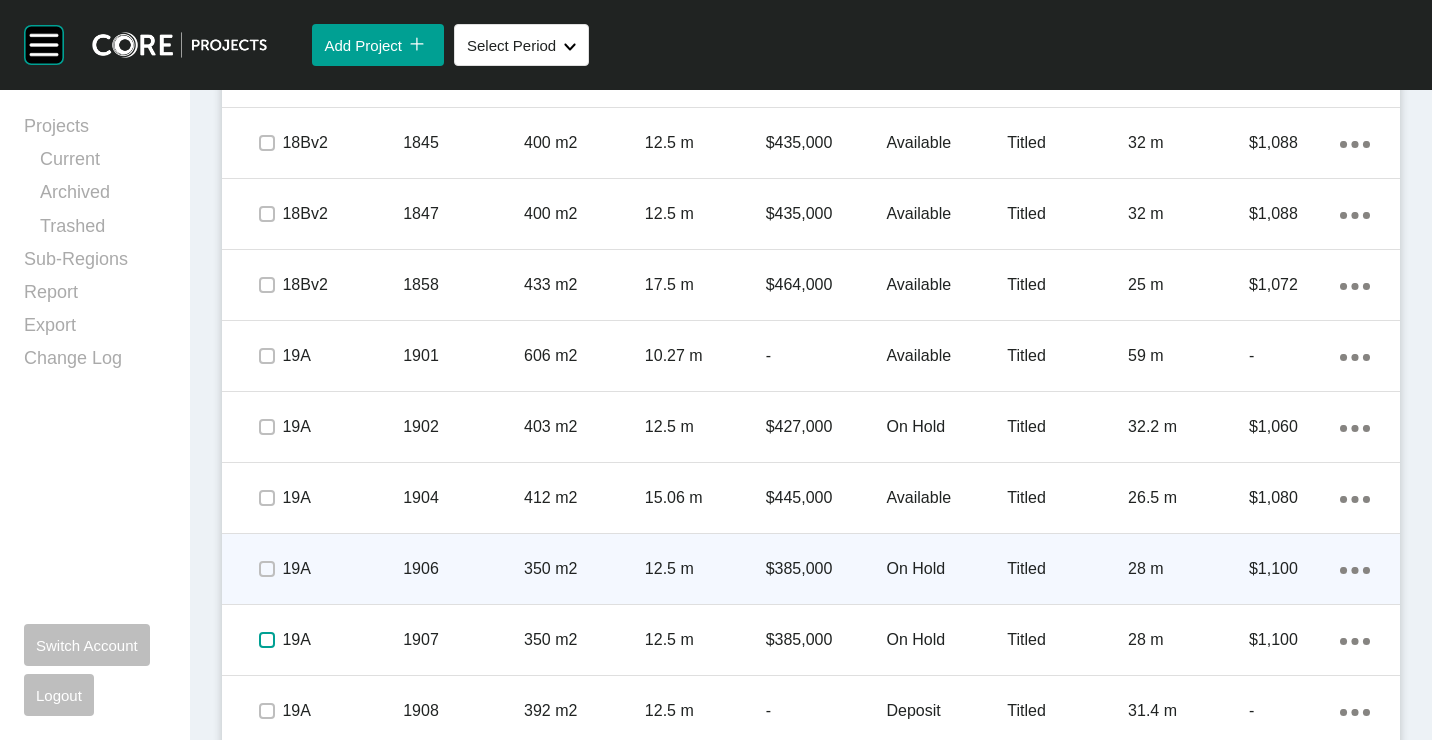 drag, startPoint x: 264, startPoint y: 640, endPoint x: 278, endPoint y: 596, distance: 46.173584 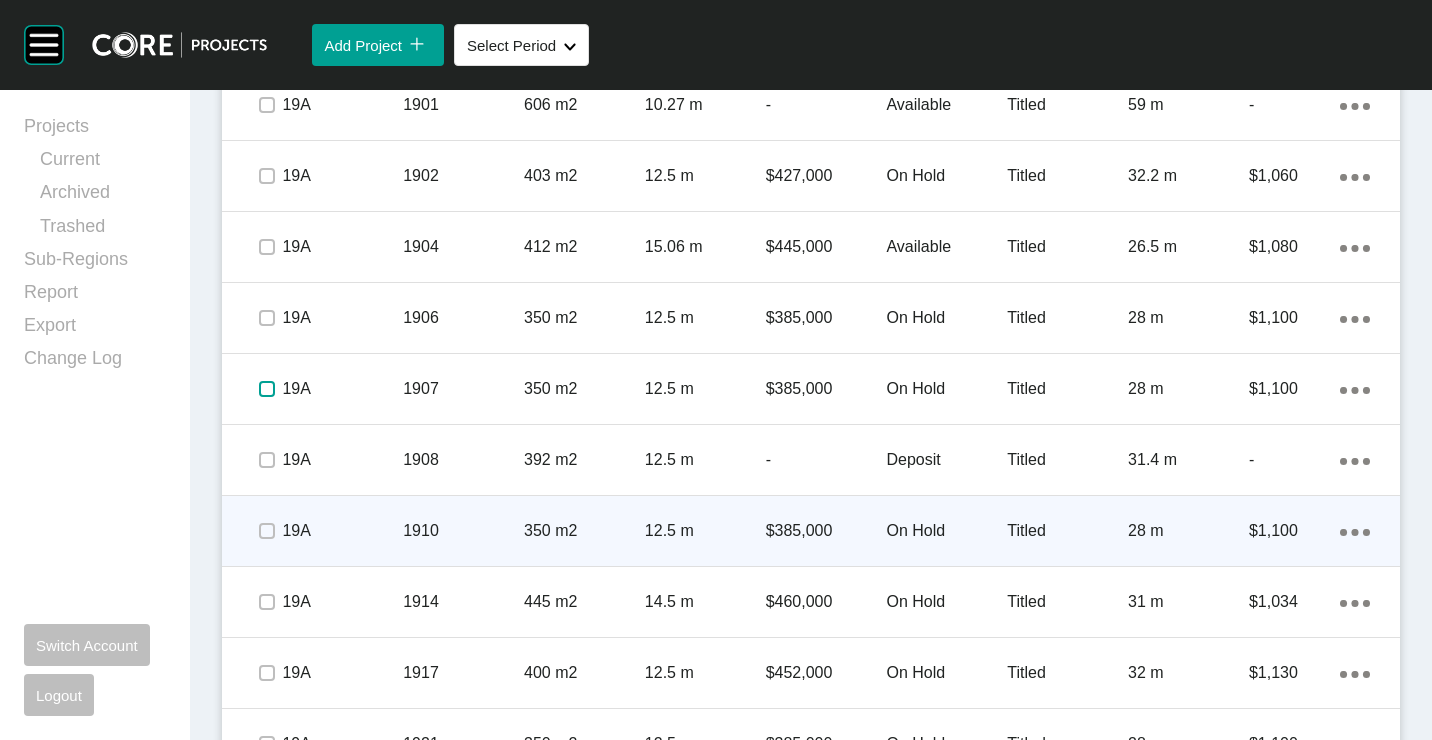 scroll, scrollTop: 2790, scrollLeft: 0, axis: vertical 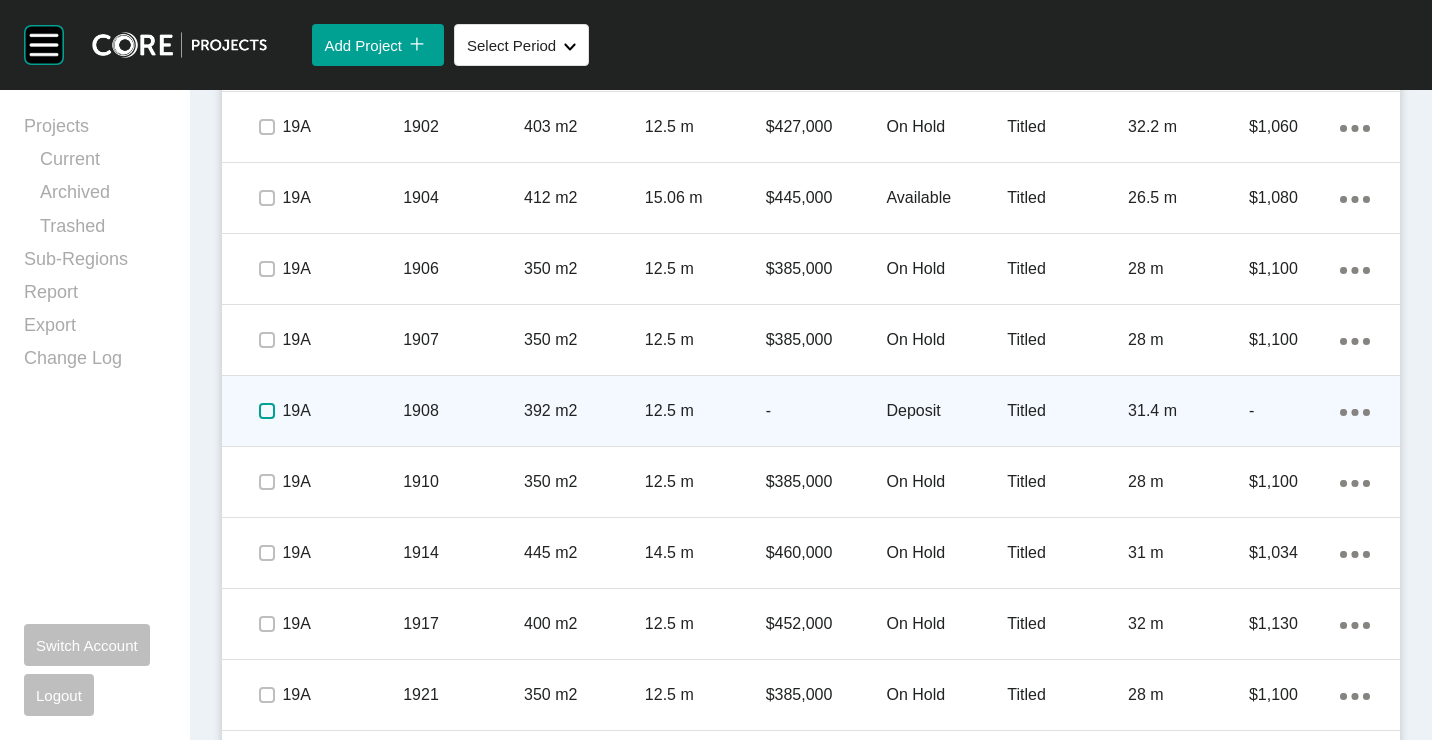 click at bounding box center [267, 411] 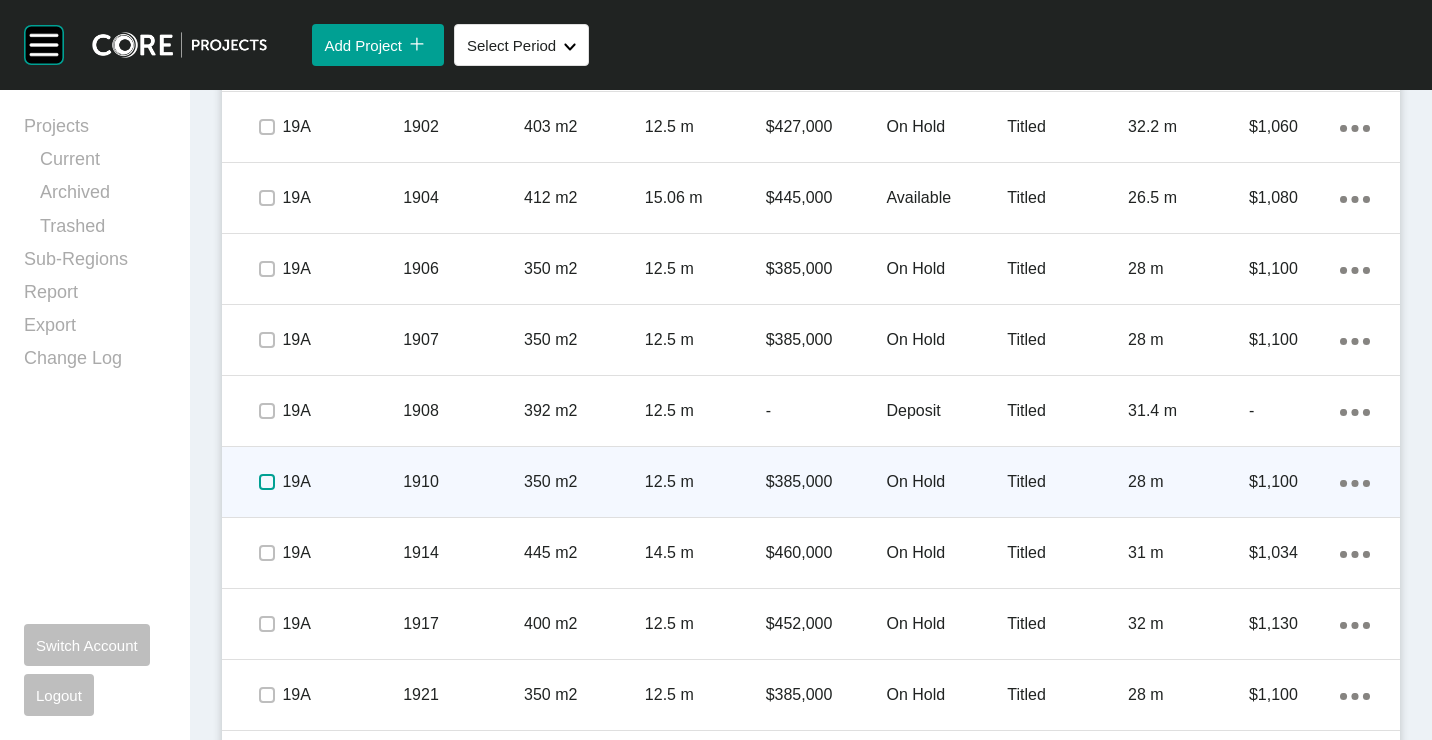 click at bounding box center (267, 482) 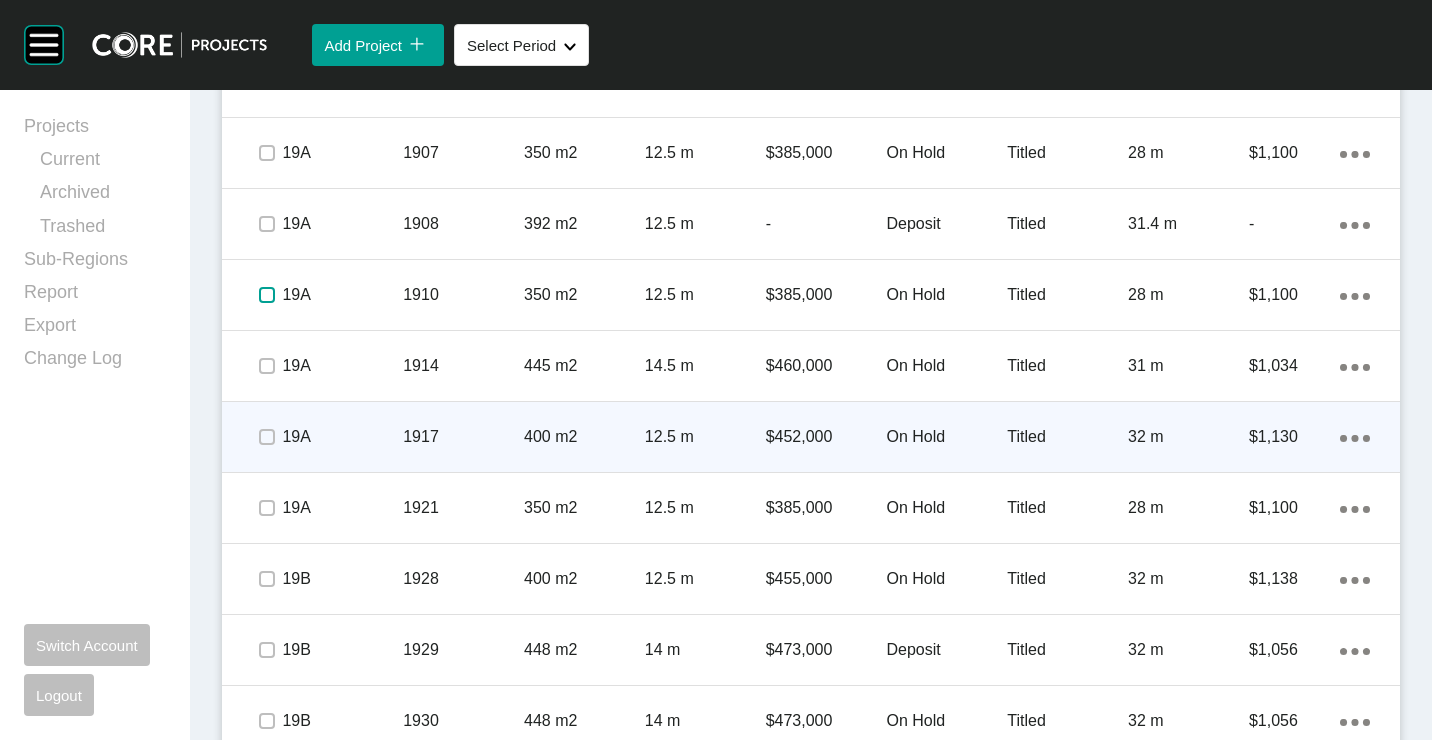 scroll, scrollTop: 2990, scrollLeft: 0, axis: vertical 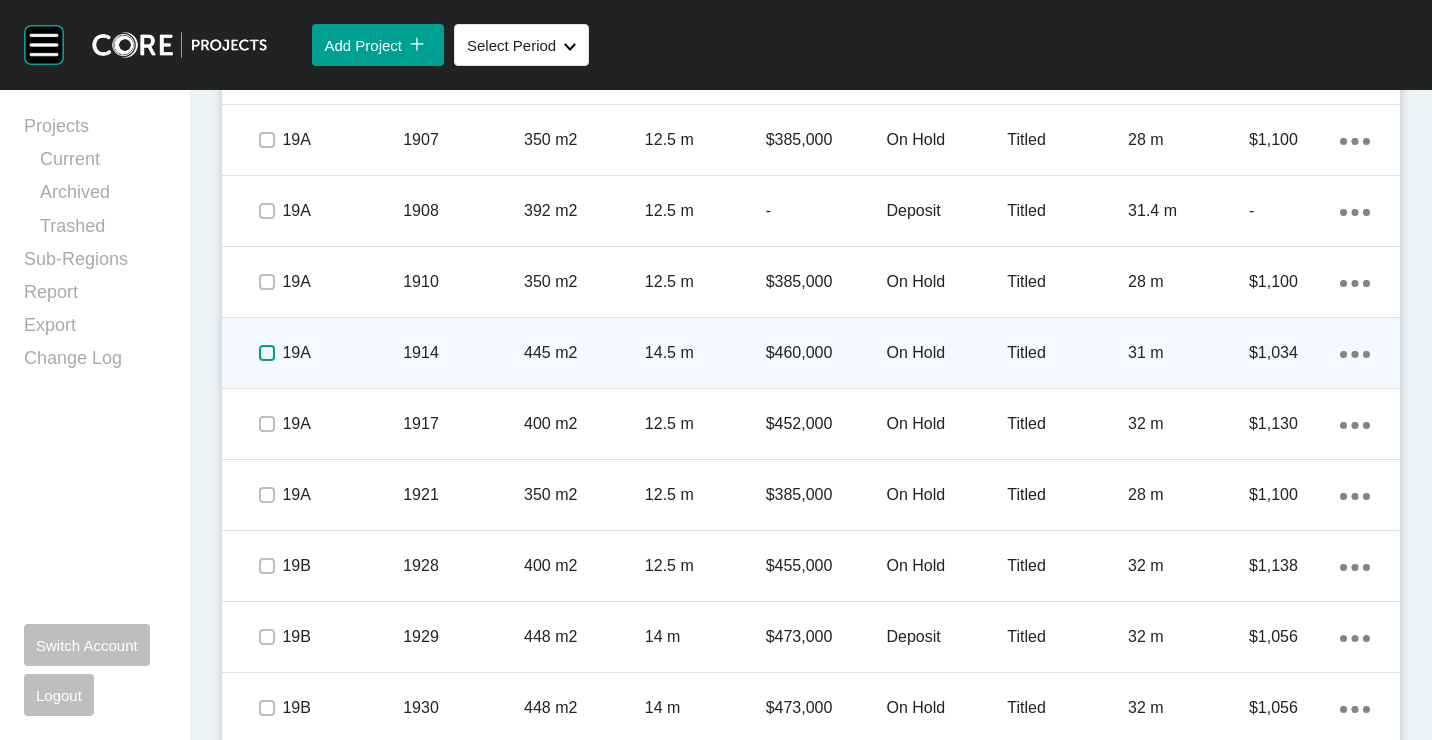 click at bounding box center [267, 353] 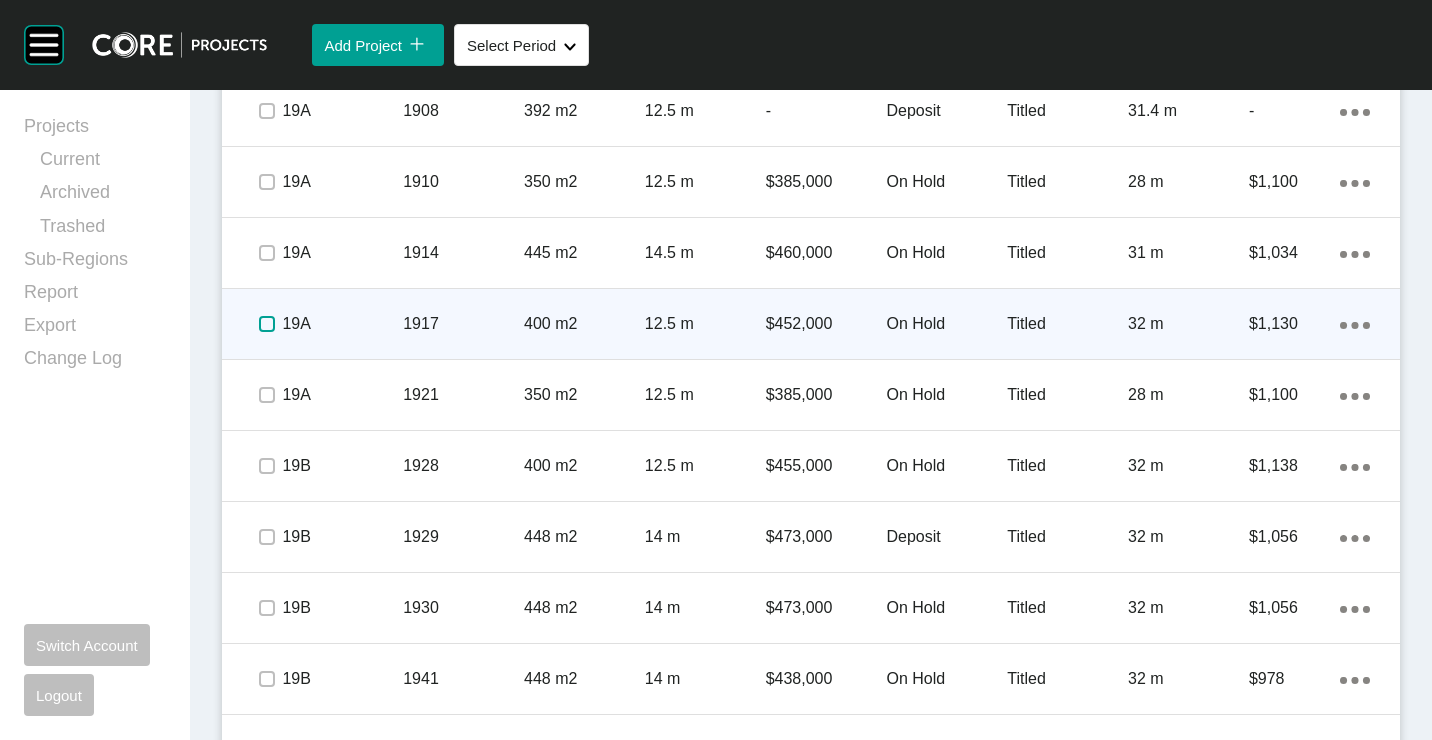 click at bounding box center [267, 324] 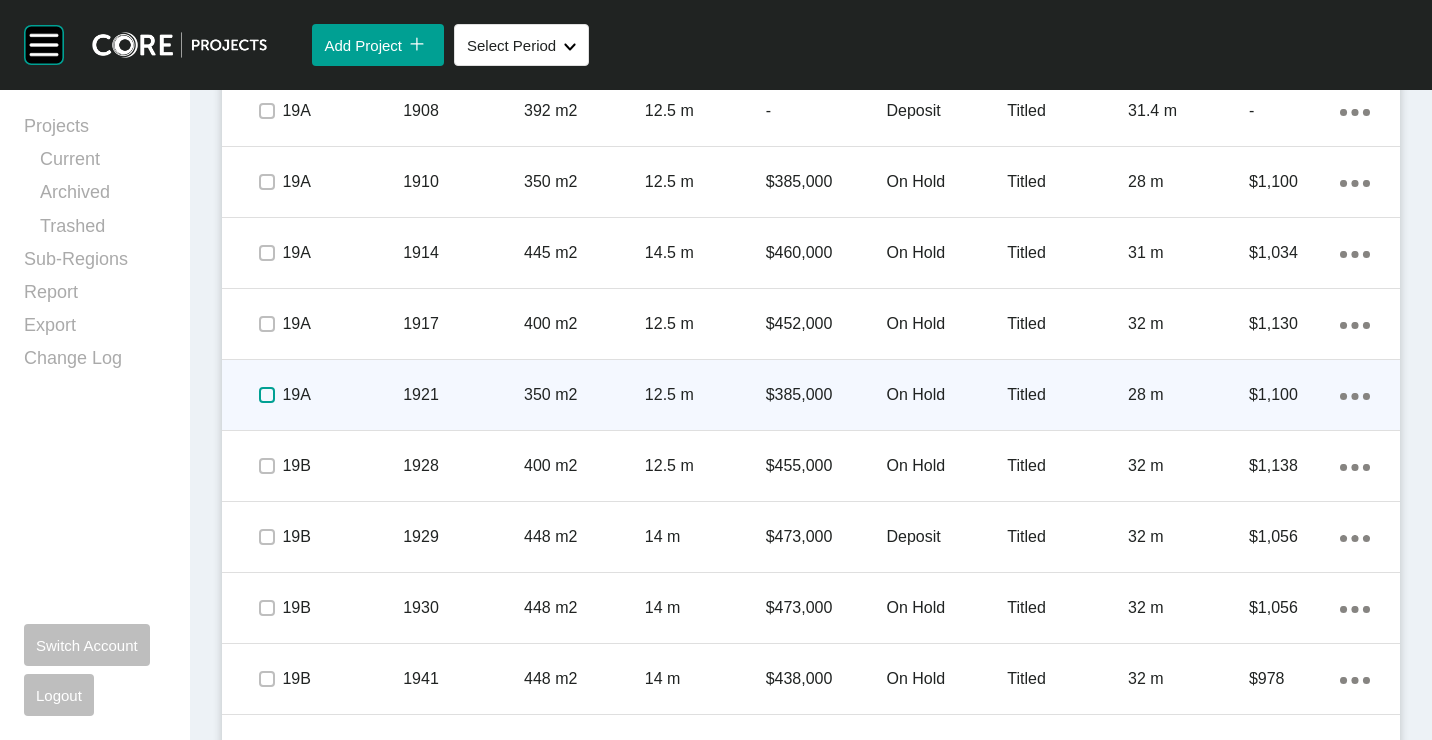 click at bounding box center (267, 395) 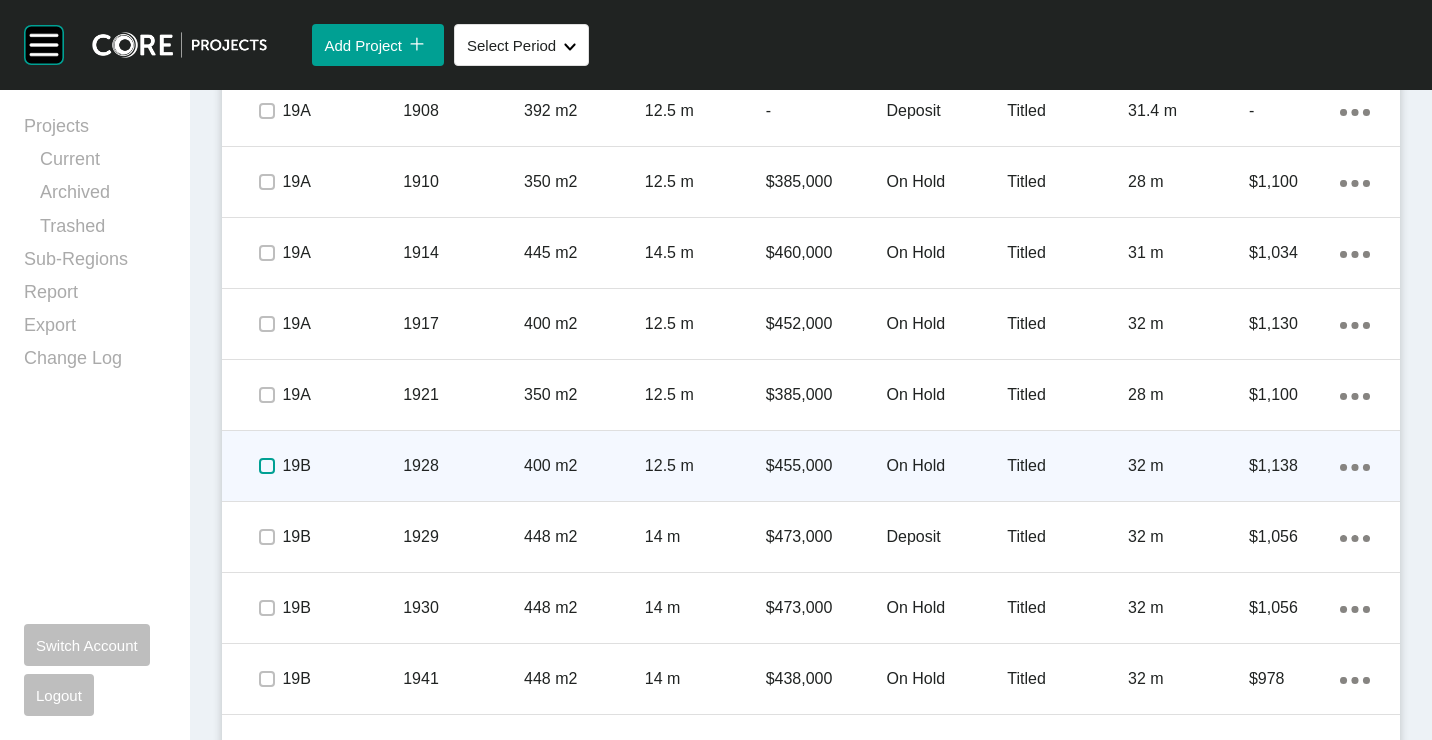 click at bounding box center (267, 466) 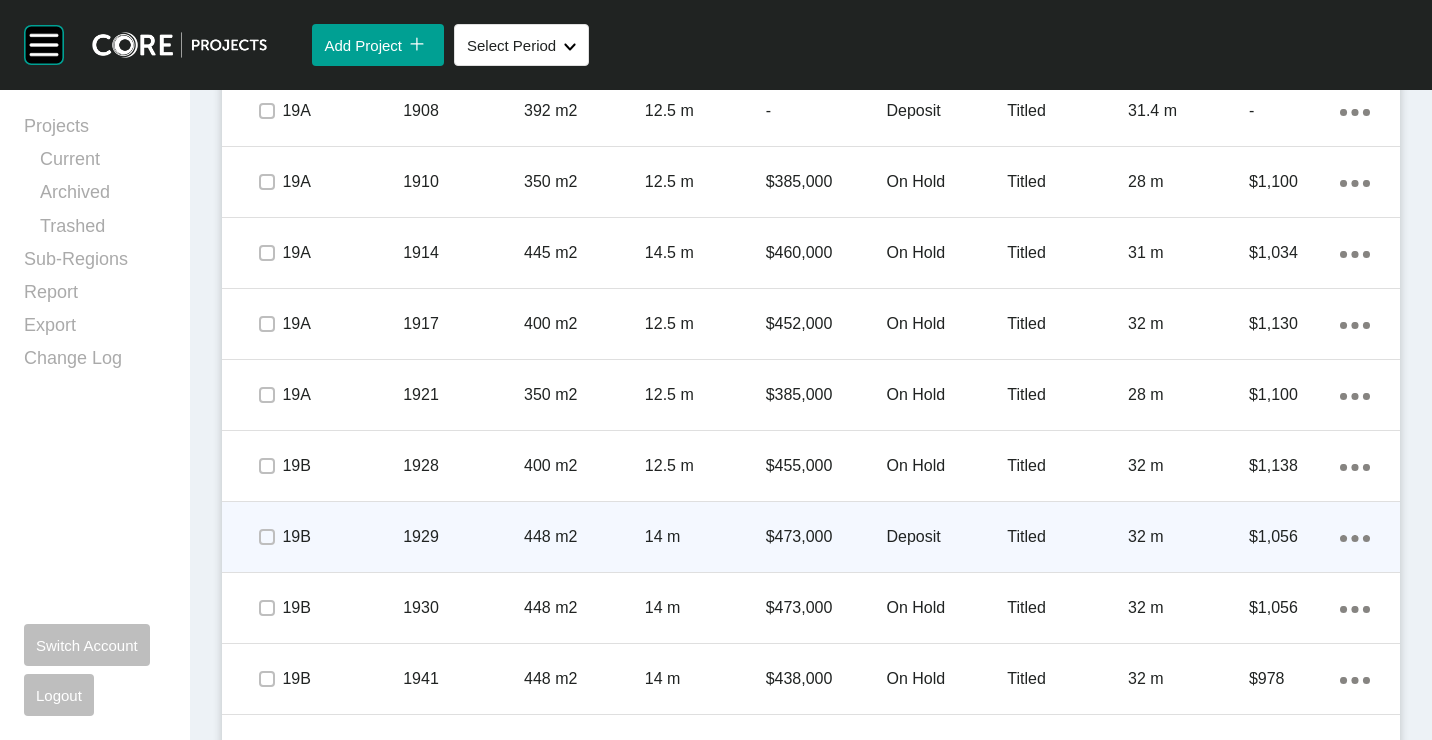 click at bounding box center [267, 537] 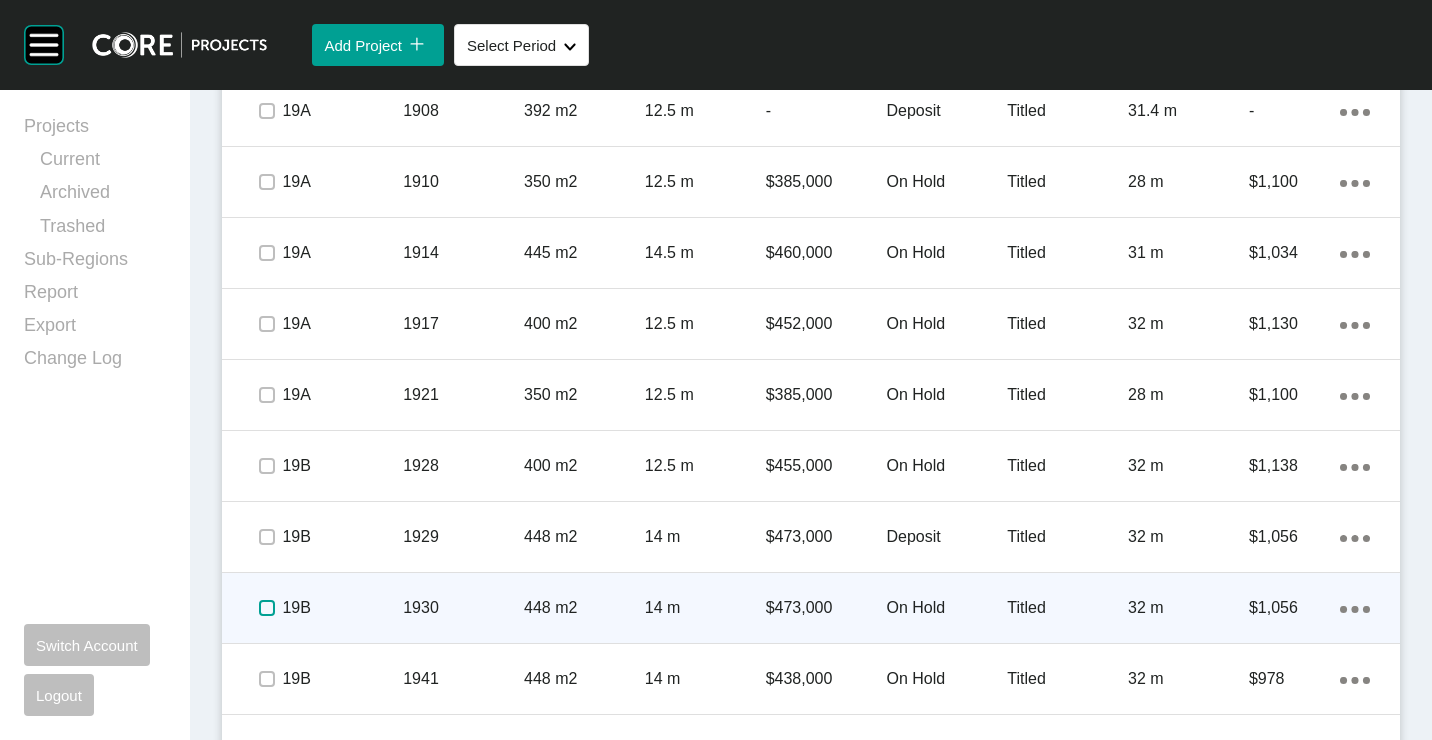 click at bounding box center [267, 608] 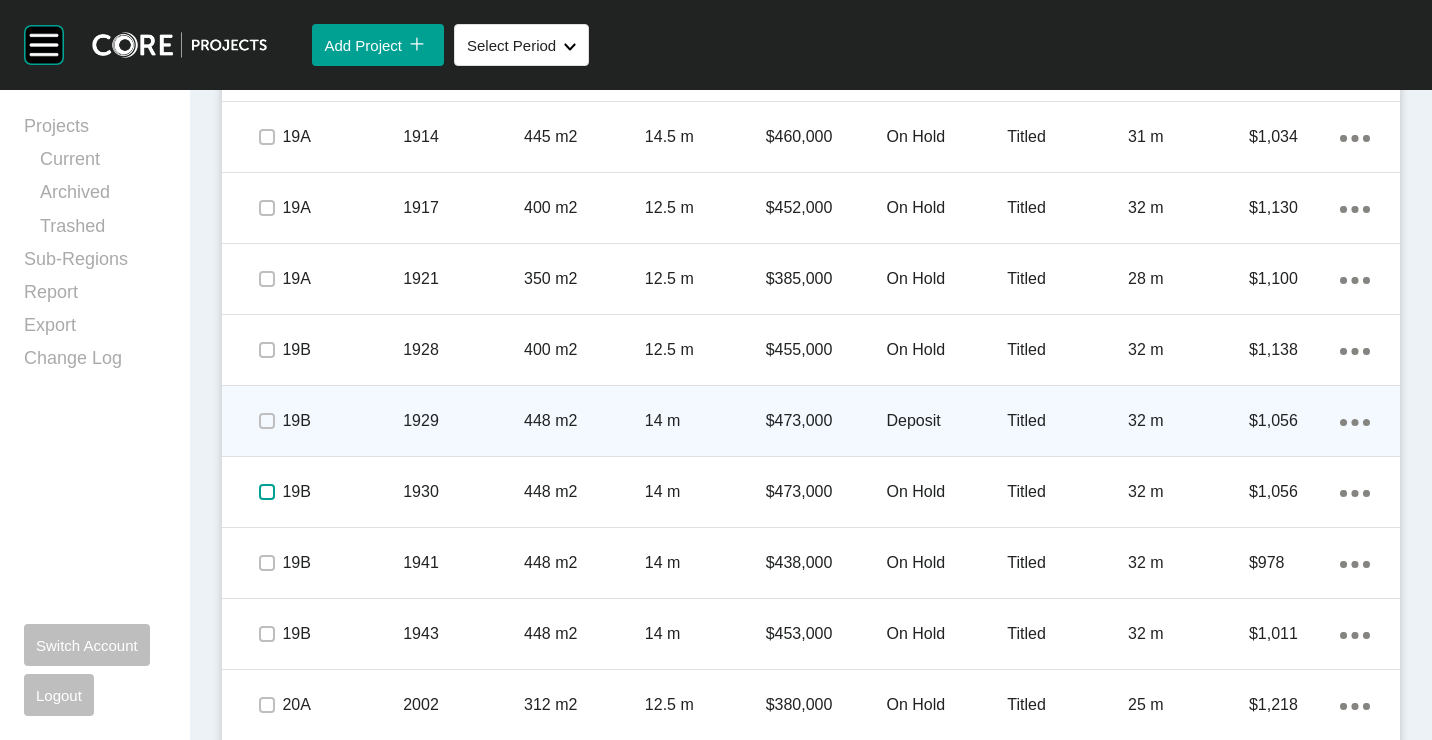 scroll, scrollTop: 3290, scrollLeft: 0, axis: vertical 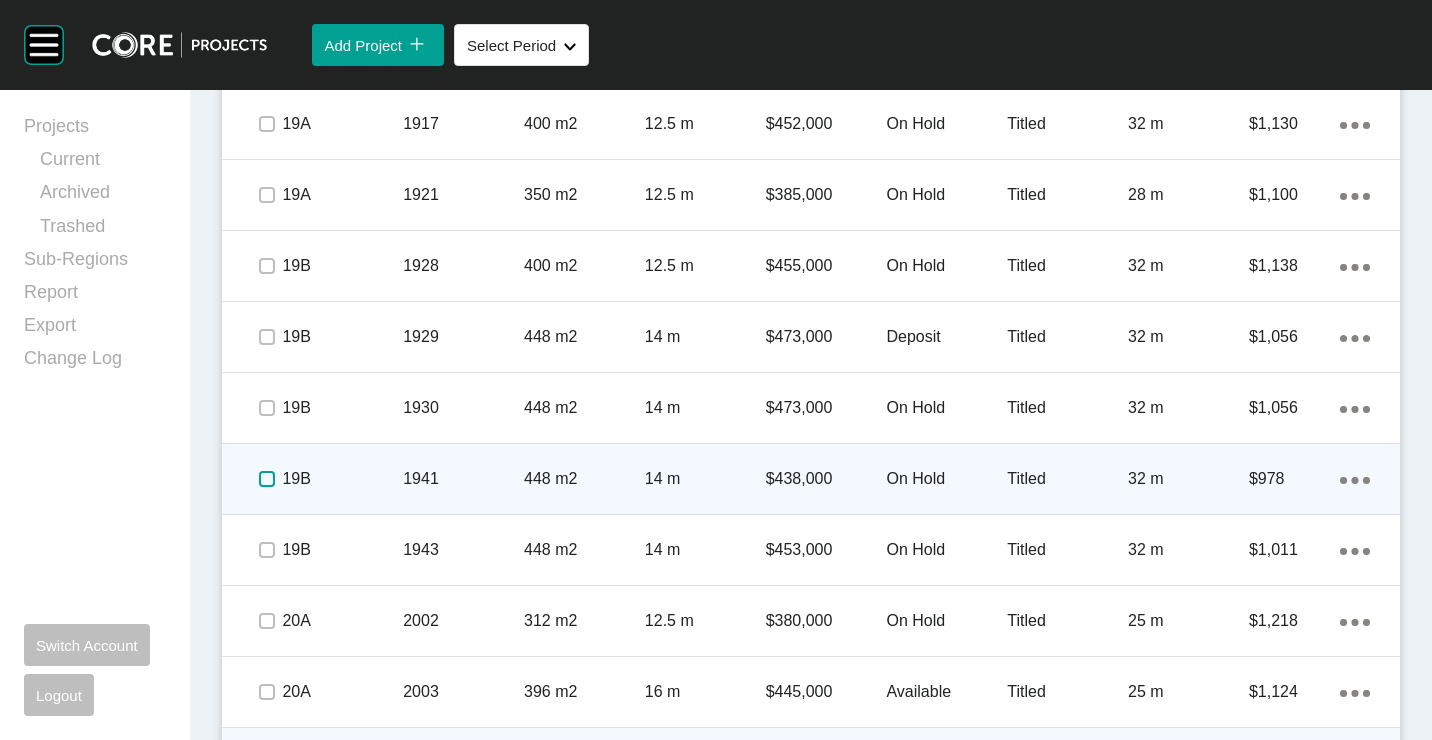 click at bounding box center [267, 479] 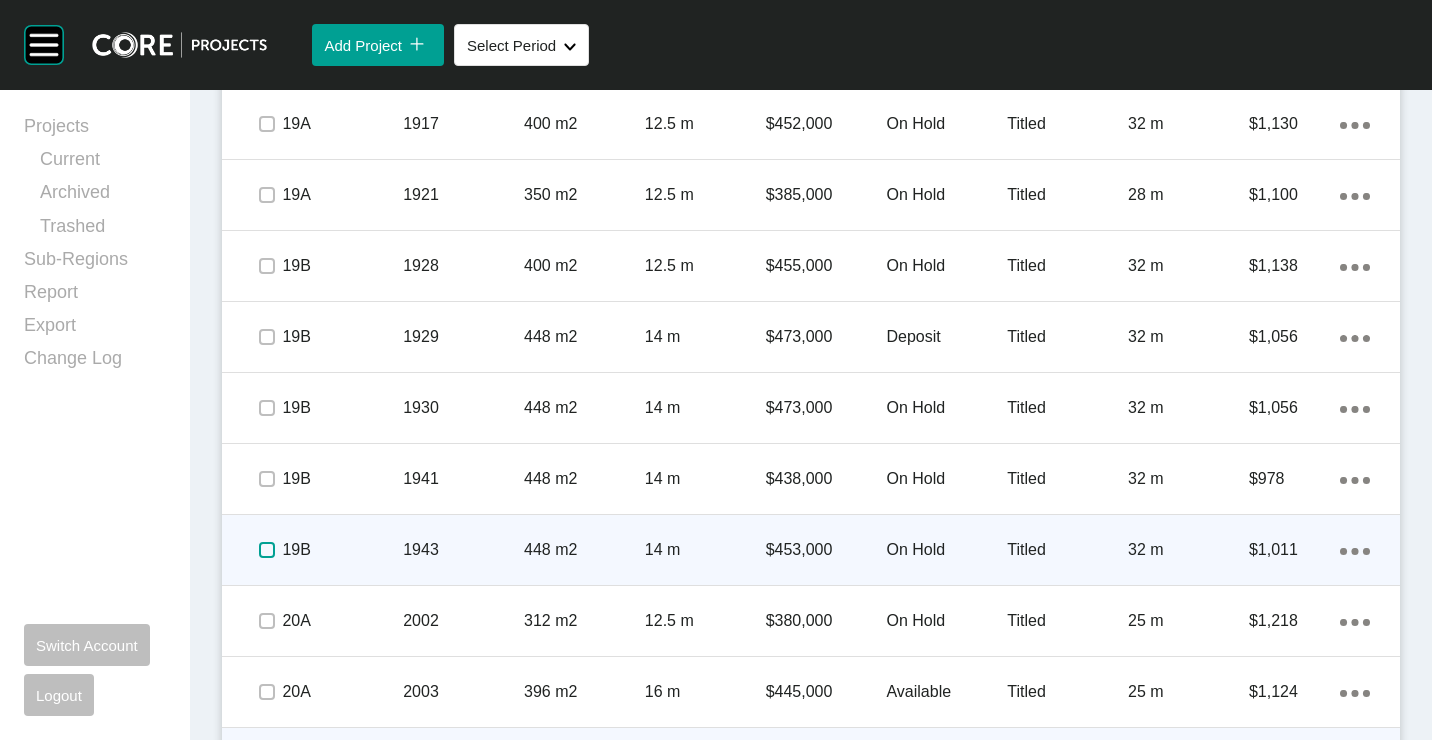 click at bounding box center (267, 550) 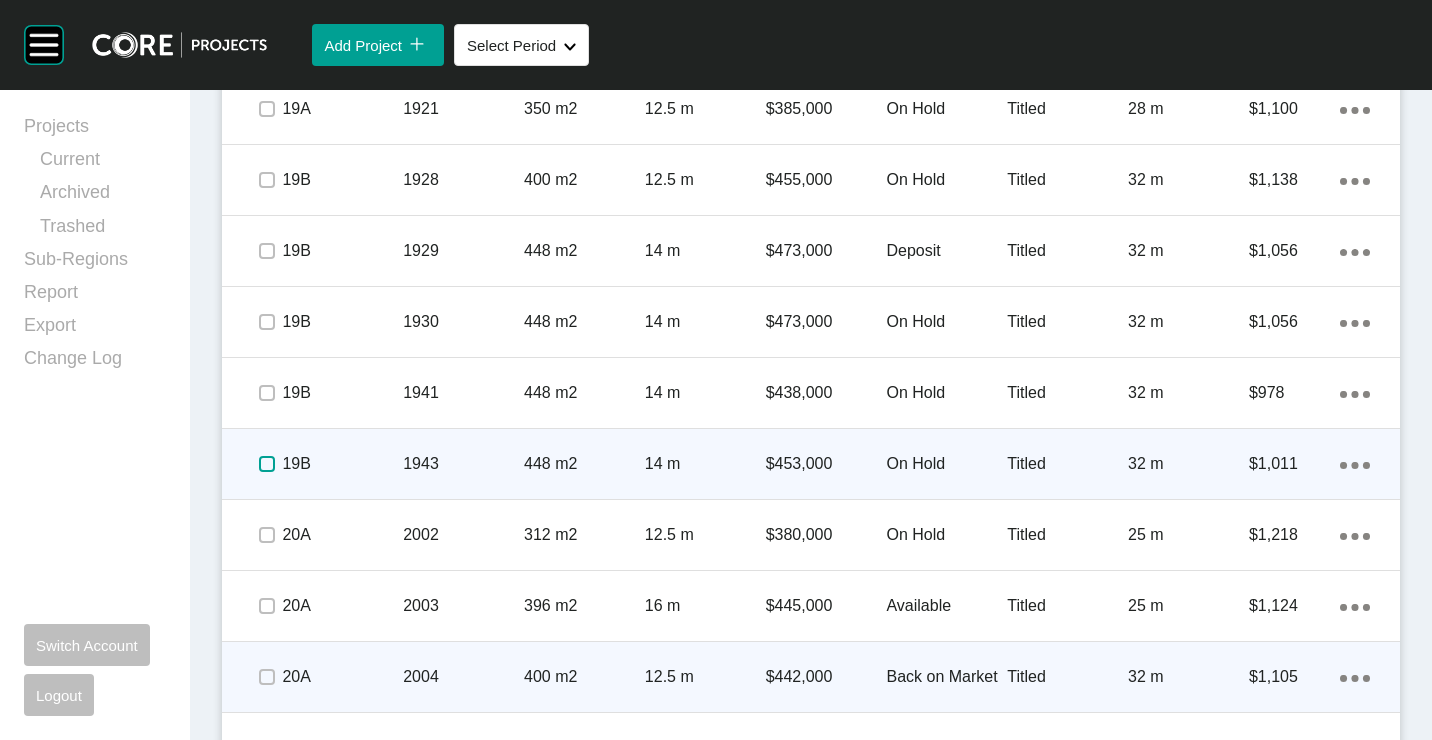 scroll, scrollTop: 3490, scrollLeft: 0, axis: vertical 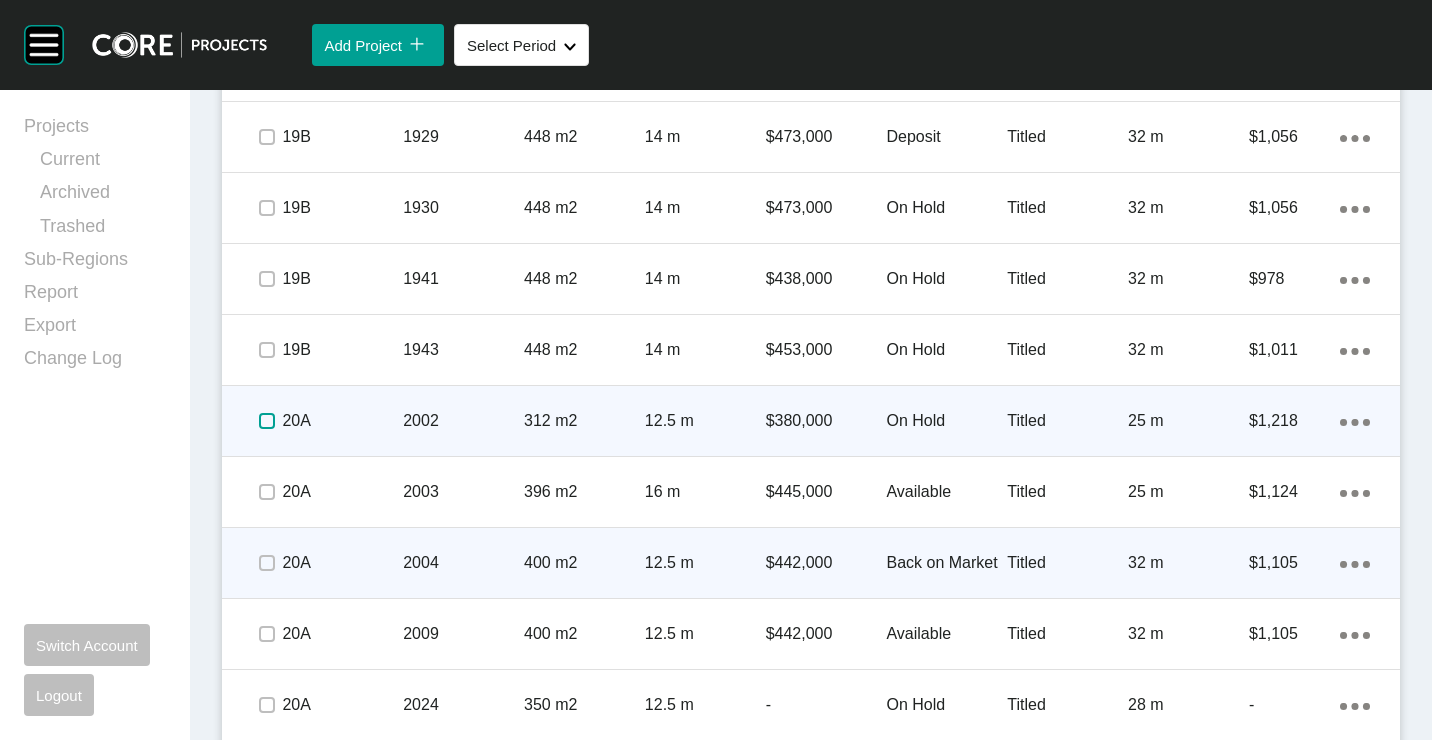 click at bounding box center (267, 421) 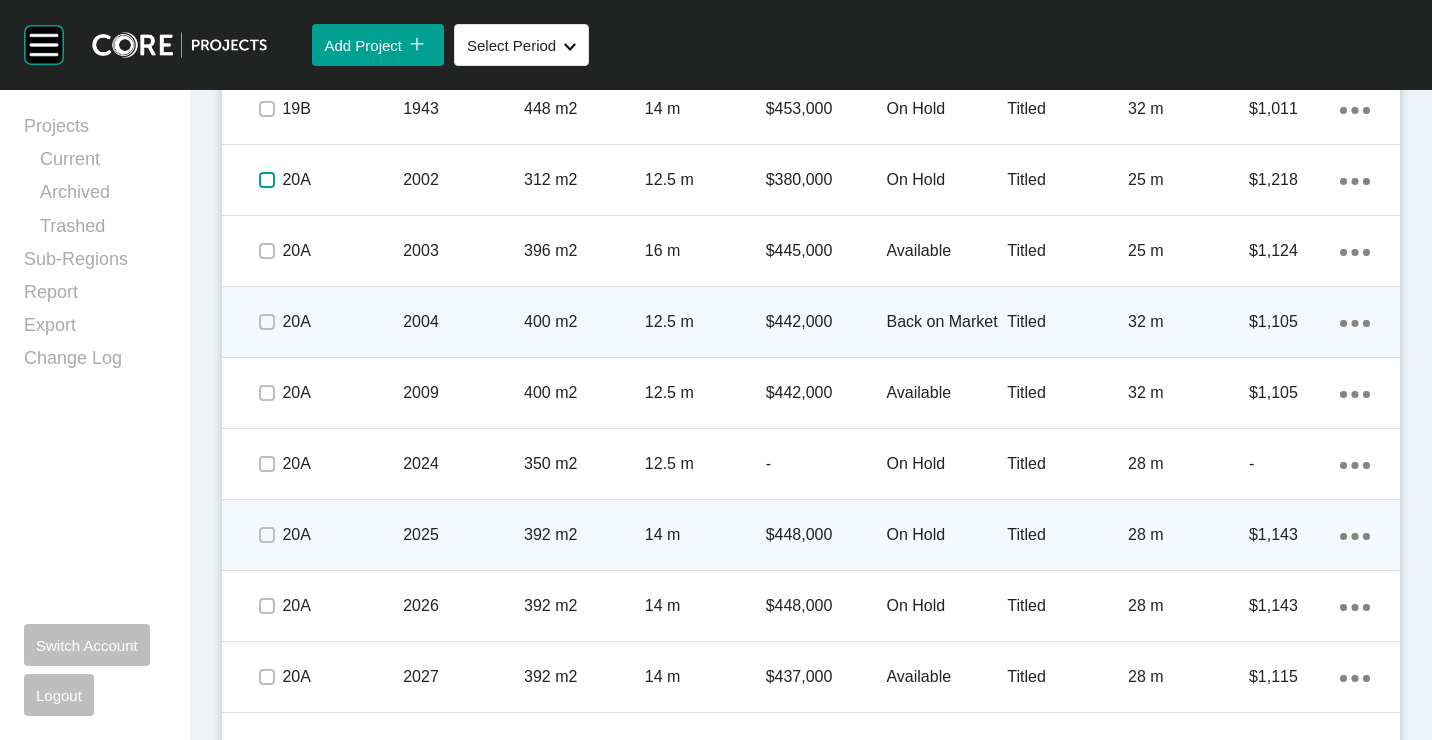 scroll, scrollTop: 3790, scrollLeft: 0, axis: vertical 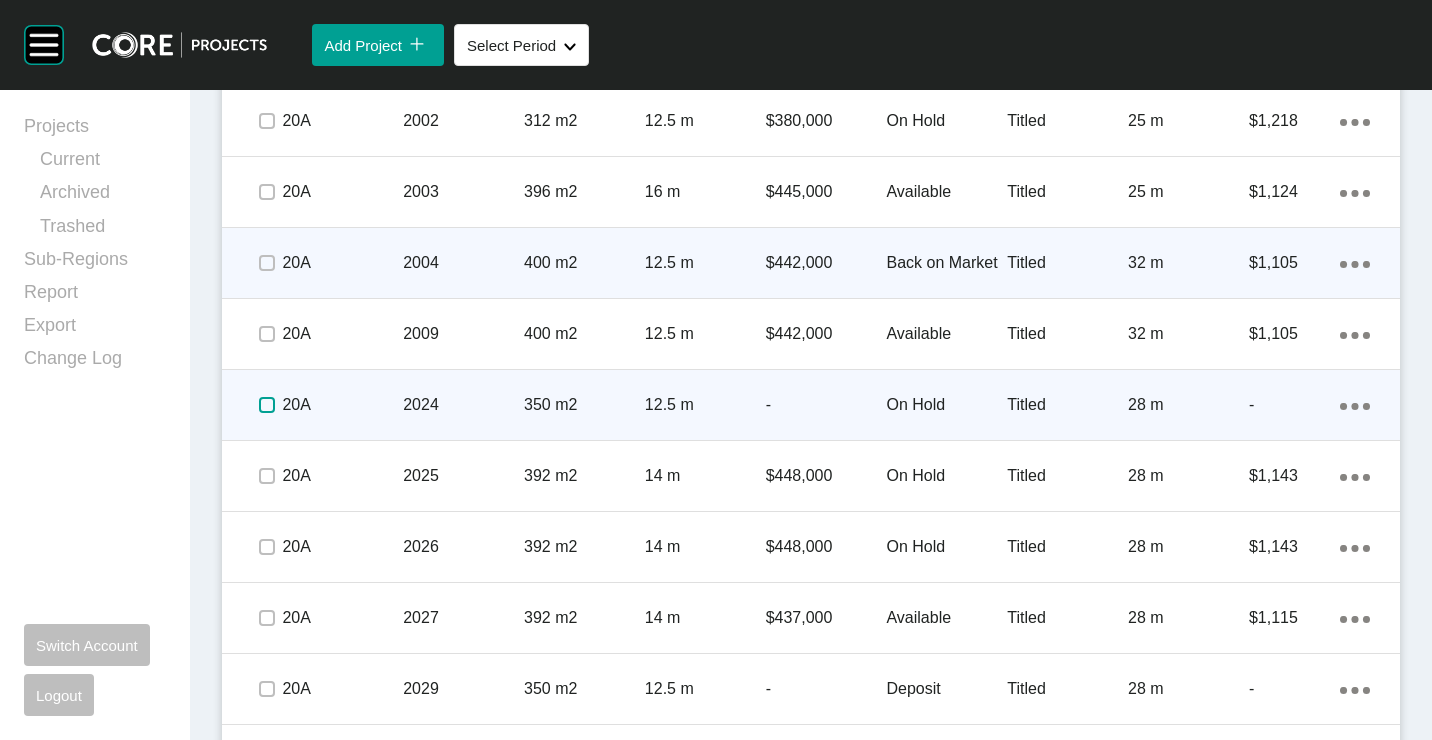 click at bounding box center [267, 405] 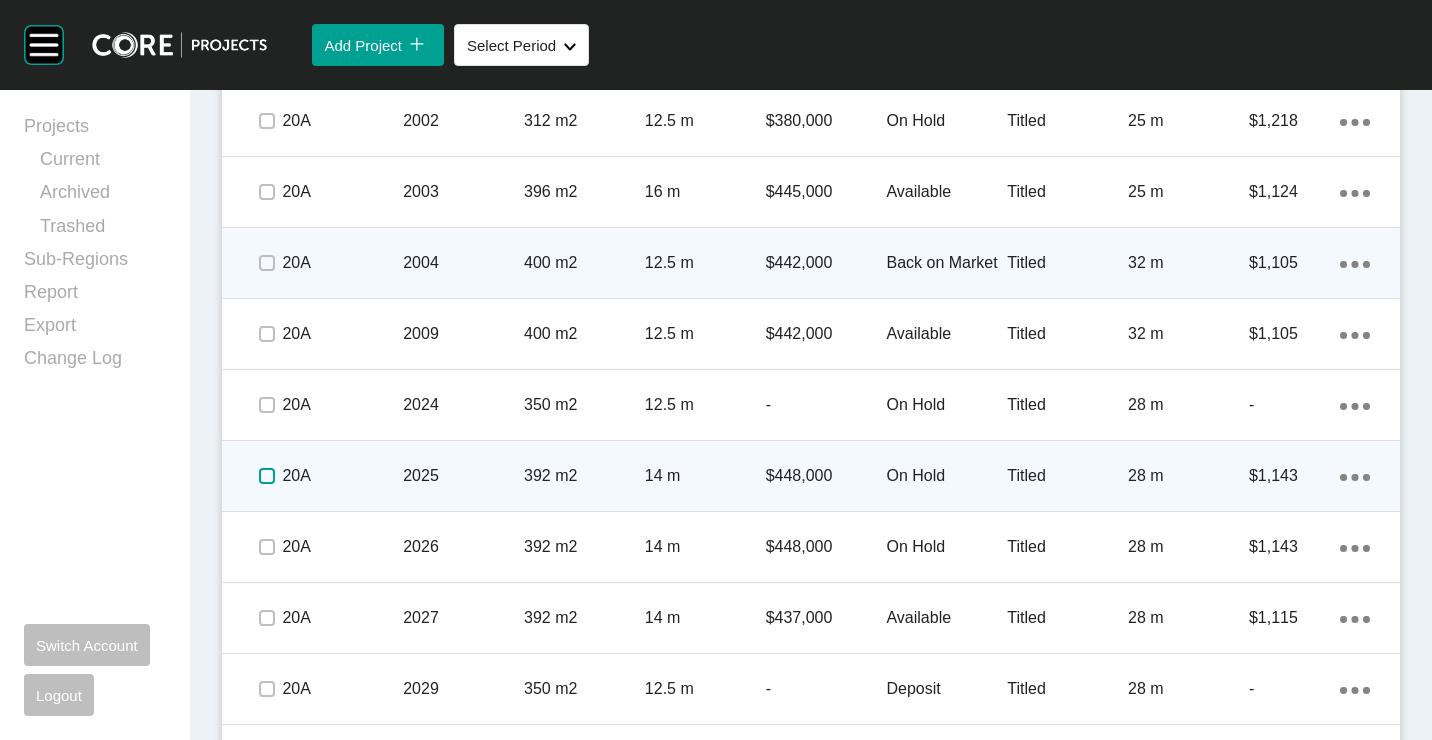 click at bounding box center [267, 476] 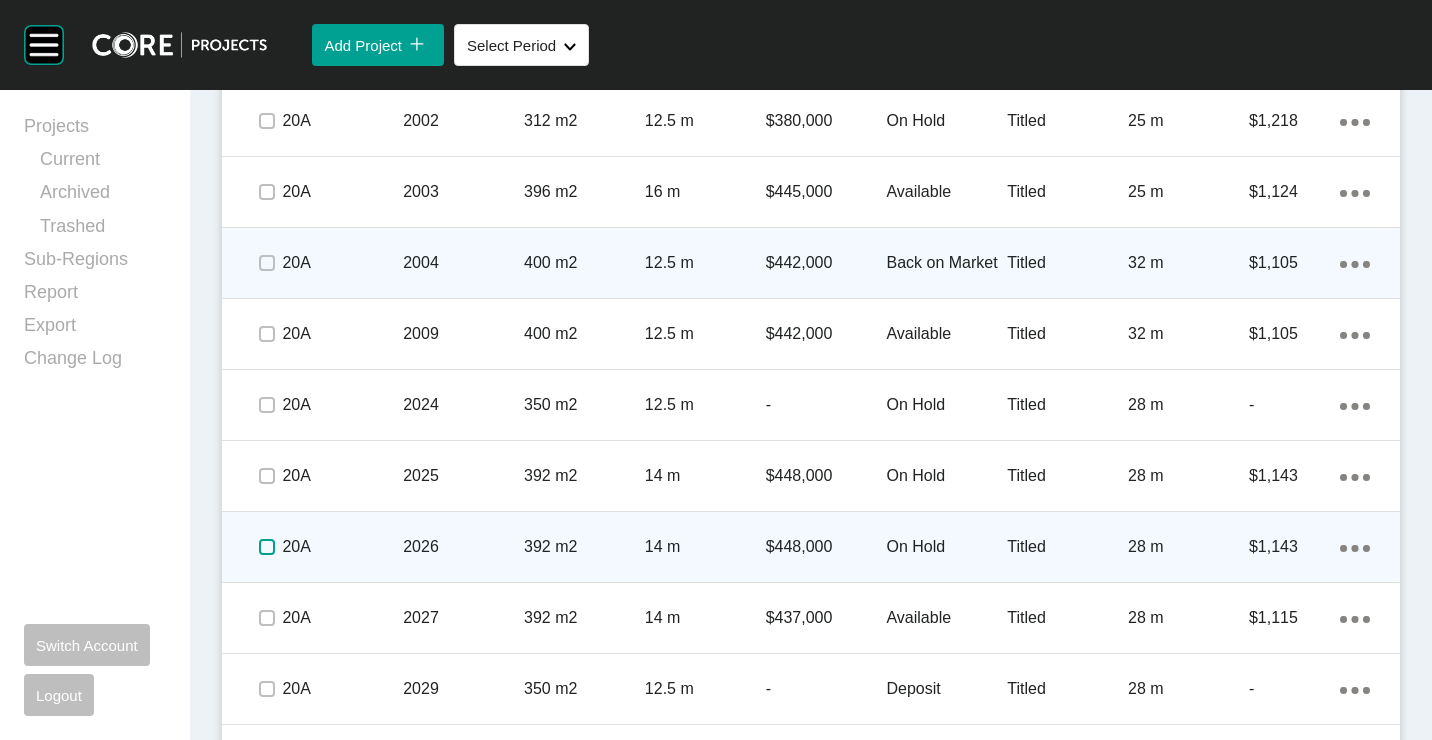 click at bounding box center (267, 547) 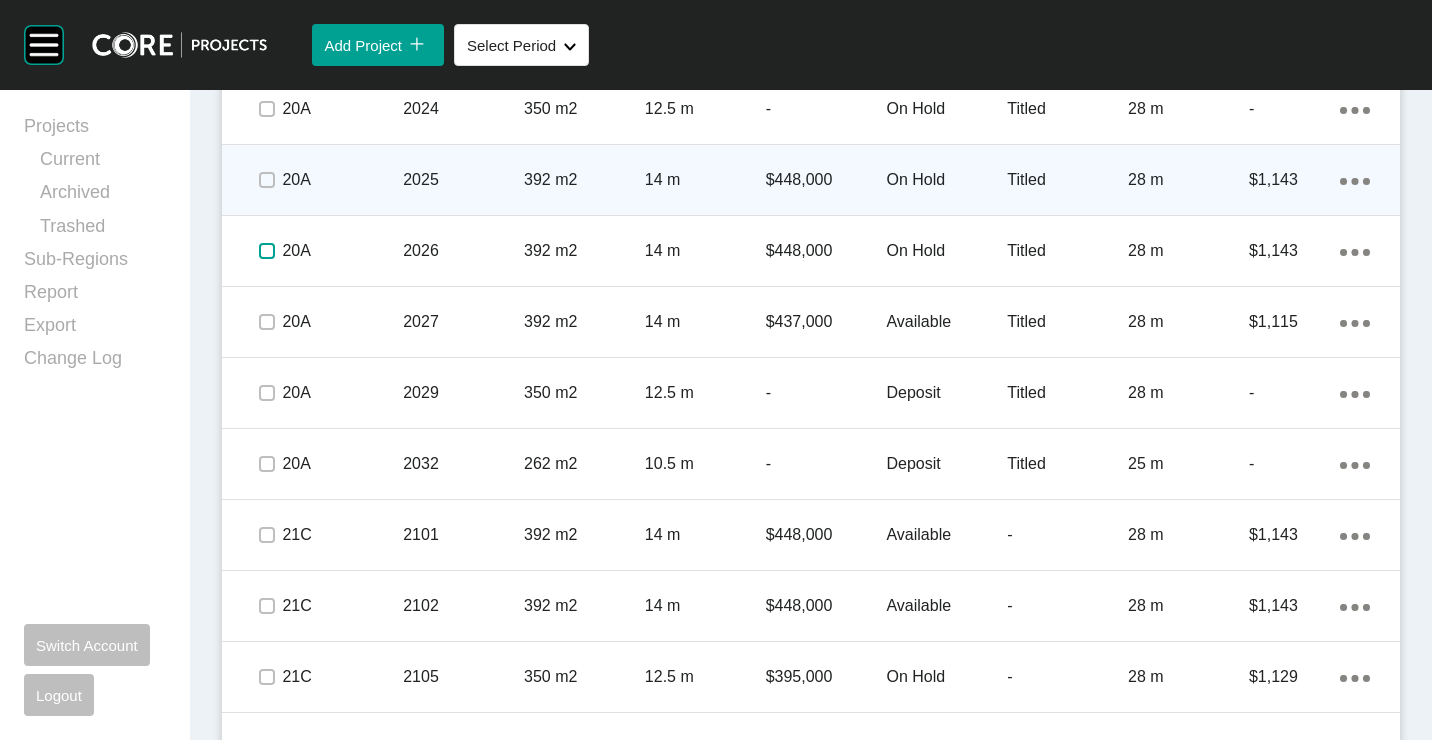 scroll, scrollTop: 4090, scrollLeft: 0, axis: vertical 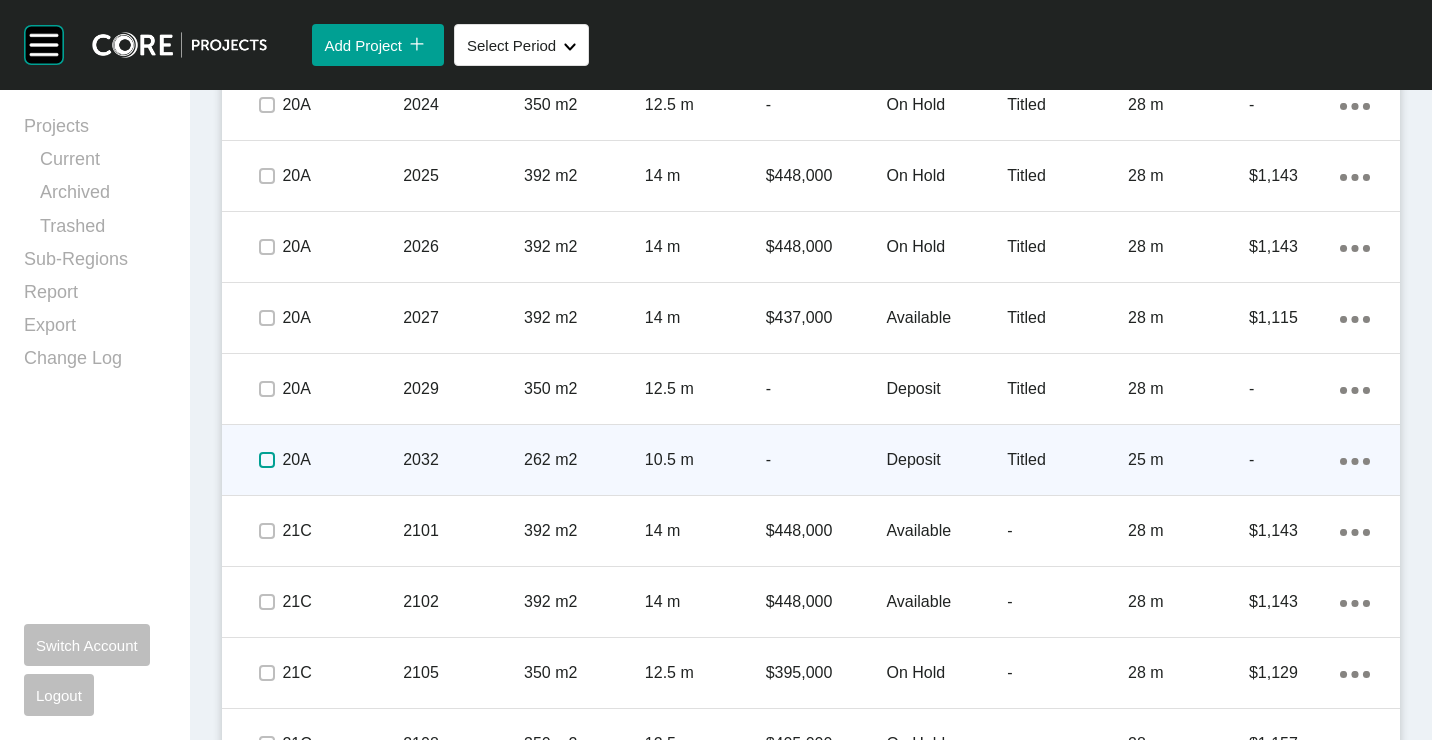 click at bounding box center [267, 460] 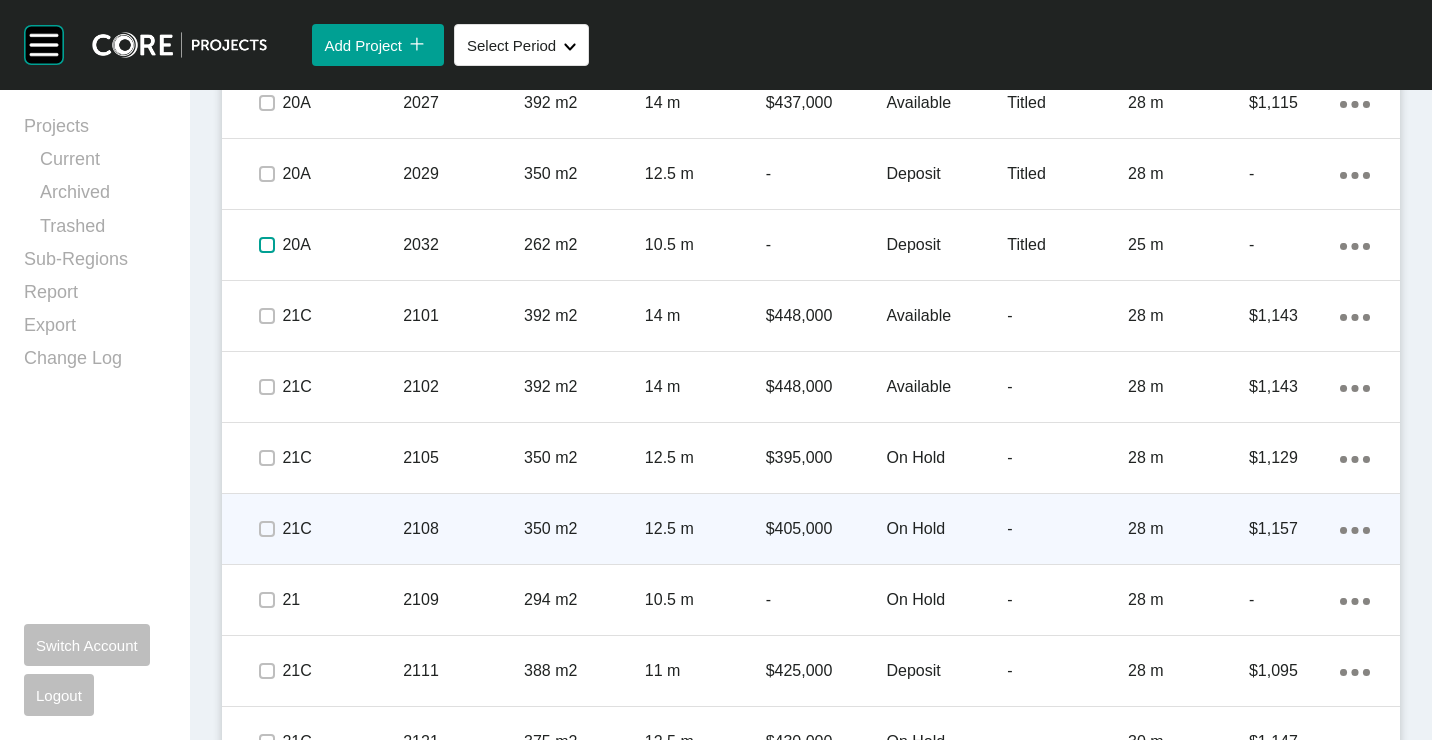 scroll, scrollTop: 4490, scrollLeft: 0, axis: vertical 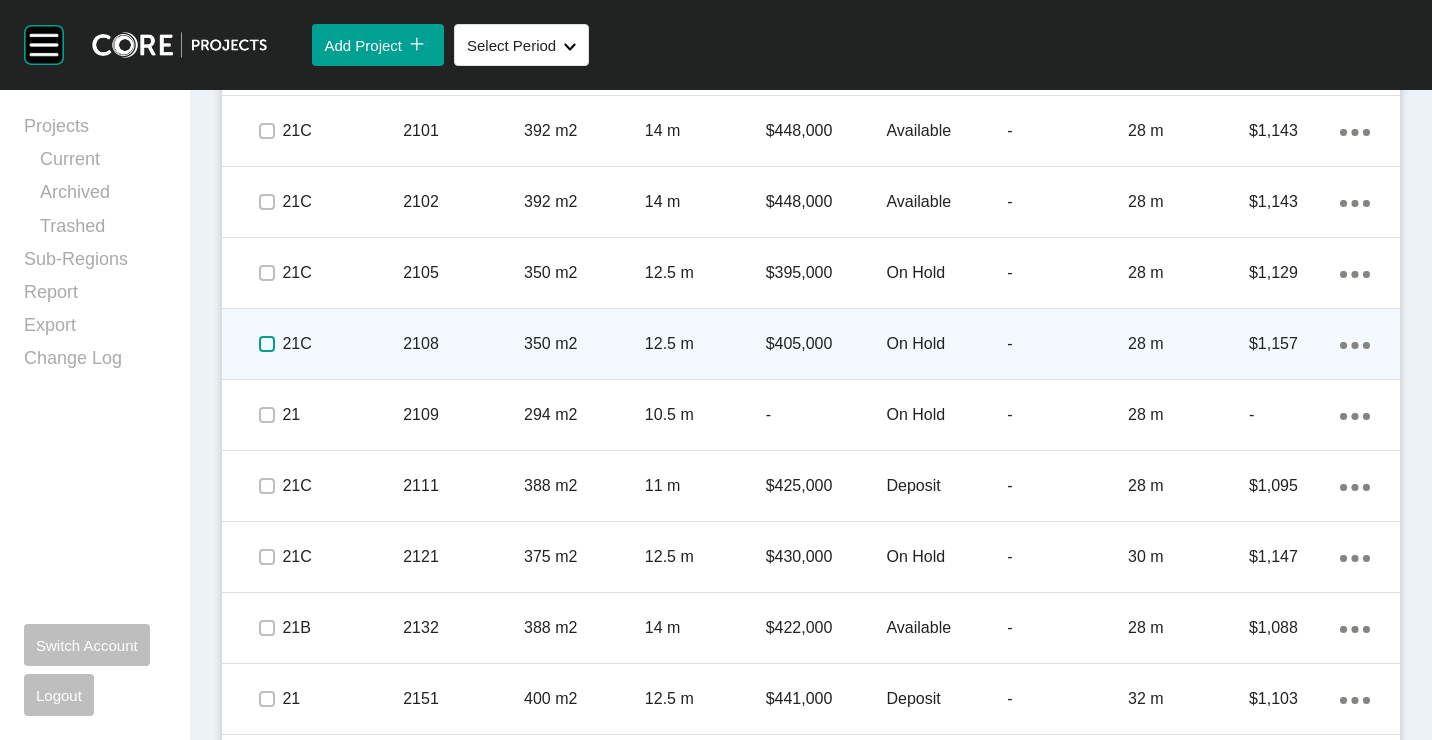click at bounding box center [267, 344] 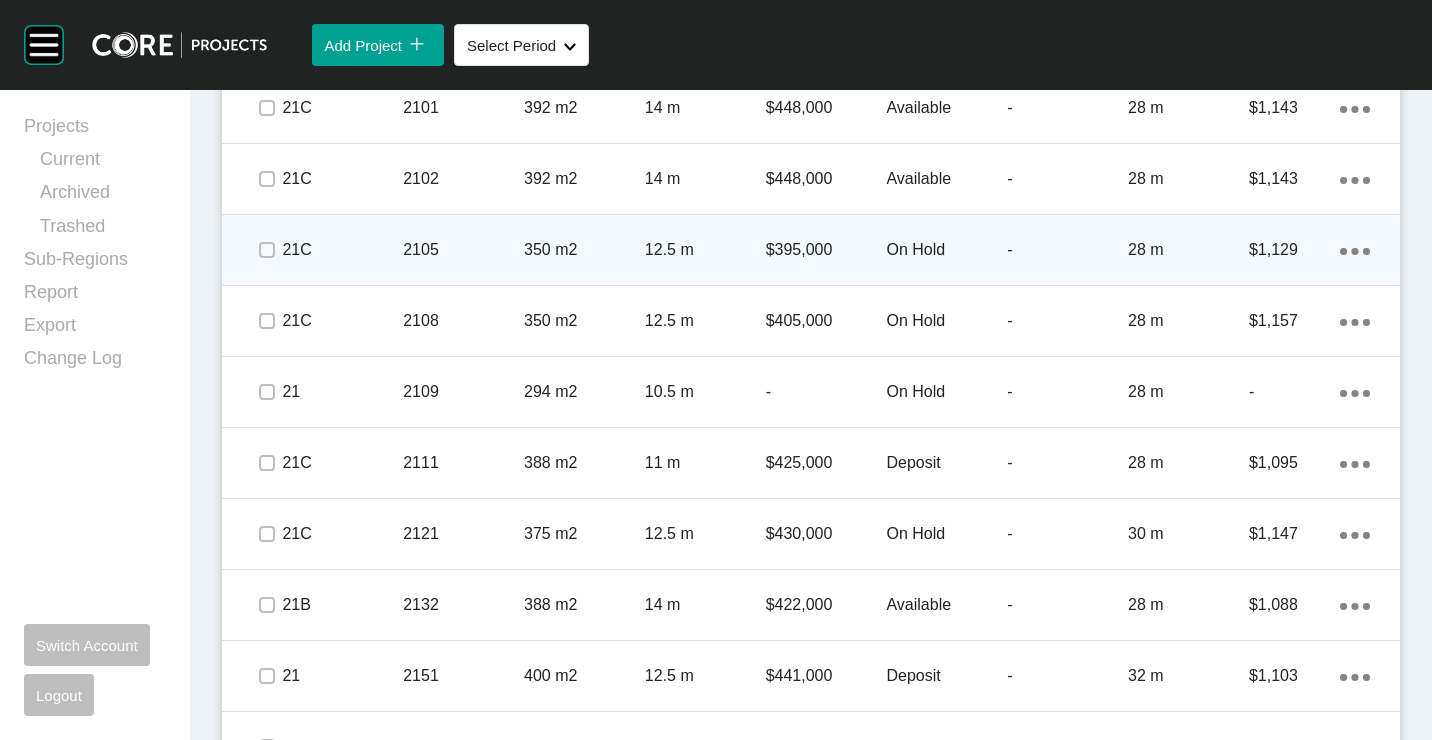 scroll, scrollTop: 4490, scrollLeft: 0, axis: vertical 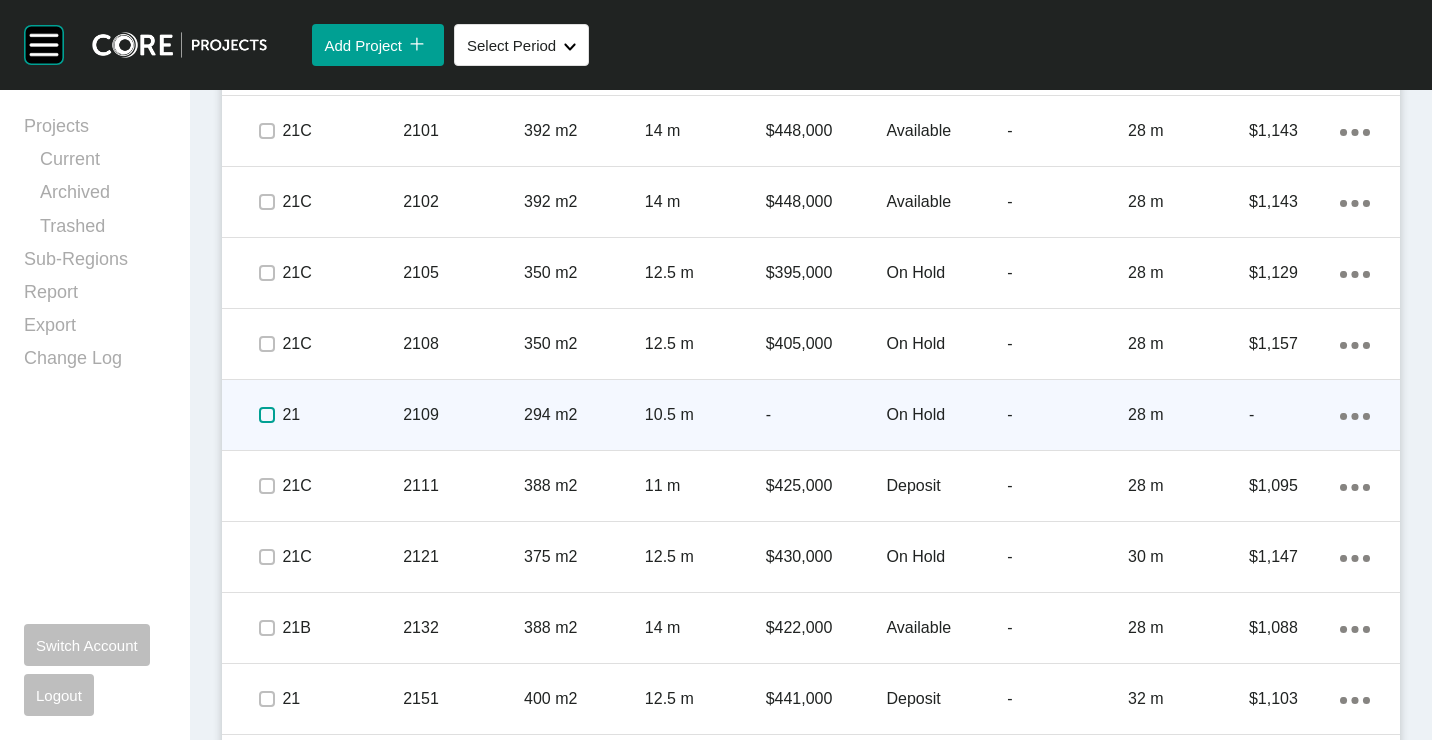 click at bounding box center (267, 415) 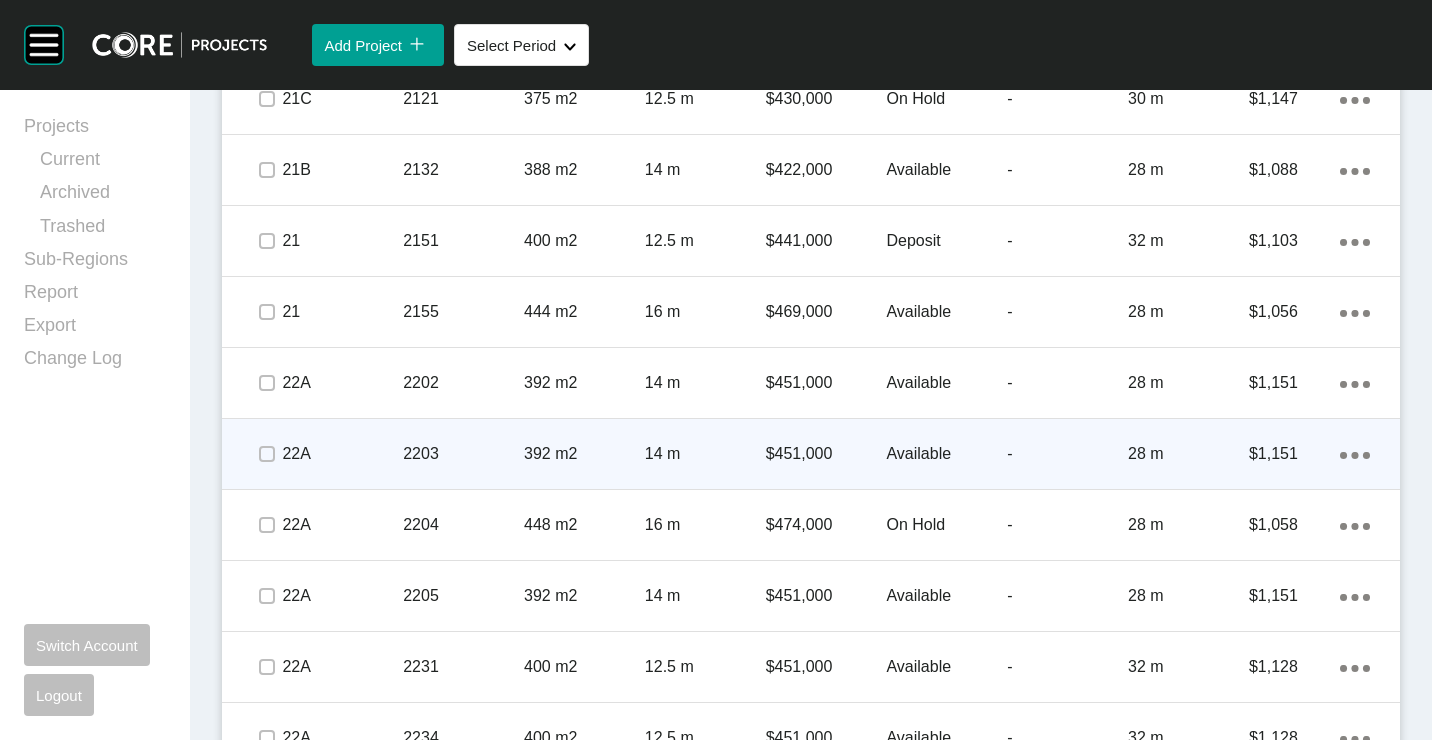 scroll, scrollTop: 4990, scrollLeft: 0, axis: vertical 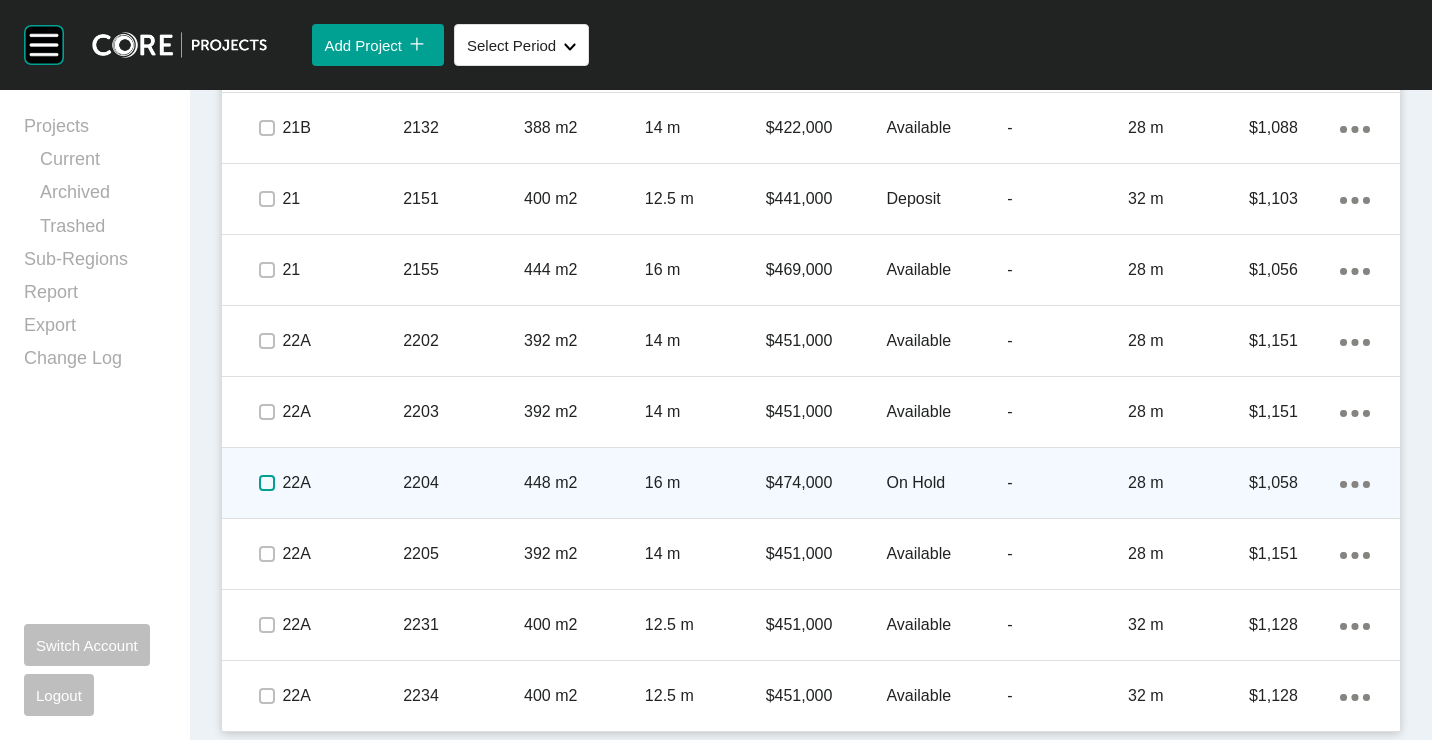 drag, startPoint x: 262, startPoint y: 488, endPoint x: 881, endPoint y: 390, distance: 626.70966 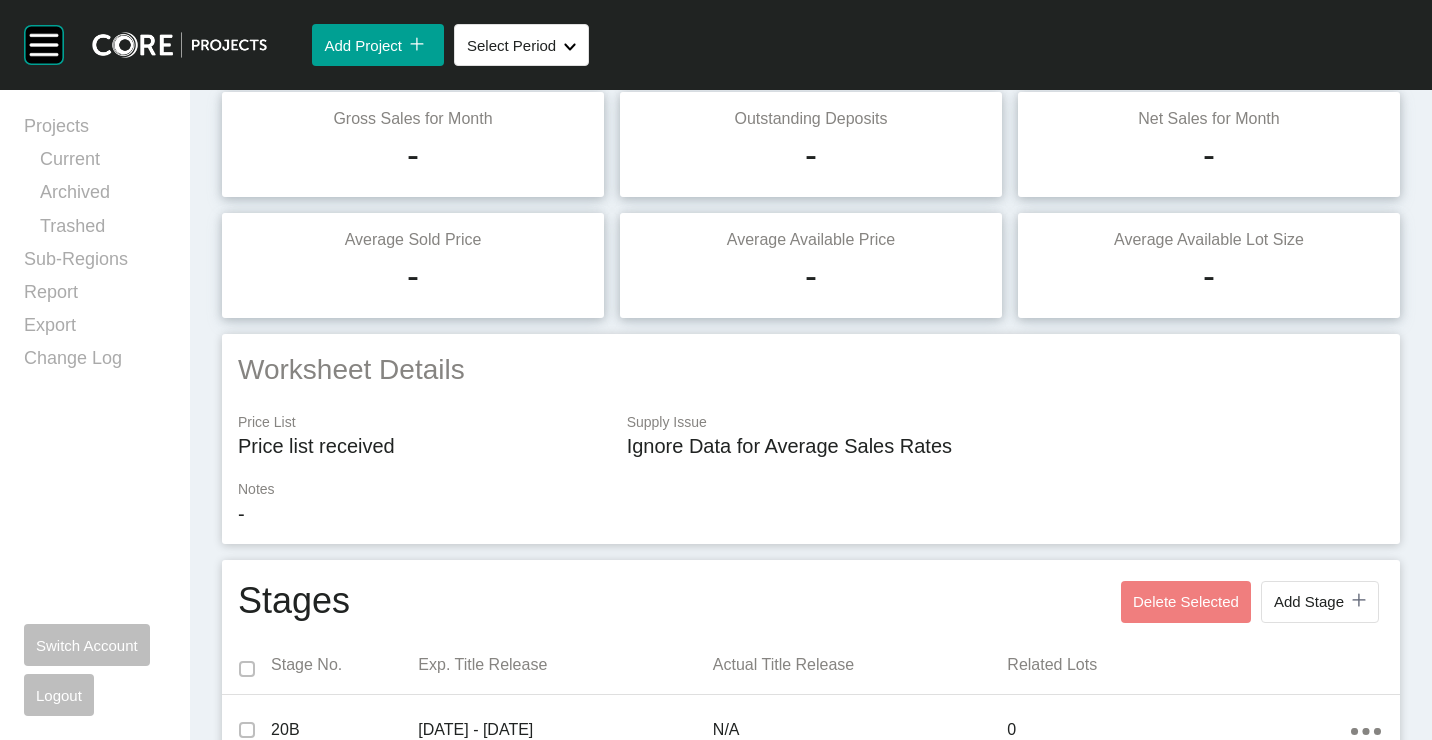 scroll, scrollTop: 0, scrollLeft: 0, axis: both 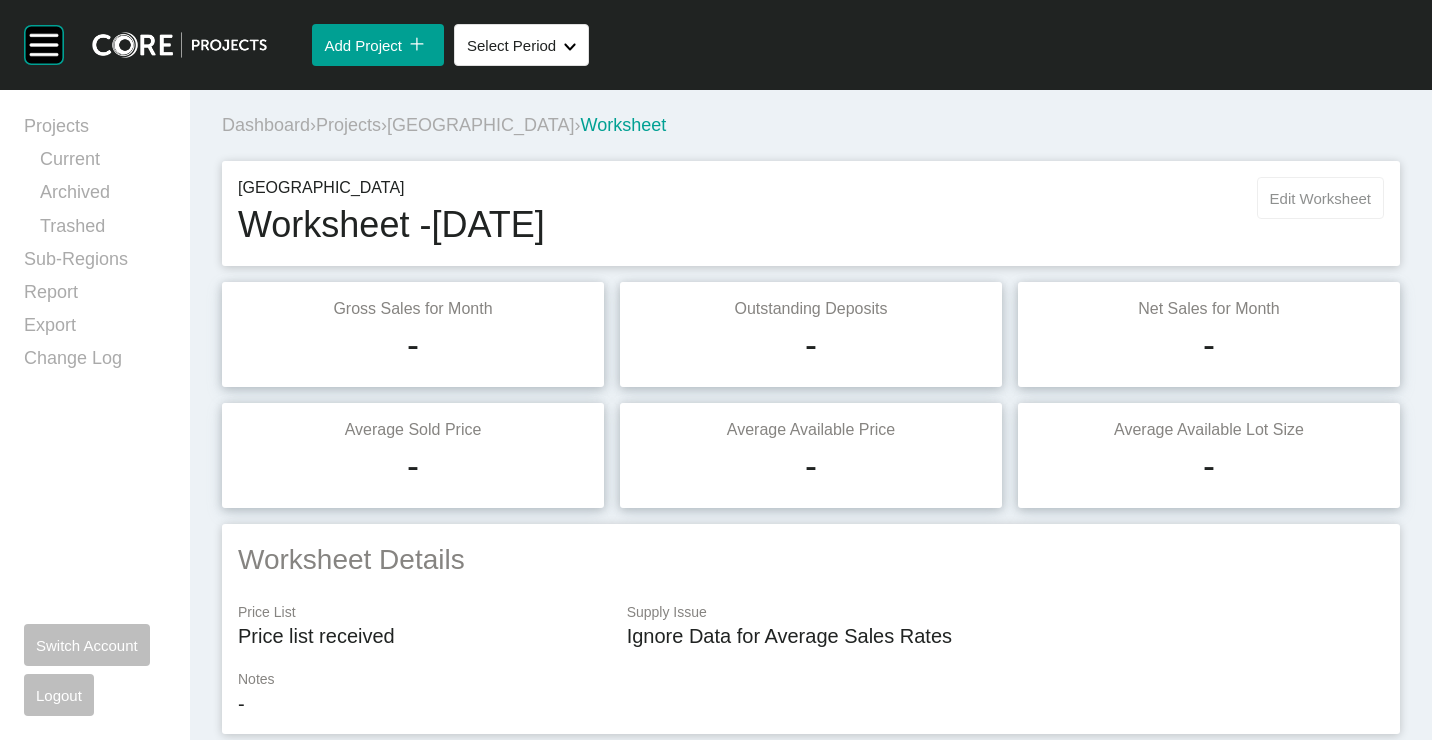 click on "Edit Worksheet" at bounding box center (1320, 198) 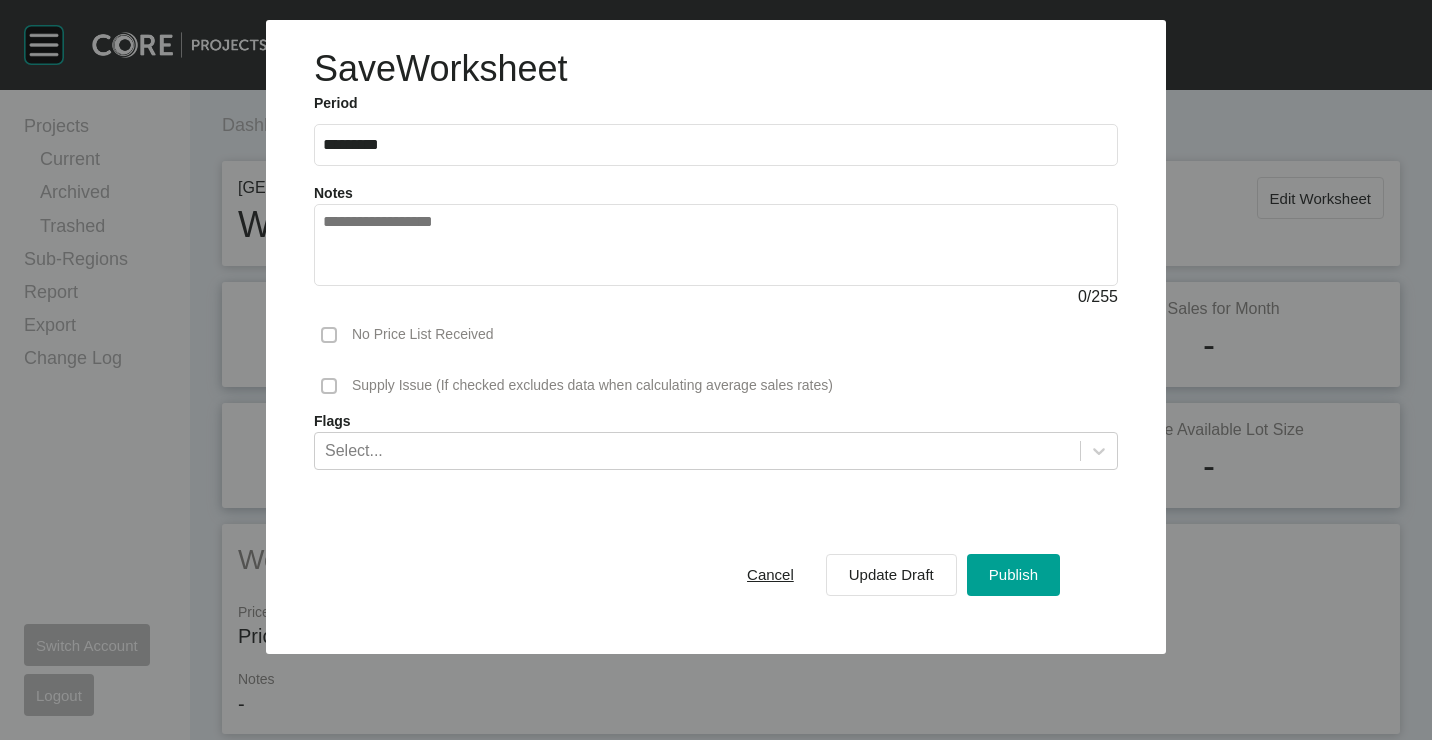 drag, startPoint x: 992, startPoint y: 578, endPoint x: 948, endPoint y: 482, distance: 105.60303 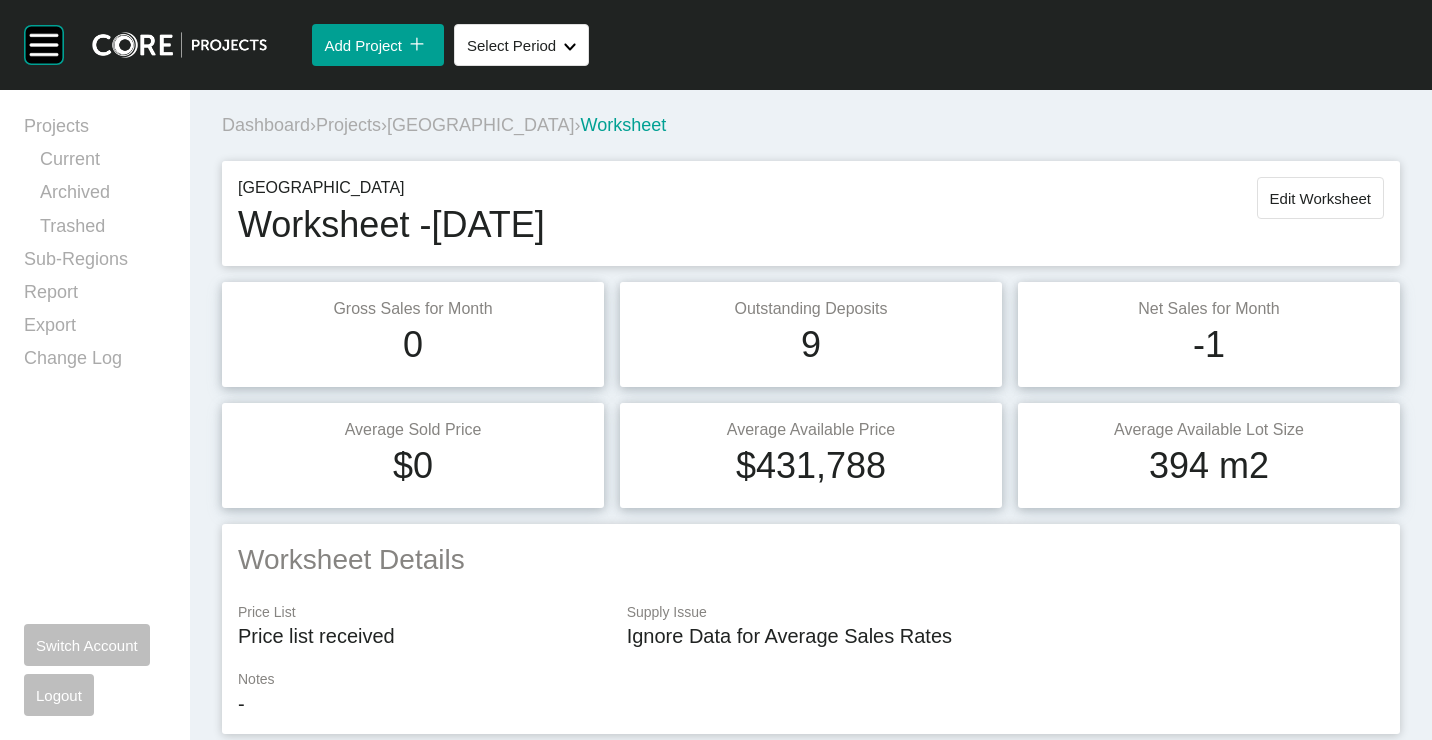 click on "Projects" at bounding box center [348, 125] 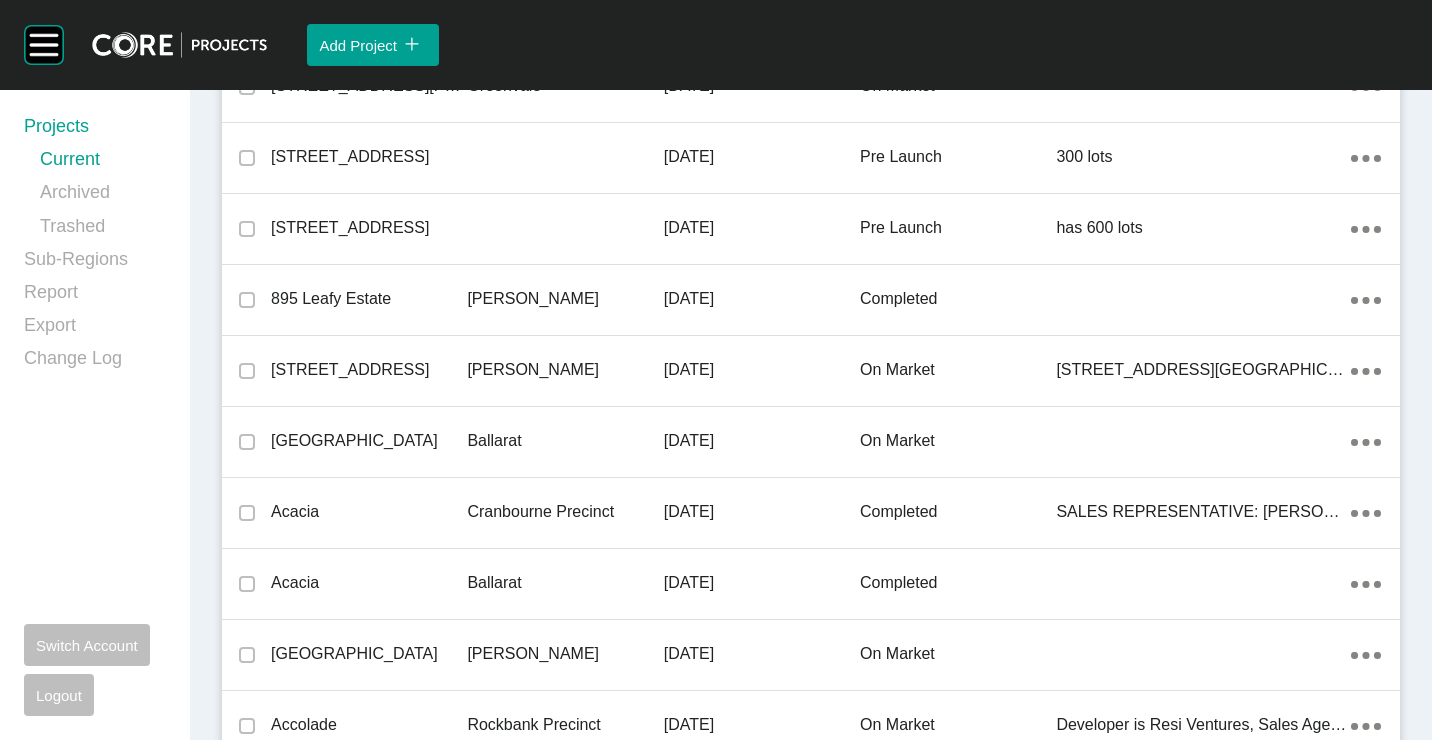 scroll, scrollTop: 13173, scrollLeft: 0, axis: vertical 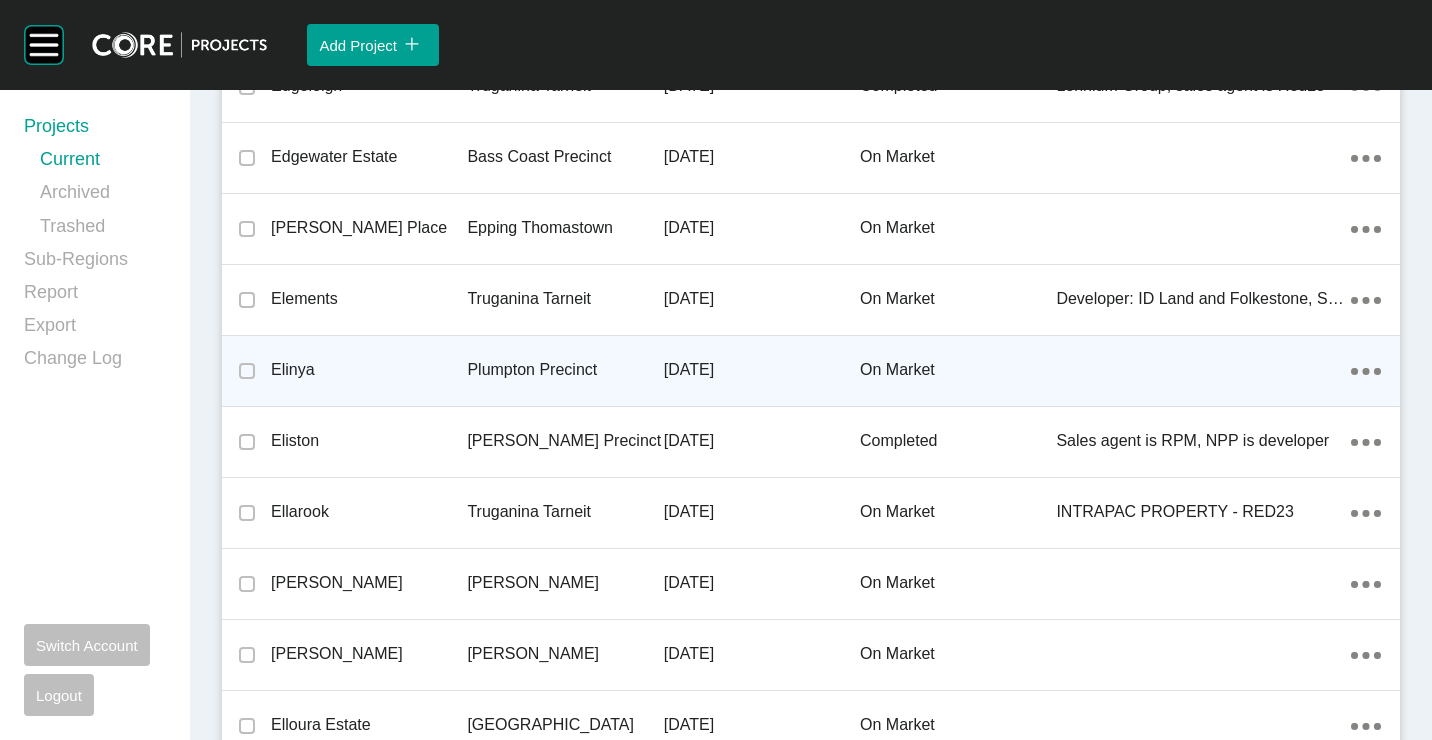 click on "Elinya" at bounding box center [369, 370] 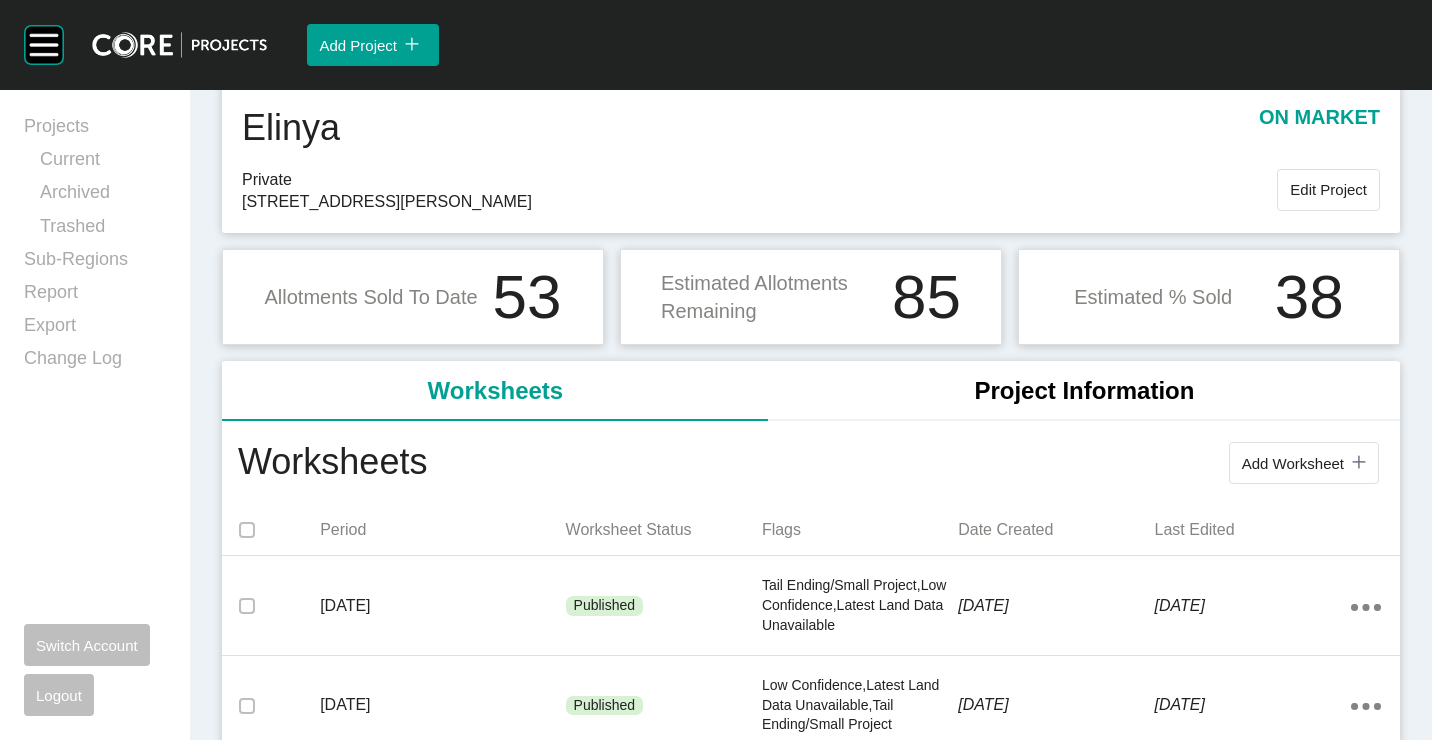 scroll, scrollTop: 100, scrollLeft: 0, axis: vertical 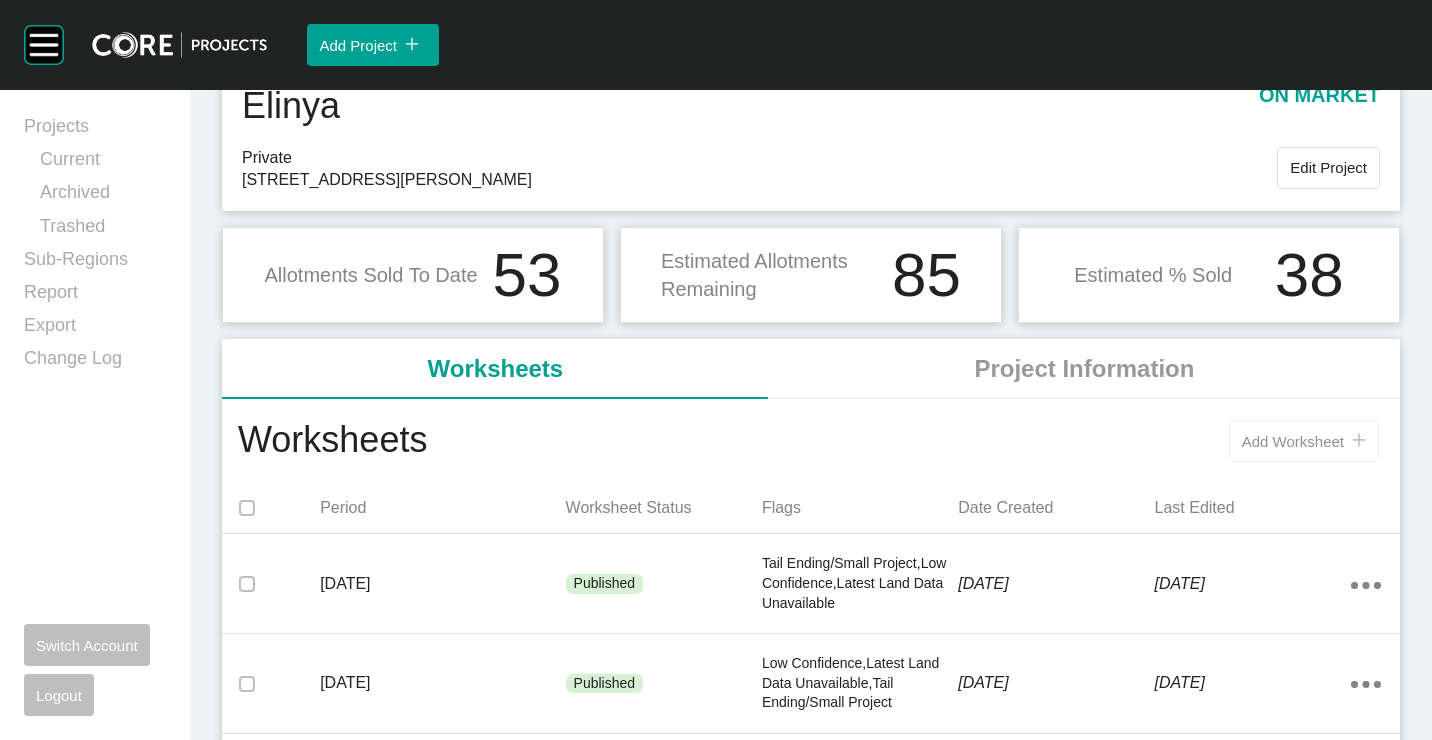 drag, startPoint x: 1271, startPoint y: 446, endPoint x: 1241, endPoint y: 425, distance: 36.619667 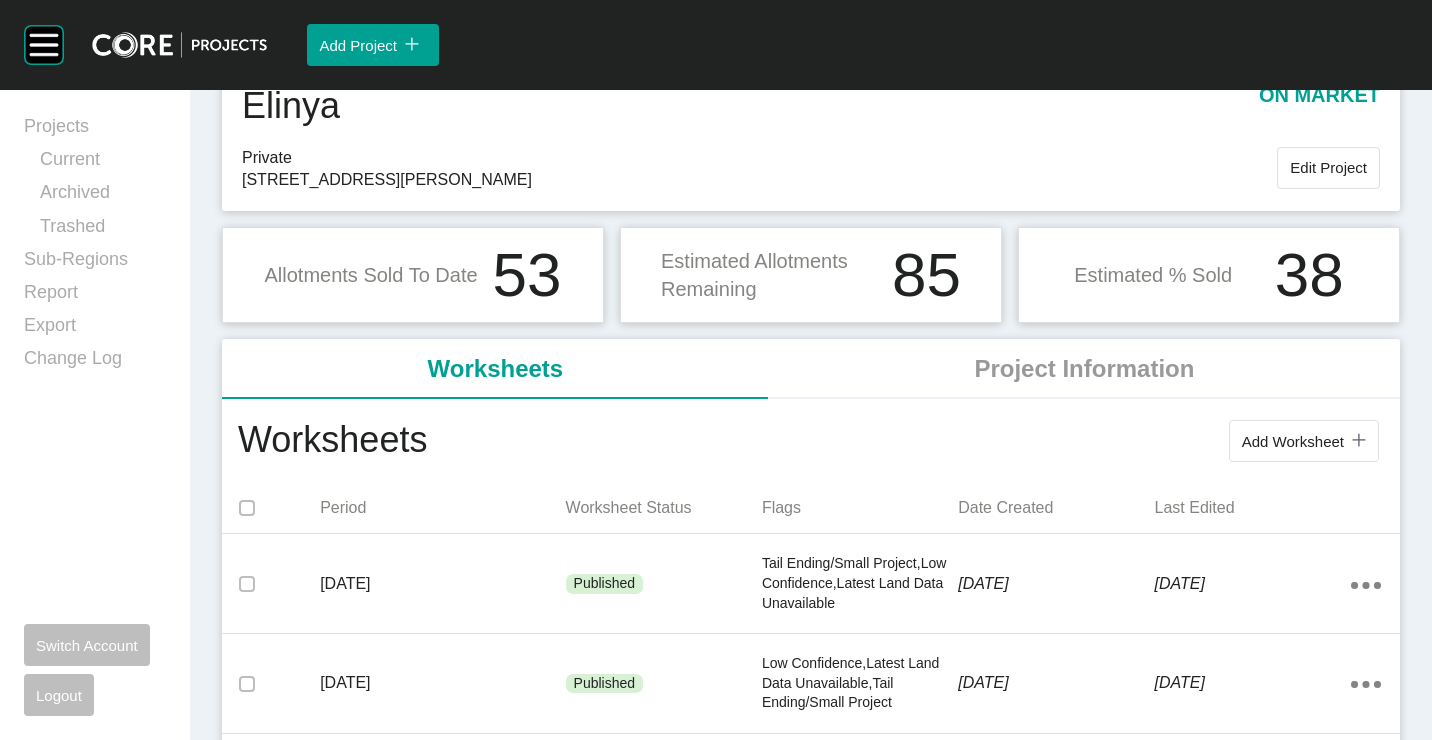 click on "Add Worksheet" at bounding box center (1293, 441) 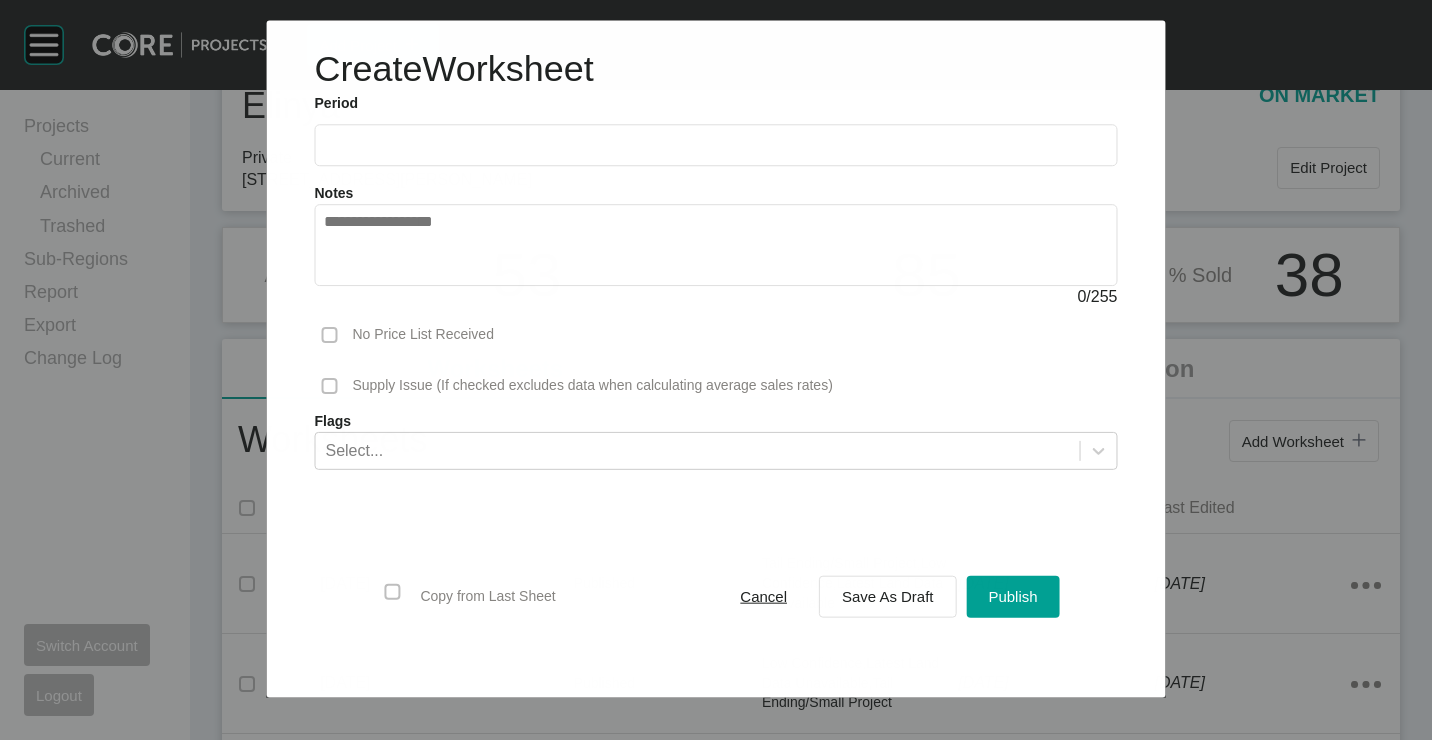click at bounding box center [716, 145] 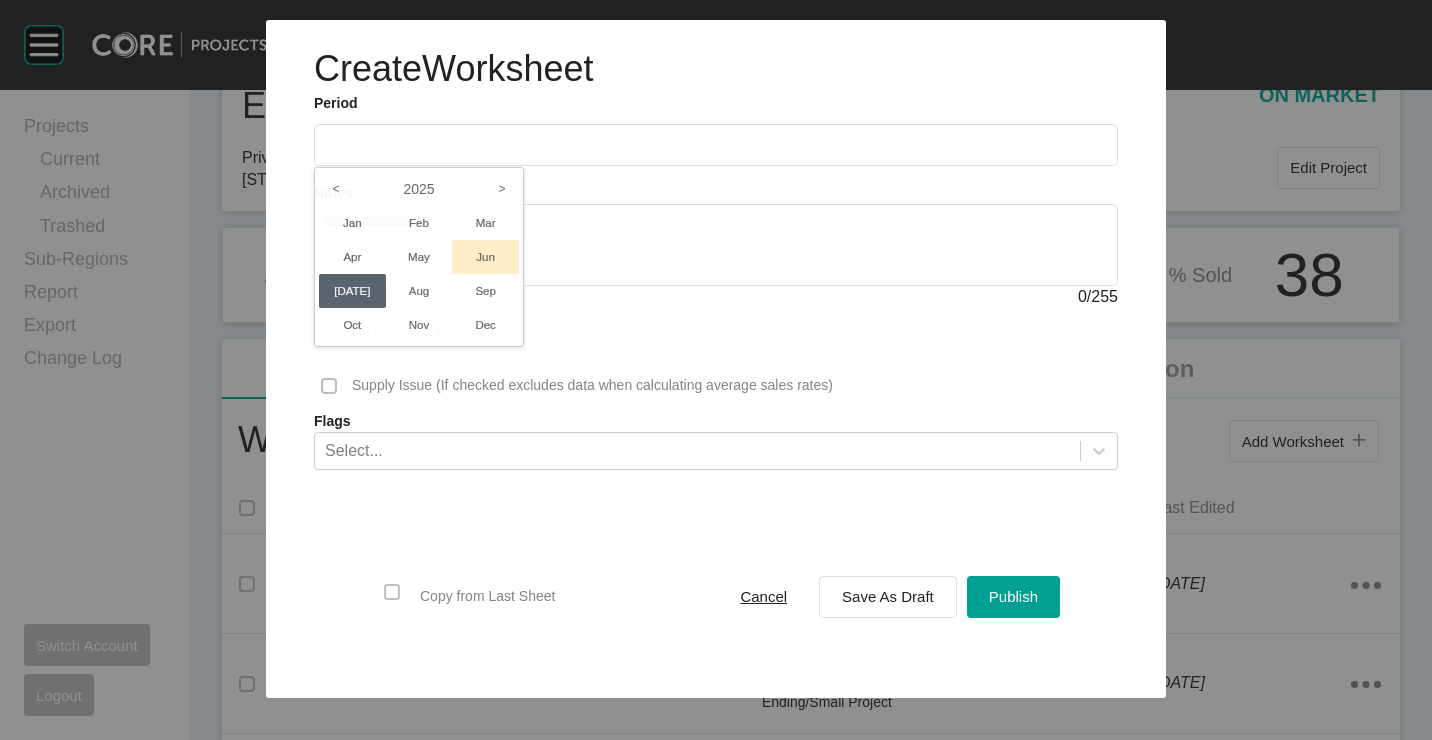 click on "Jun" at bounding box center (485, 257) 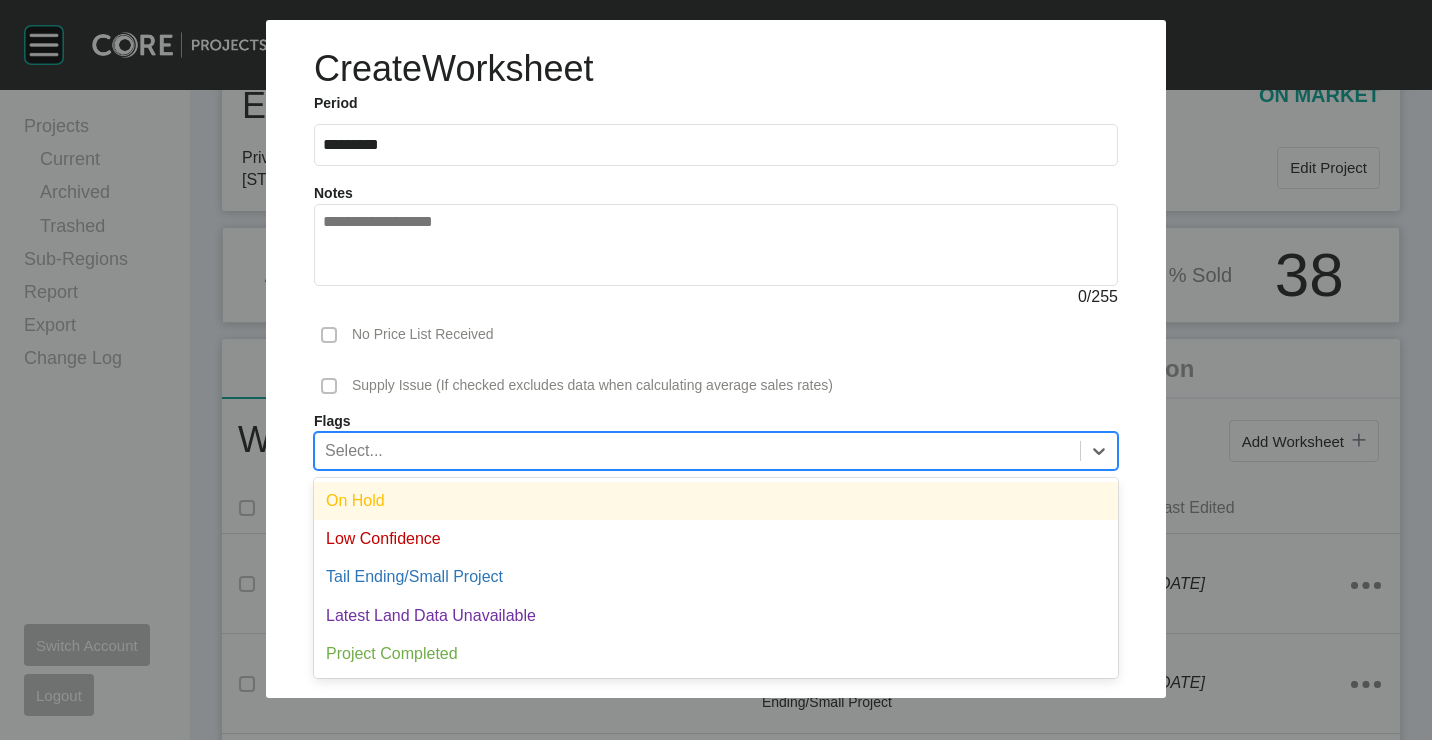 click on "Select..." at bounding box center [697, 450] 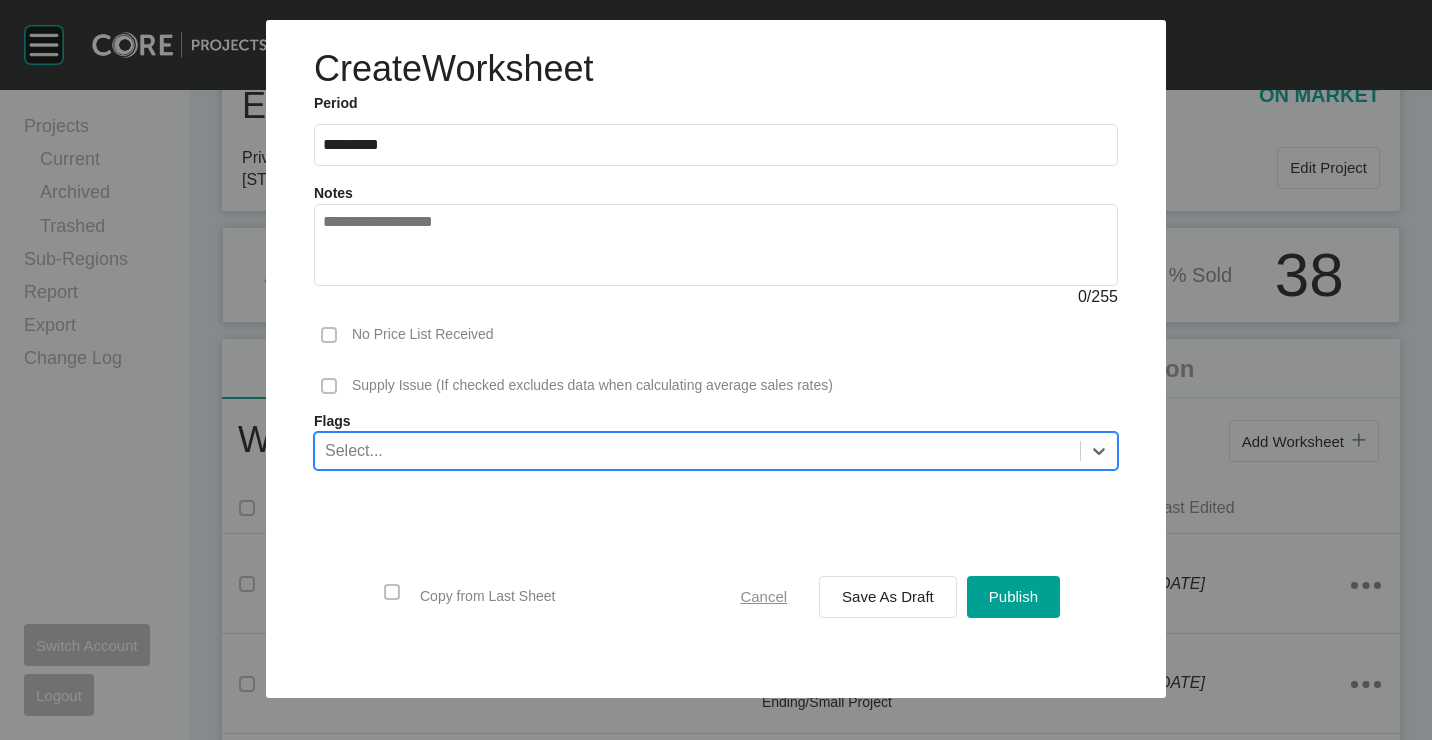 click on "Cancel" at bounding box center [763, 596] 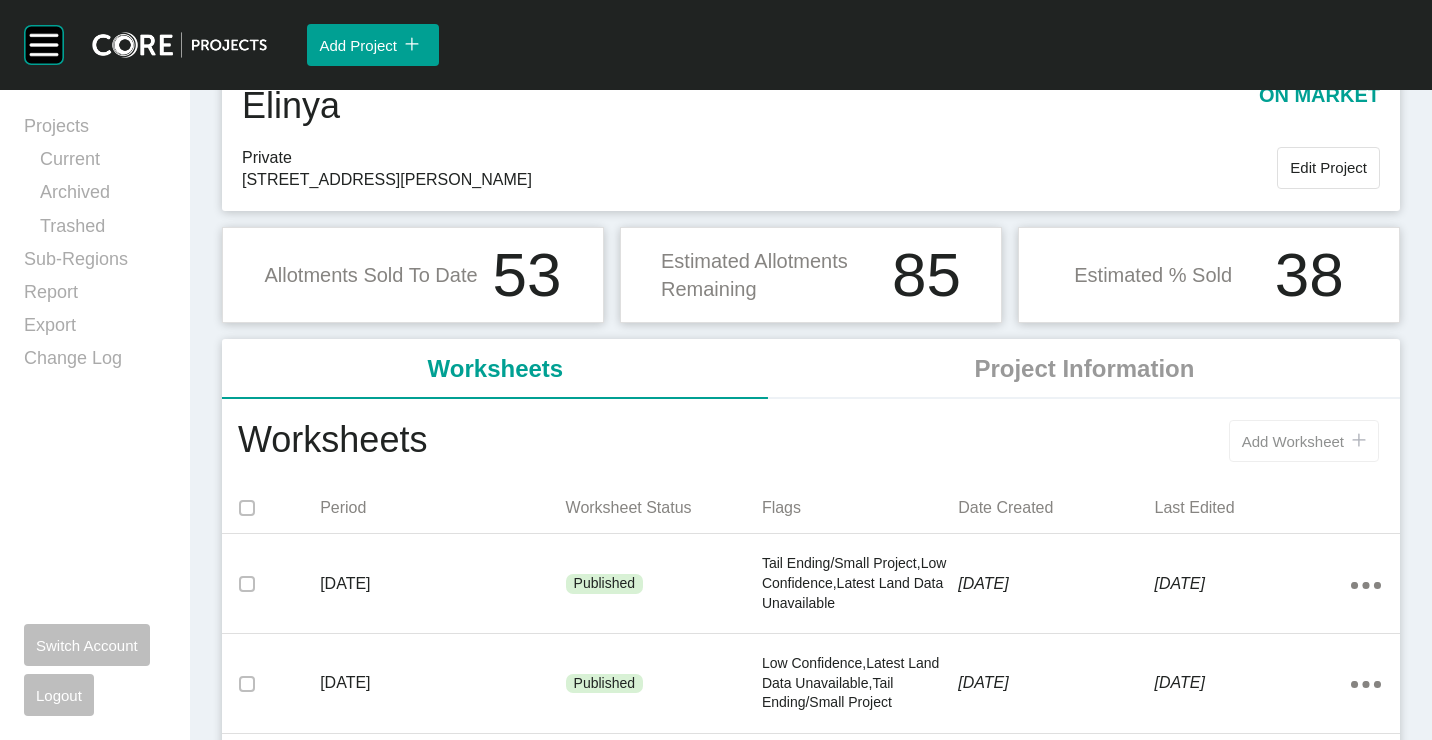 click on "Add Worksheet" at bounding box center (1293, 441) 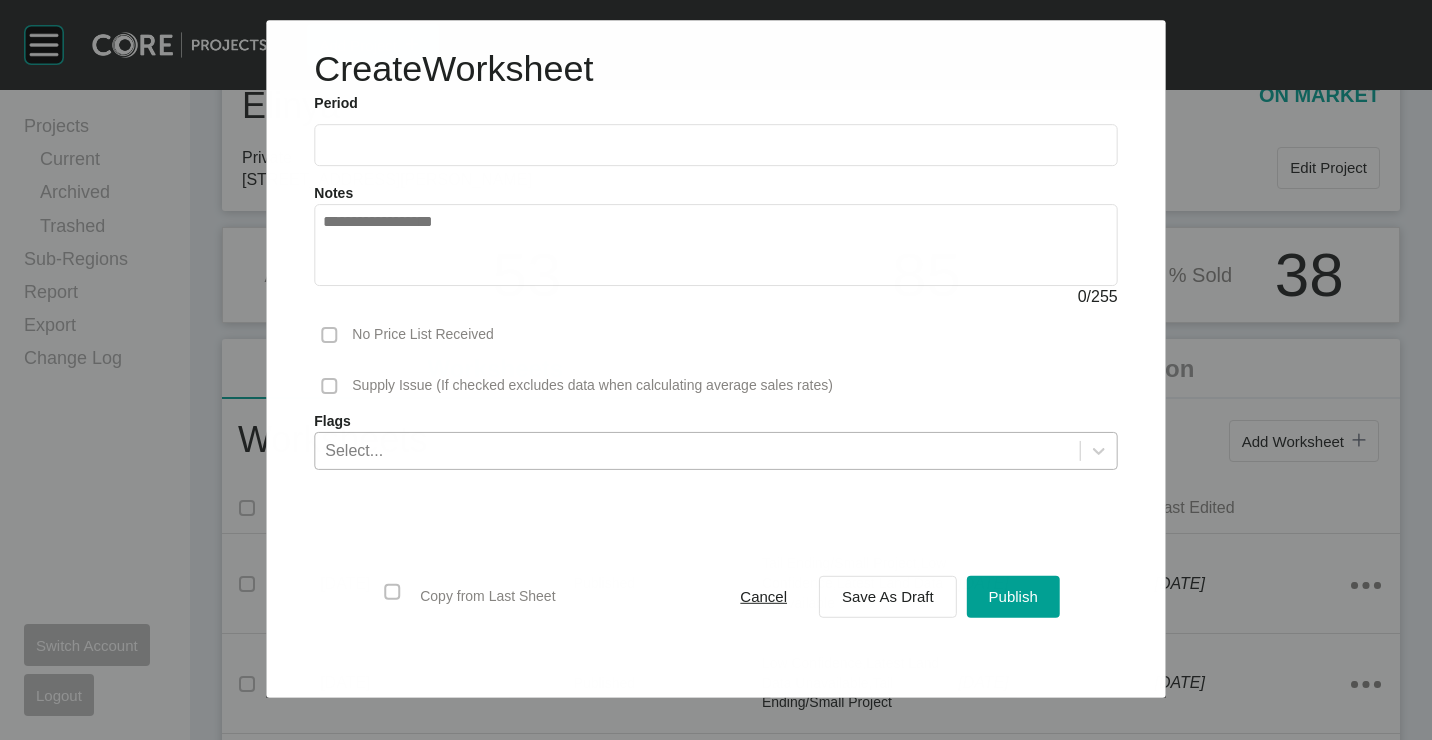 click on "Select..." at bounding box center (697, 450) 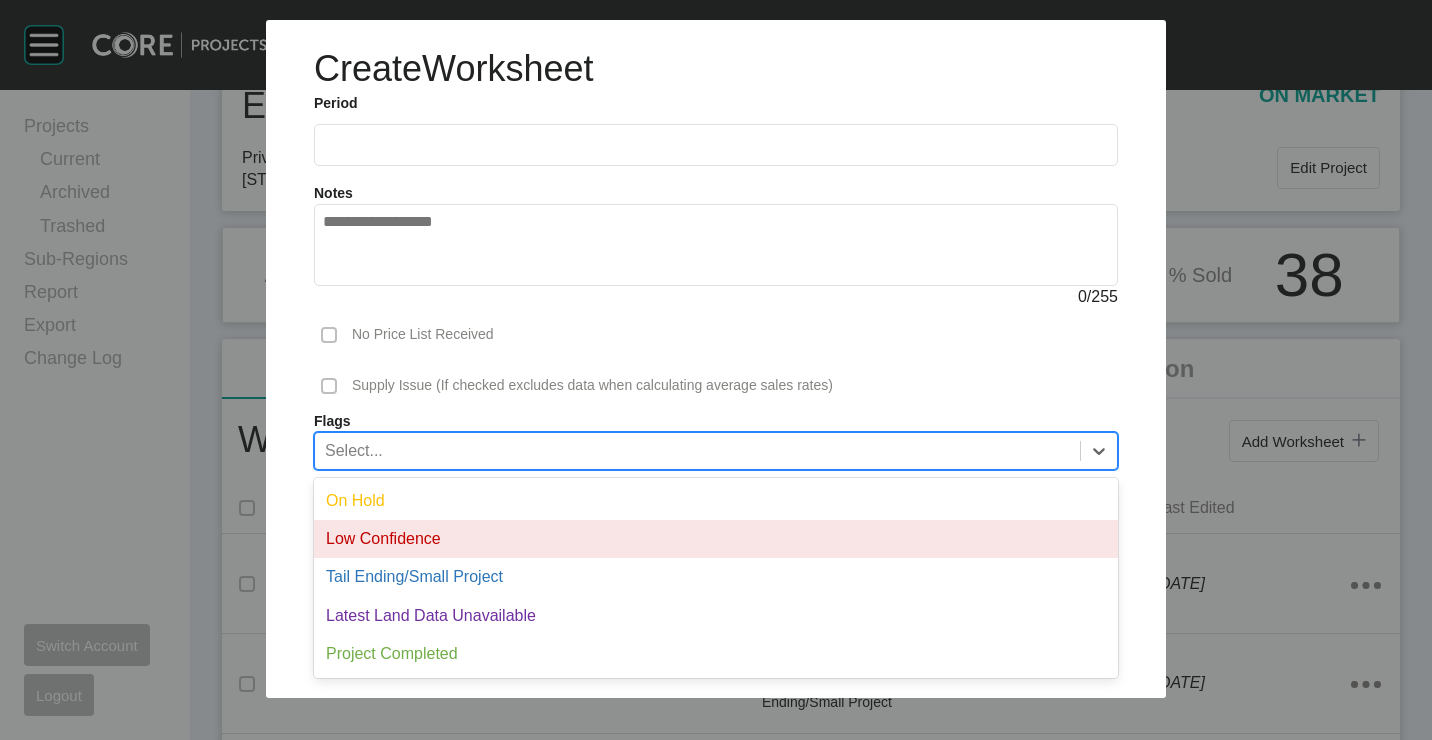 drag, startPoint x: 414, startPoint y: 544, endPoint x: 477, endPoint y: 475, distance: 93.43447 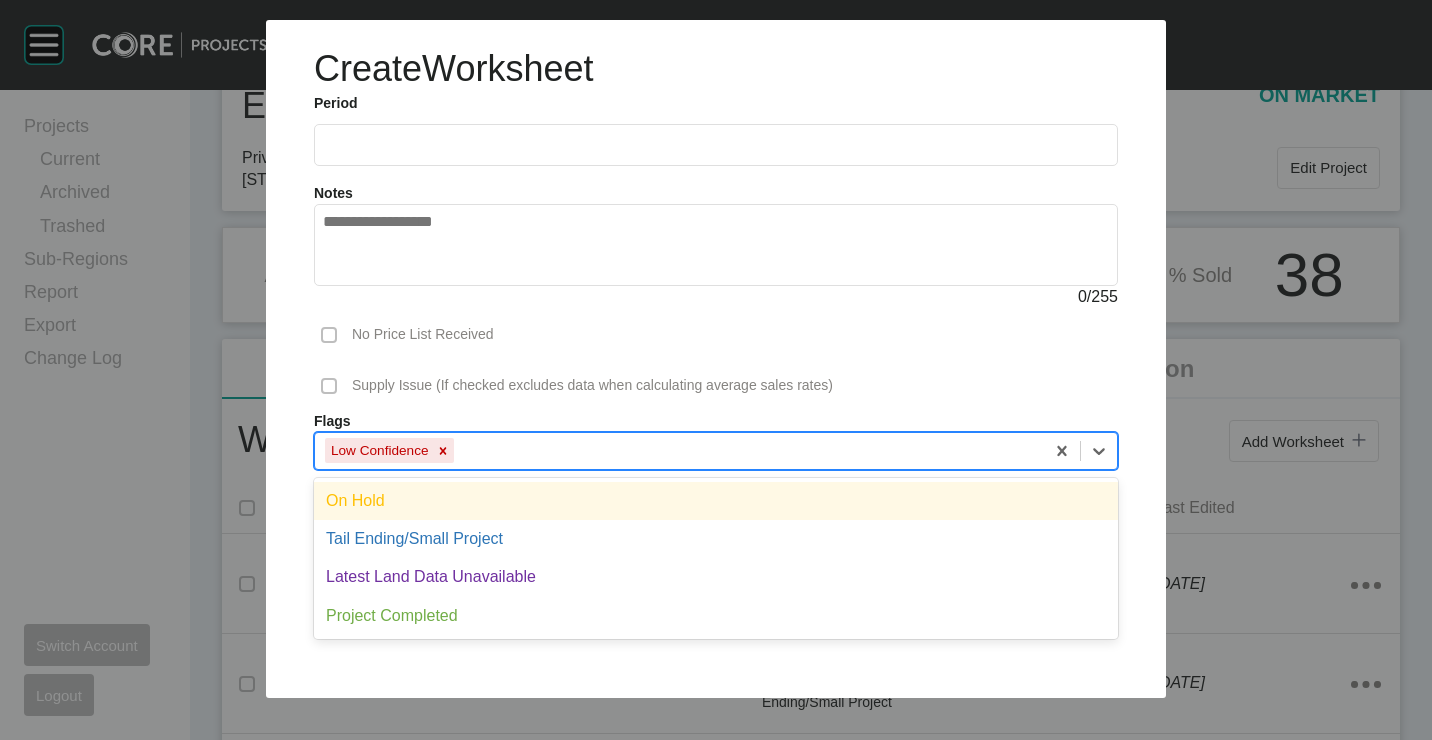 click on "Low Confidence" at bounding box center (679, 450) 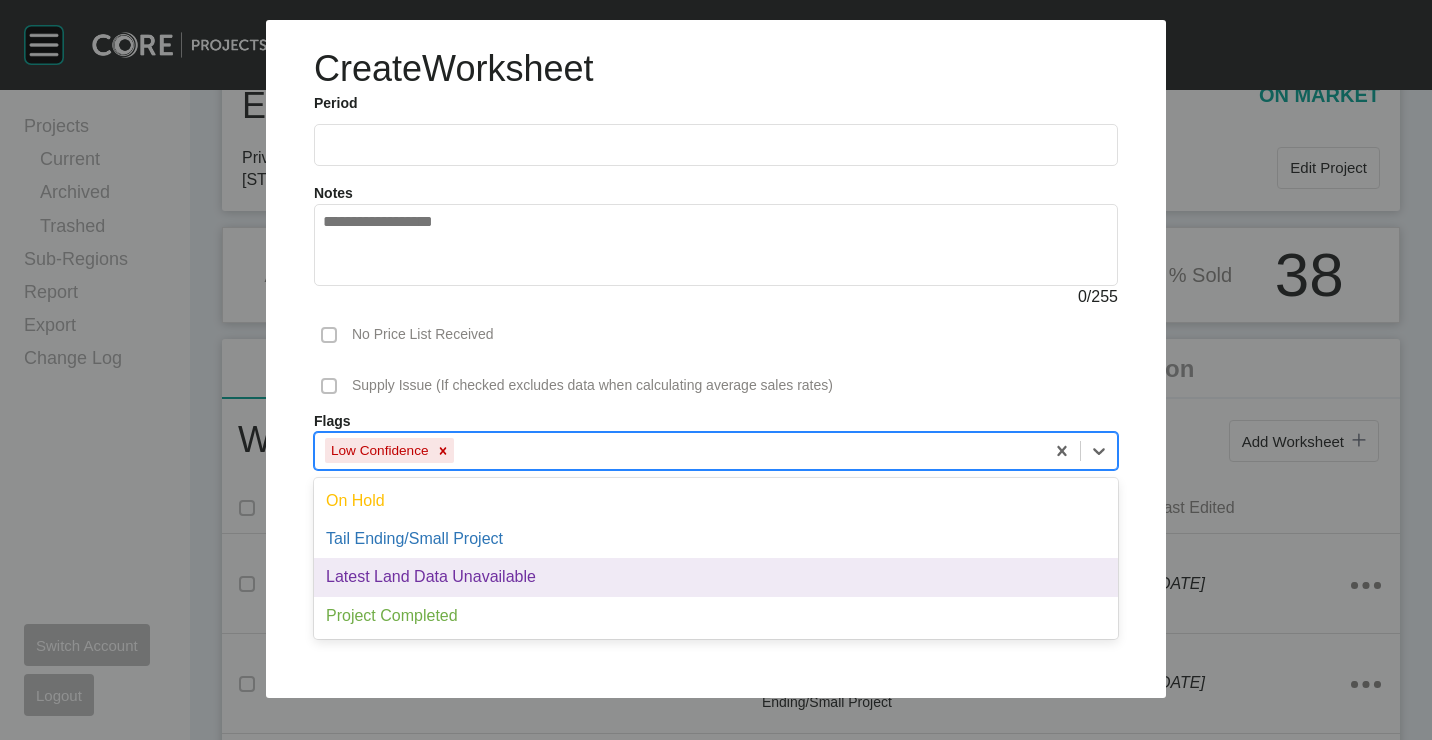click on "On Hold Tail Ending/Small Project Latest Land Data Unavailable Project Completed" at bounding box center (716, 559) 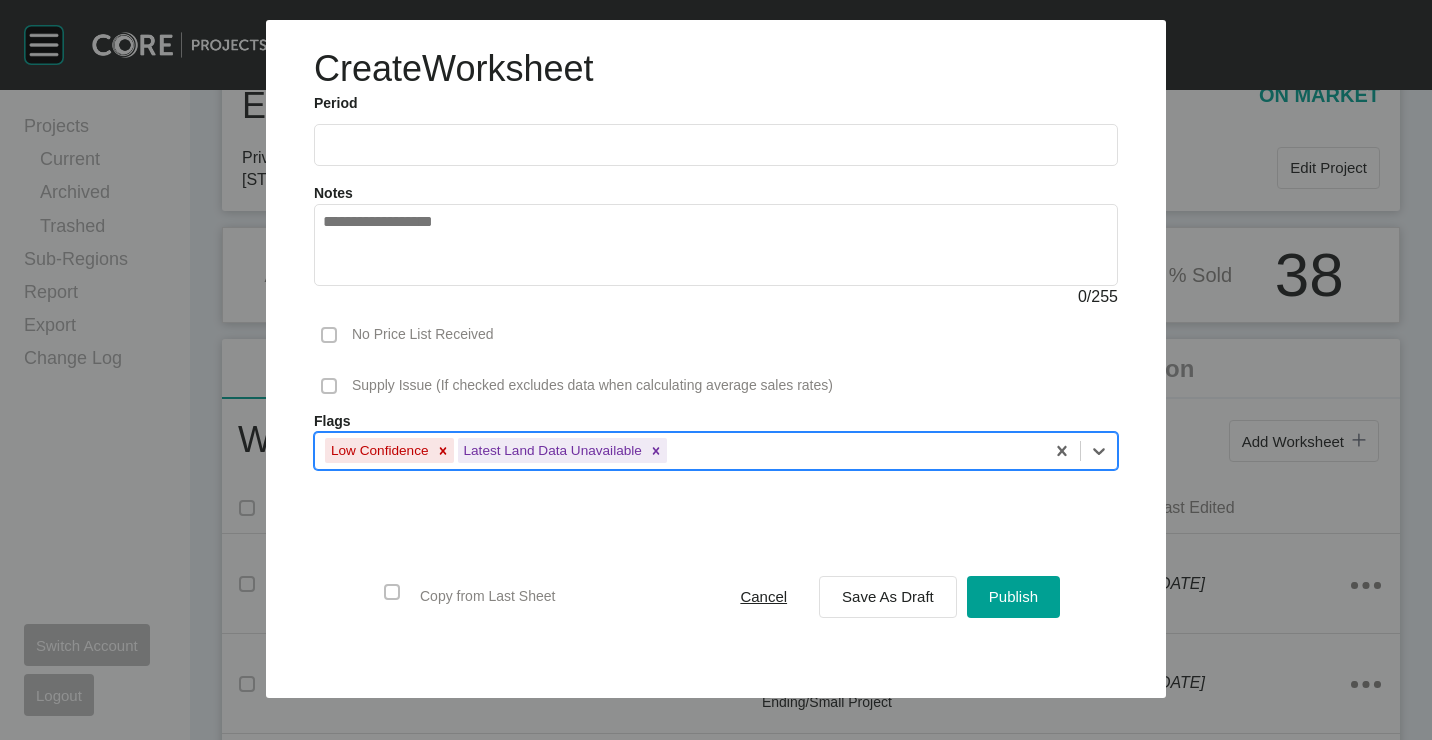 click on "Low Confidence Latest Land Data Unavailable" at bounding box center [679, 450] 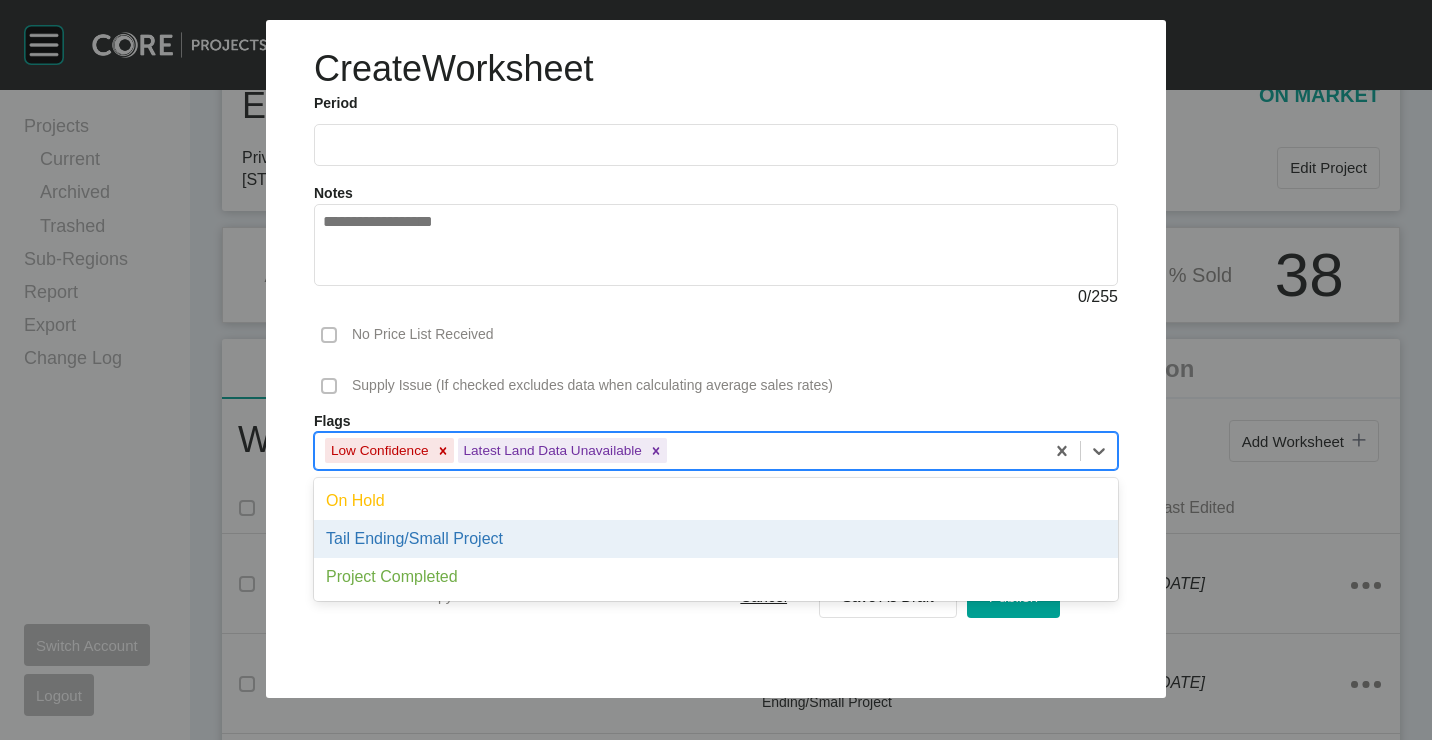 drag, startPoint x: 560, startPoint y: 536, endPoint x: 619, endPoint y: 545, distance: 59.682495 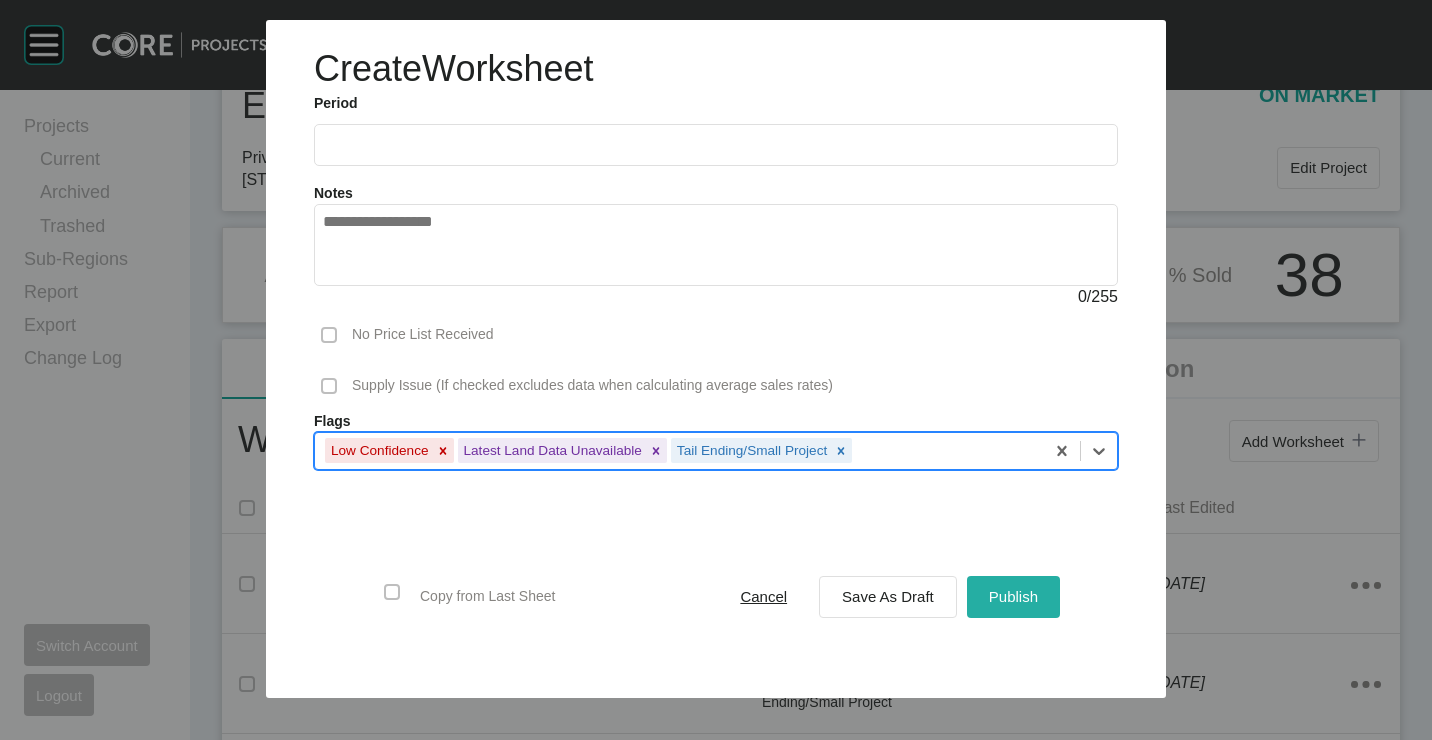 click on "Publish" at bounding box center (1013, 596) 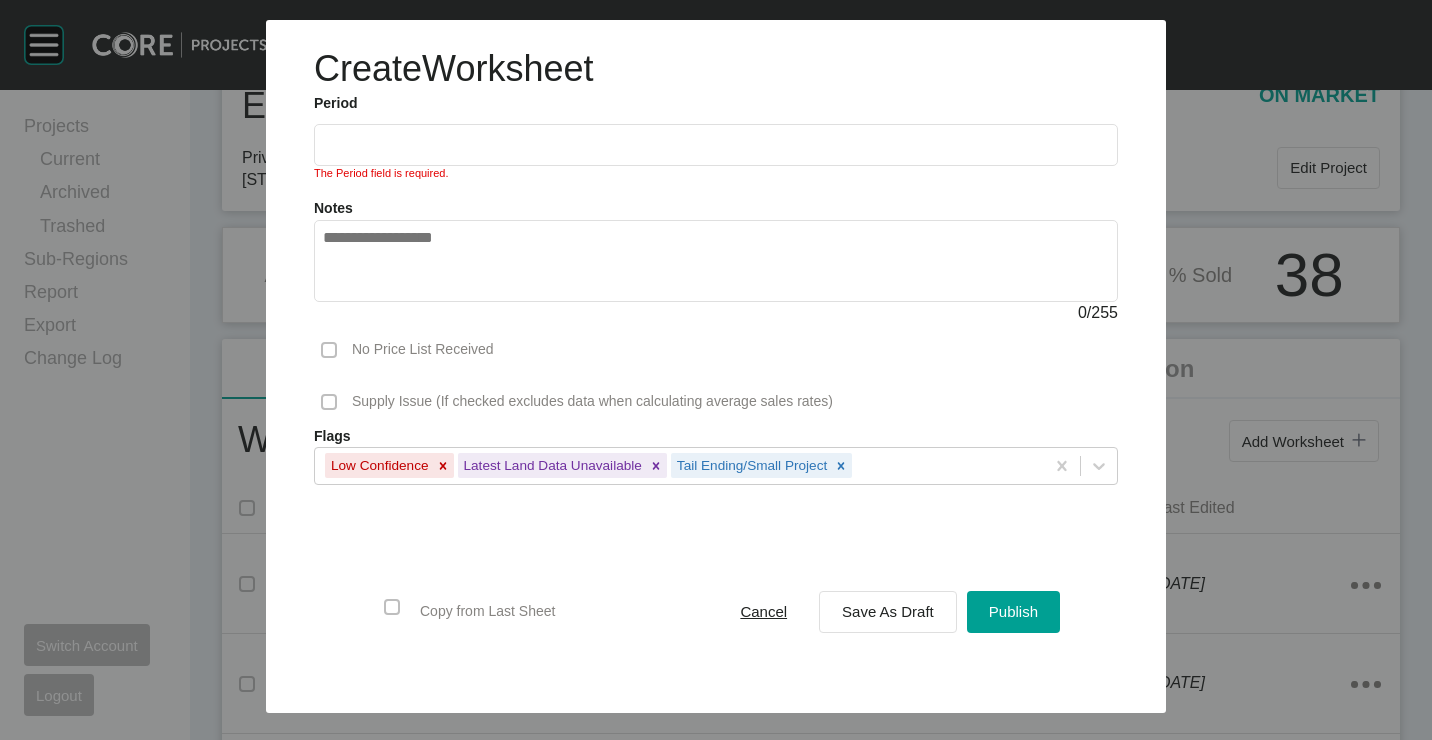 click at bounding box center [716, 144] 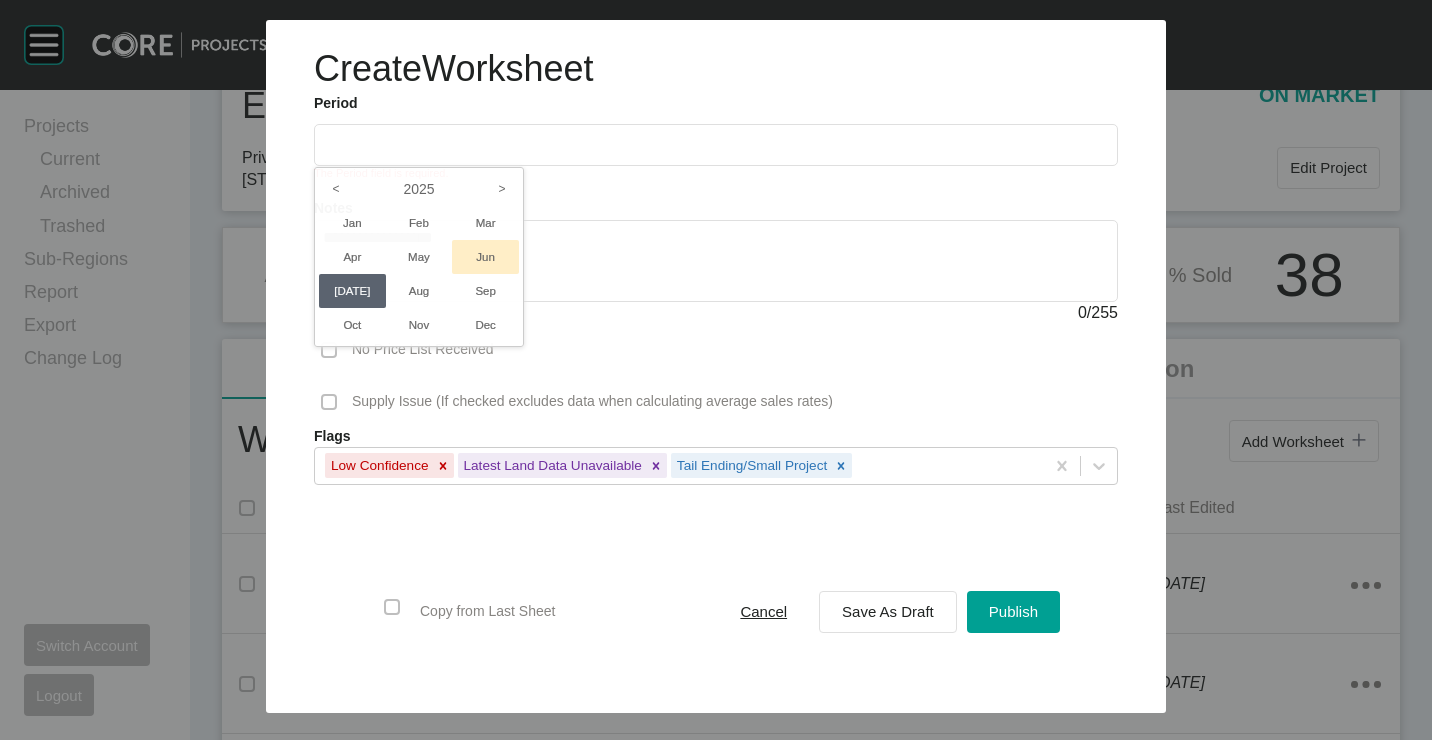 click on "Jun" at bounding box center (485, 257) 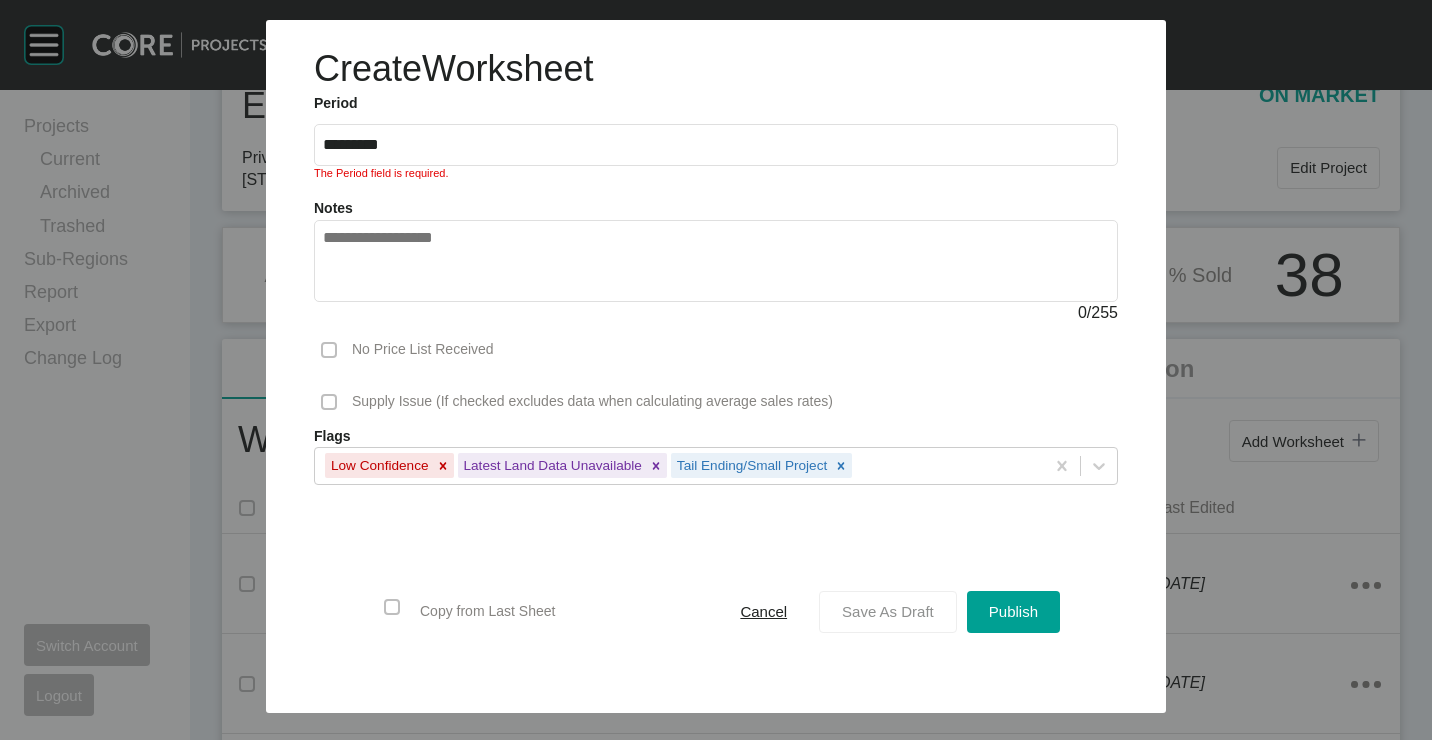 click on "Save As Draft" at bounding box center (888, 611) 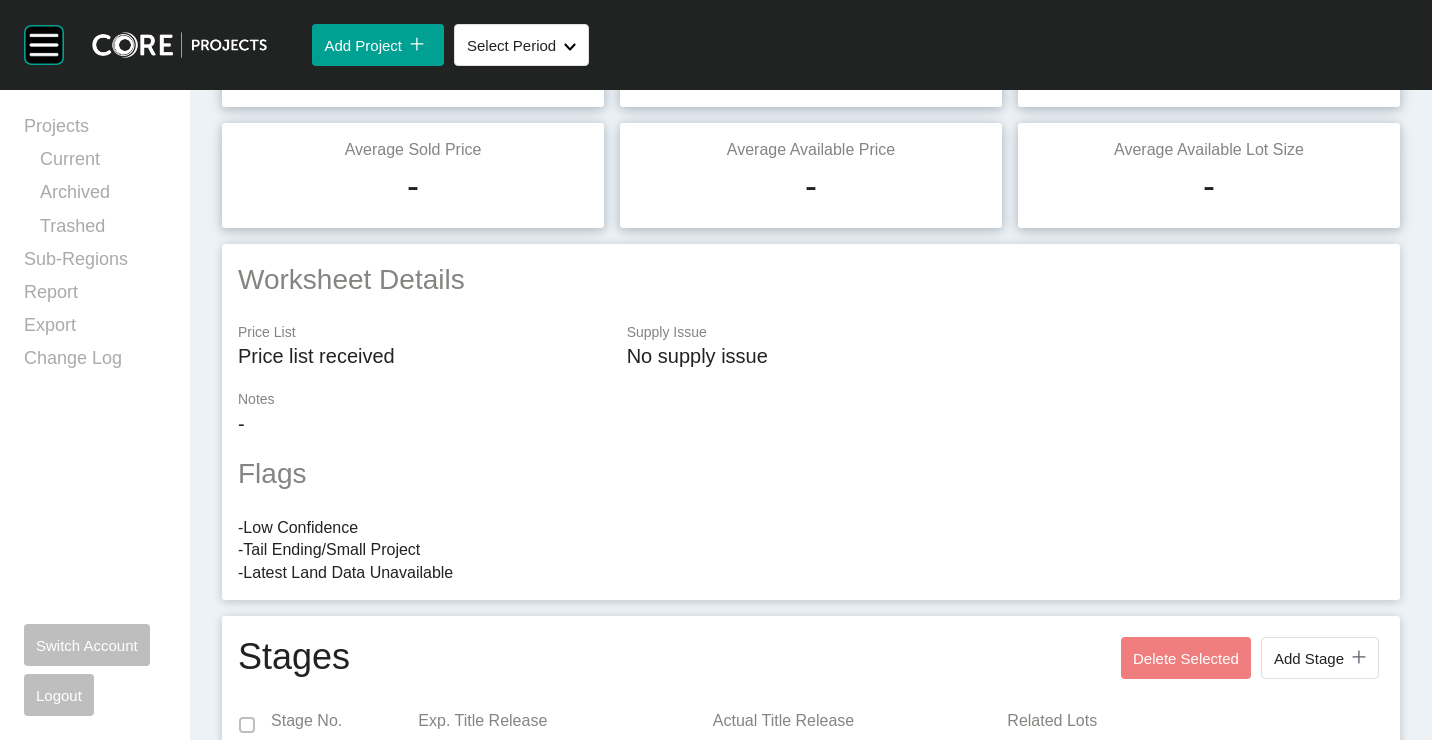 scroll, scrollTop: 0, scrollLeft: 0, axis: both 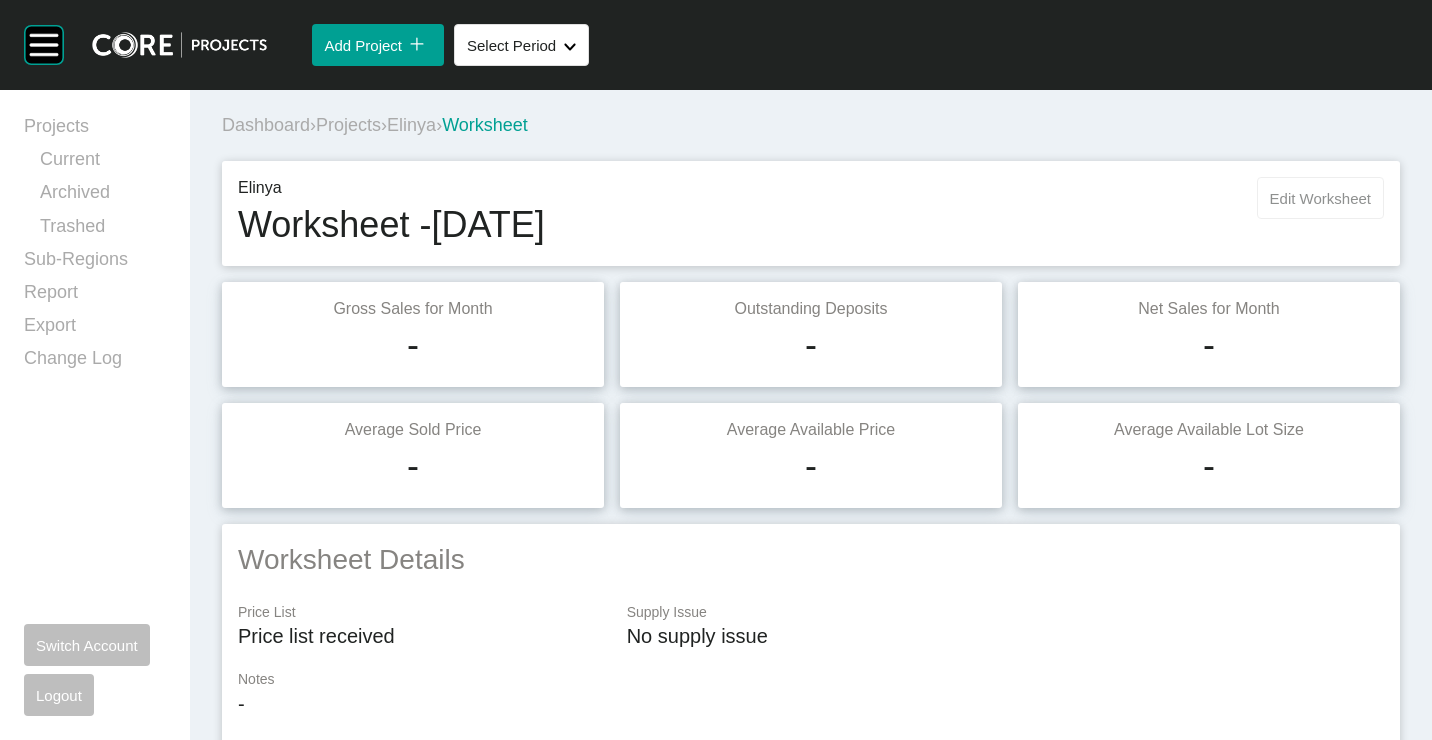 drag, startPoint x: 1301, startPoint y: 232, endPoint x: 1251, endPoint y: 218, distance: 51.92302 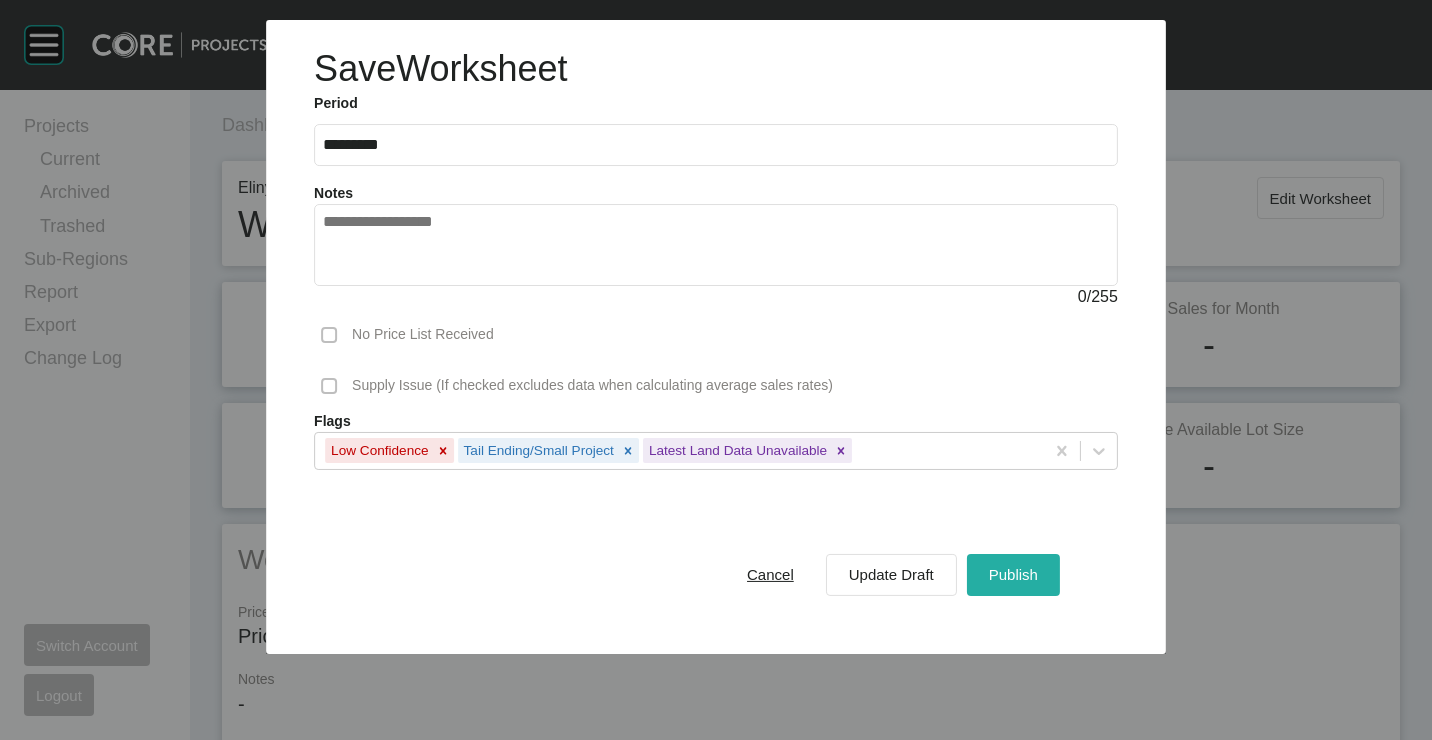 click on "Publish" at bounding box center (1013, 574) 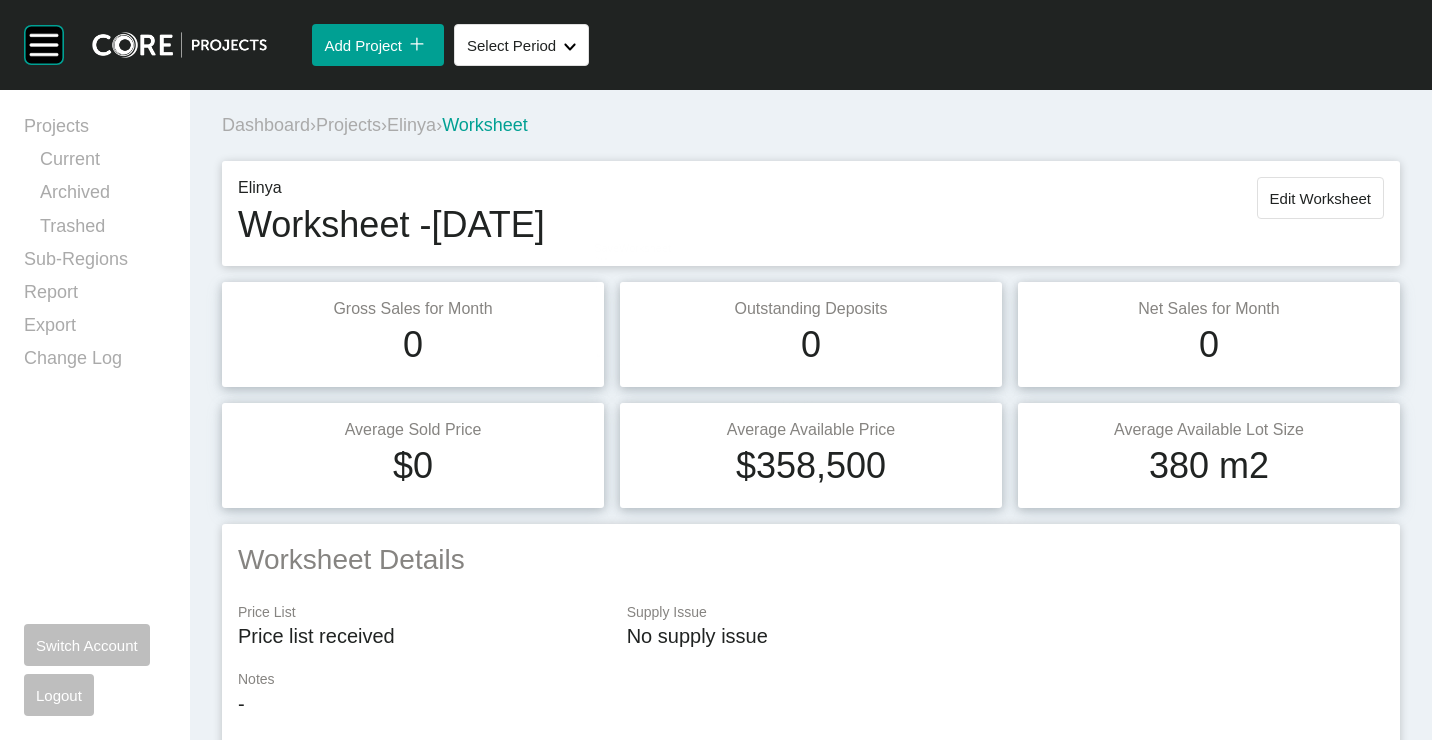 click on "Projects" at bounding box center [348, 125] 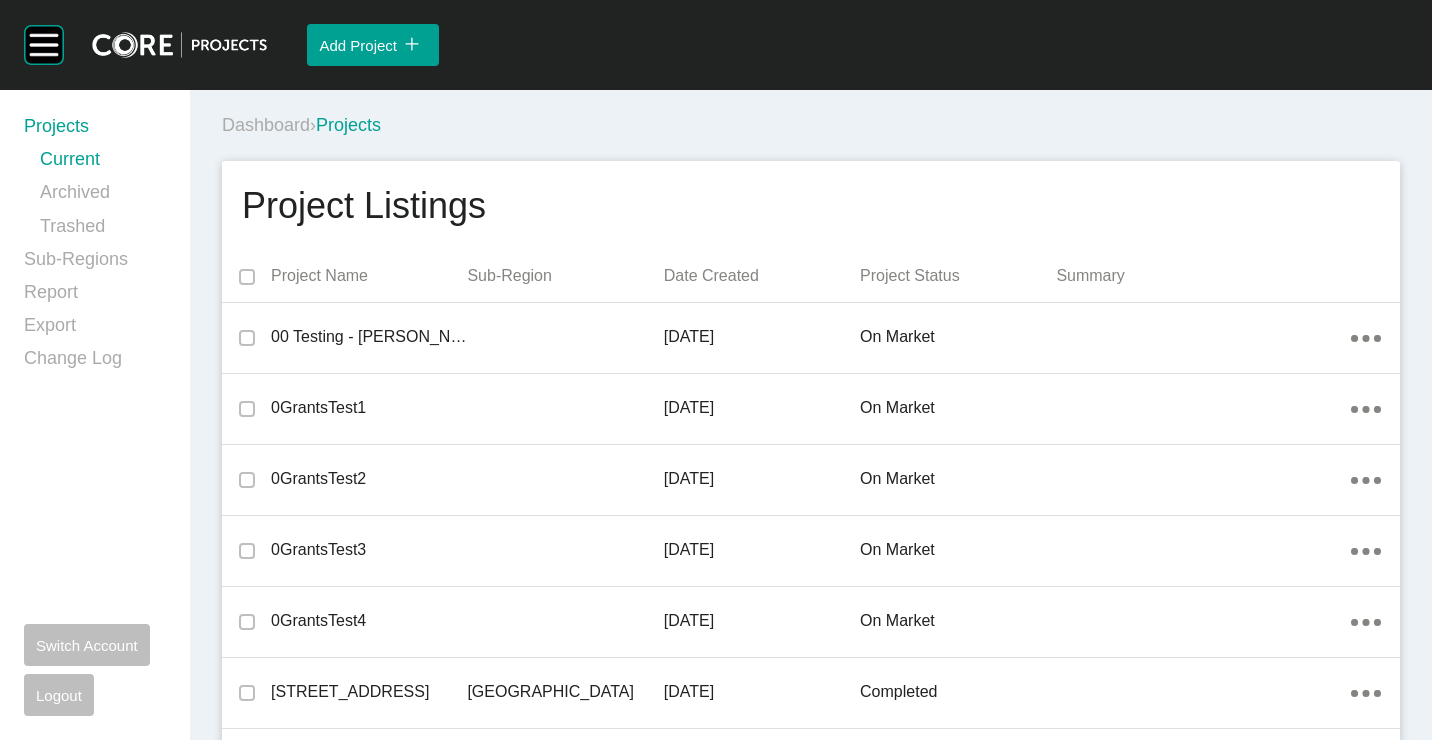 scroll, scrollTop: 18924, scrollLeft: 0, axis: vertical 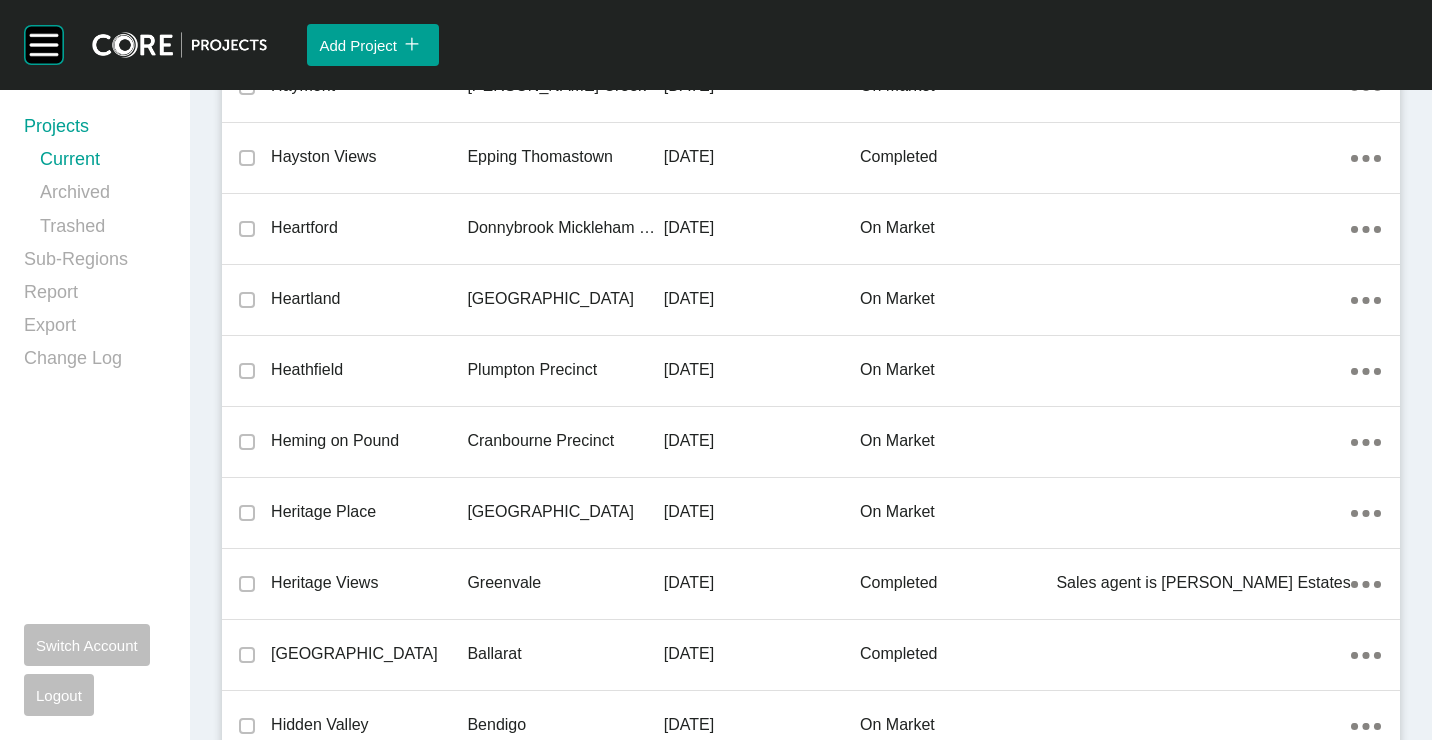 click on "Heathfield" at bounding box center [369, 370] 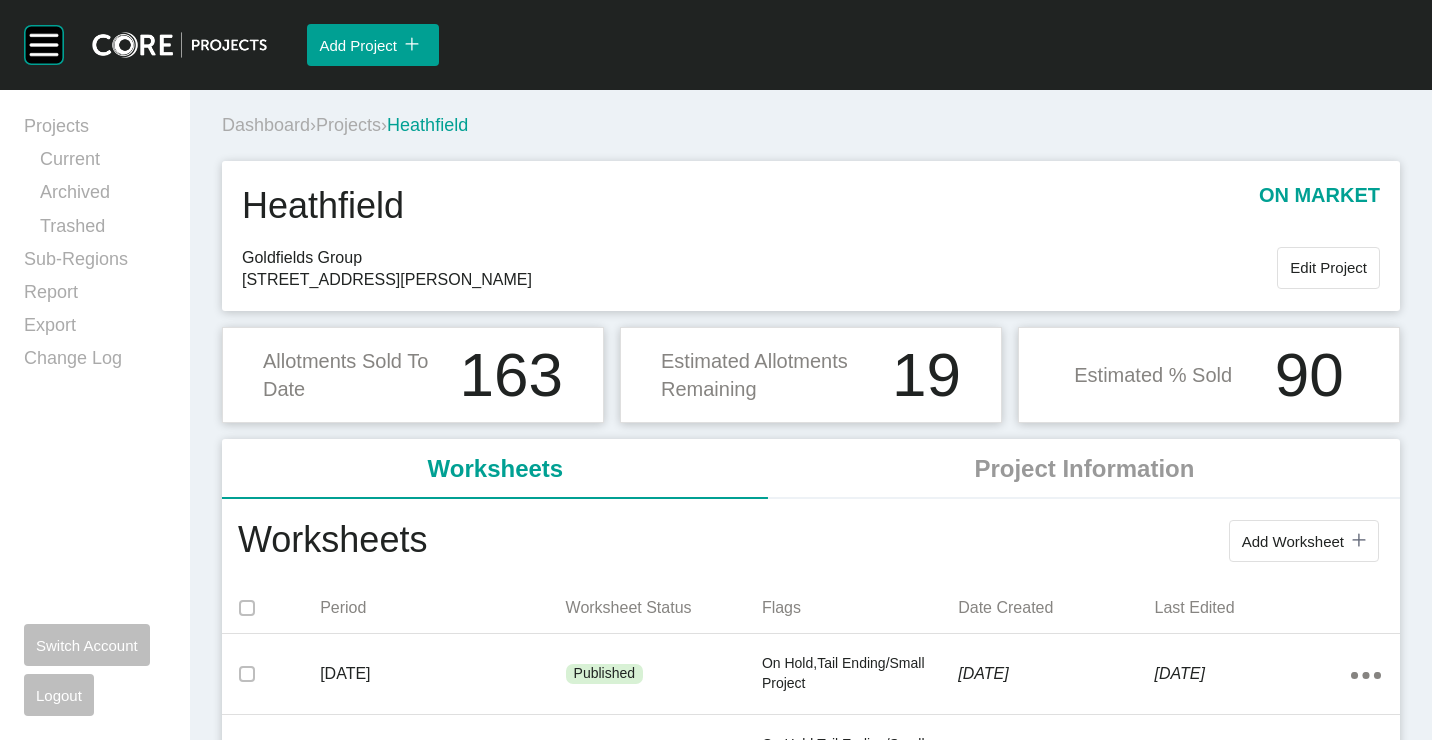 scroll, scrollTop: 200, scrollLeft: 0, axis: vertical 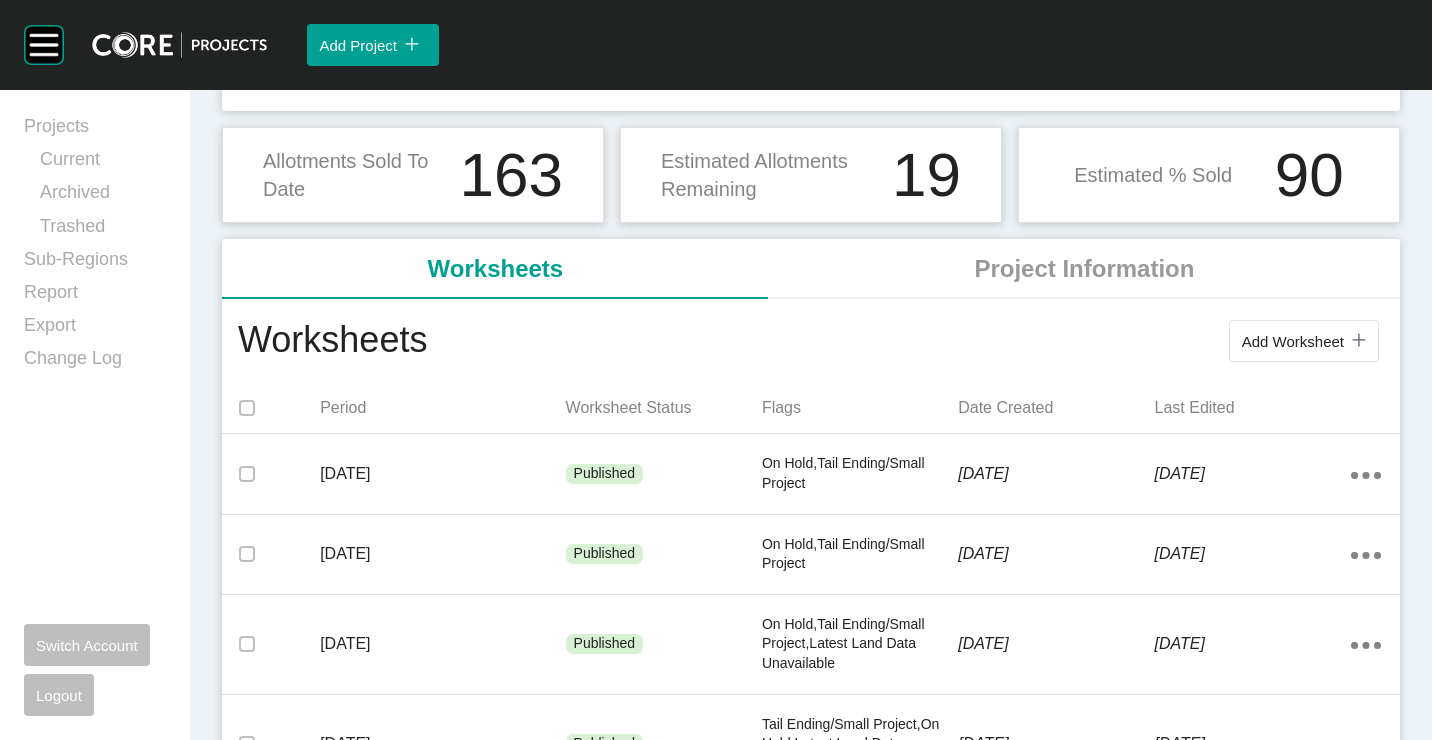 drag, startPoint x: 1276, startPoint y: 326, endPoint x: 1242, endPoint y: 321, distance: 34.36568 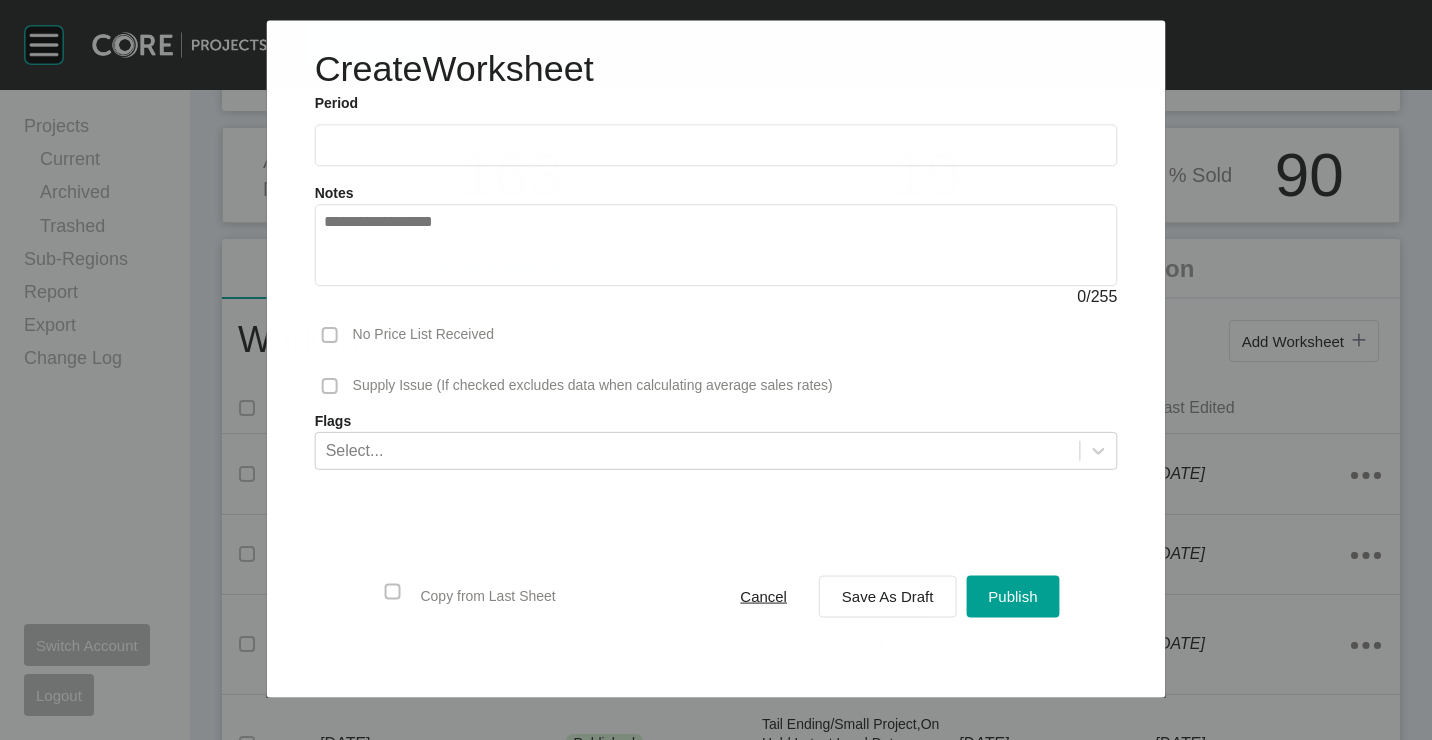 click on "Notes
0 / 255" at bounding box center (716, 237) 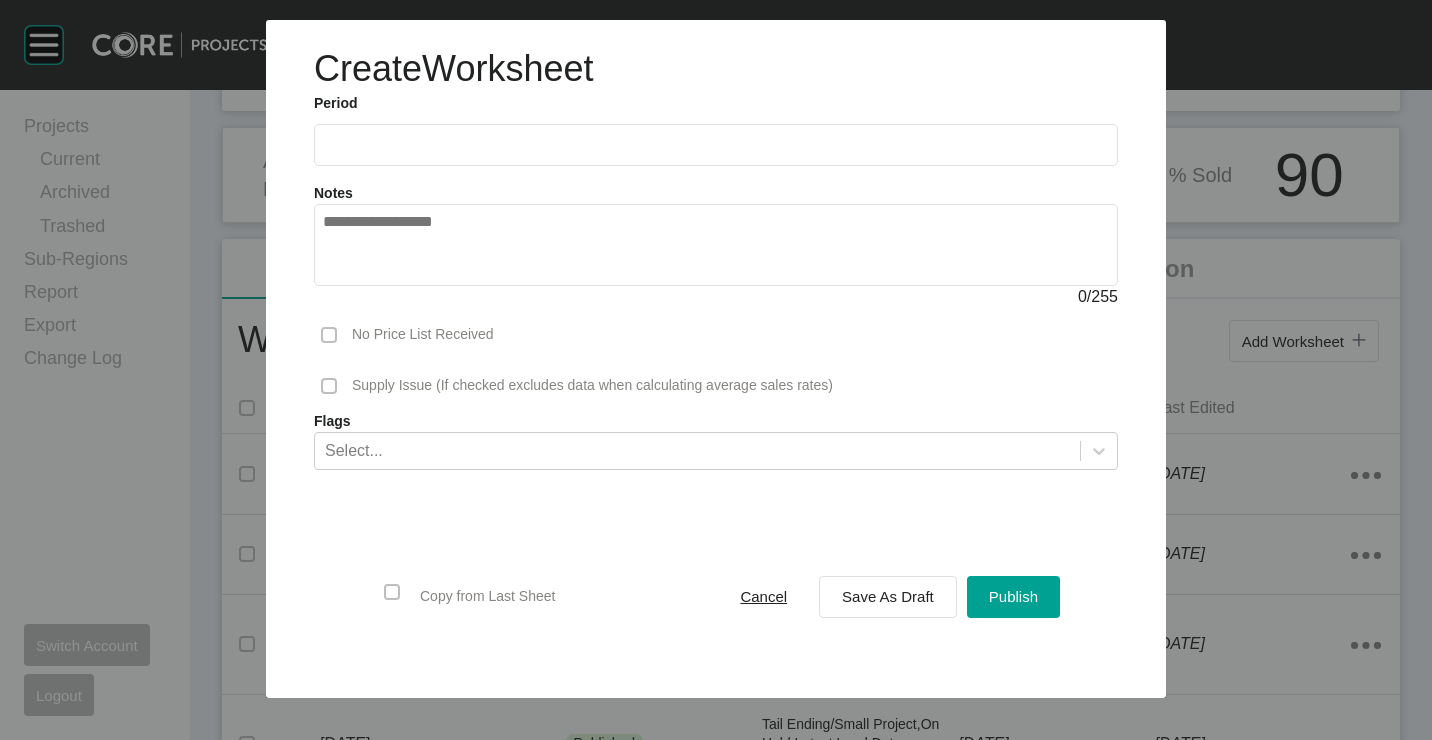 click at bounding box center (716, 145) 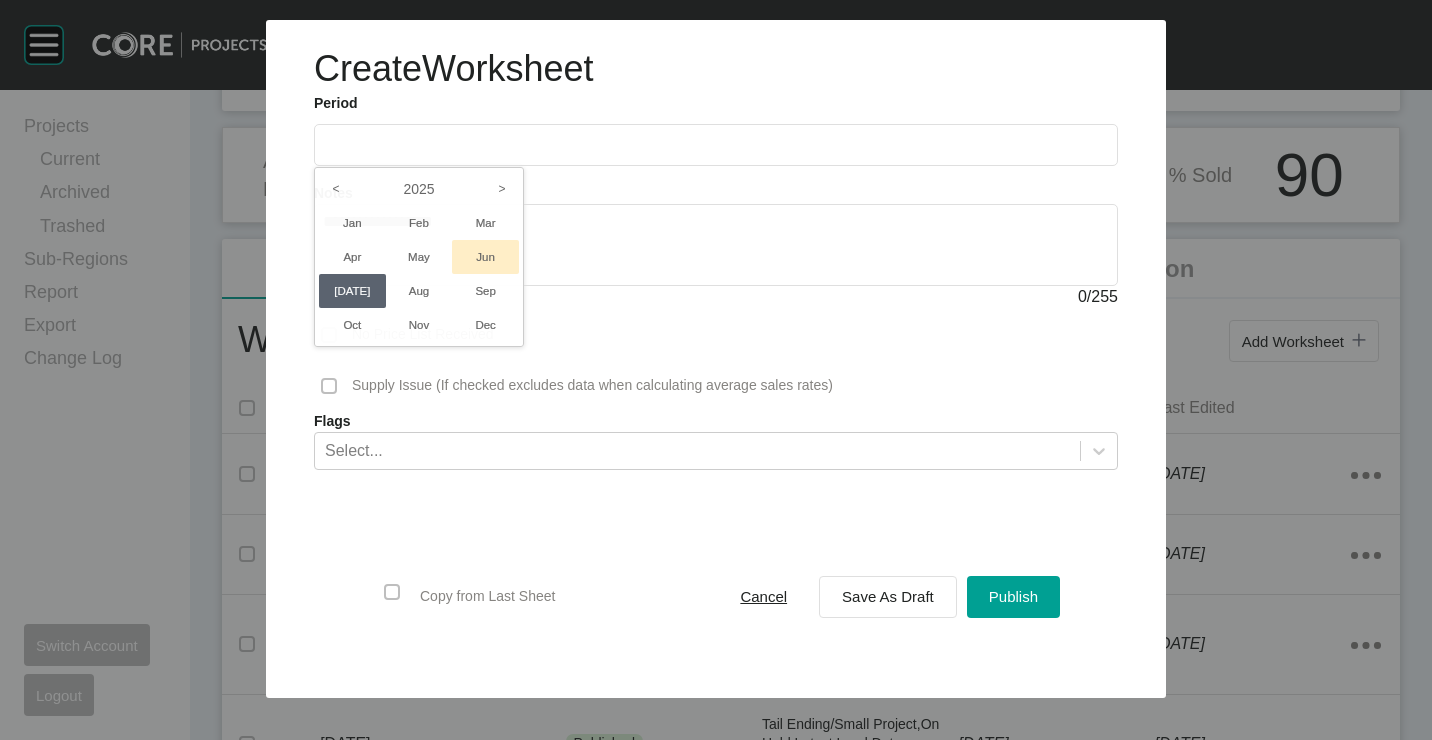 click on "Jun" at bounding box center (485, 257) 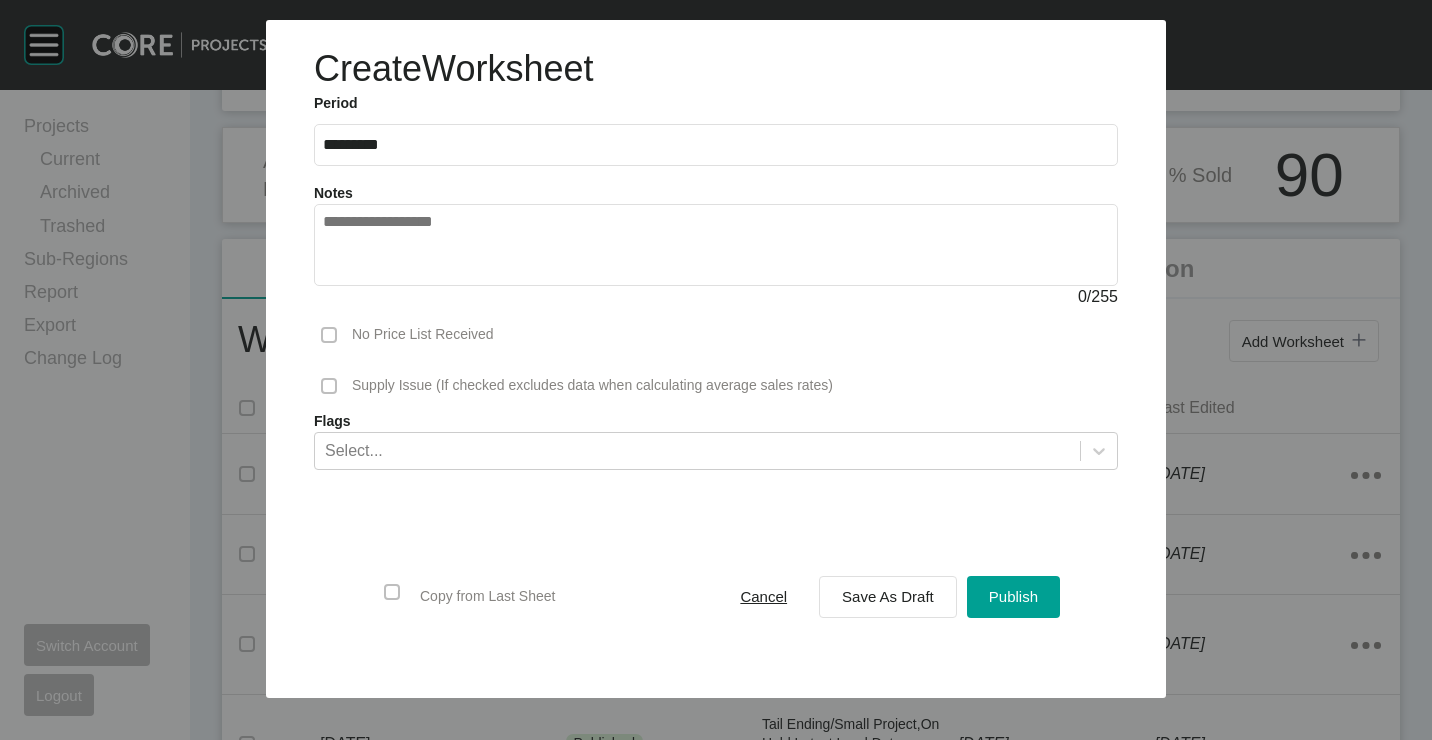 type on "*********" 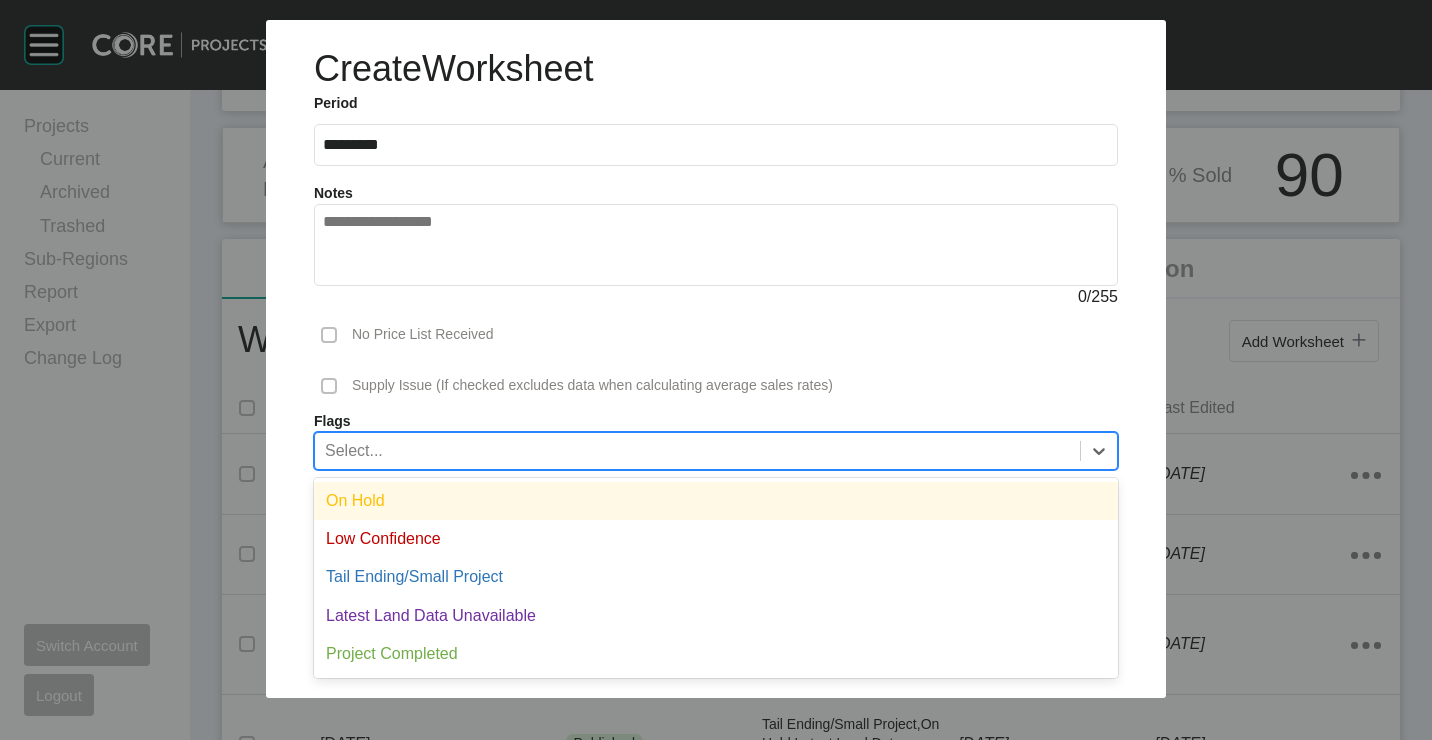 click on "Select..." at bounding box center [697, 450] 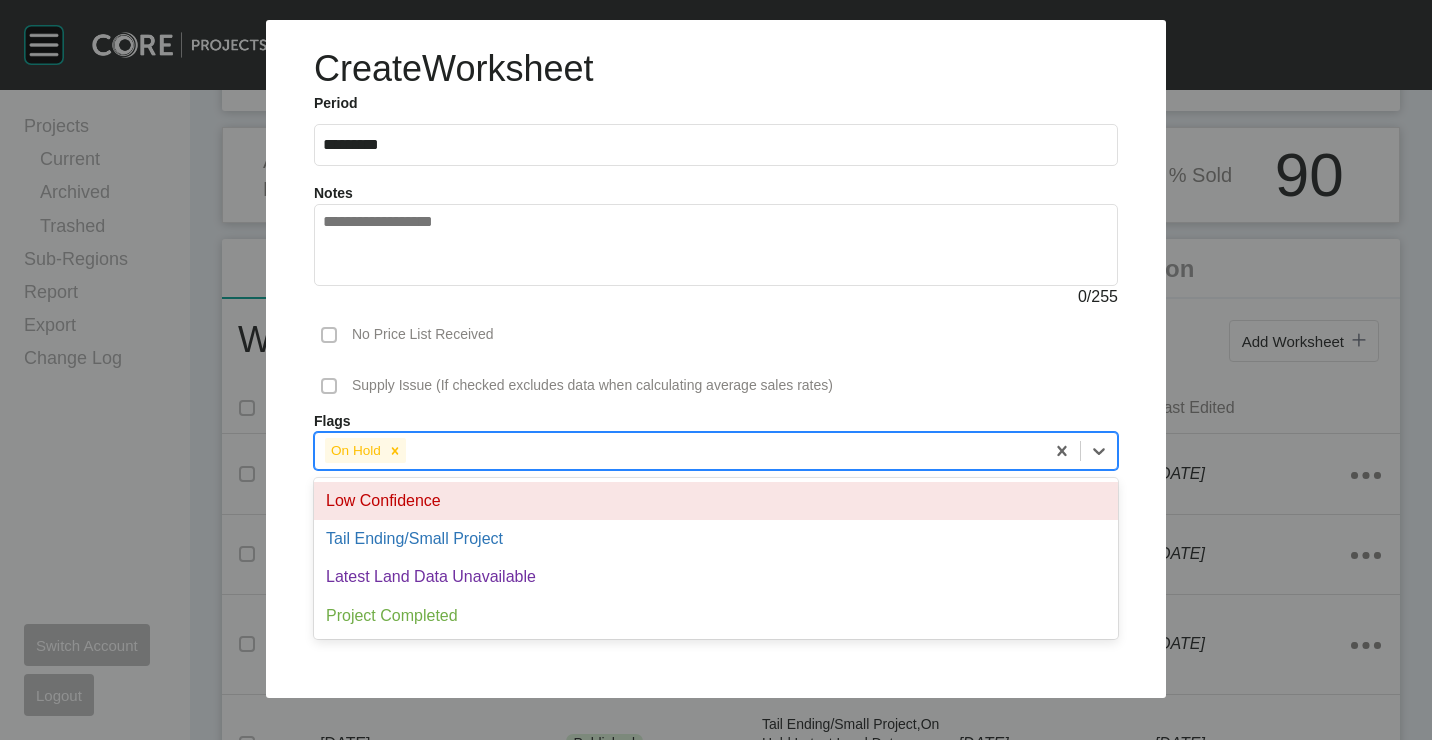 click on "On Hold" at bounding box center [679, 450] 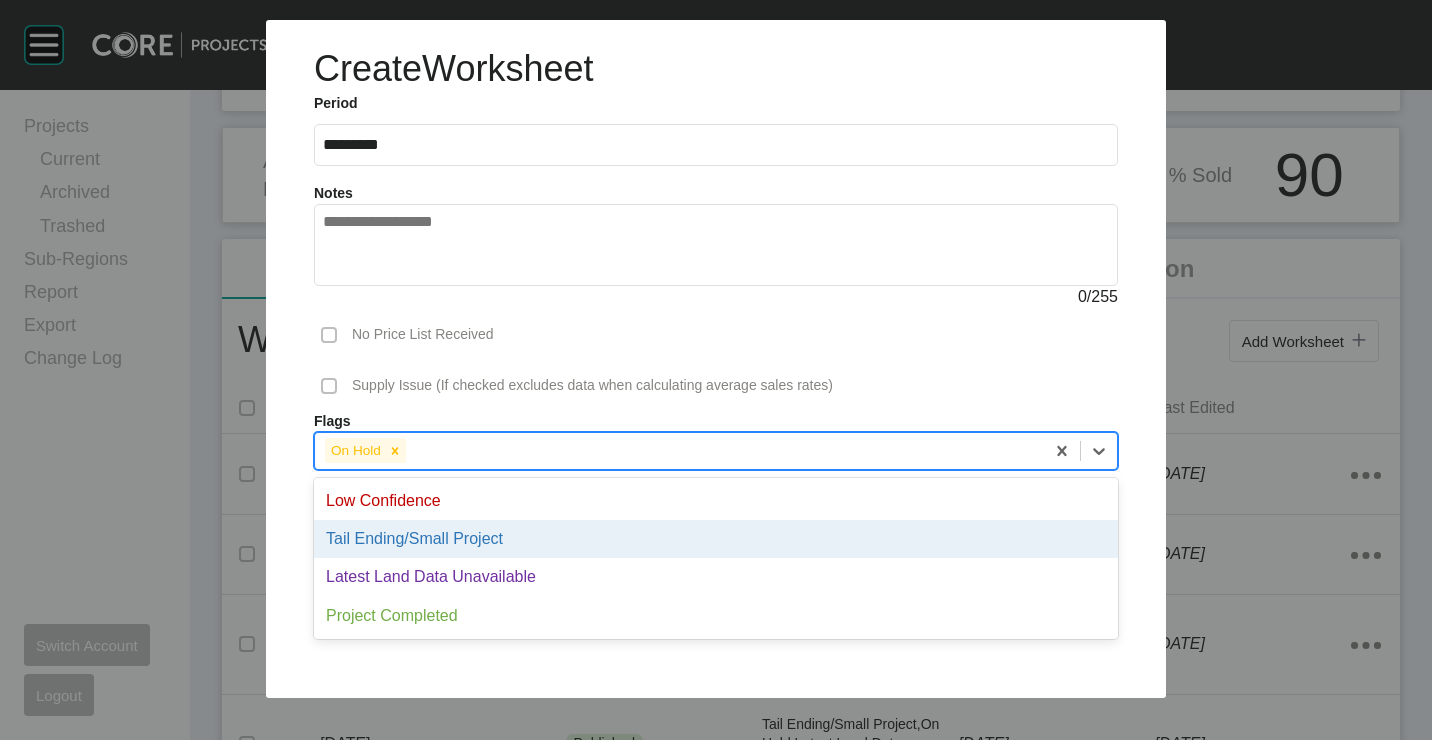 drag, startPoint x: 446, startPoint y: 552, endPoint x: 895, endPoint y: 552, distance: 449 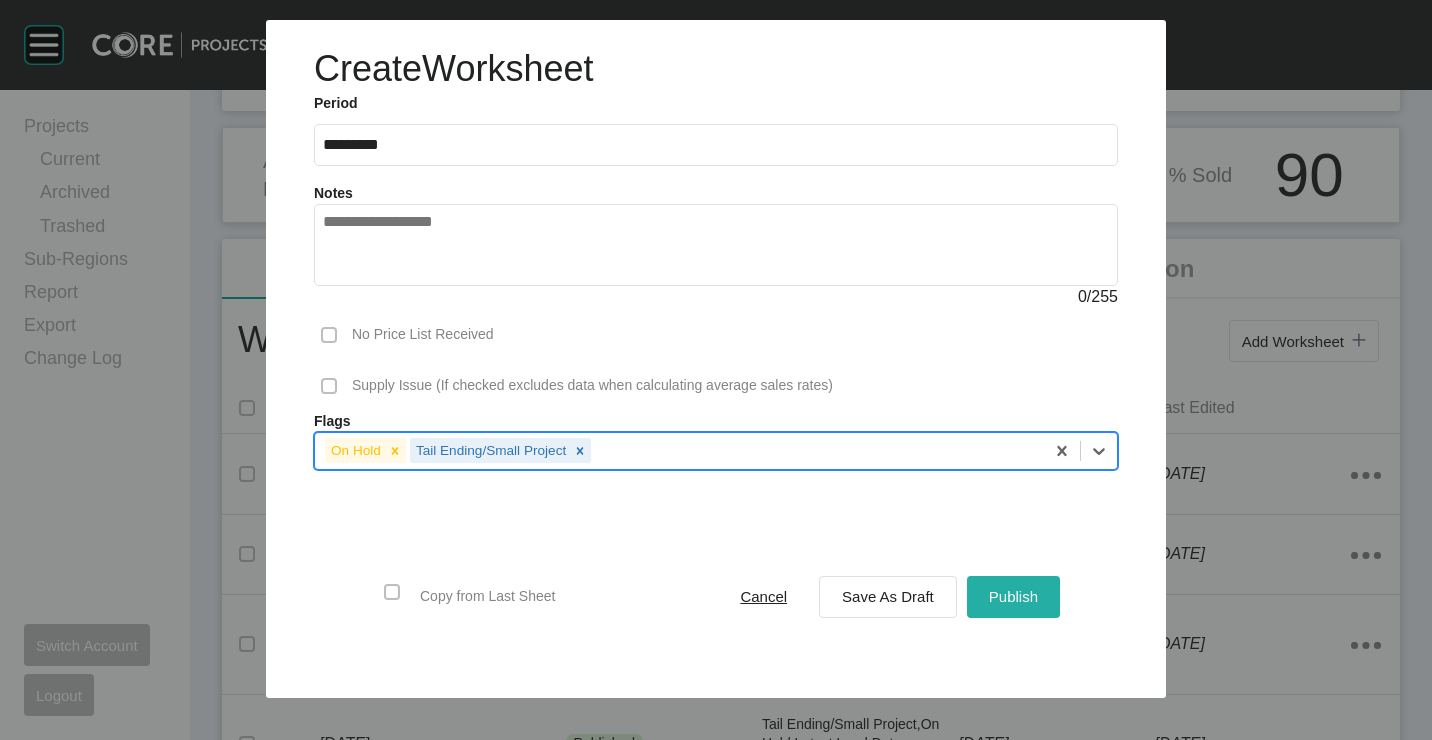 click on "Publish" at bounding box center (1013, 596) 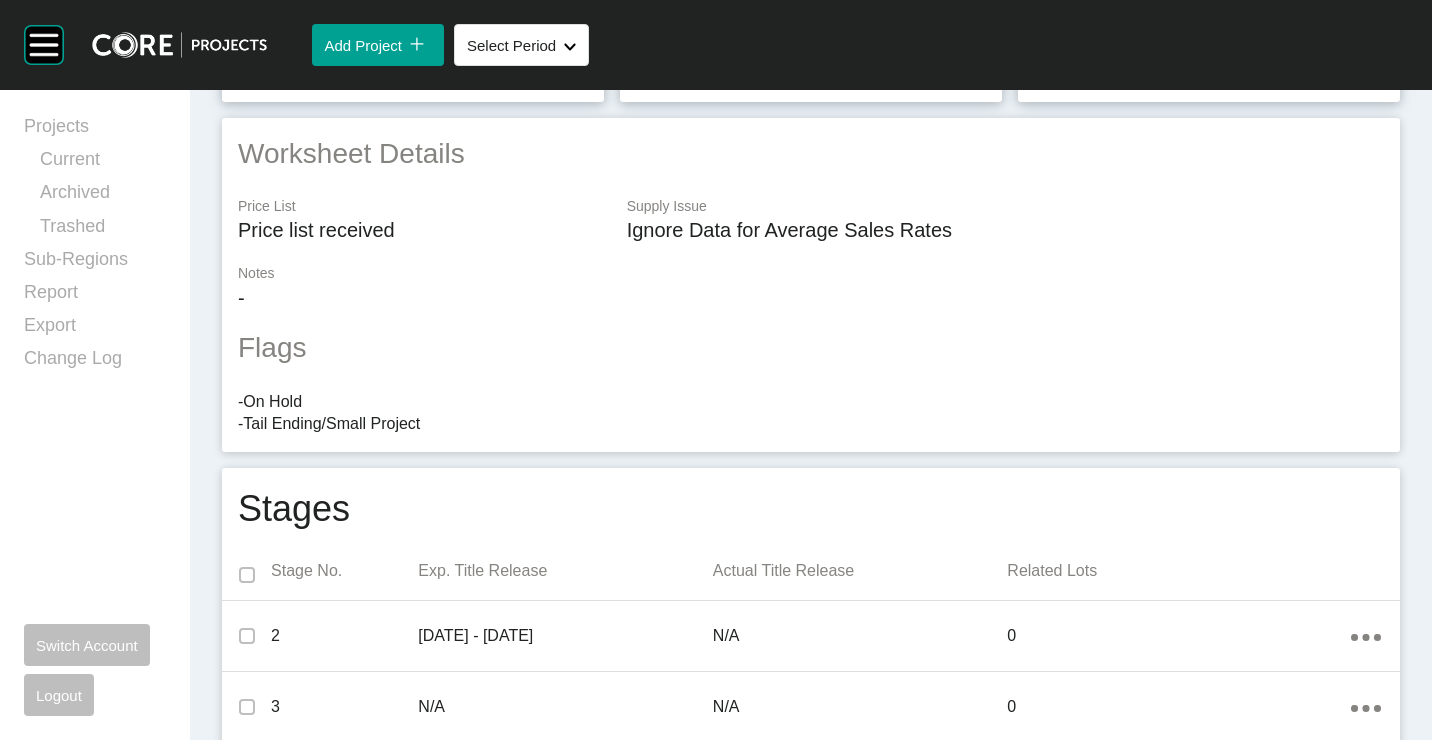 scroll, scrollTop: 0, scrollLeft: 0, axis: both 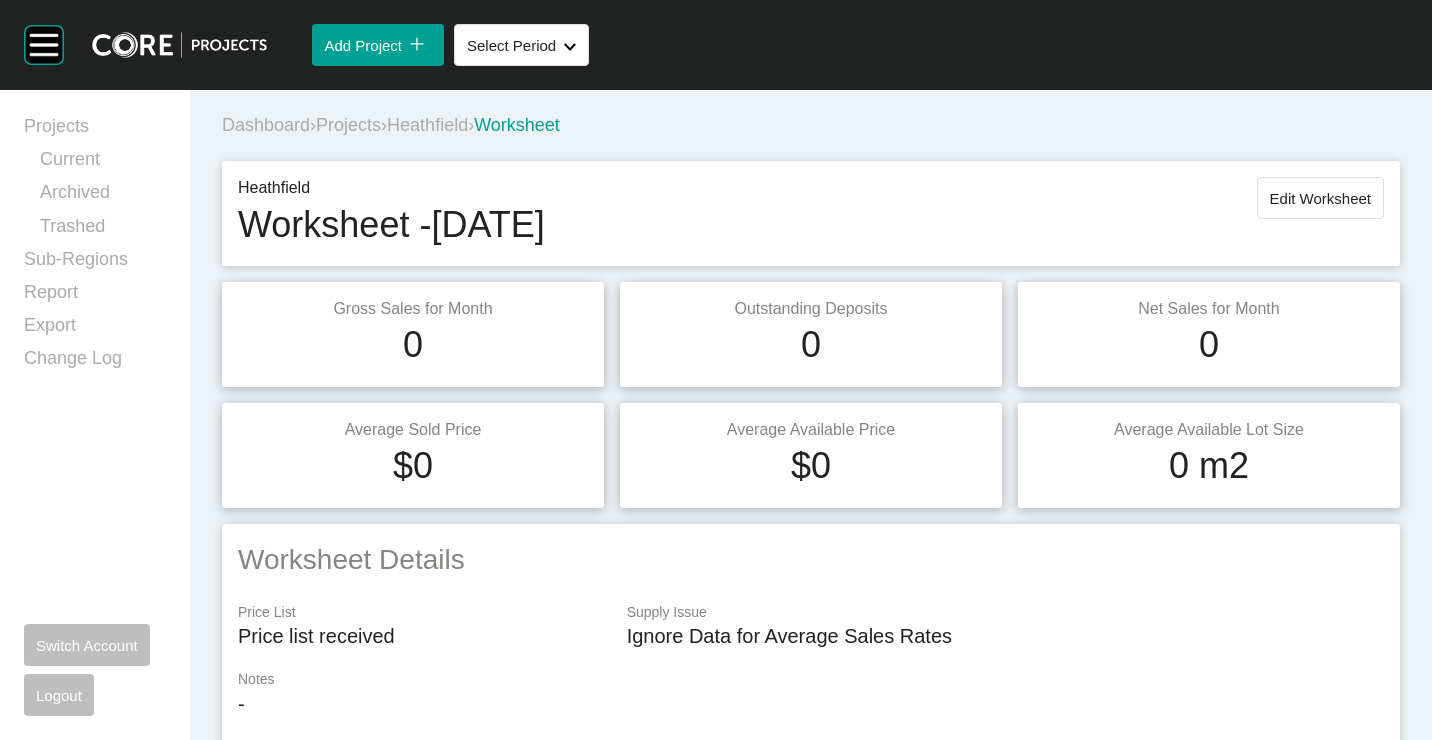 click on "Dashboard  ›  Projects  ›  Heathfield  ›  Worksheet" at bounding box center [815, 125] 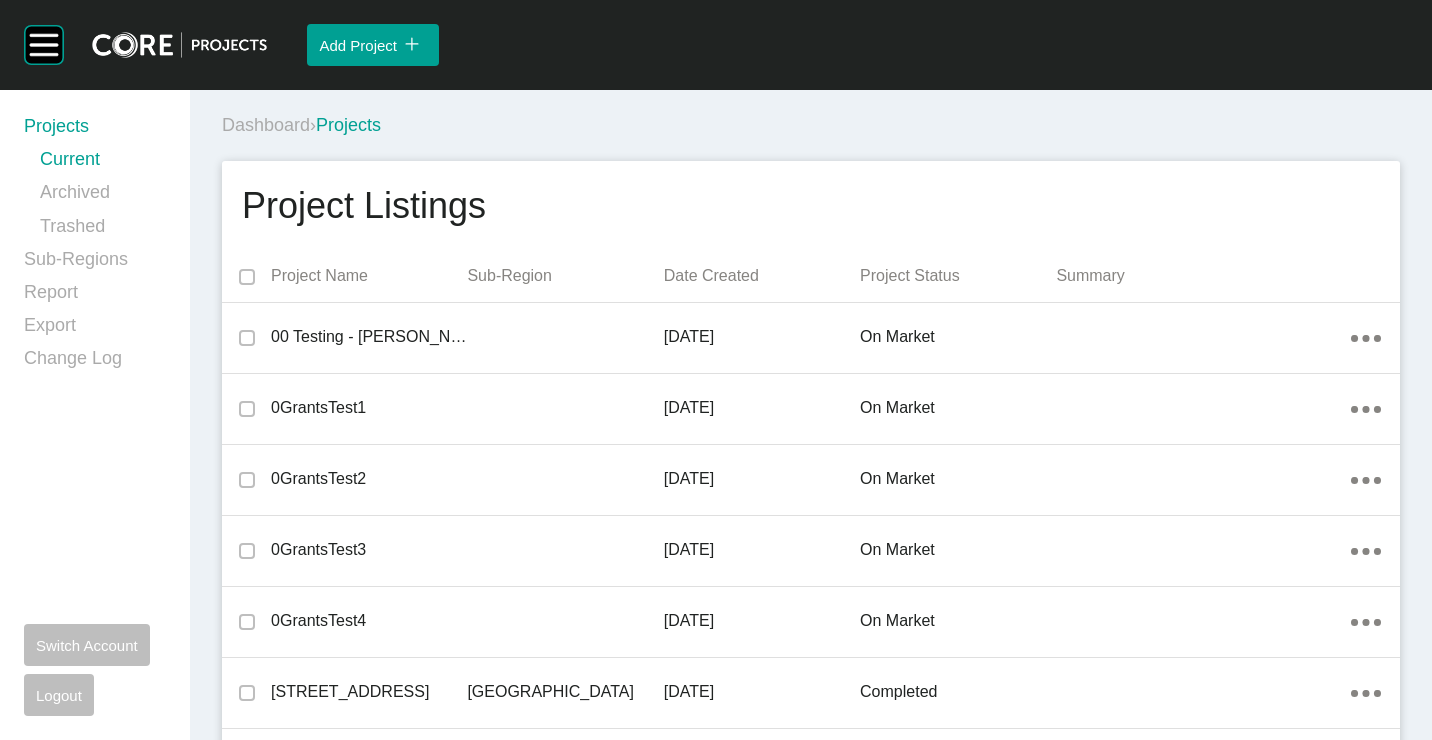 scroll, scrollTop: 23894, scrollLeft: 0, axis: vertical 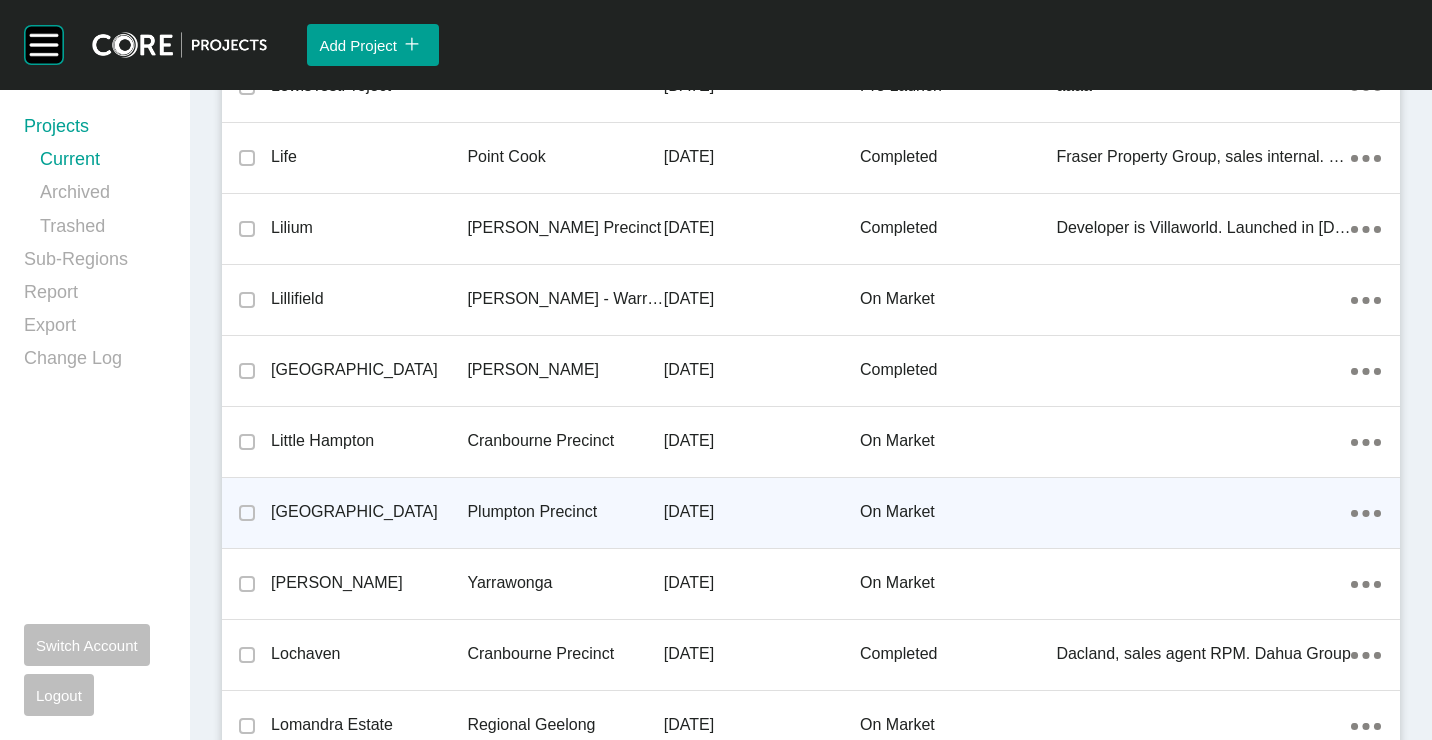 click on "Plumpton Precinct" at bounding box center (565, 512) 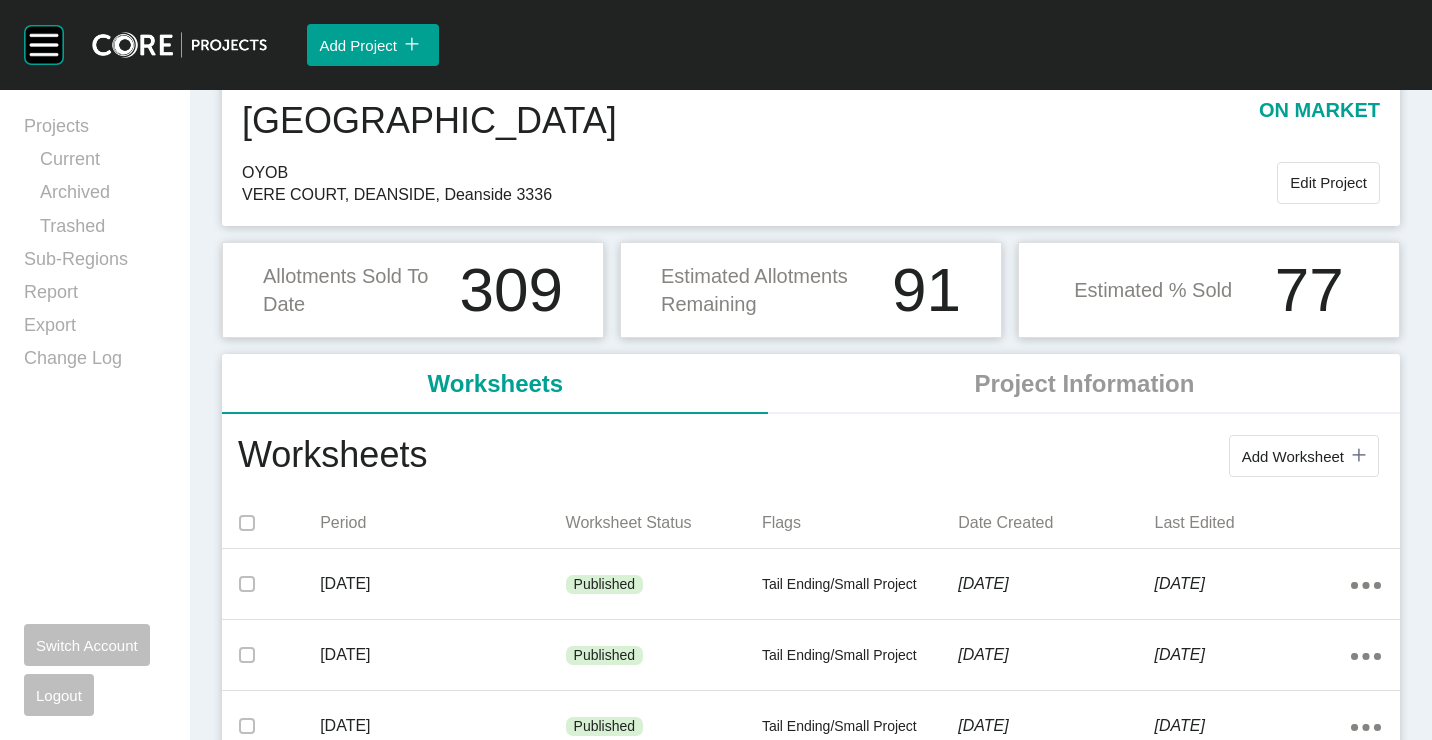 scroll, scrollTop: 100, scrollLeft: 0, axis: vertical 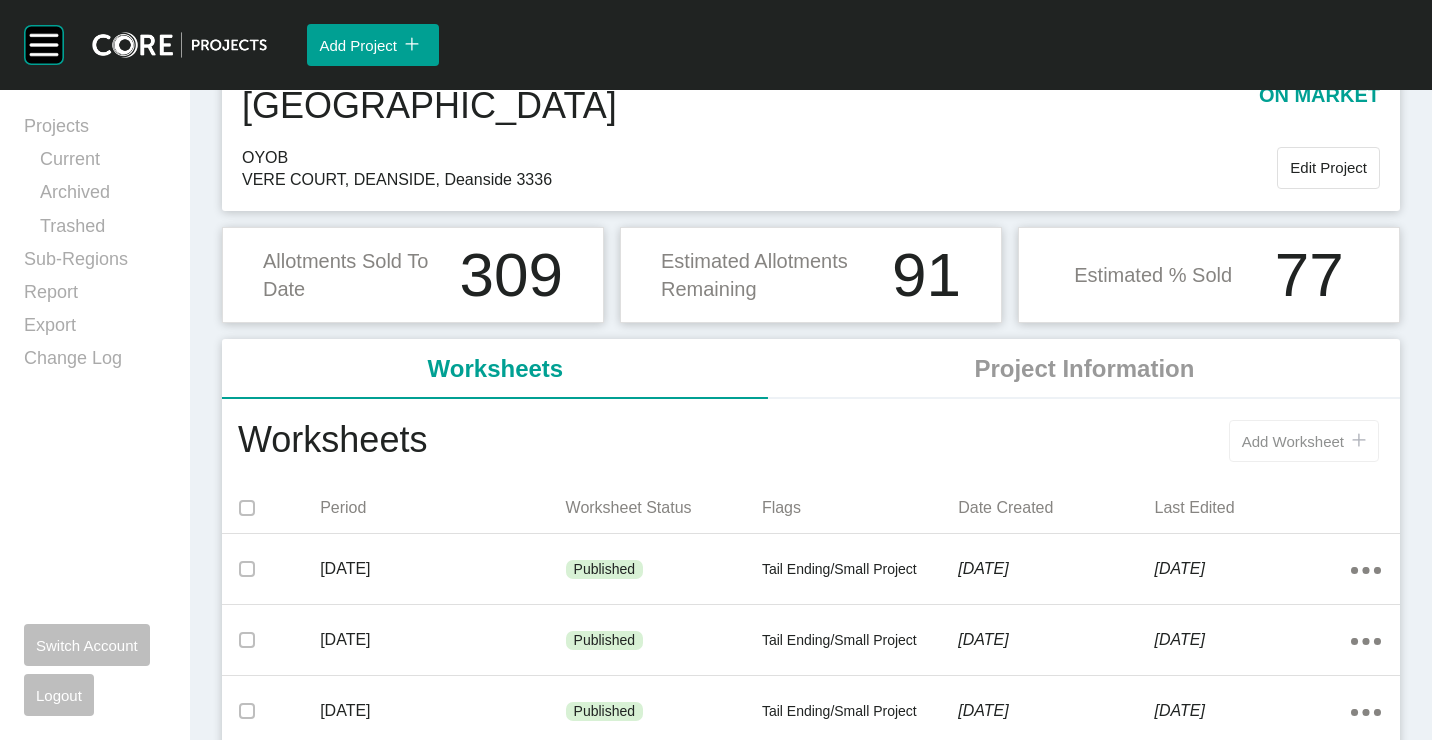 click on "Add Worksheet" at bounding box center (1293, 441) 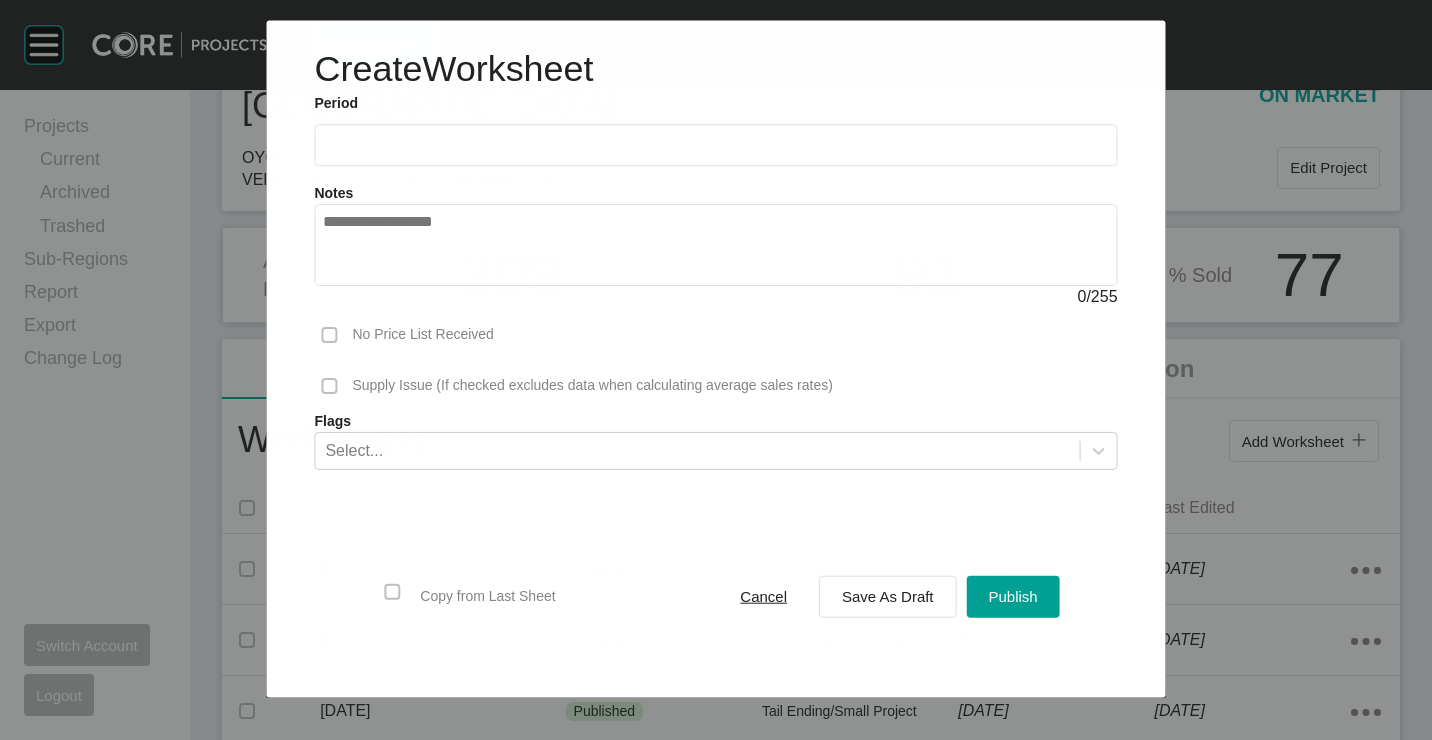 click at bounding box center [715, 145] 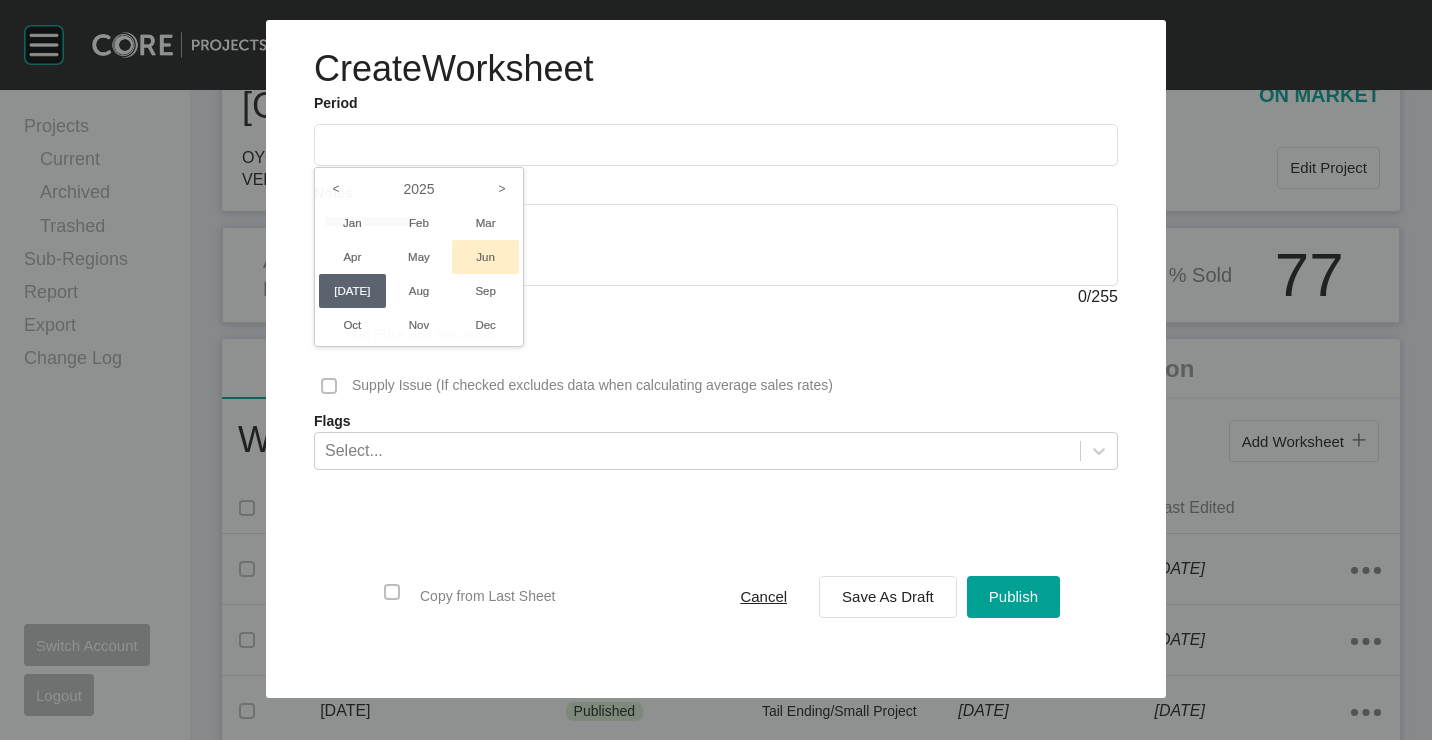 click on "Jun" at bounding box center (485, 257) 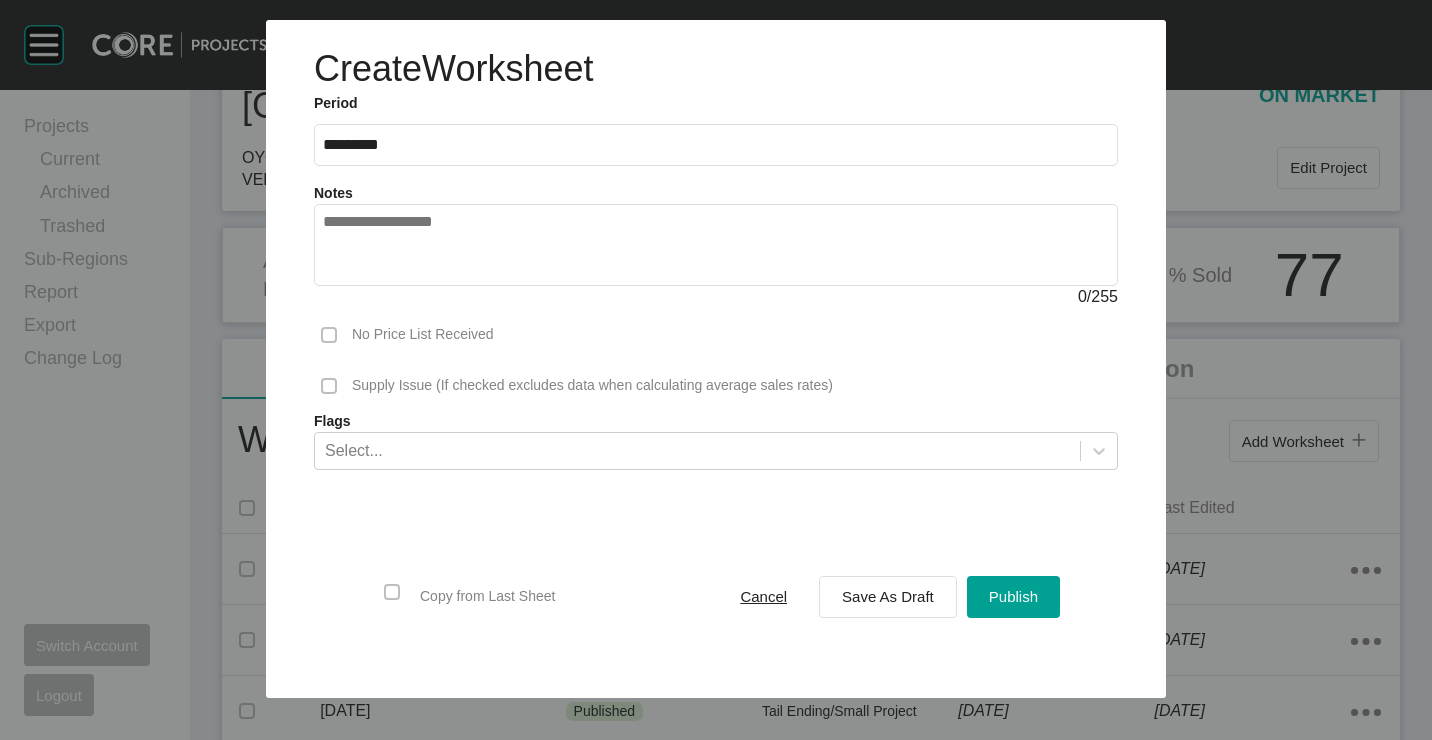 click on "Cancel Save As Draft Publish" at bounding box center (889, 597) 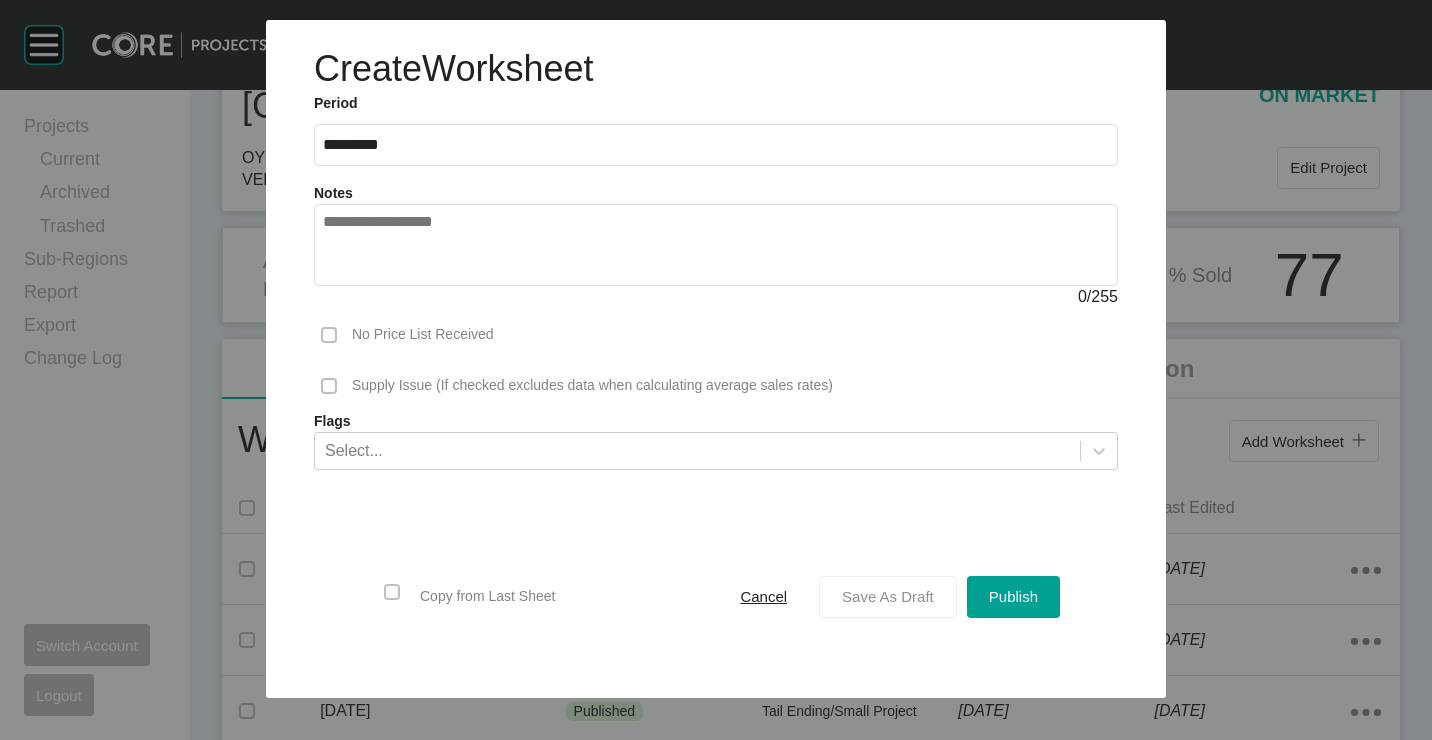 click on "Save As Draft" at bounding box center (888, 597) 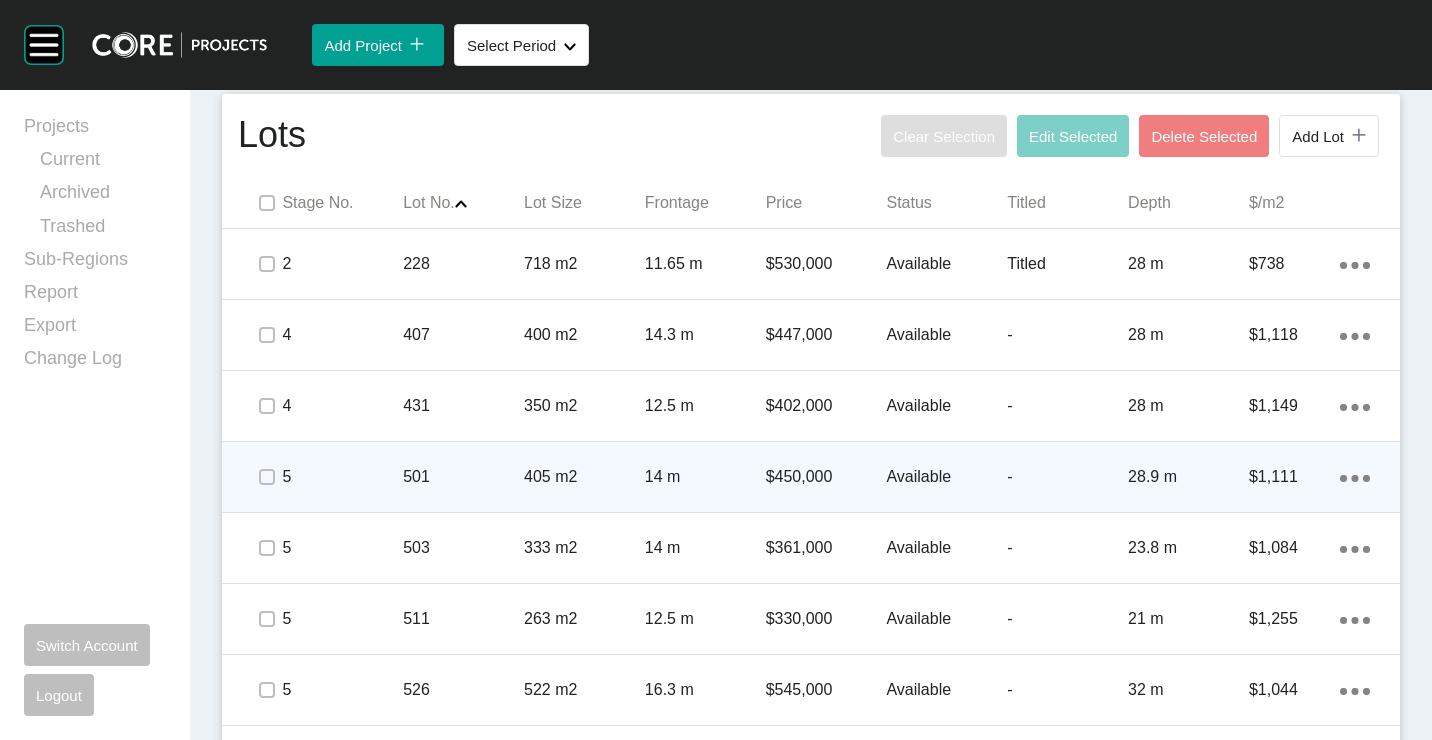 scroll, scrollTop: 1400, scrollLeft: 0, axis: vertical 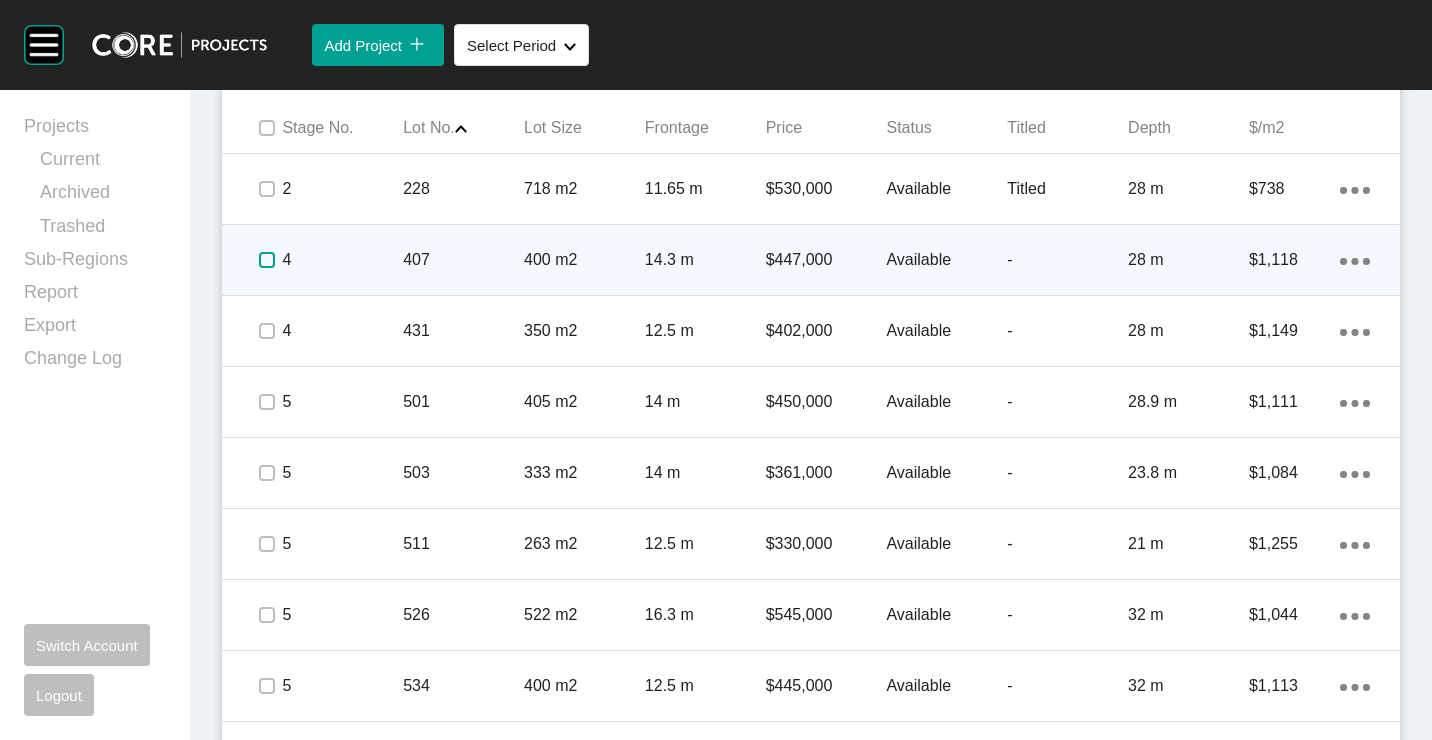 click at bounding box center [267, 260] 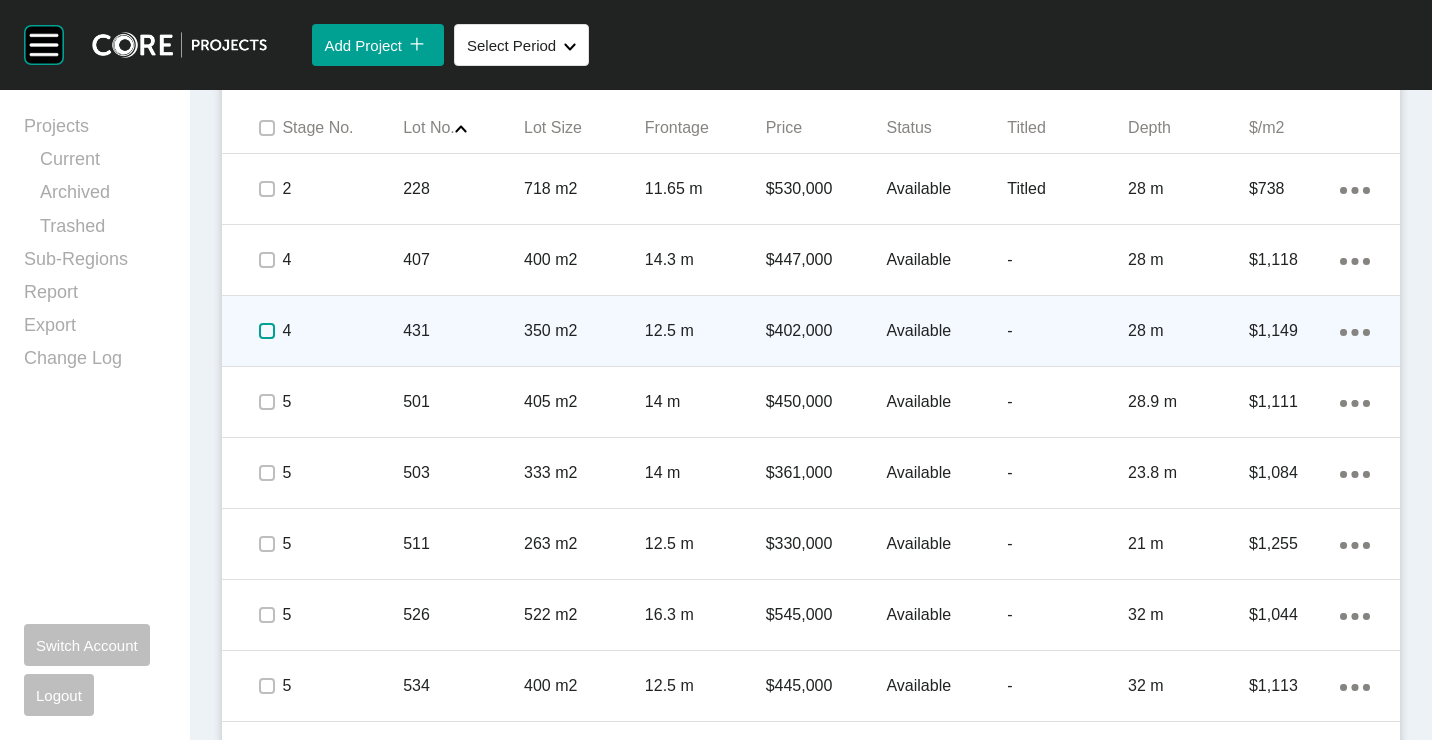 drag, startPoint x: 265, startPoint y: 326, endPoint x: 686, endPoint y: 306, distance: 421.4748 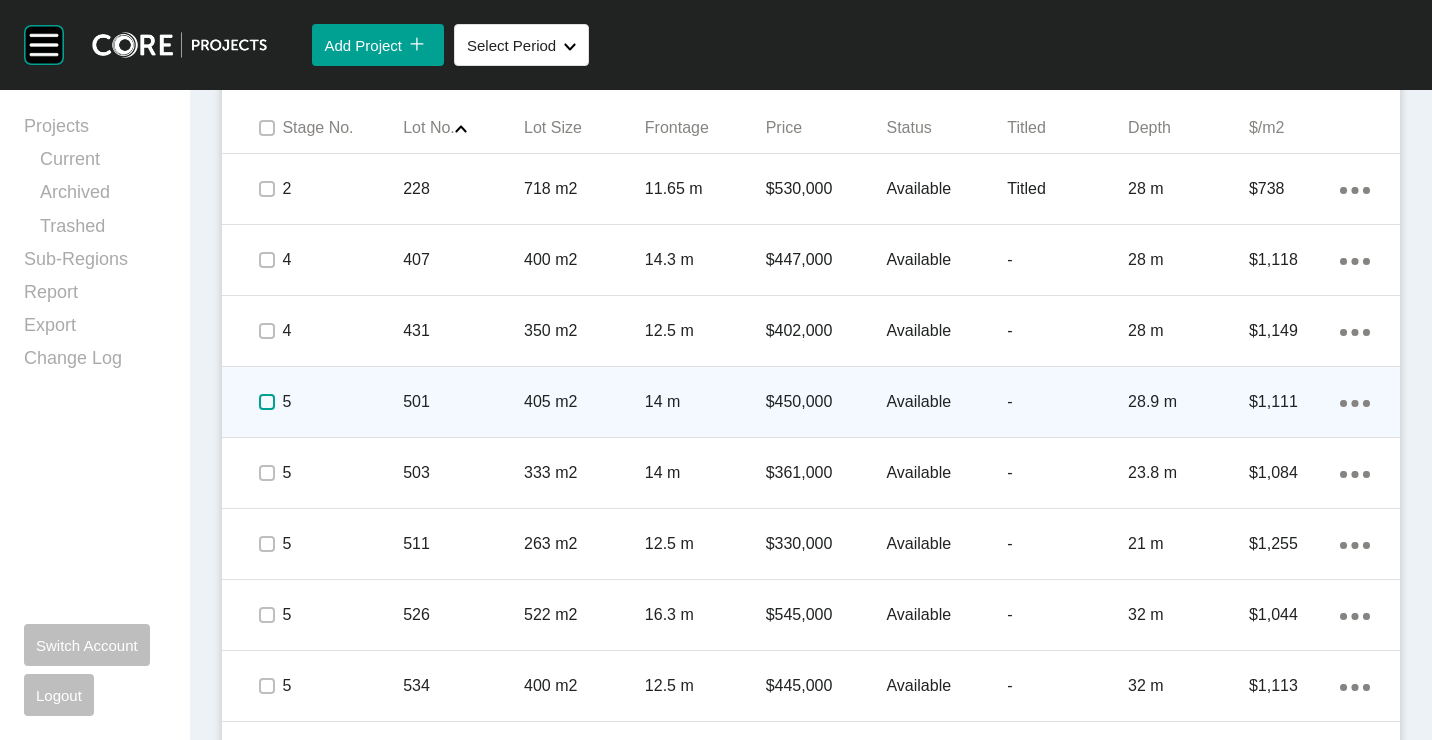 click at bounding box center (267, 402) 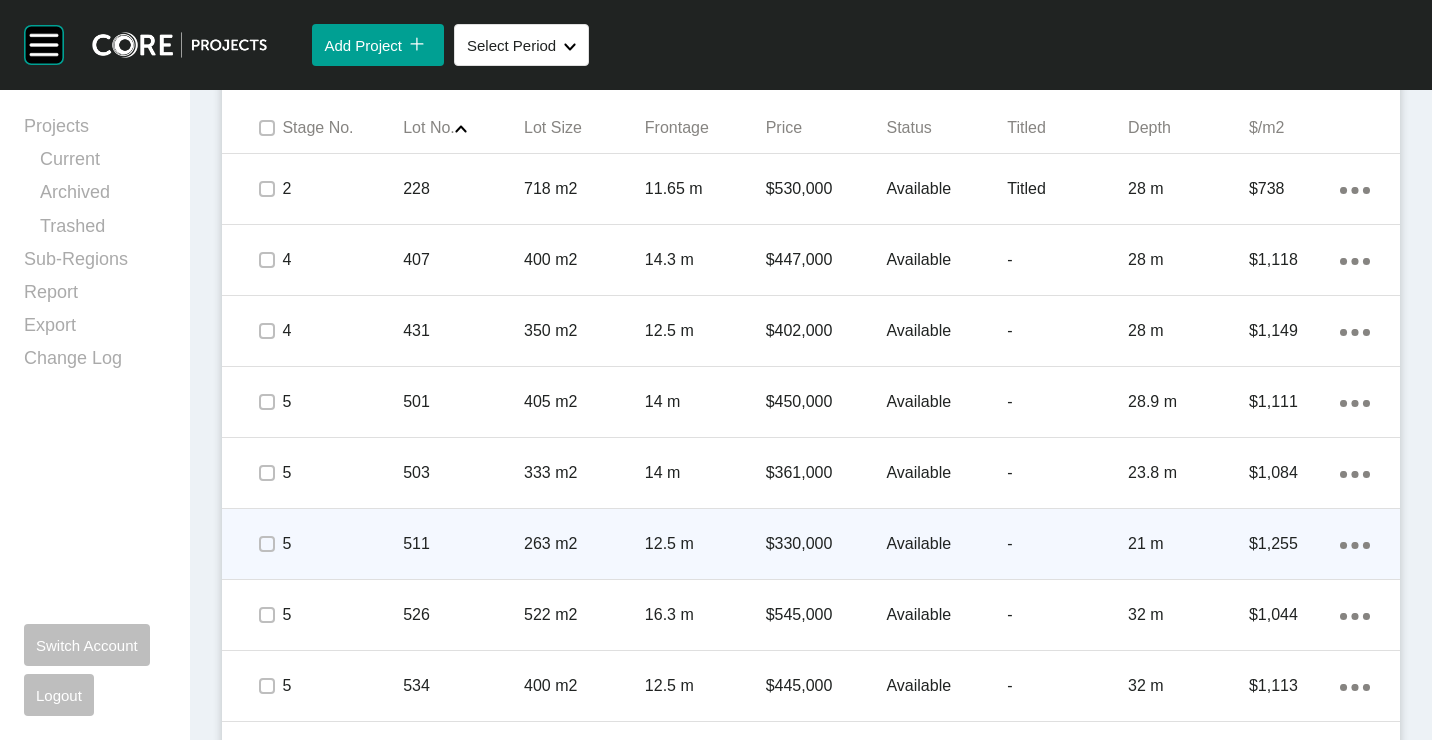 click 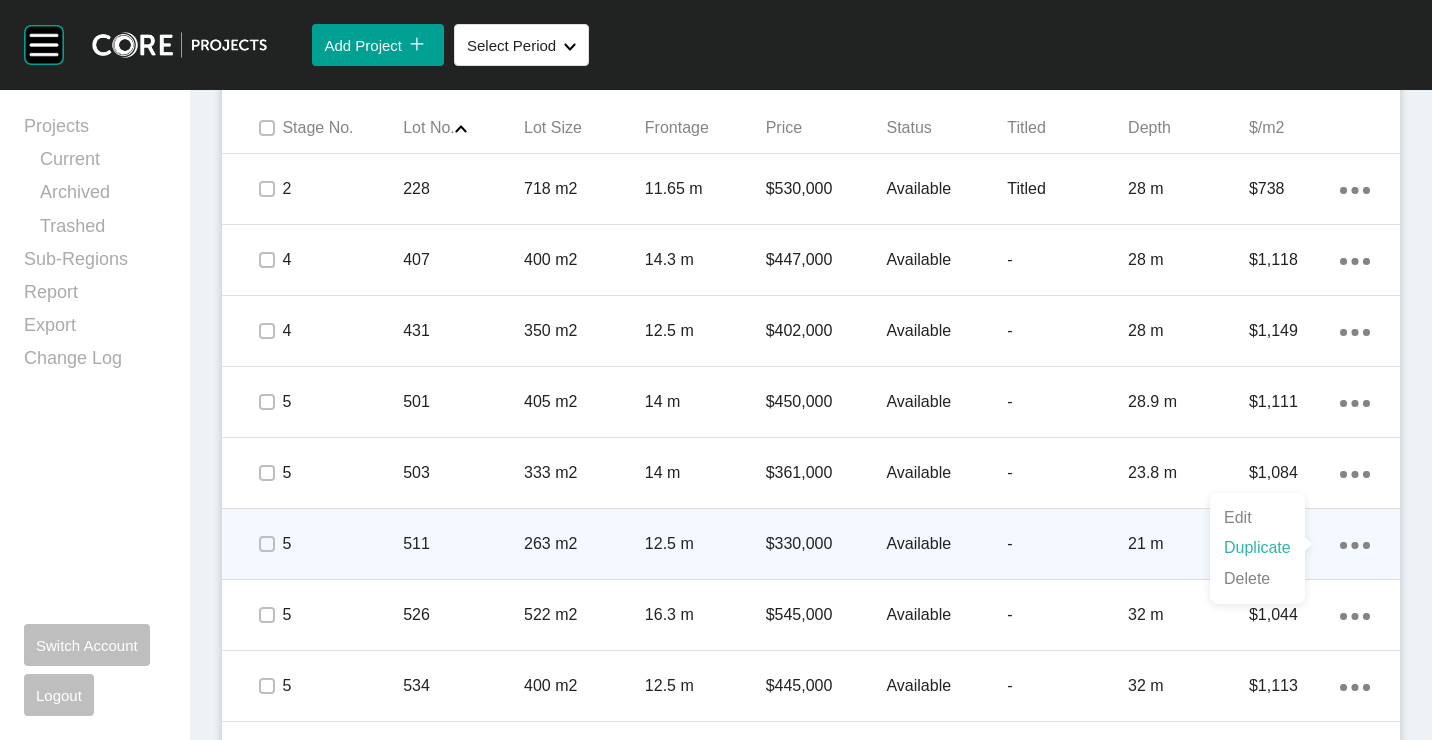 click on "Duplicate" at bounding box center (1257, 548) 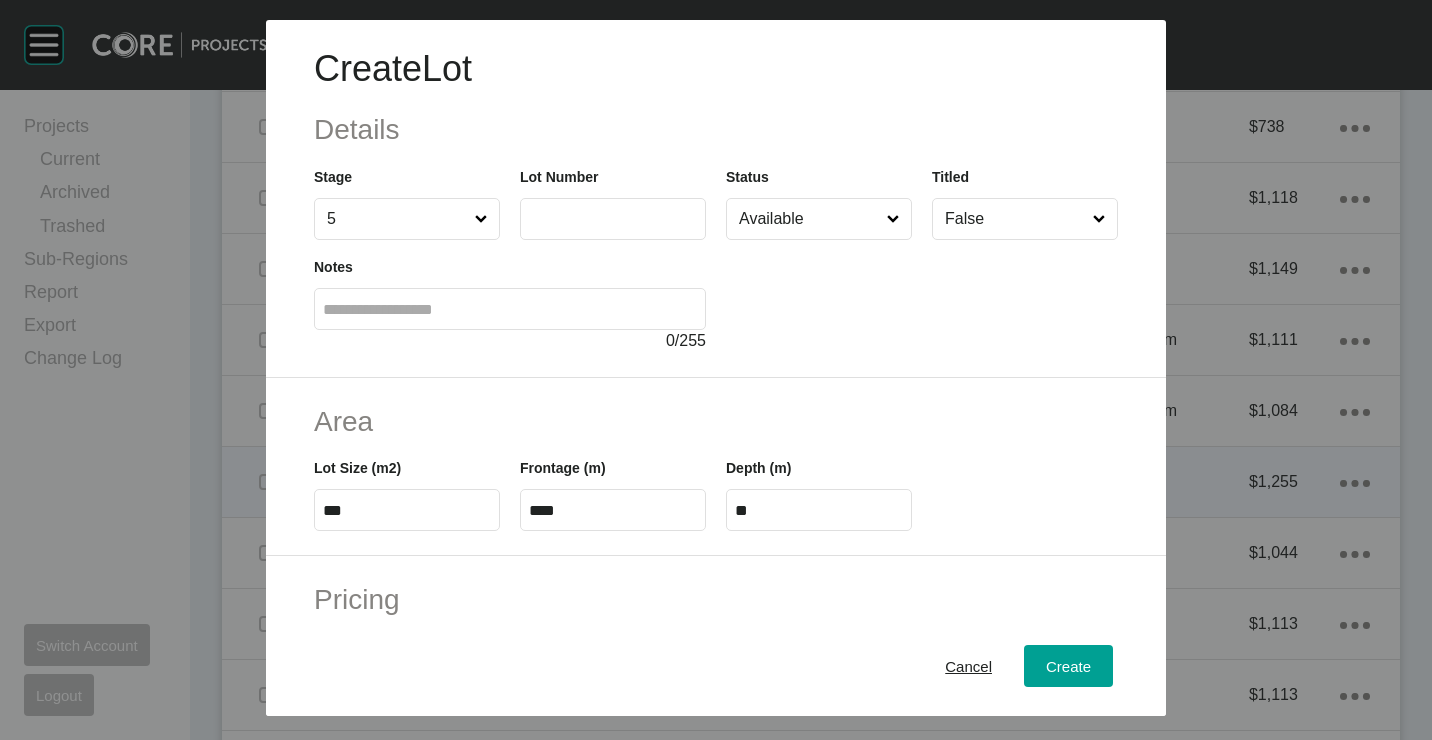click at bounding box center (613, 218) 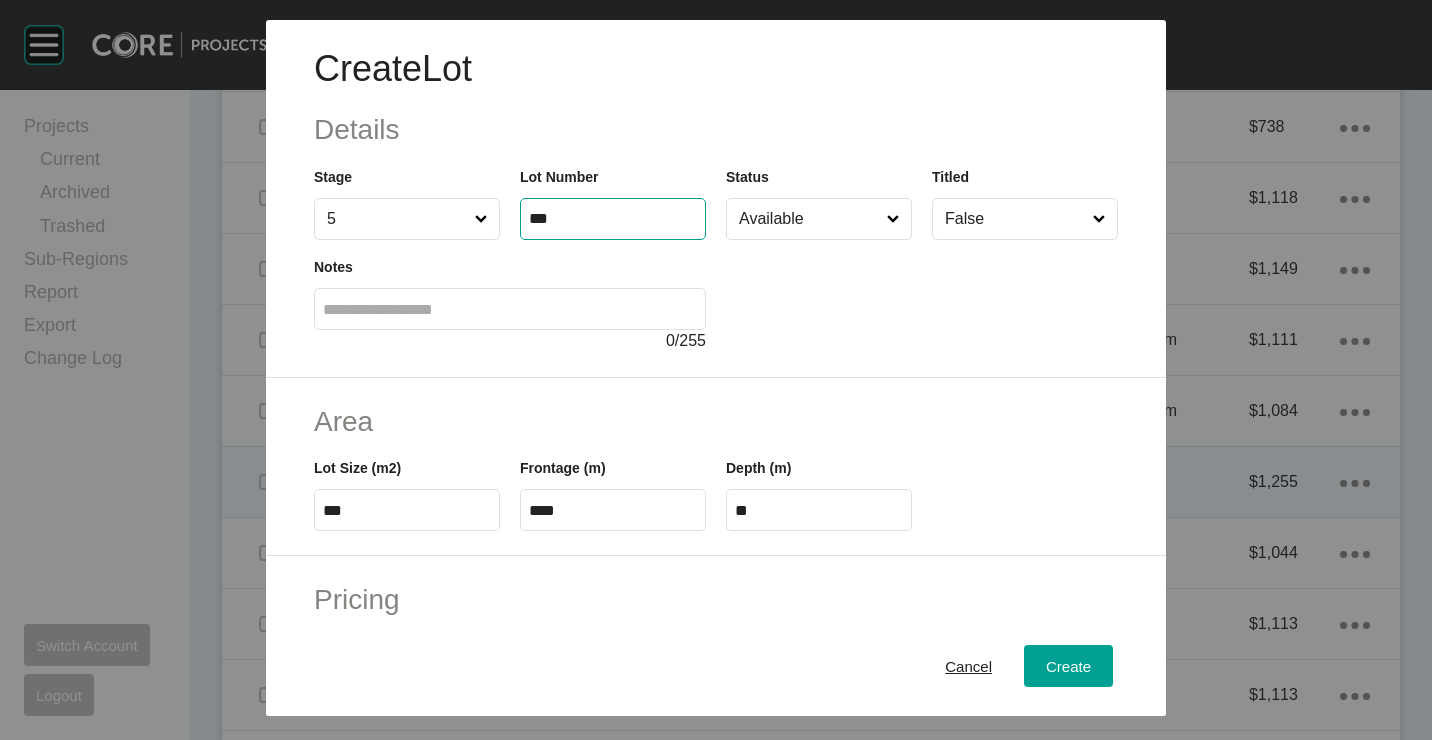 type on "***" 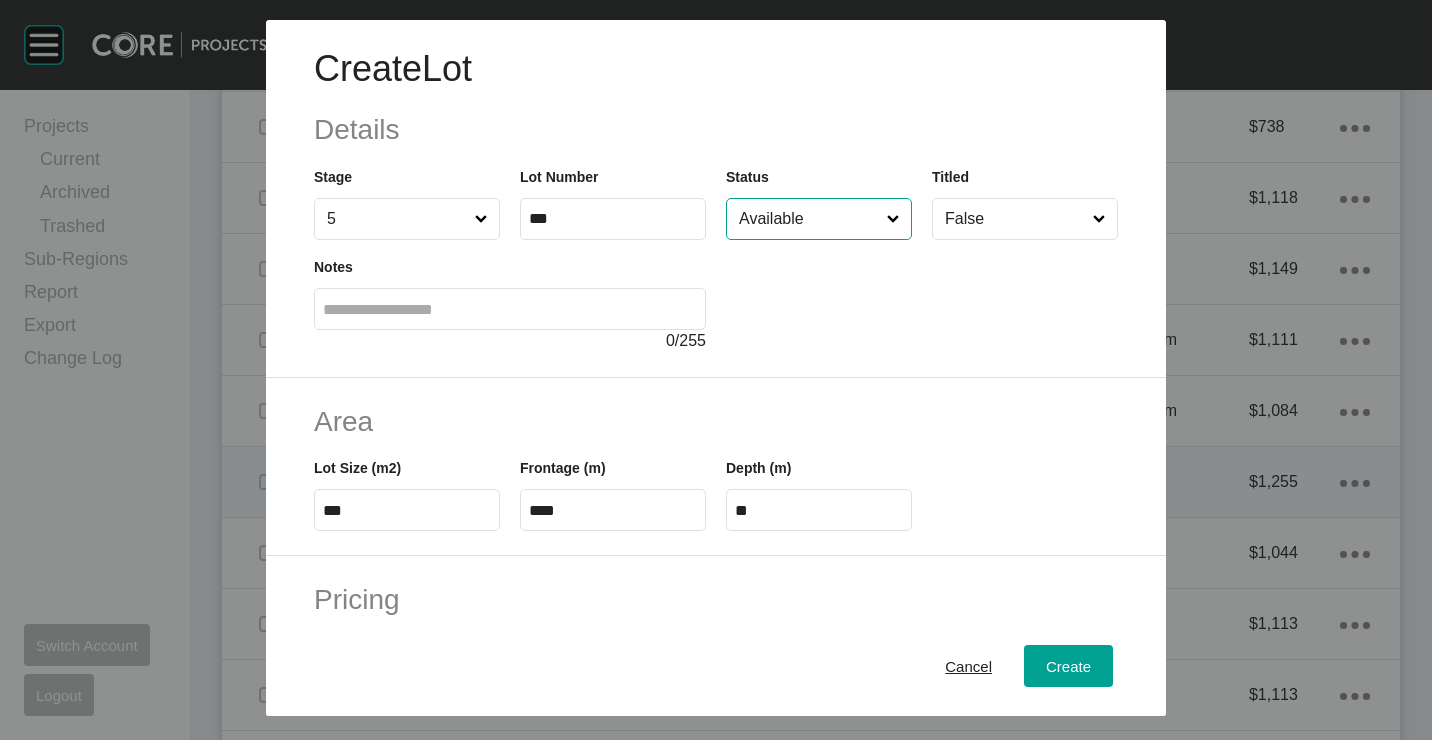 type on "******" 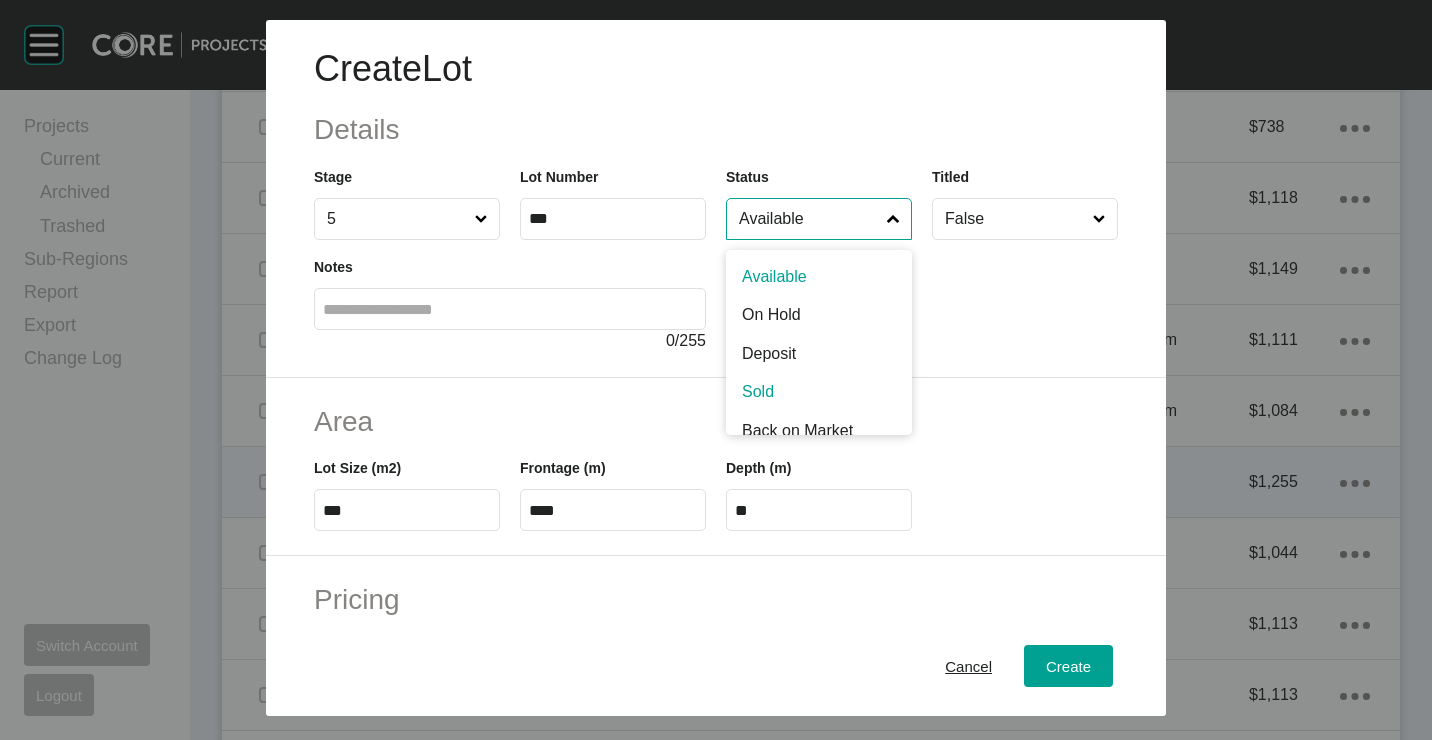 scroll, scrollTop: 15, scrollLeft: 0, axis: vertical 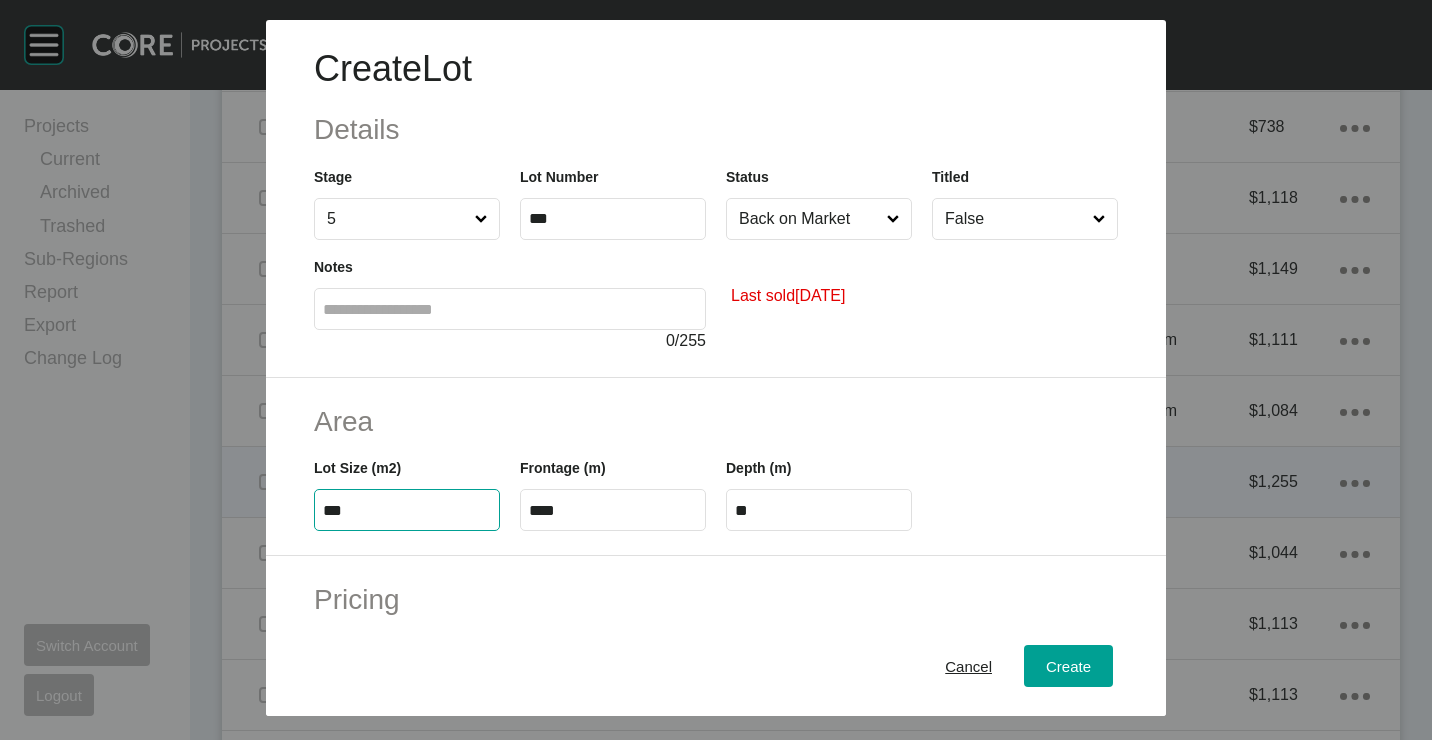 type on "***" 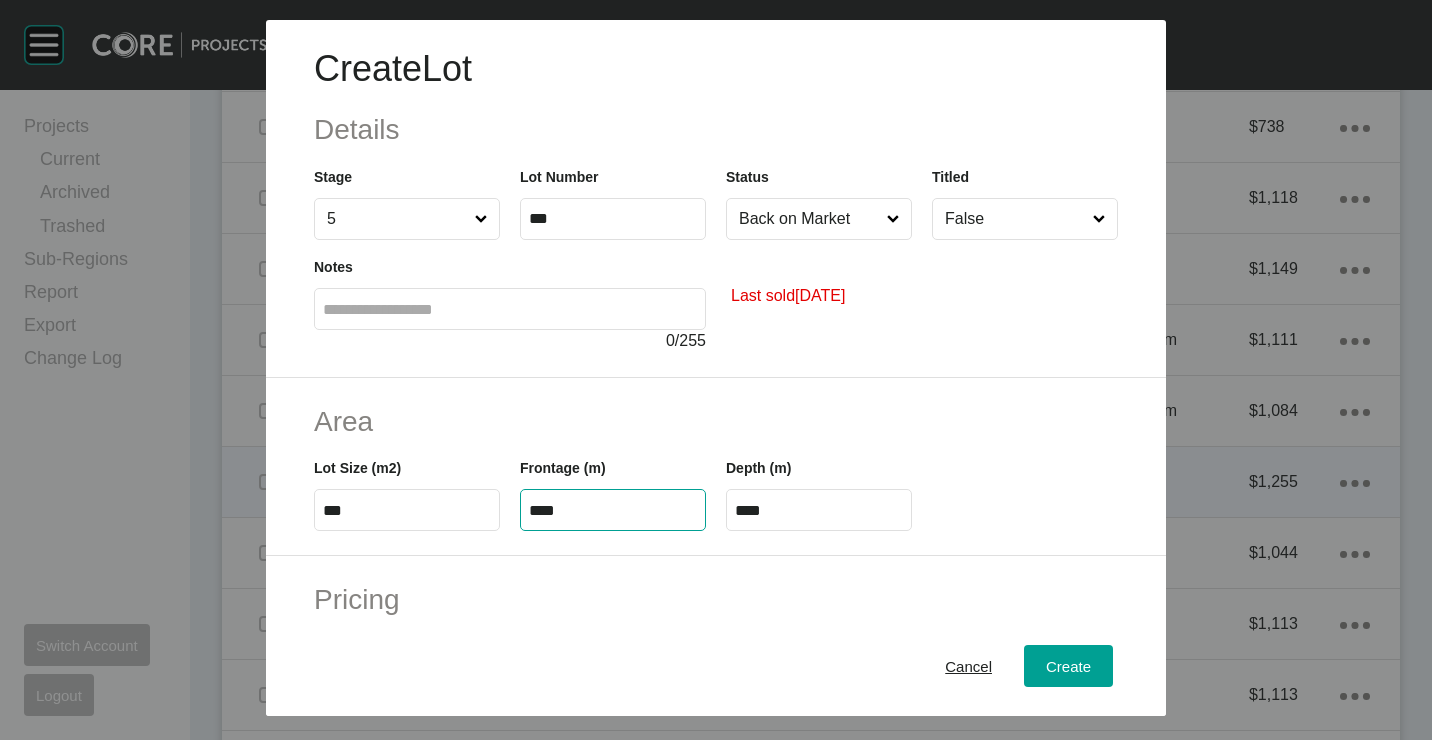 type on "****" 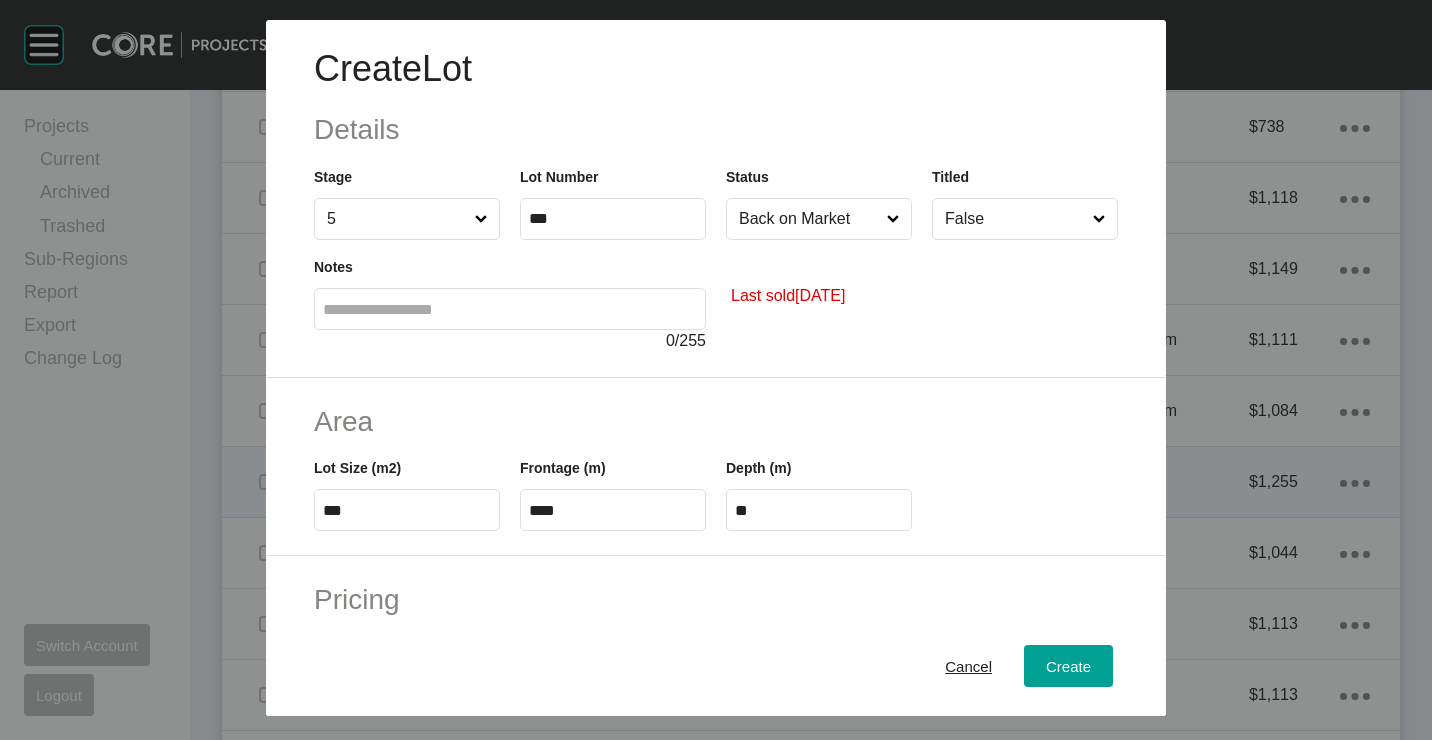 type on "*" 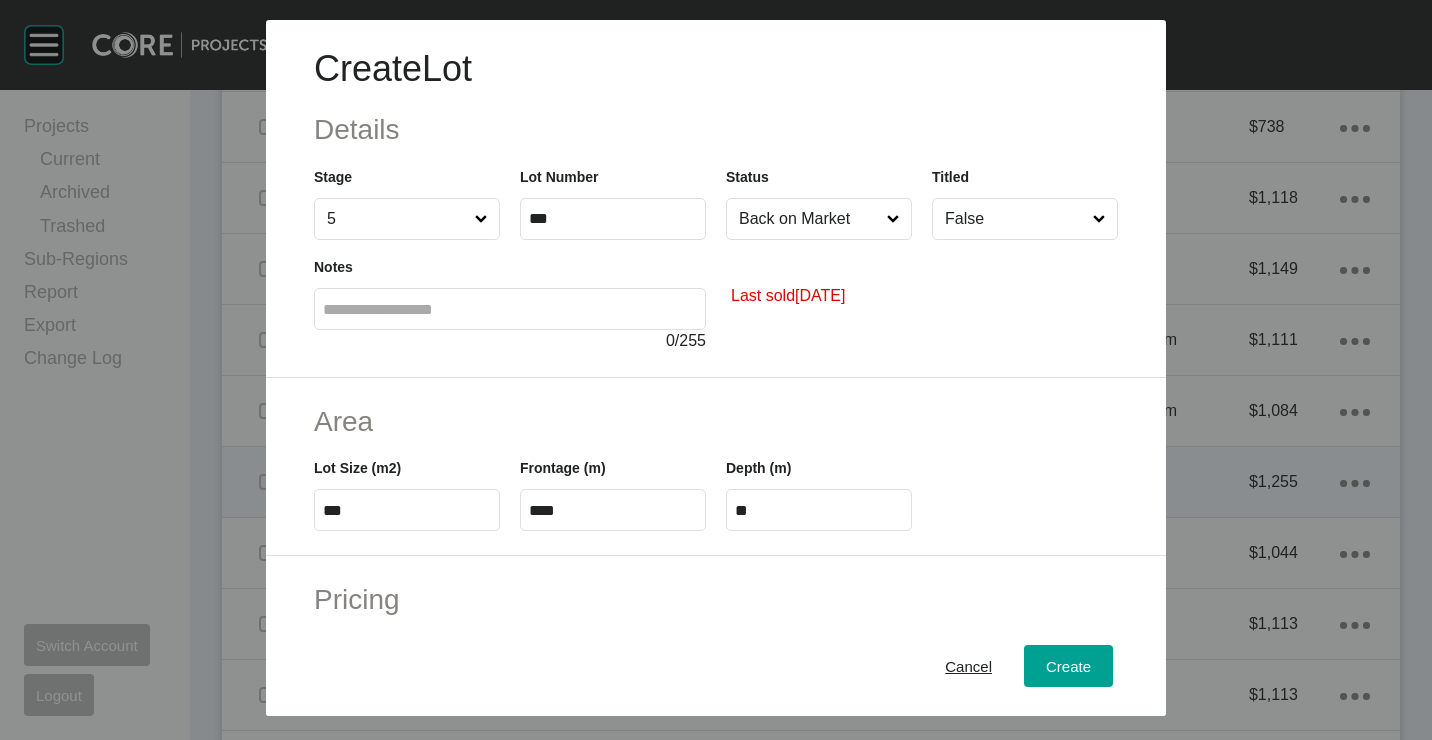 type on "*" 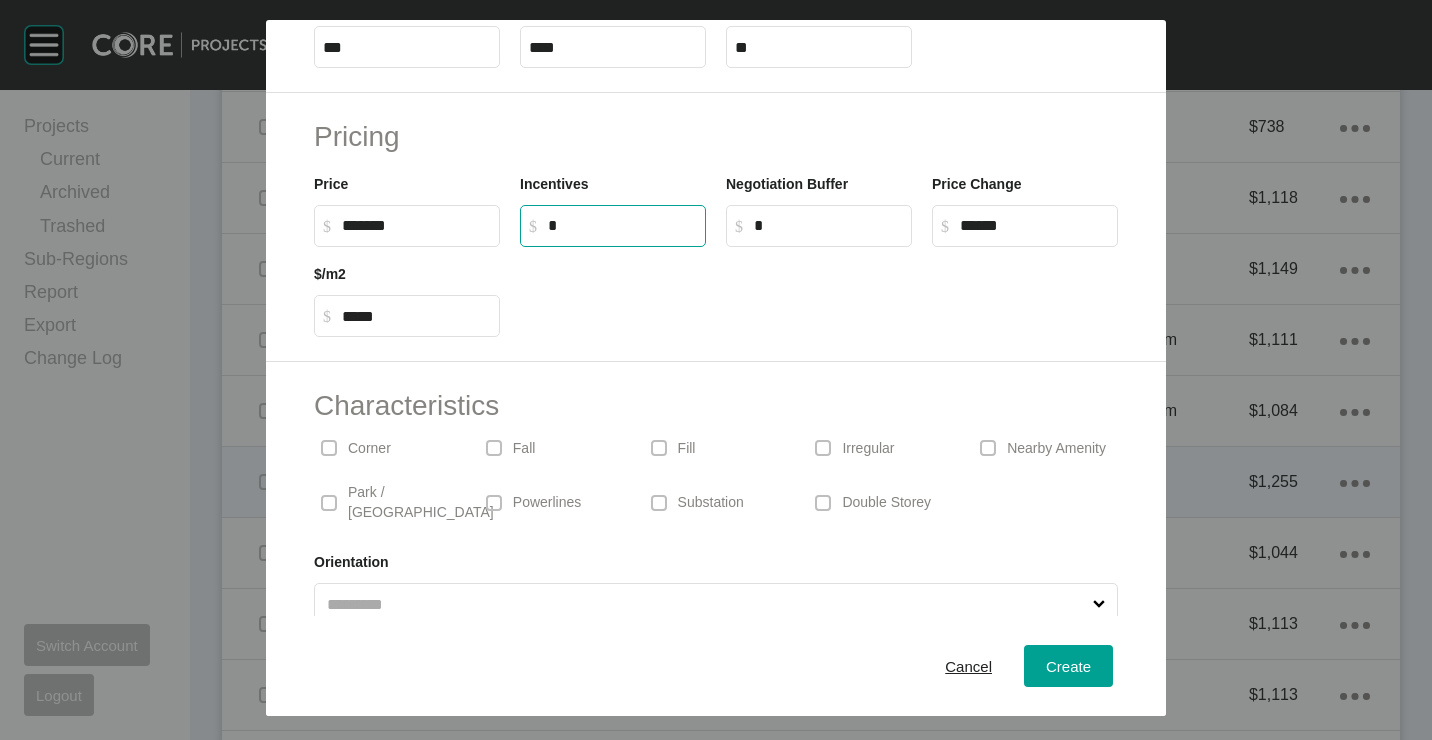 scroll, scrollTop: 480, scrollLeft: 0, axis: vertical 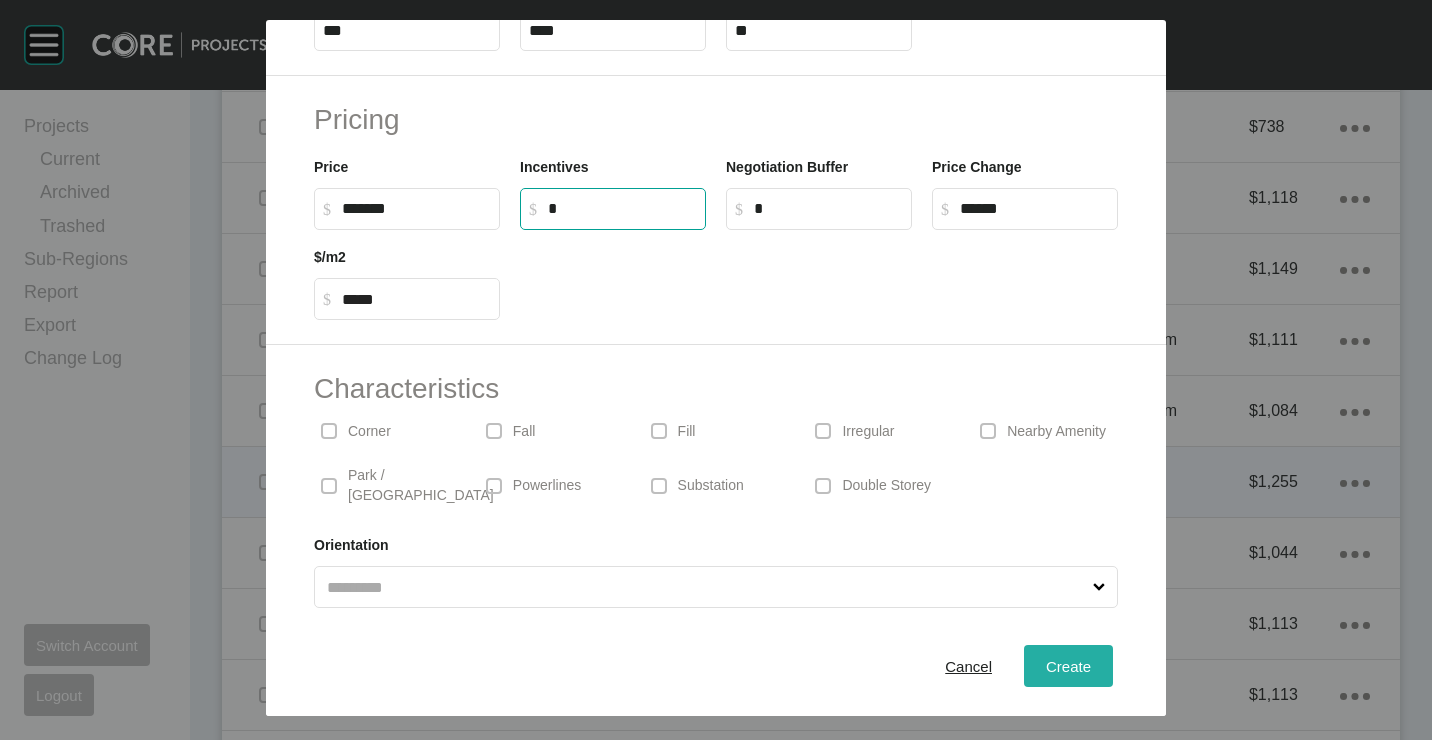 click on "Create" at bounding box center (1068, 665) 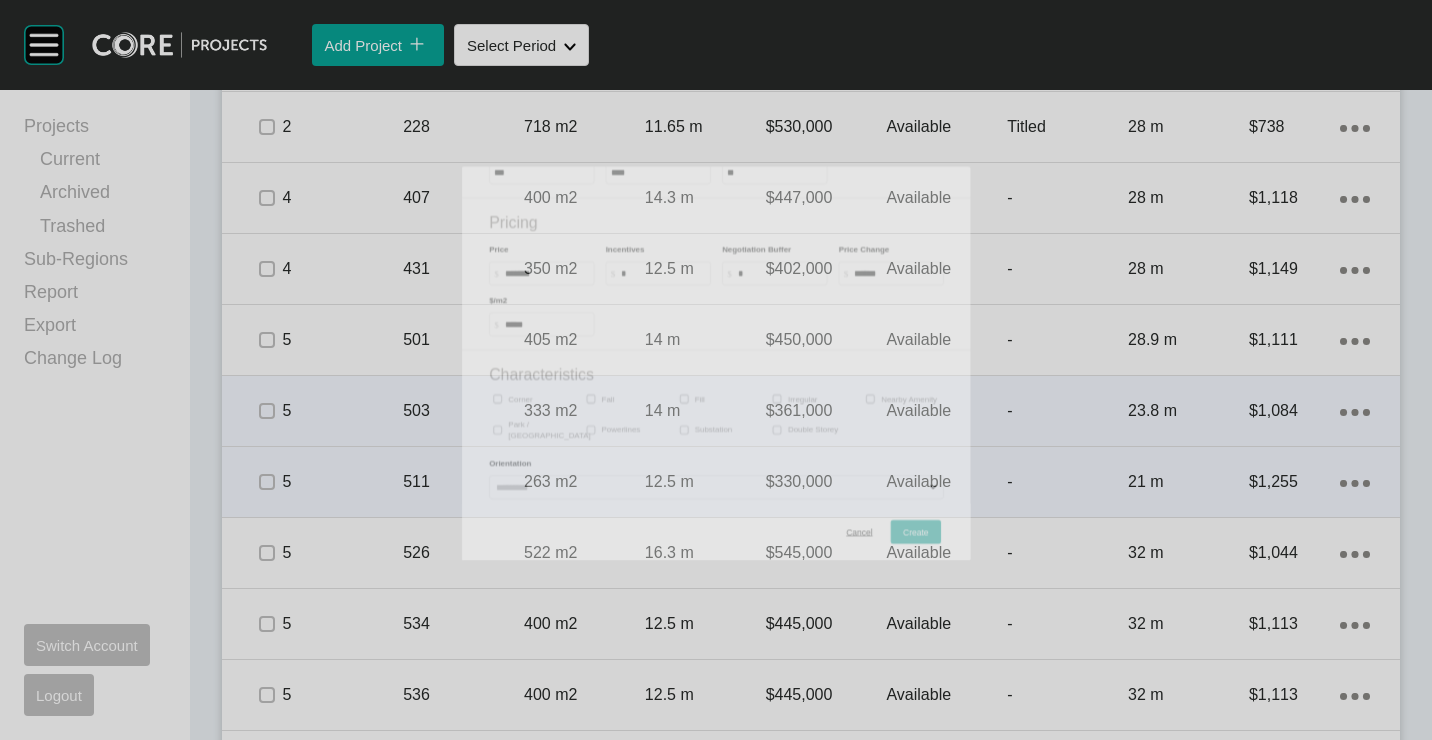 scroll, scrollTop: 1462, scrollLeft: 0, axis: vertical 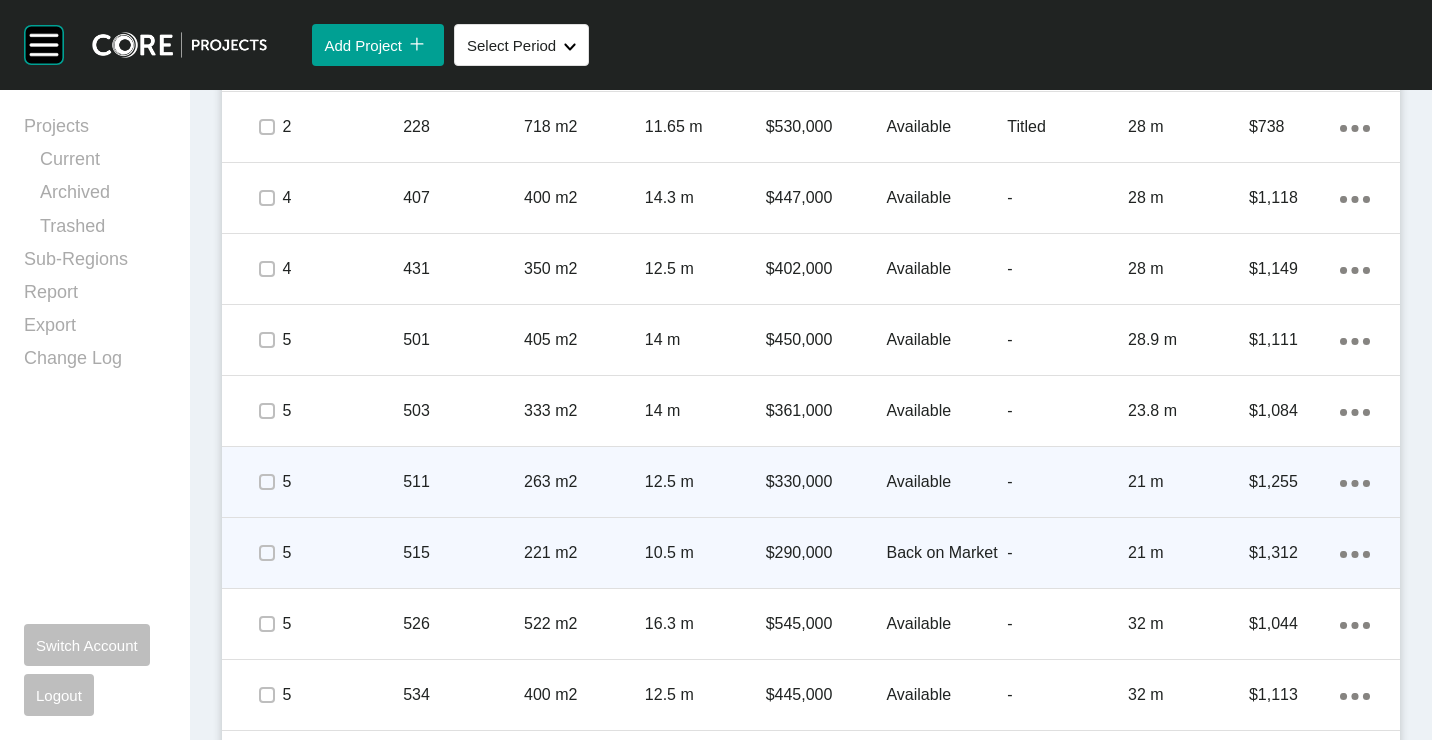drag, startPoint x: 1343, startPoint y: 557, endPoint x: 1314, endPoint y: 556, distance: 29.017237 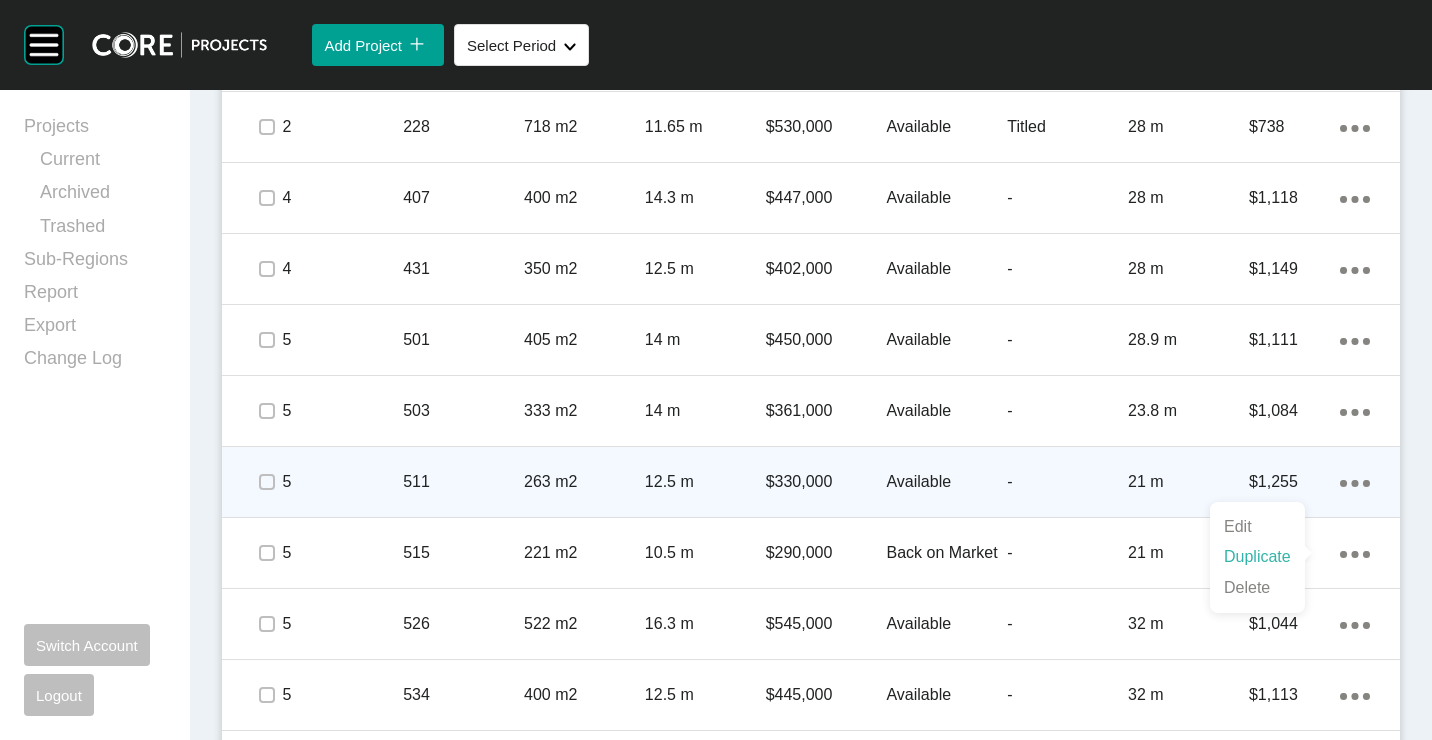 drag, startPoint x: 1314, startPoint y: 556, endPoint x: 1262, endPoint y: 552, distance: 52.153618 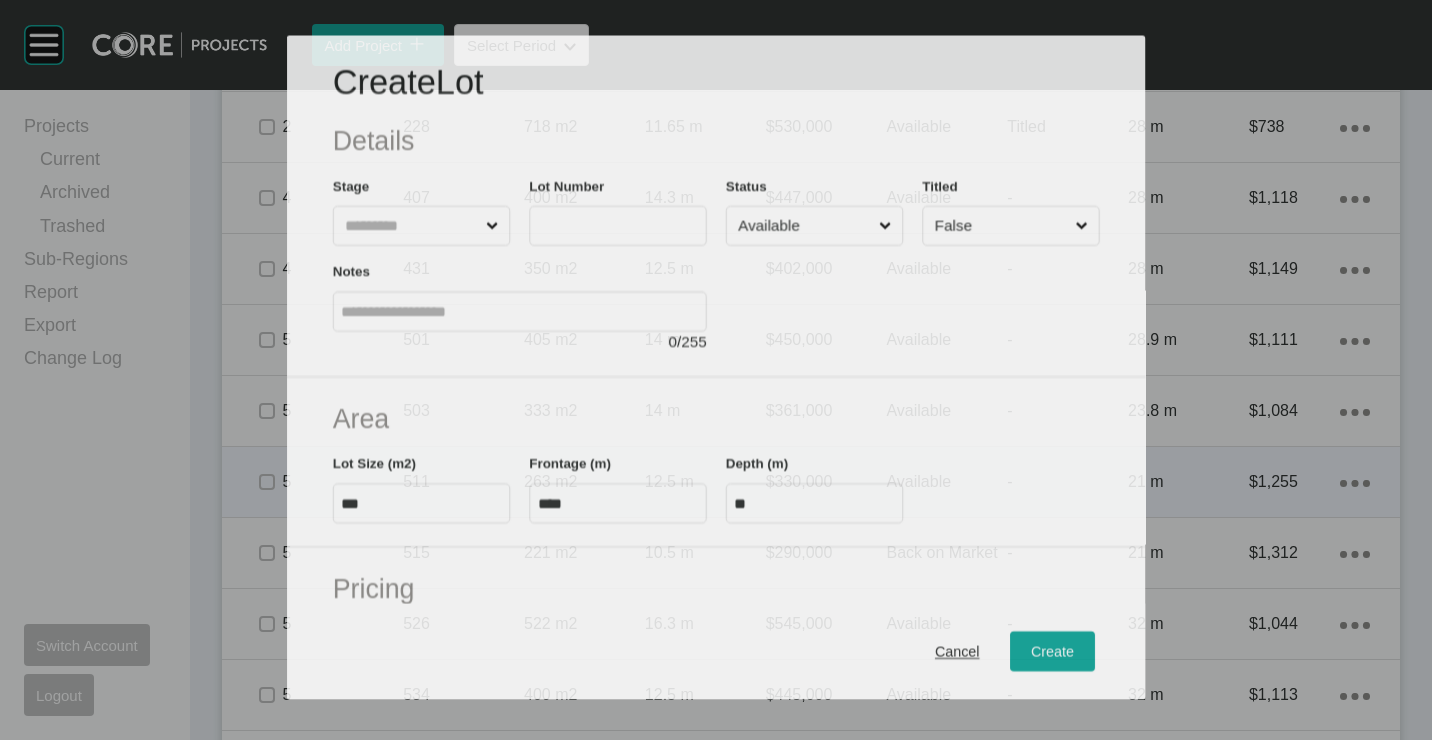scroll, scrollTop: 1400, scrollLeft: 0, axis: vertical 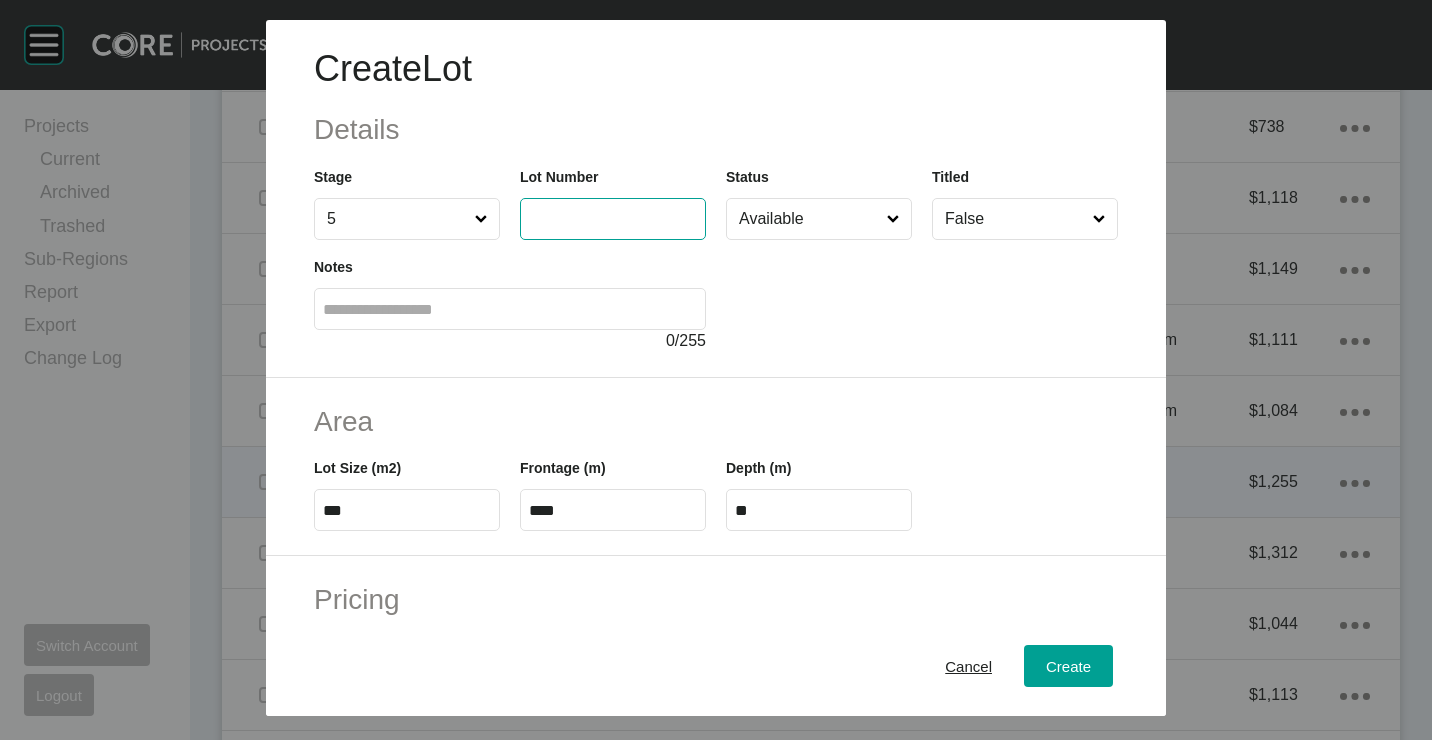 click at bounding box center [613, 218] 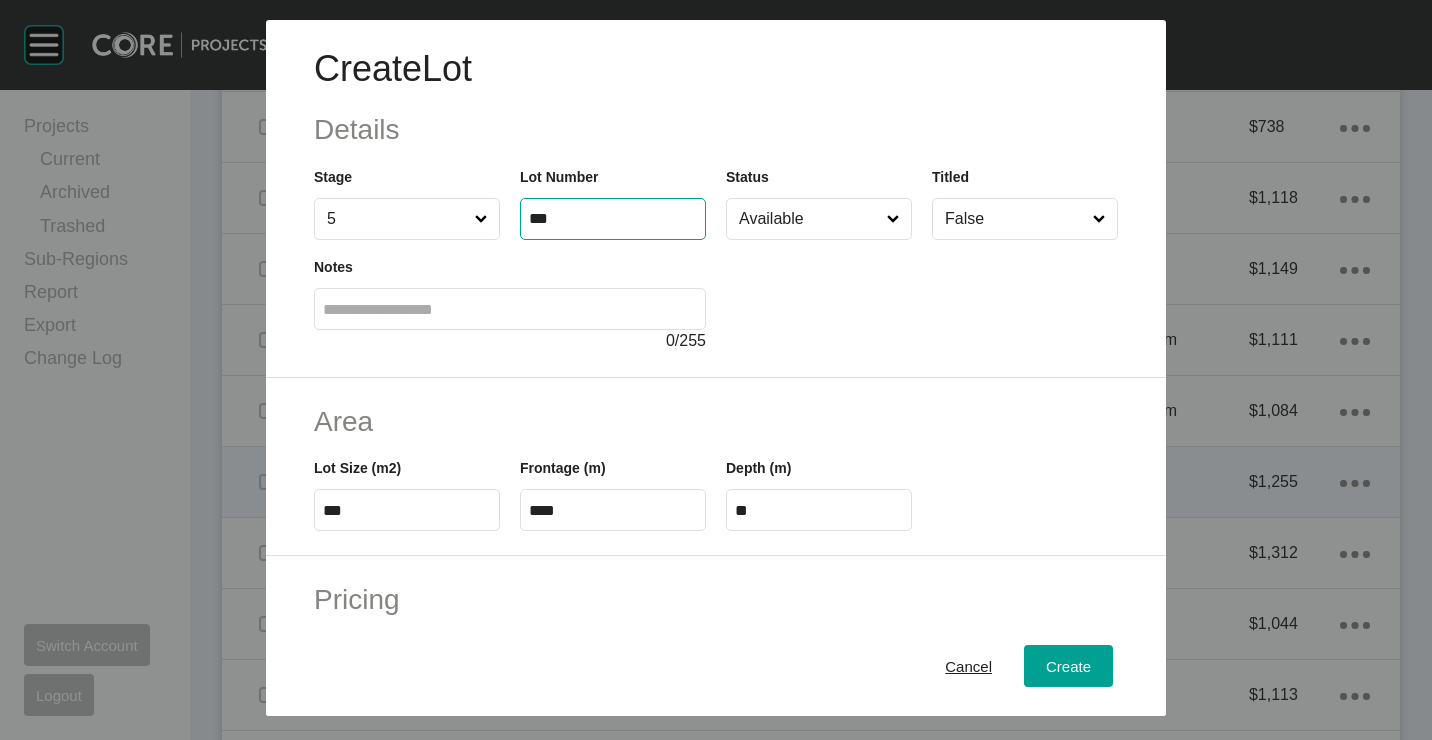 type on "***" 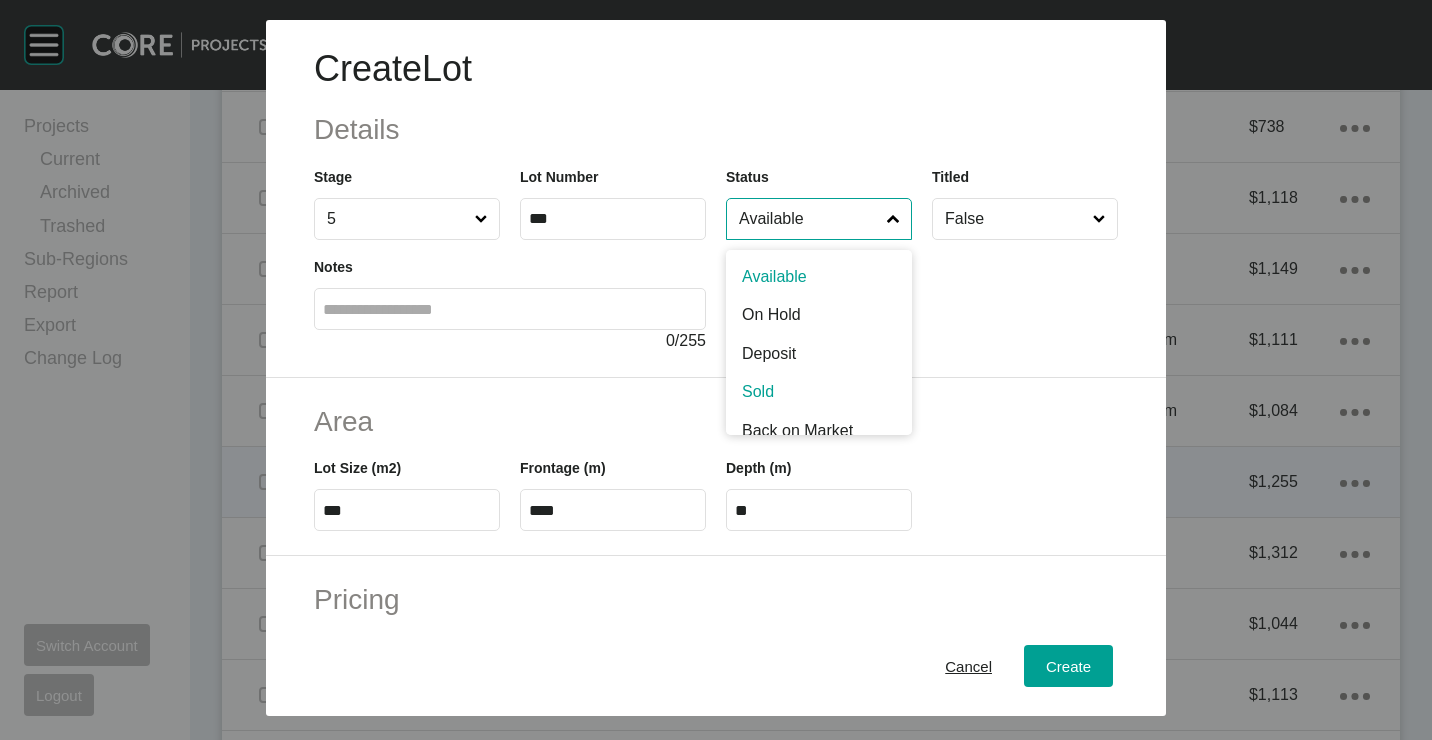 scroll, scrollTop: 15, scrollLeft: 0, axis: vertical 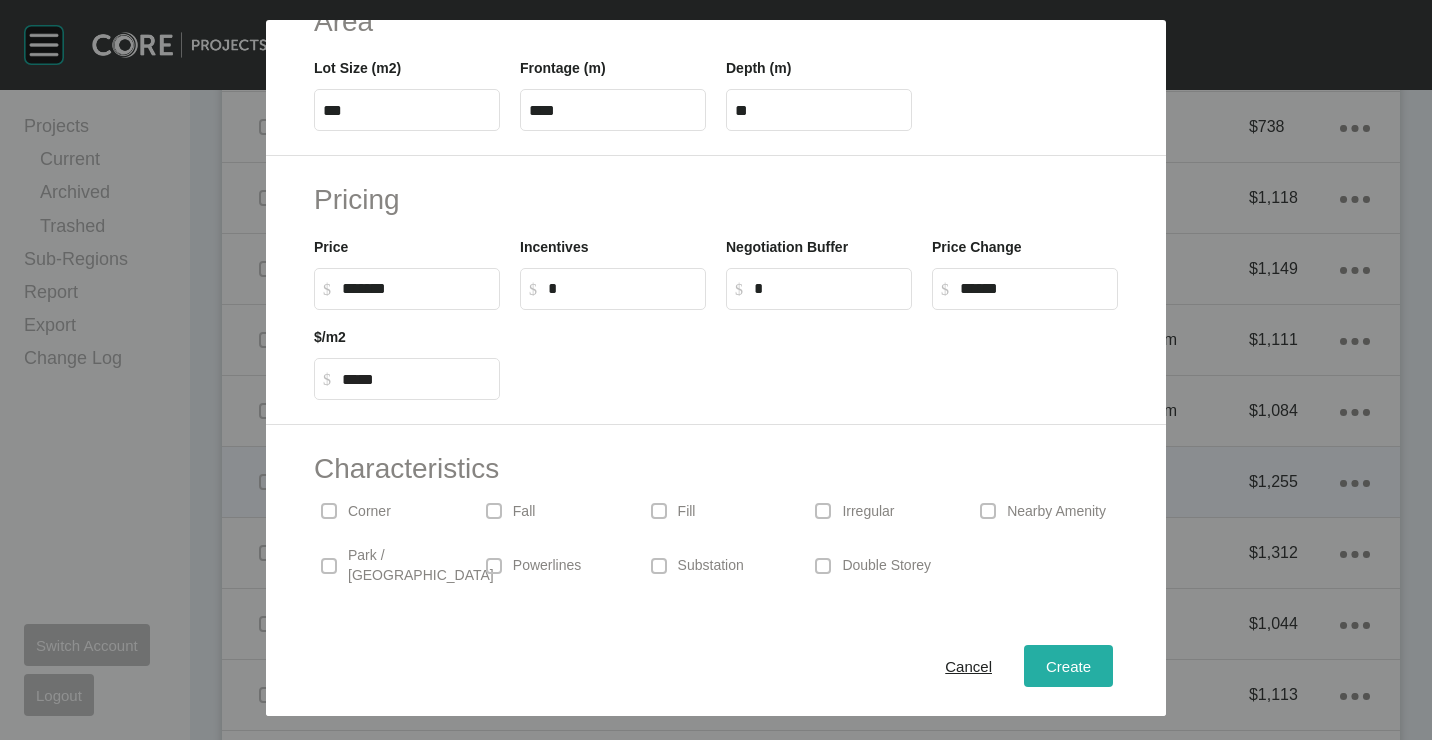 click on "Create" at bounding box center [1068, 665] 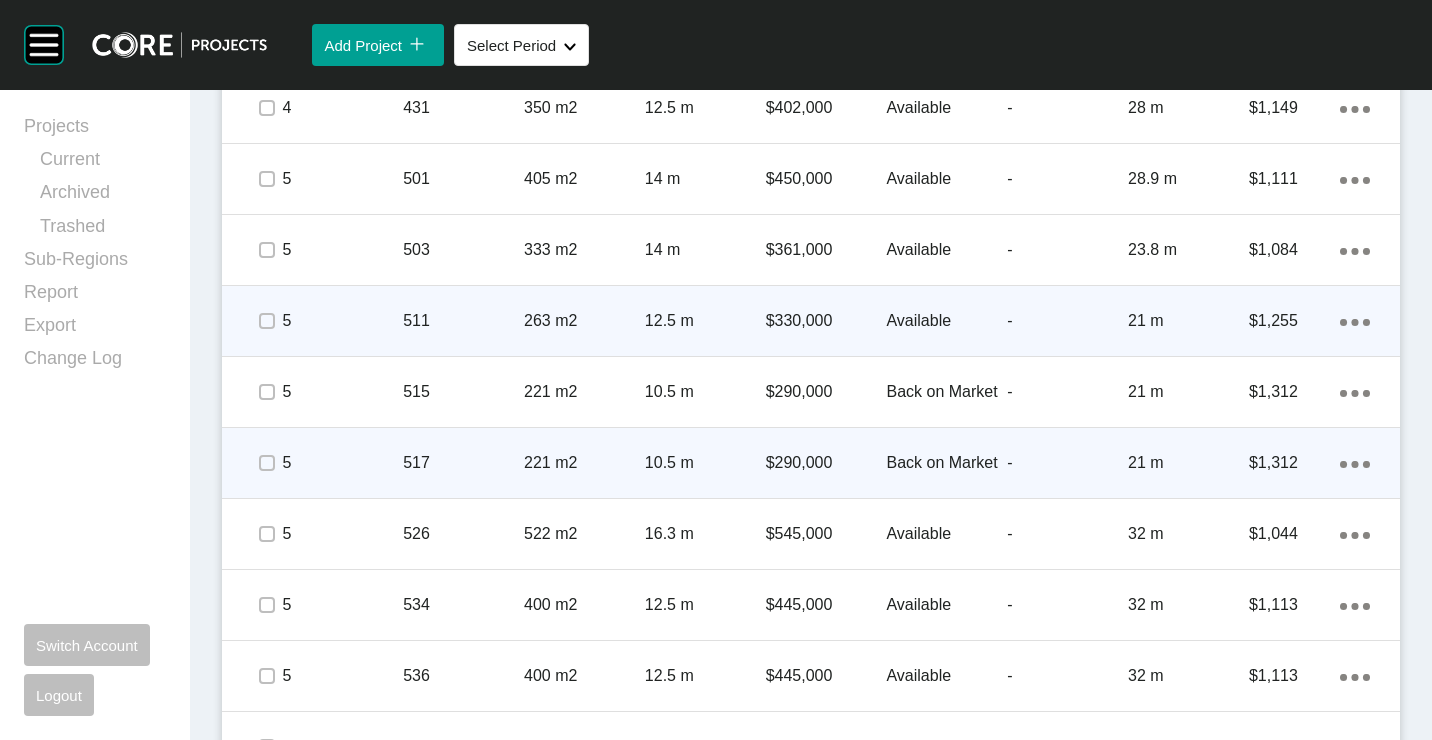 scroll, scrollTop: 1662, scrollLeft: 0, axis: vertical 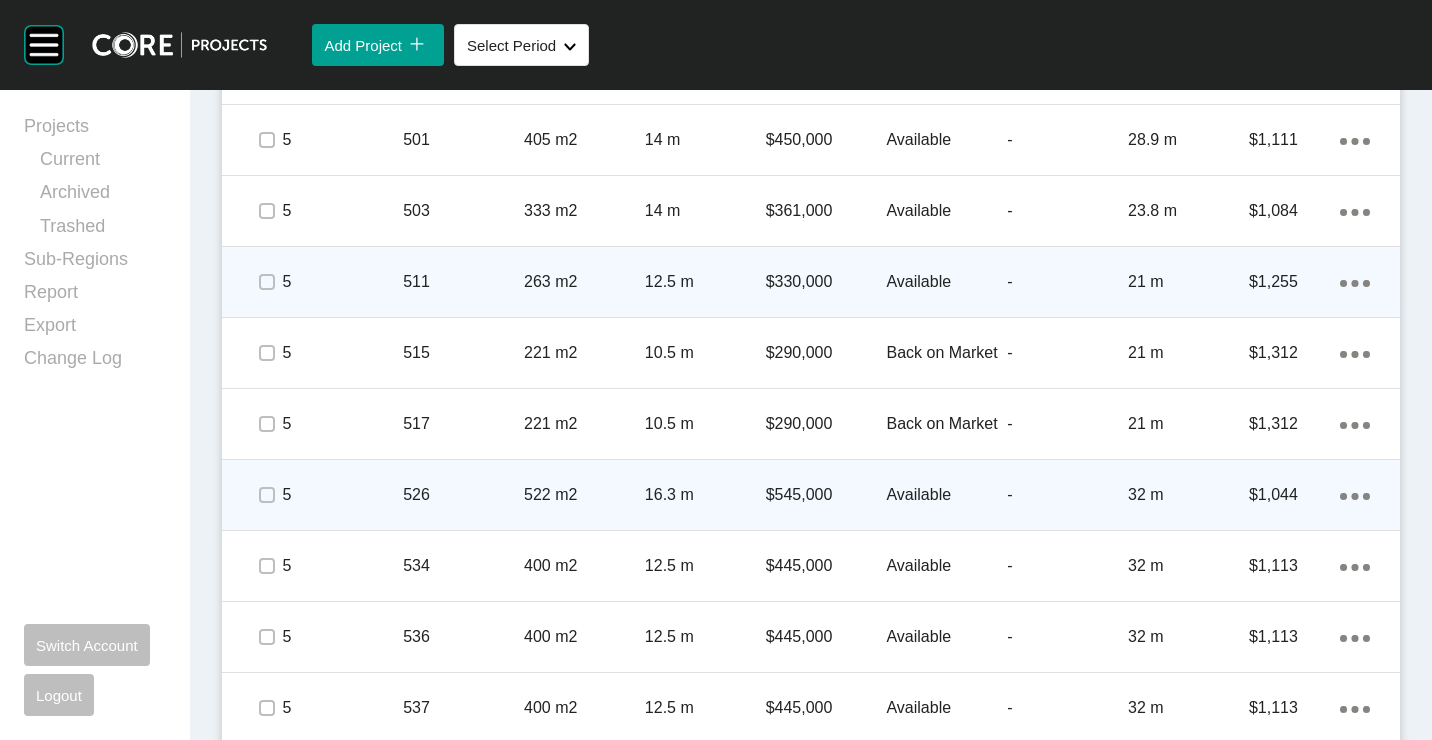 click on "526" at bounding box center [463, 495] 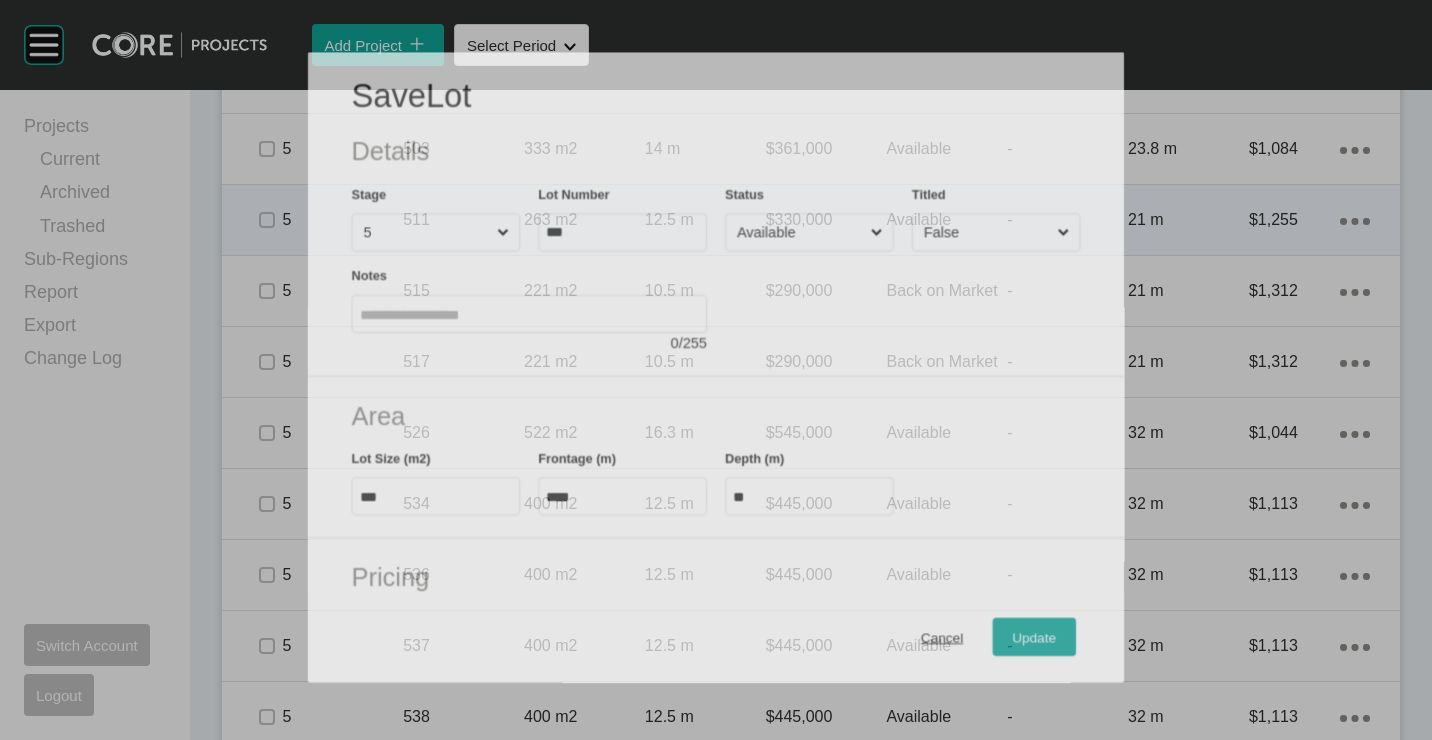 scroll, scrollTop: 1600, scrollLeft: 0, axis: vertical 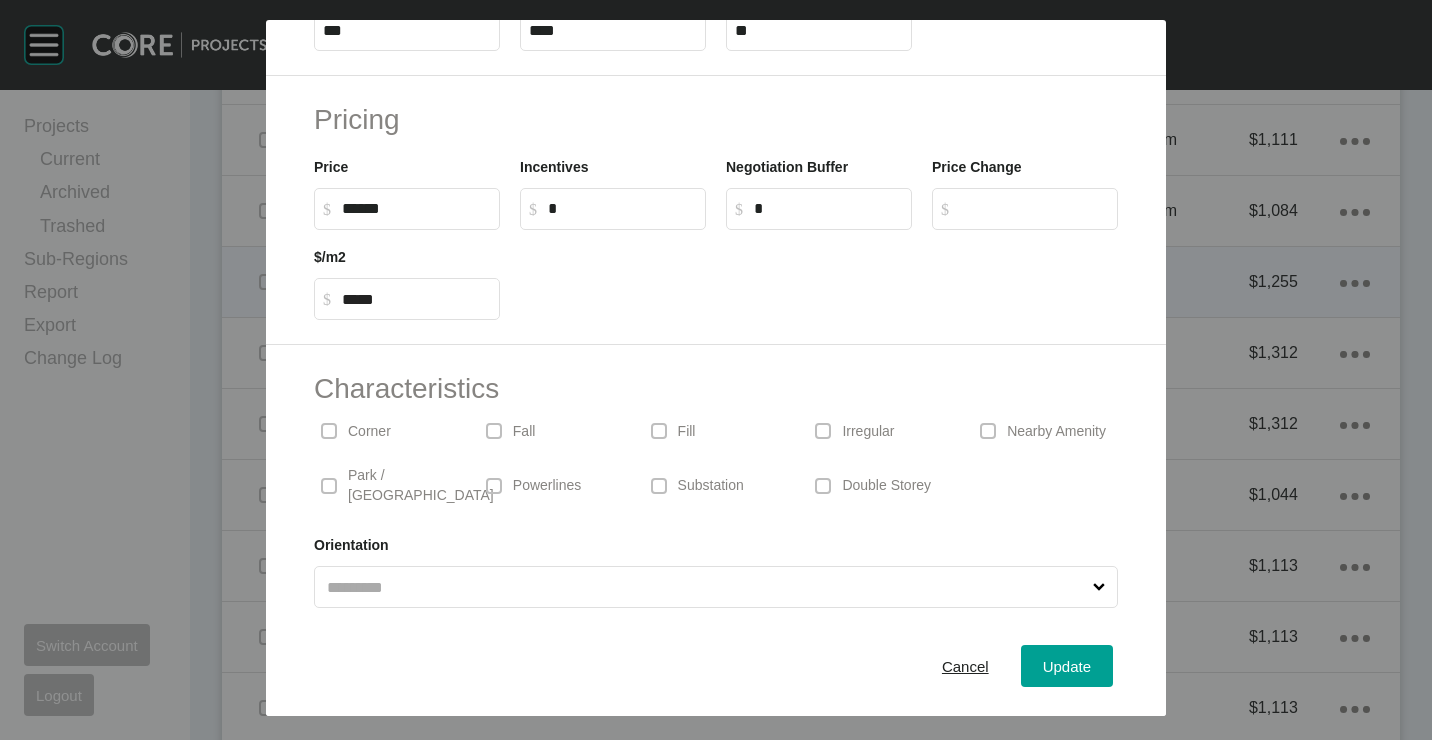 drag, startPoint x: 421, startPoint y: 209, endPoint x: 222, endPoint y: 189, distance: 200.0025 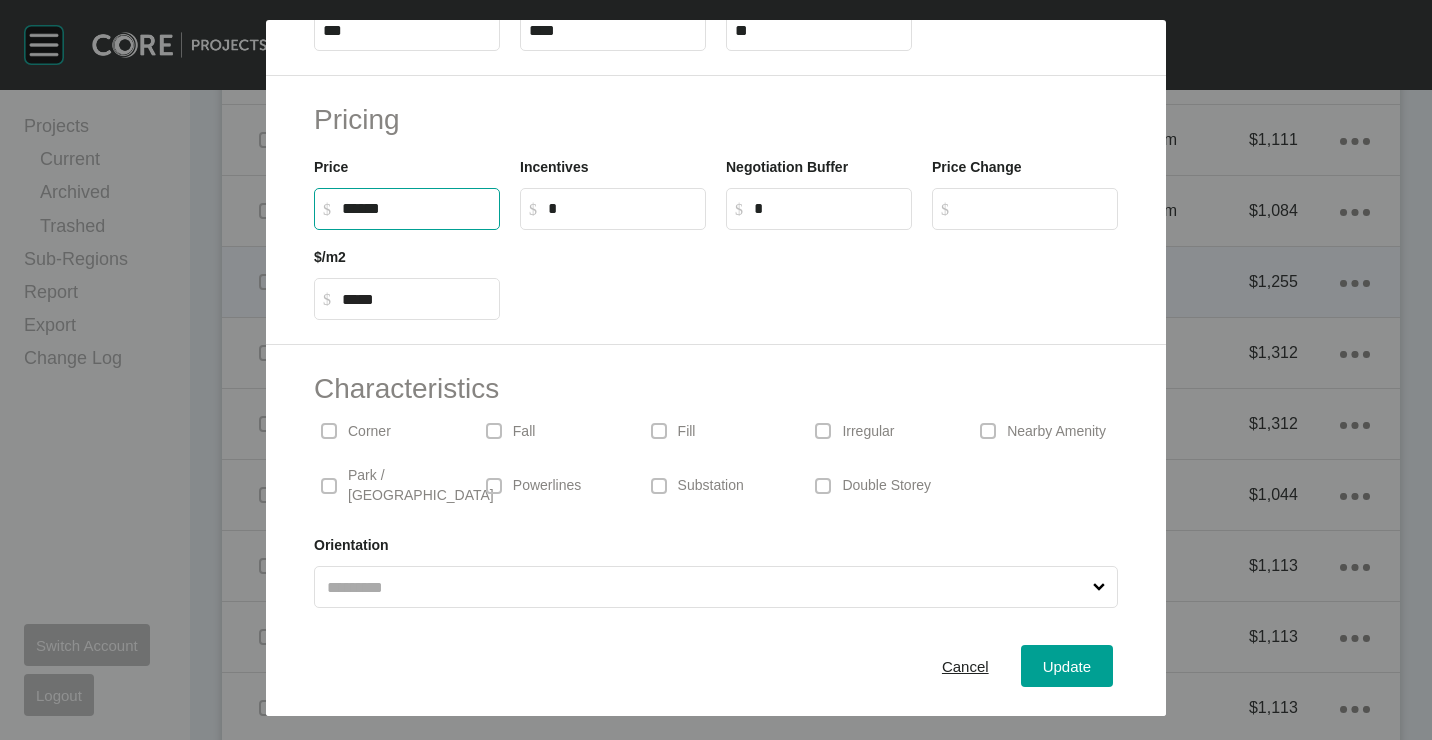 type on "*******" 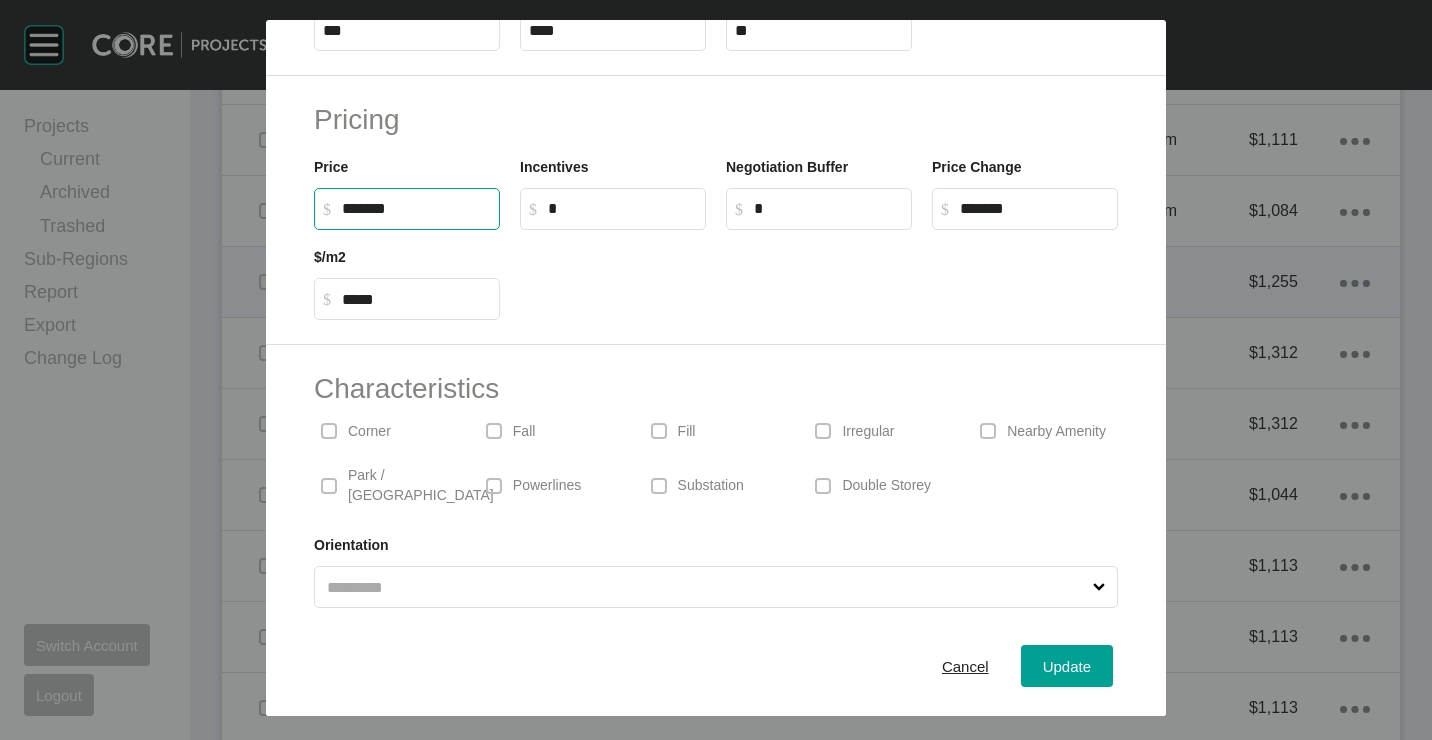 drag, startPoint x: 898, startPoint y: 304, endPoint x: 880, endPoint y: 320, distance: 24.083189 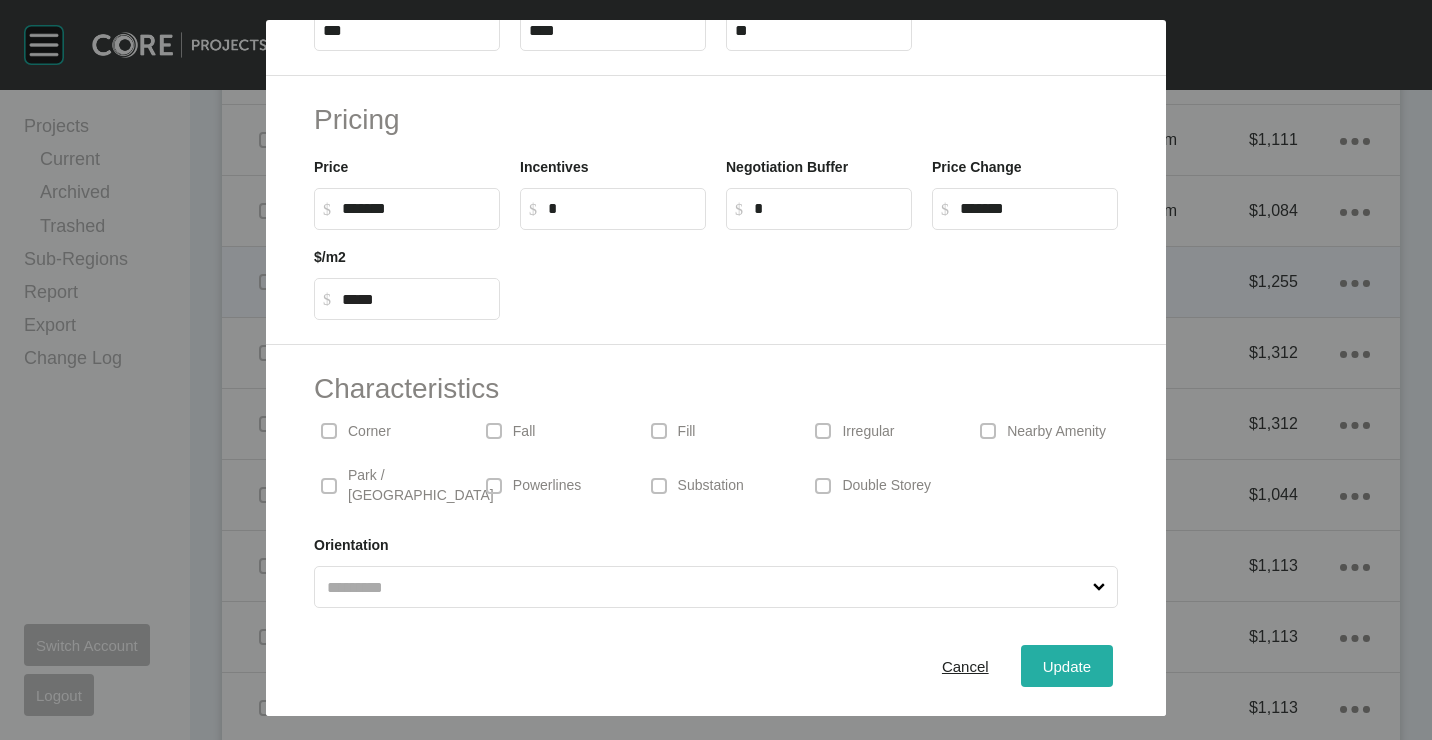 drag, startPoint x: 1021, startPoint y: 671, endPoint x: 999, endPoint y: 591, distance: 82.96987 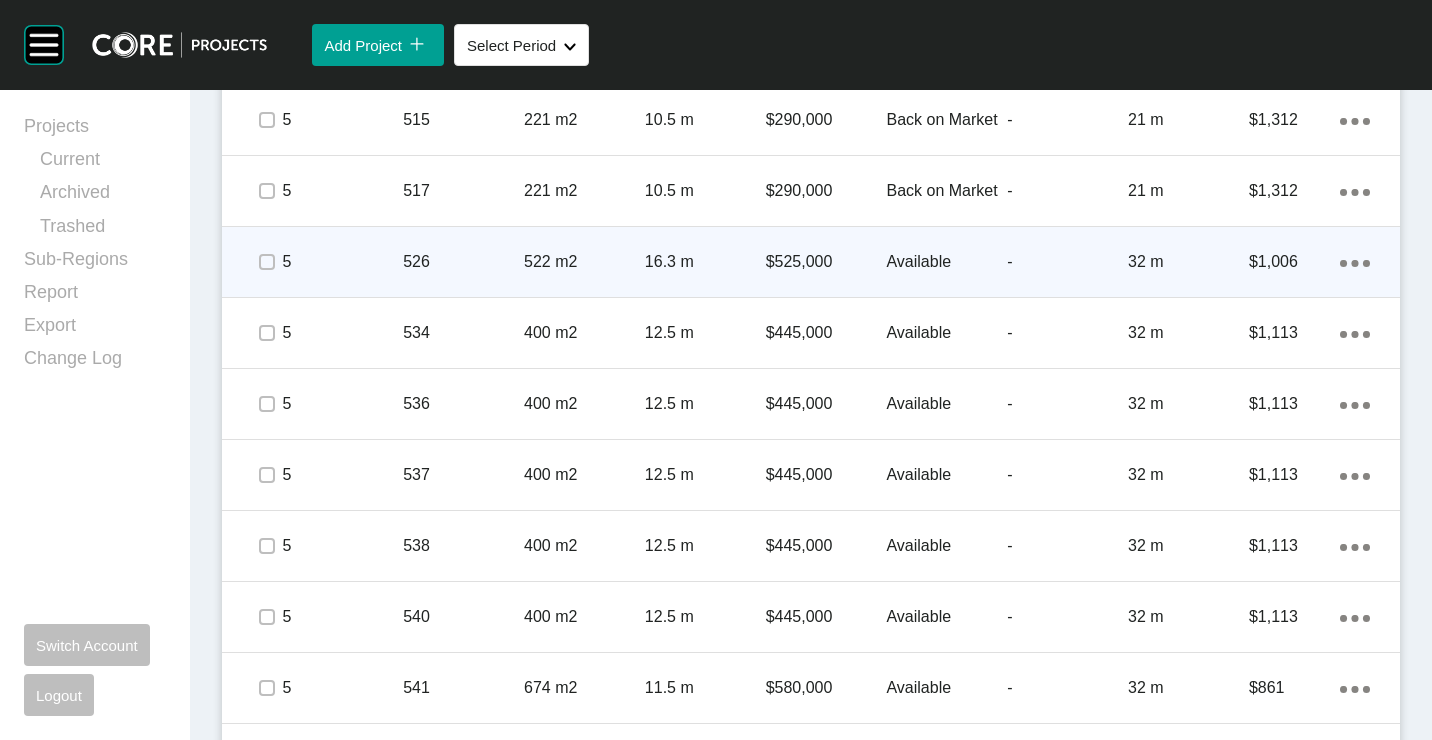 scroll, scrollTop: 1962, scrollLeft: 0, axis: vertical 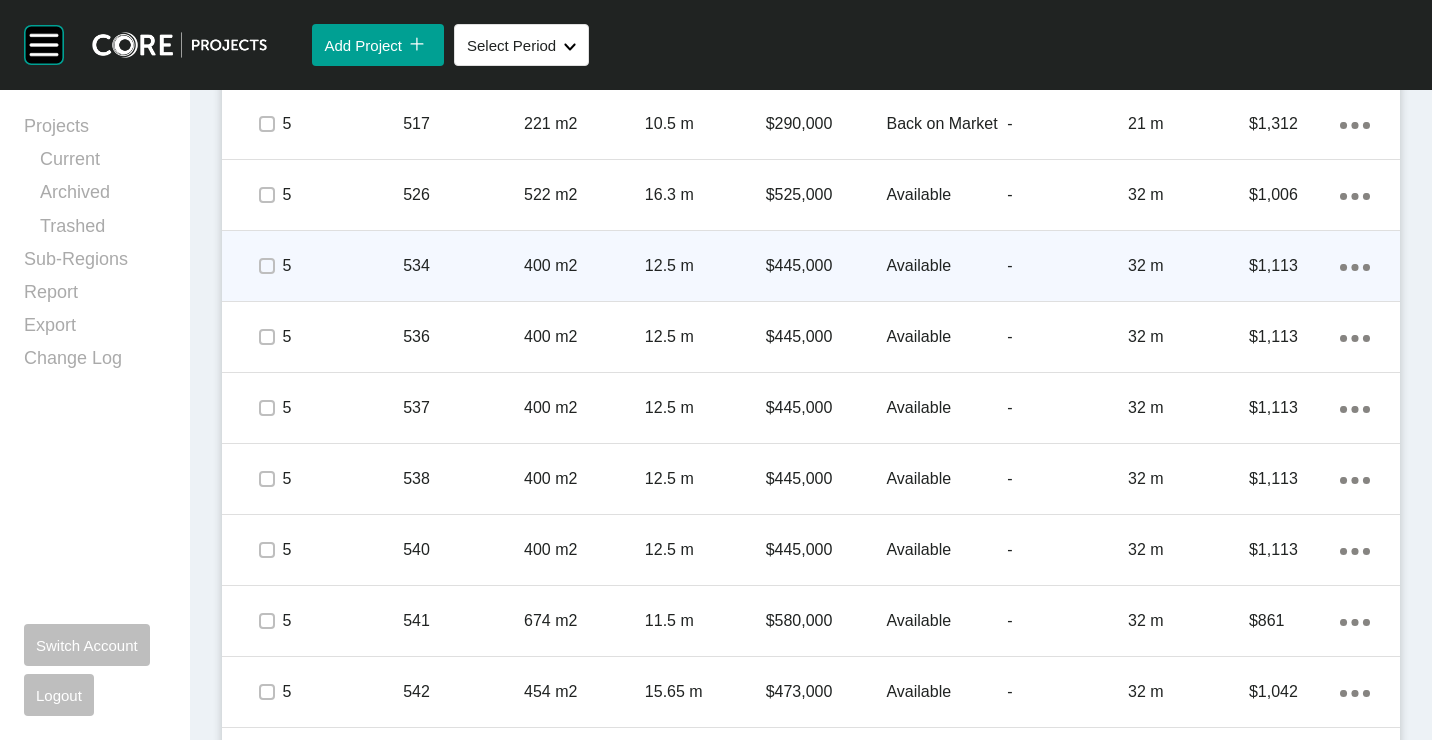 click on "Action Menu Dots Copy 6 Created with Sketch." at bounding box center (1355, 266) 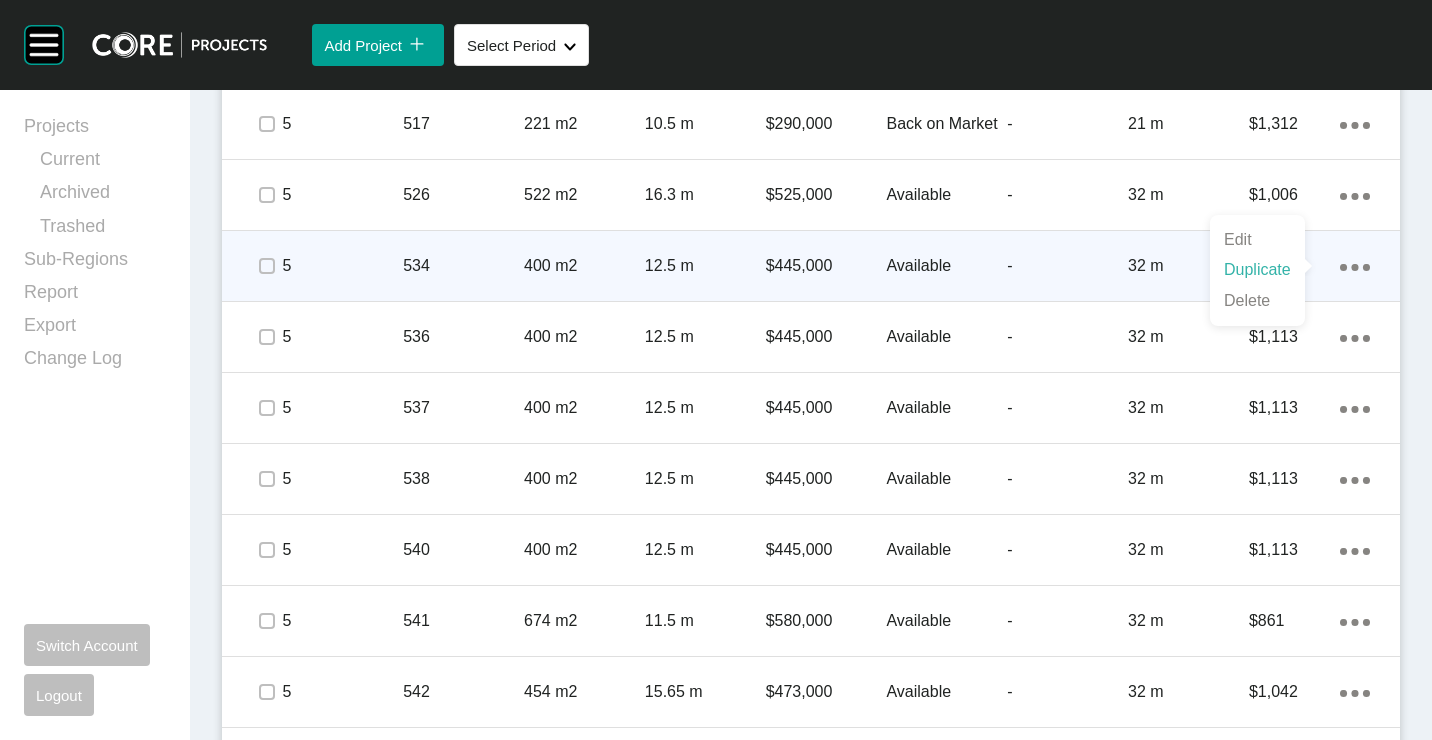 click on "Duplicate" at bounding box center [1257, 270] 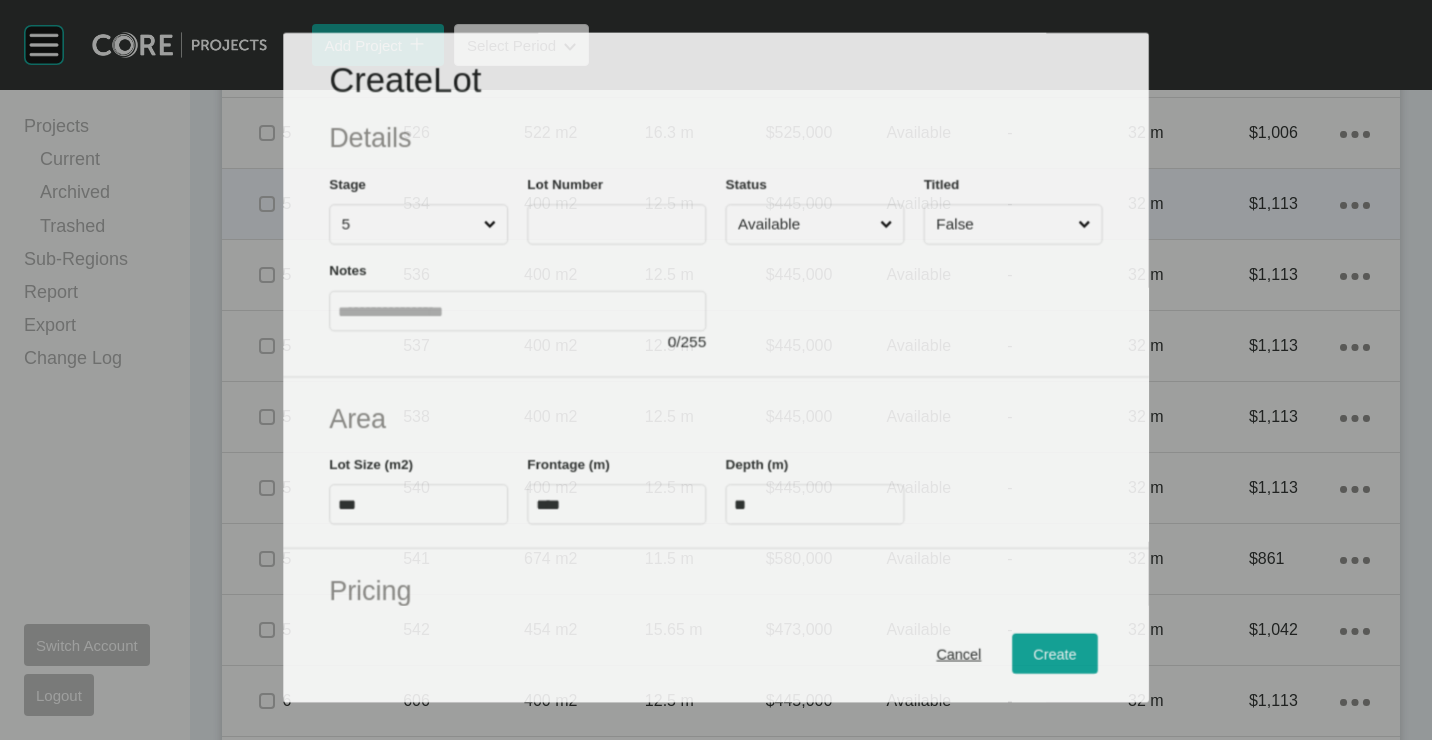 scroll, scrollTop: 1900, scrollLeft: 0, axis: vertical 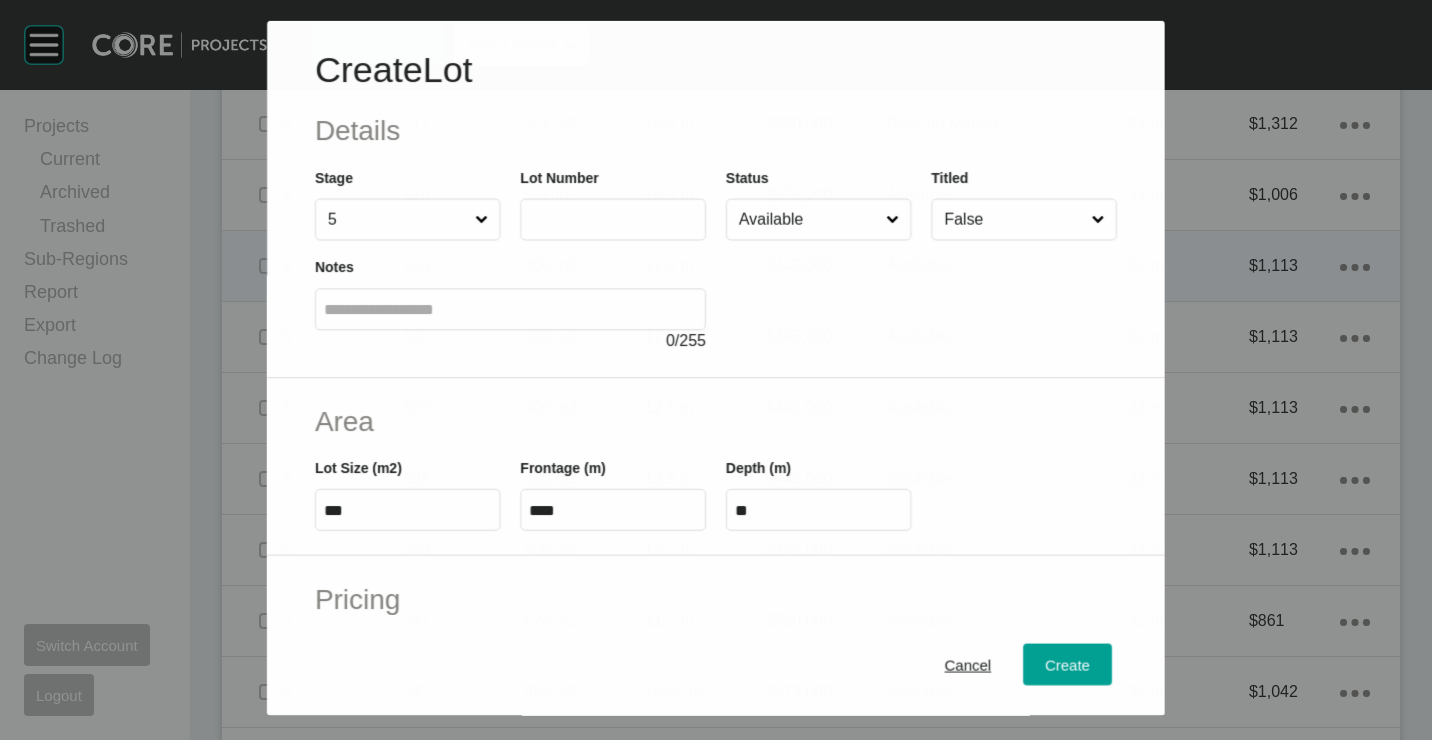 click at bounding box center (613, 219) 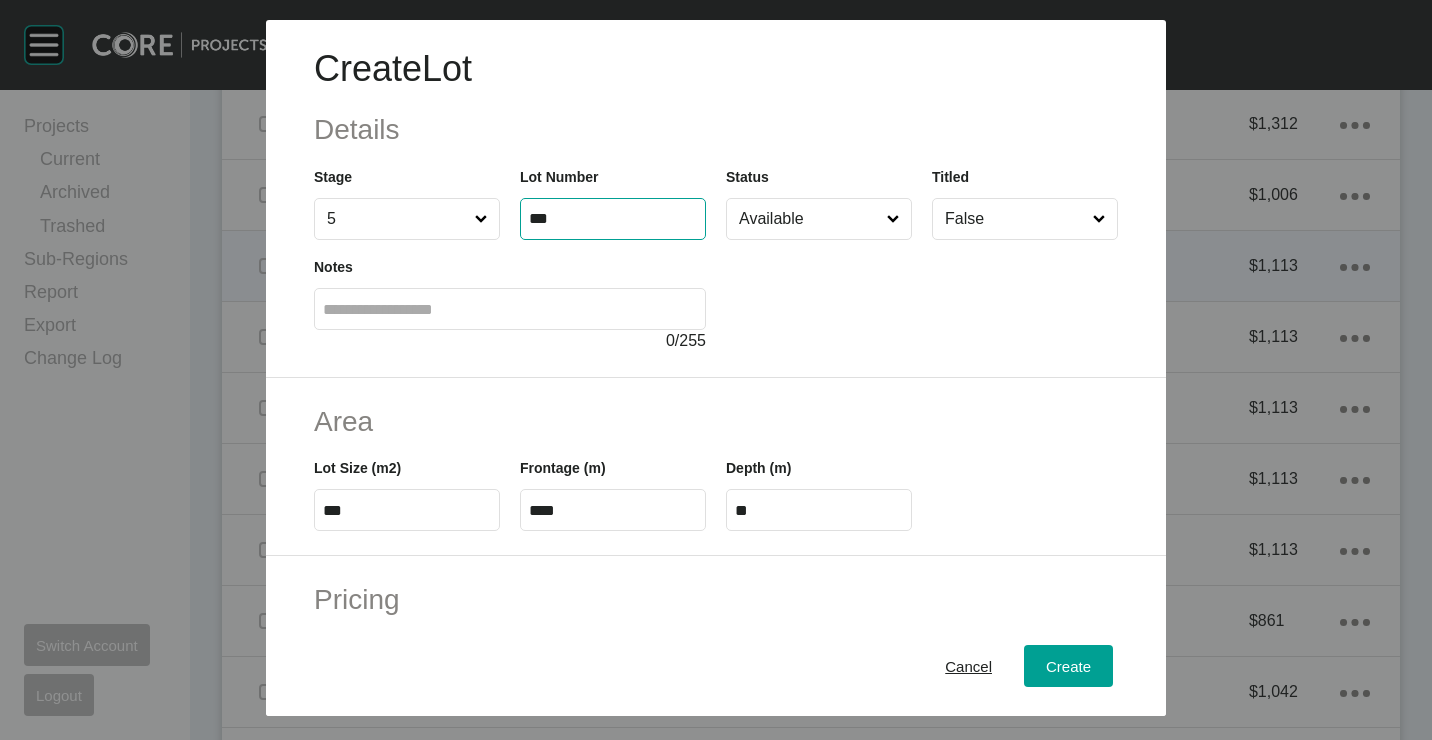 type on "***" 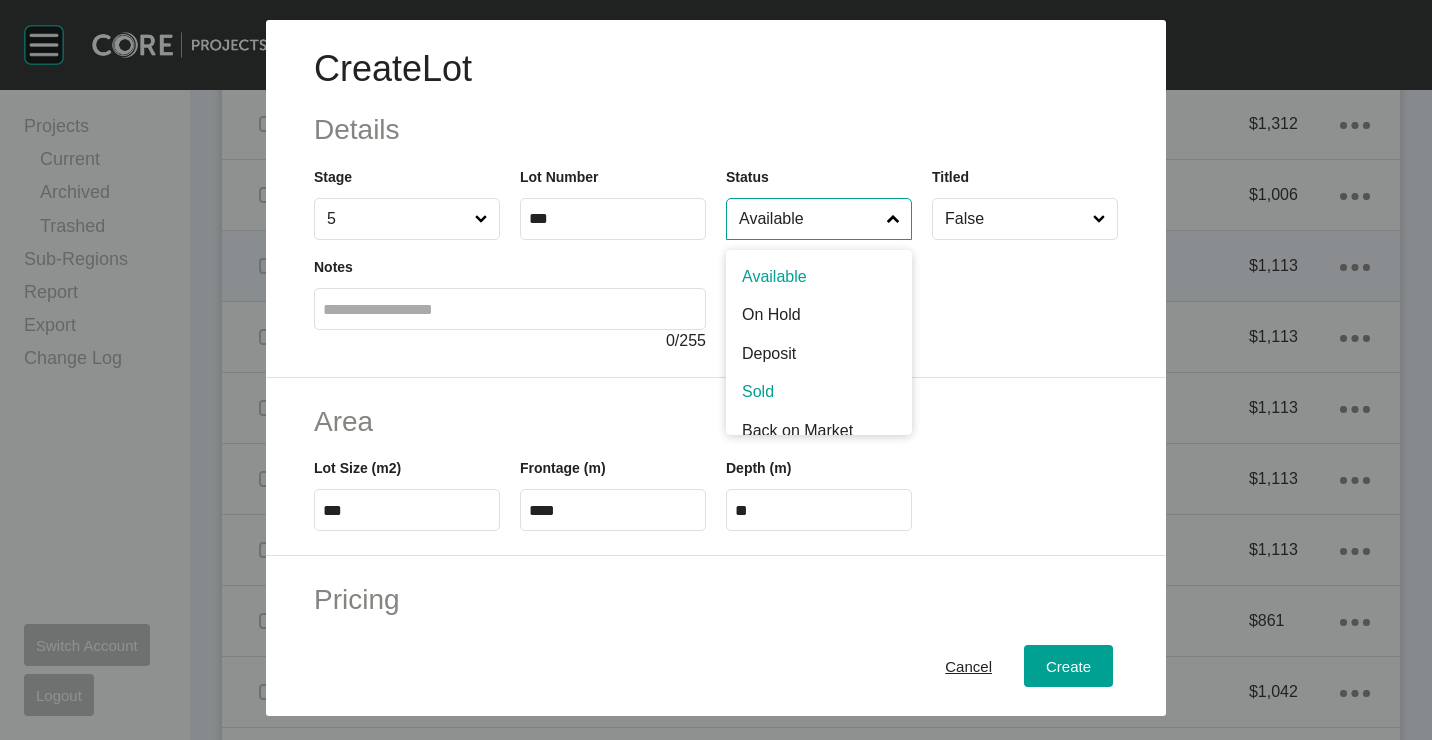 scroll, scrollTop: 0, scrollLeft: 0, axis: both 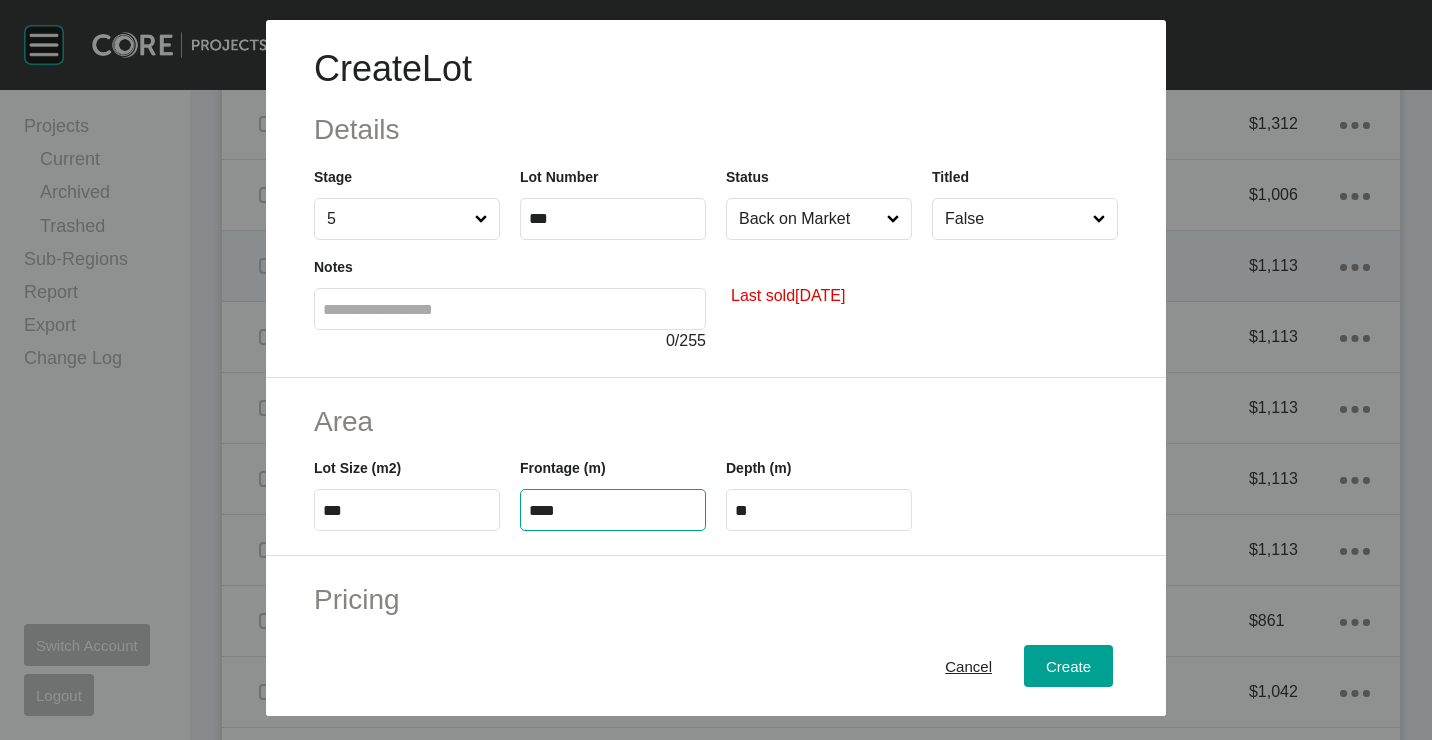 drag, startPoint x: 405, startPoint y: 491, endPoint x: 399, endPoint y: 503, distance: 13.416408 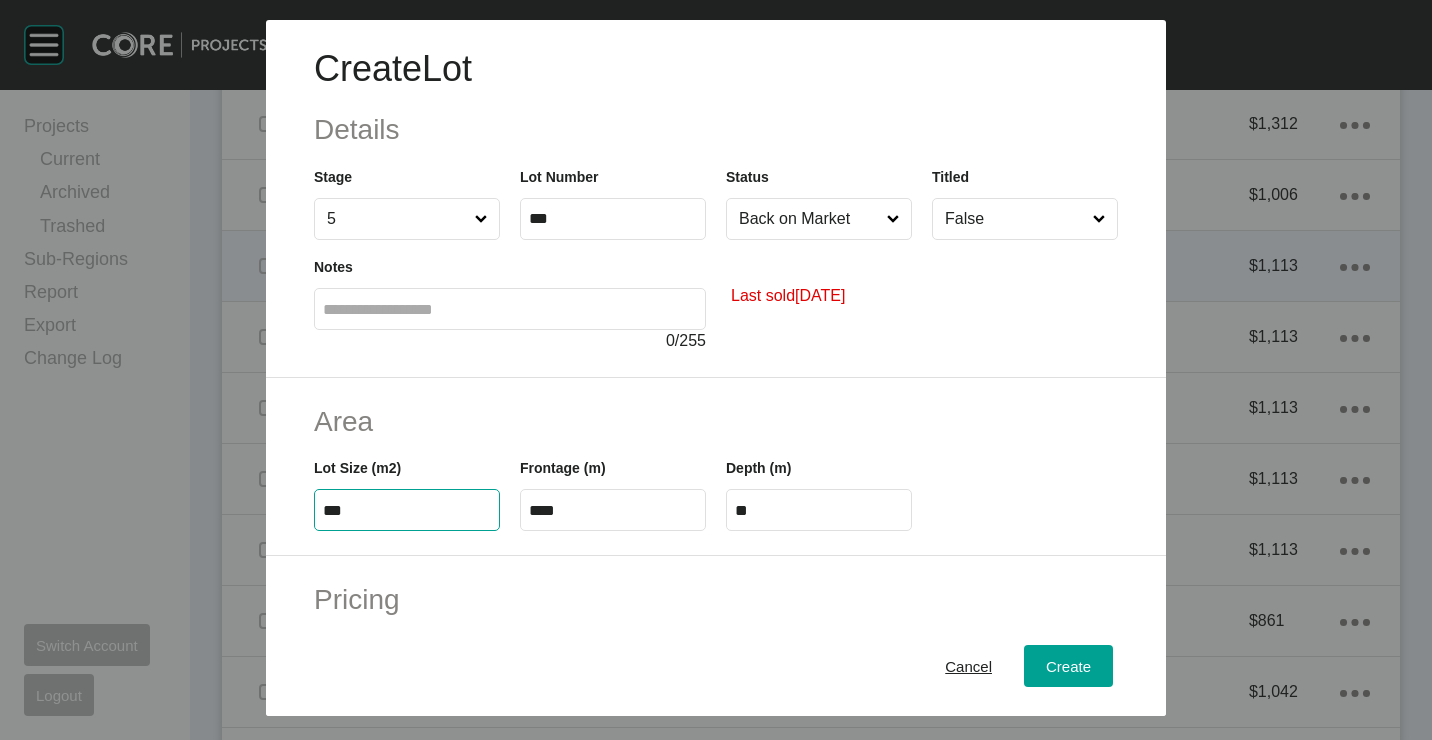 type on "***" 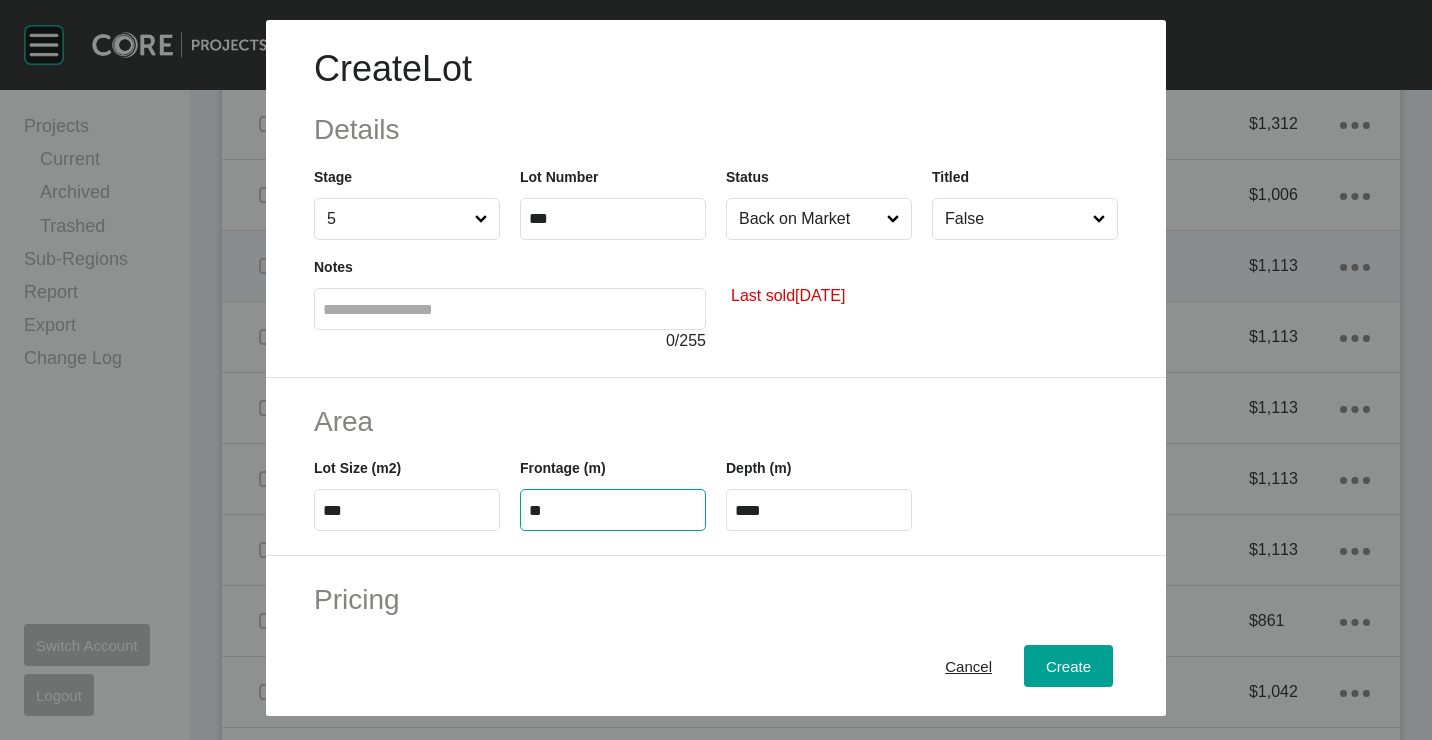 type on "**" 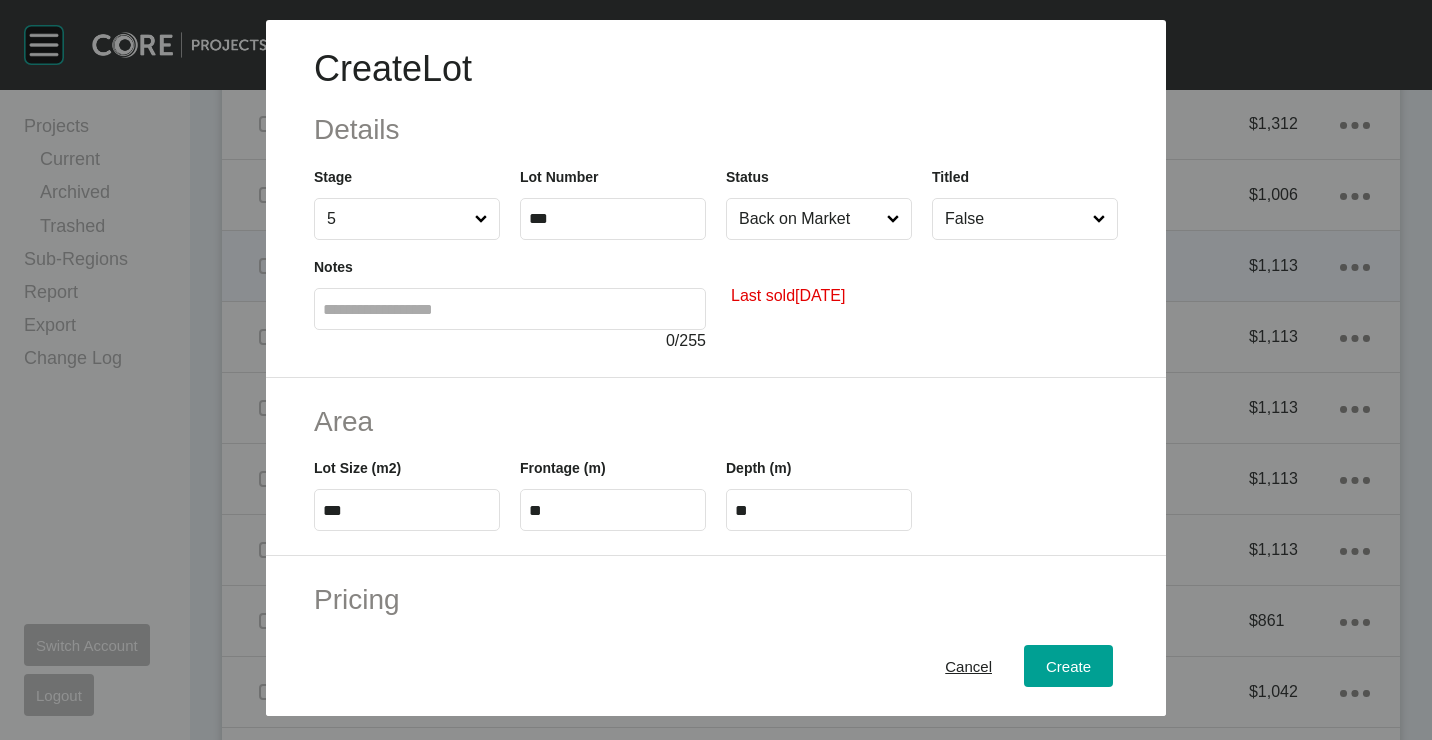 type on "*" 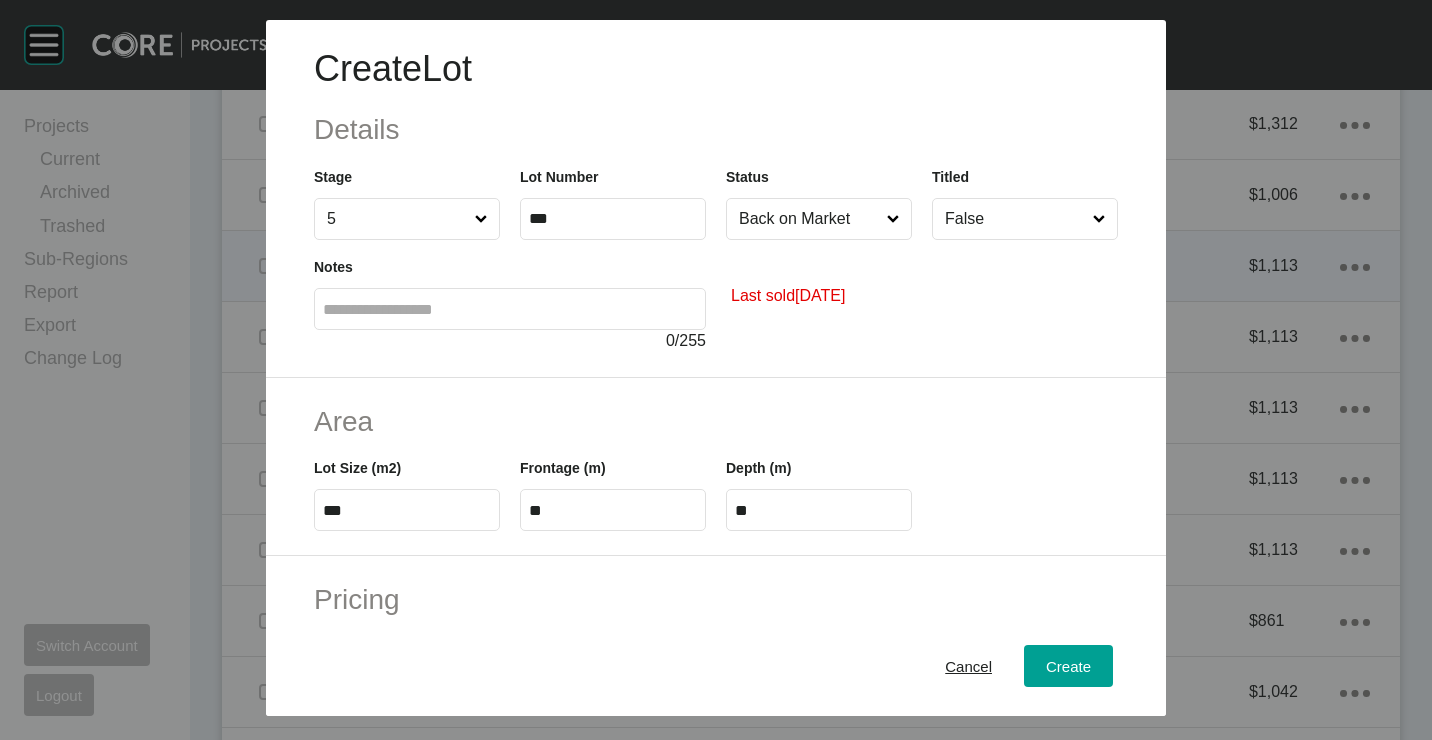 type on "*******" 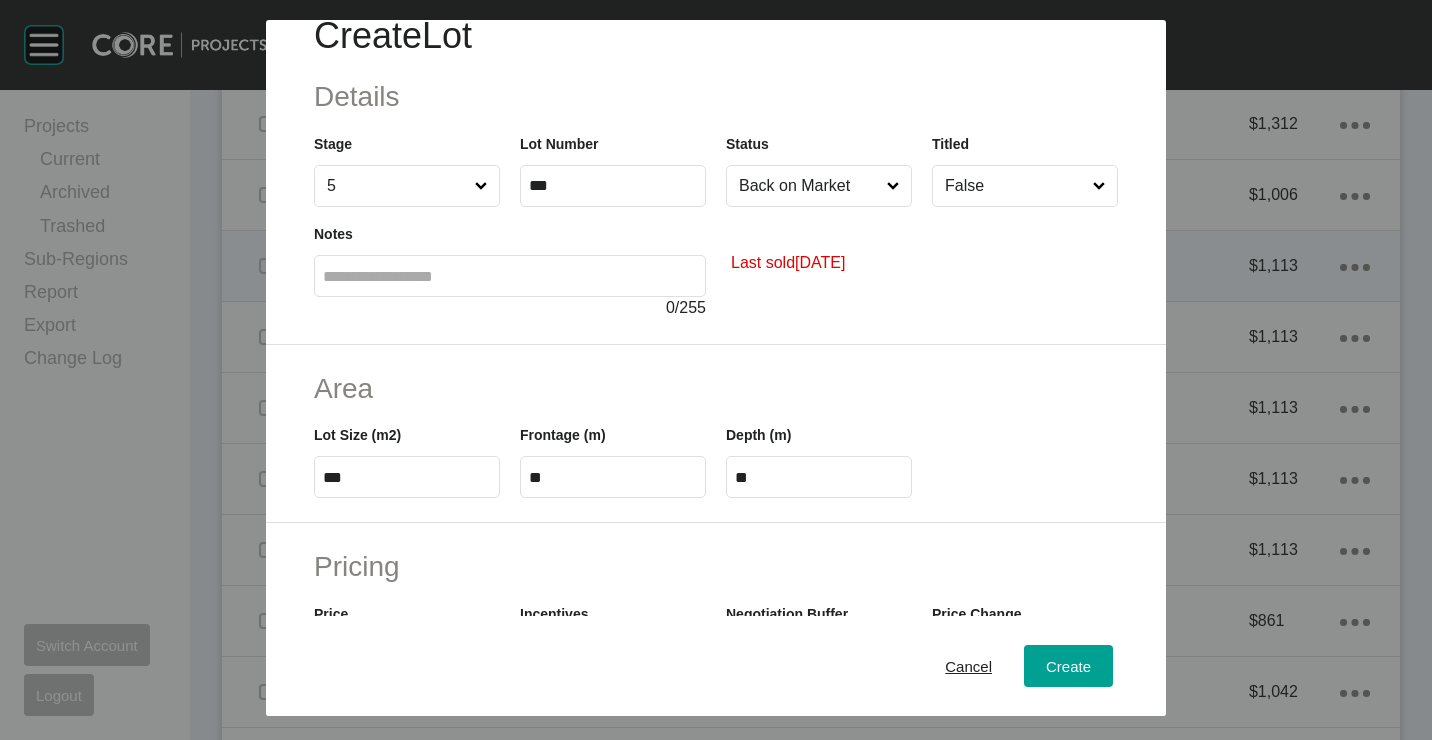 scroll, scrollTop: 0, scrollLeft: 0, axis: both 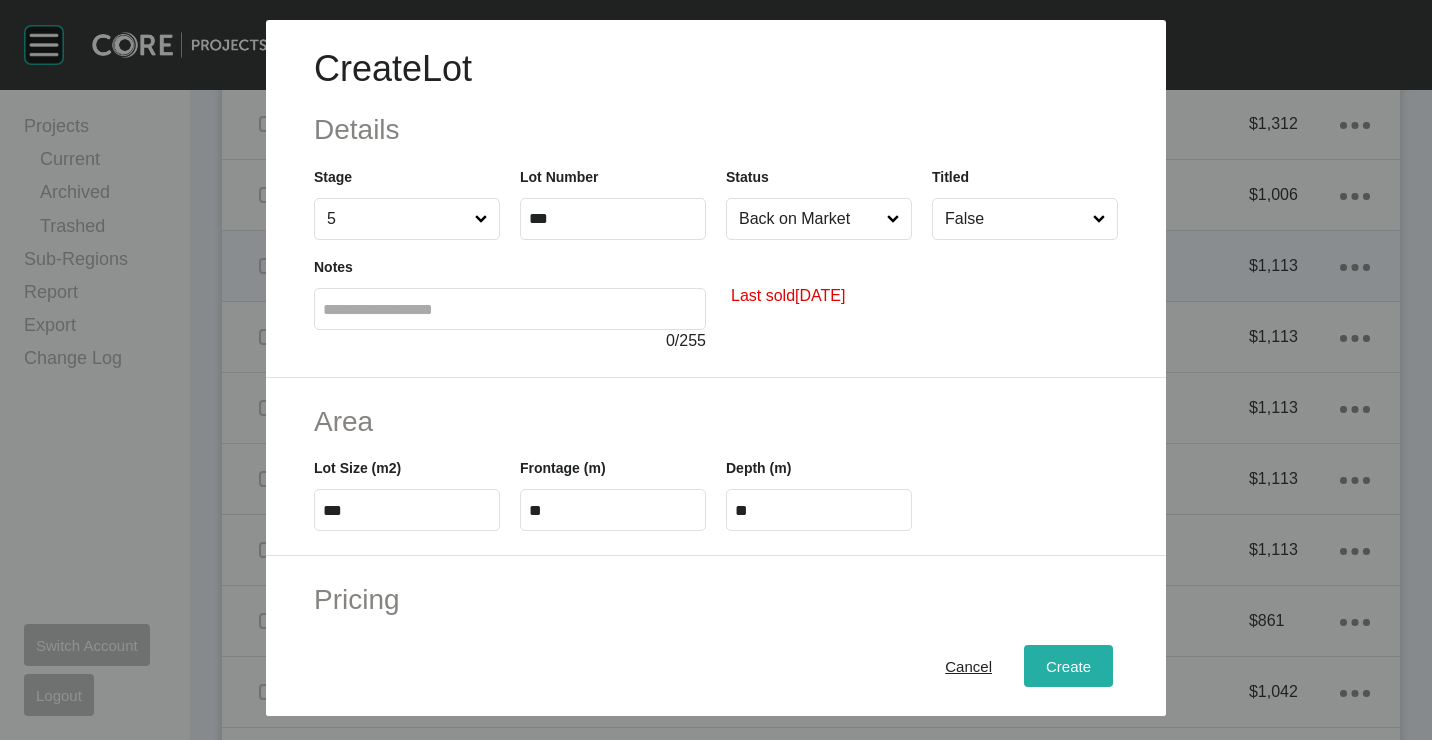 click on "Create" at bounding box center [1068, 665] 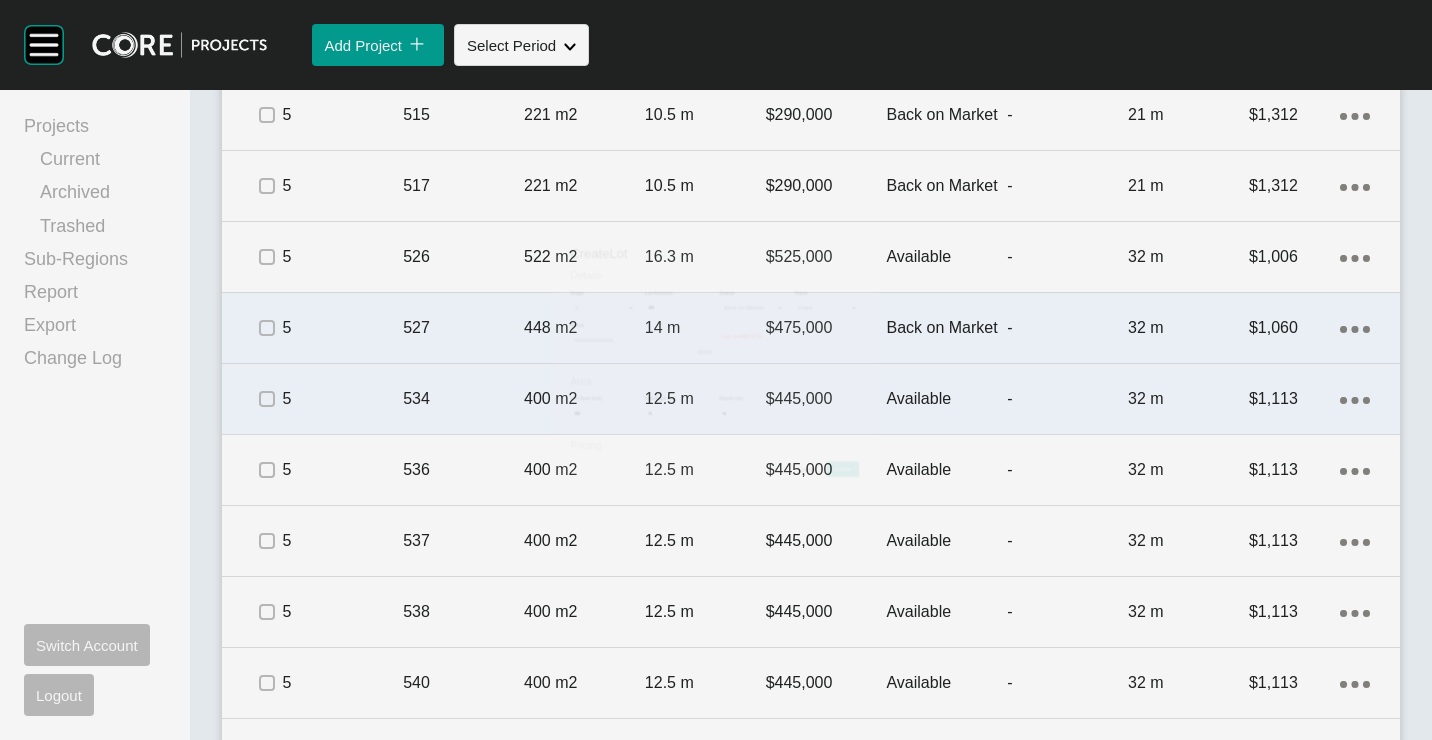 scroll, scrollTop: 1962, scrollLeft: 0, axis: vertical 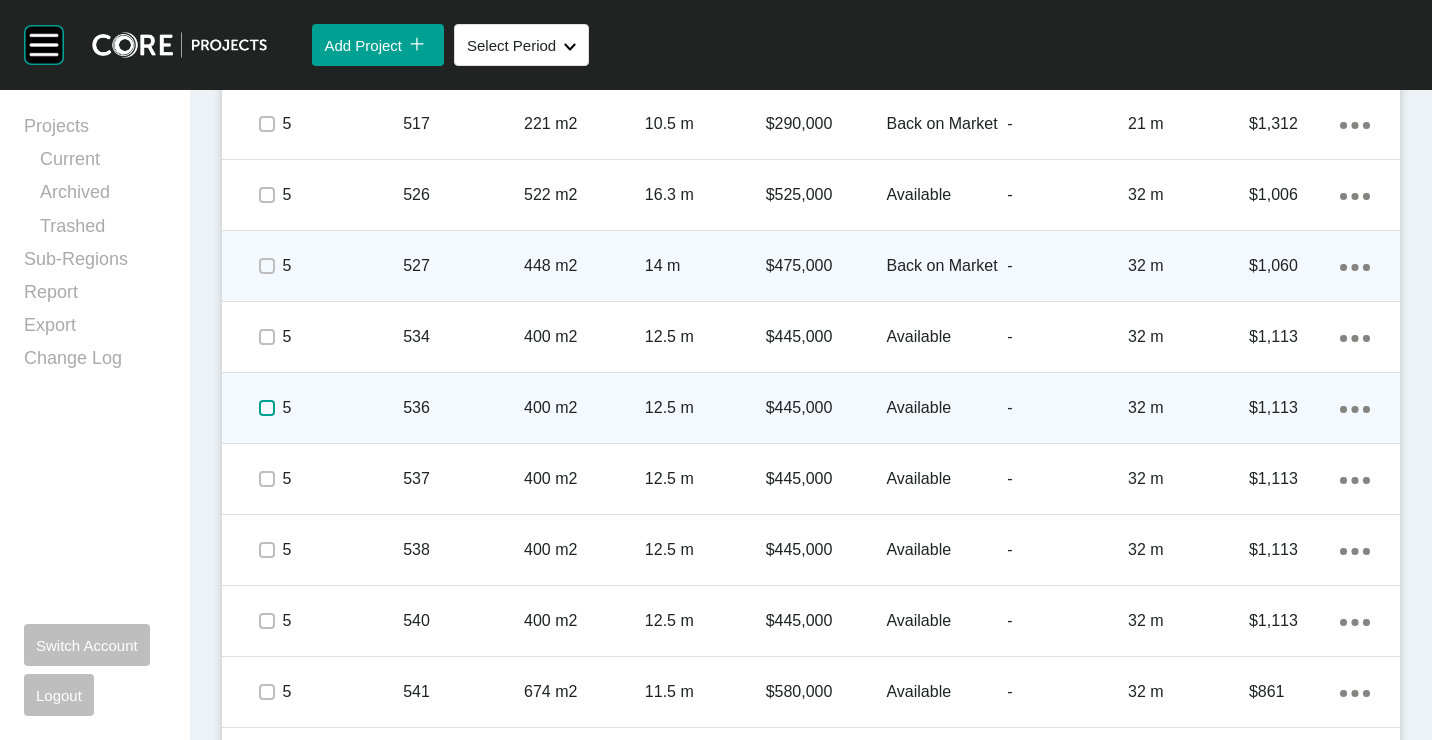 click at bounding box center [267, 408] 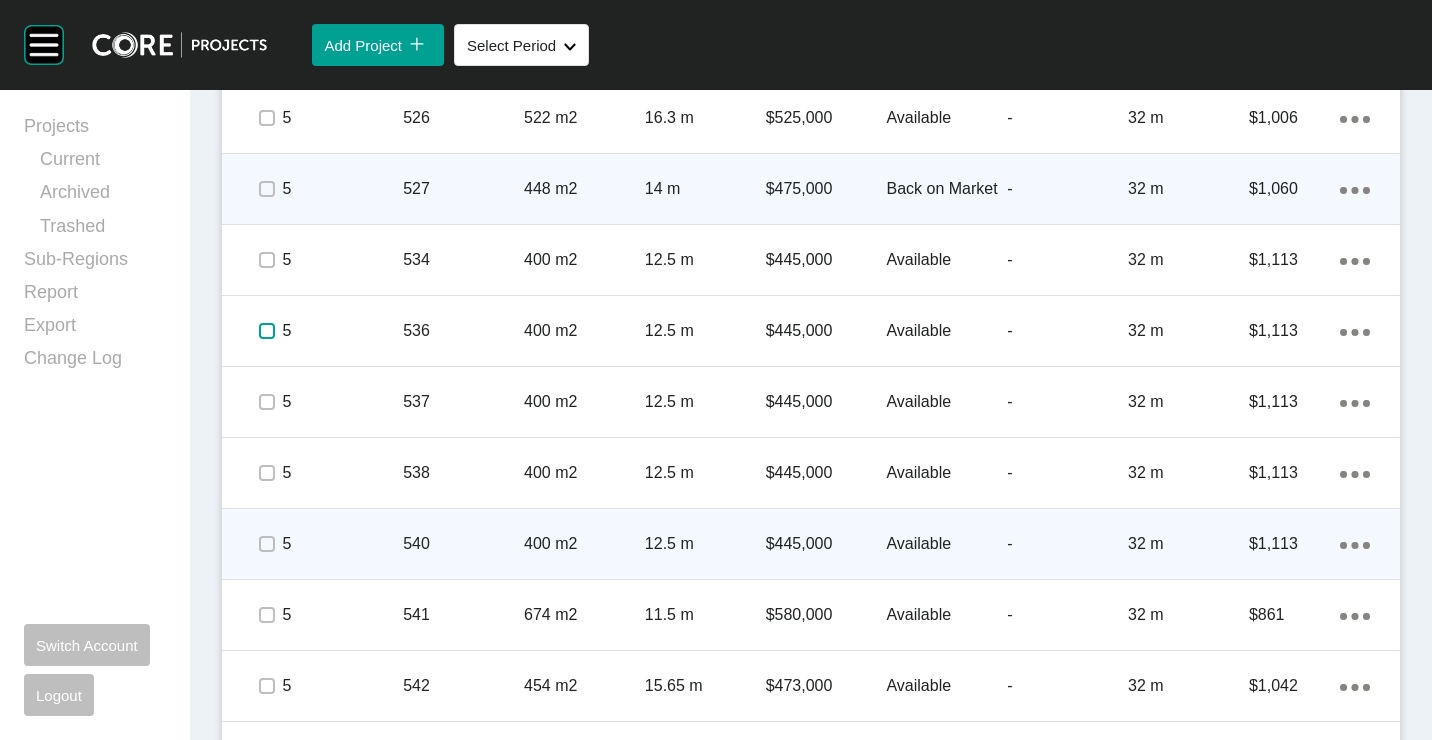 scroll, scrollTop: 2062, scrollLeft: 0, axis: vertical 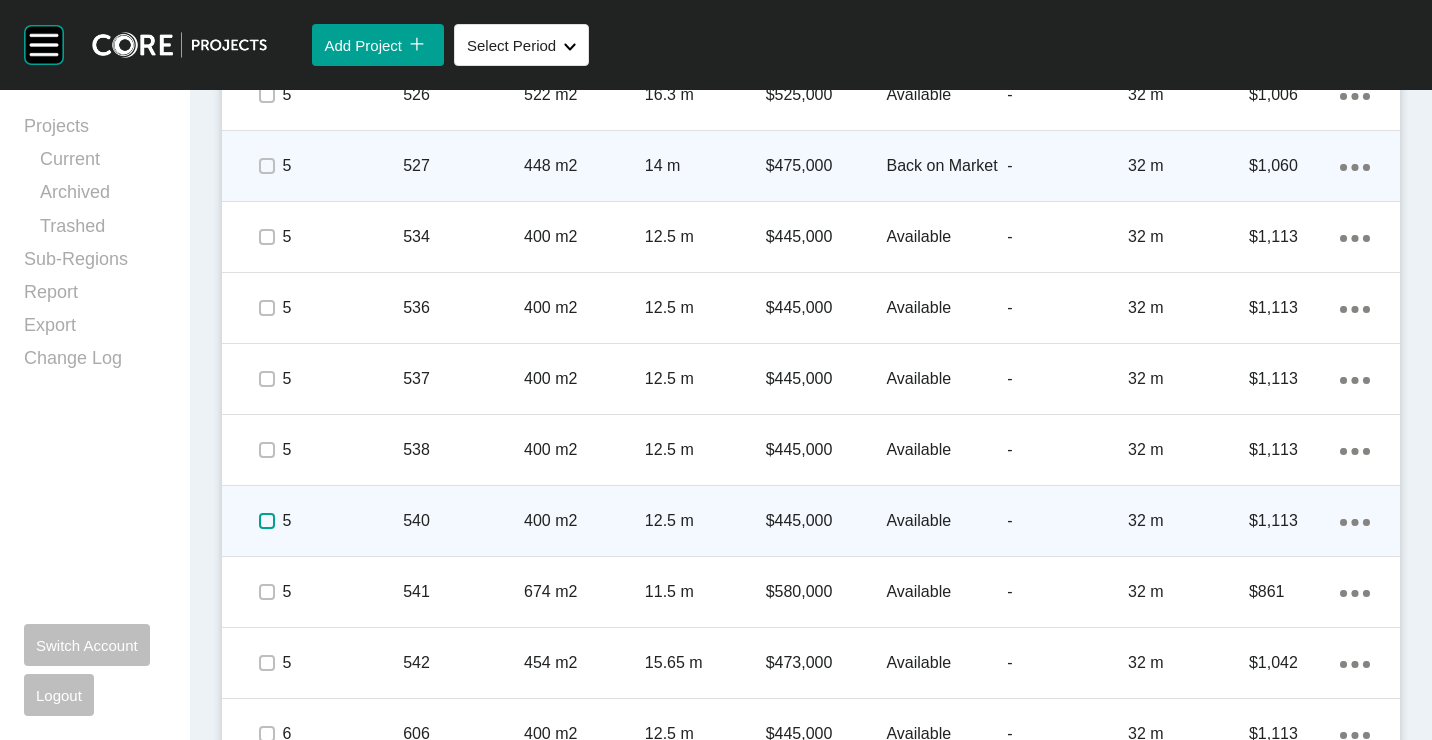 click at bounding box center [267, 521] 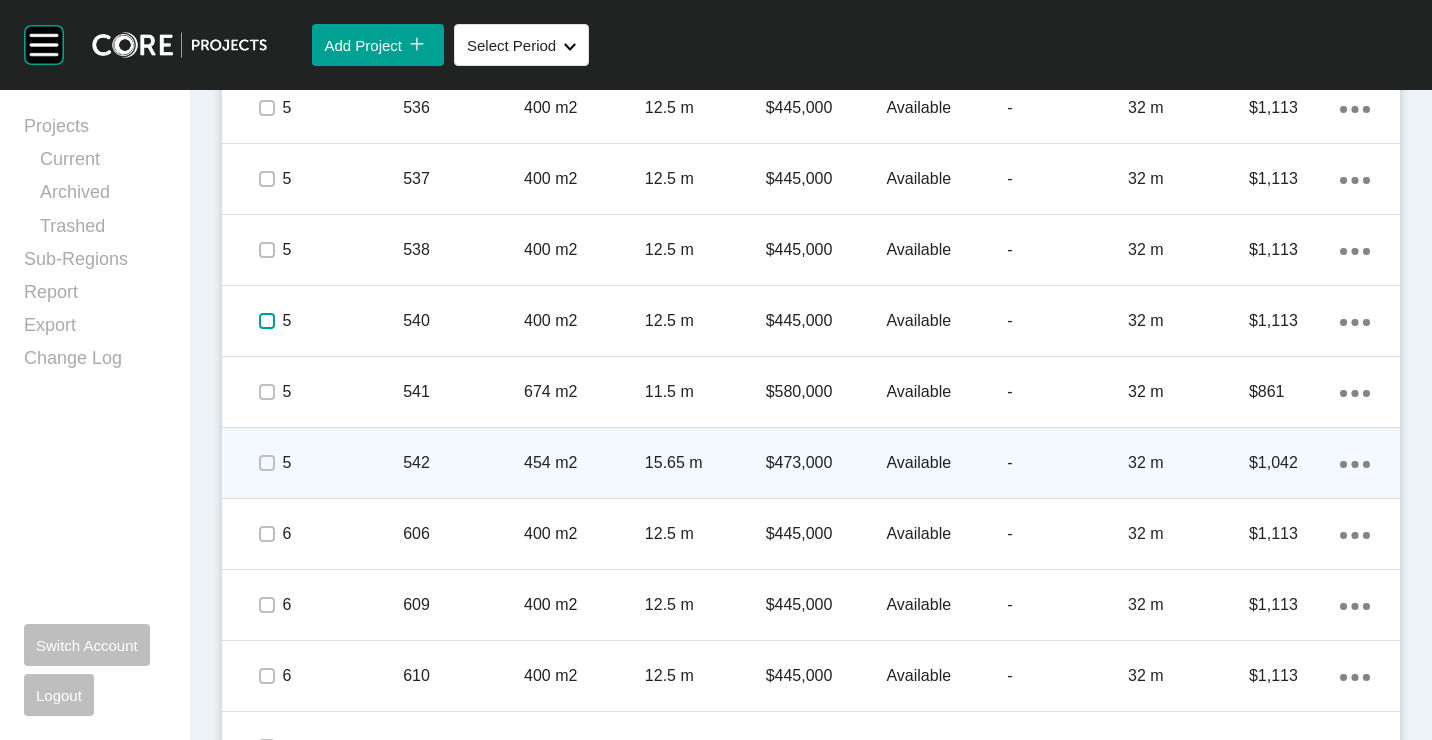 scroll, scrollTop: 2462, scrollLeft: 0, axis: vertical 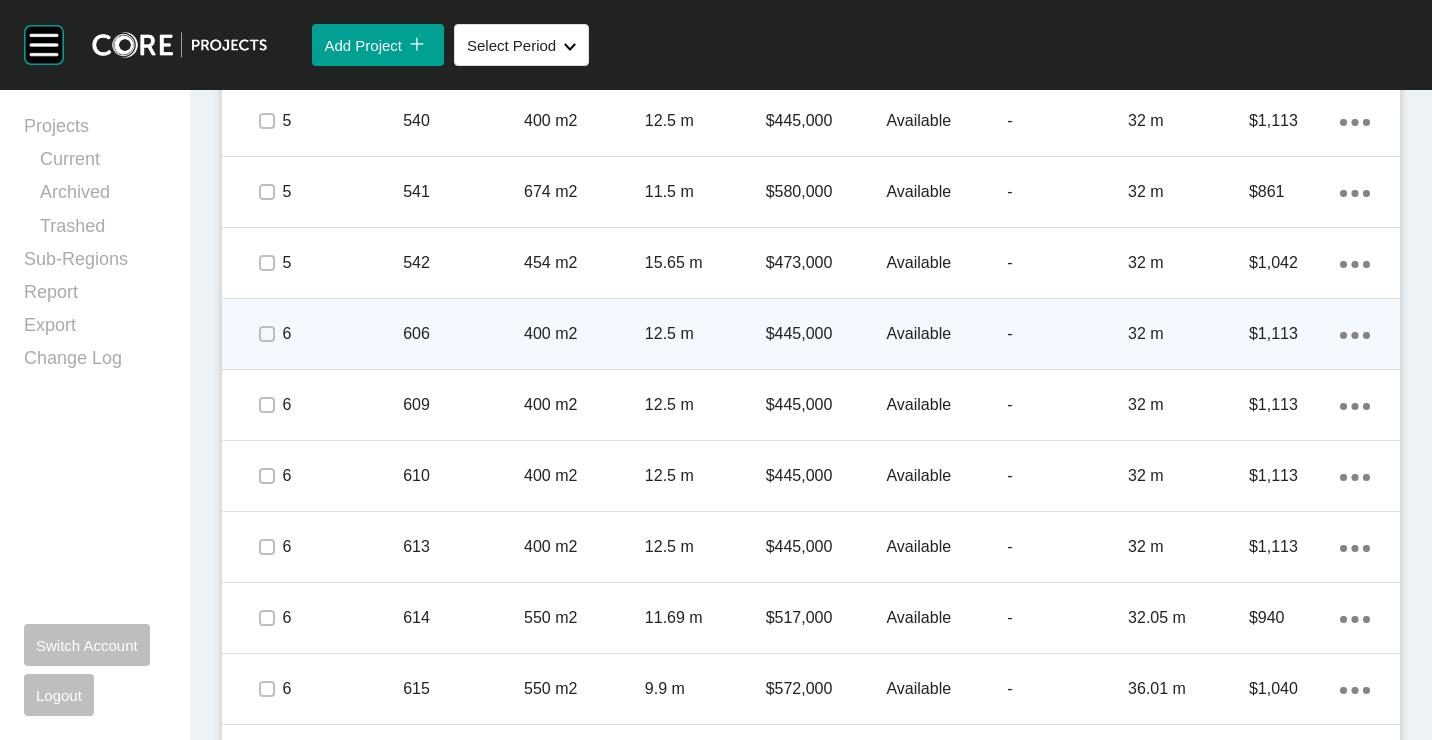 click 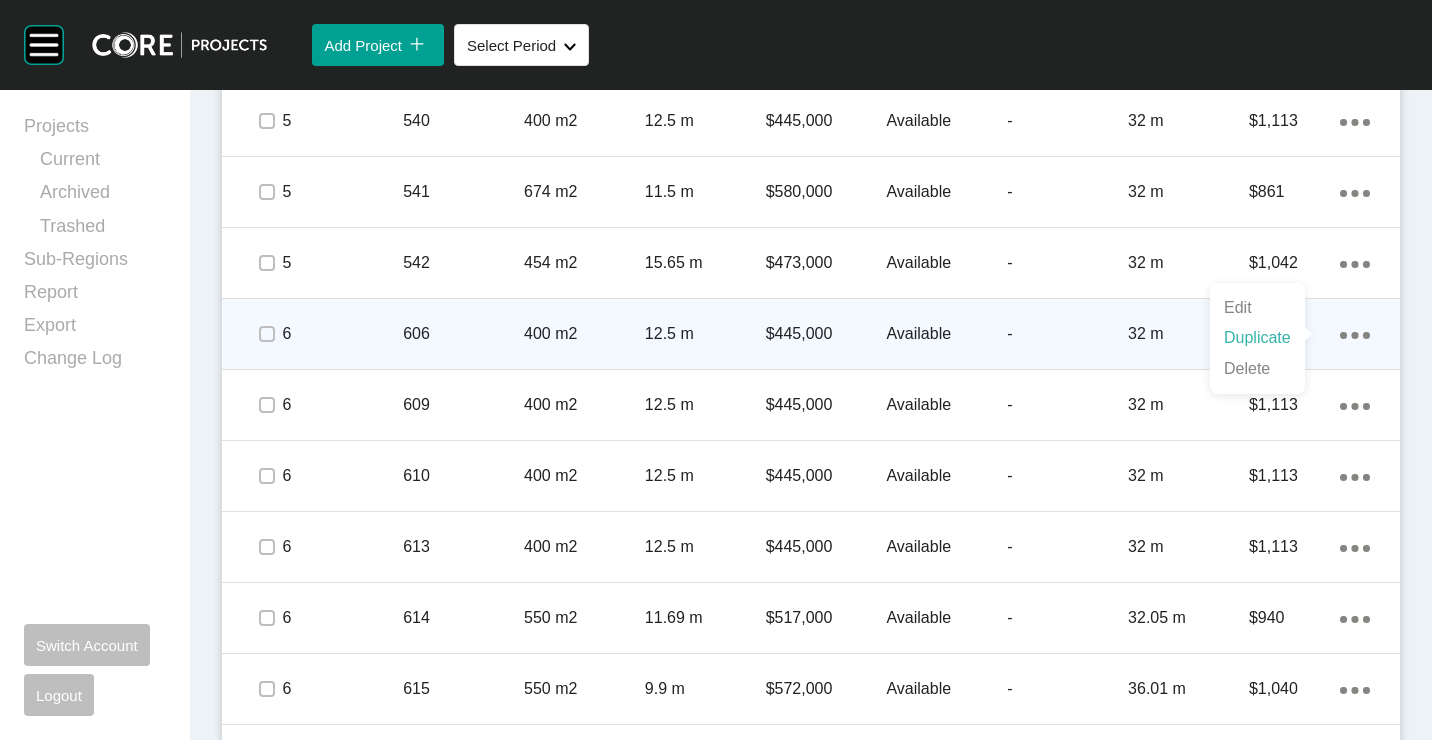 drag, startPoint x: 1257, startPoint y: 334, endPoint x: 1238, endPoint y: 329, distance: 19.646883 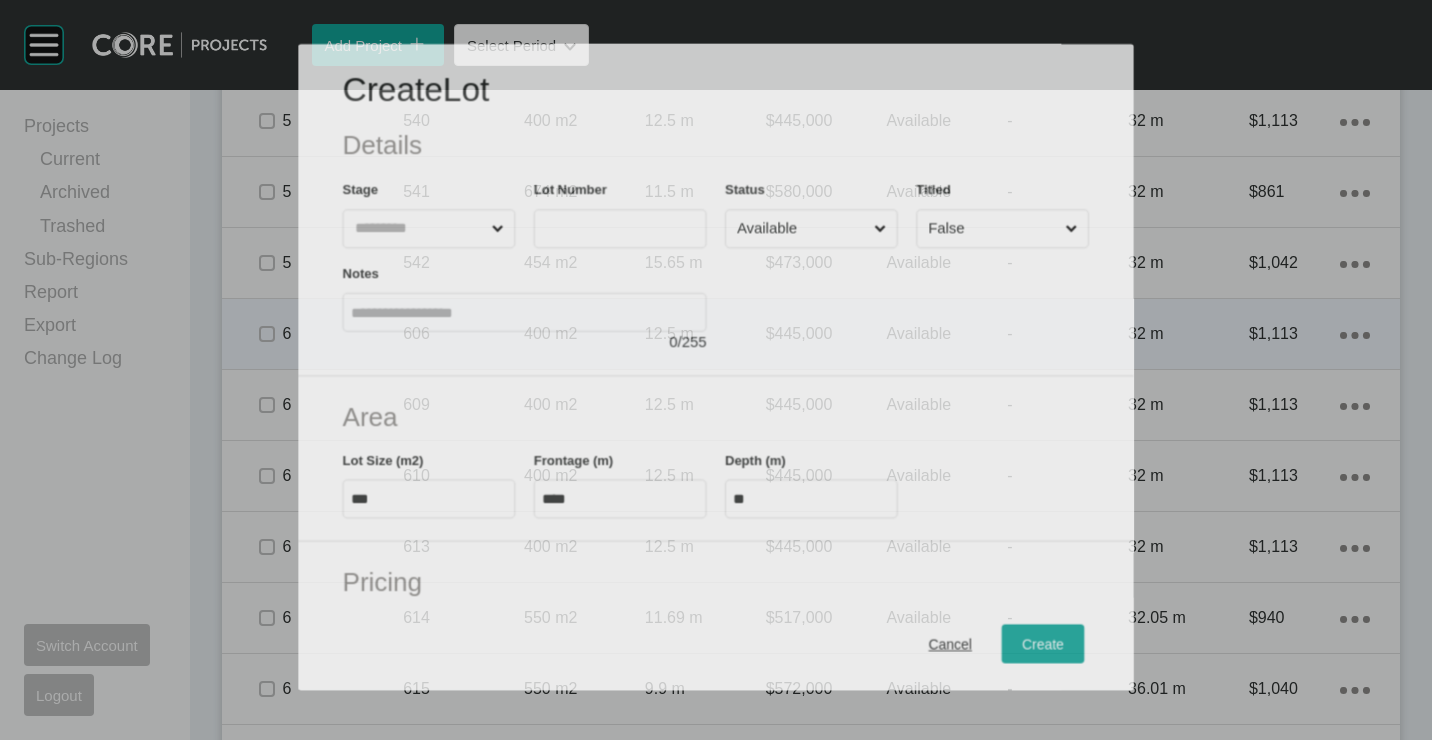scroll, scrollTop: 2400, scrollLeft: 0, axis: vertical 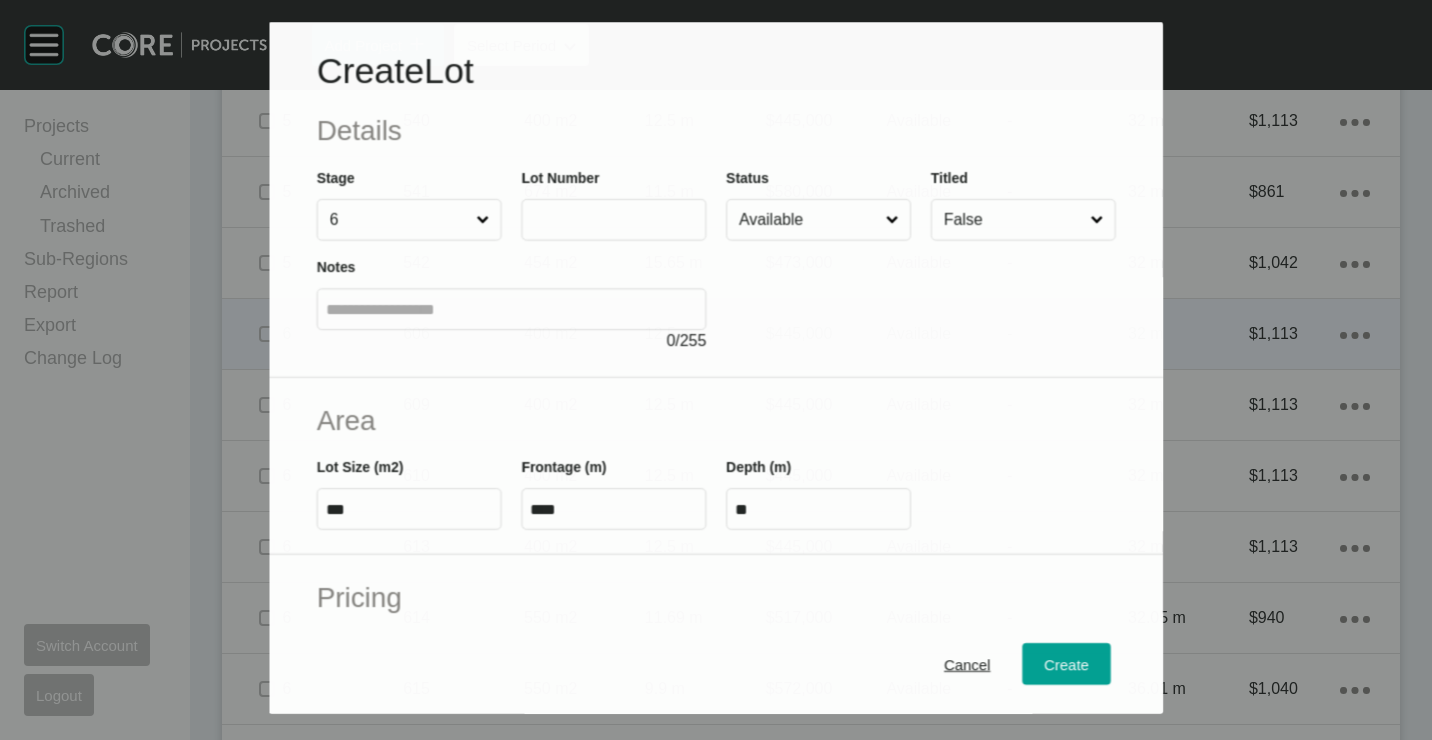 click at bounding box center [613, 219] 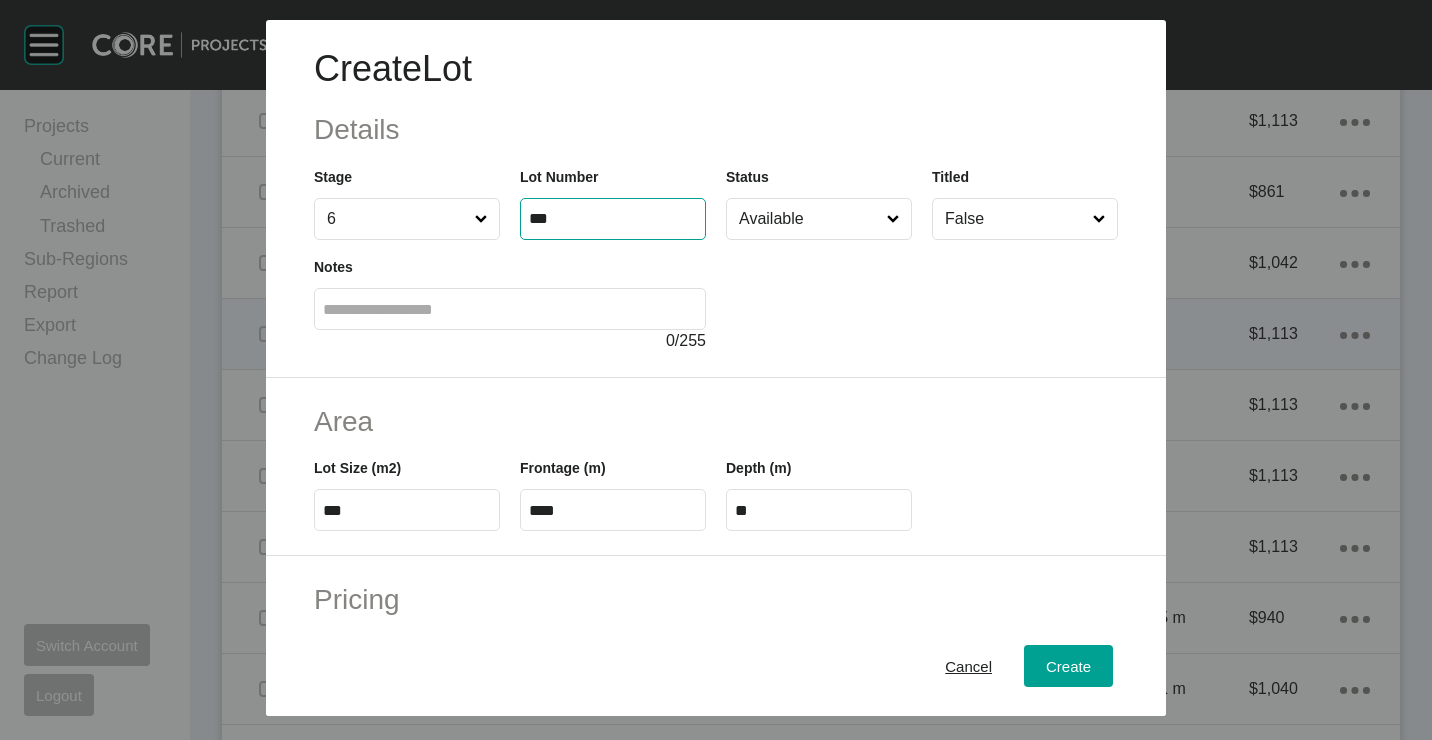 type on "***" 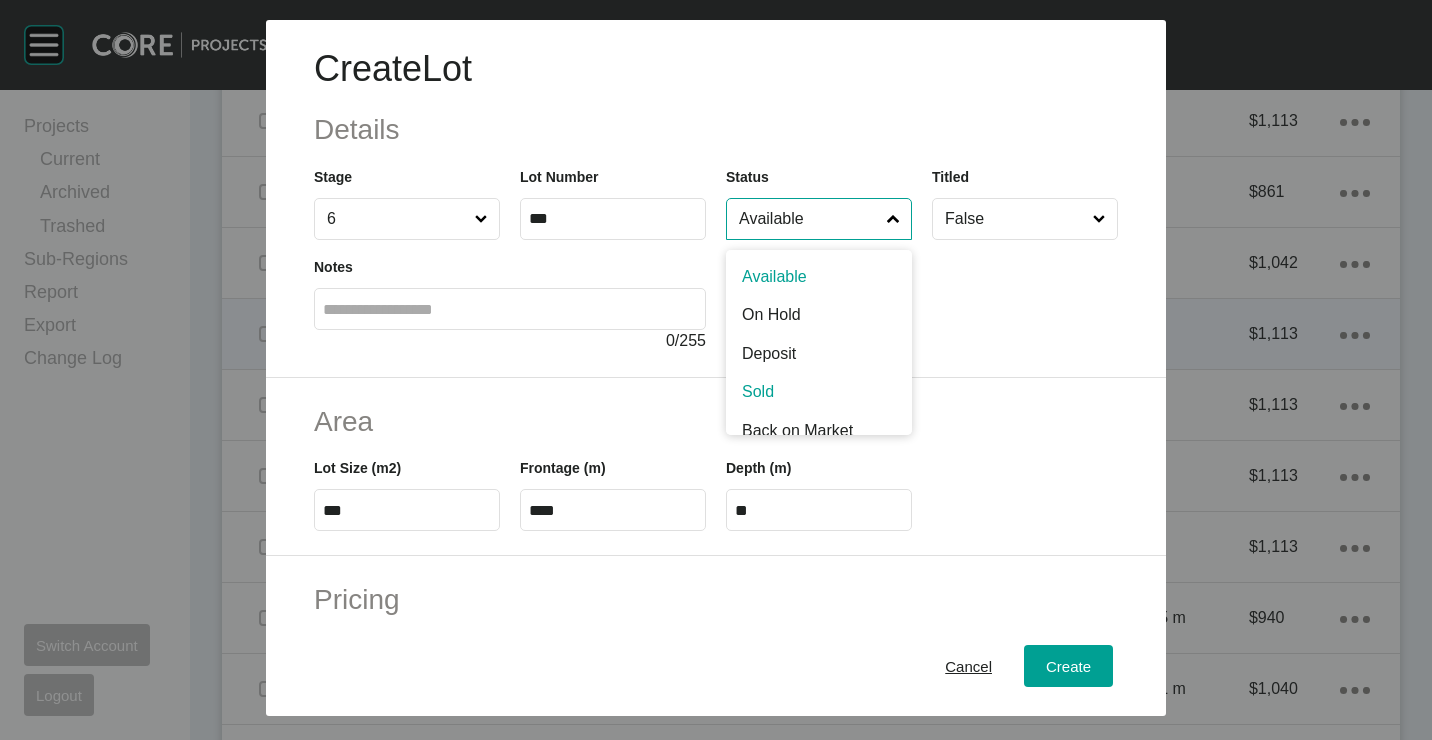 scroll, scrollTop: 15, scrollLeft: 0, axis: vertical 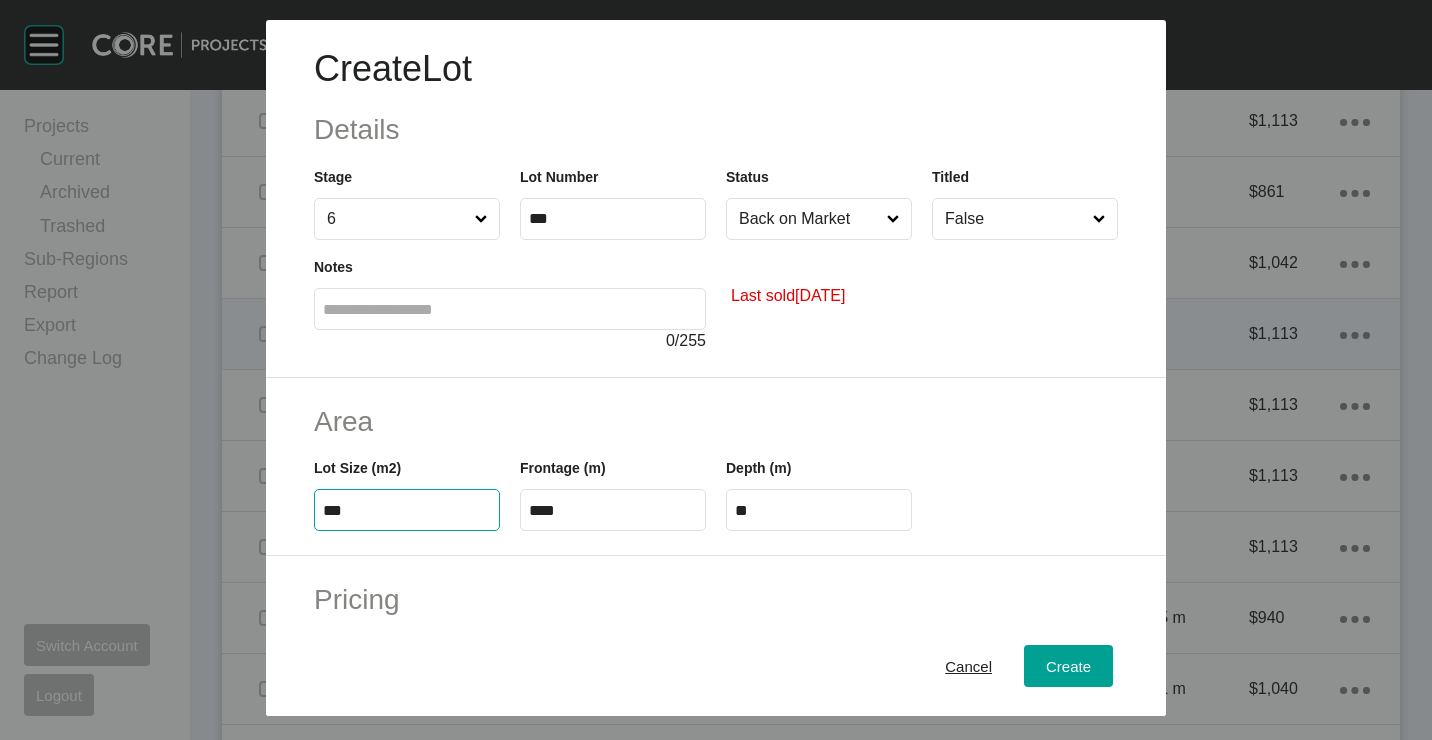 type on "***" 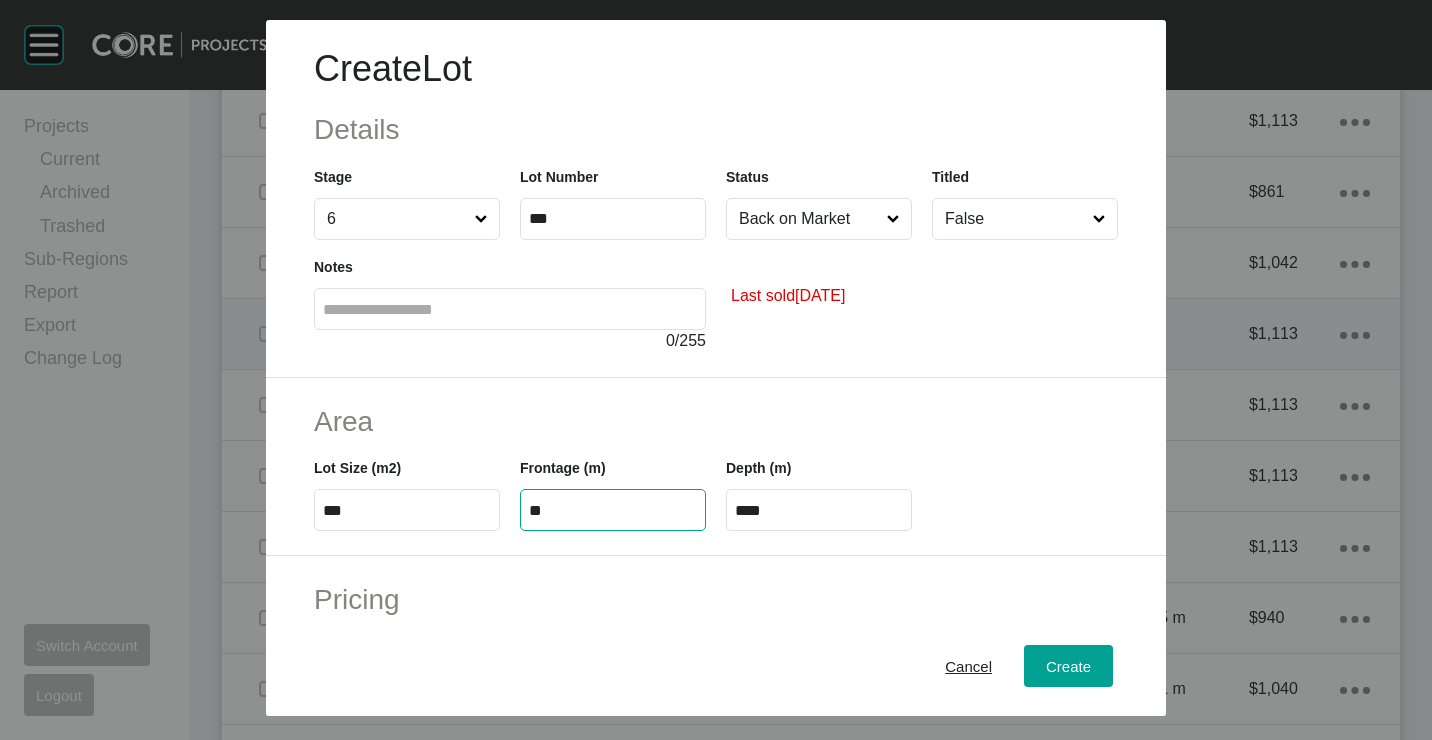 type on "**" 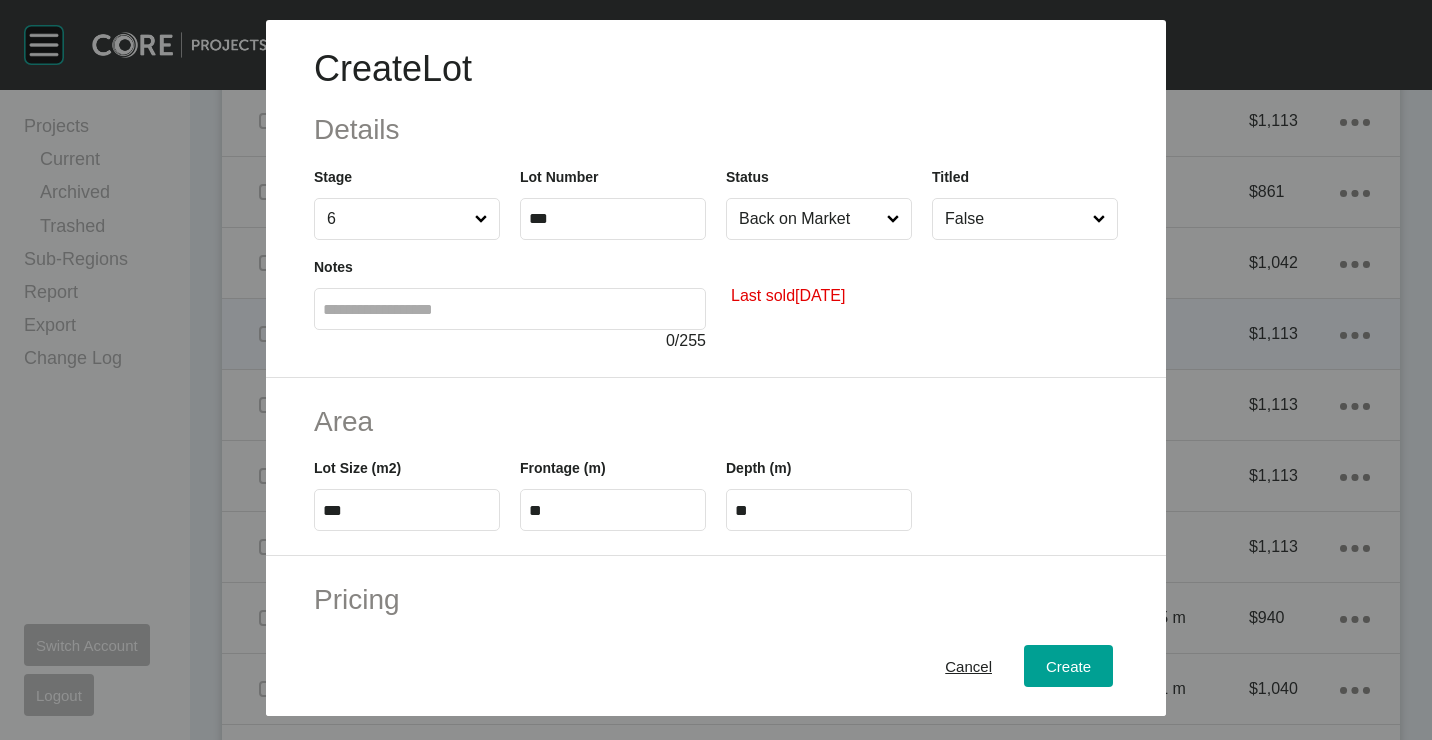 type on "*" 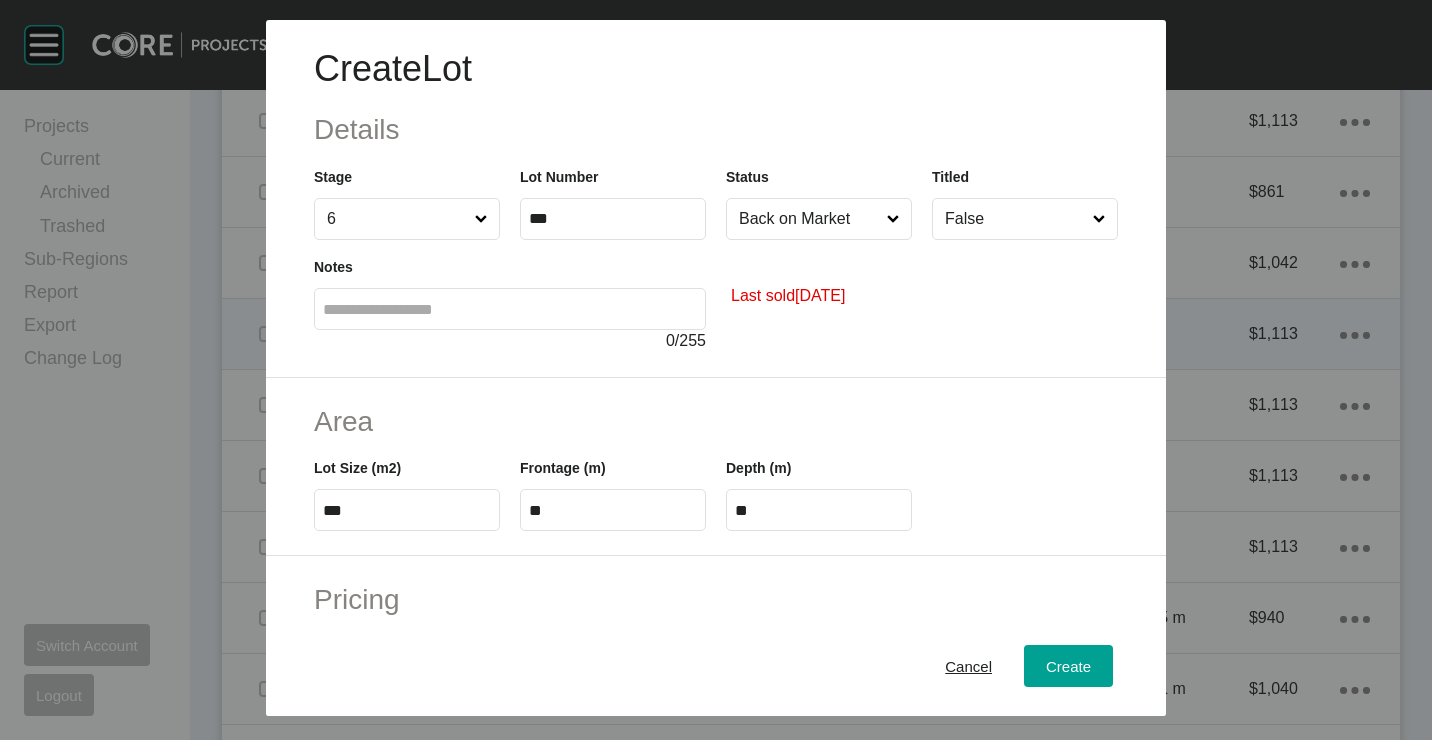type on "*******" 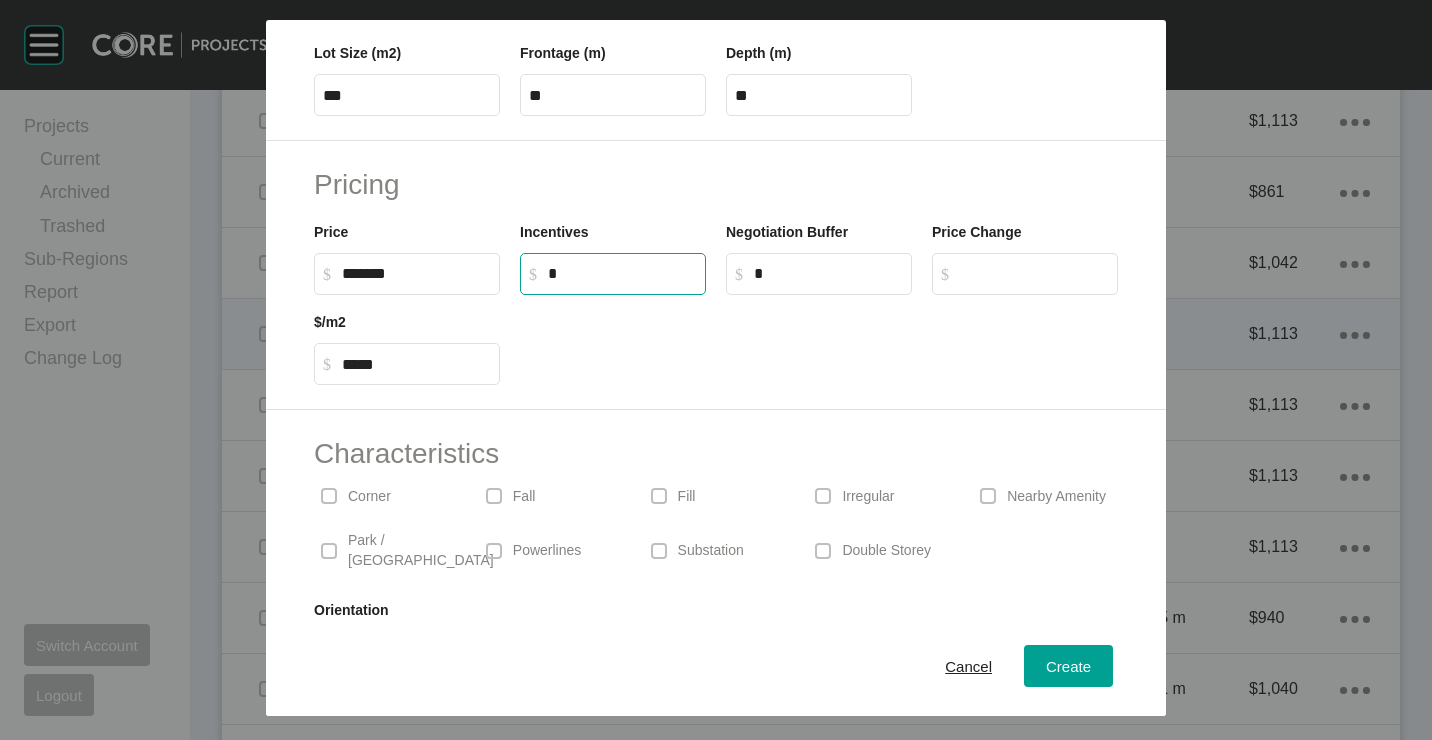 scroll, scrollTop: 480, scrollLeft: 0, axis: vertical 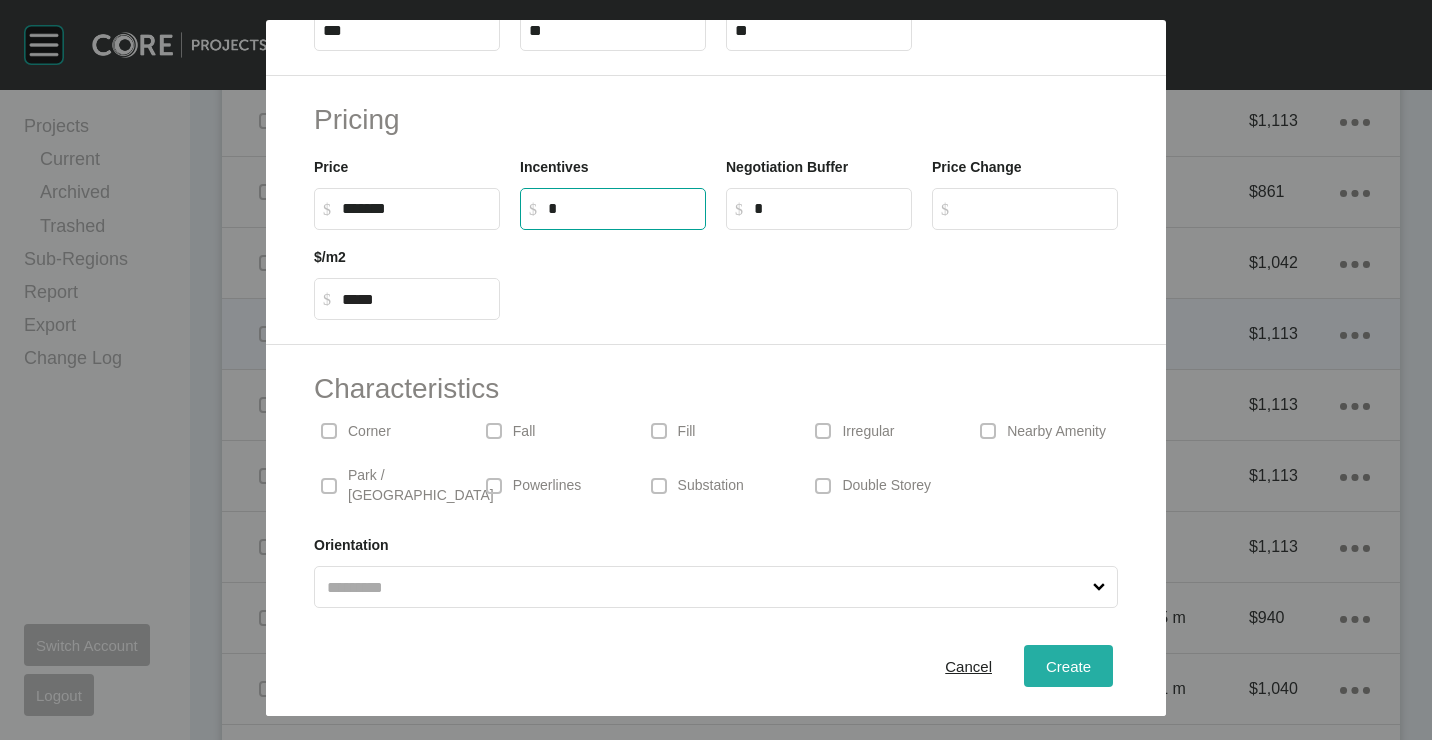 click on "Create" at bounding box center (1068, 665) 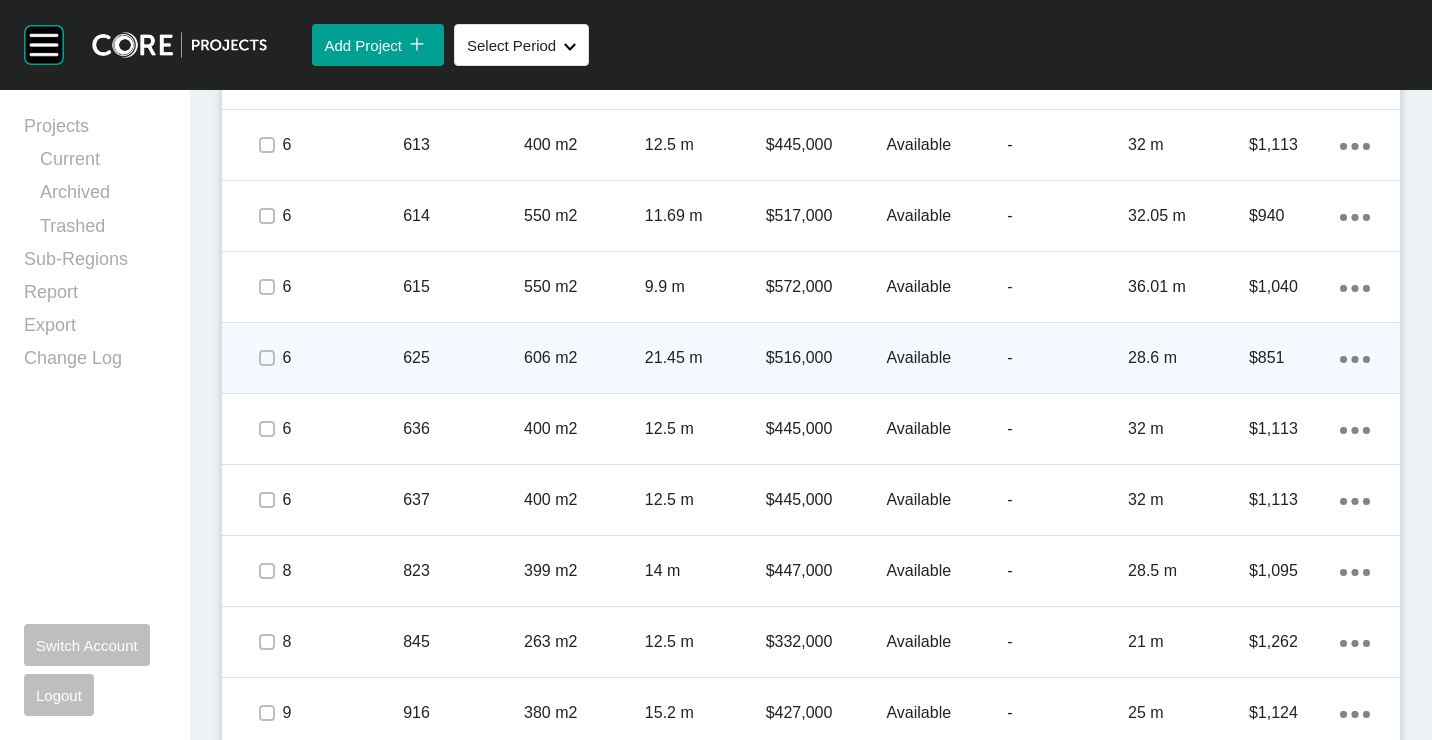 scroll, scrollTop: 2962, scrollLeft: 0, axis: vertical 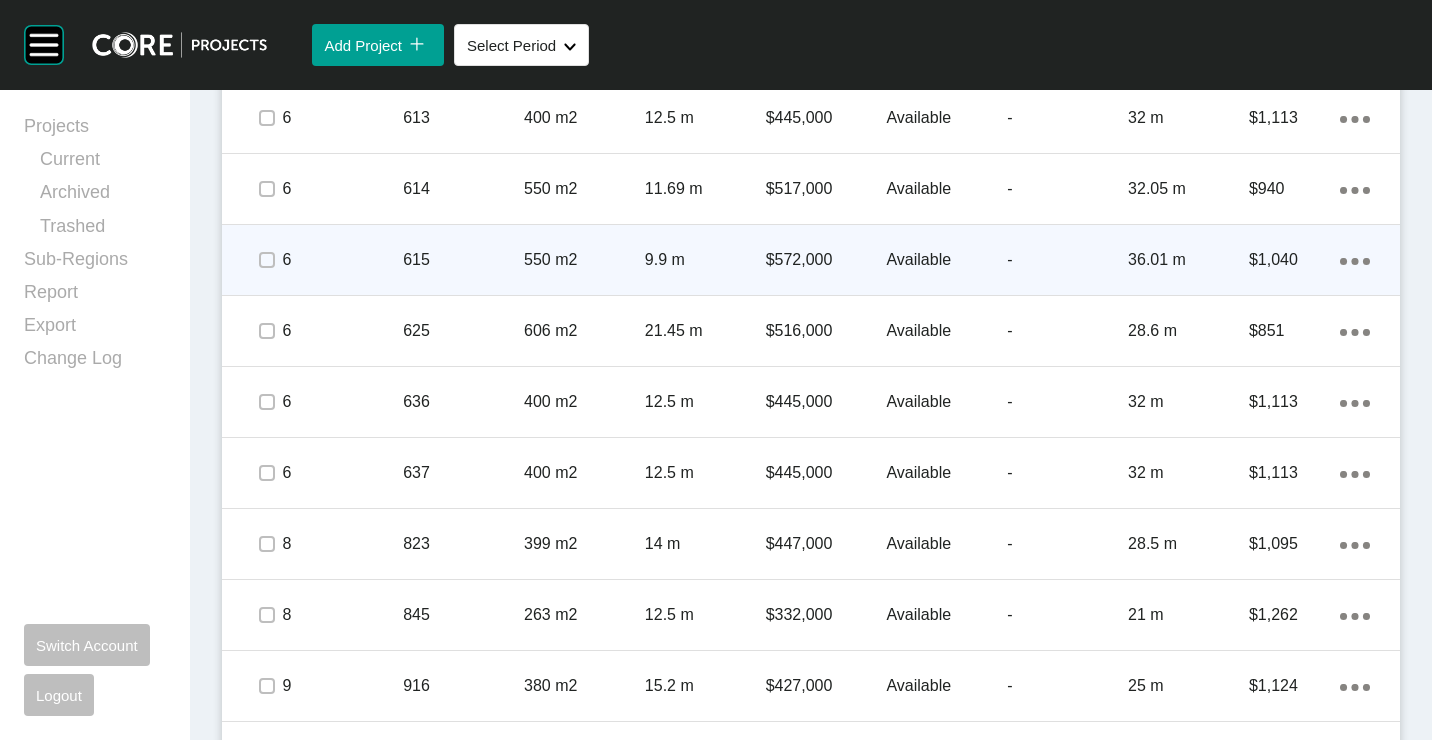 click on "Action Menu Dots Copy 6 Created with Sketch." 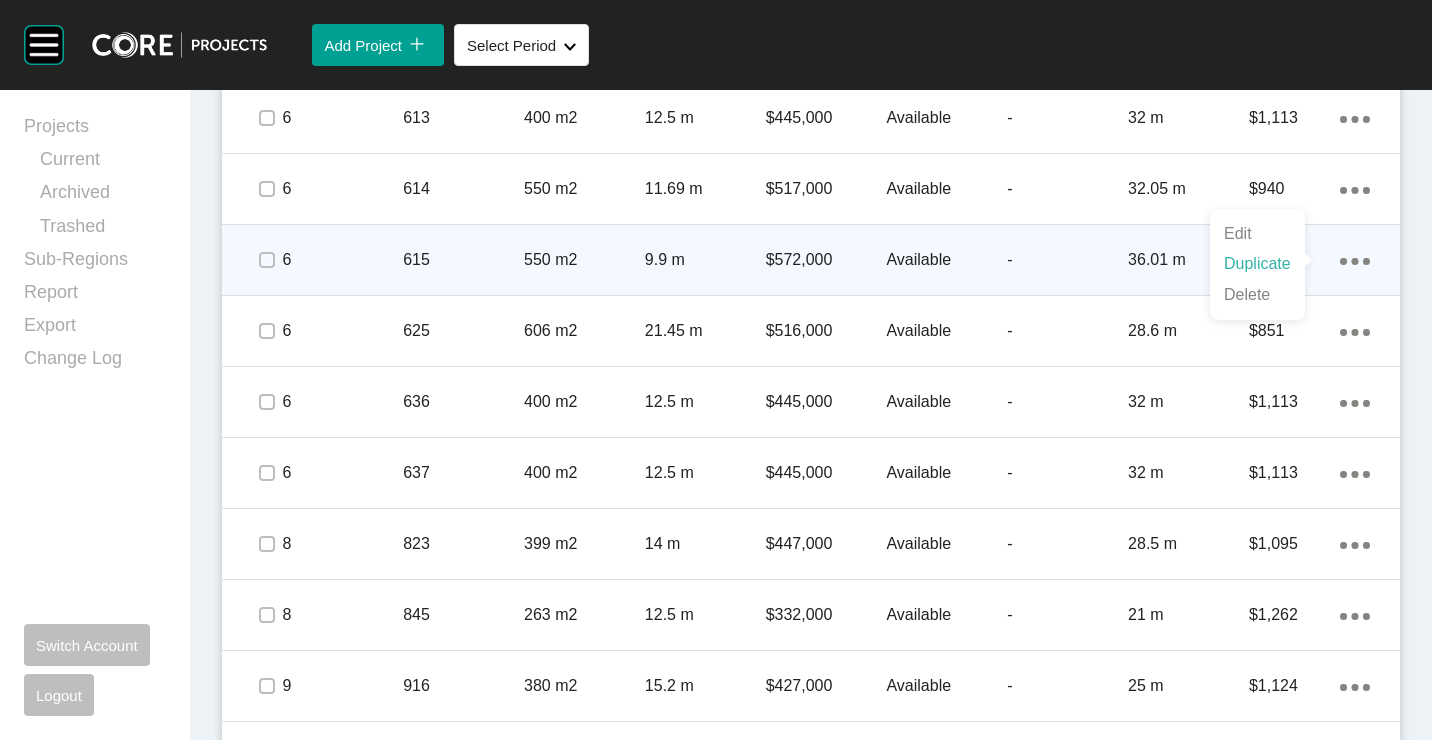click on "Duplicate" at bounding box center [1257, 264] 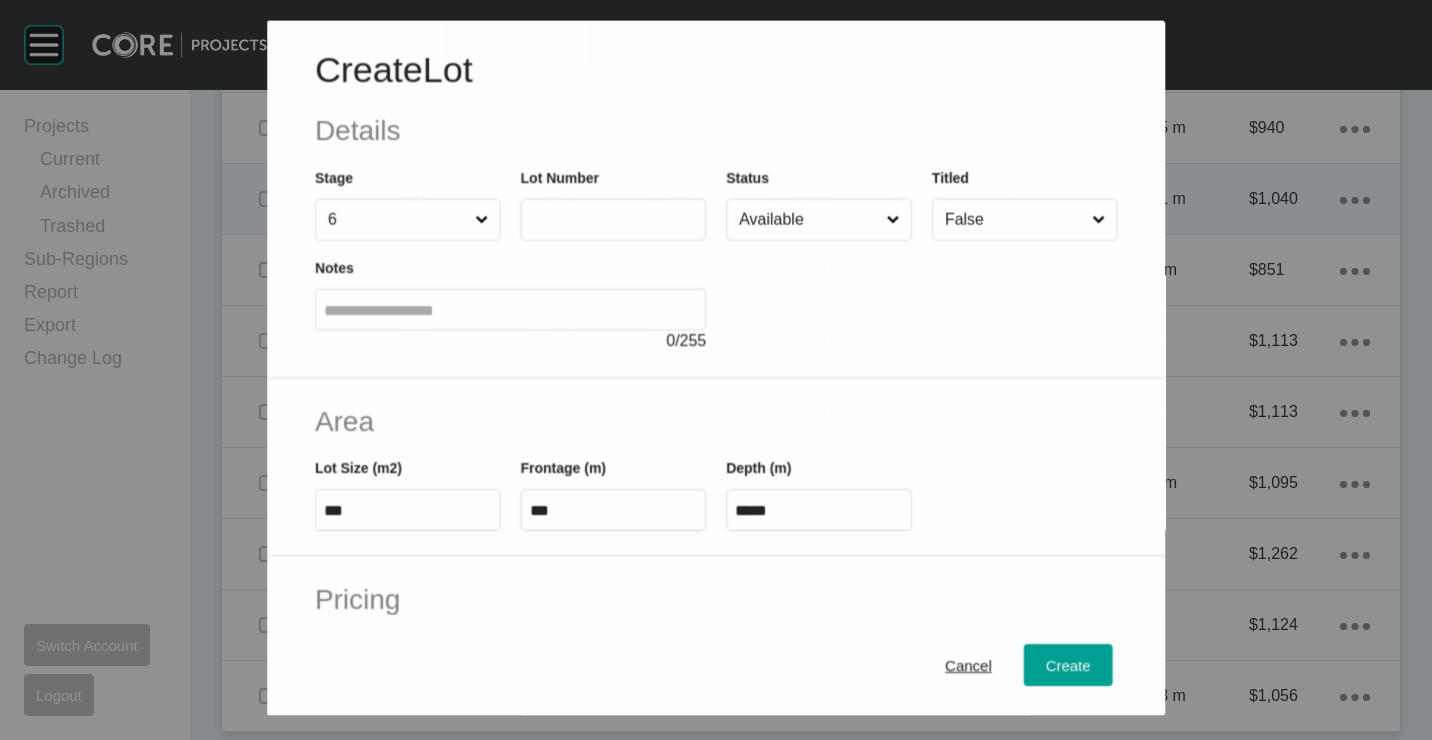 scroll, scrollTop: 2900, scrollLeft: 0, axis: vertical 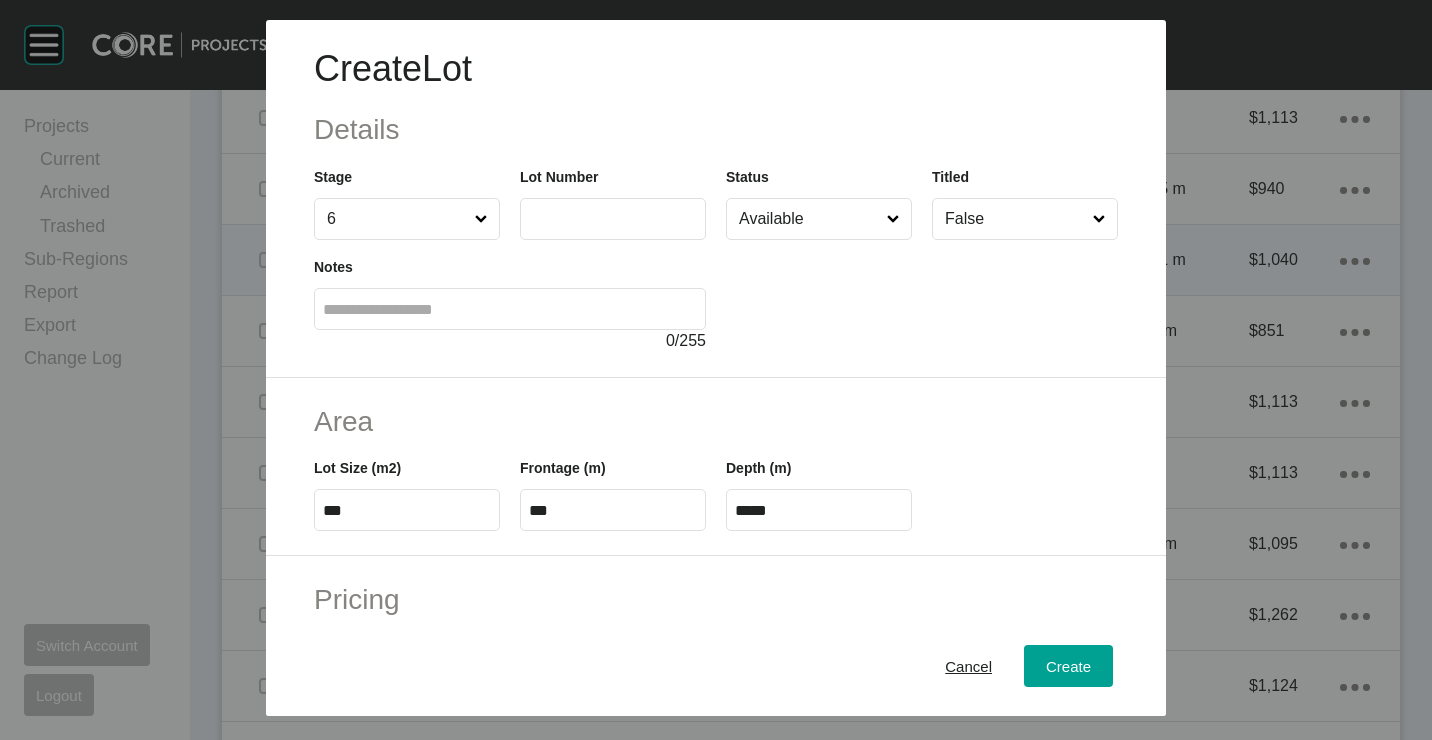 click at bounding box center (613, 219) 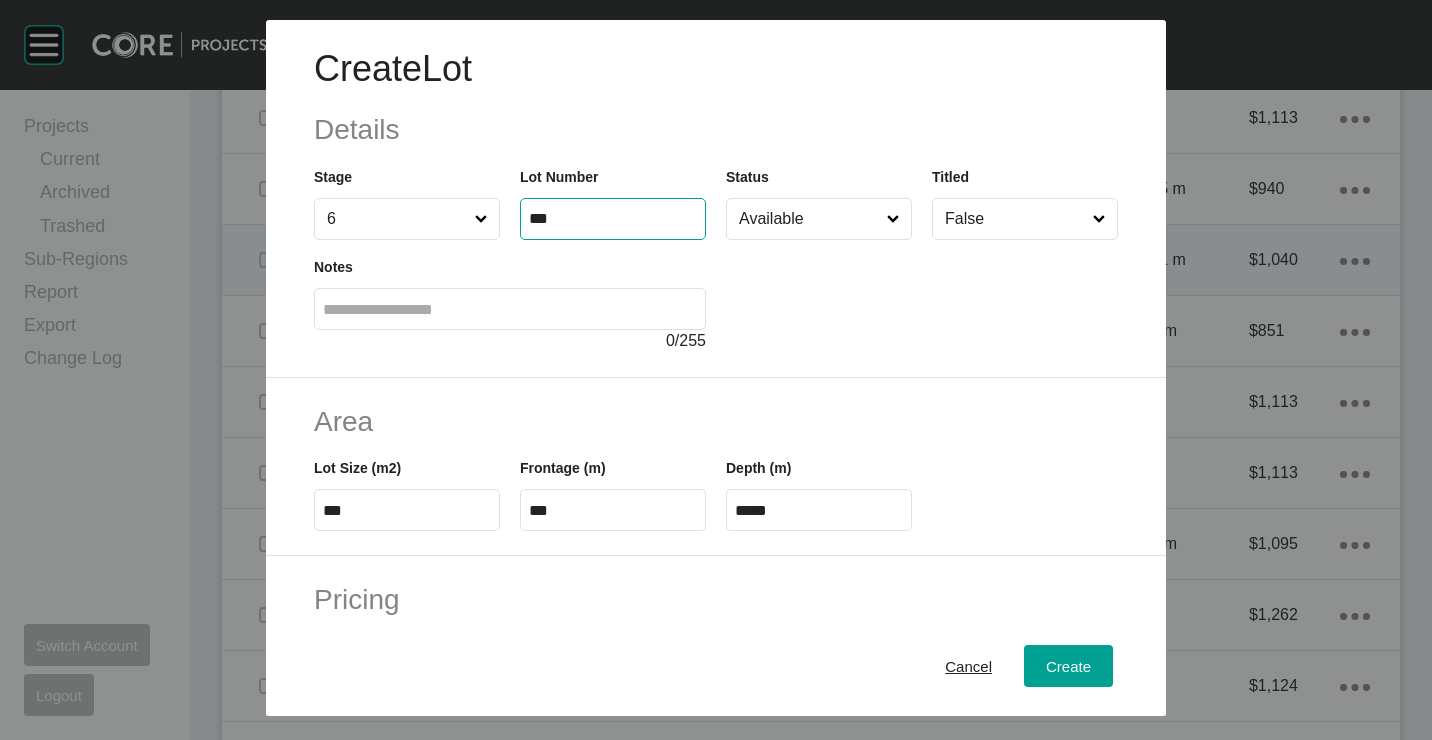 type on "***" 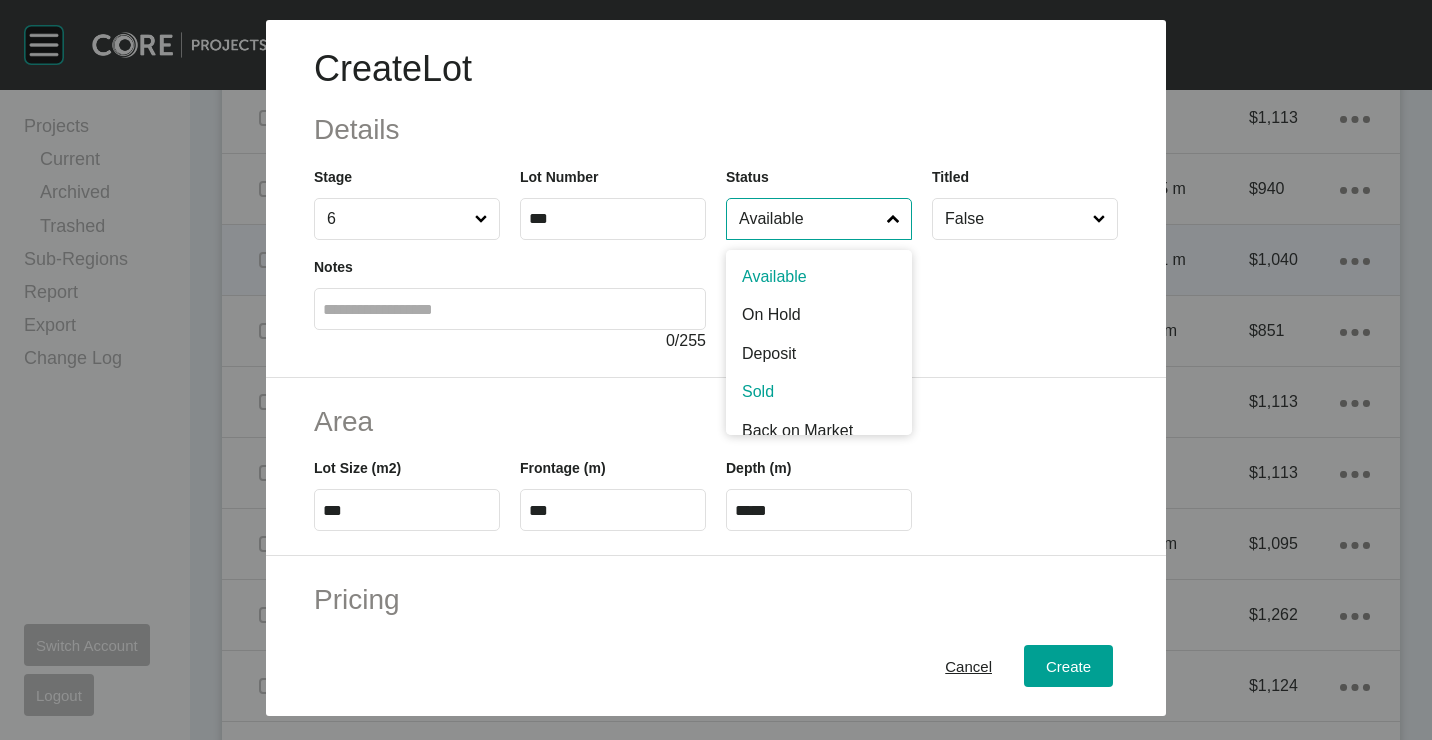 scroll, scrollTop: 15, scrollLeft: 0, axis: vertical 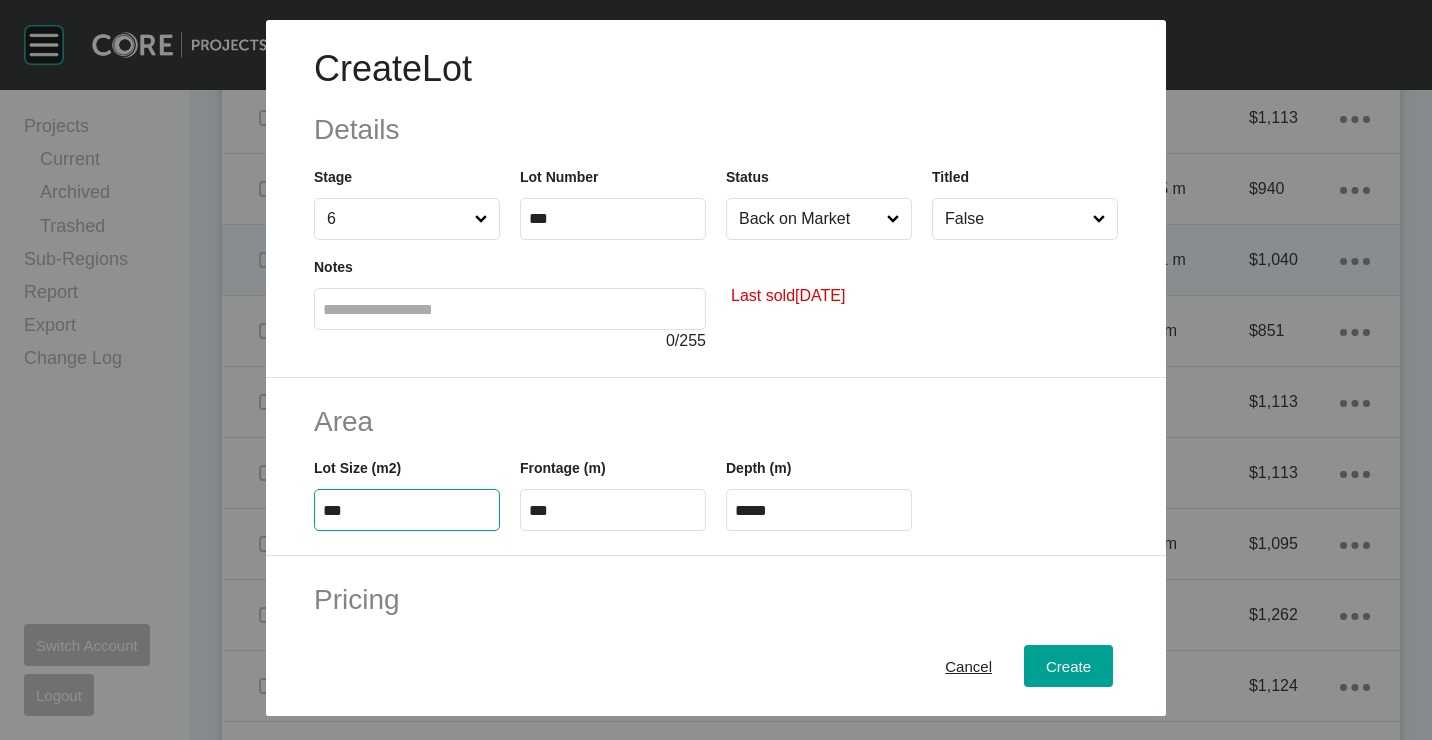 type on "****" 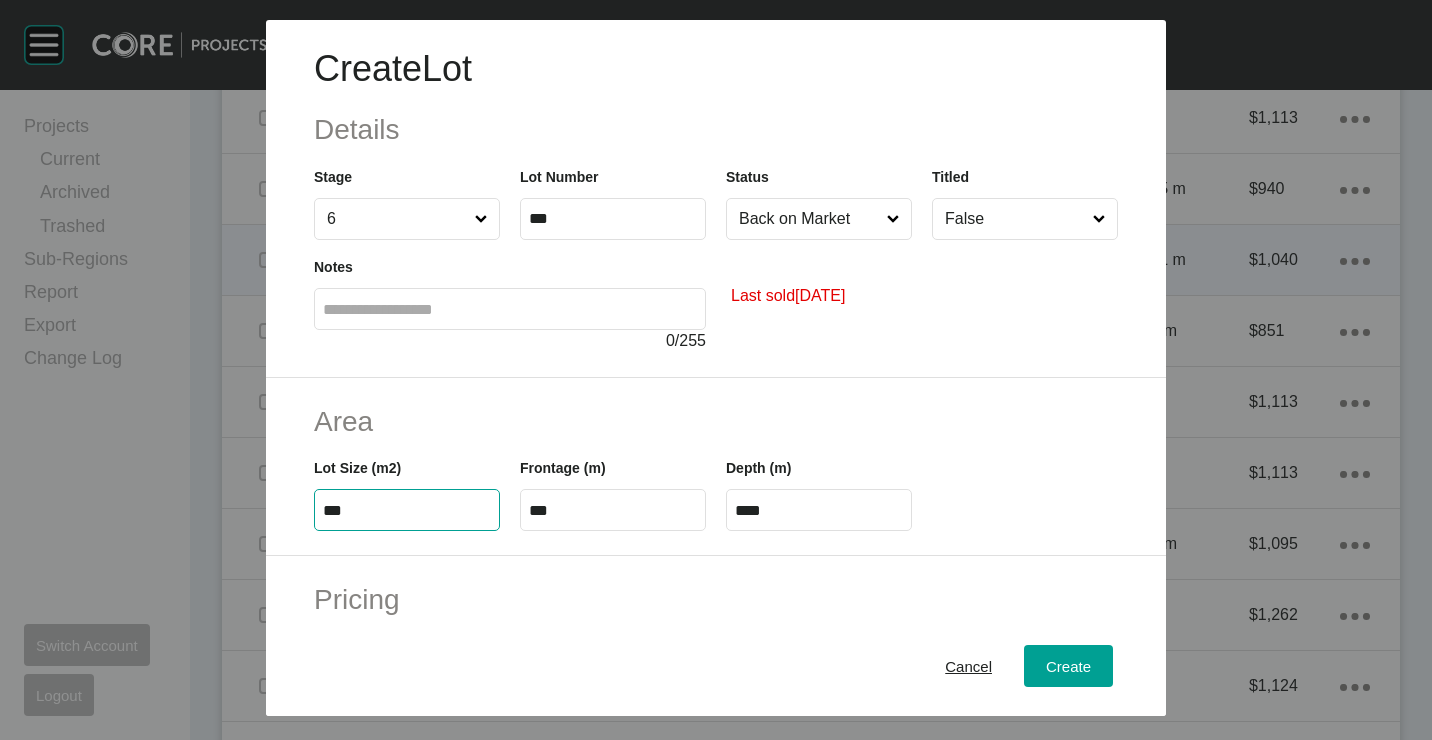 click on "***" at bounding box center [407, 510] 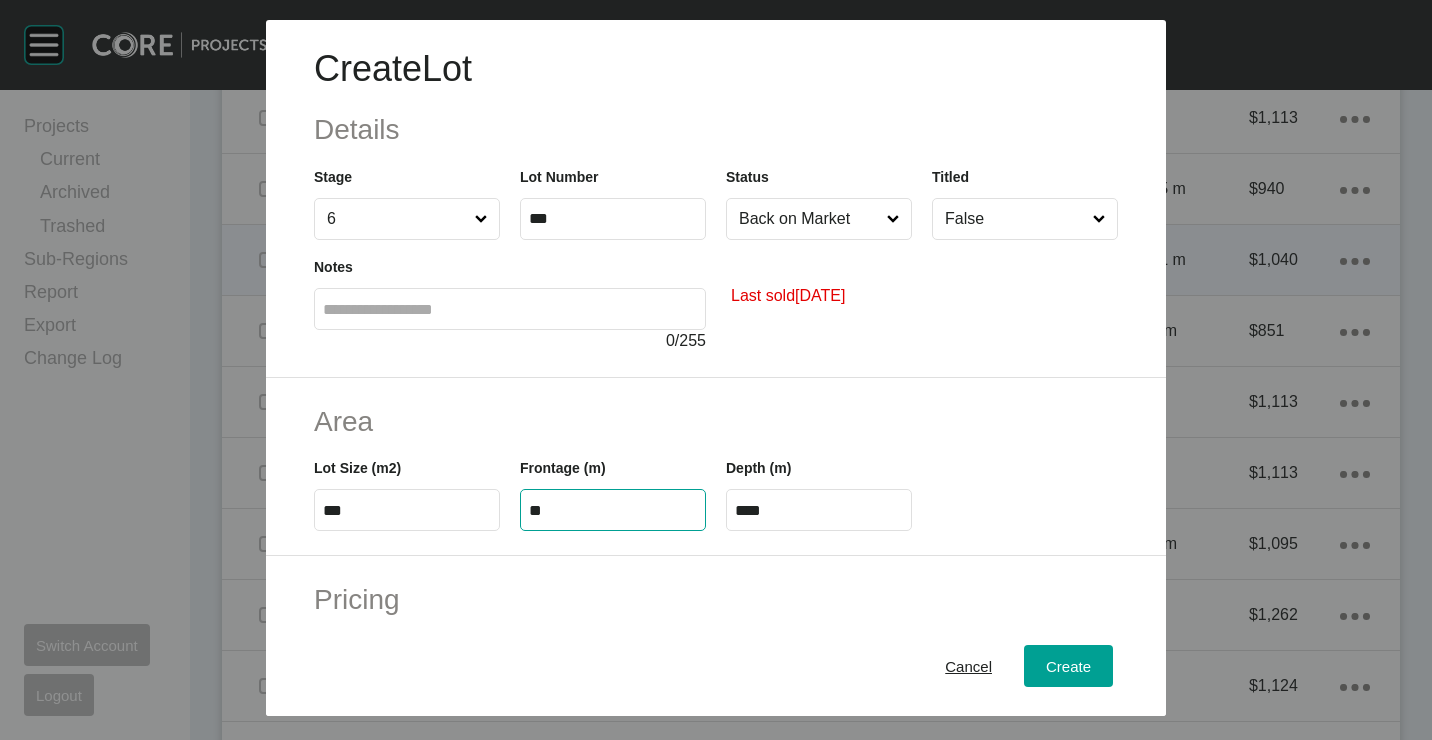 type on "*" 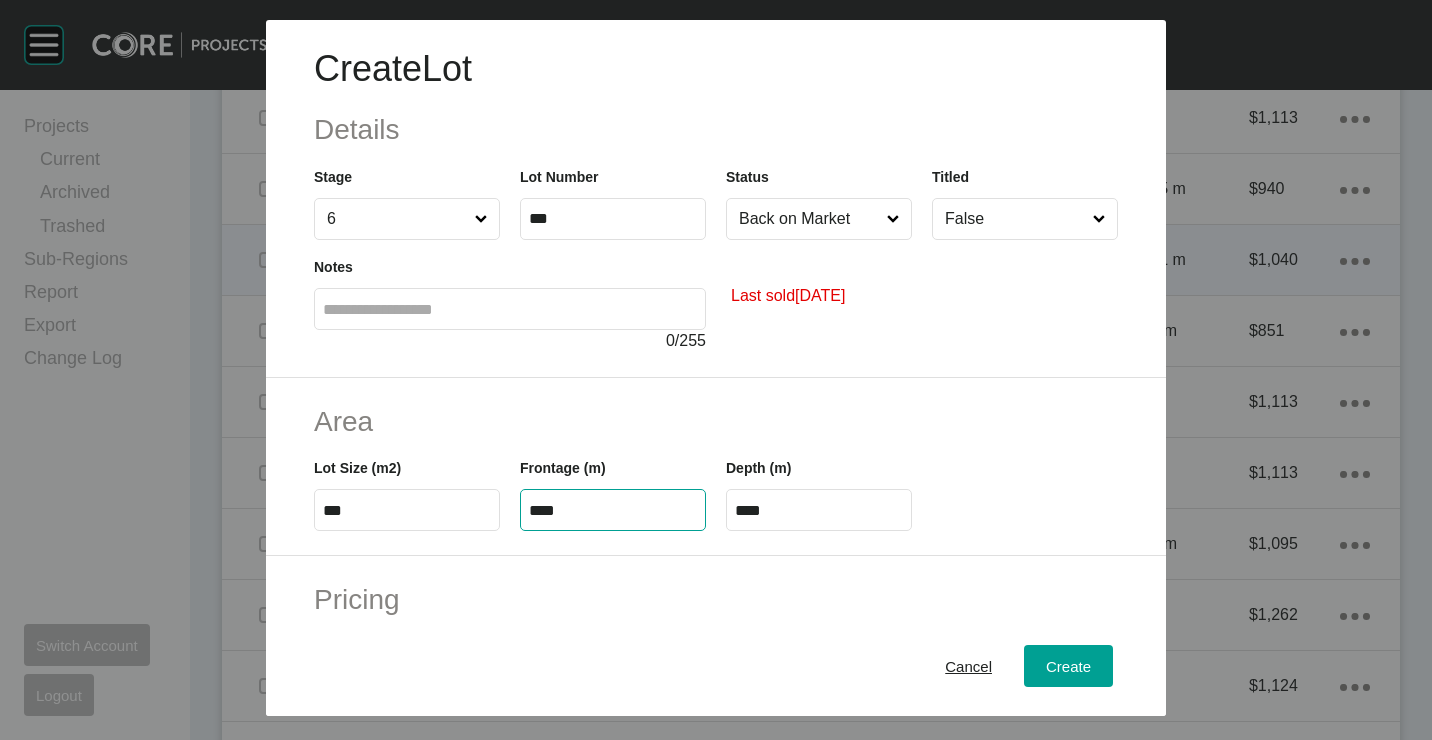 type on "****" 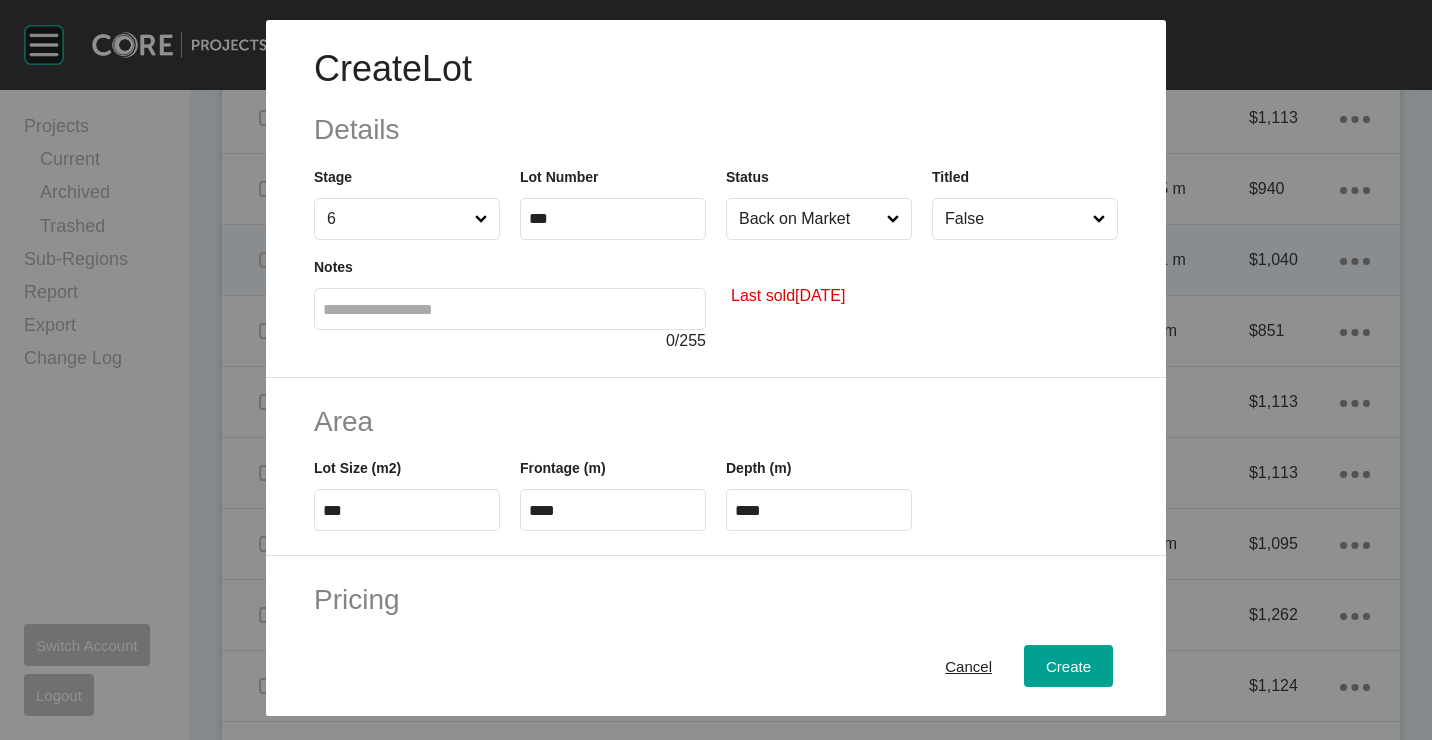 type on "*" 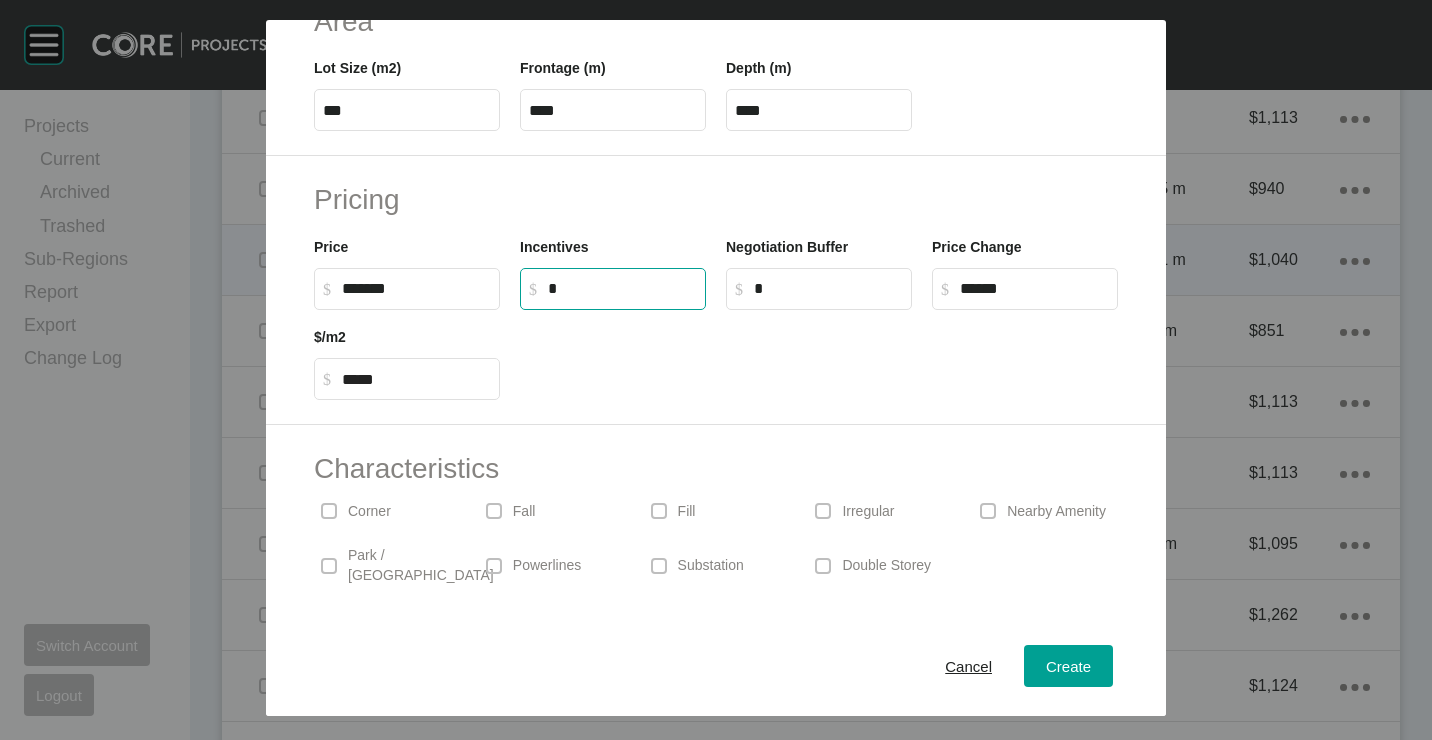 scroll, scrollTop: 480, scrollLeft: 0, axis: vertical 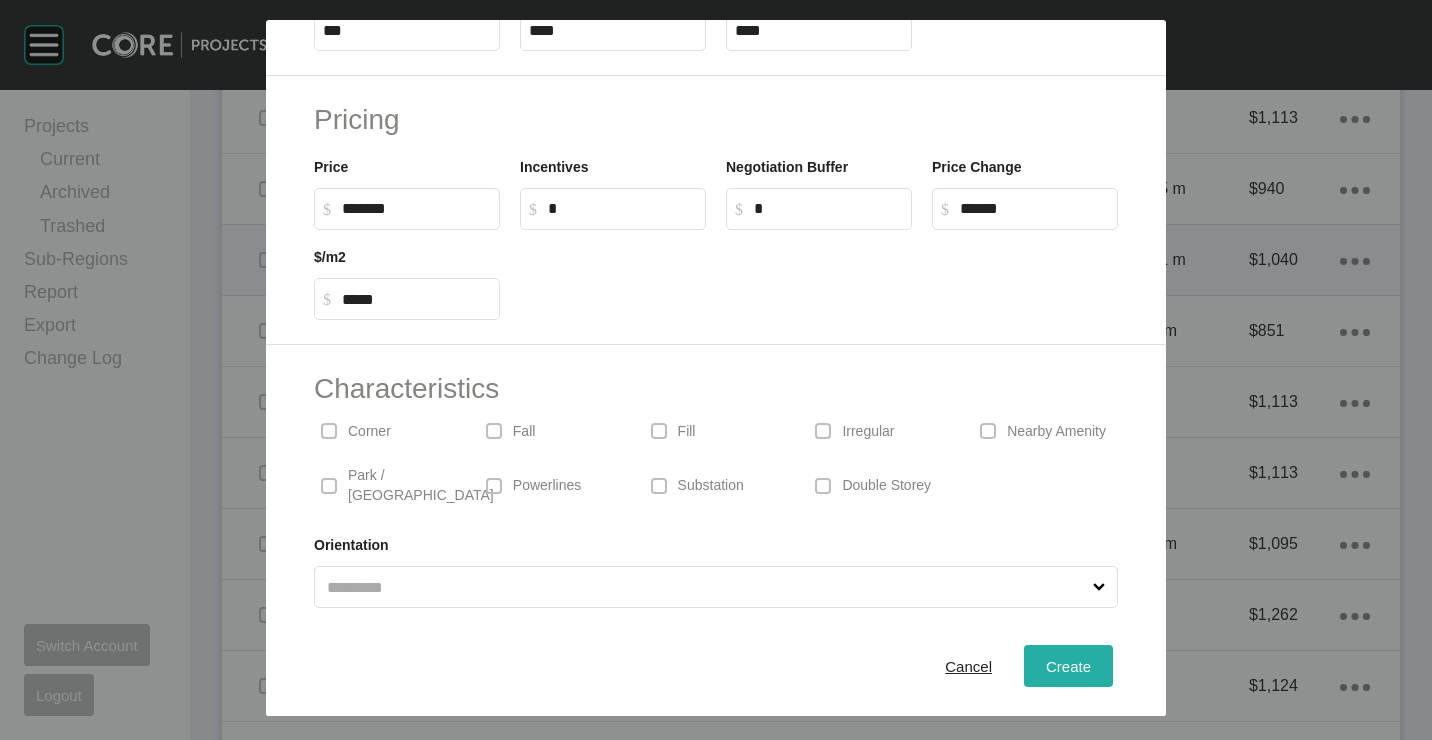 click on "Create" at bounding box center [1068, 665] 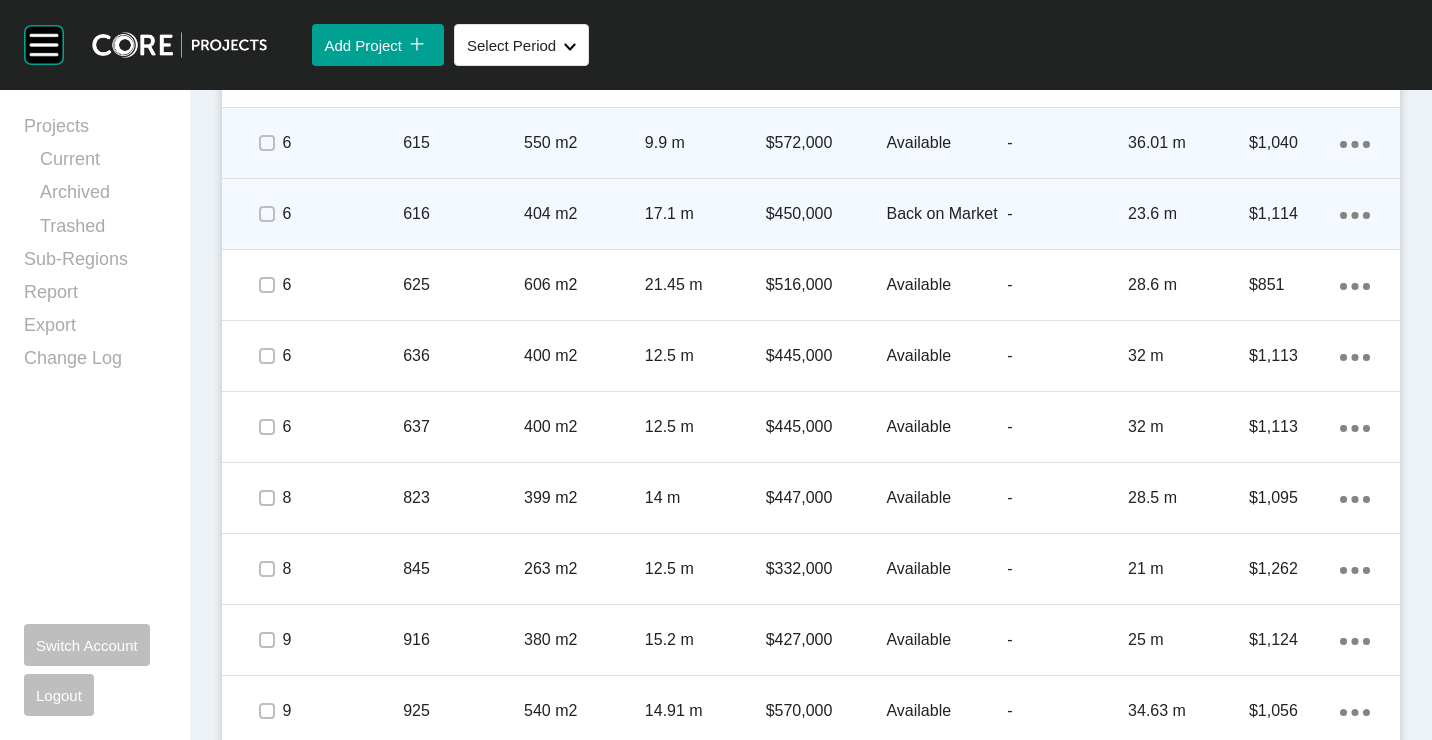 scroll, scrollTop: 3094, scrollLeft: 0, axis: vertical 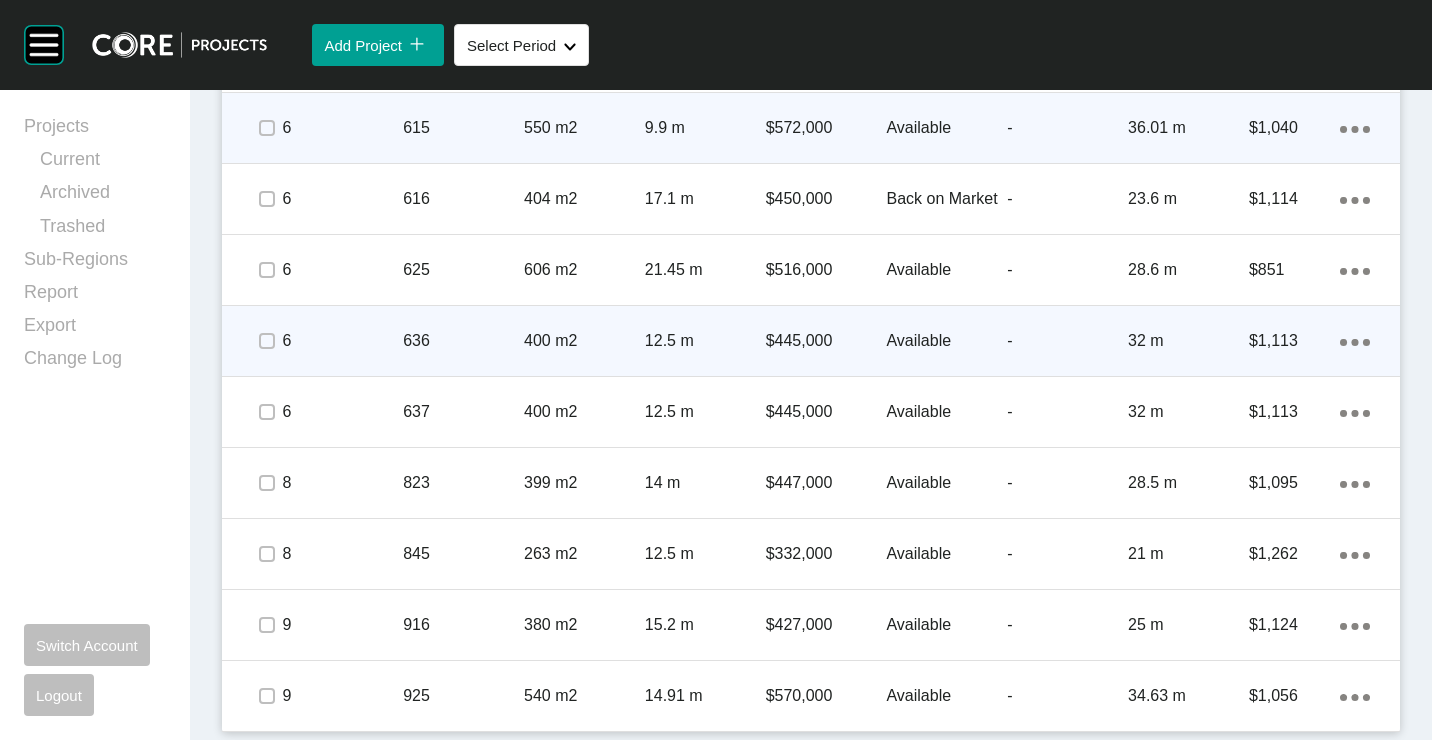 click on "Action Menu Dots Copy 6 Created with Sketch." 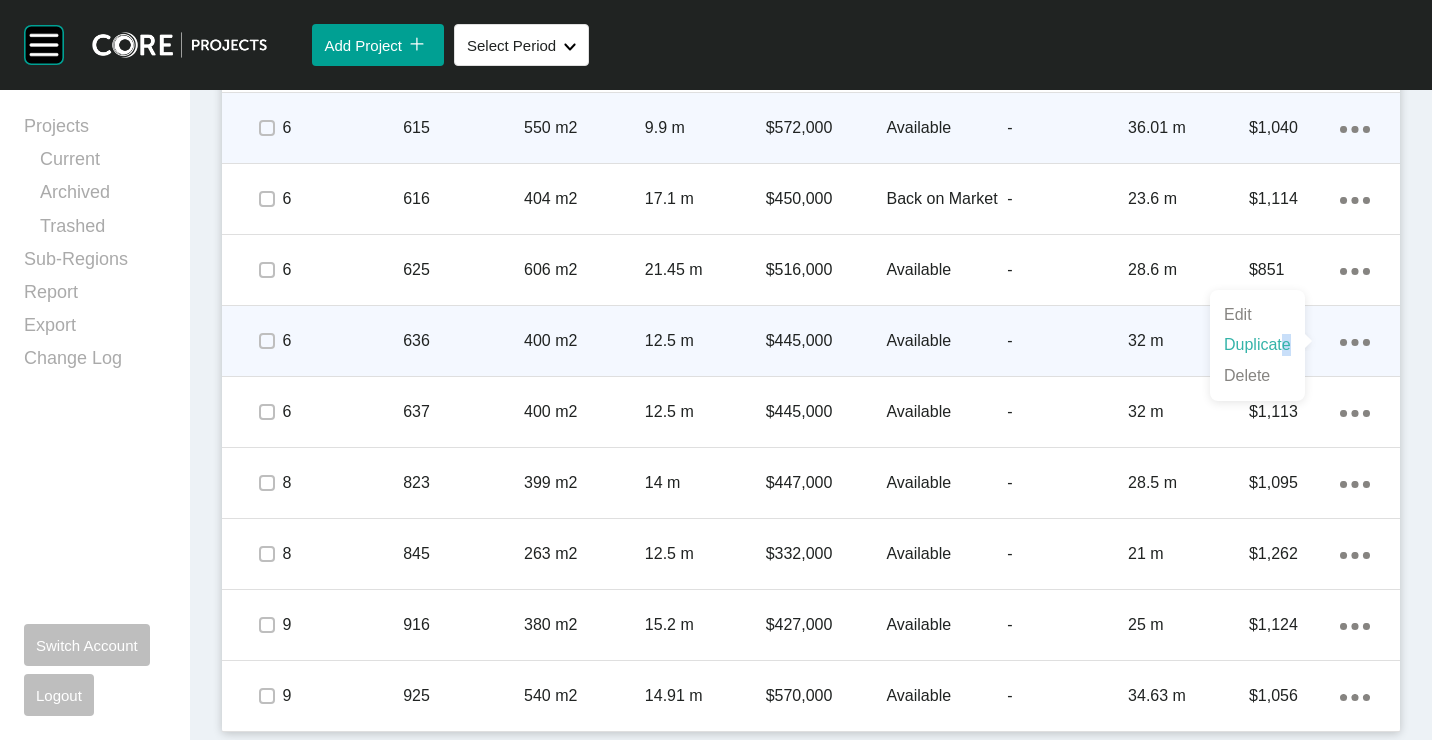 click on "Duplicate" at bounding box center (1257, 345) 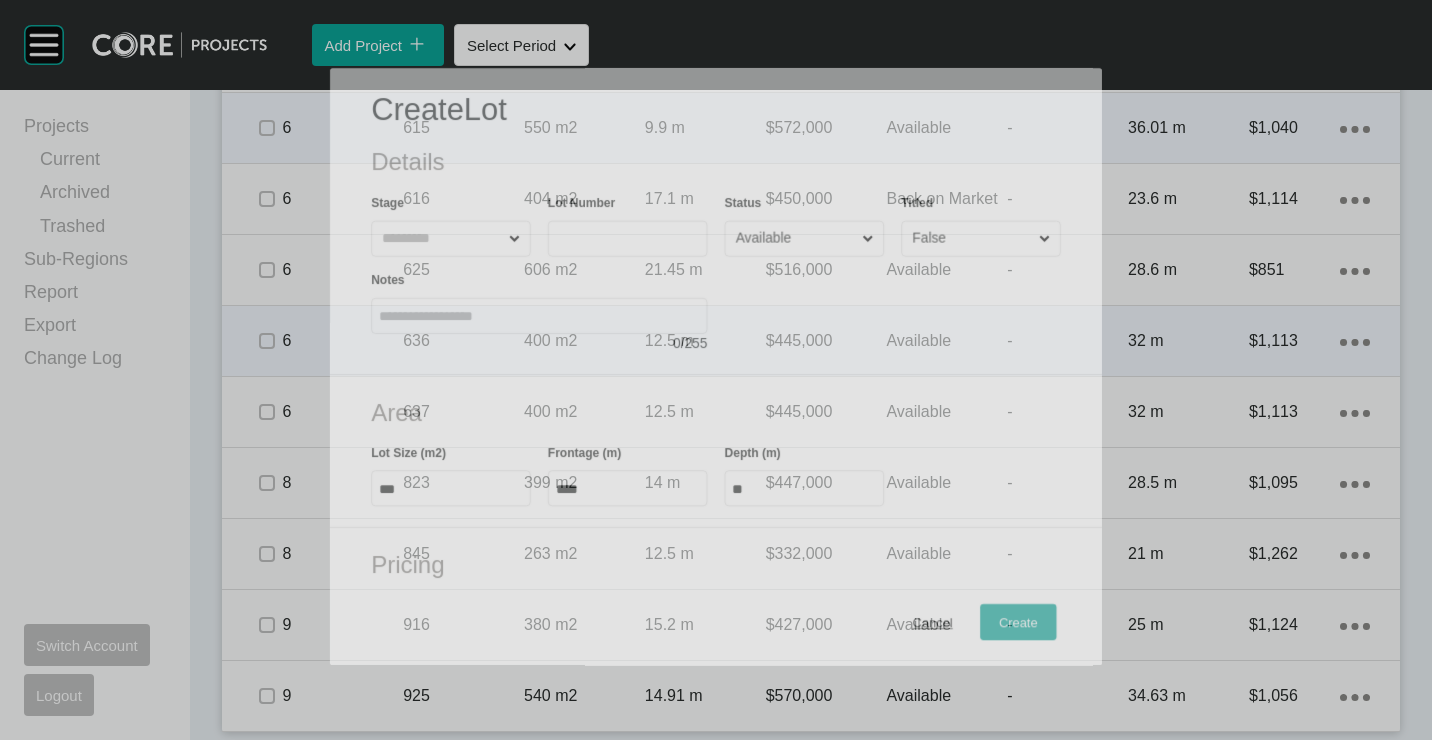 scroll, scrollTop: 3032, scrollLeft: 0, axis: vertical 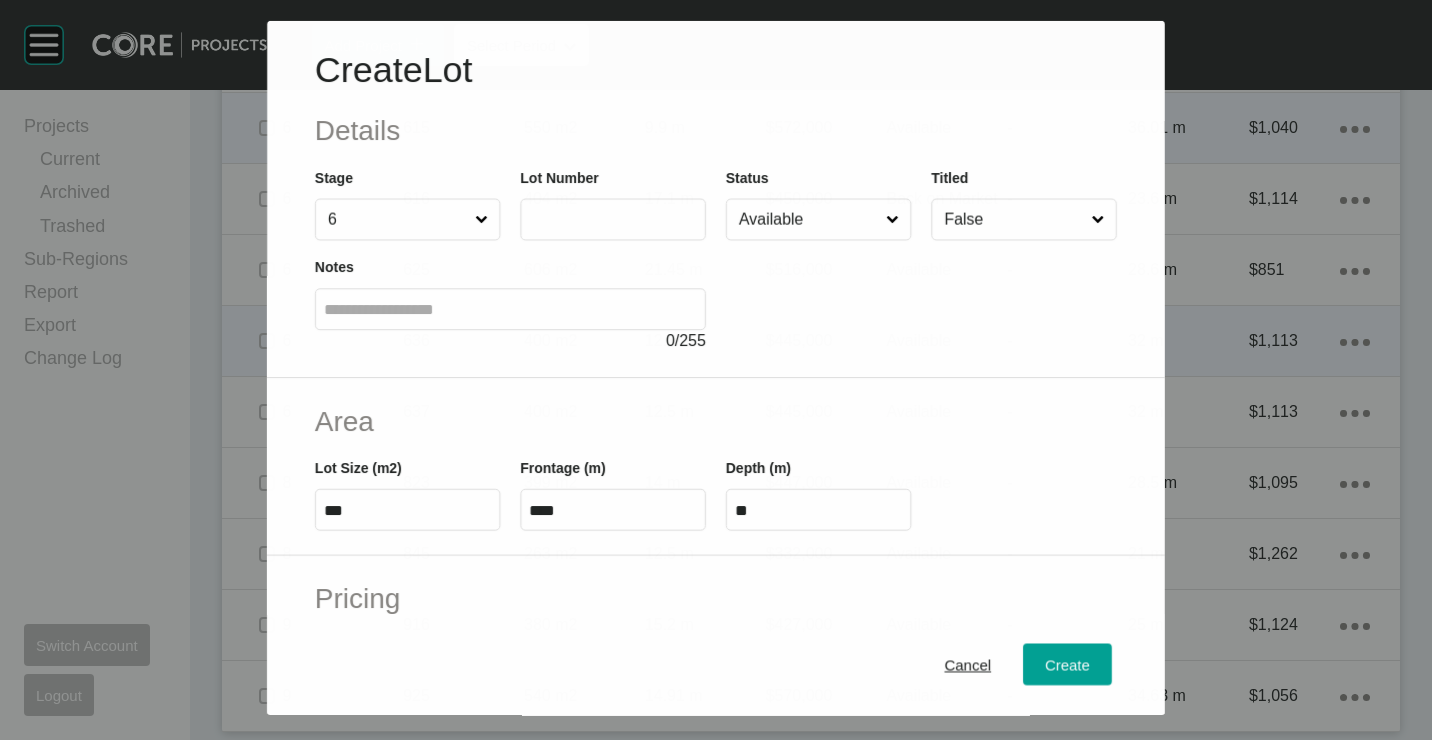 click at bounding box center [614, 219] 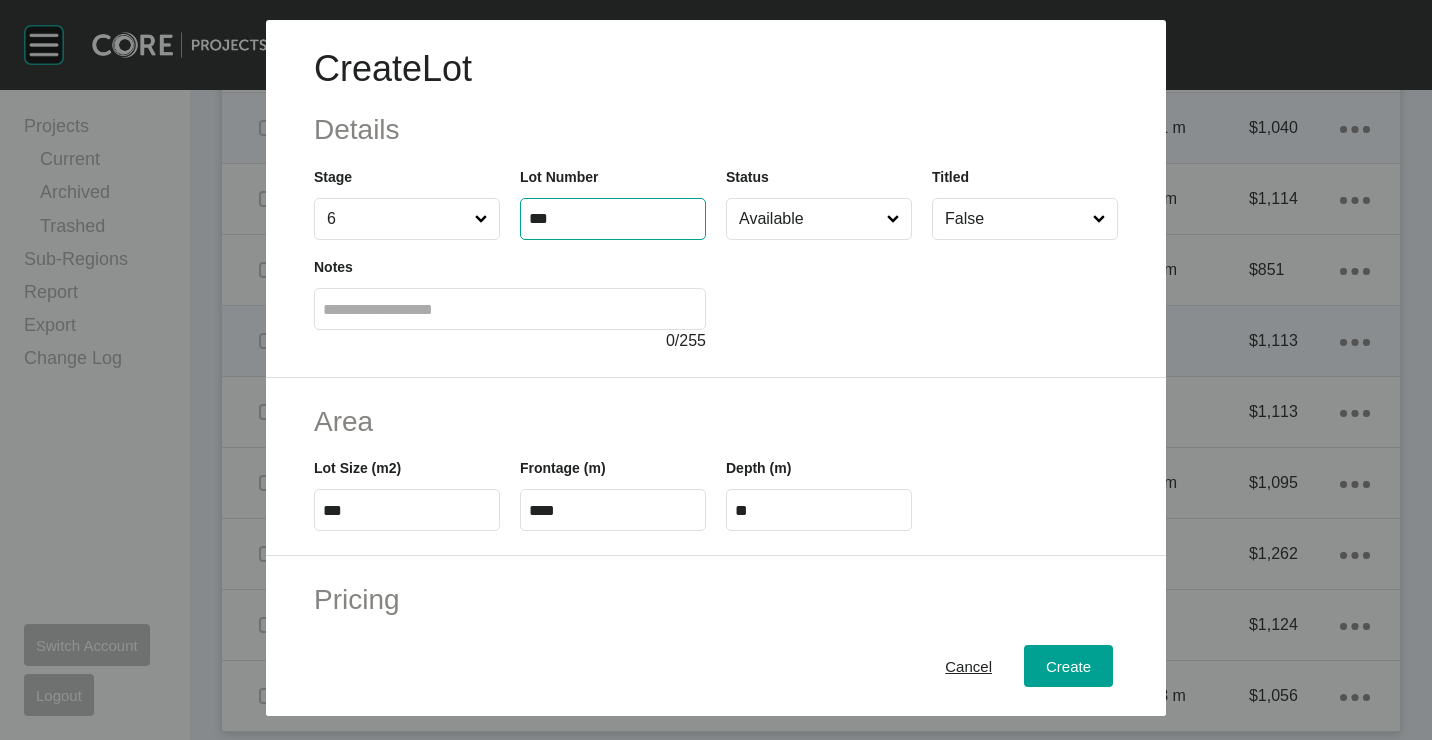 type on "***" 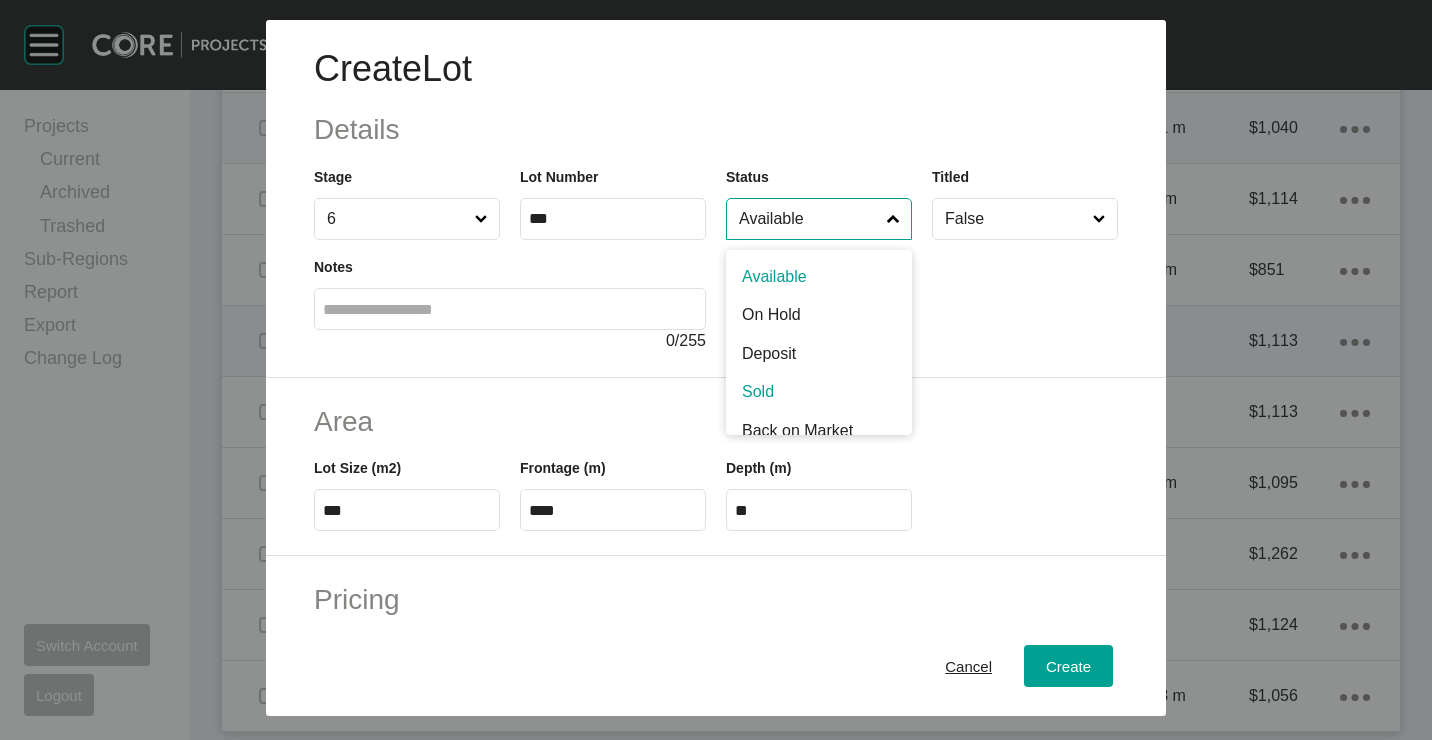 scroll, scrollTop: 15, scrollLeft: 0, axis: vertical 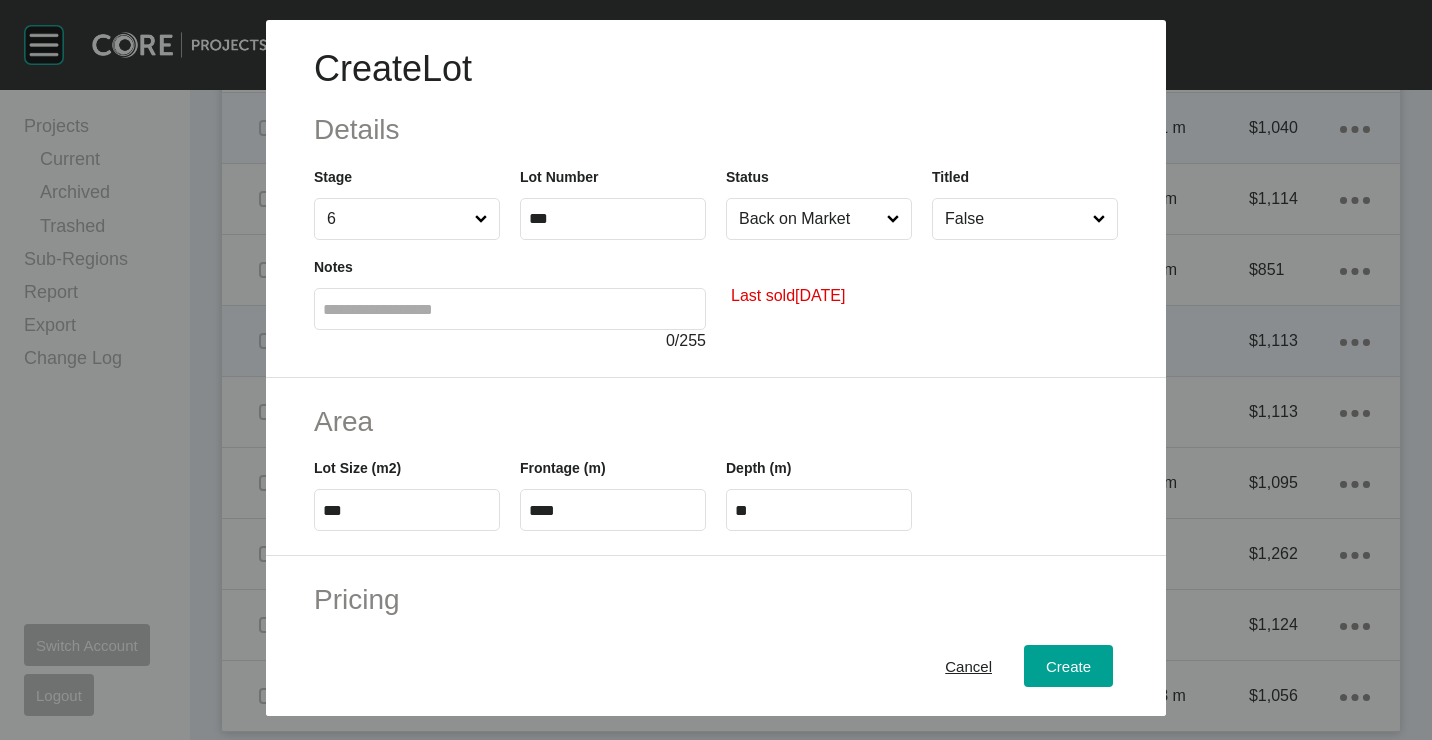 type on "*" 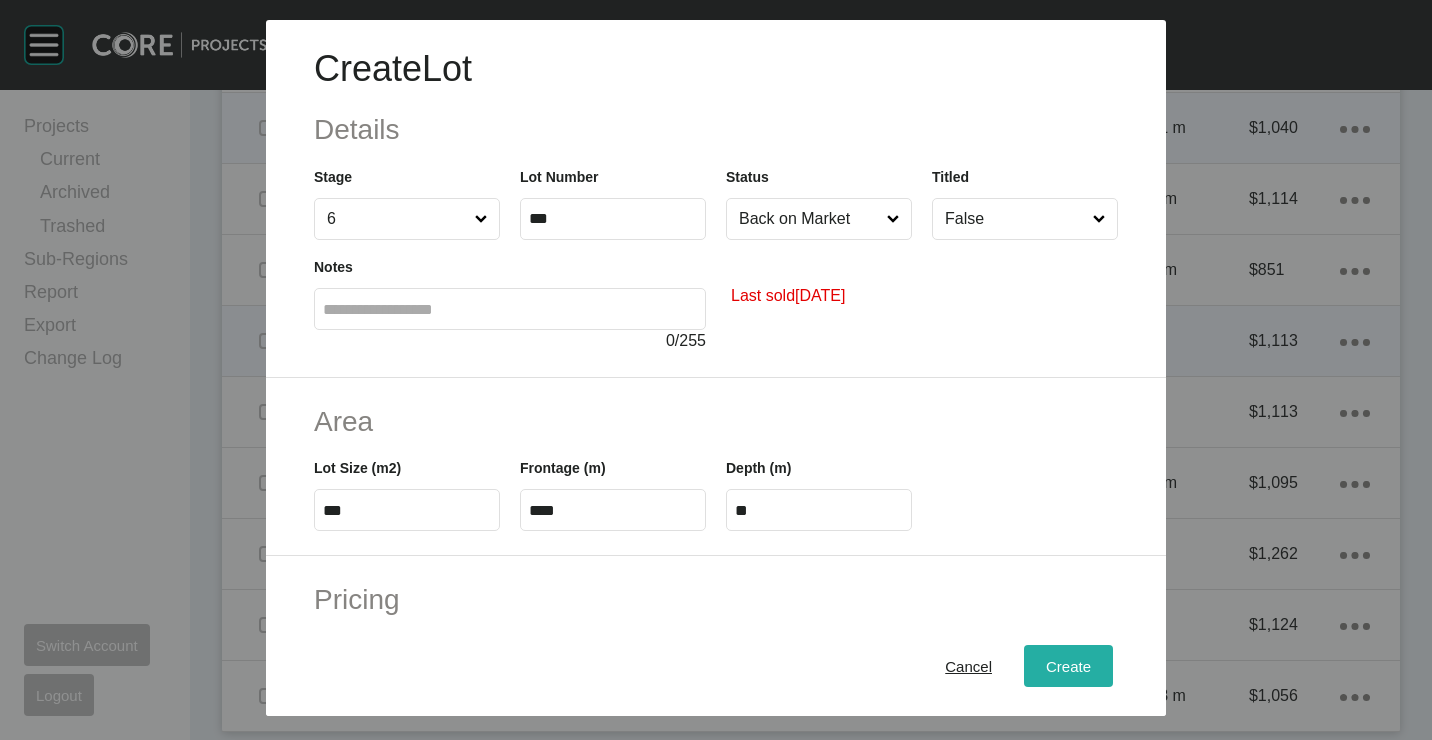 click on "Create" at bounding box center [1068, 666] 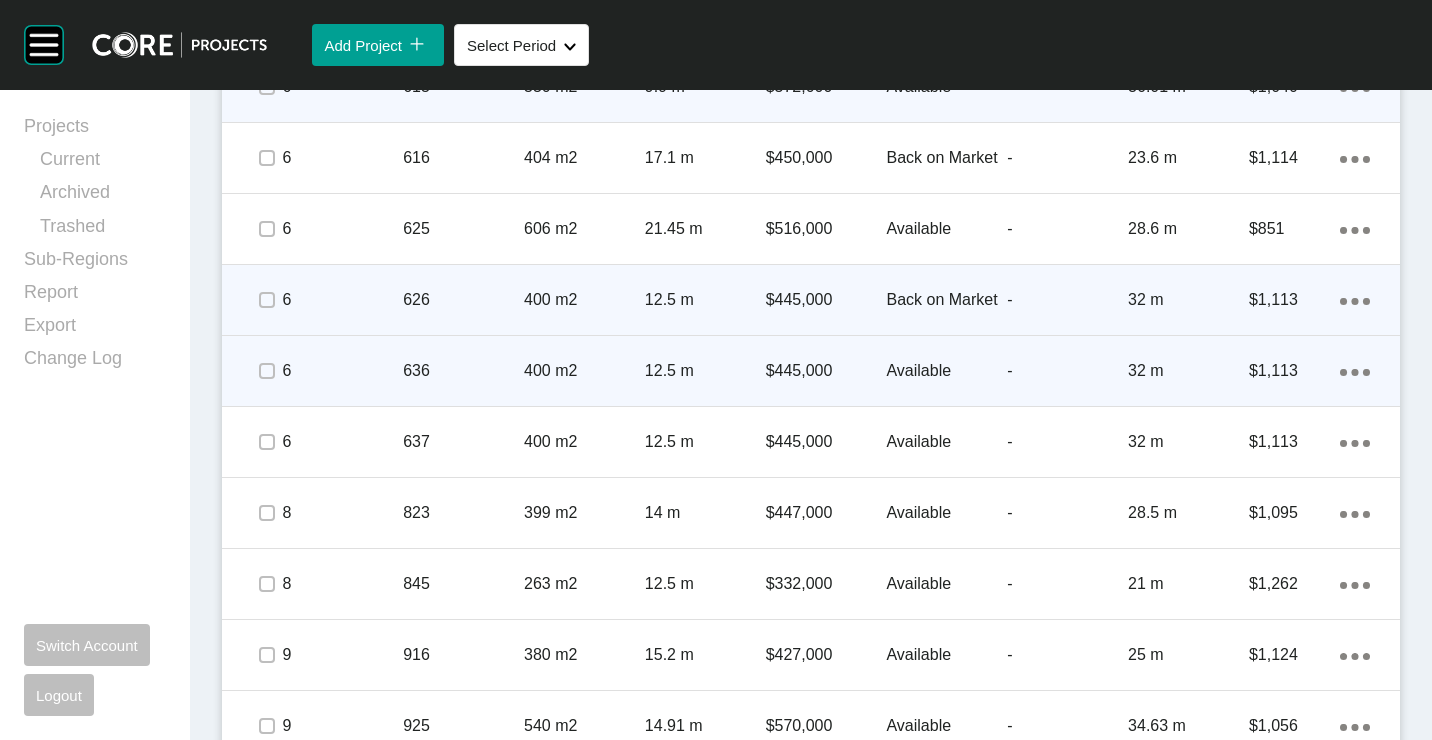 scroll, scrollTop: 3165, scrollLeft: 0, axis: vertical 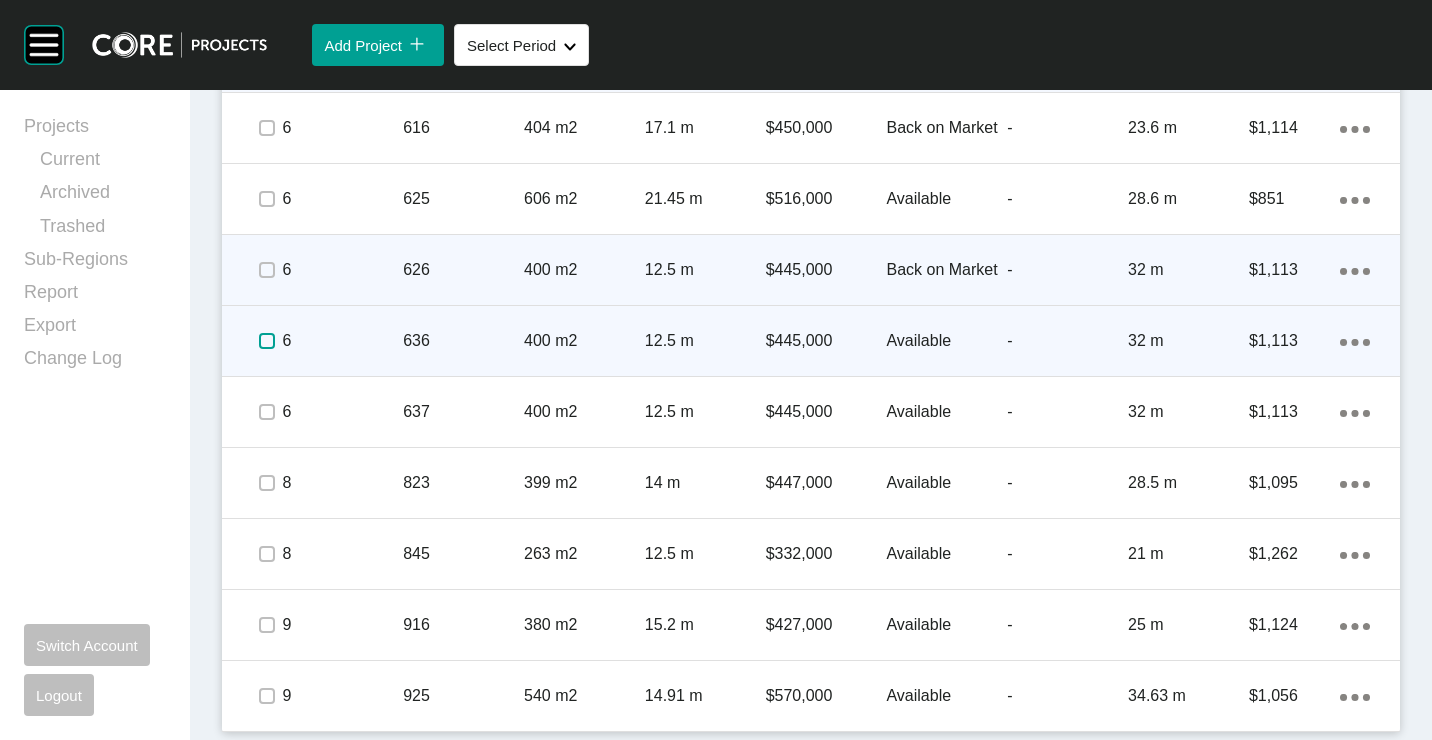 click at bounding box center (267, 341) 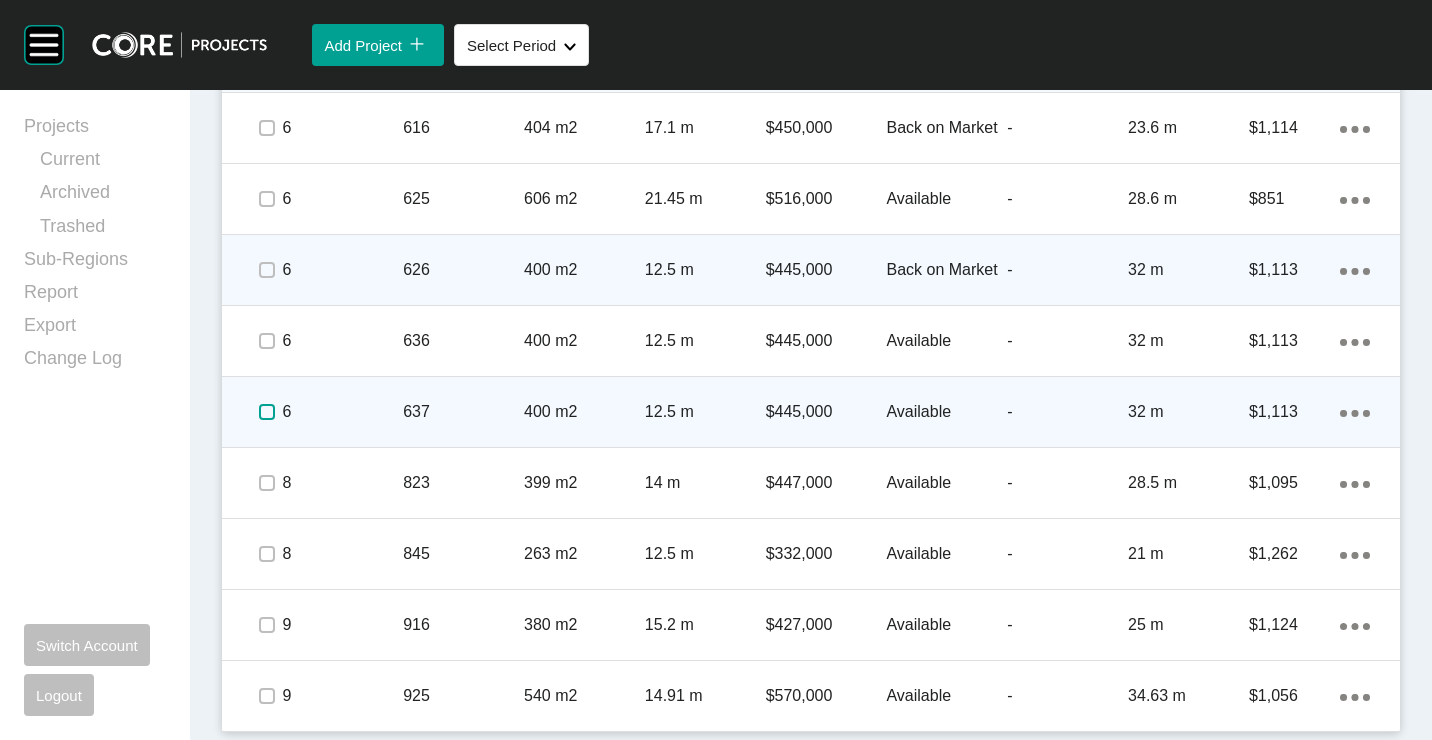 drag, startPoint x: 271, startPoint y: 411, endPoint x: 264, endPoint y: 428, distance: 18.384777 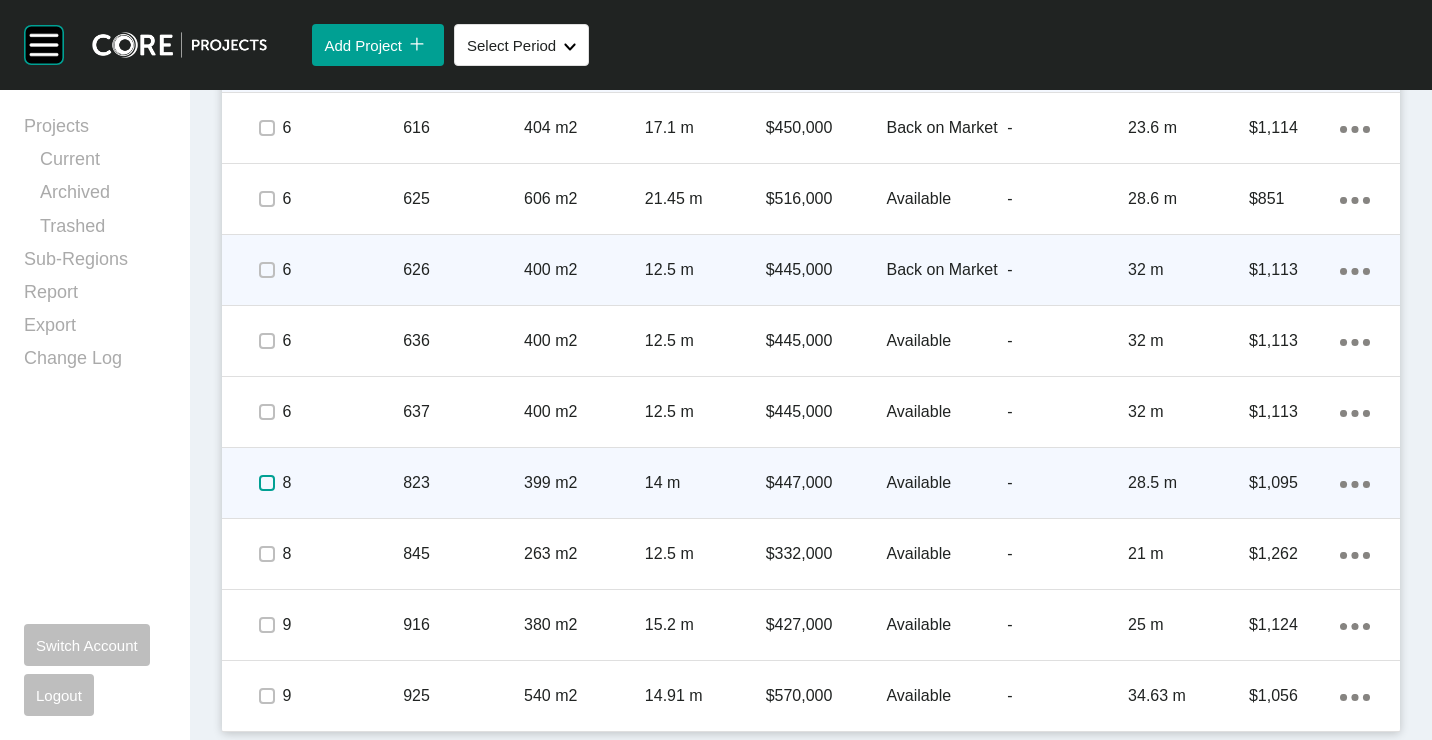 click at bounding box center (267, 483) 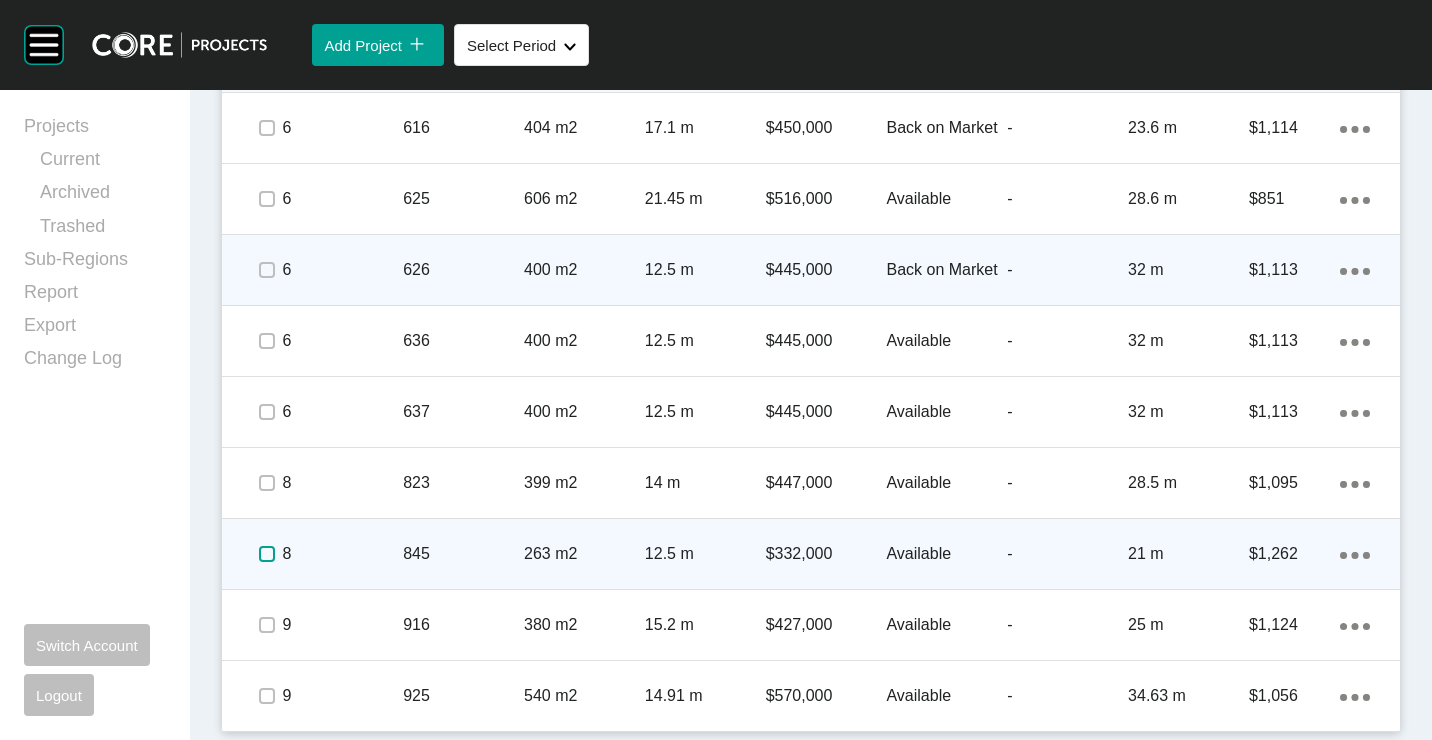 click at bounding box center (267, 554) 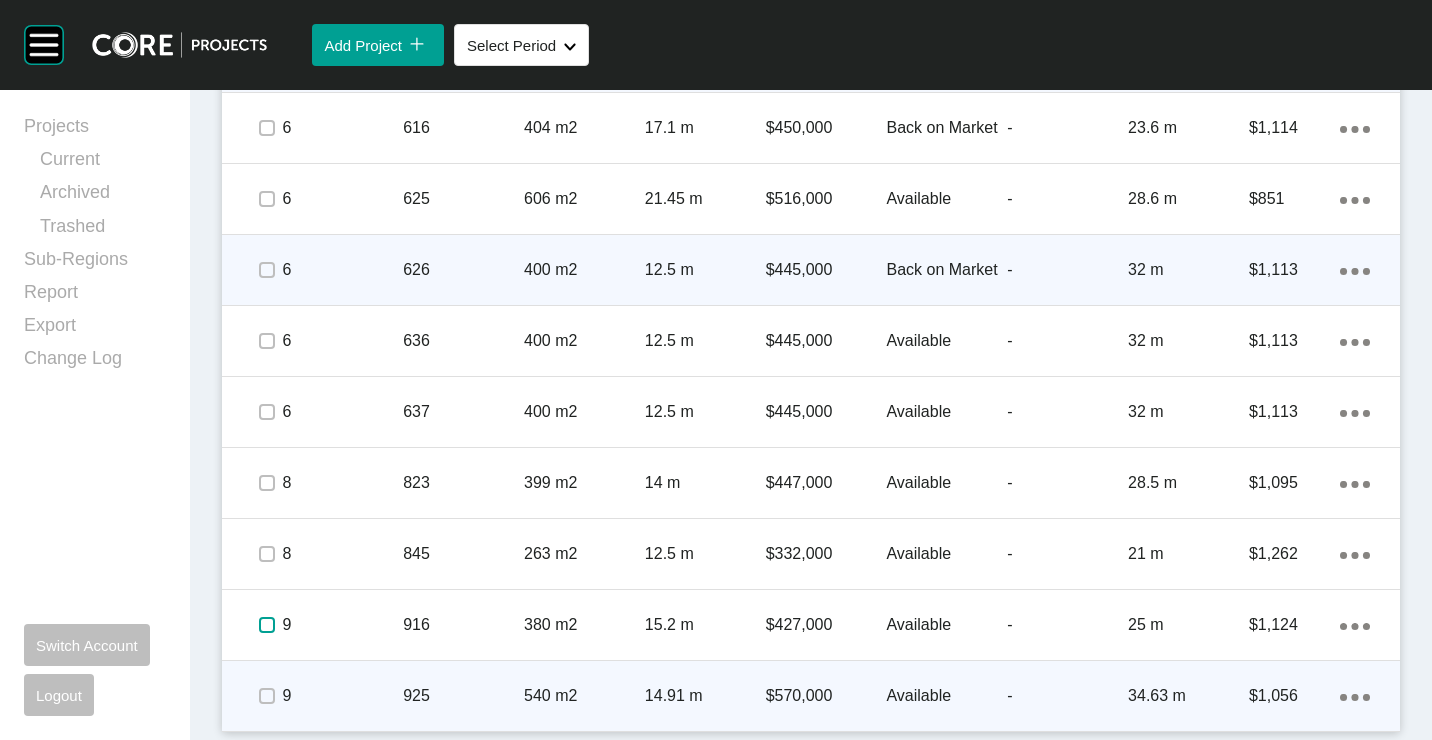 drag, startPoint x: 262, startPoint y: 633, endPoint x: 274, endPoint y: 702, distance: 70.035706 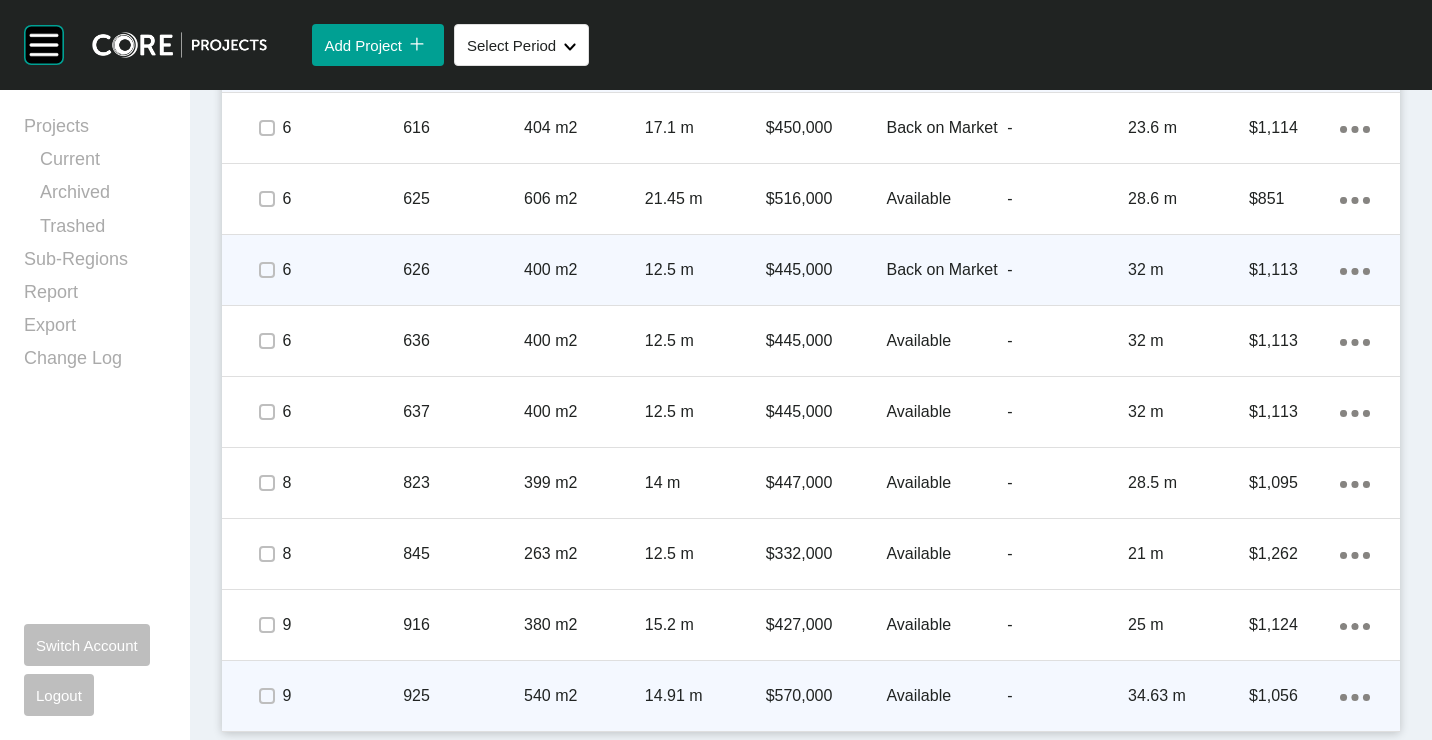 click at bounding box center (267, 696) 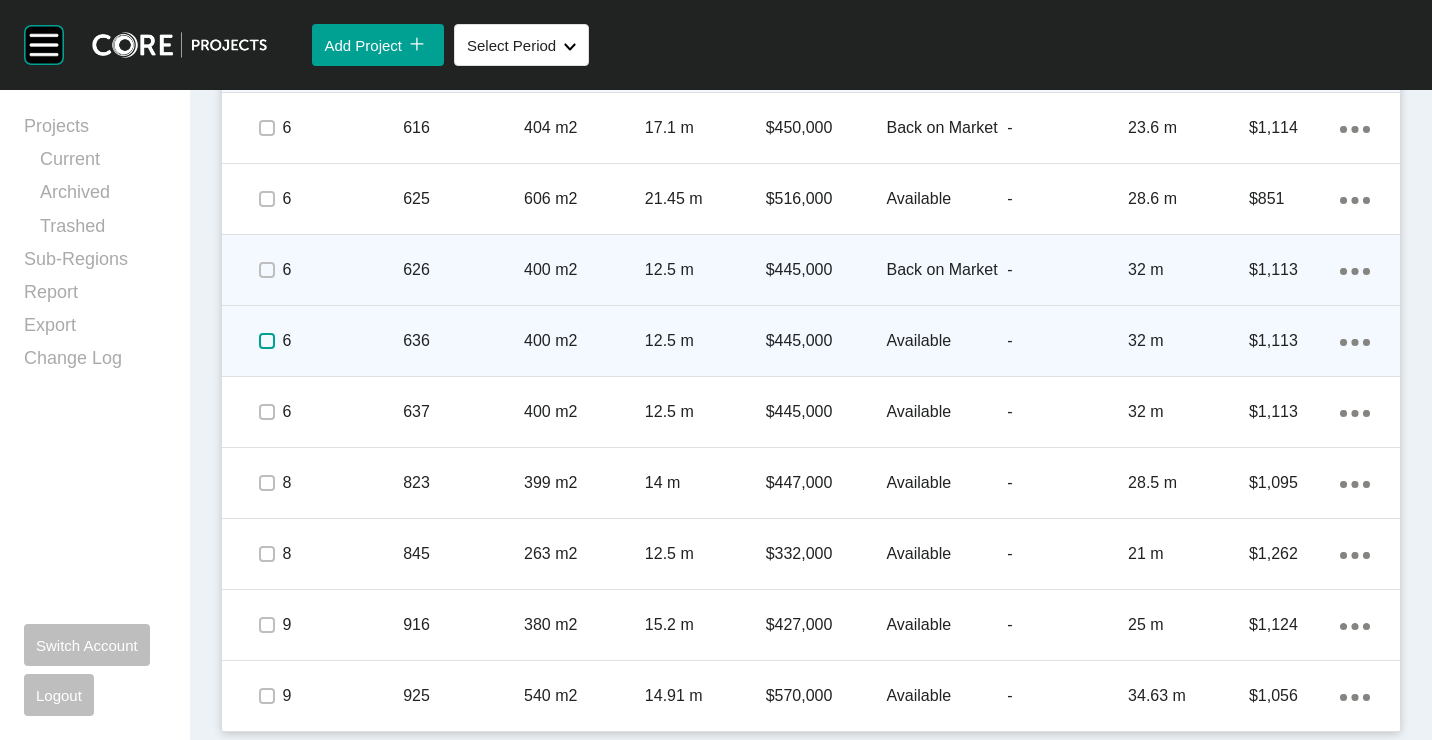 drag, startPoint x: 261, startPoint y: 335, endPoint x: 416, endPoint y: 336, distance: 155.00322 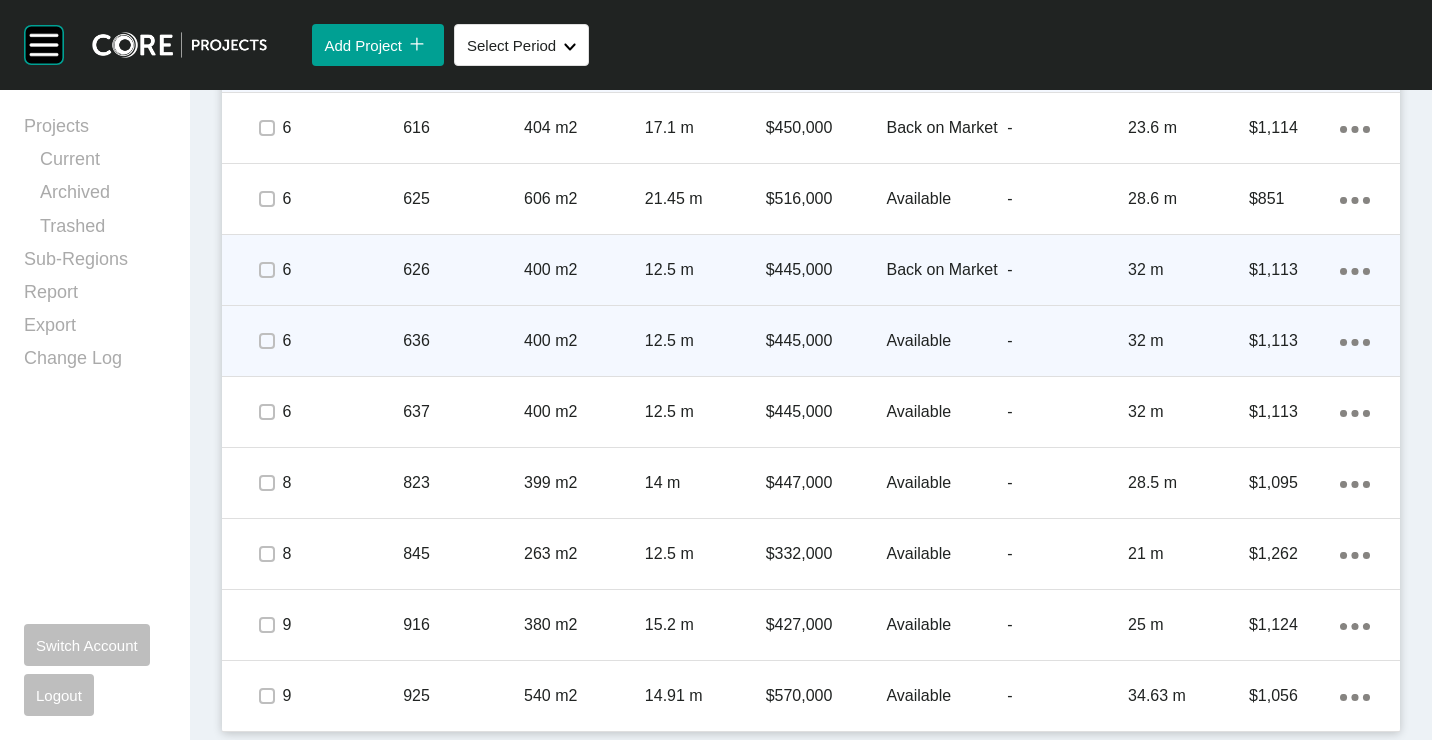 click on "636" at bounding box center [463, 341] 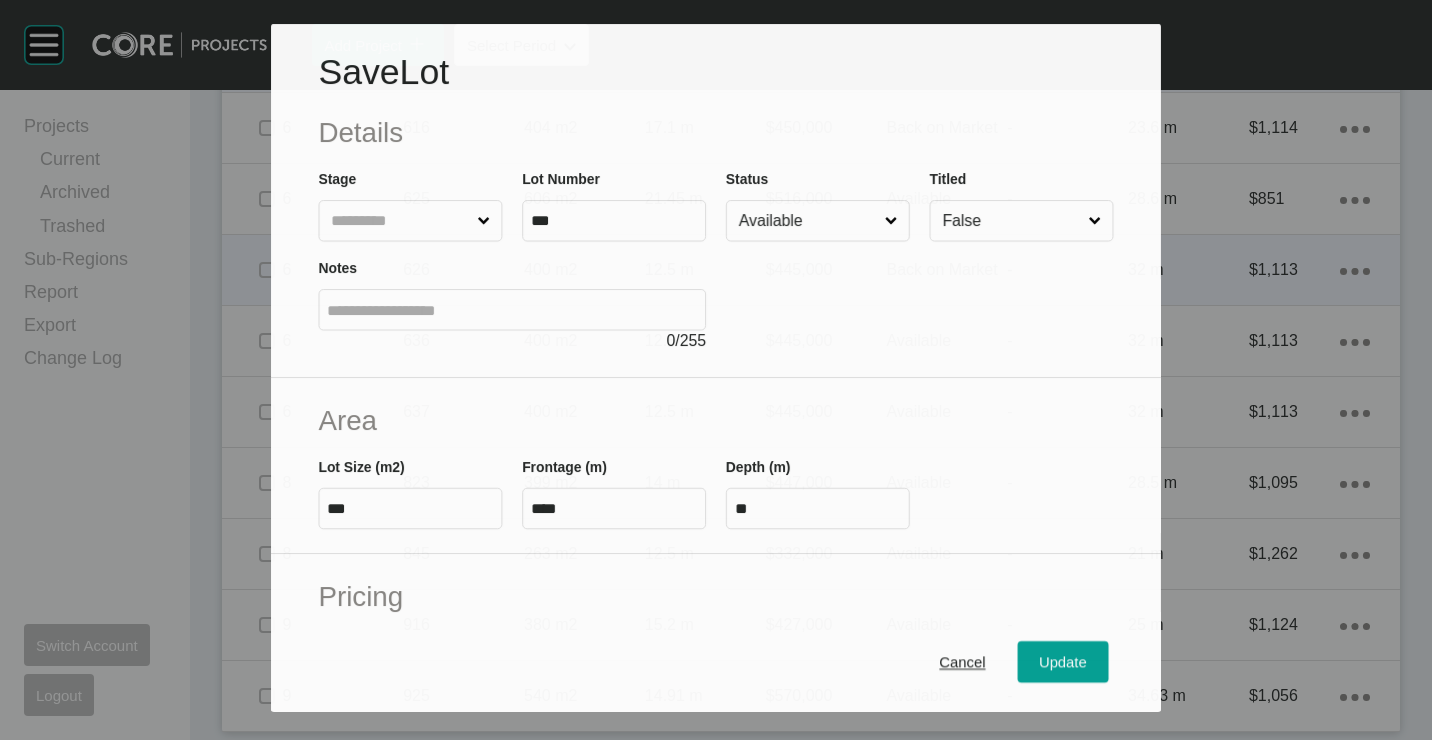 click on "Available" at bounding box center [808, 221] 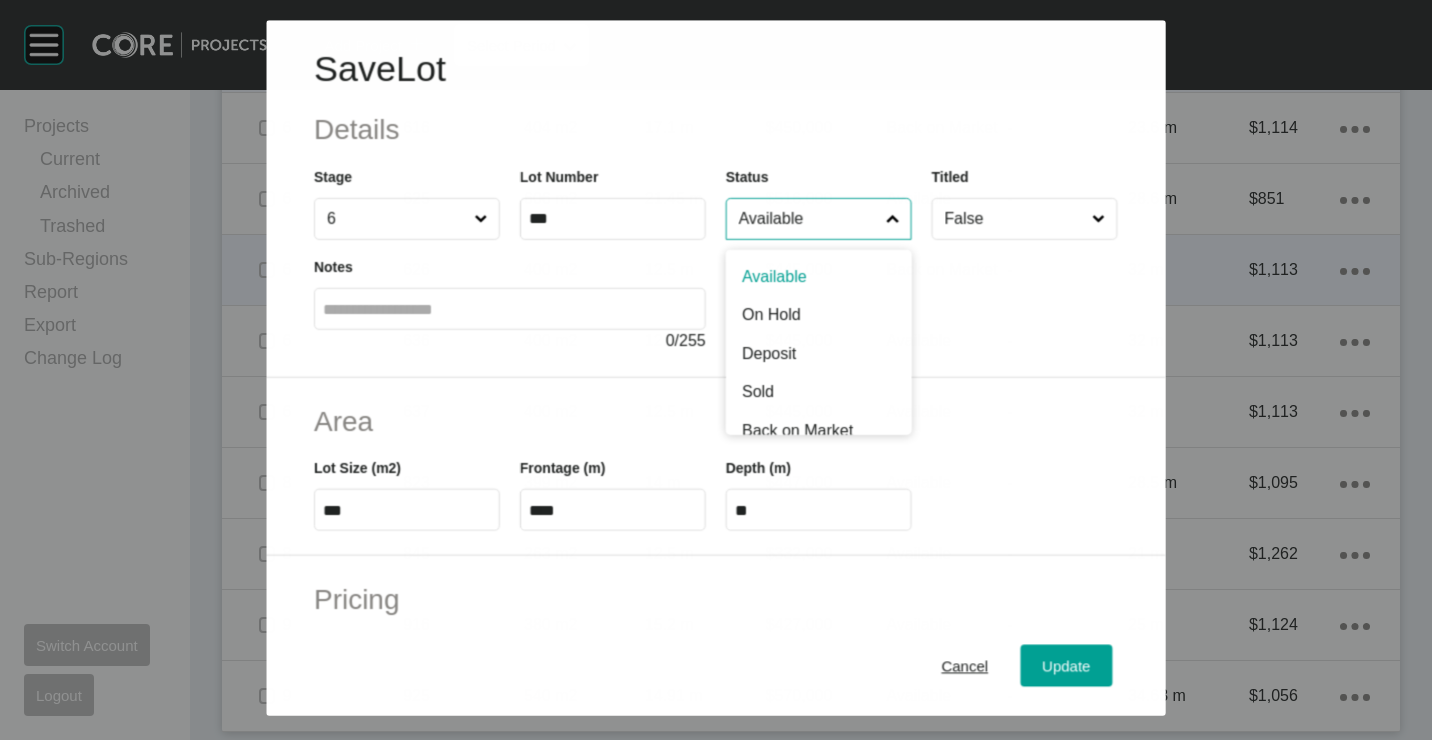 scroll, scrollTop: 3103, scrollLeft: 0, axis: vertical 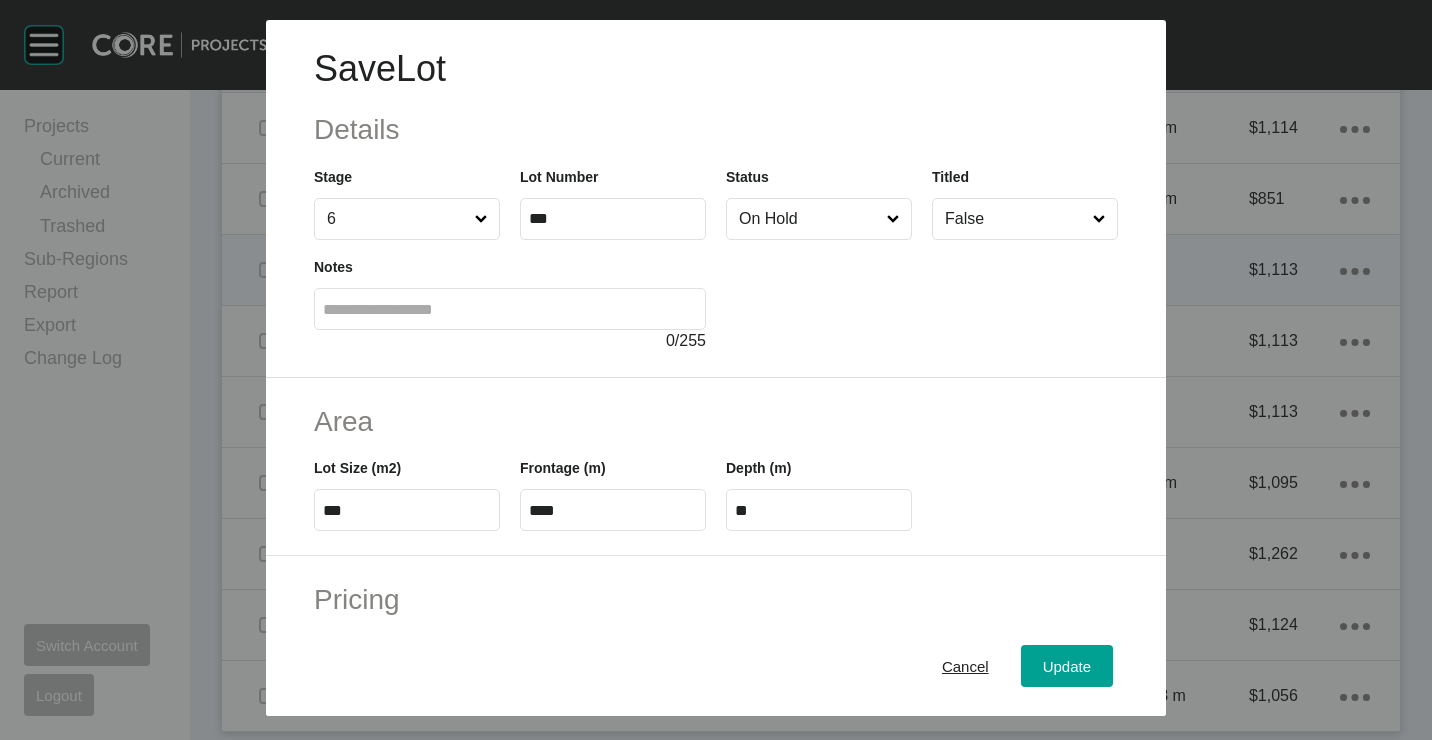 click on "Cancel Update" at bounding box center [716, 666] 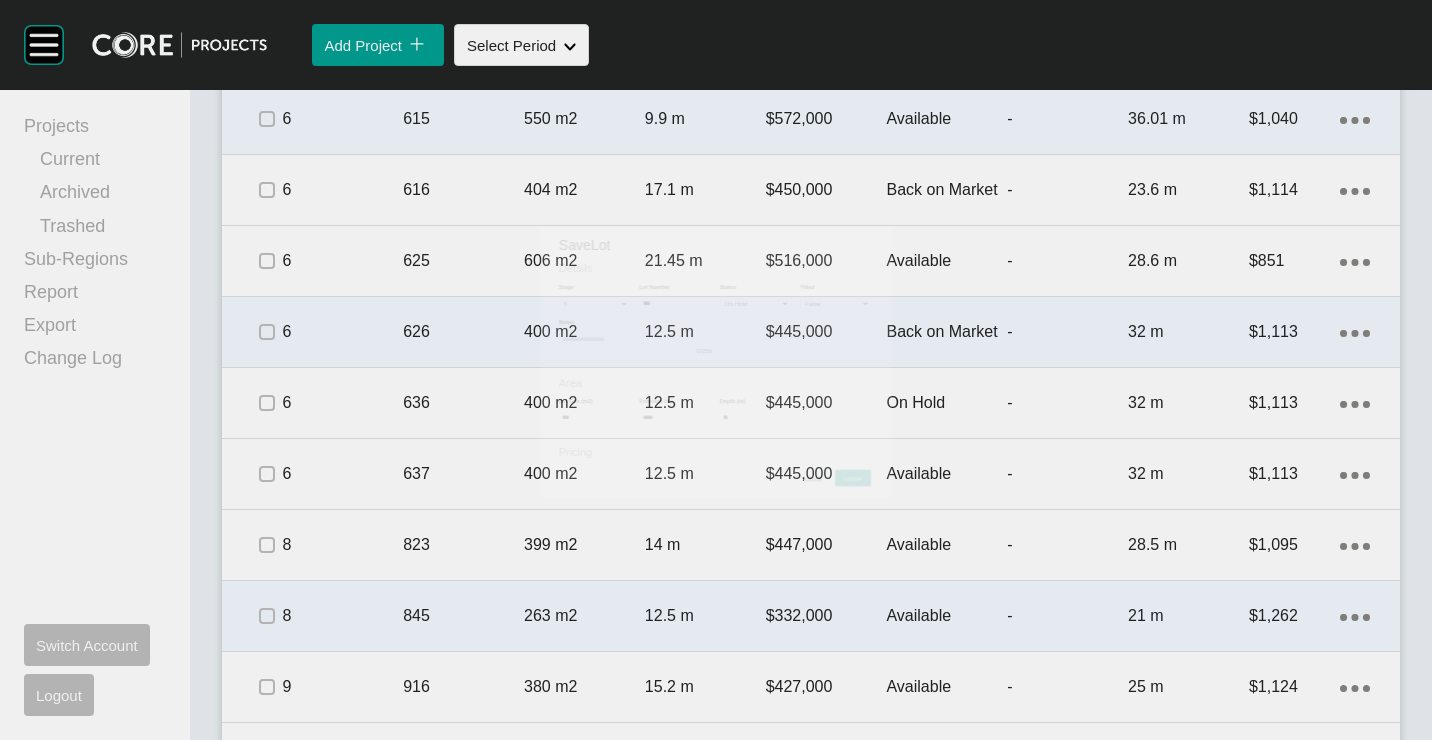 scroll, scrollTop: 3165, scrollLeft: 0, axis: vertical 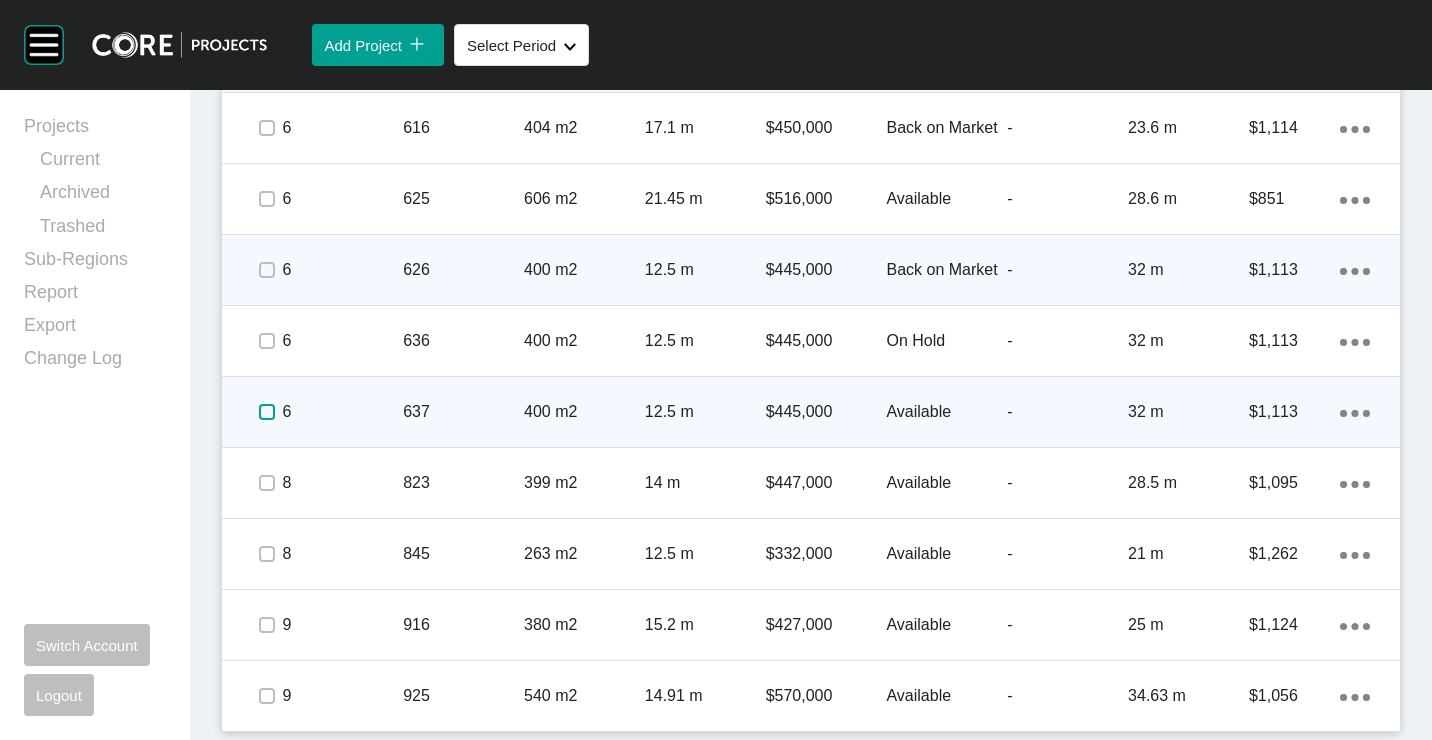 click at bounding box center [267, 412] 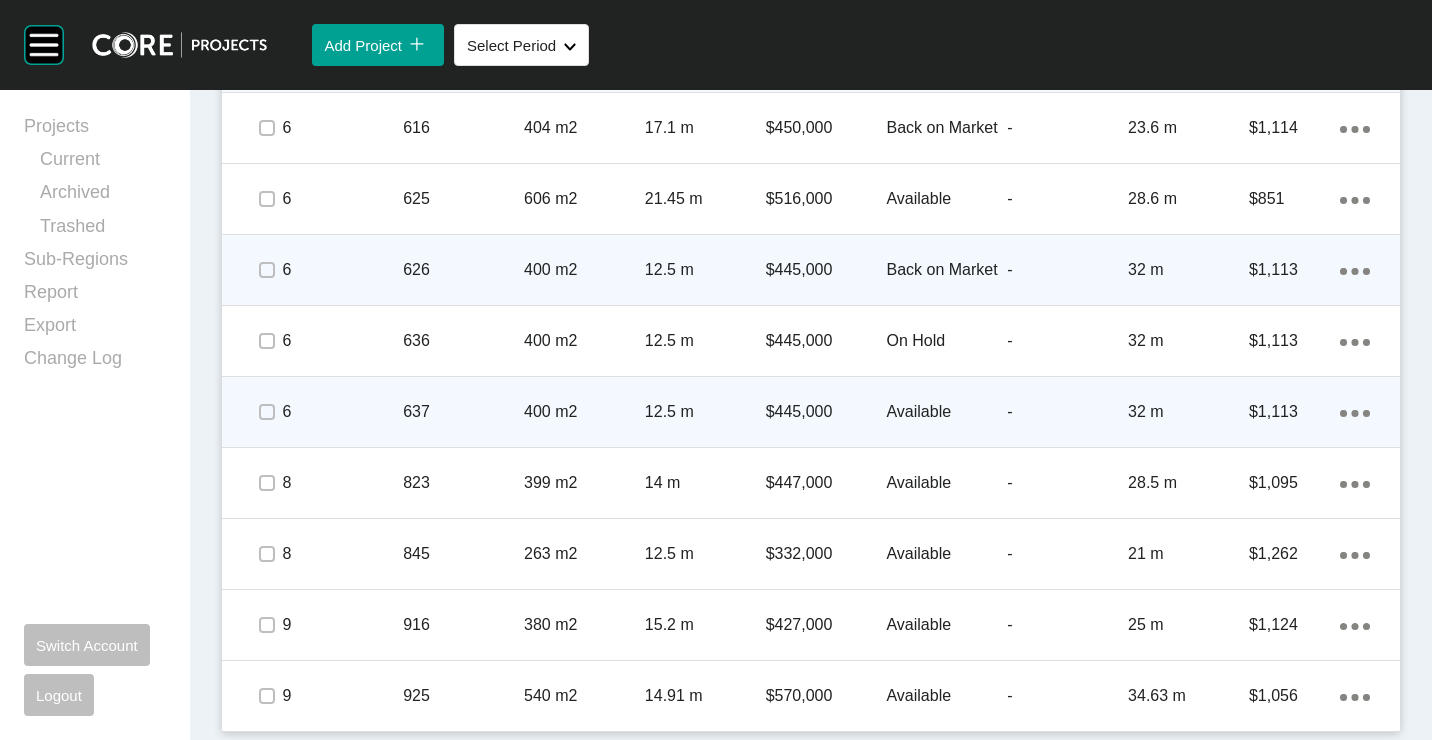 click on "637" at bounding box center (463, 412) 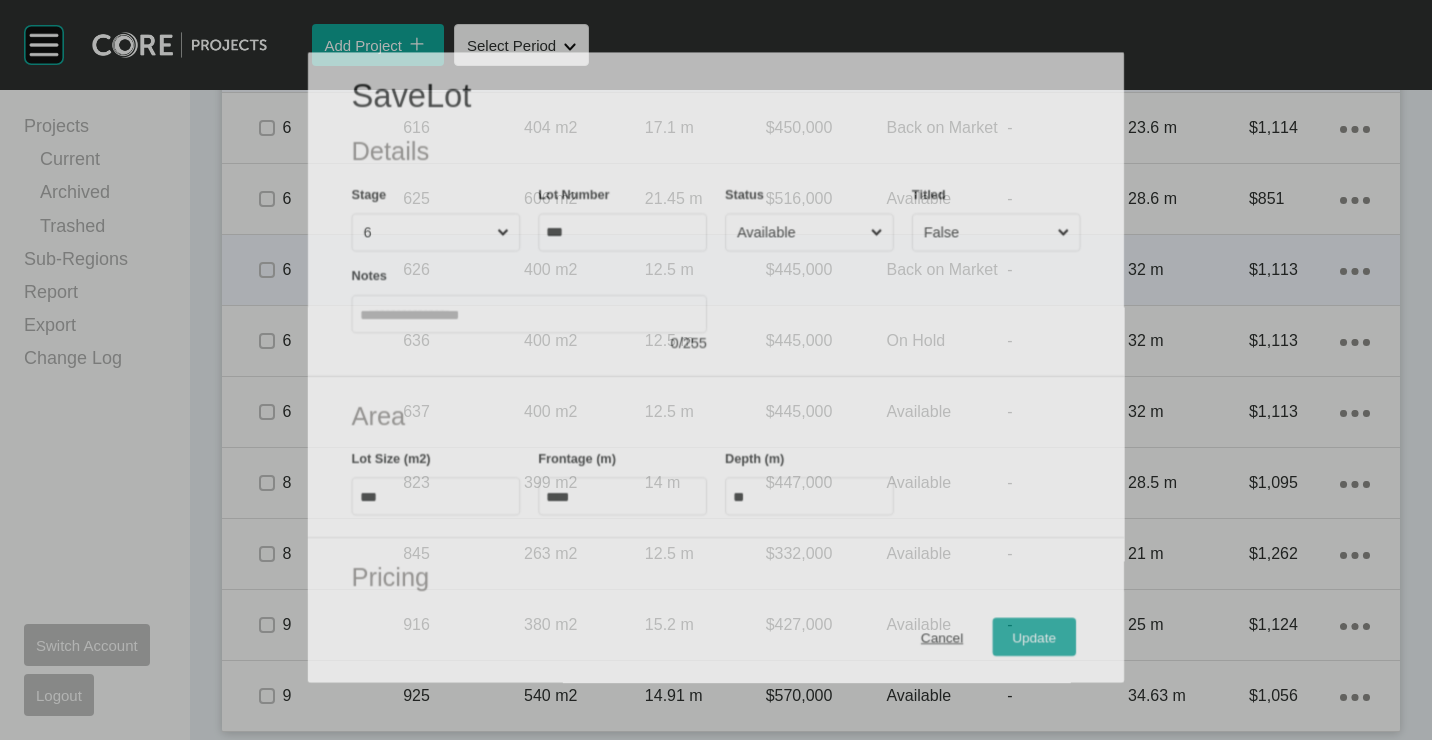 scroll, scrollTop: 3103, scrollLeft: 0, axis: vertical 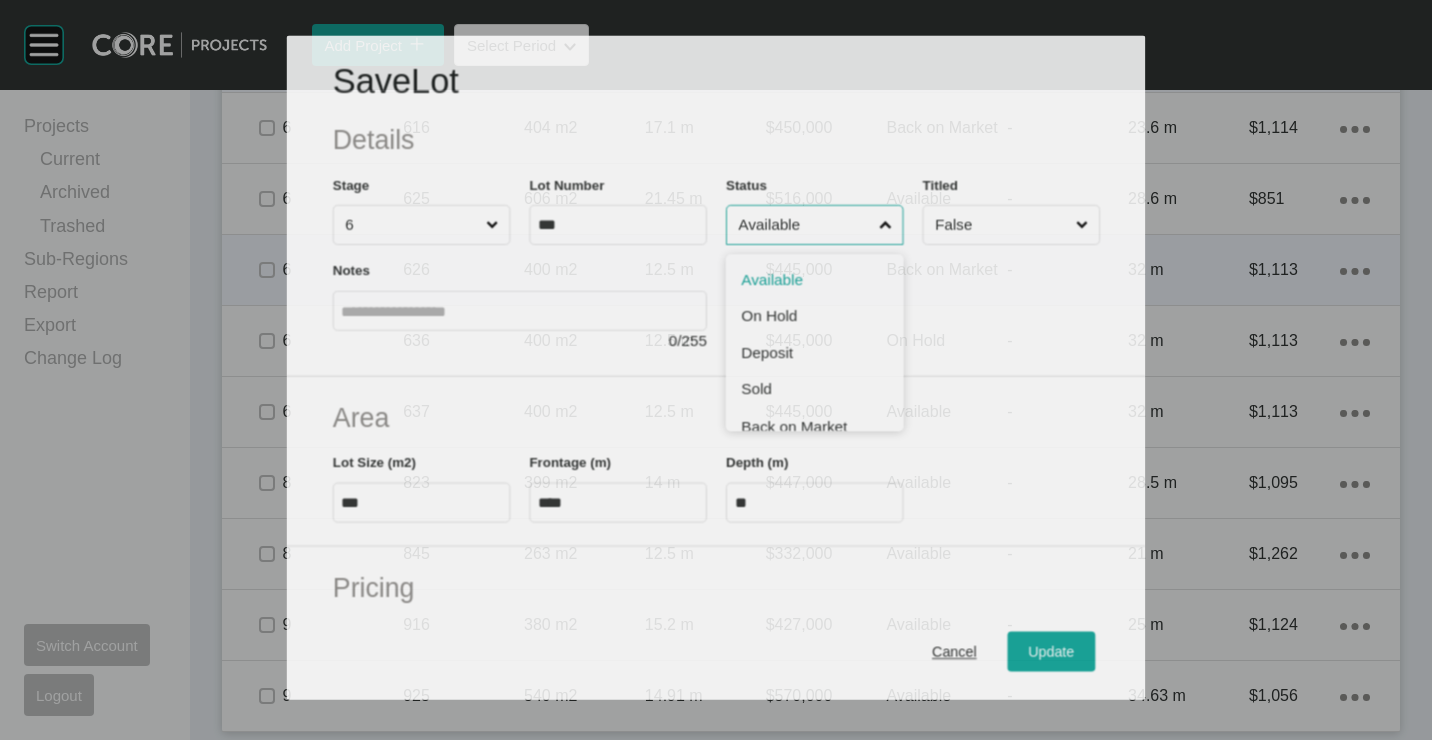 click on "Available" at bounding box center (804, 225) 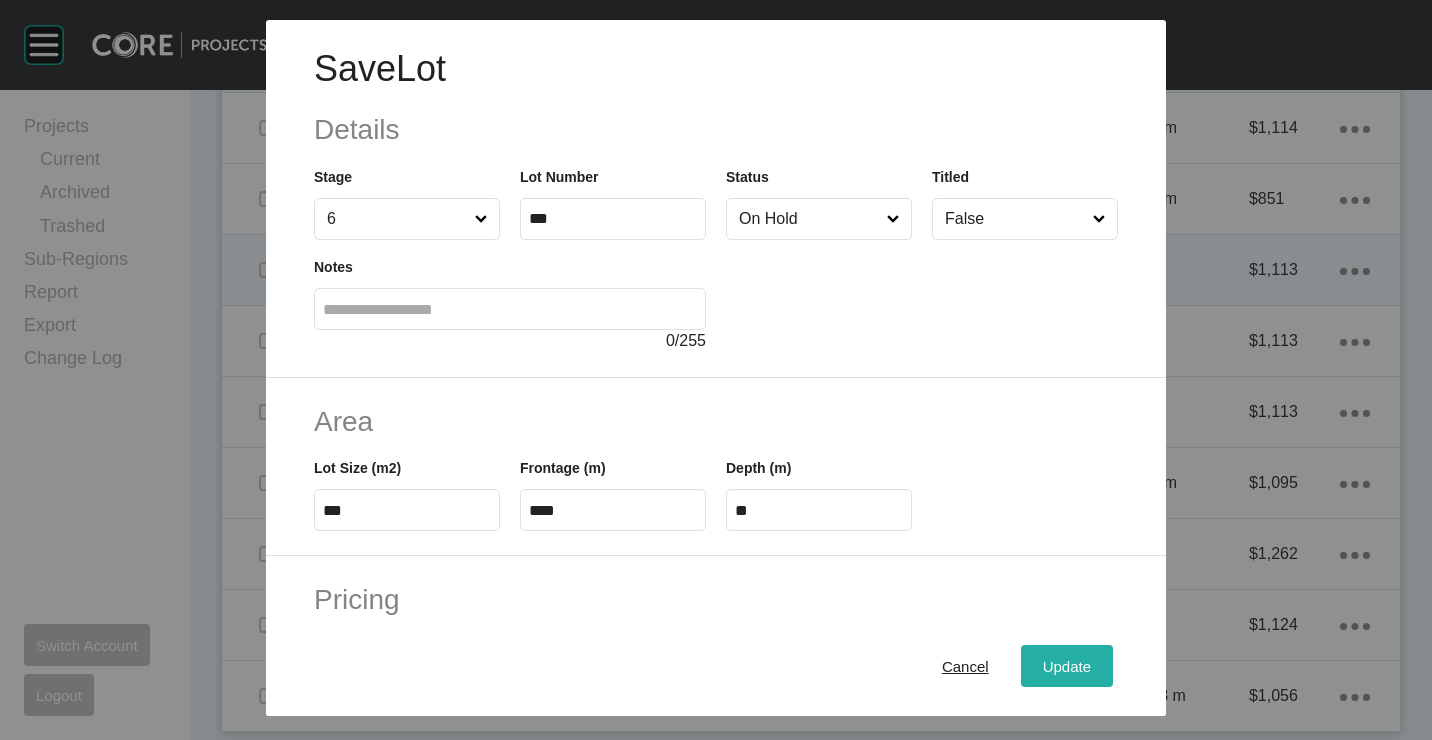 drag, startPoint x: 1047, startPoint y: 661, endPoint x: 1050, endPoint y: 480, distance: 181.02486 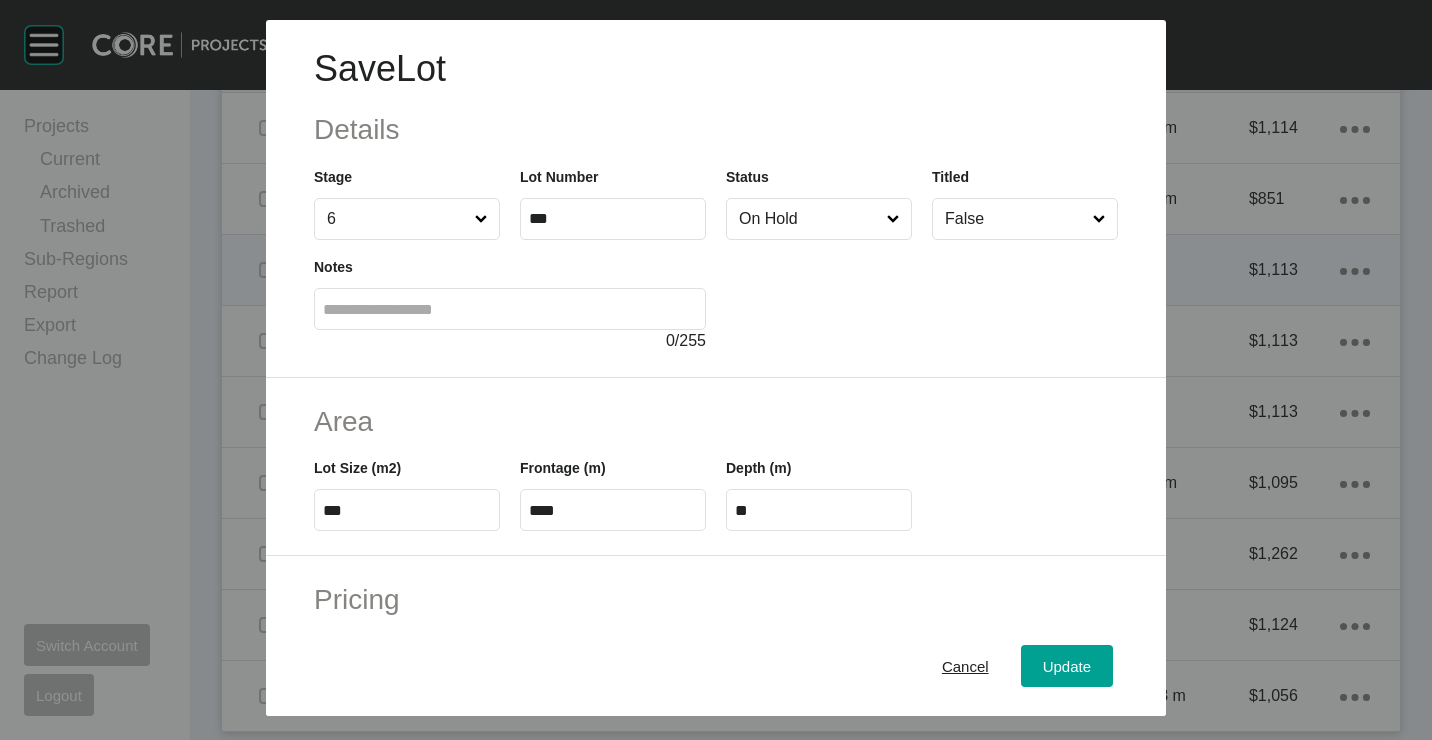 click on "Update" at bounding box center (1067, 665) 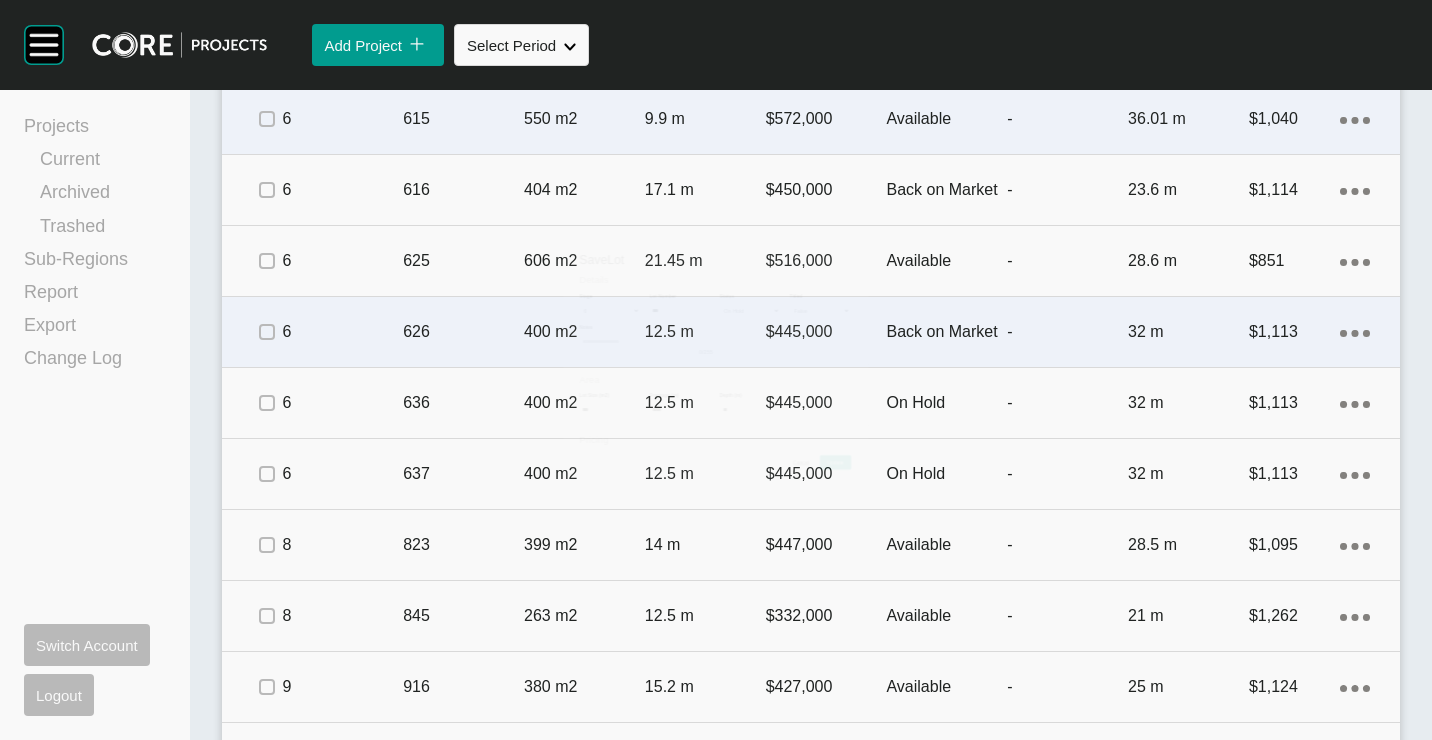 scroll, scrollTop: 3165, scrollLeft: 0, axis: vertical 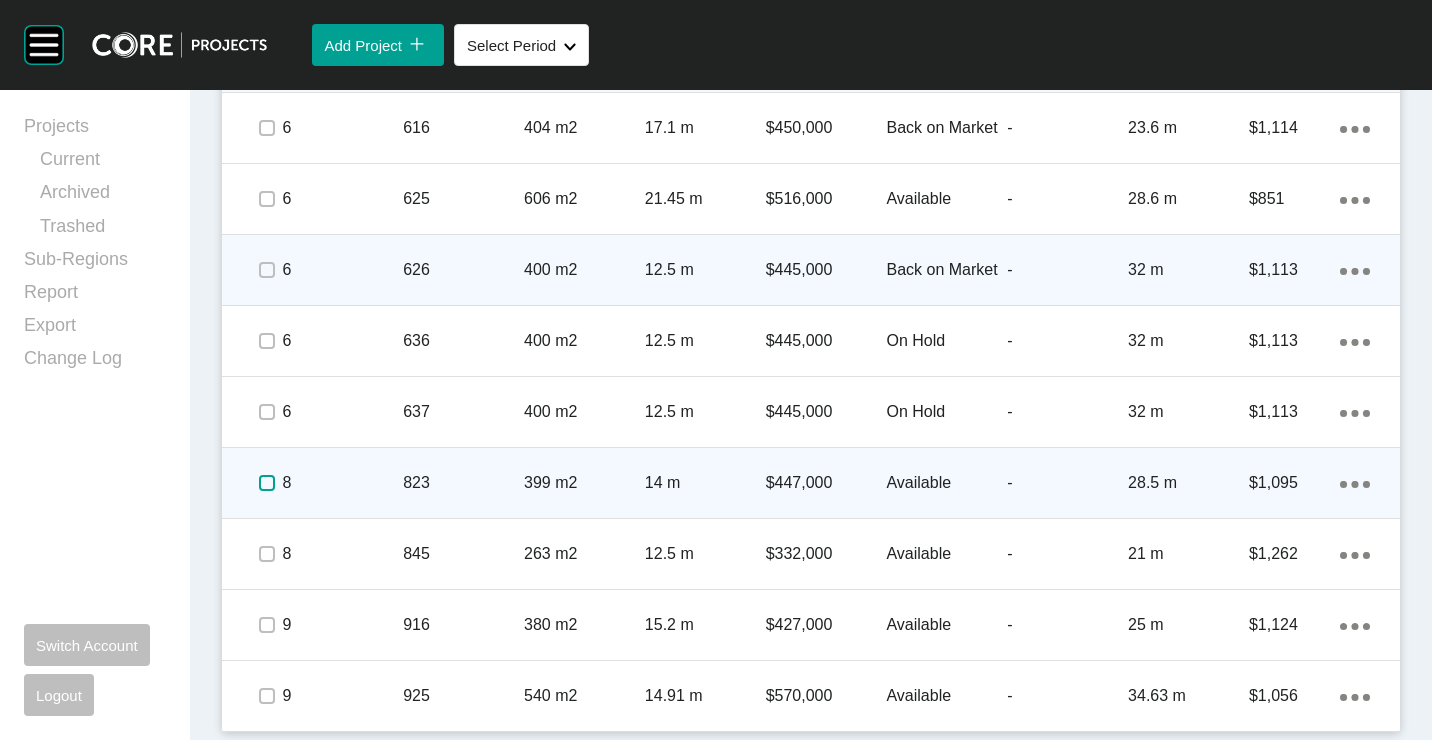 click at bounding box center [267, 483] 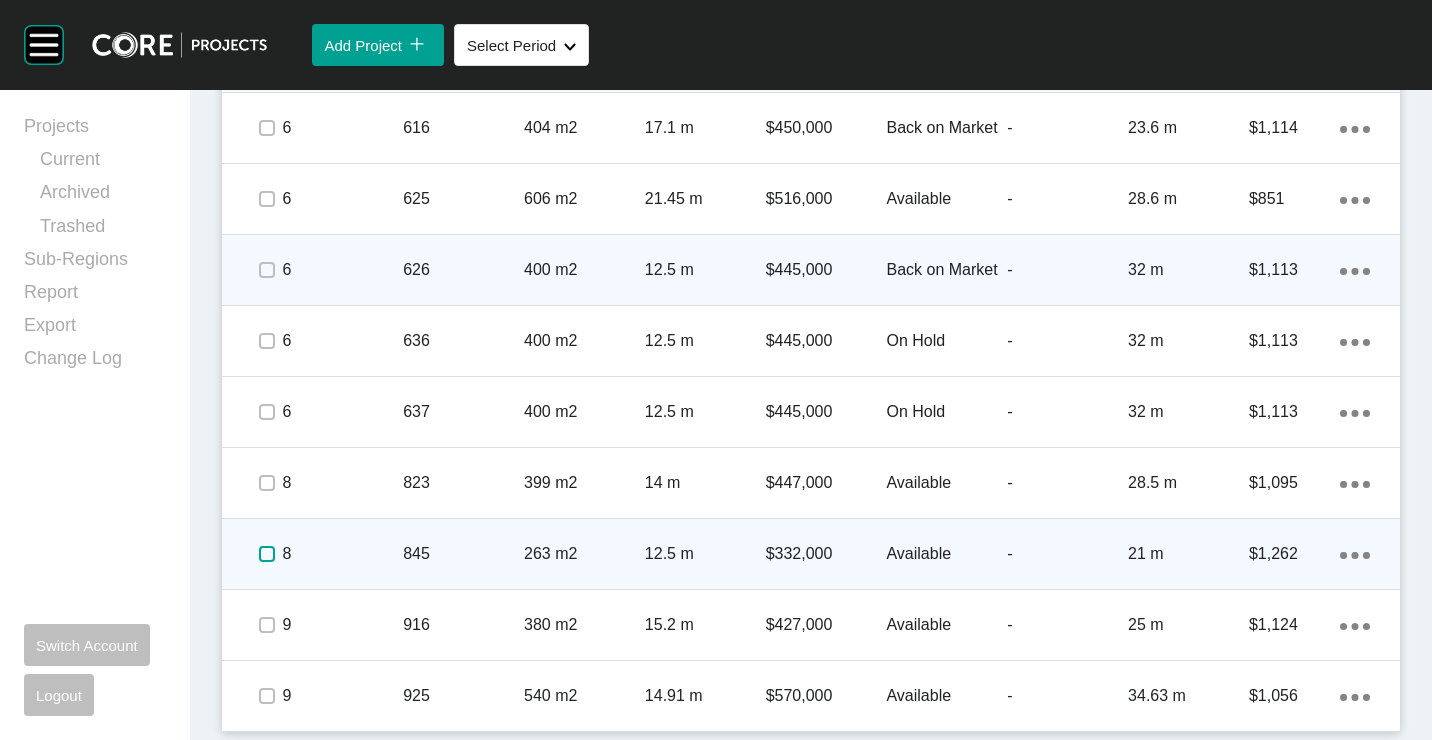 click at bounding box center [267, 554] 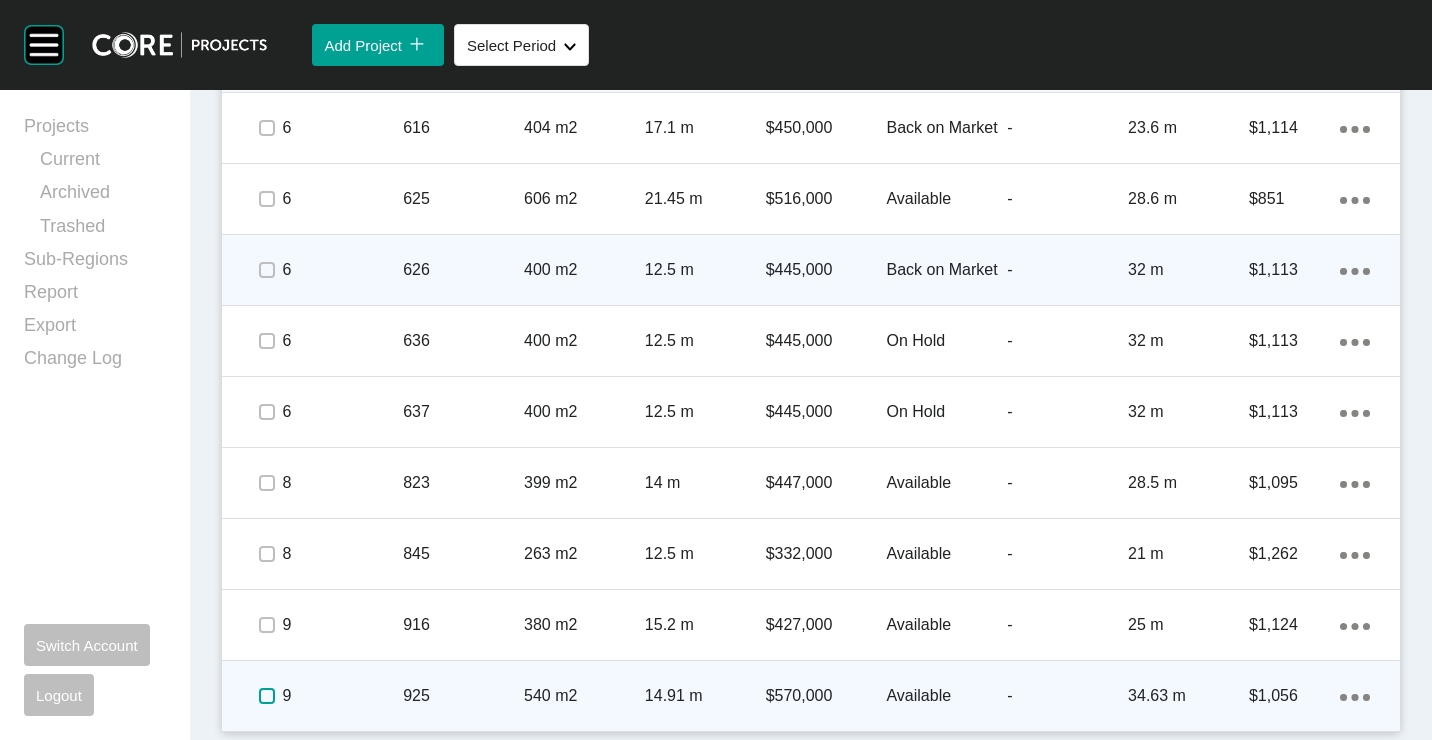 click at bounding box center (267, 696) 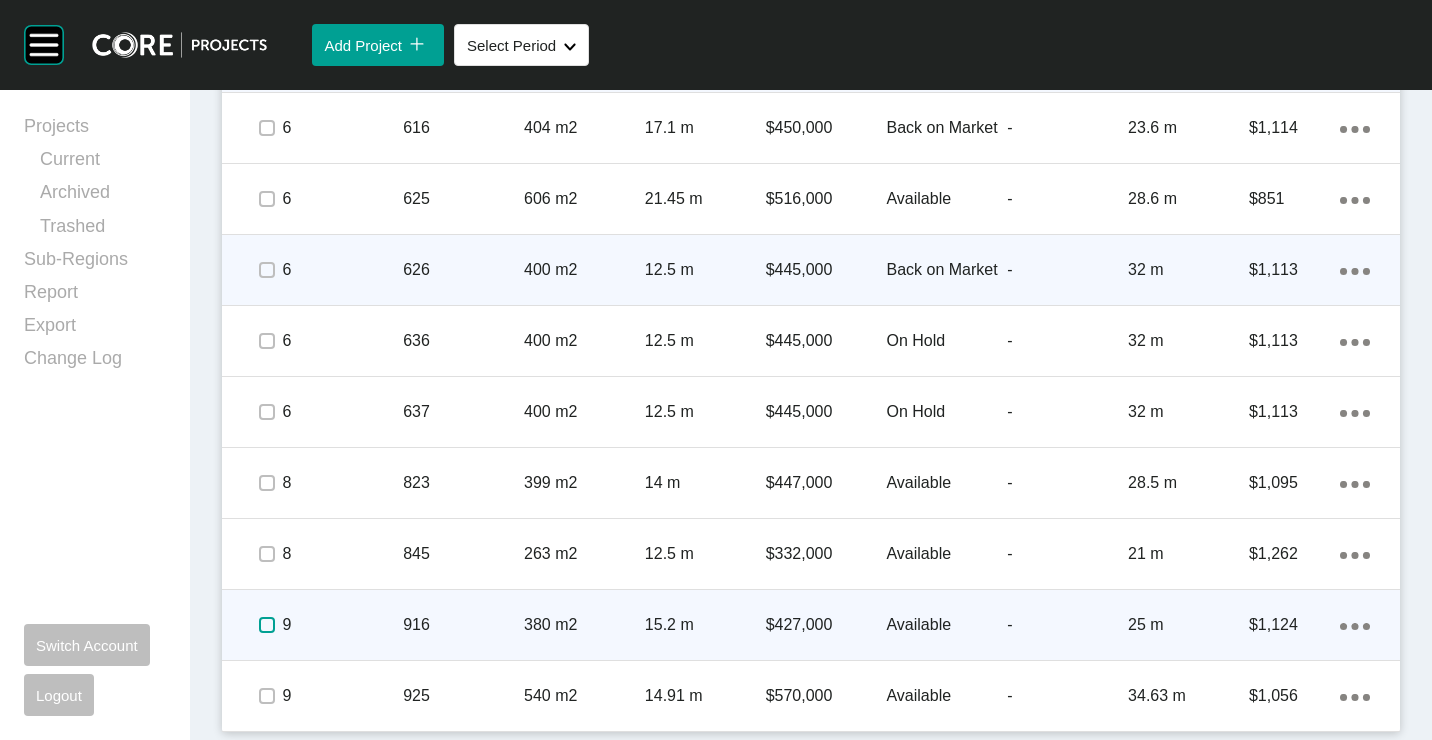 drag, startPoint x: 259, startPoint y: 626, endPoint x: 362, endPoint y: 627, distance: 103.00485 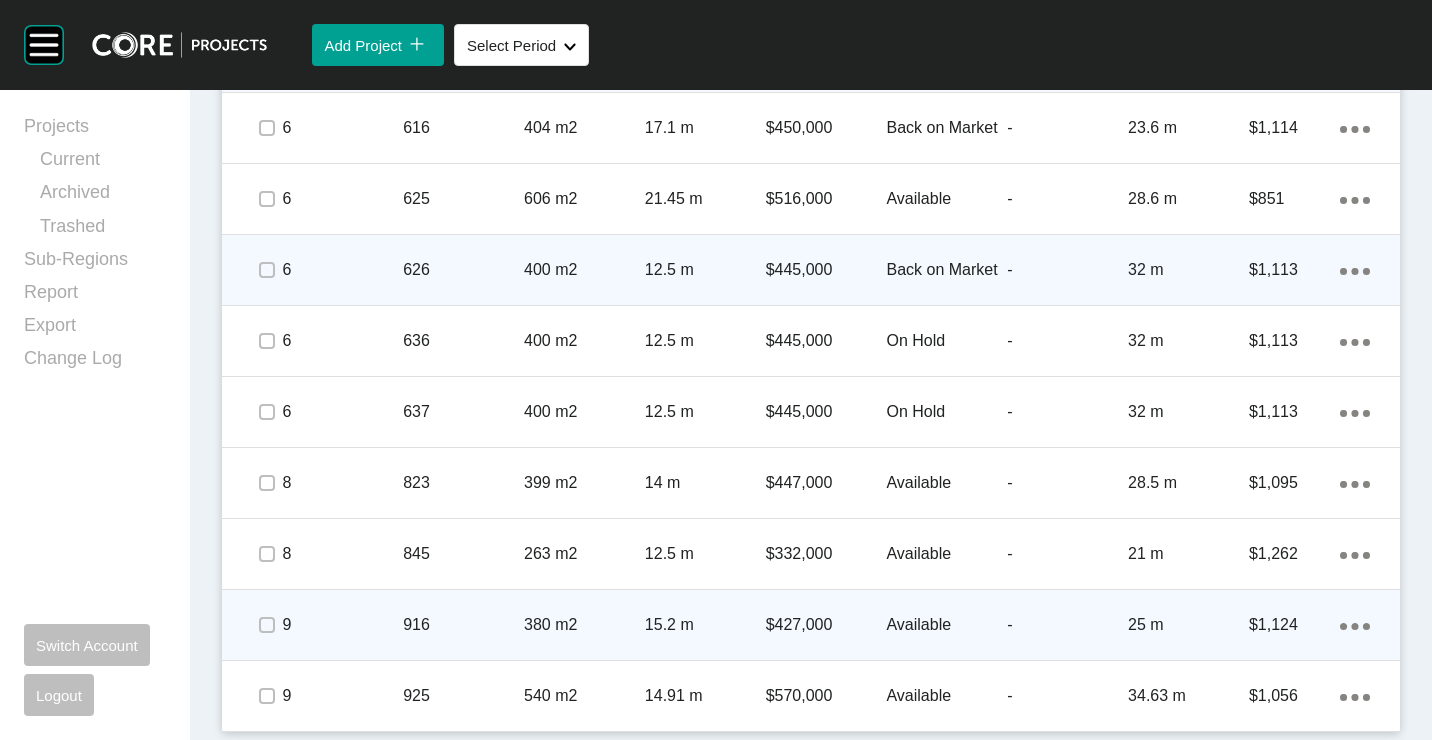 click on "9" at bounding box center [342, 625] 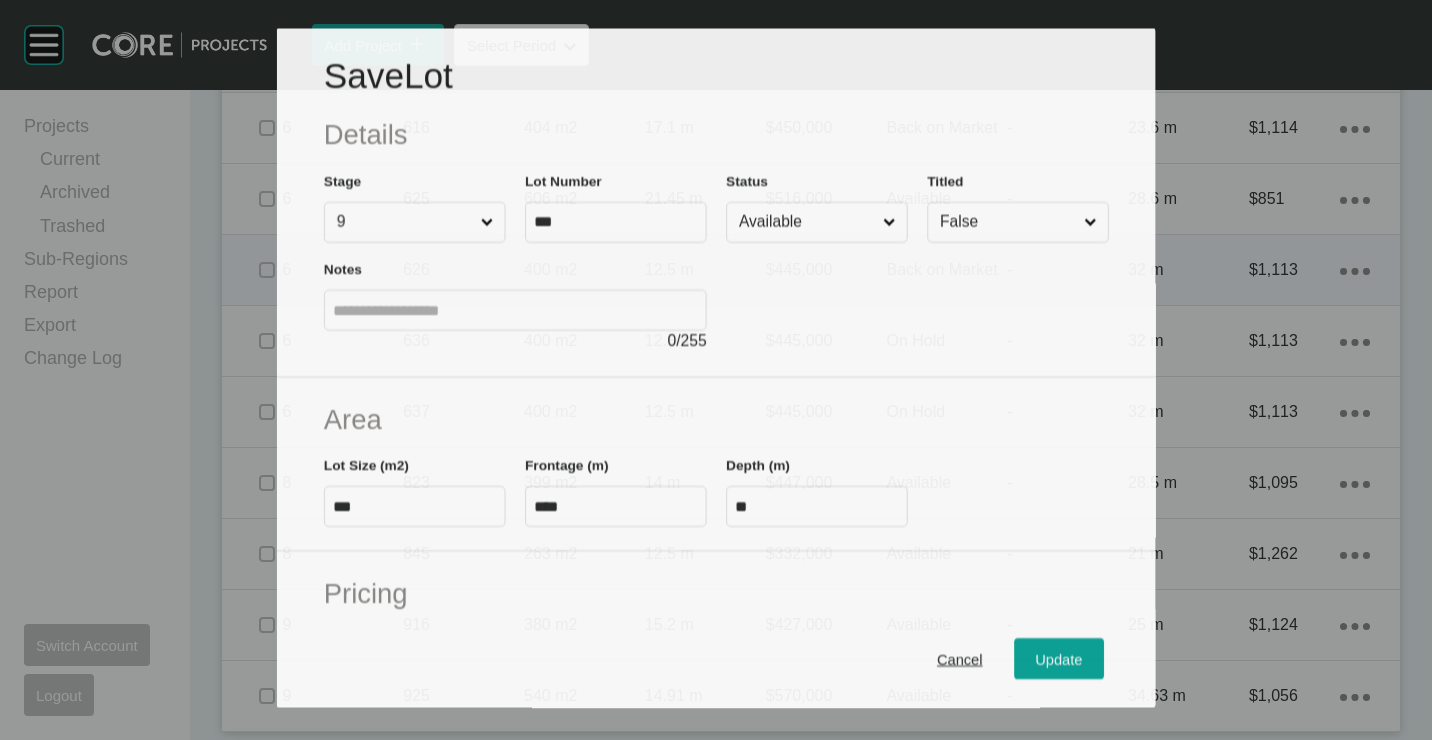 scroll, scrollTop: 3103, scrollLeft: 0, axis: vertical 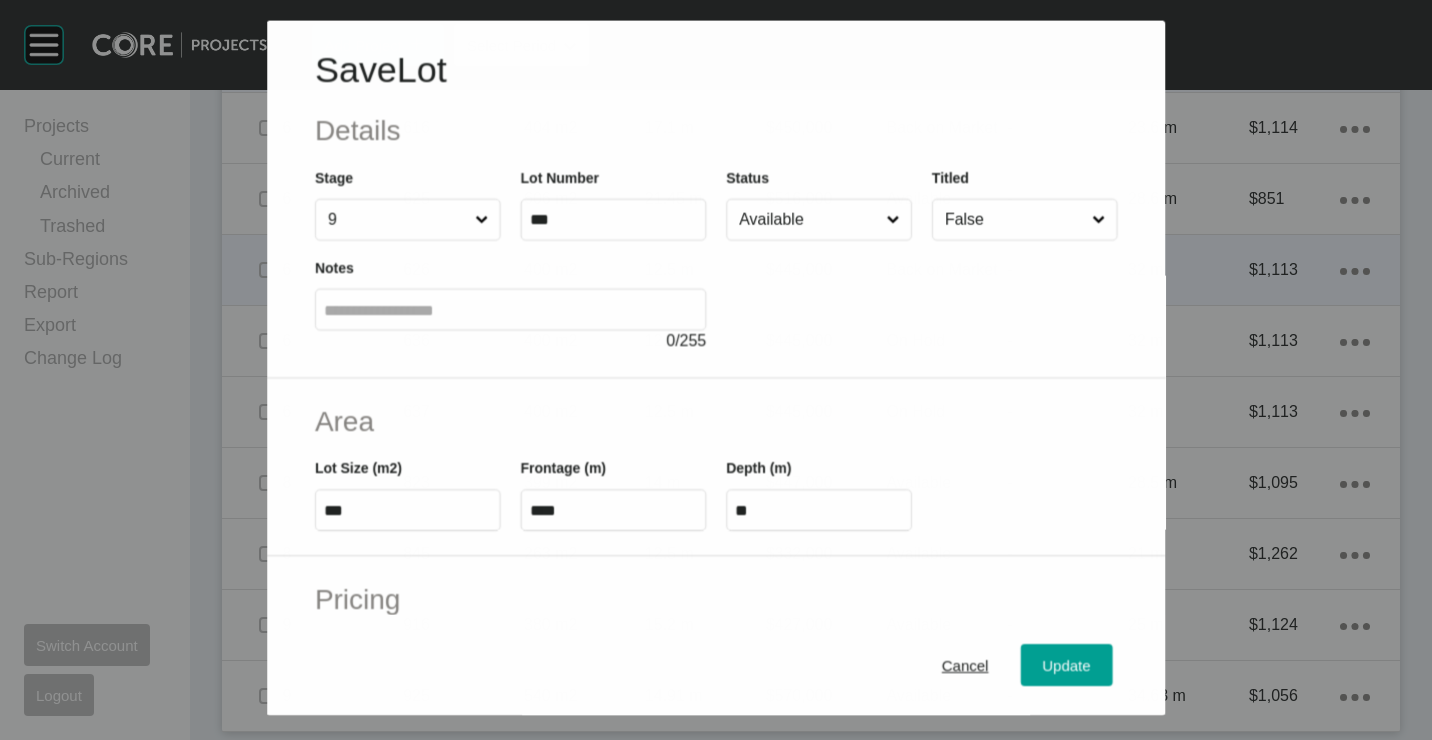 drag, startPoint x: 792, startPoint y: 208, endPoint x: 782, endPoint y: 238, distance: 31.622776 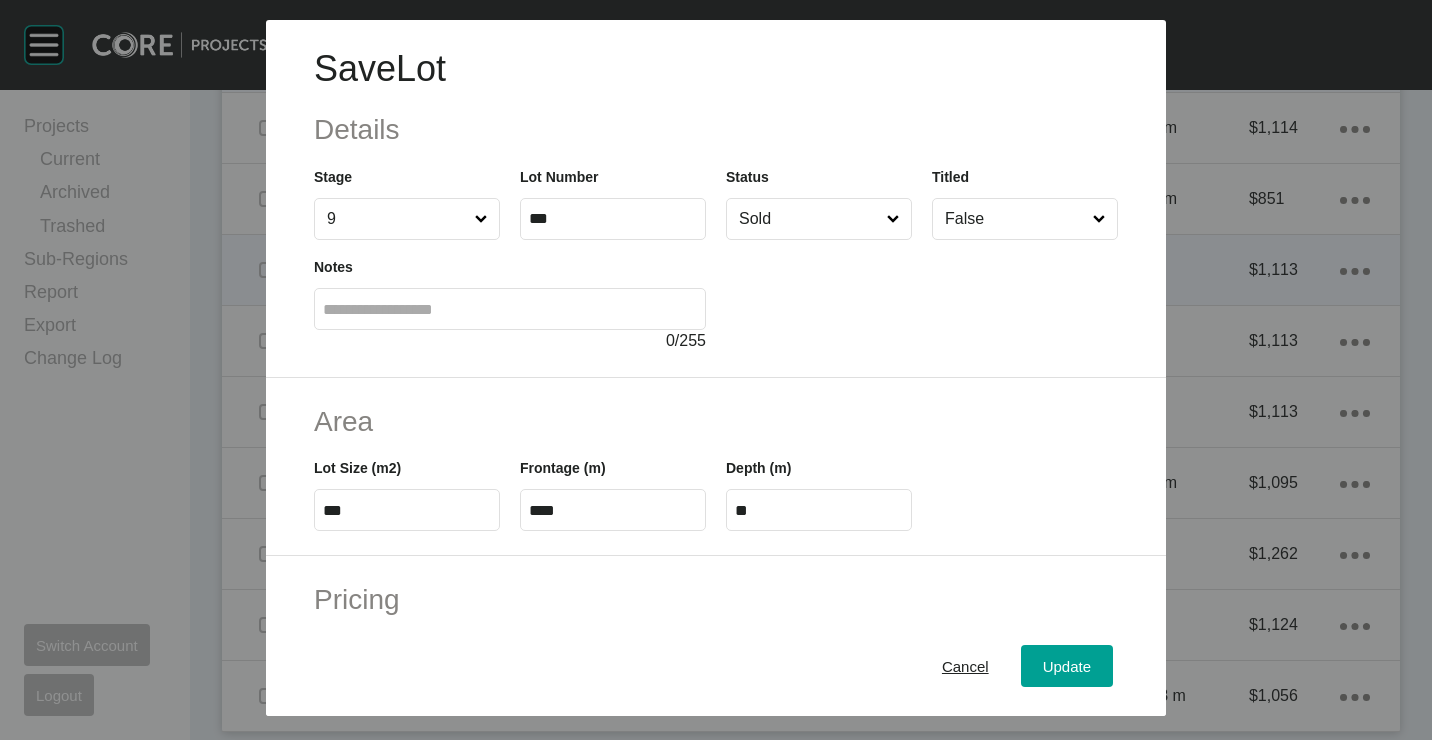 drag, startPoint x: 1039, startPoint y: 645, endPoint x: 982, endPoint y: 476, distance: 178.35358 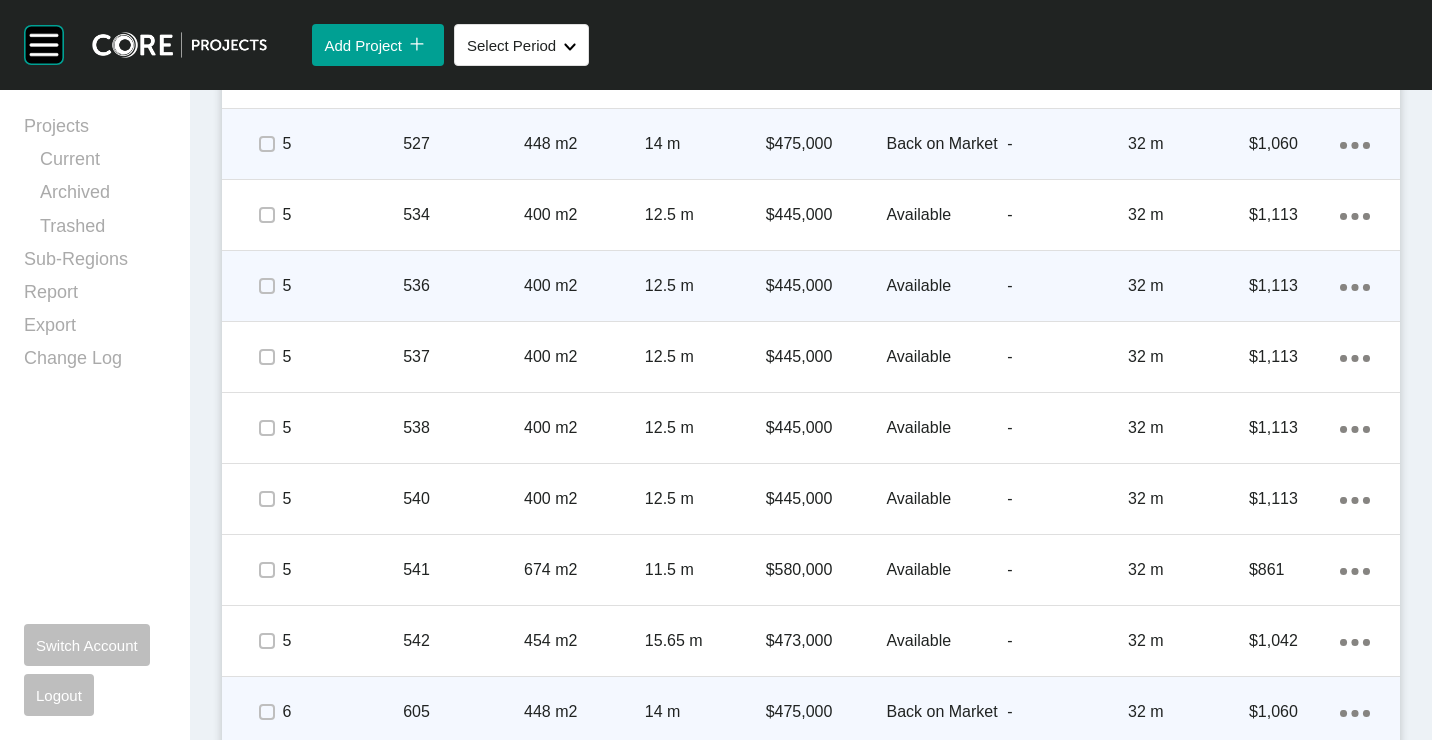 scroll, scrollTop: 1965, scrollLeft: 0, axis: vertical 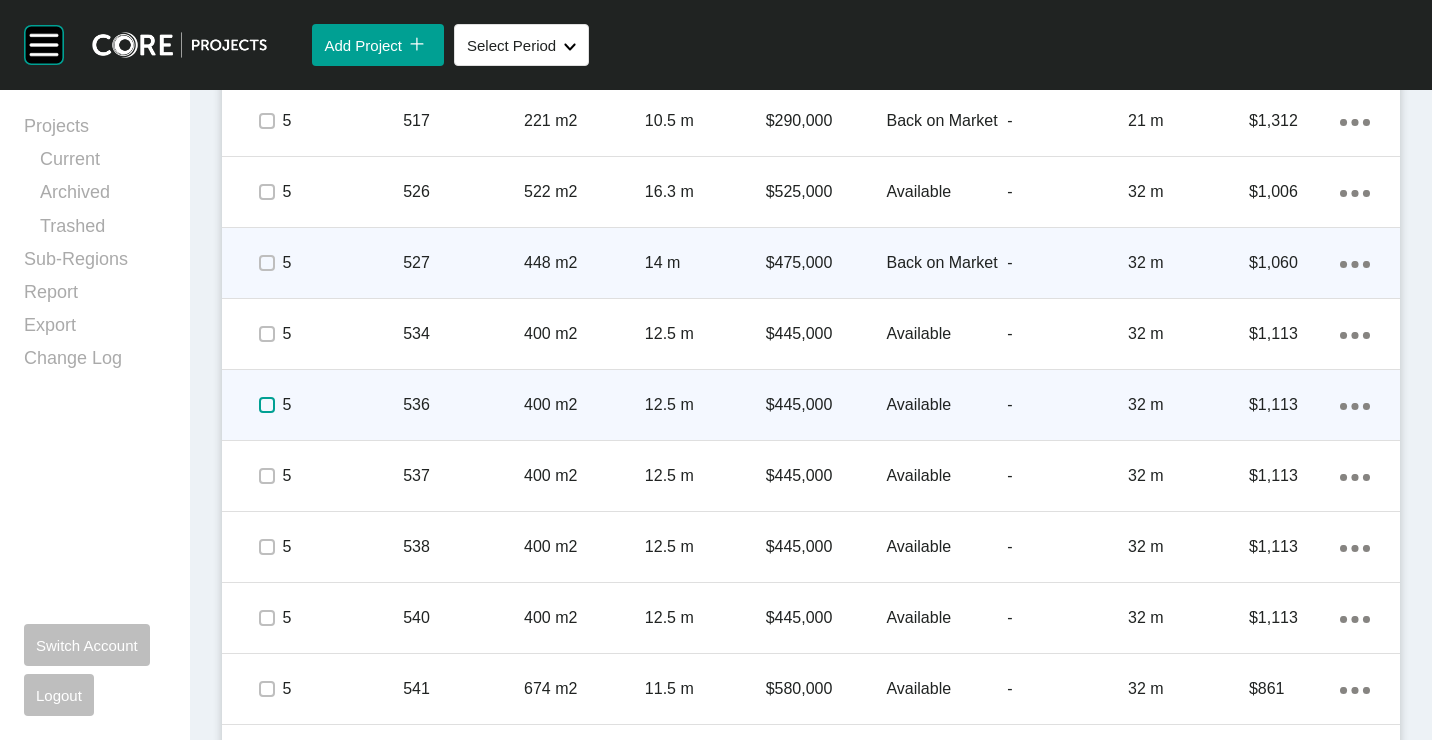 click at bounding box center [267, 405] 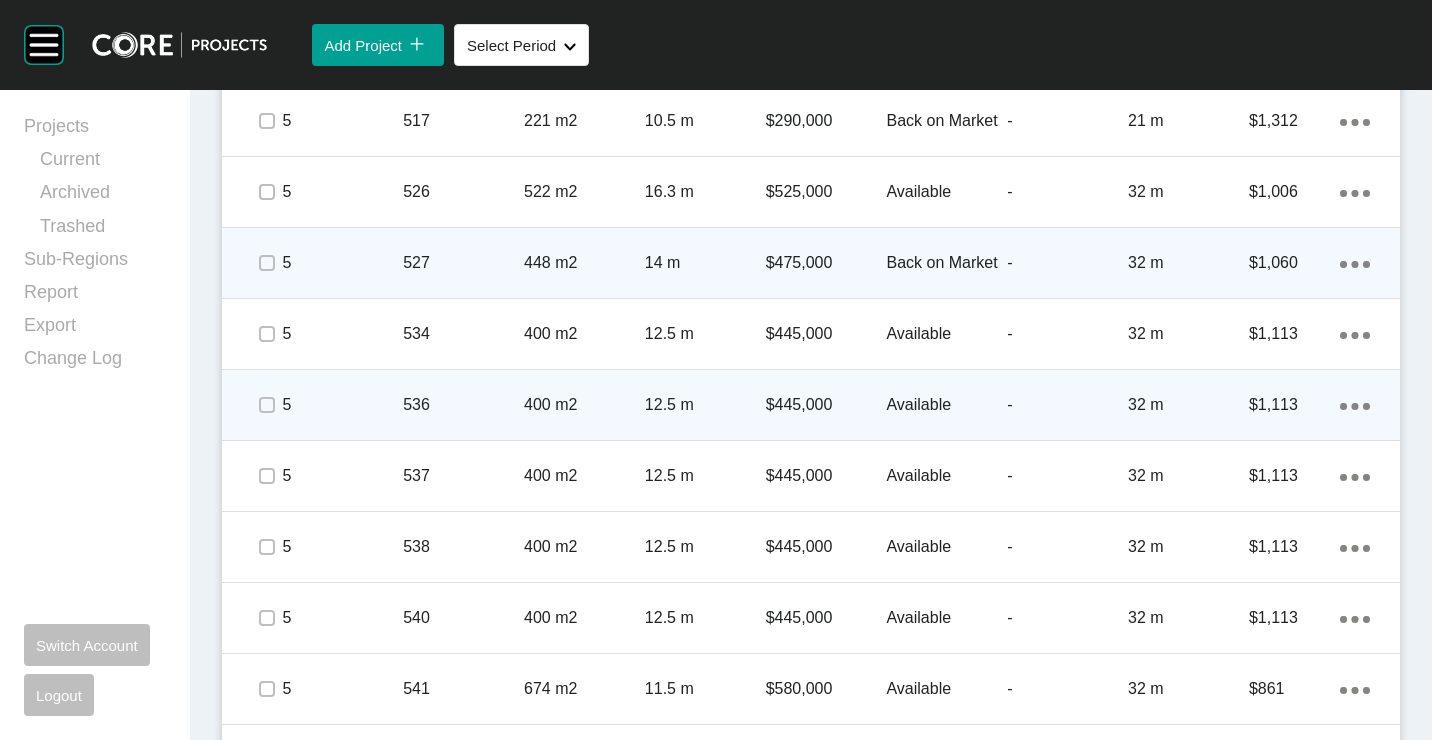 click on "536" at bounding box center (463, 405) 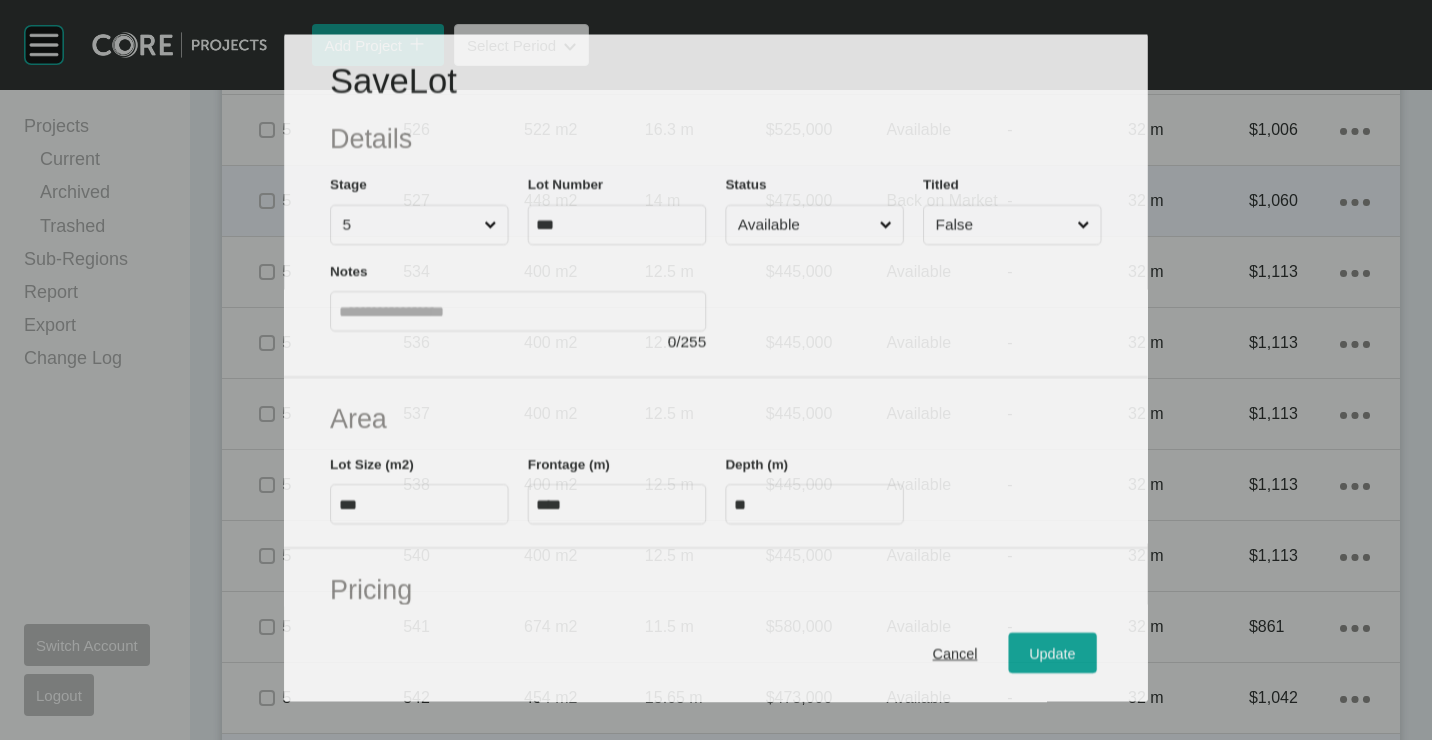 scroll, scrollTop: 1903, scrollLeft: 0, axis: vertical 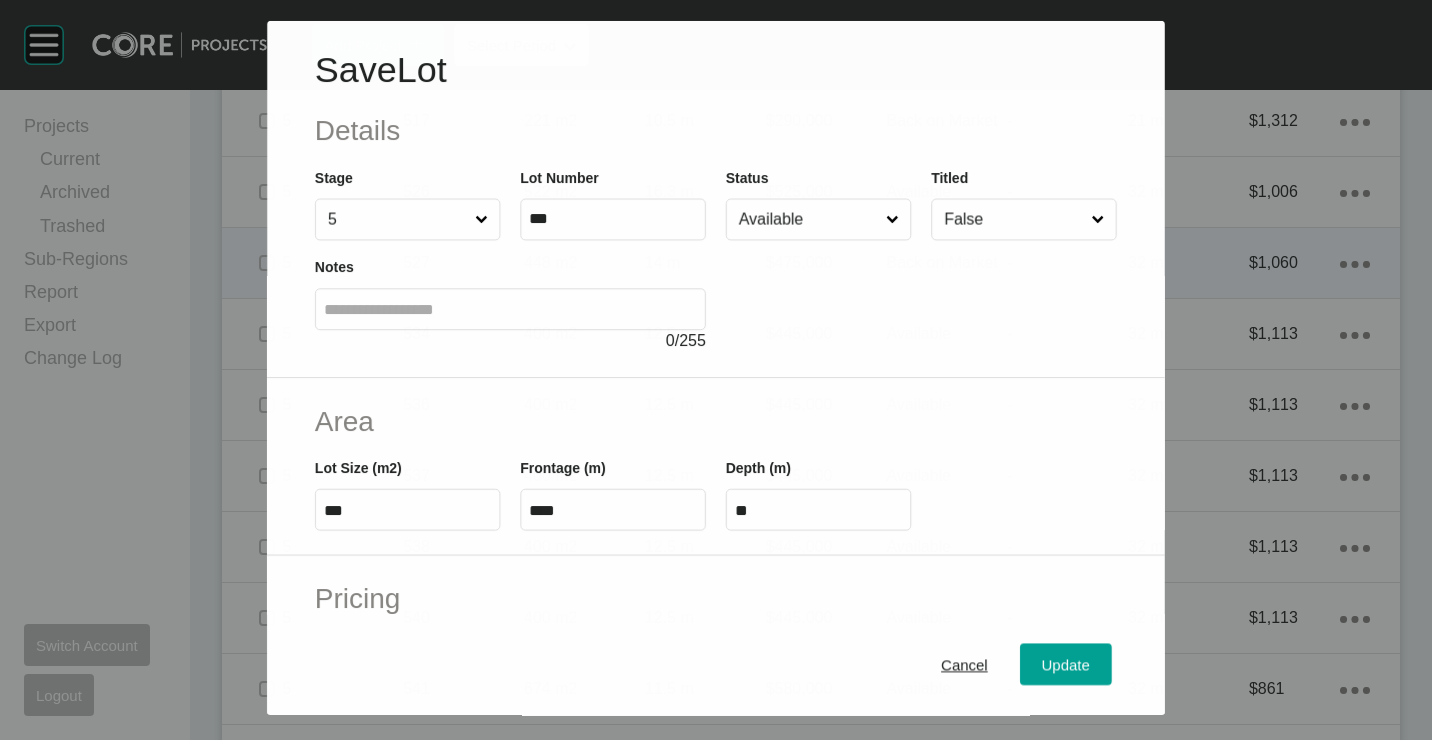 click on "Available" at bounding box center [808, 219] 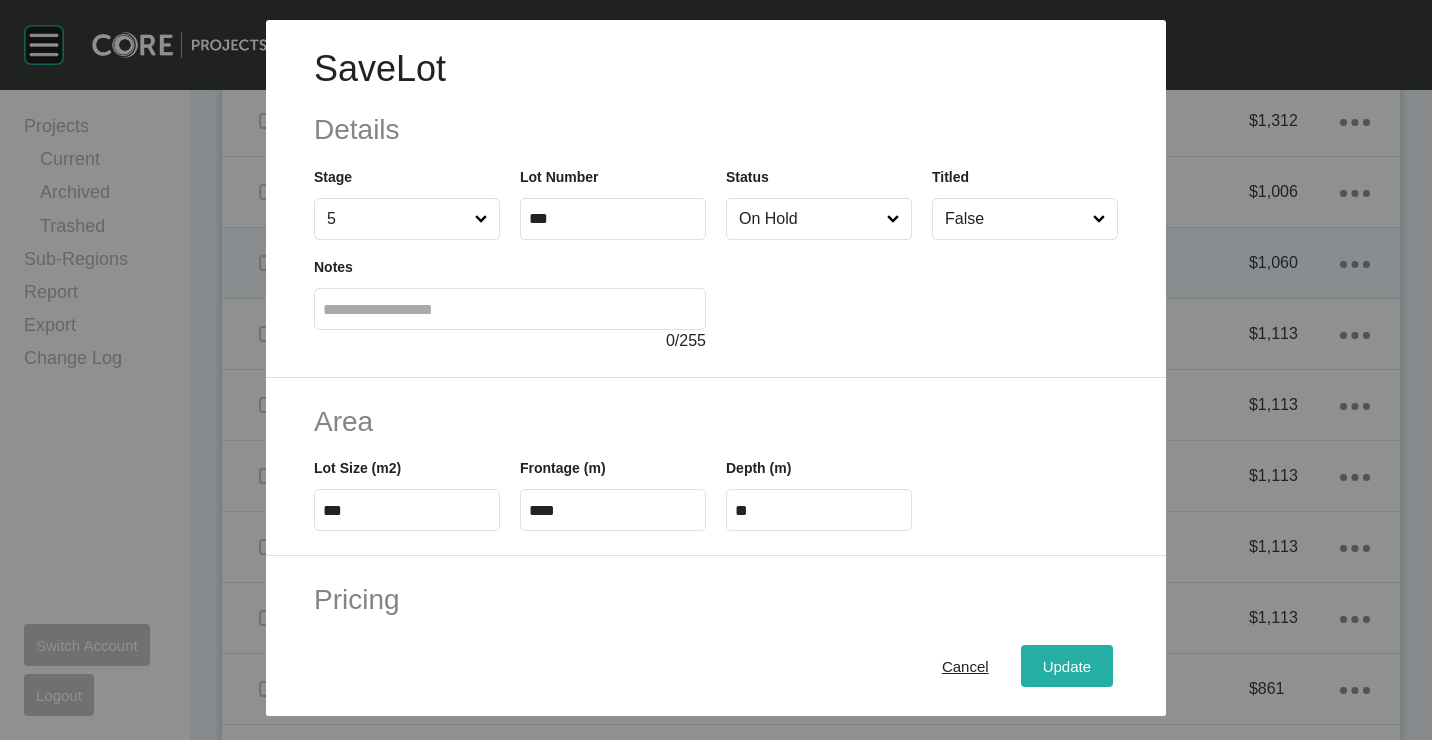 click on "Update" at bounding box center [1067, 666] 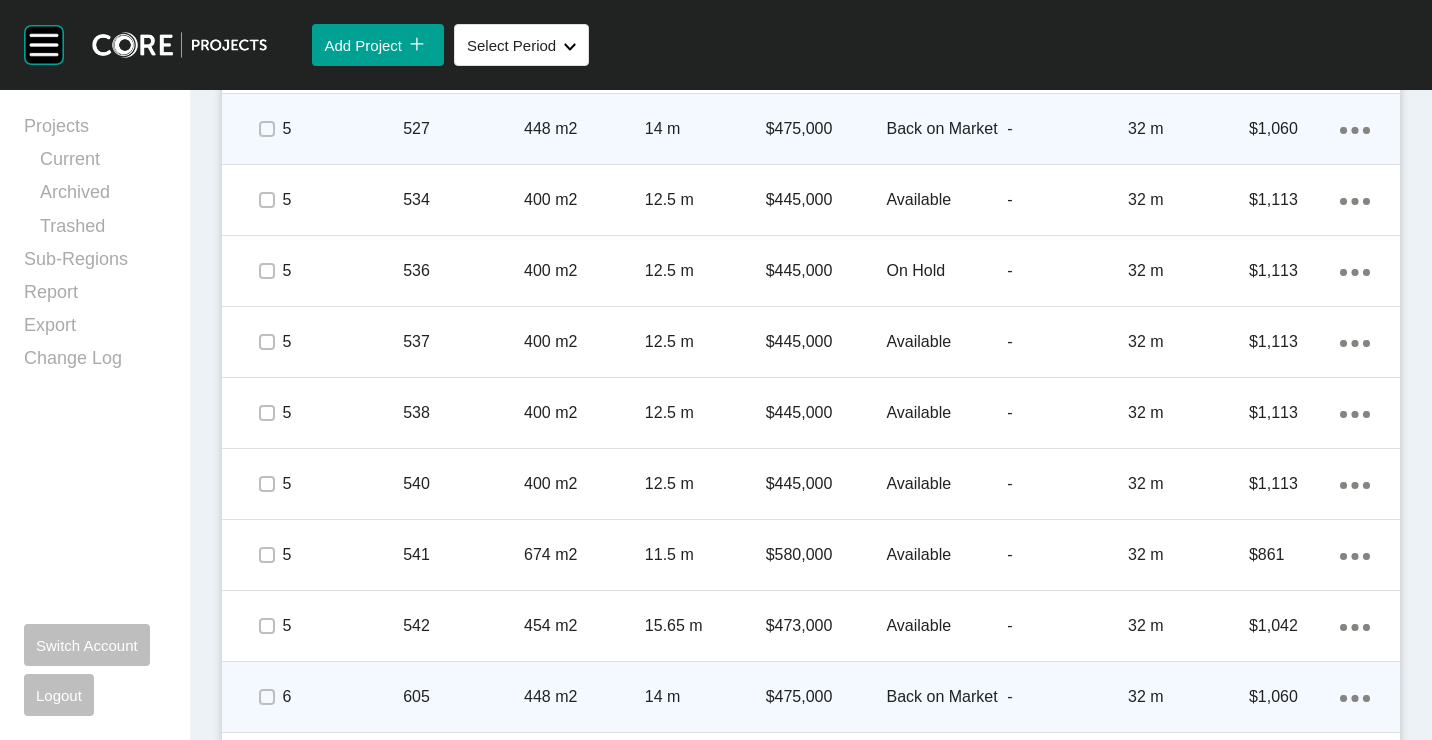 scroll, scrollTop: 2165, scrollLeft: 0, axis: vertical 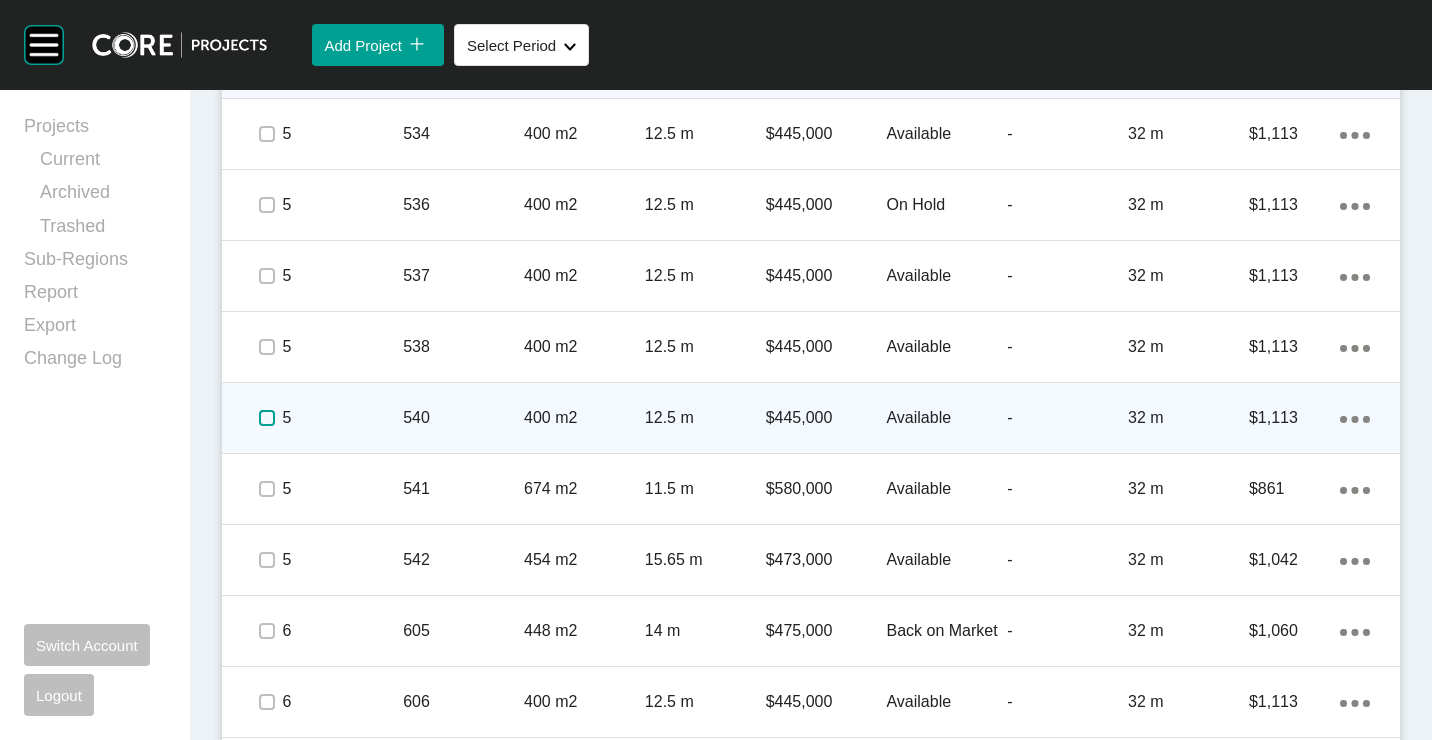 click at bounding box center [267, 418] 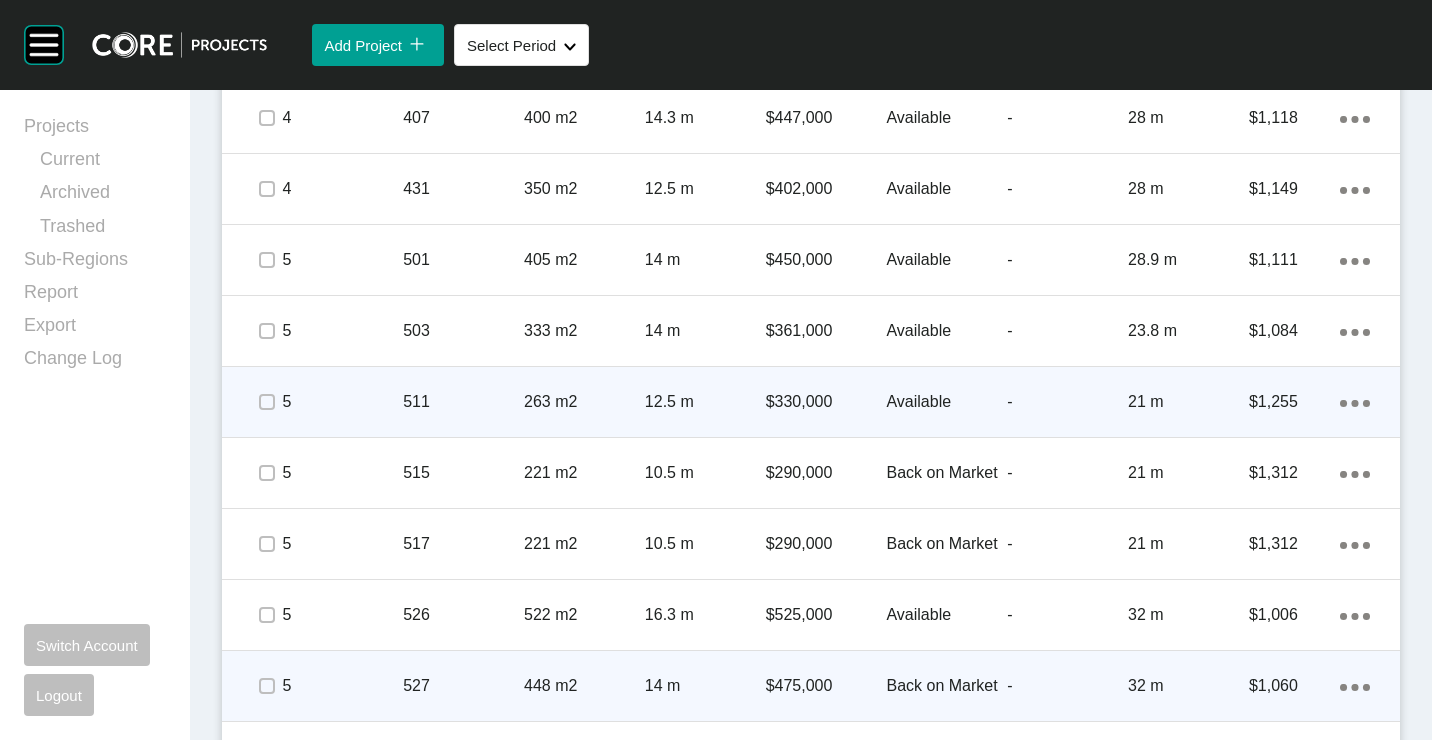 scroll, scrollTop: 1365, scrollLeft: 0, axis: vertical 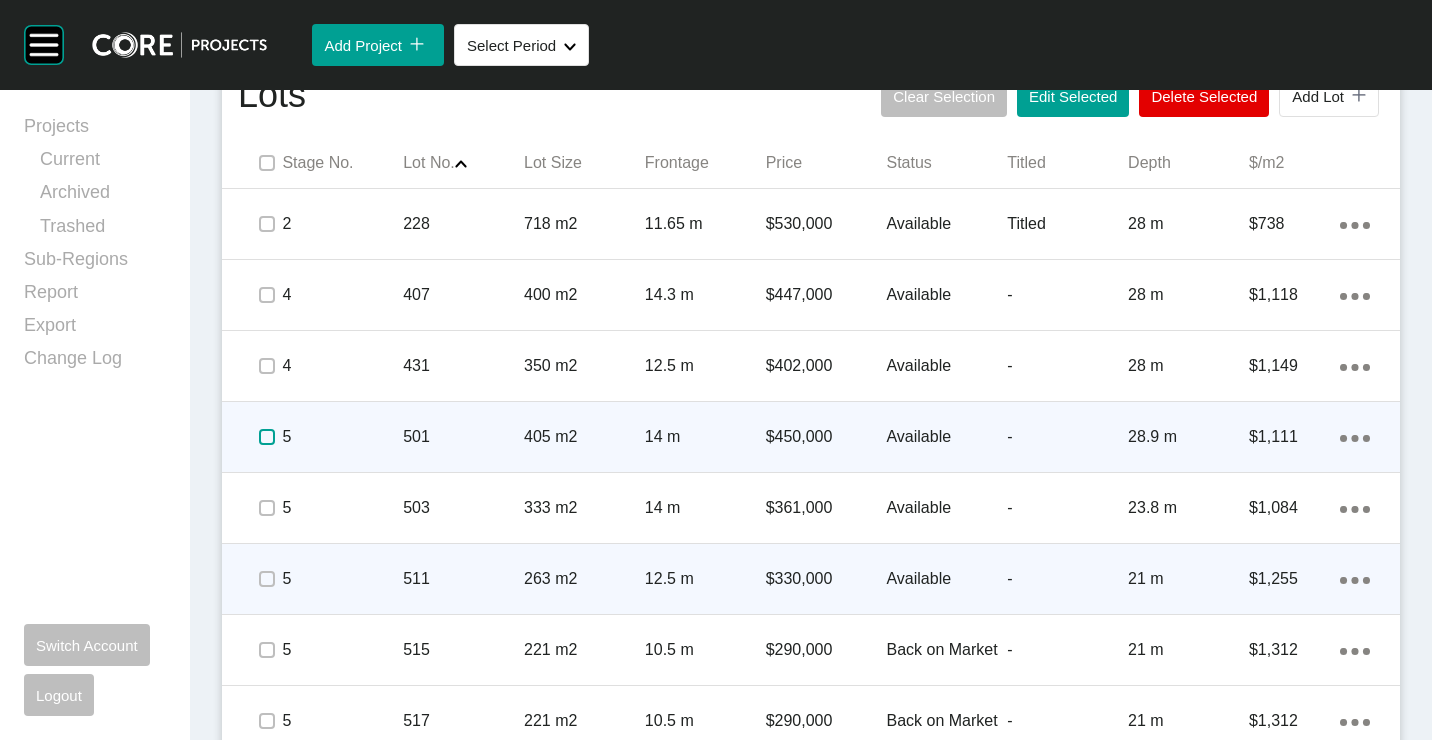 drag, startPoint x: 266, startPoint y: 433, endPoint x: 349, endPoint y: 443, distance: 83.60024 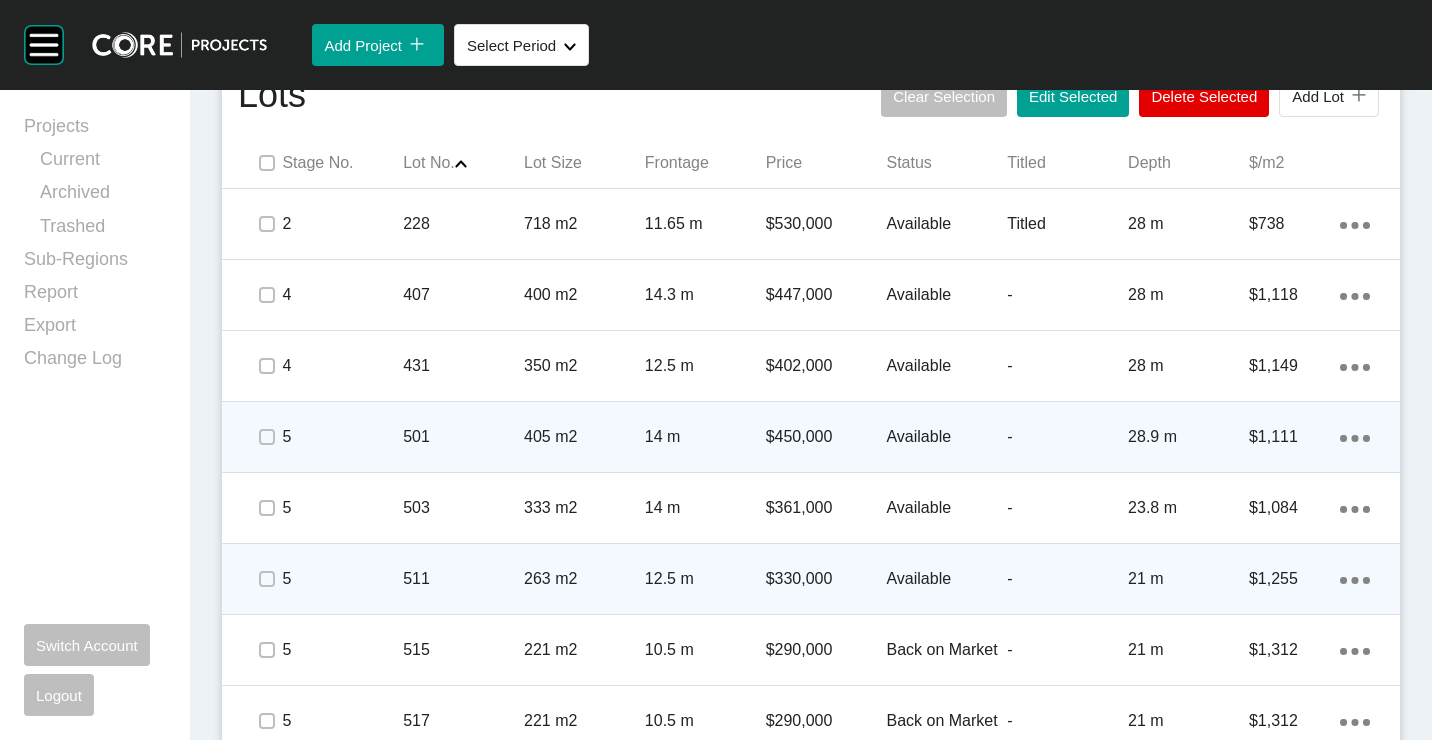click on "501" at bounding box center [463, 437] 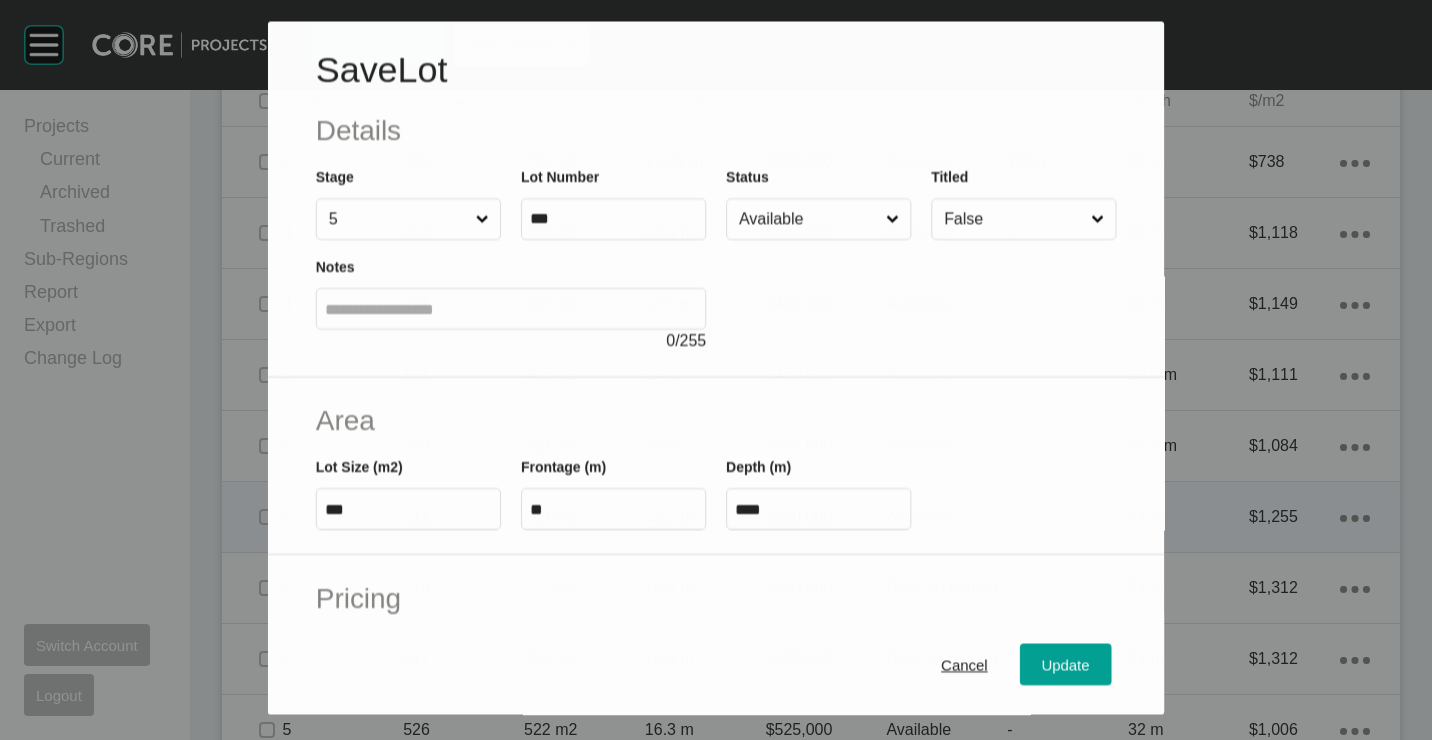 click on "Available" at bounding box center (808, 220) 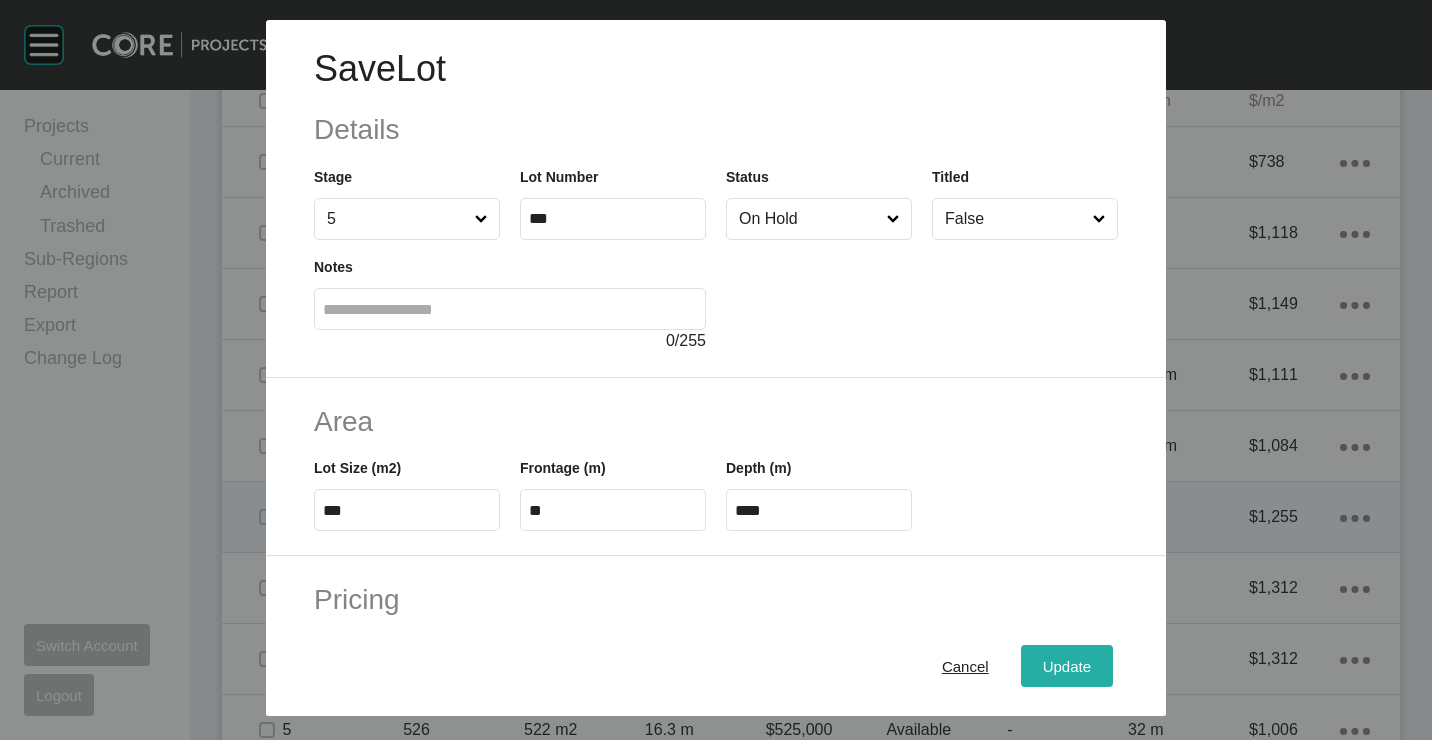 drag, startPoint x: 1038, startPoint y: 658, endPoint x: 1047, endPoint y: 320, distance: 338.1198 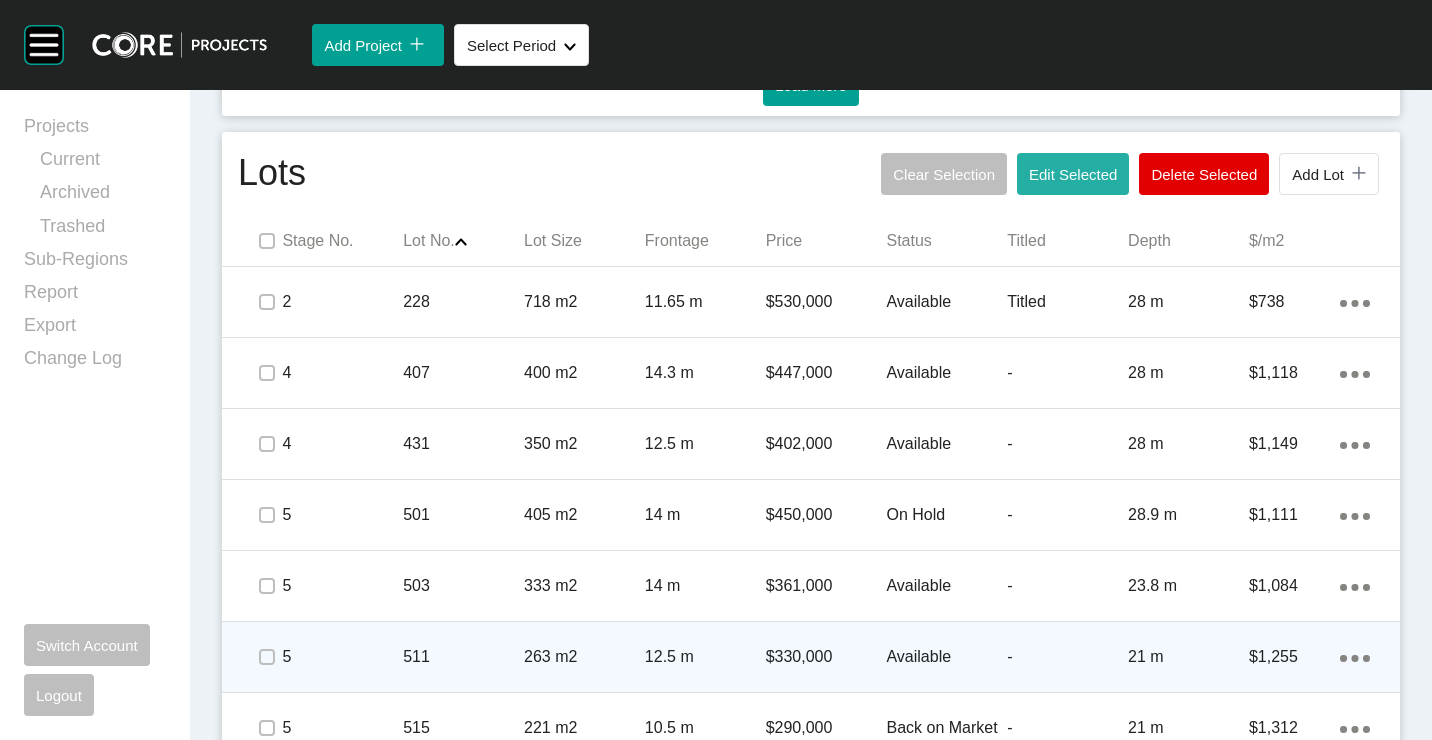 scroll, scrollTop: 1227, scrollLeft: 0, axis: vertical 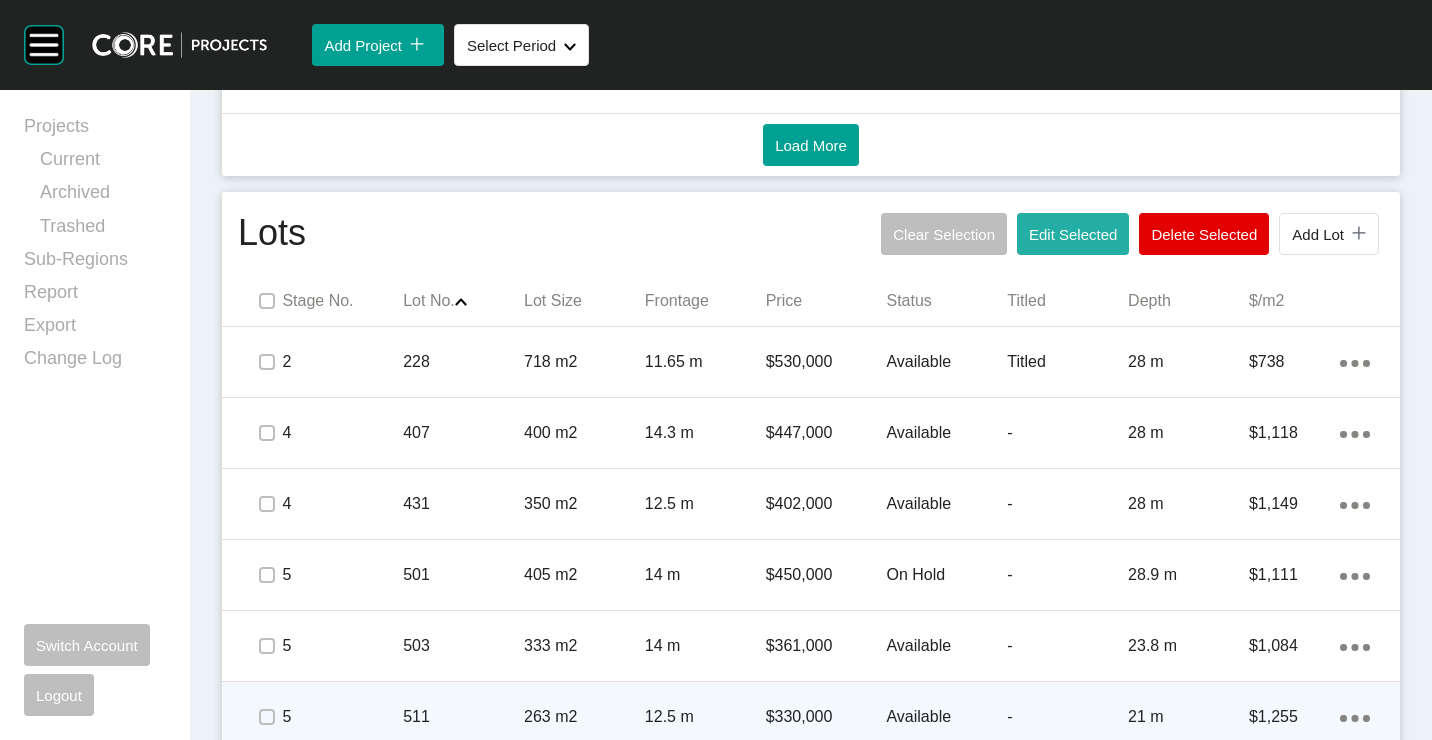 click on "Edit Selected" at bounding box center (1073, 234) 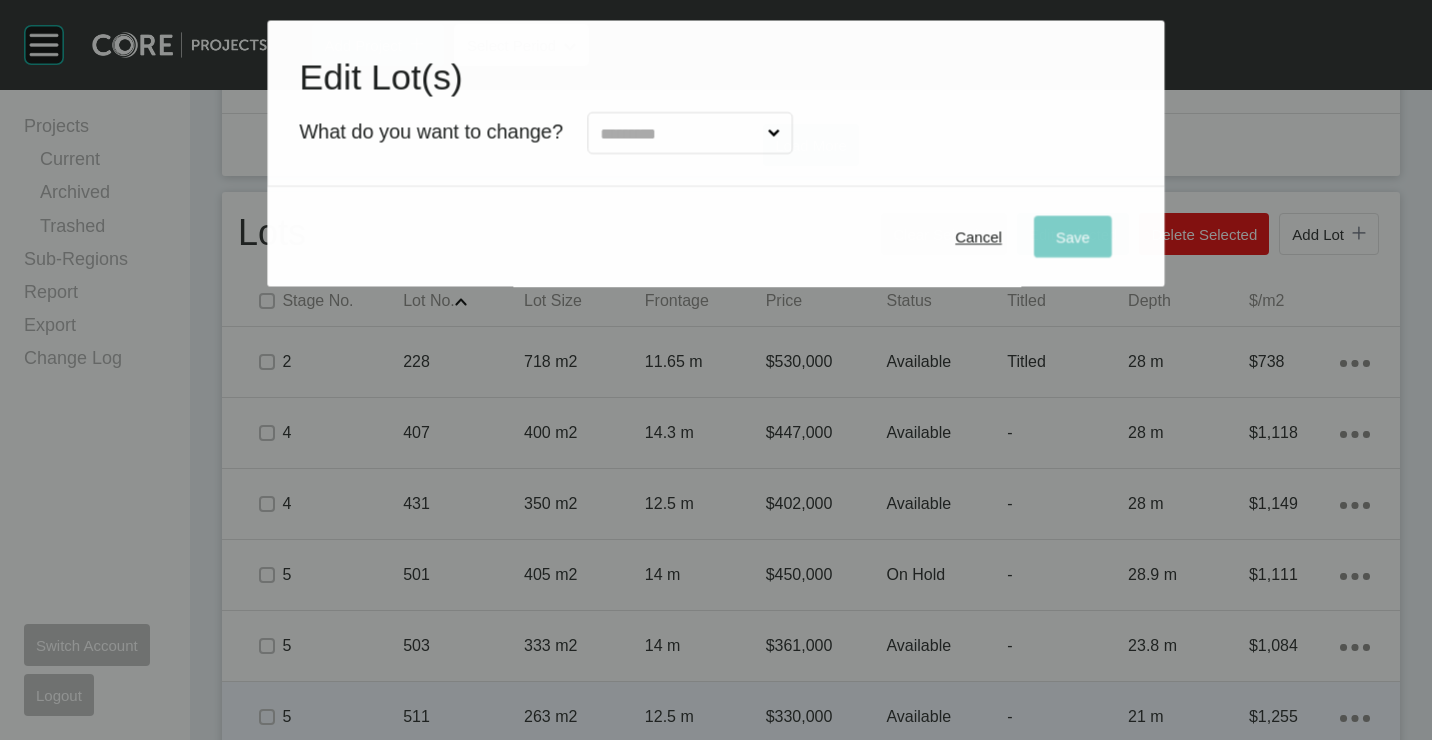 click at bounding box center [679, 133] 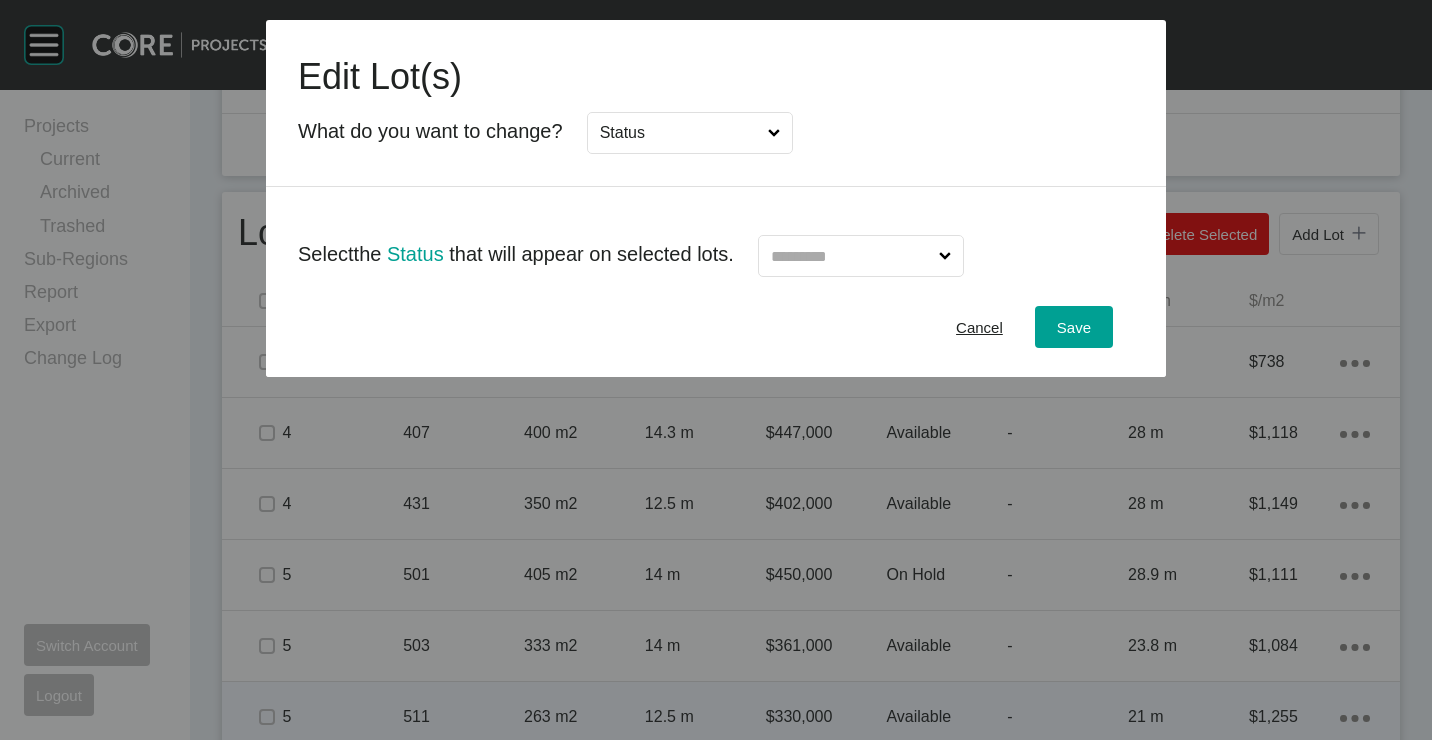 click at bounding box center [851, 256] 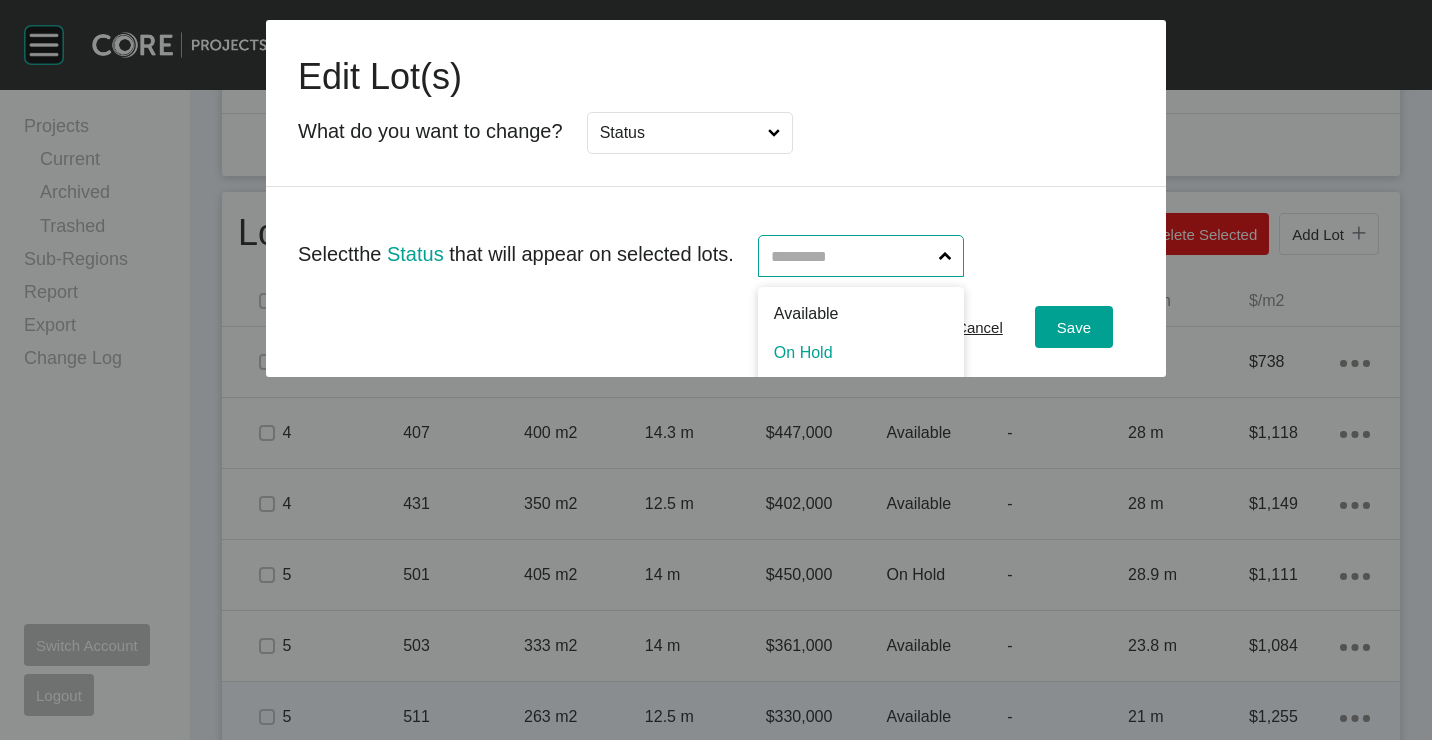 scroll, scrollTop: 99, scrollLeft: 0, axis: vertical 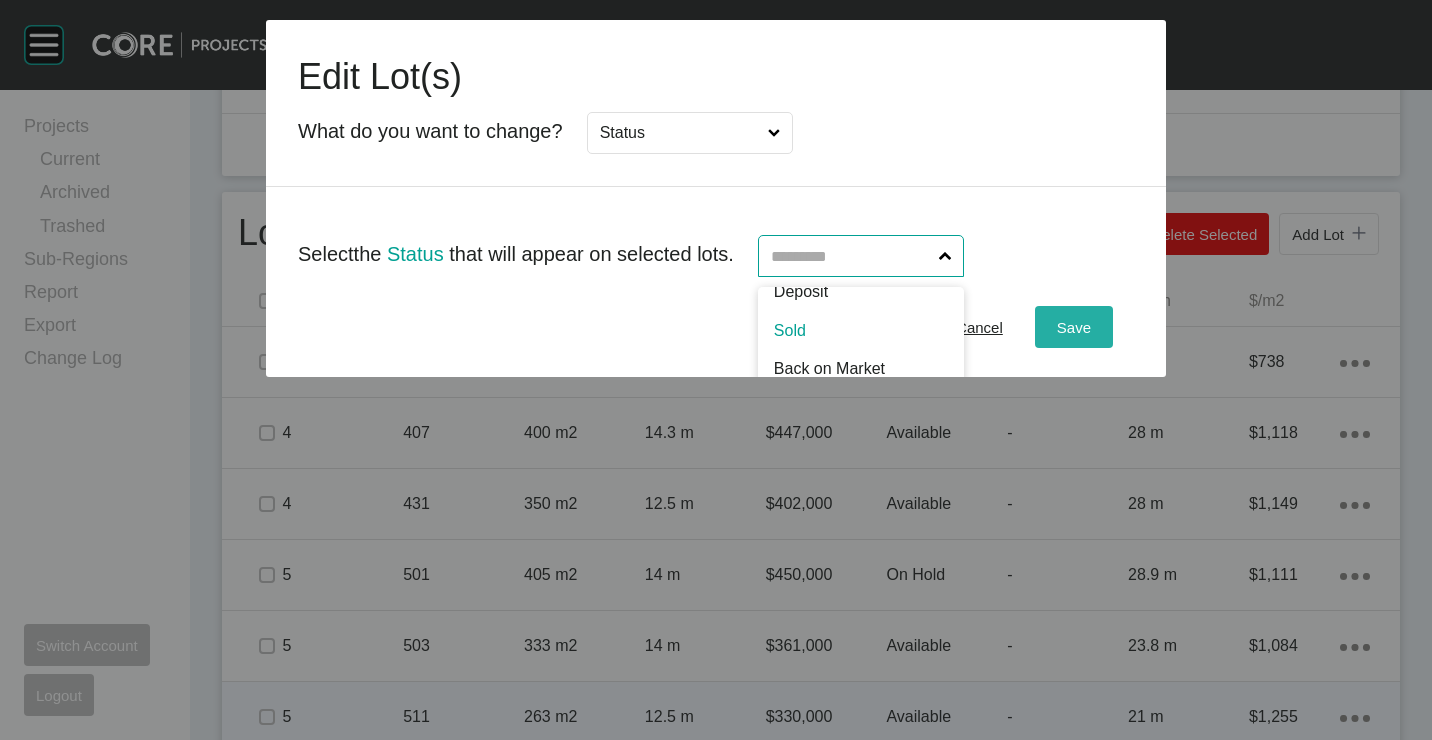 drag, startPoint x: 826, startPoint y: 325, endPoint x: 1047, endPoint y: 346, distance: 221.9955 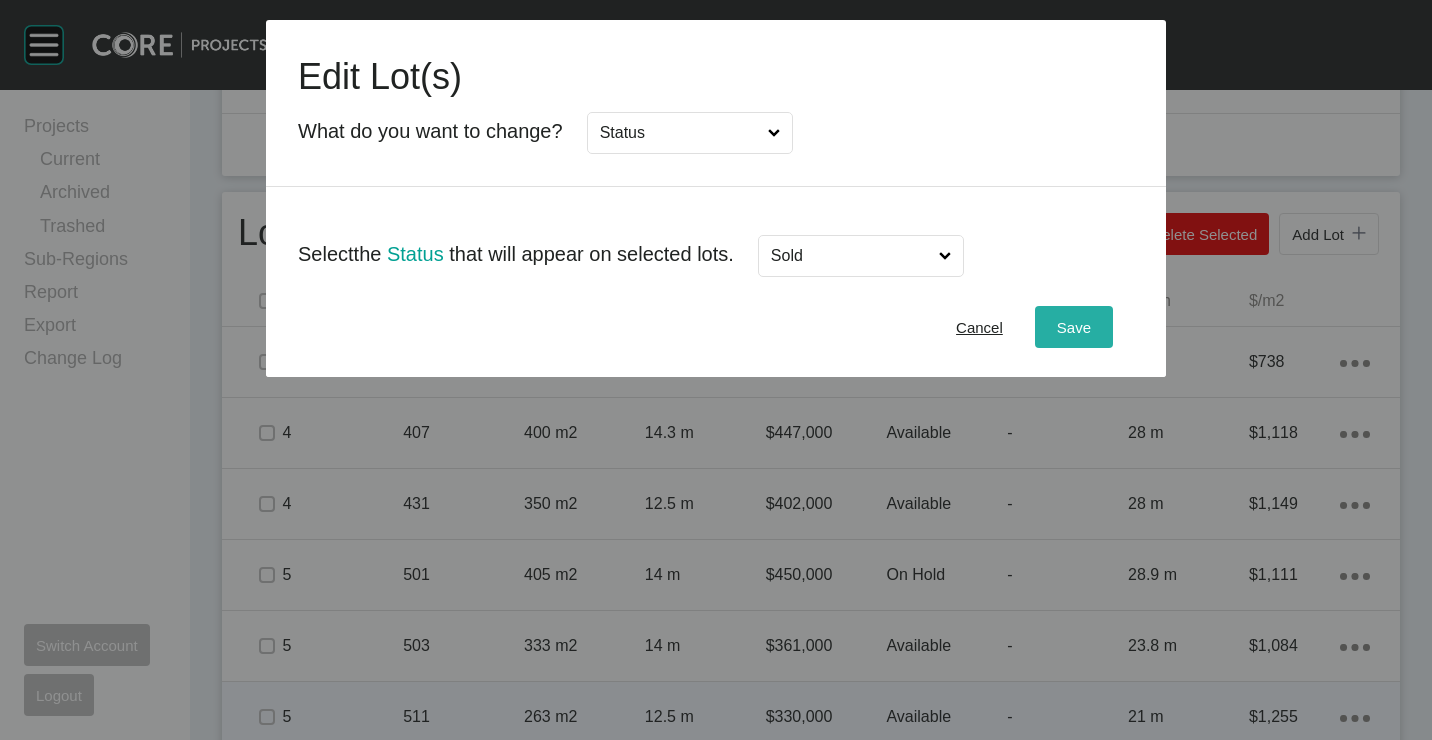 click on "Save" at bounding box center (1074, 327) 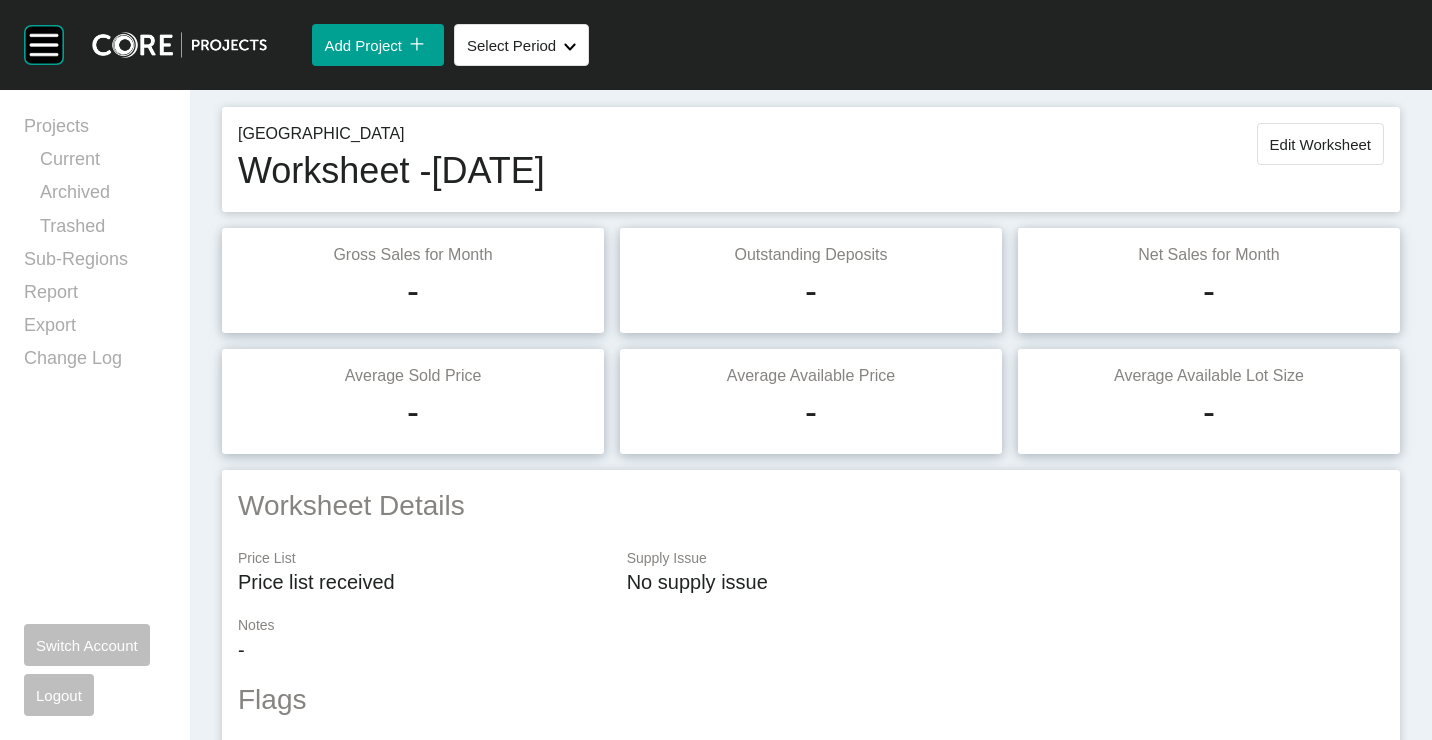scroll, scrollTop: 0, scrollLeft: 0, axis: both 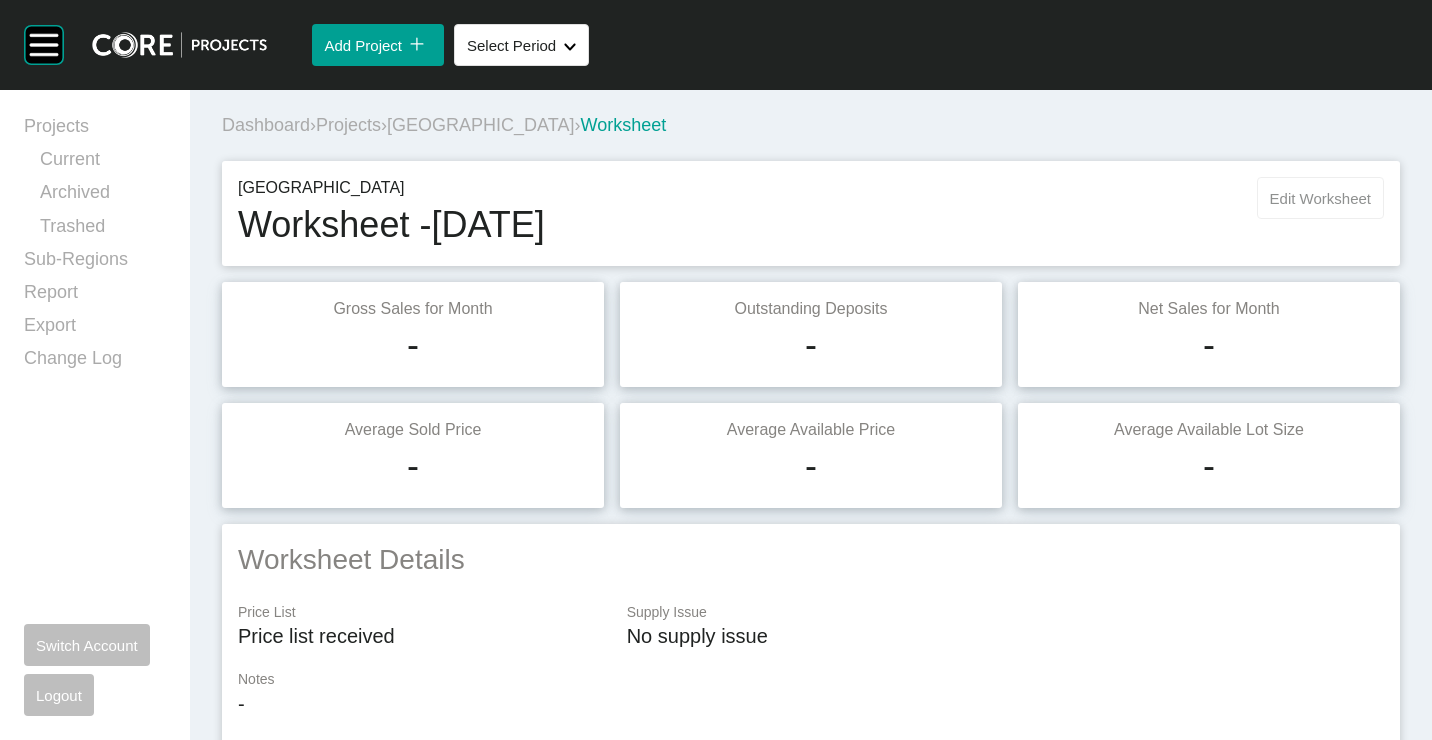 click on "Edit Worksheet" at bounding box center [1320, 198] 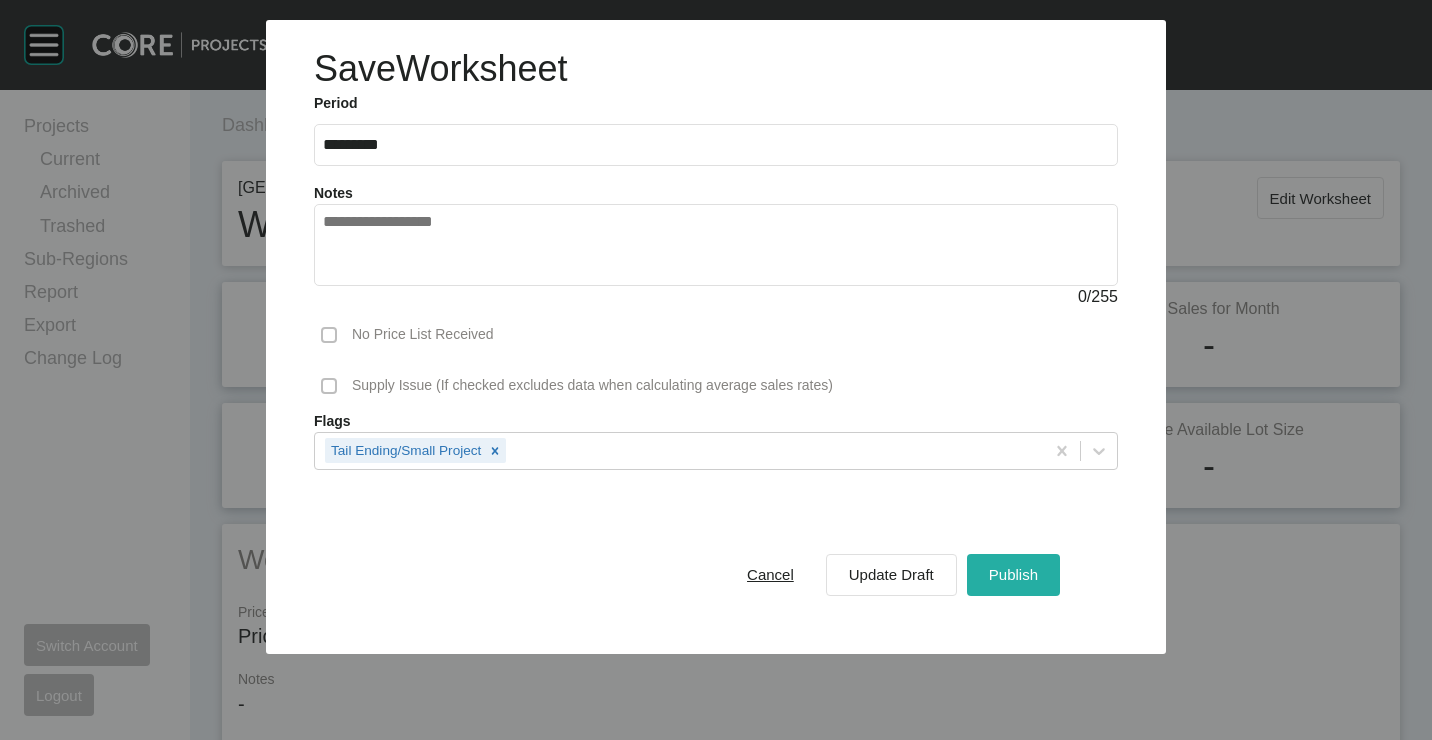 click on "Publish" at bounding box center (1013, 574) 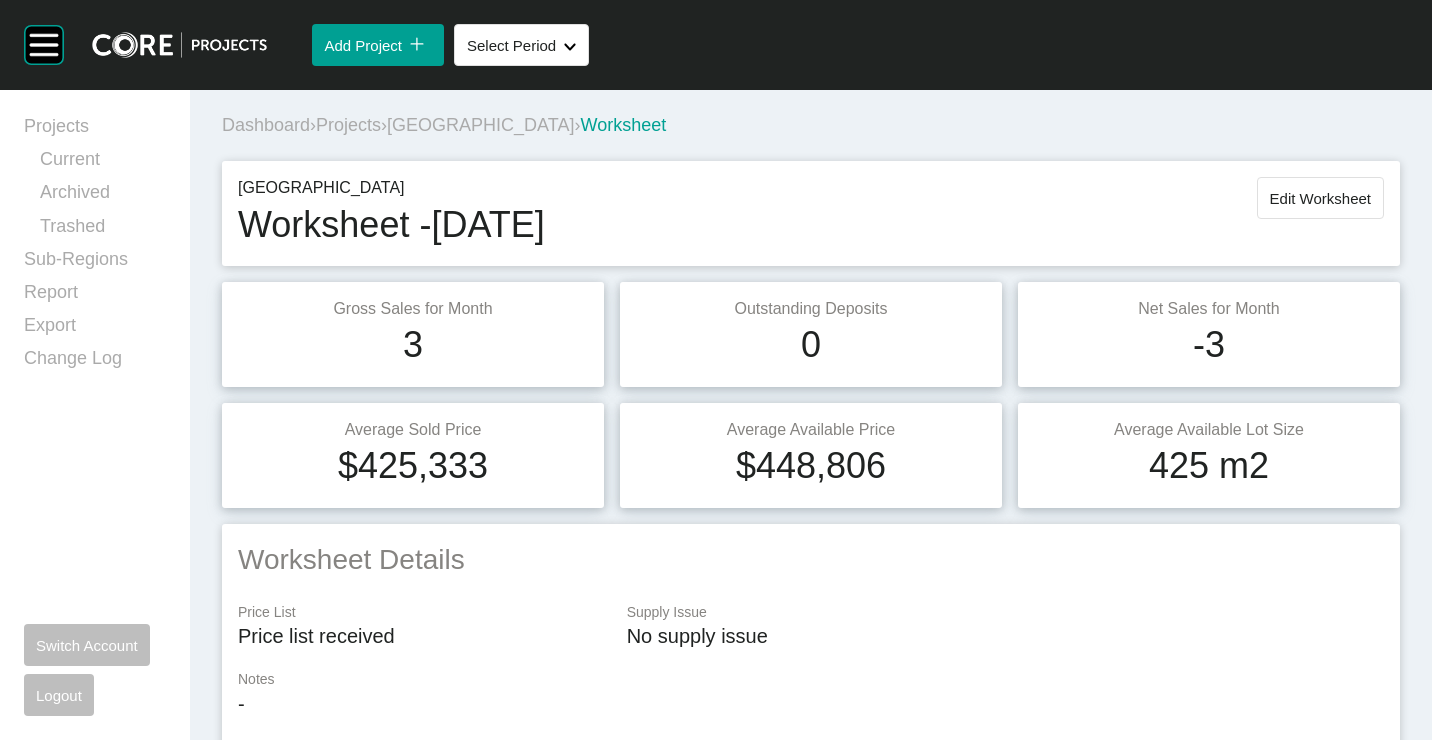 click on "Projects" at bounding box center [348, 125] 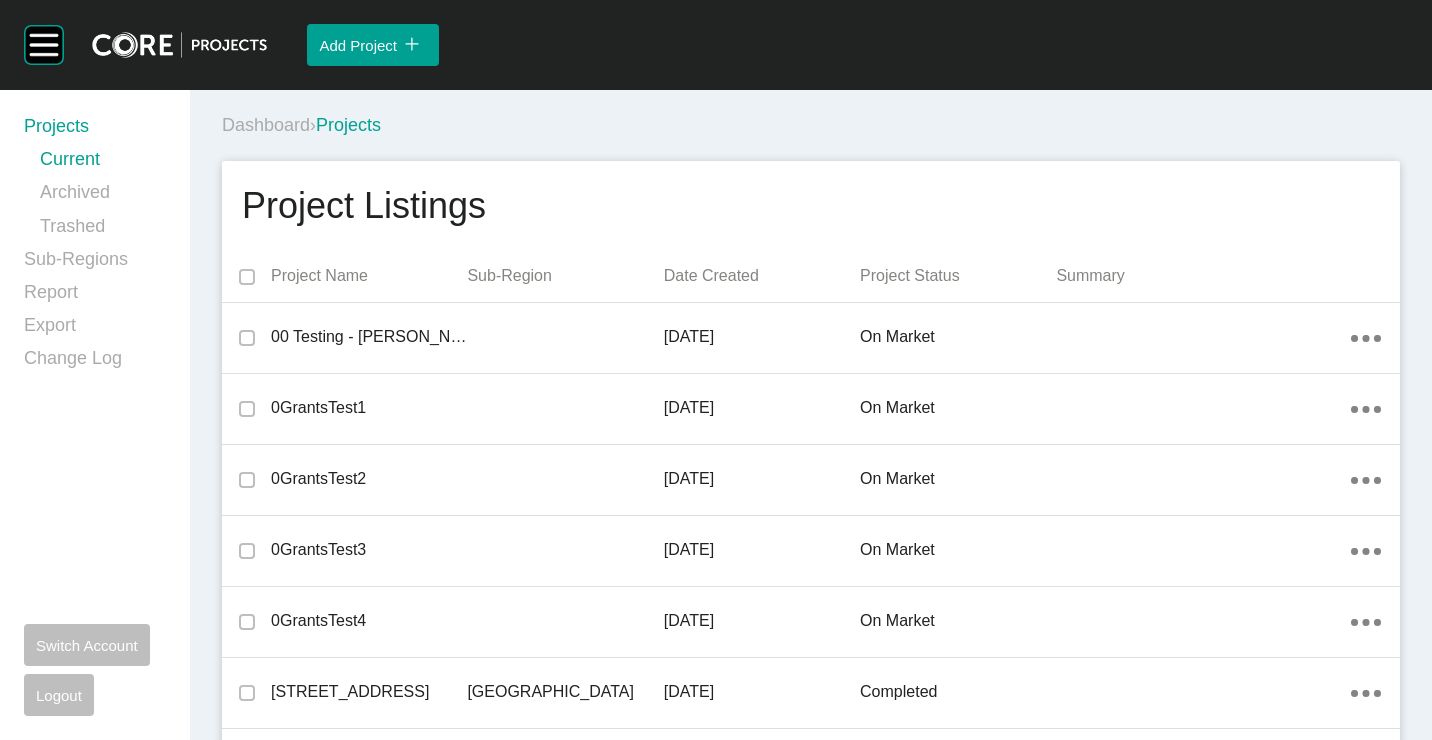 scroll, scrollTop: 27302, scrollLeft: 0, axis: vertical 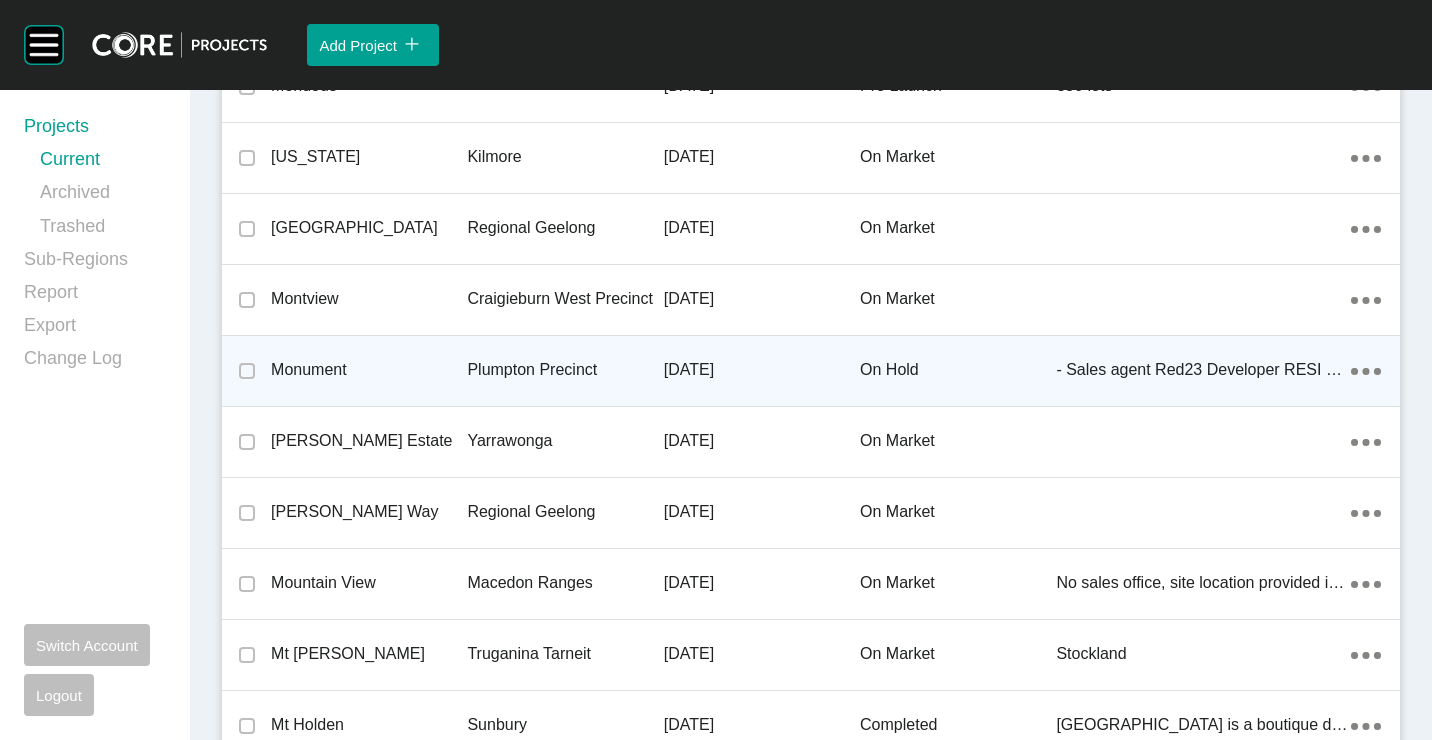 click on "Monument" at bounding box center (369, 370) 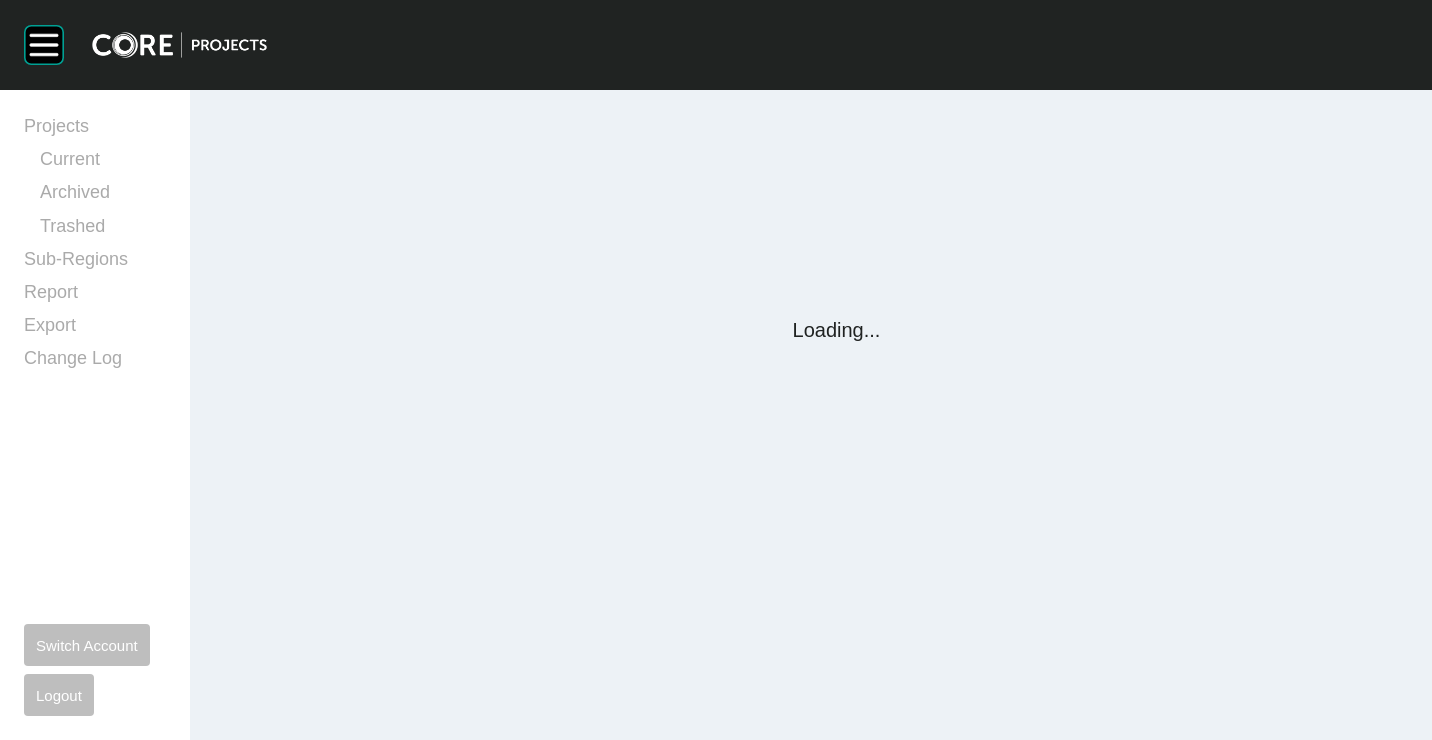 scroll, scrollTop: 0, scrollLeft: 0, axis: both 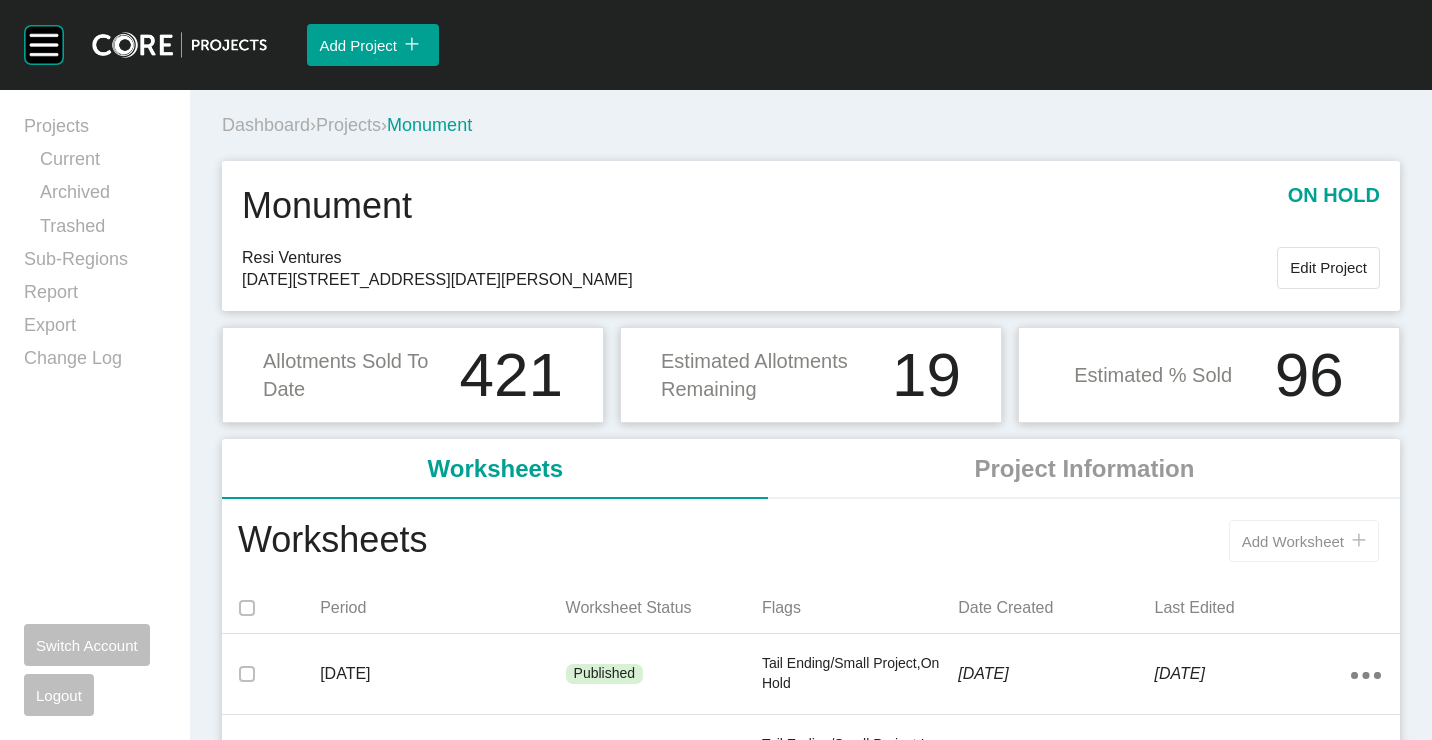 click on "Add Worksheet" at bounding box center [1293, 541] 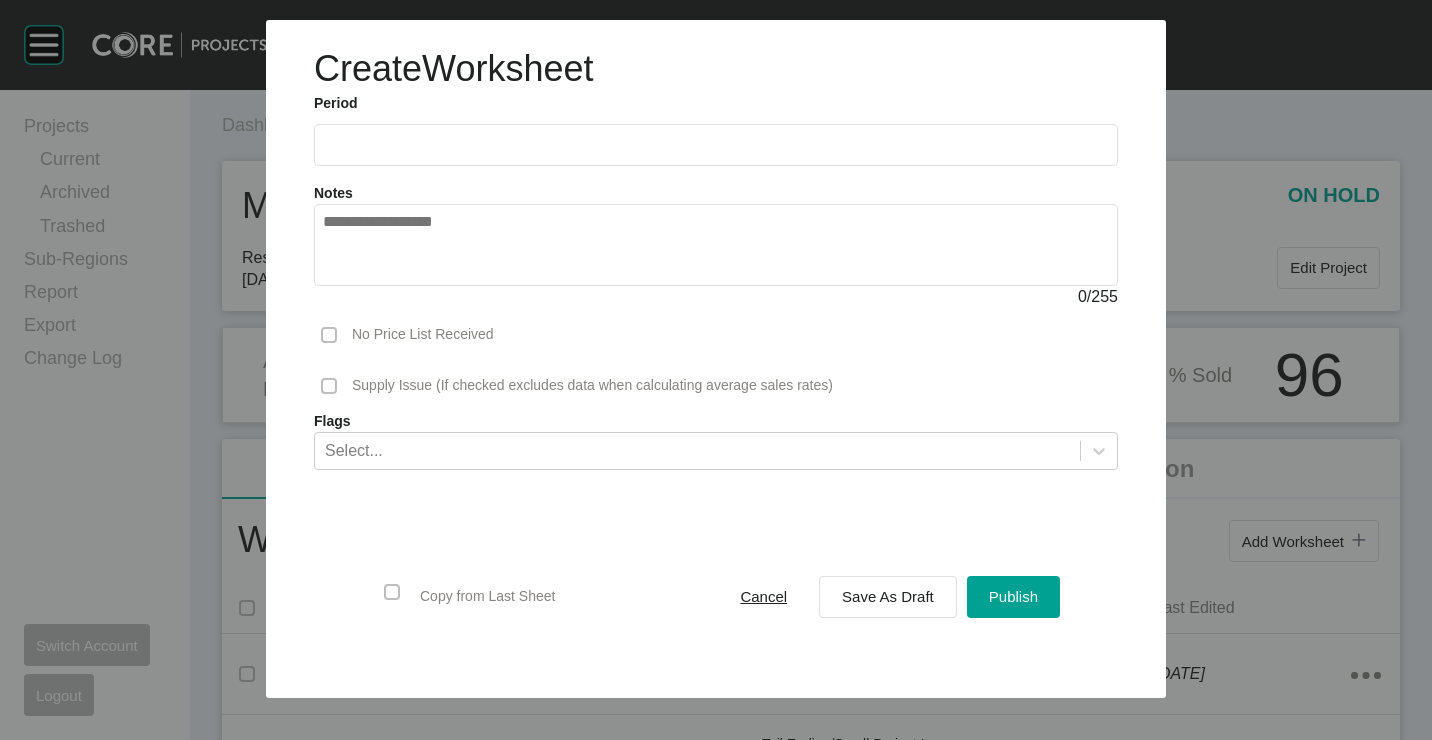click at bounding box center [716, 144] 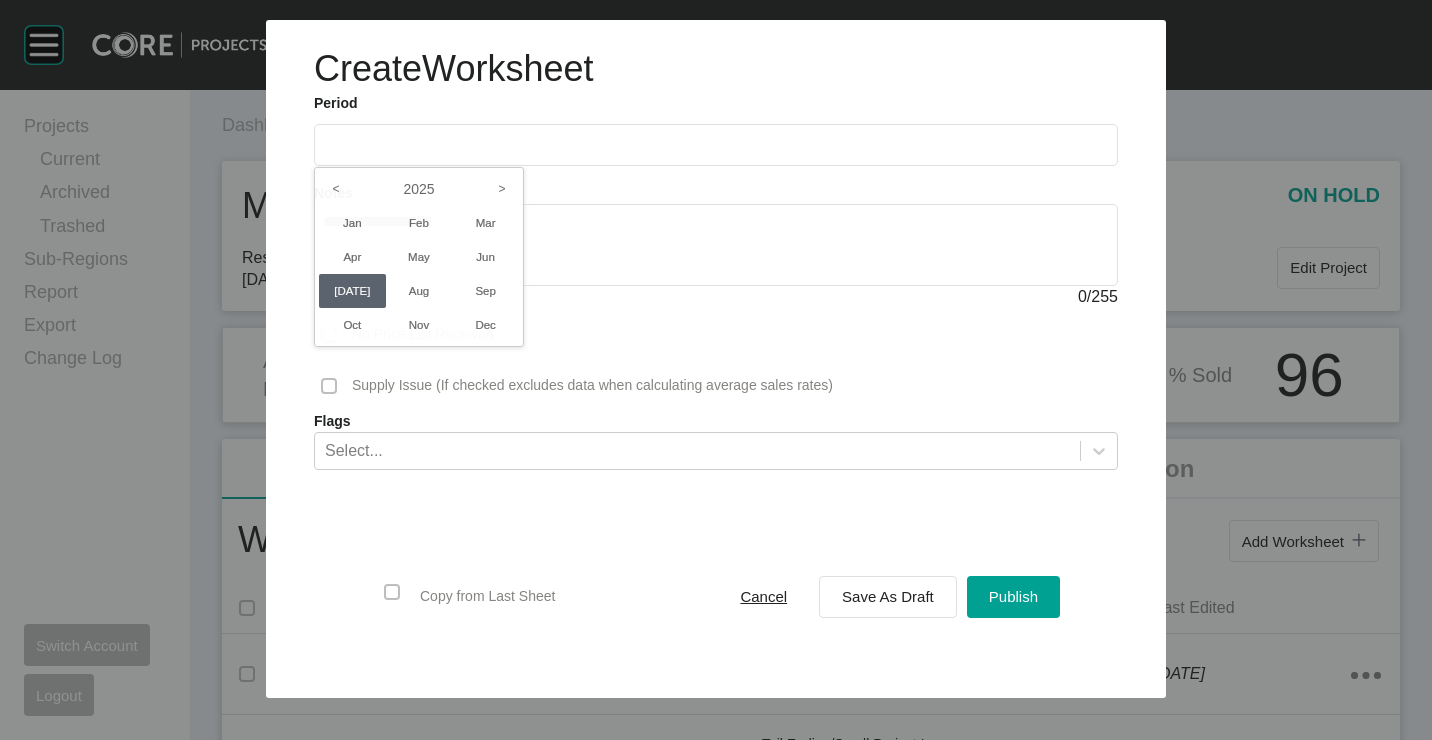 click at bounding box center (716, 349) 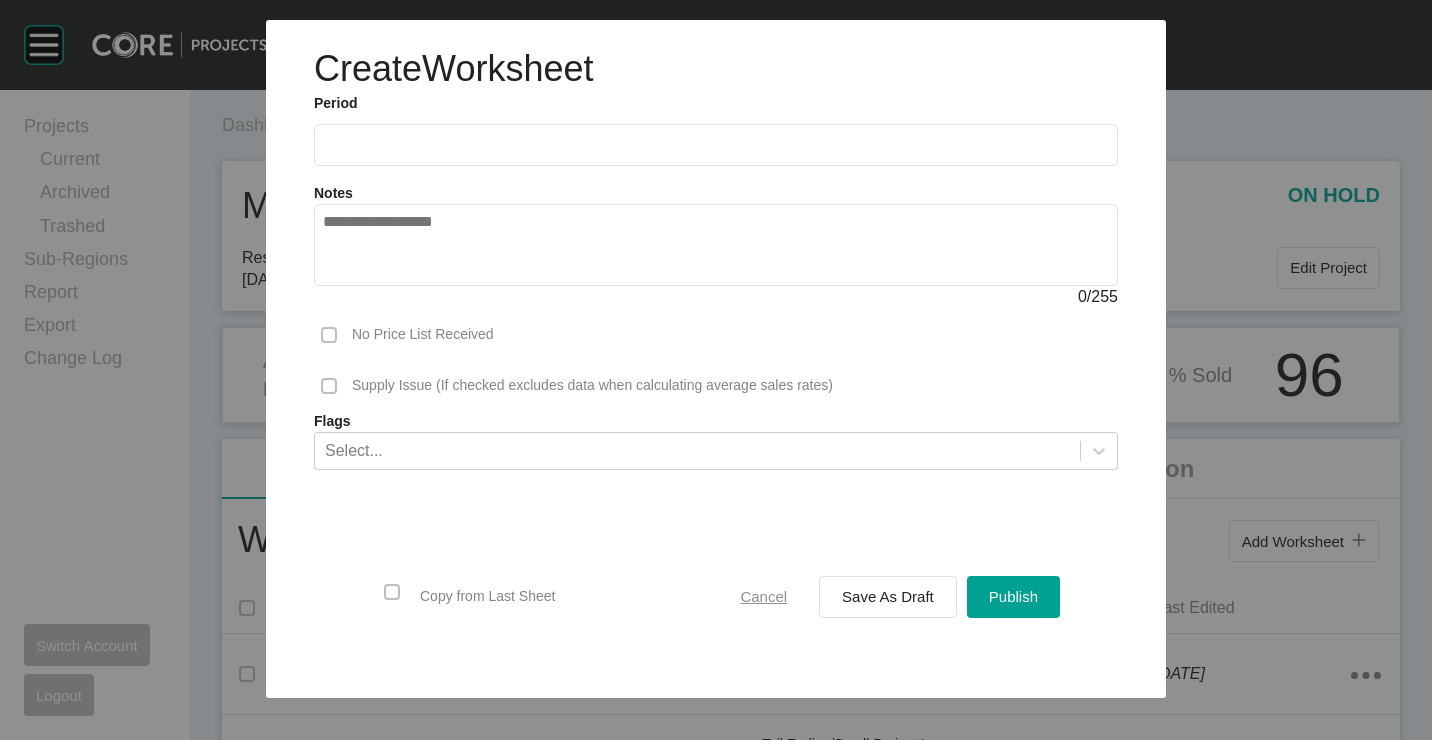 click on "Cancel" at bounding box center [763, 596] 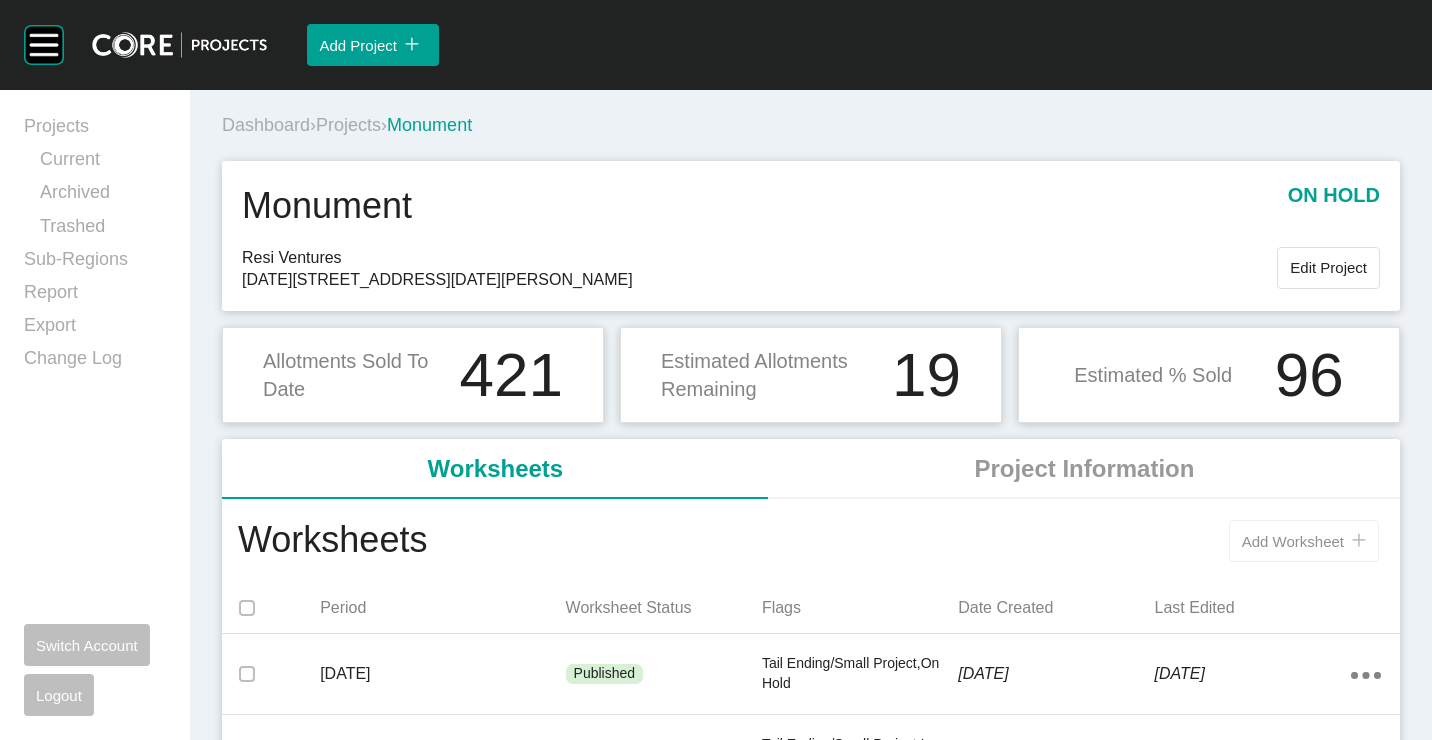click on "Add Worksheet" at bounding box center [1293, 541] 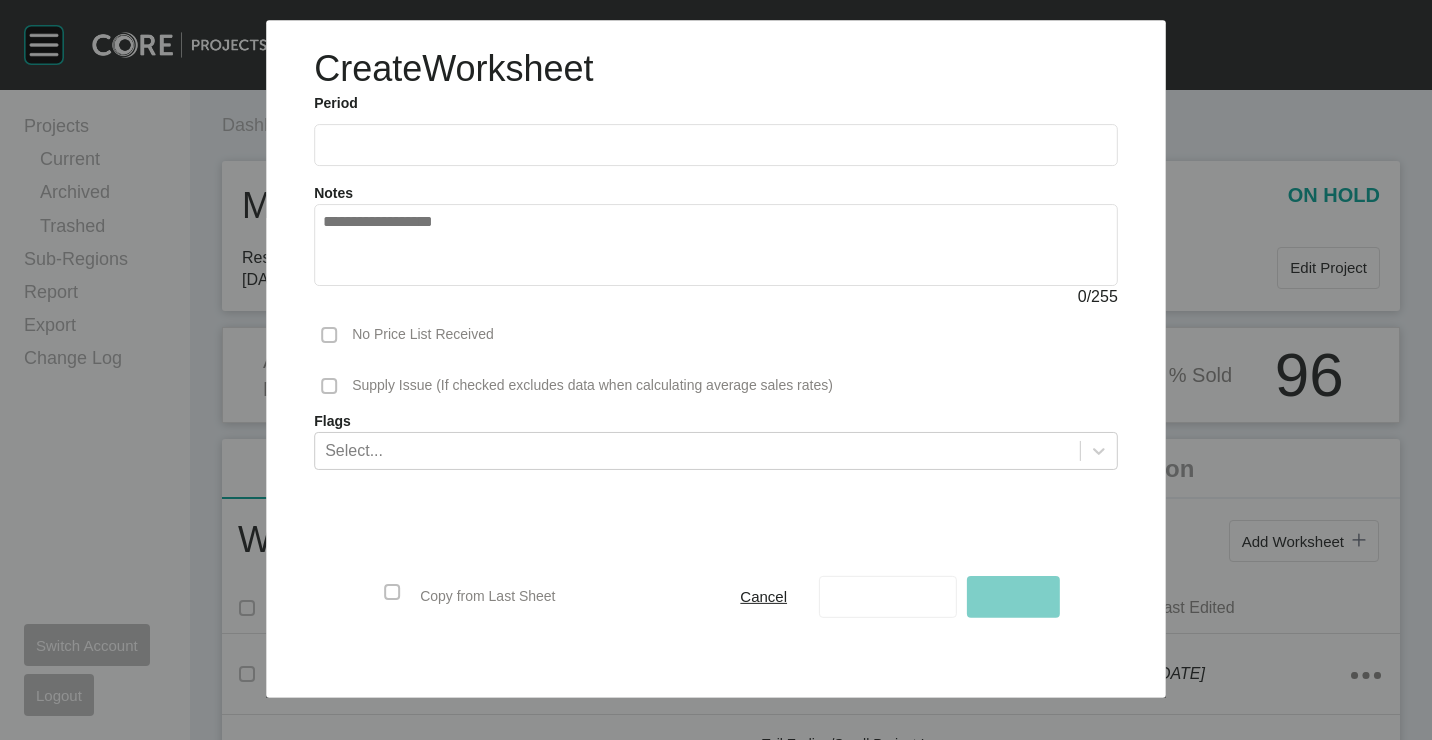 click at bounding box center [716, 145] 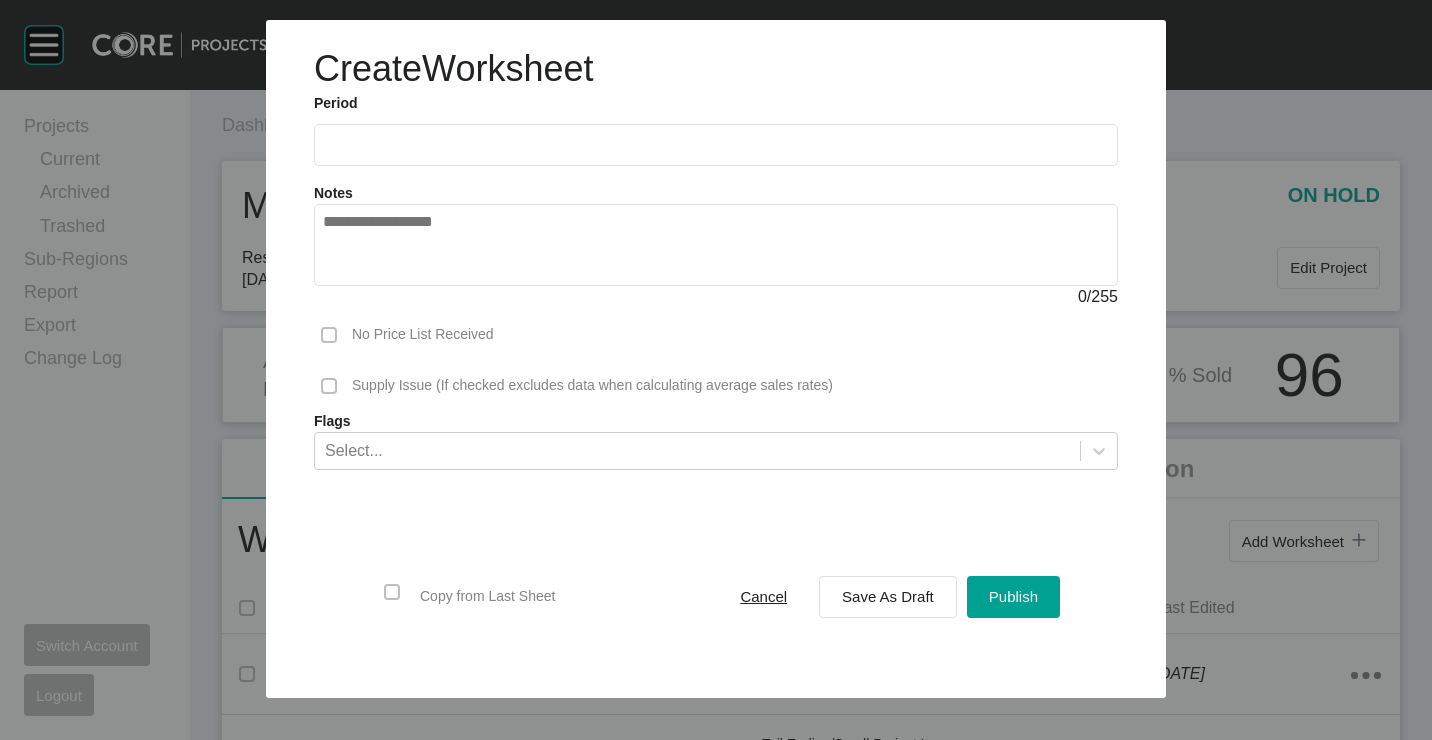 click at bounding box center (716, 145) 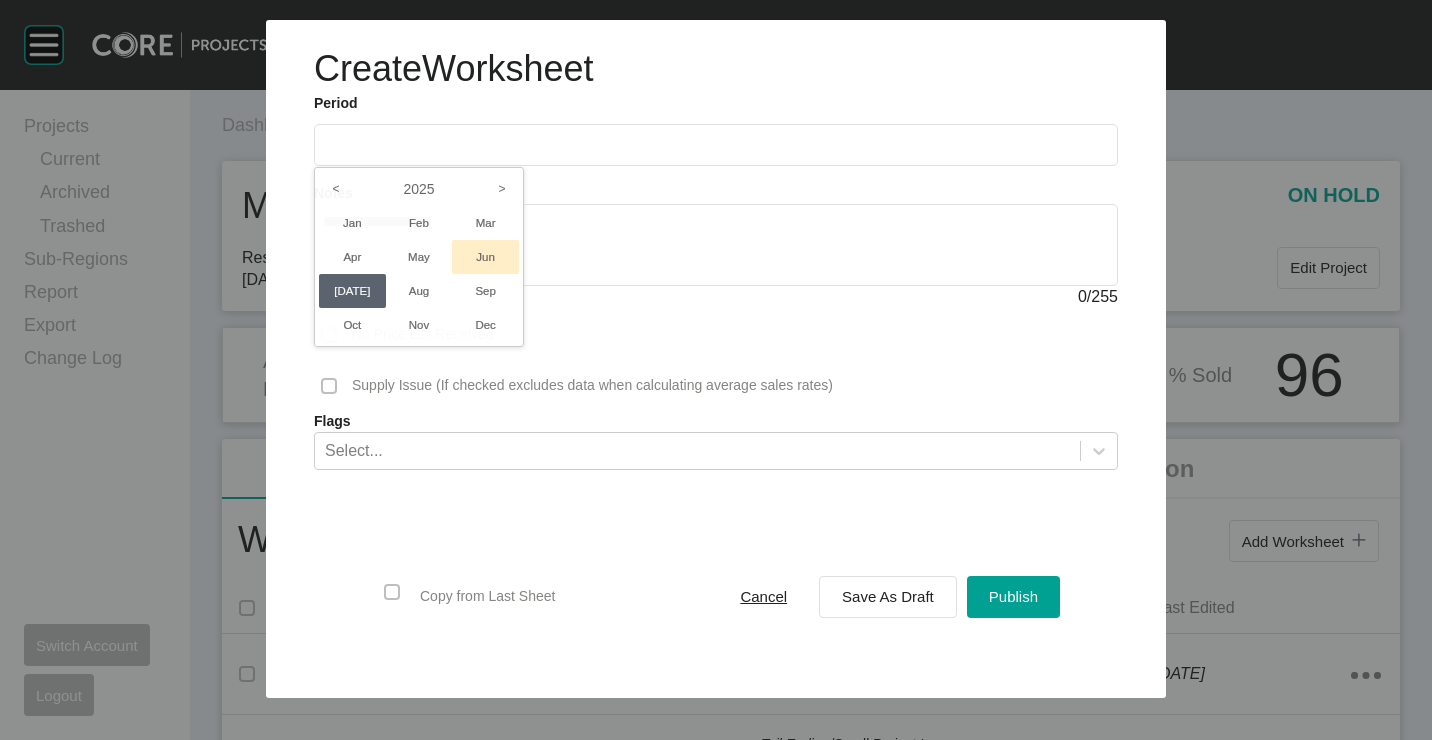 click on "Jun" at bounding box center [485, 257] 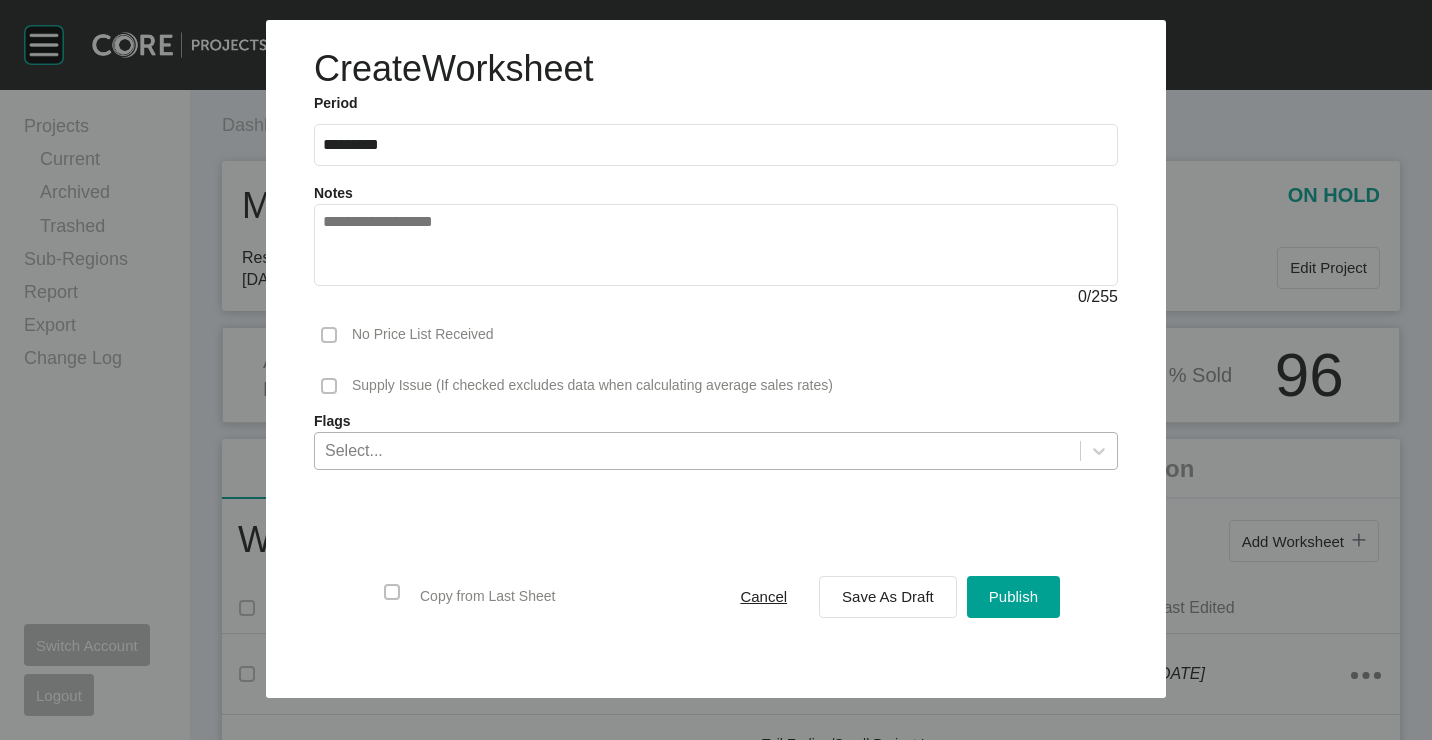 click on "Select..." at bounding box center (697, 450) 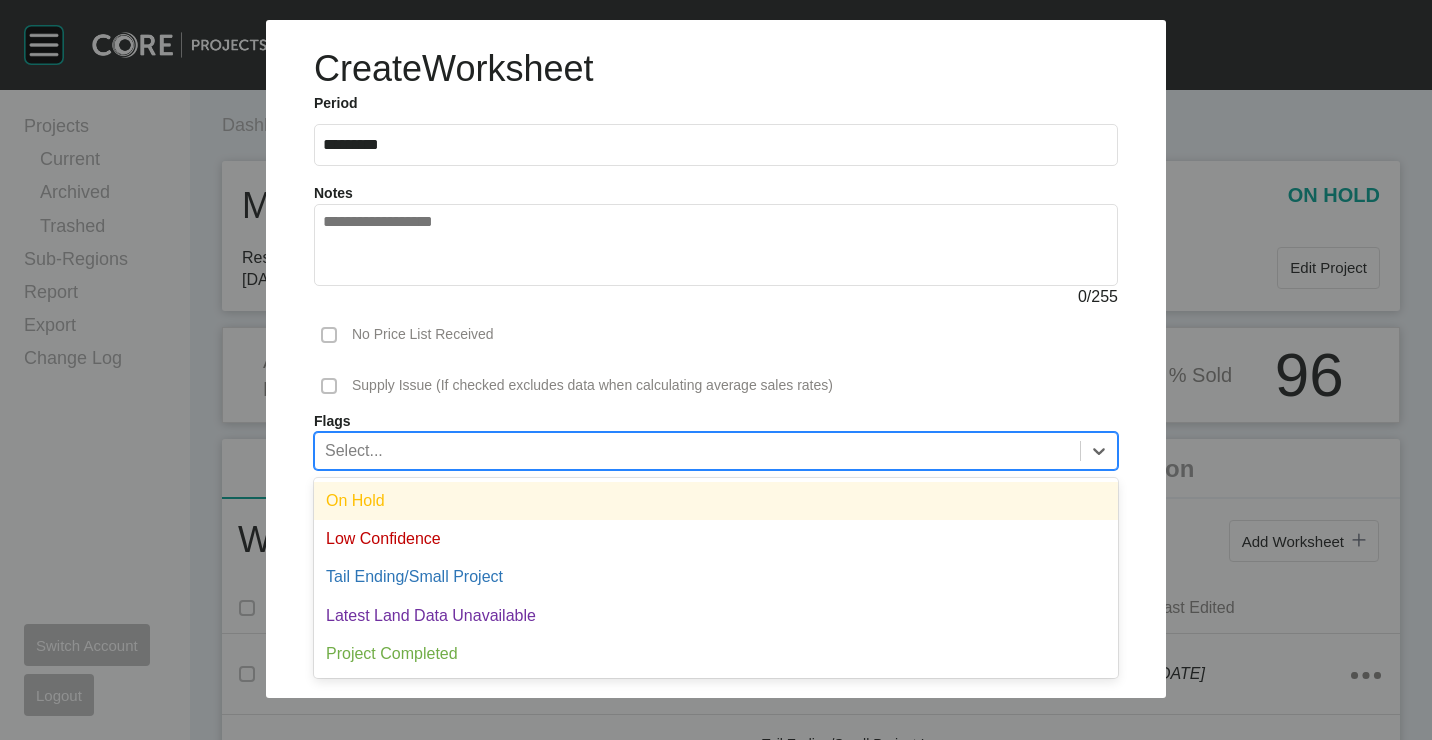 click on "On Hold" at bounding box center (716, 501) 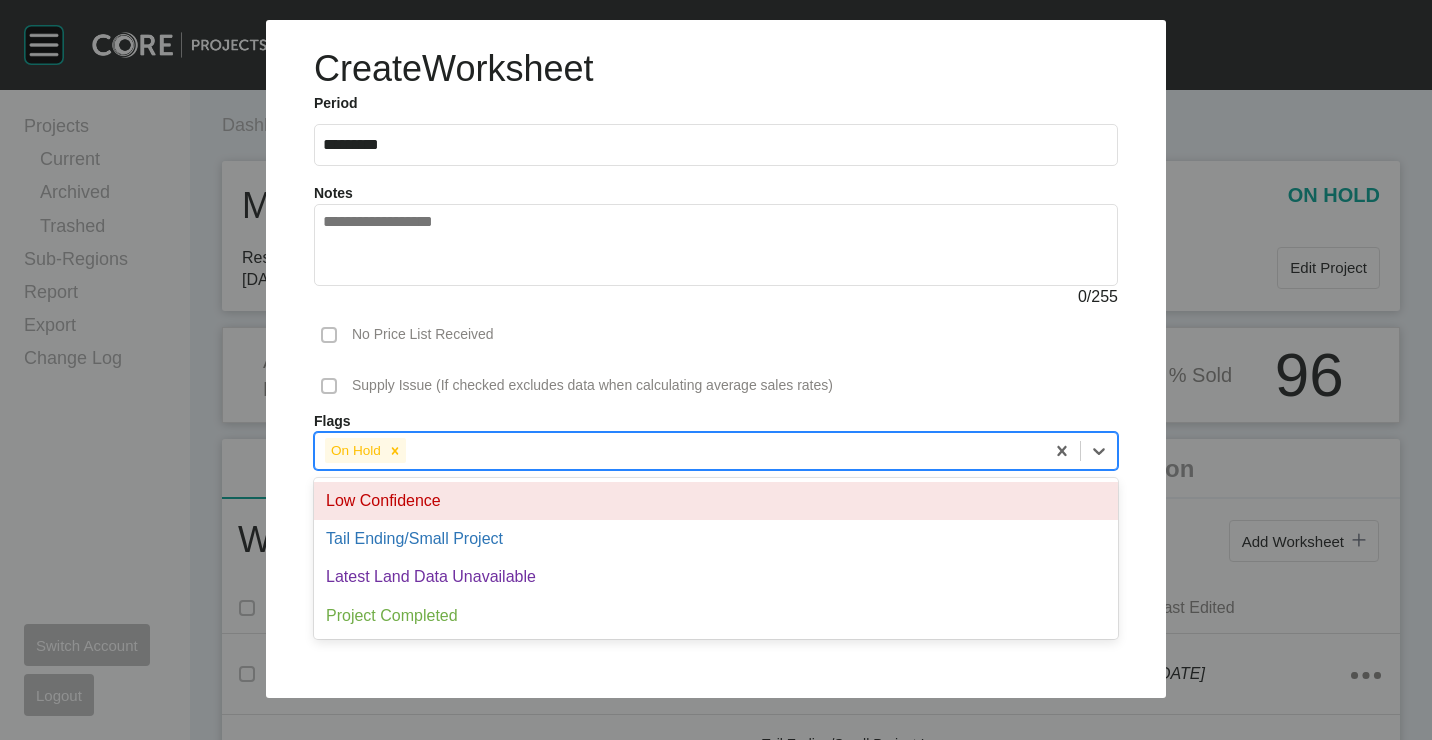 click on "On Hold" at bounding box center (679, 450) 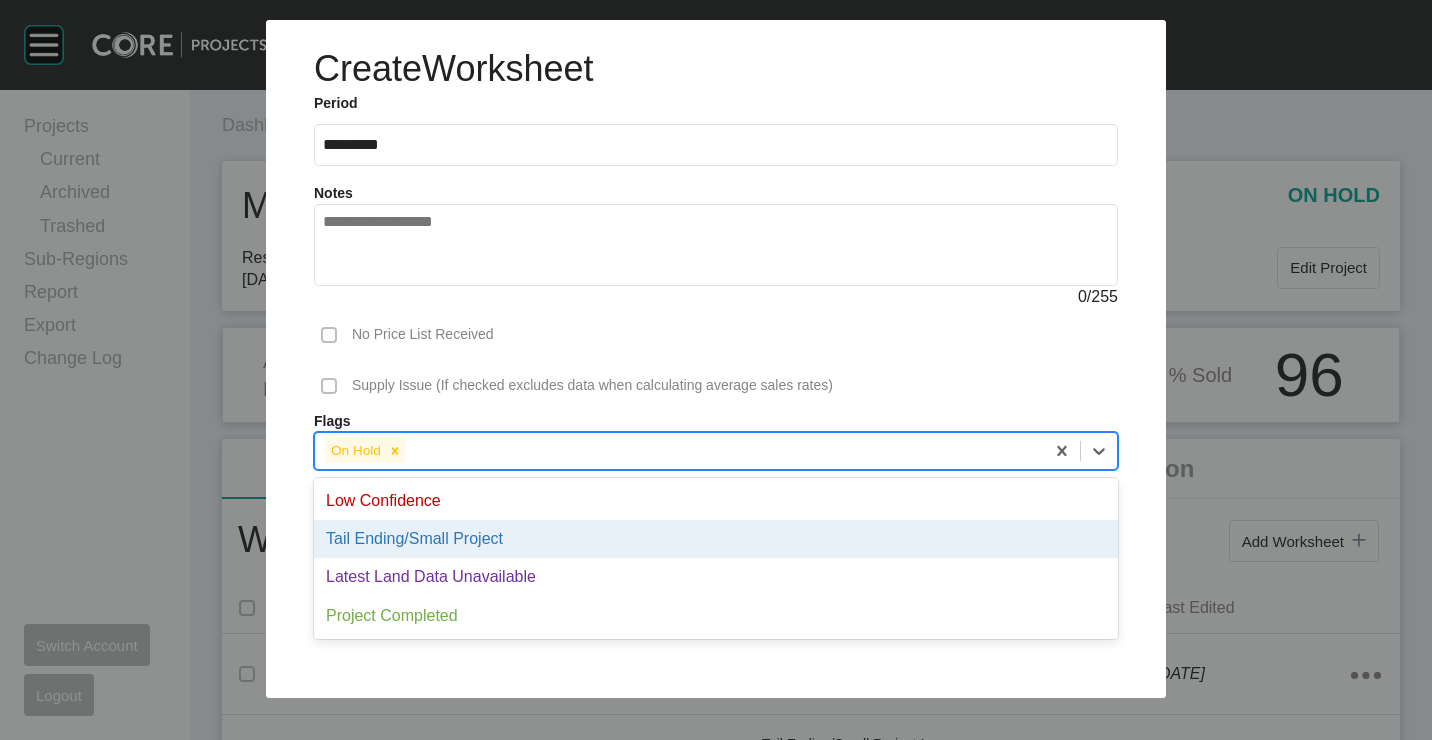 click on "Tail Ending/Small Project" at bounding box center [716, 539] 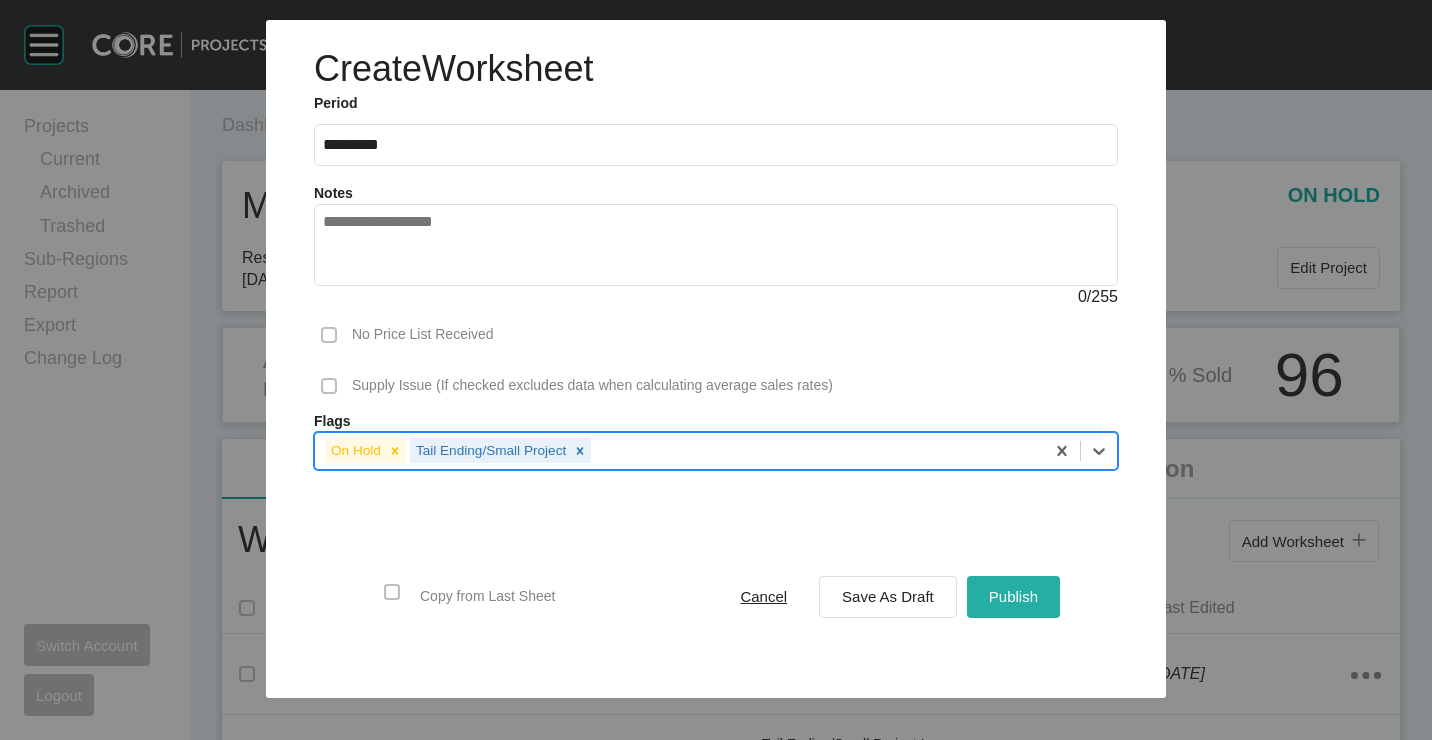 click on "Publish" at bounding box center [1013, 596] 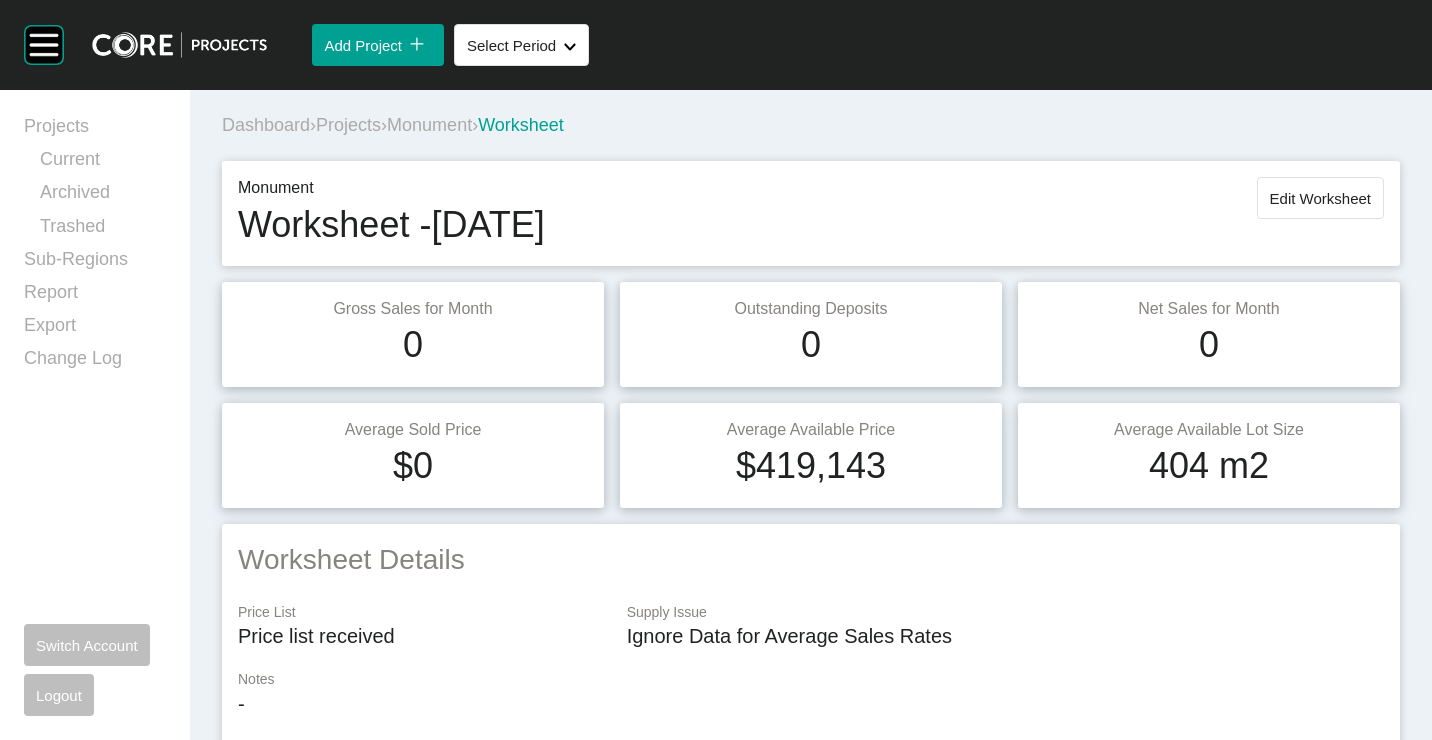 click on "Projects" at bounding box center [348, 125] 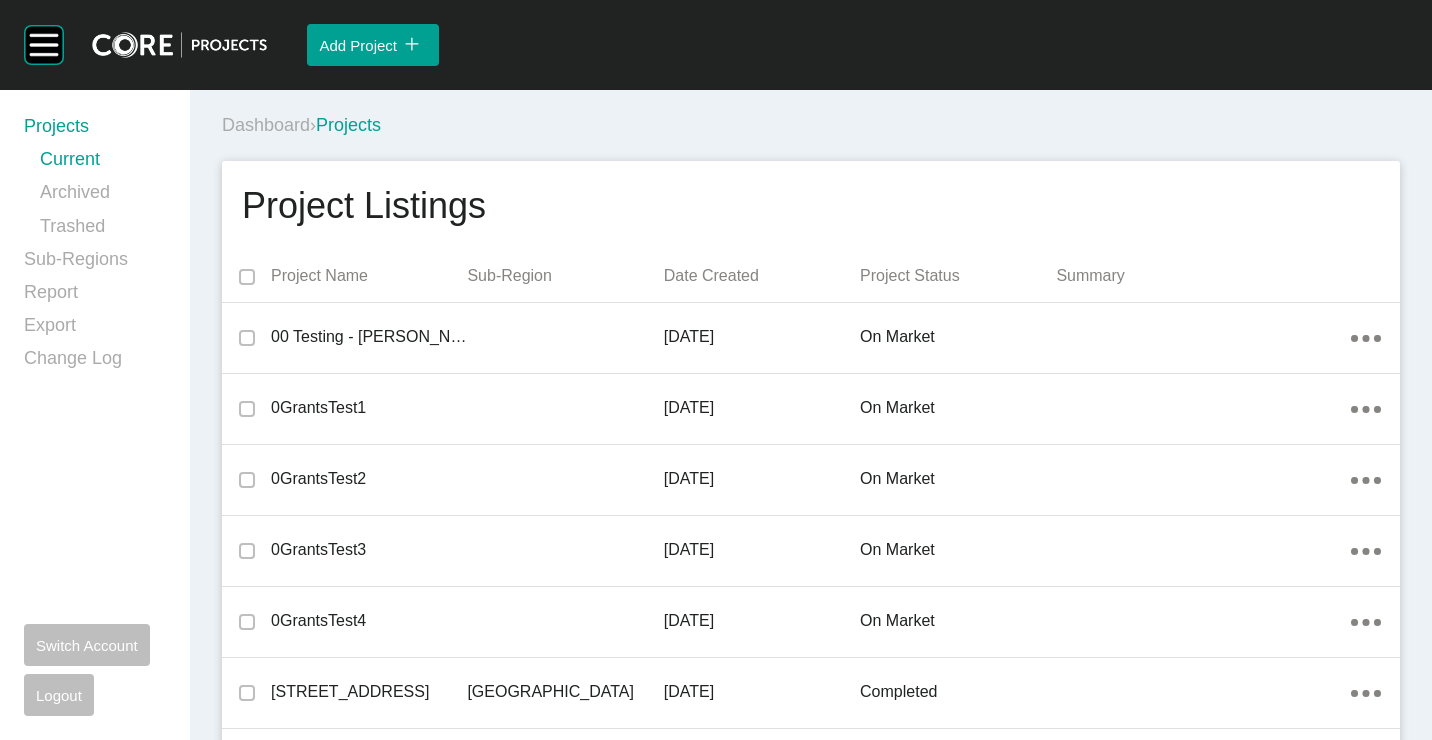 scroll, scrollTop: 39159, scrollLeft: 0, axis: vertical 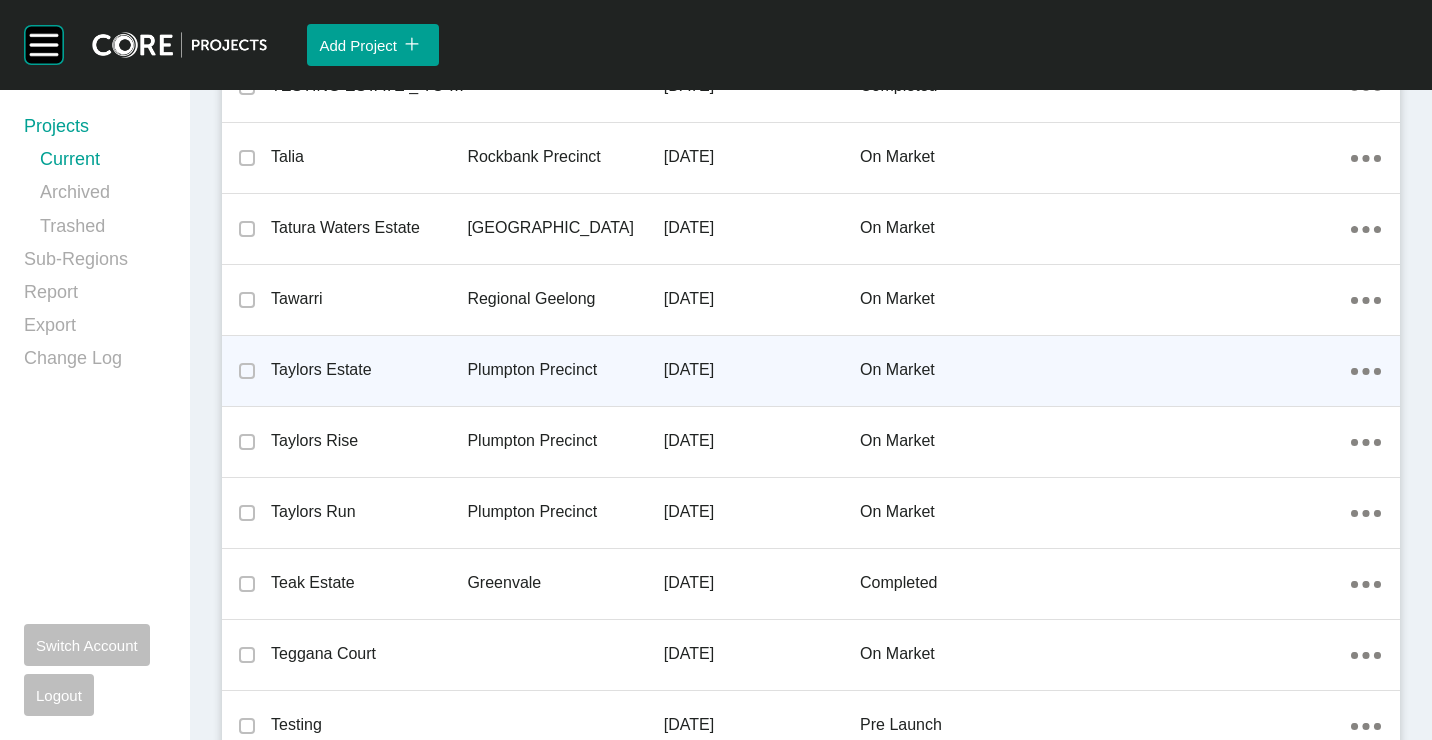 click on "Plumpton Precinct" at bounding box center [565, 370] 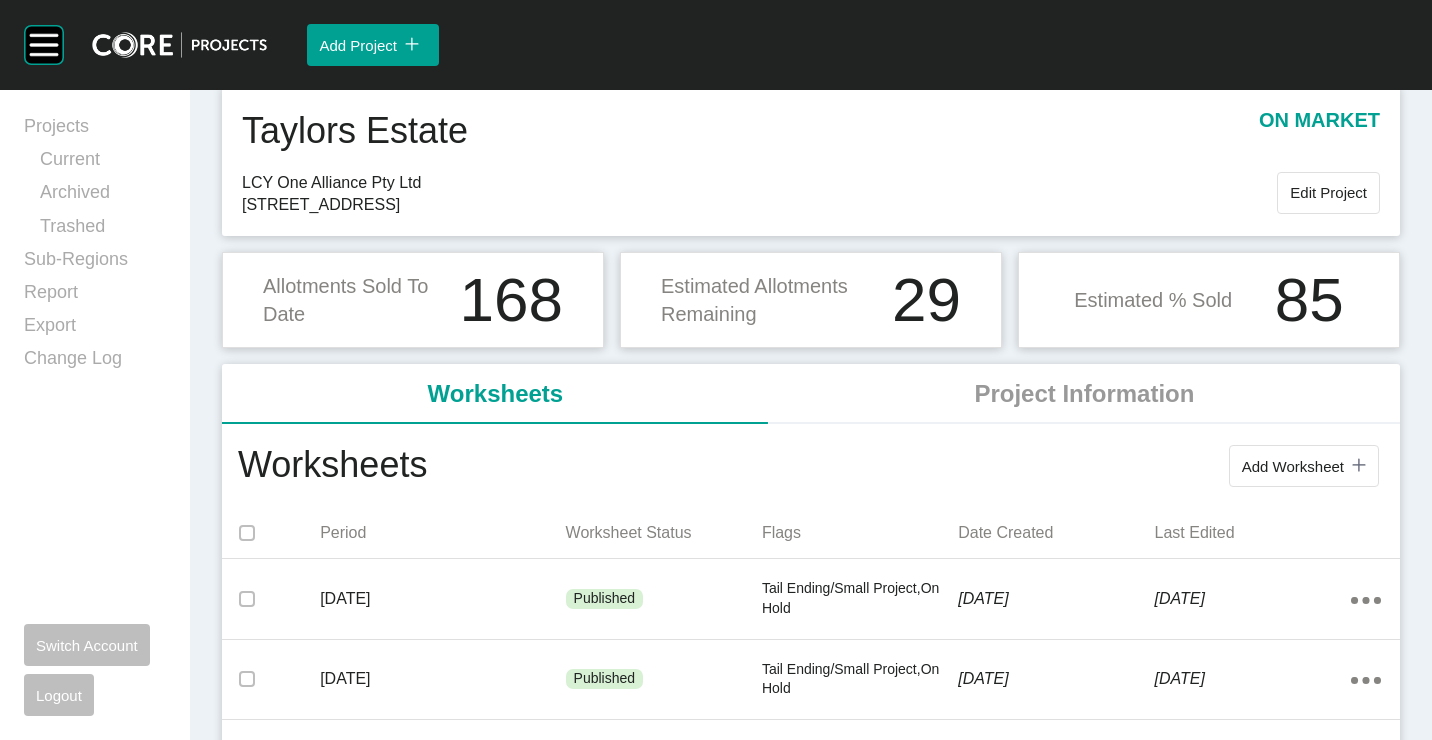 scroll, scrollTop: 100, scrollLeft: 0, axis: vertical 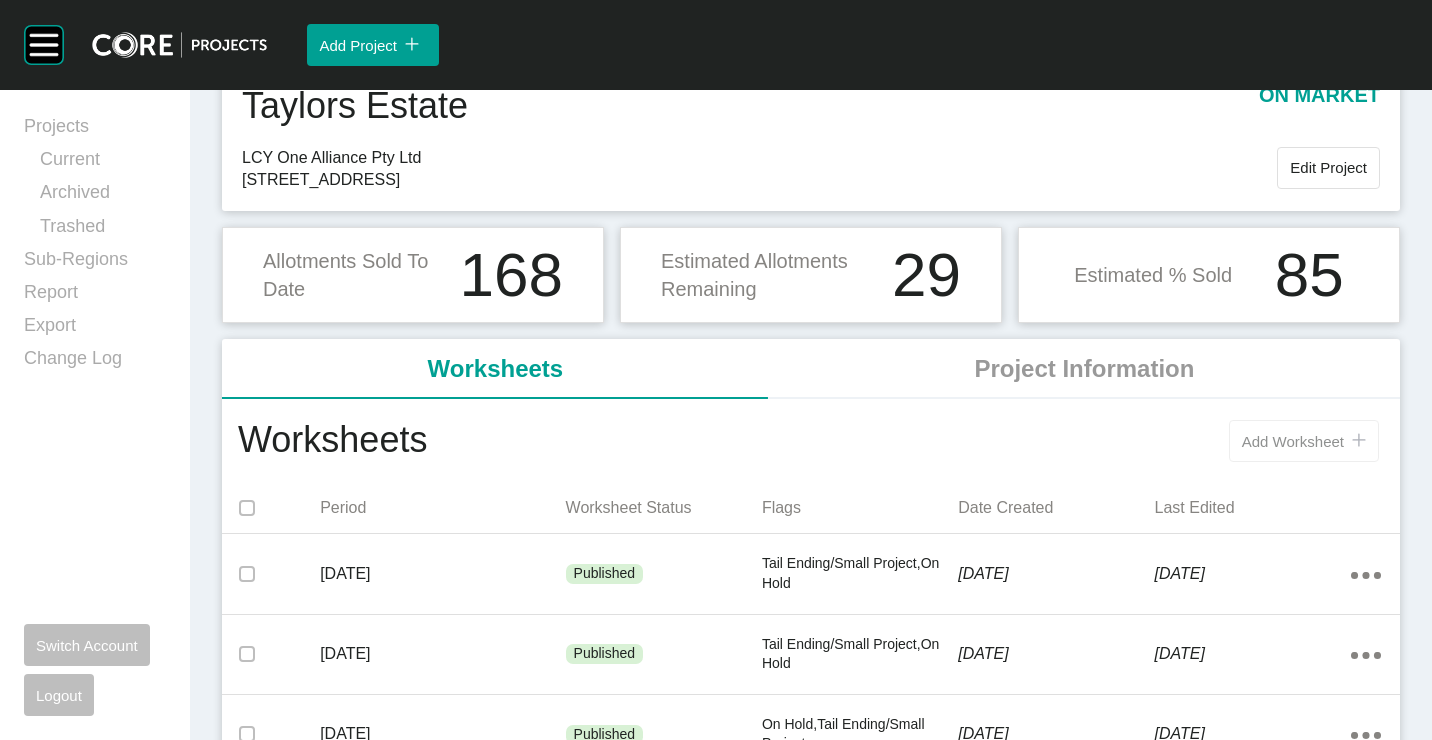 click on "Add Worksheet icon/tick copy 11 Created with Sketch." at bounding box center [1304, 441] 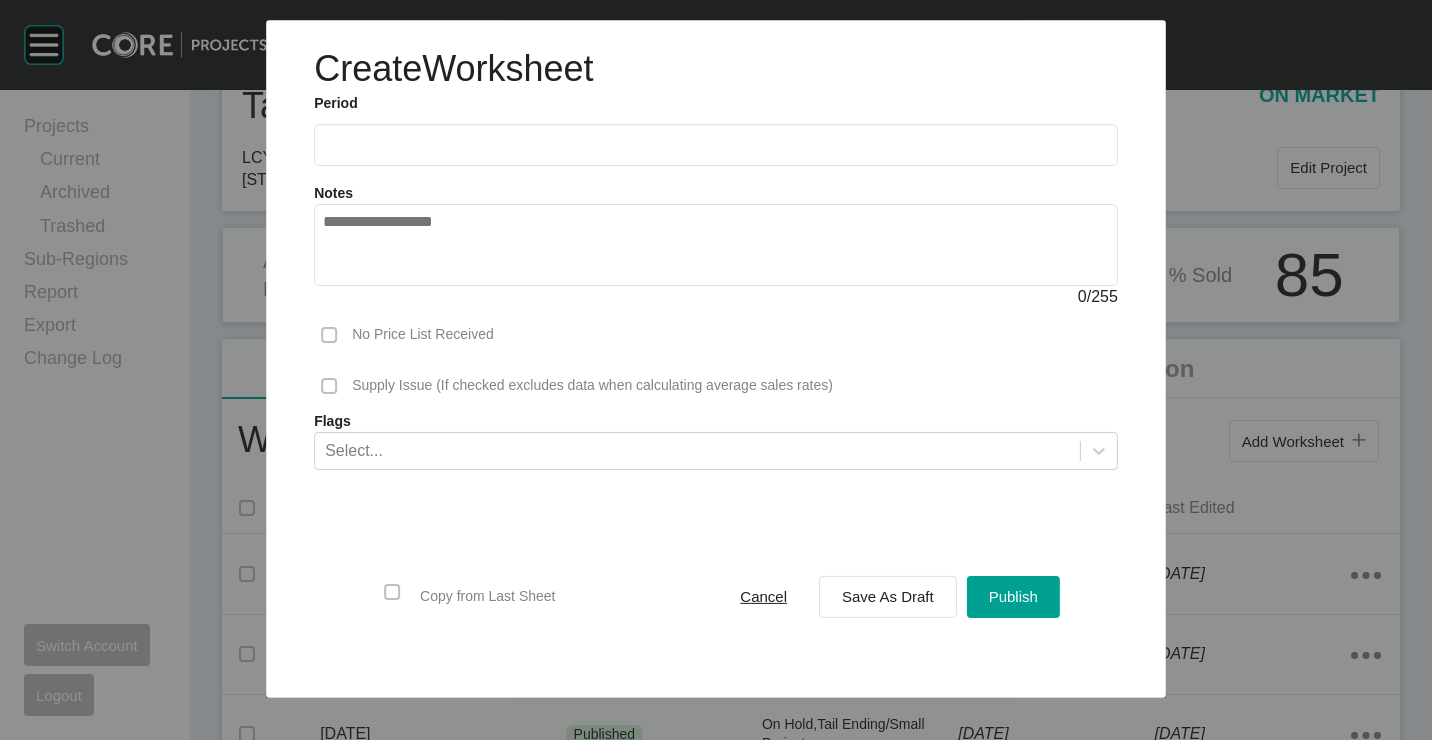 click at bounding box center (716, 145) 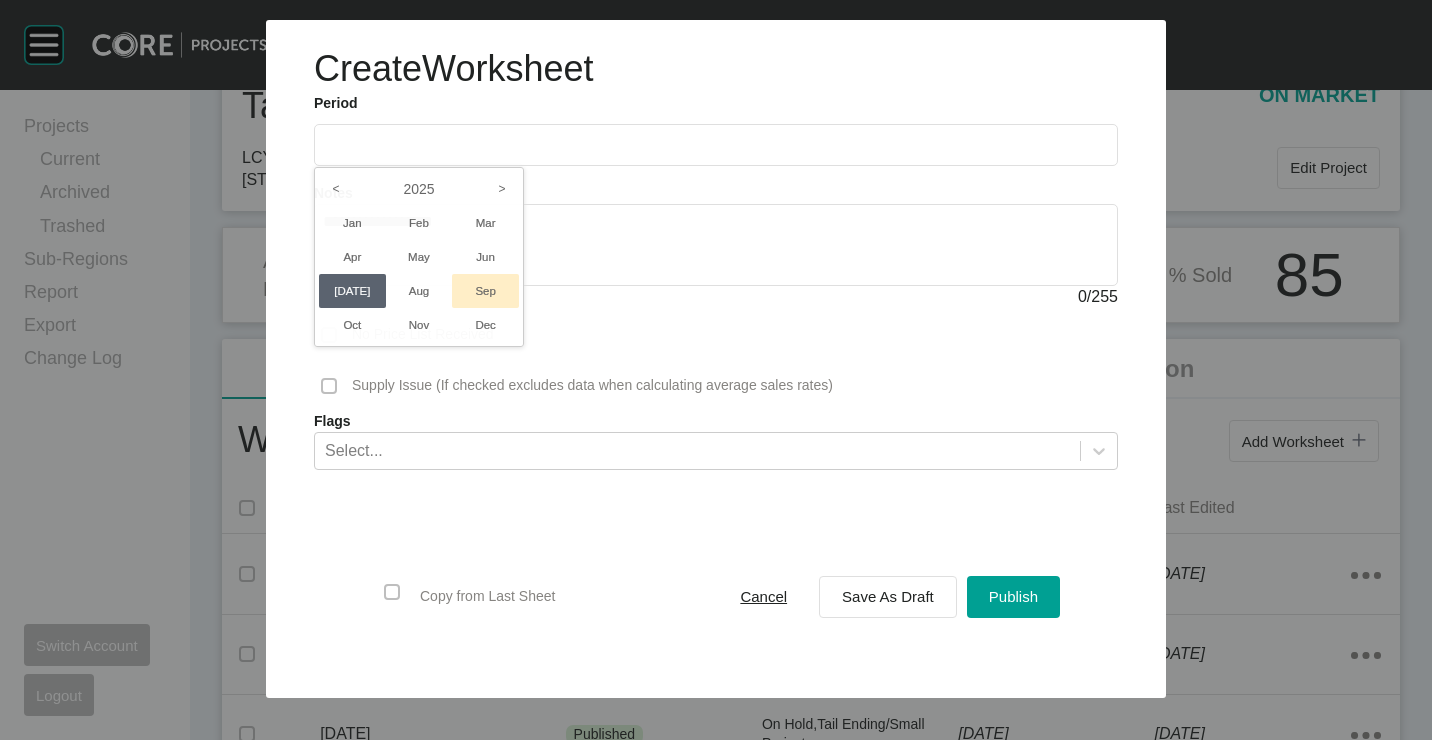 click on "Jun" at bounding box center [485, 257] 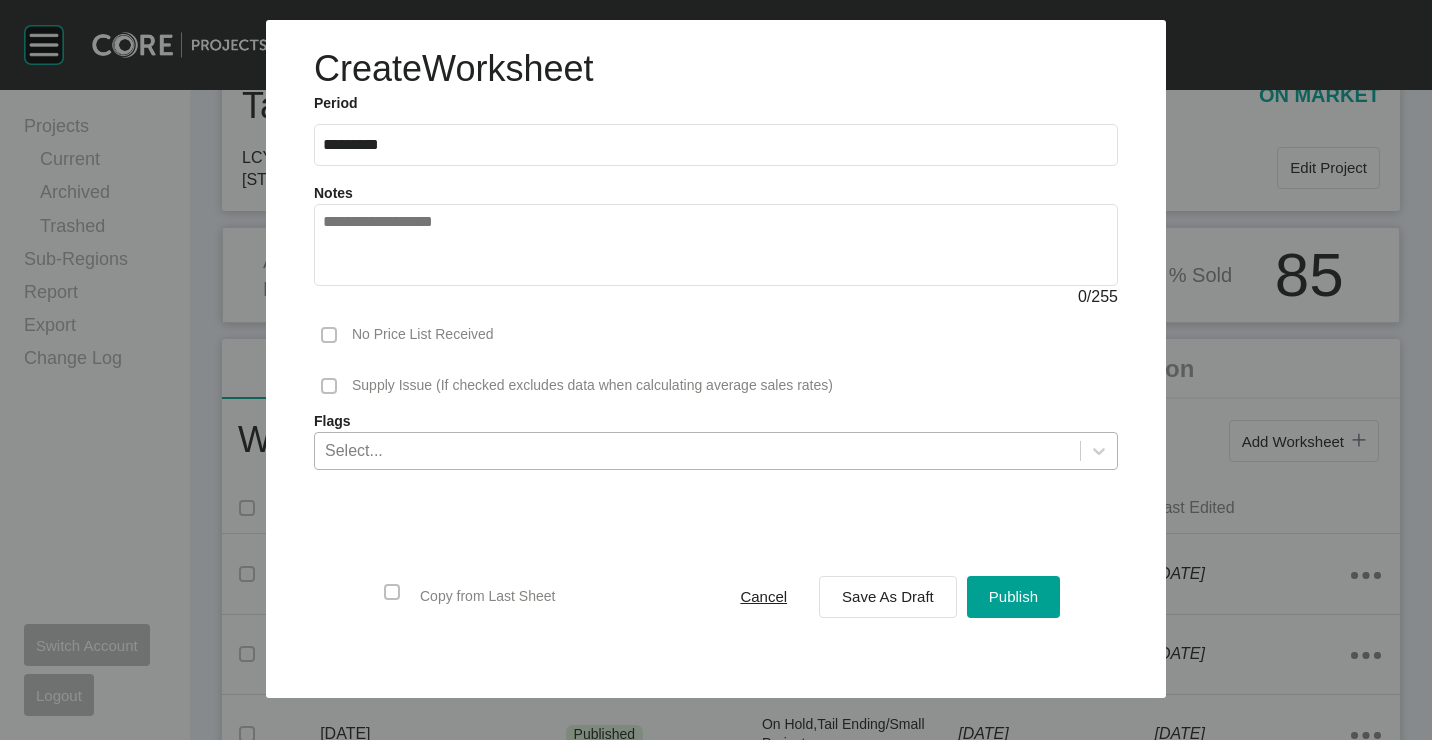click on "Select..." at bounding box center (697, 450) 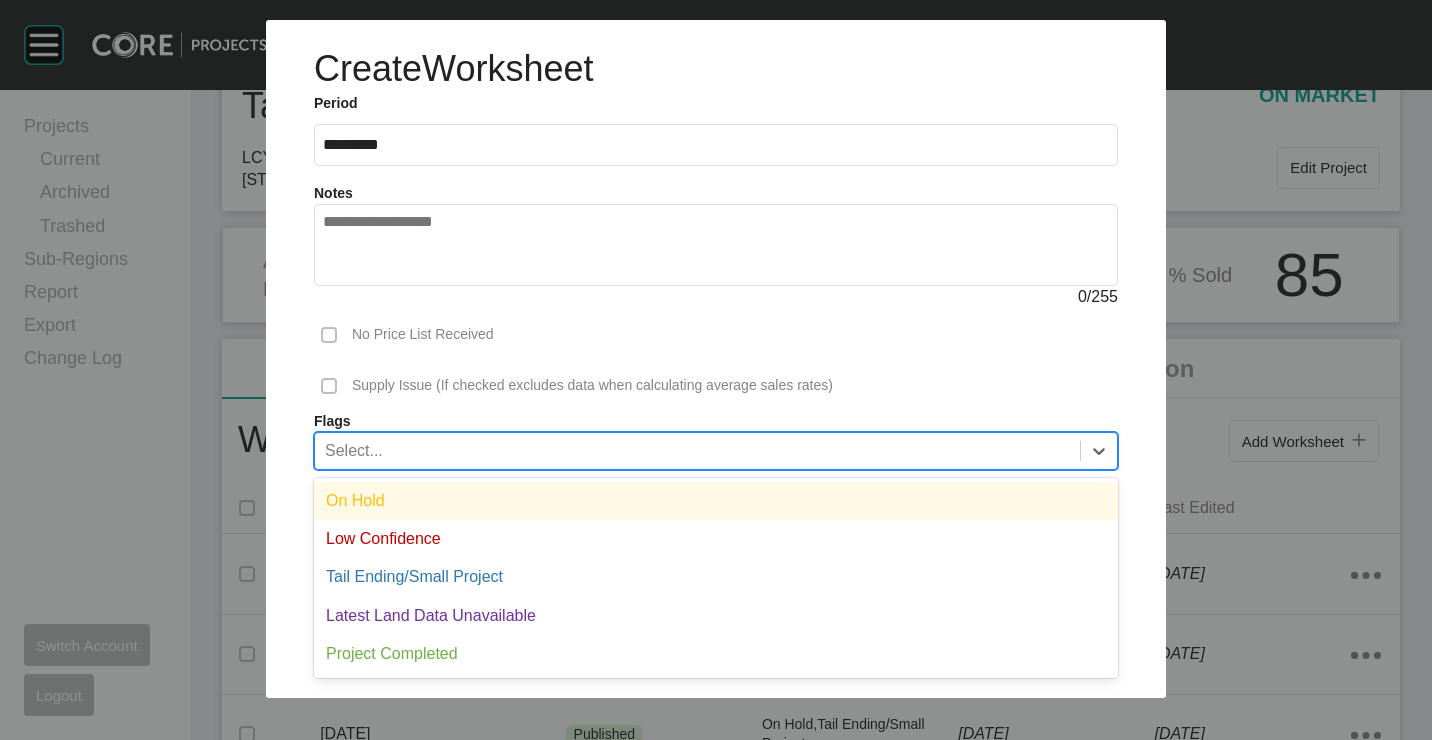 click on "On Hold" at bounding box center [716, 501] 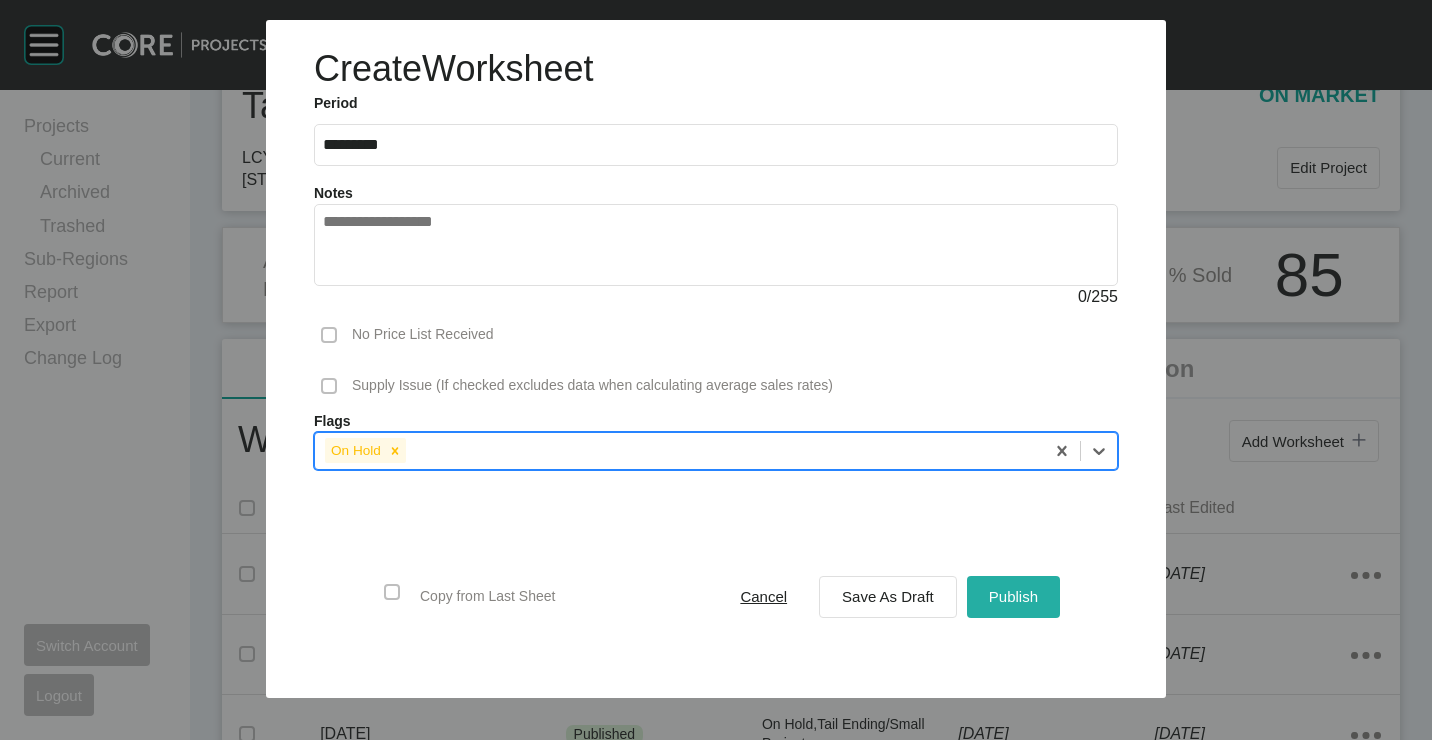 click on "Publish" at bounding box center (1013, 596) 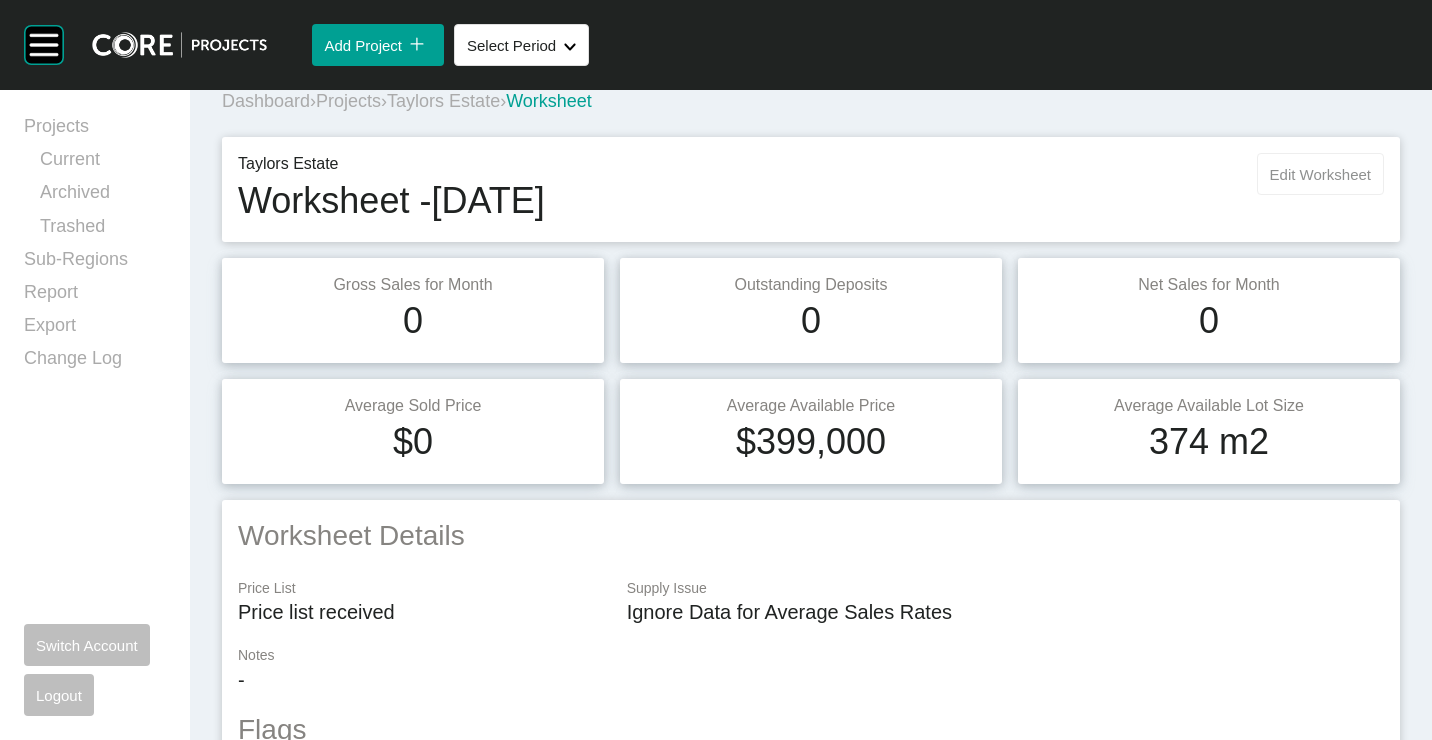 scroll, scrollTop: 0, scrollLeft: 0, axis: both 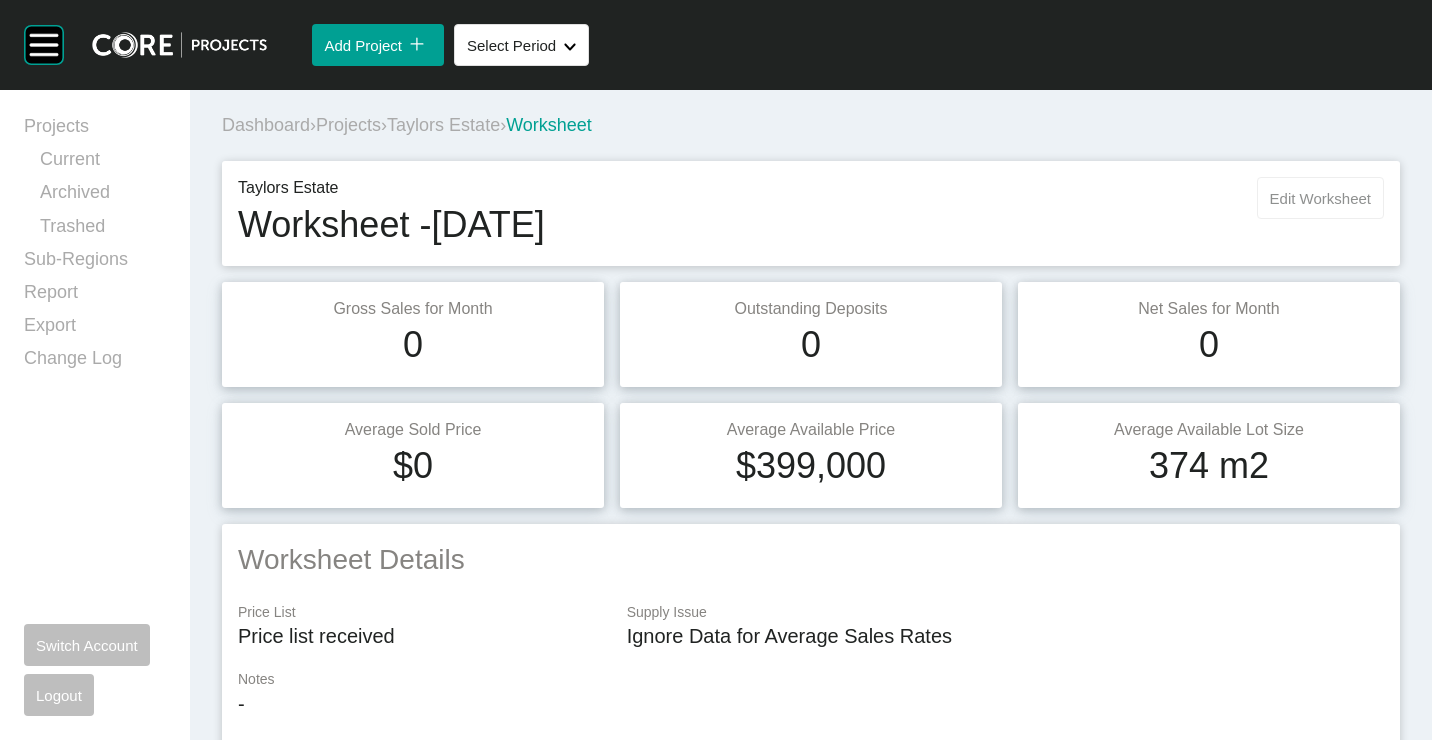 click on "Edit Worksheet" at bounding box center [1320, 198] 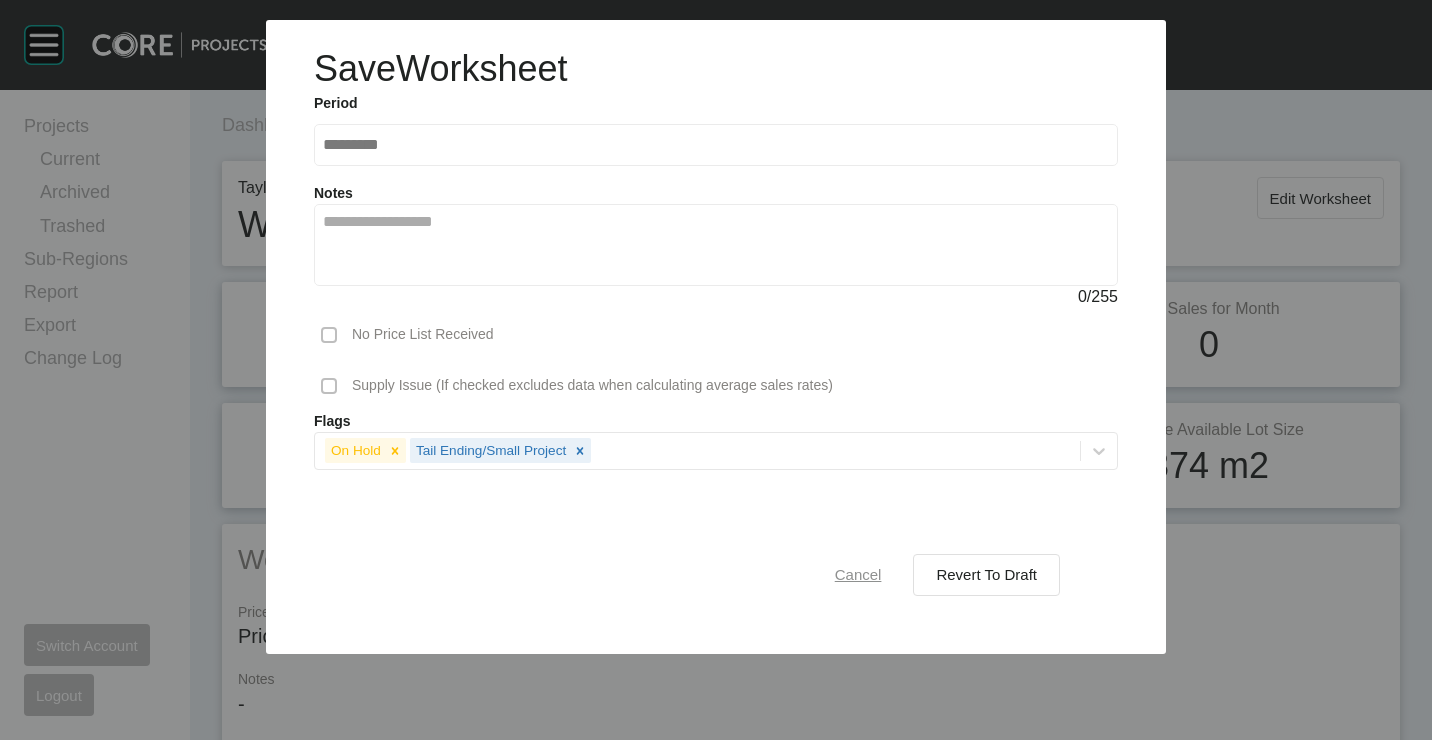 click on "Cancel" at bounding box center [858, 574] 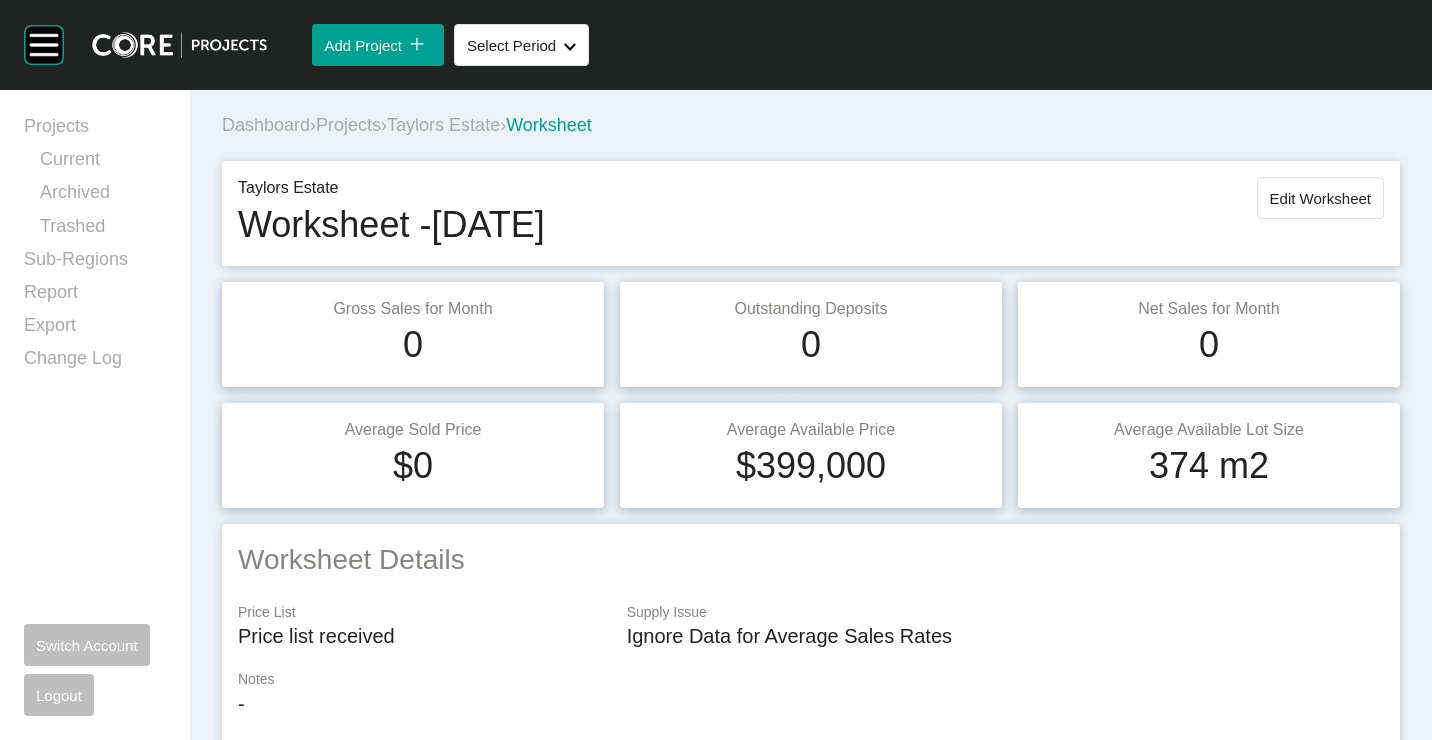 click on "Projects" at bounding box center [348, 125] 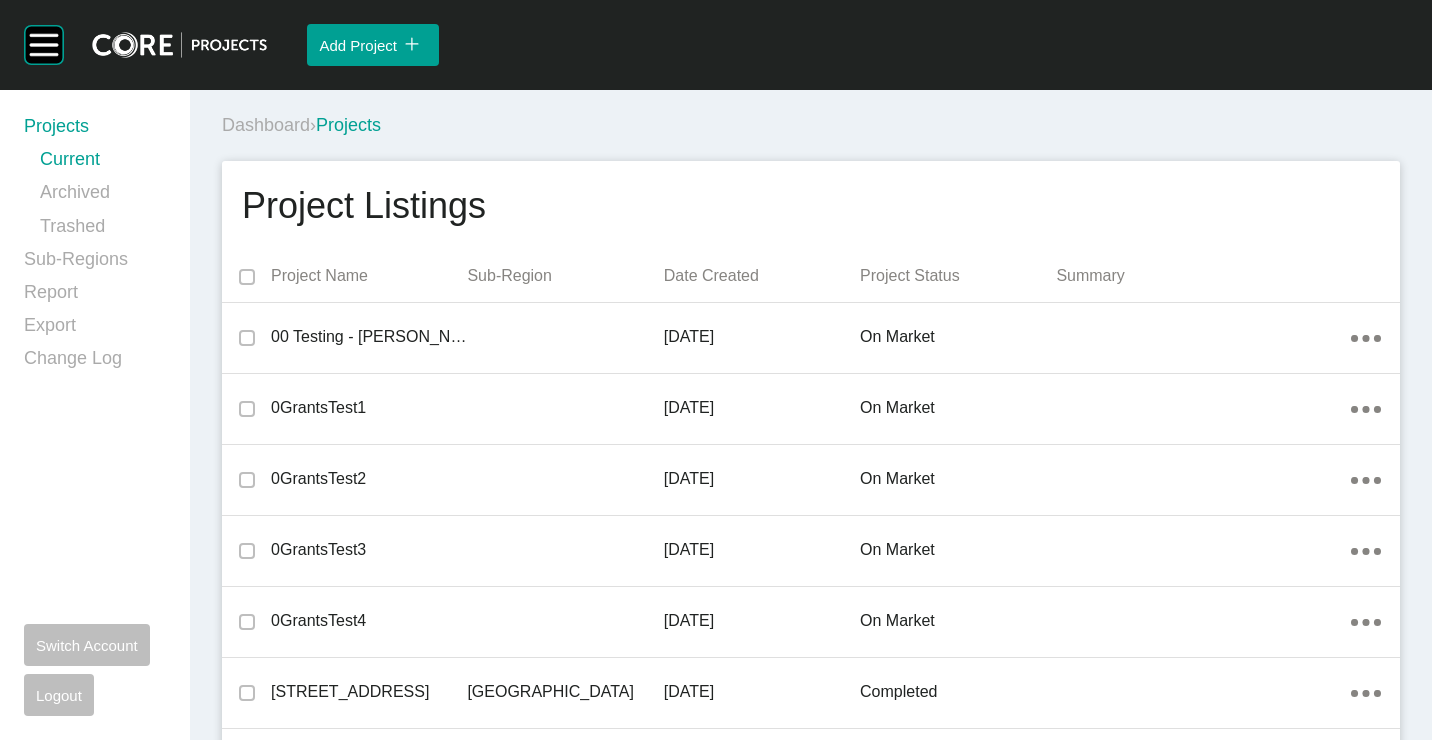 scroll, scrollTop: 39159, scrollLeft: 0, axis: vertical 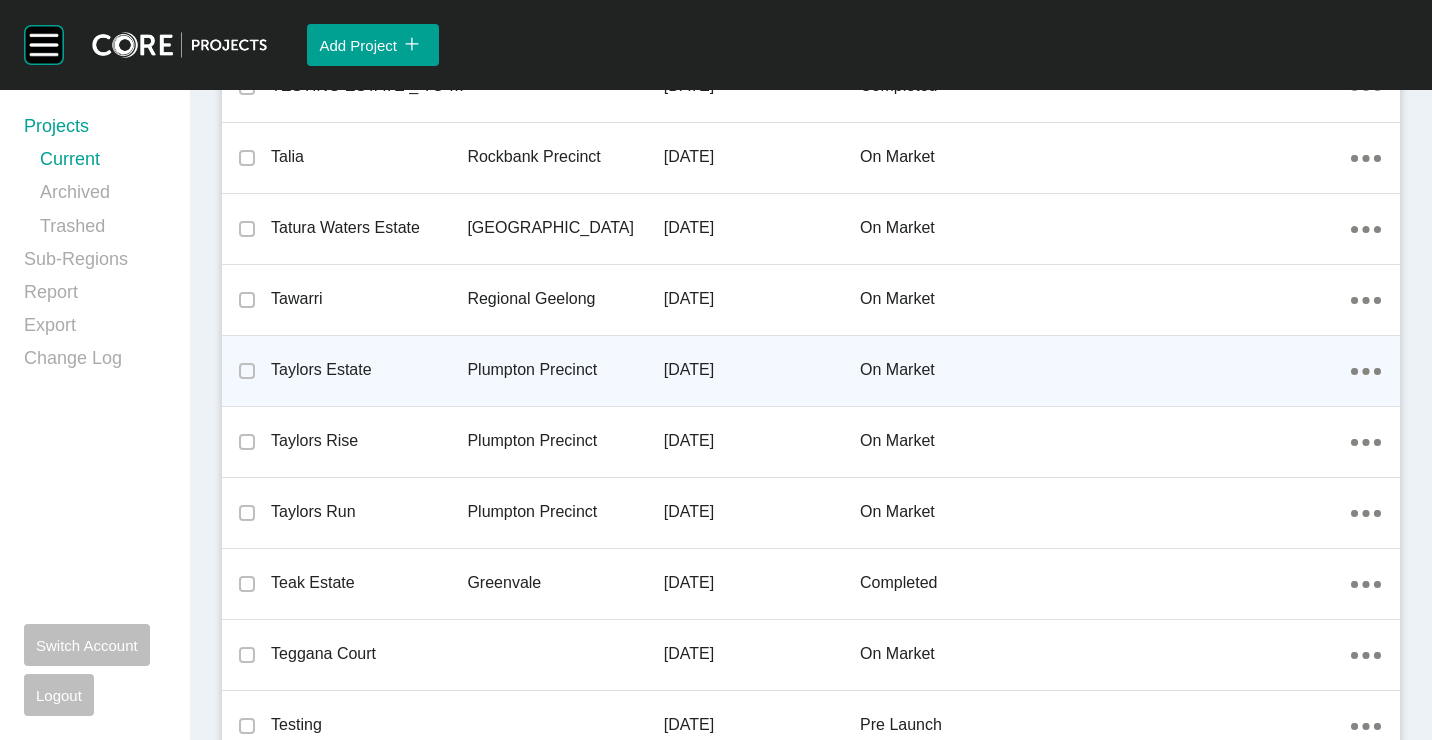click on "Taylors Estate" at bounding box center (369, 370) 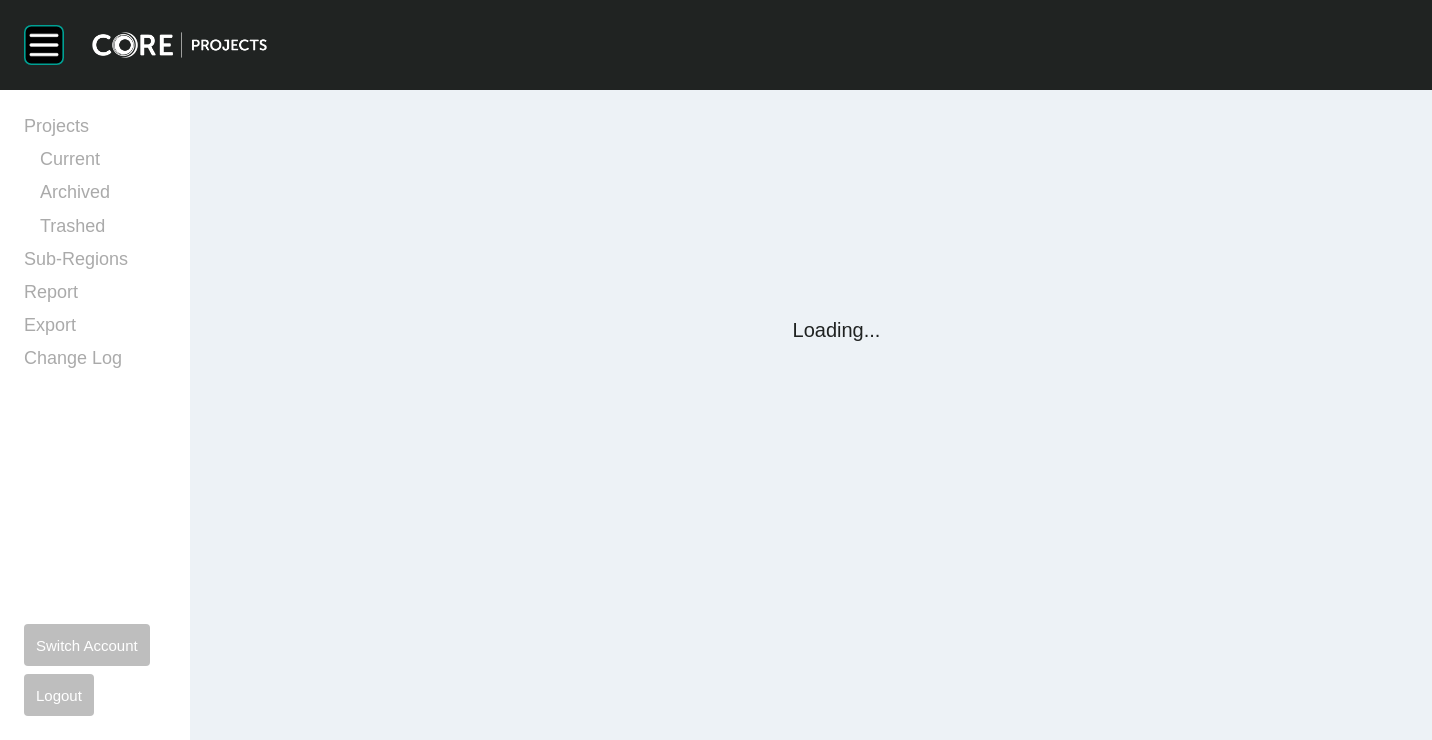 scroll, scrollTop: 0, scrollLeft: 0, axis: both 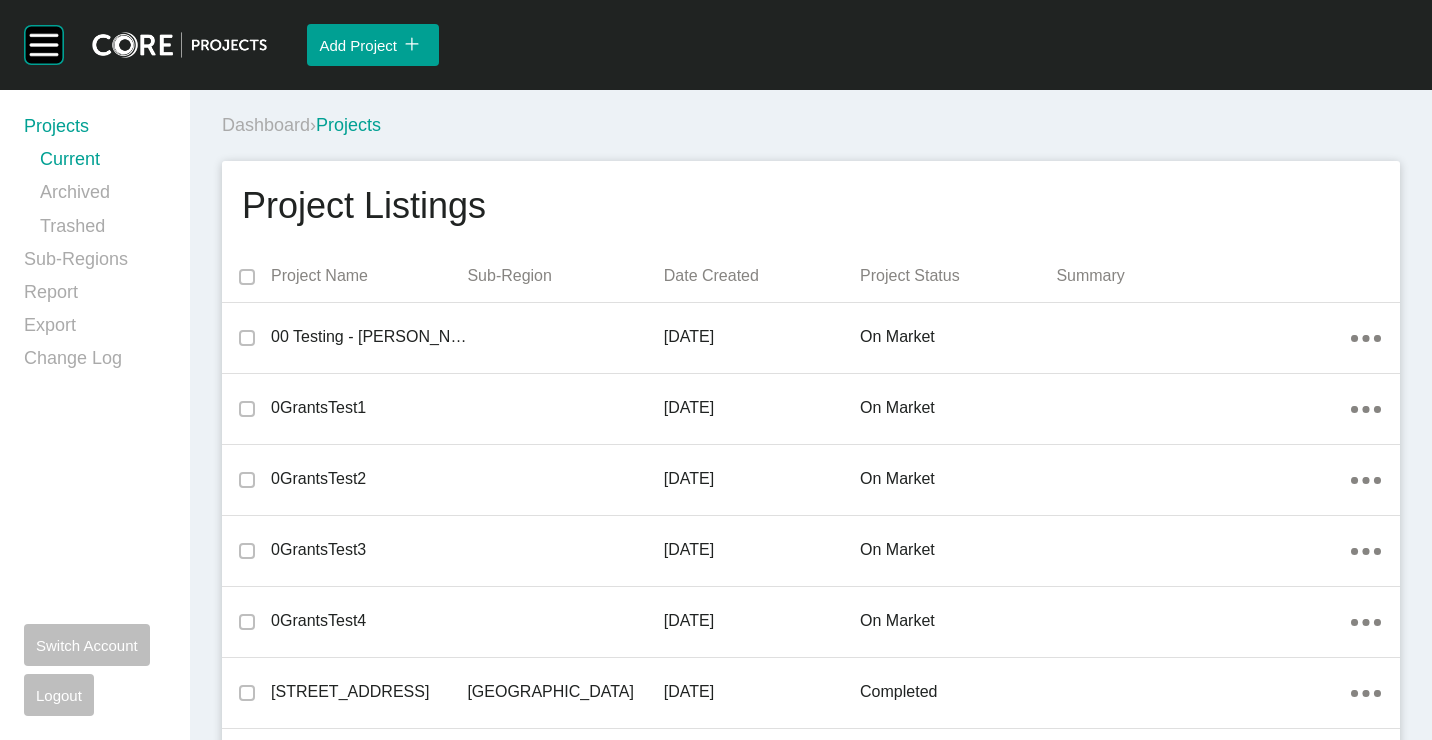 click on "Dashboard  ›  Projects" at bounding box center [815, 125] 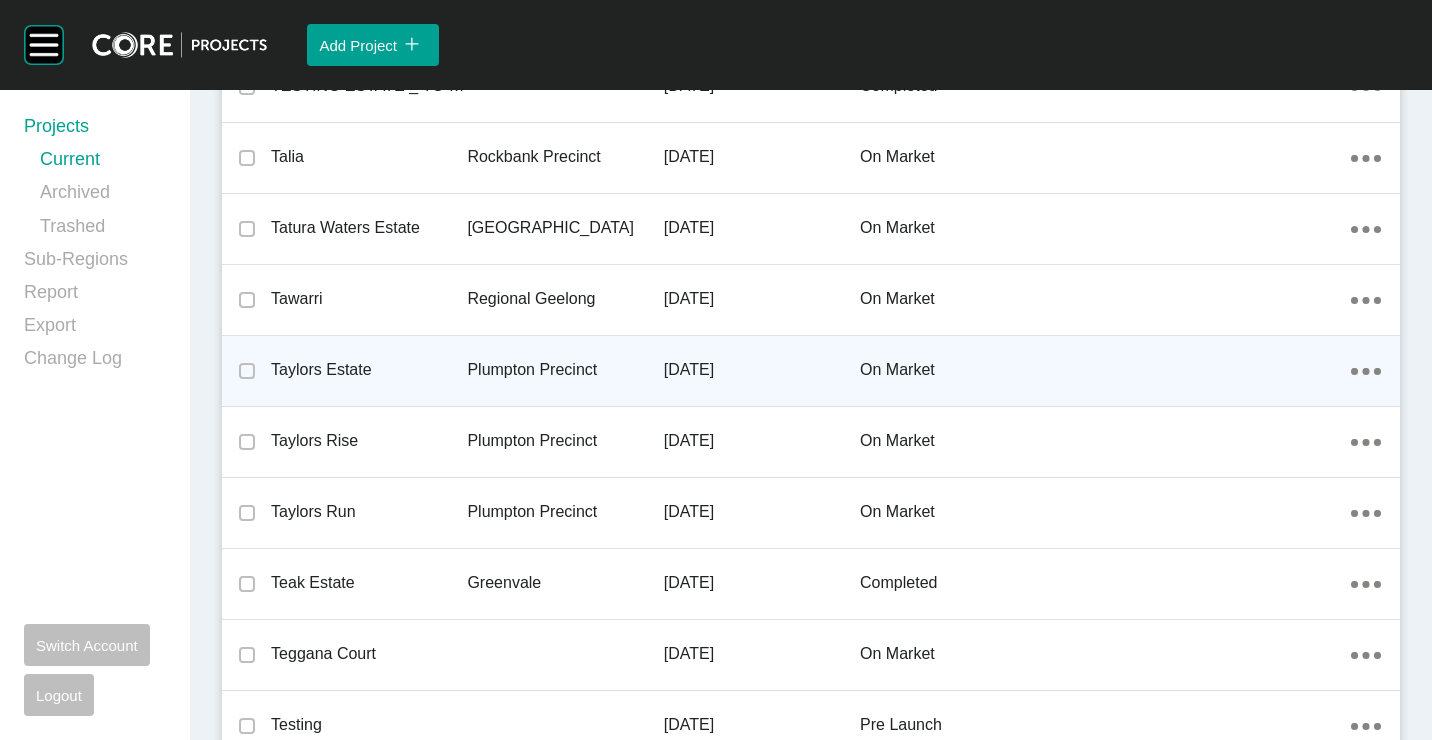 click on "Taylors Estate" at bounding box center (369, 370) 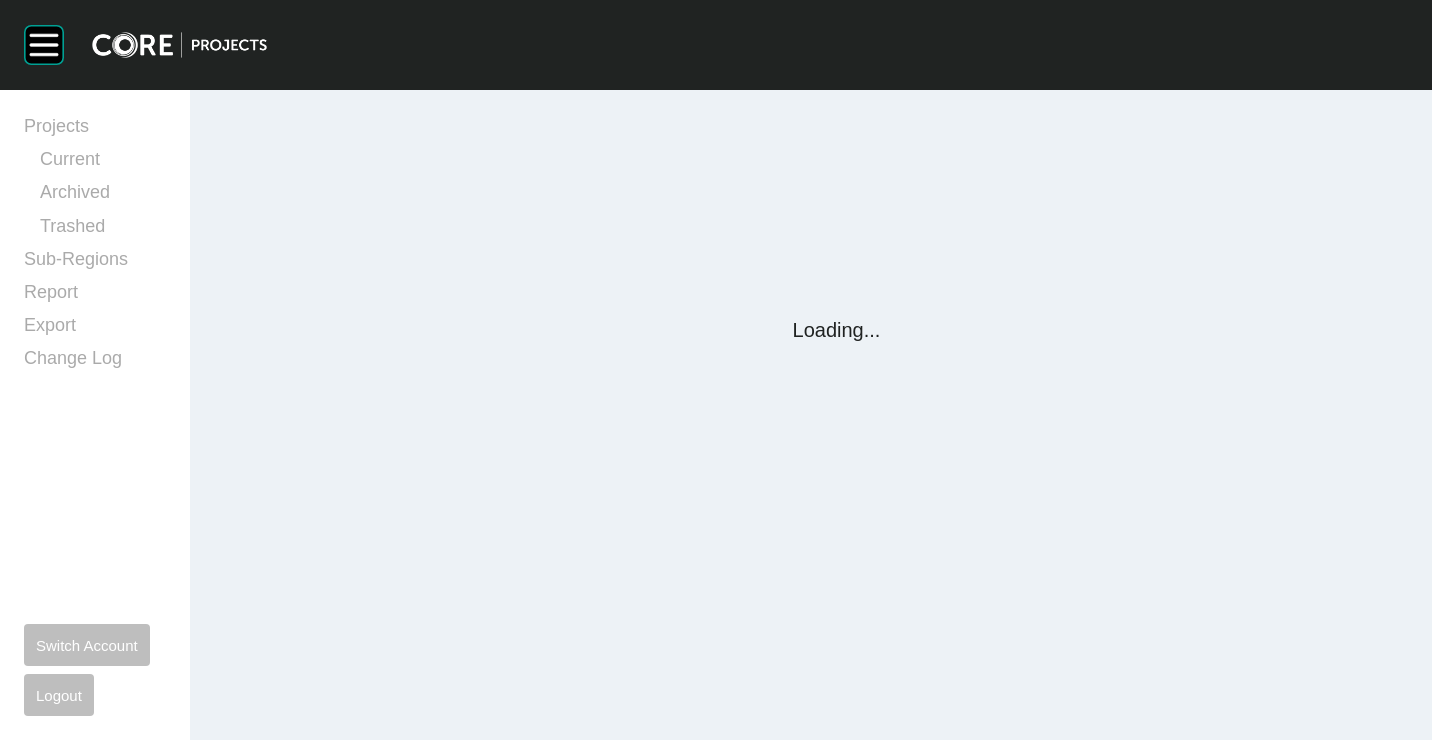 scroll, scrollTop: 0, scrollLeft: 0, axis: both 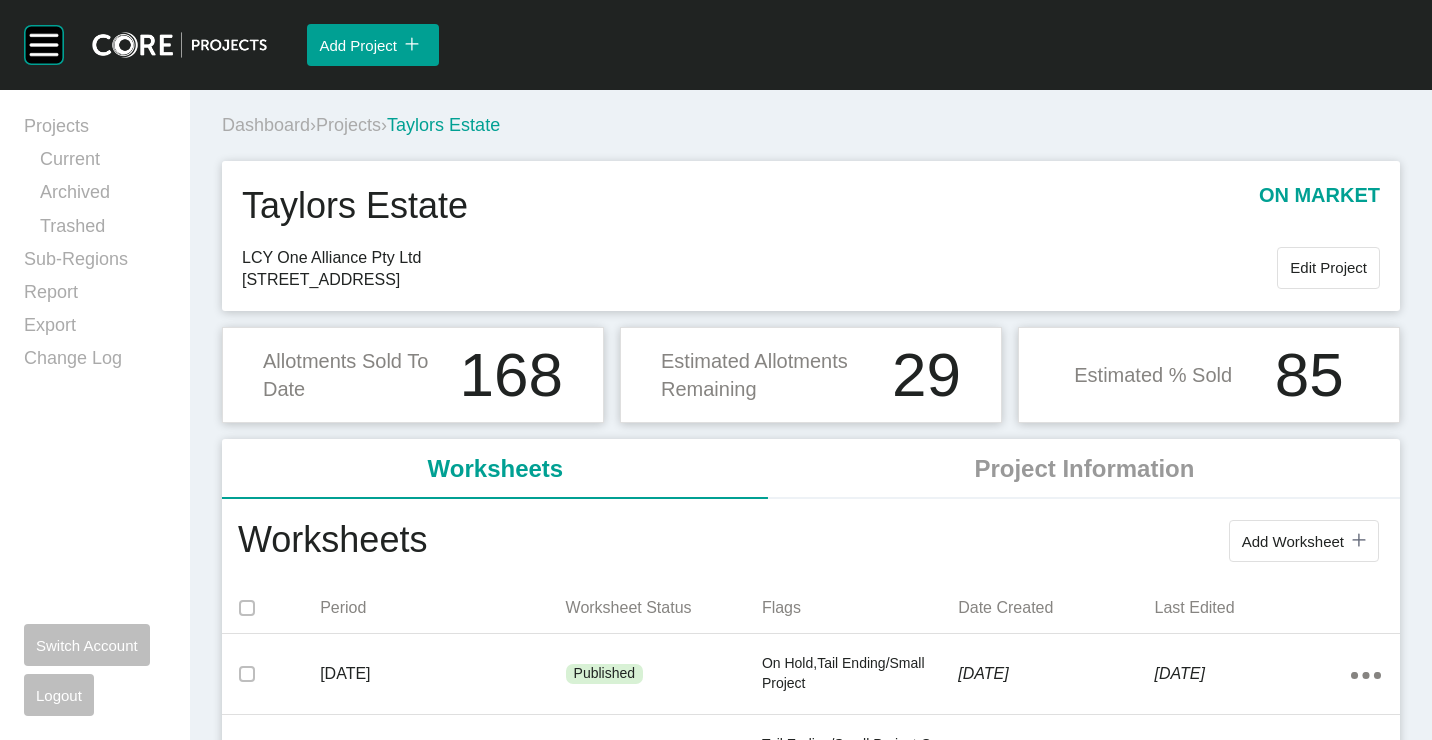 click on "Projects" at bounding box center (348, 125) 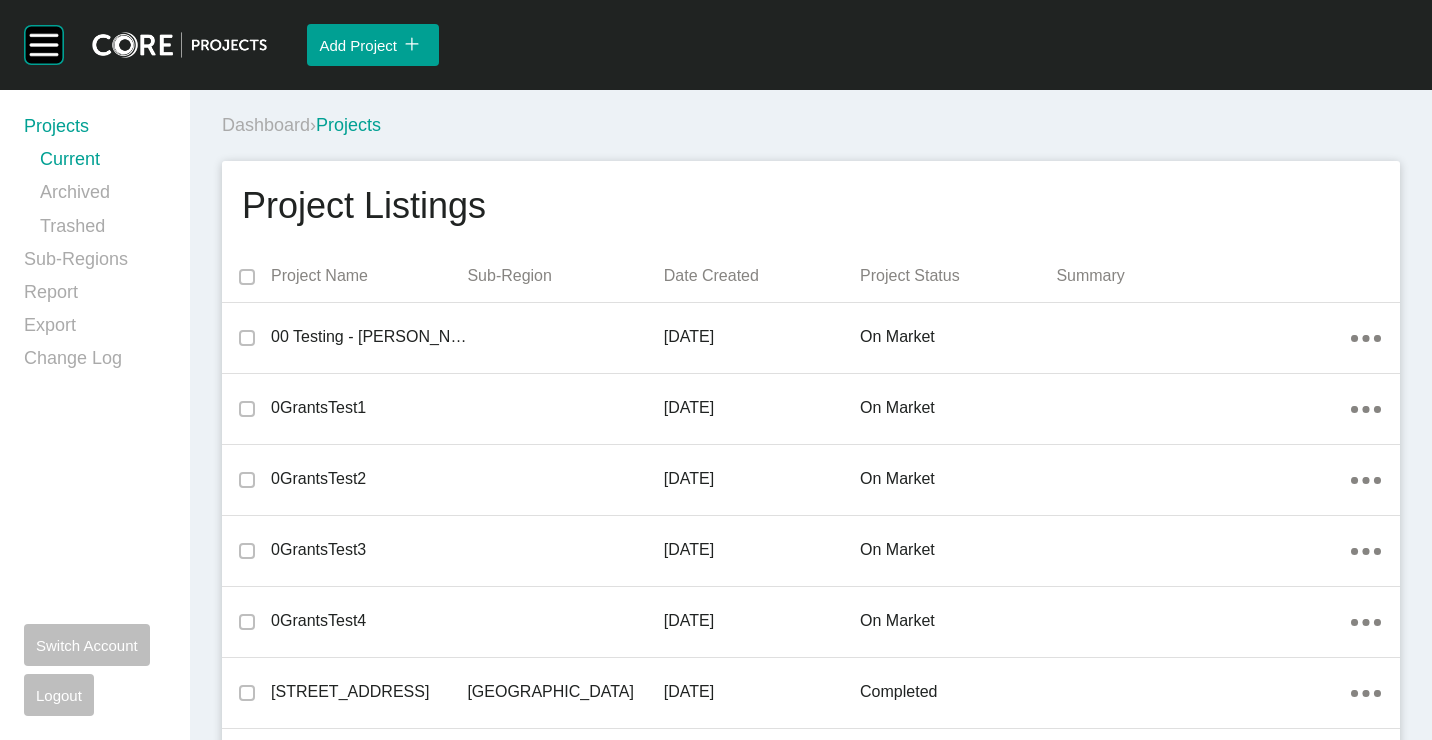 scroll, scrollTop: 39159, scrollLeft: 0, axis: vertical 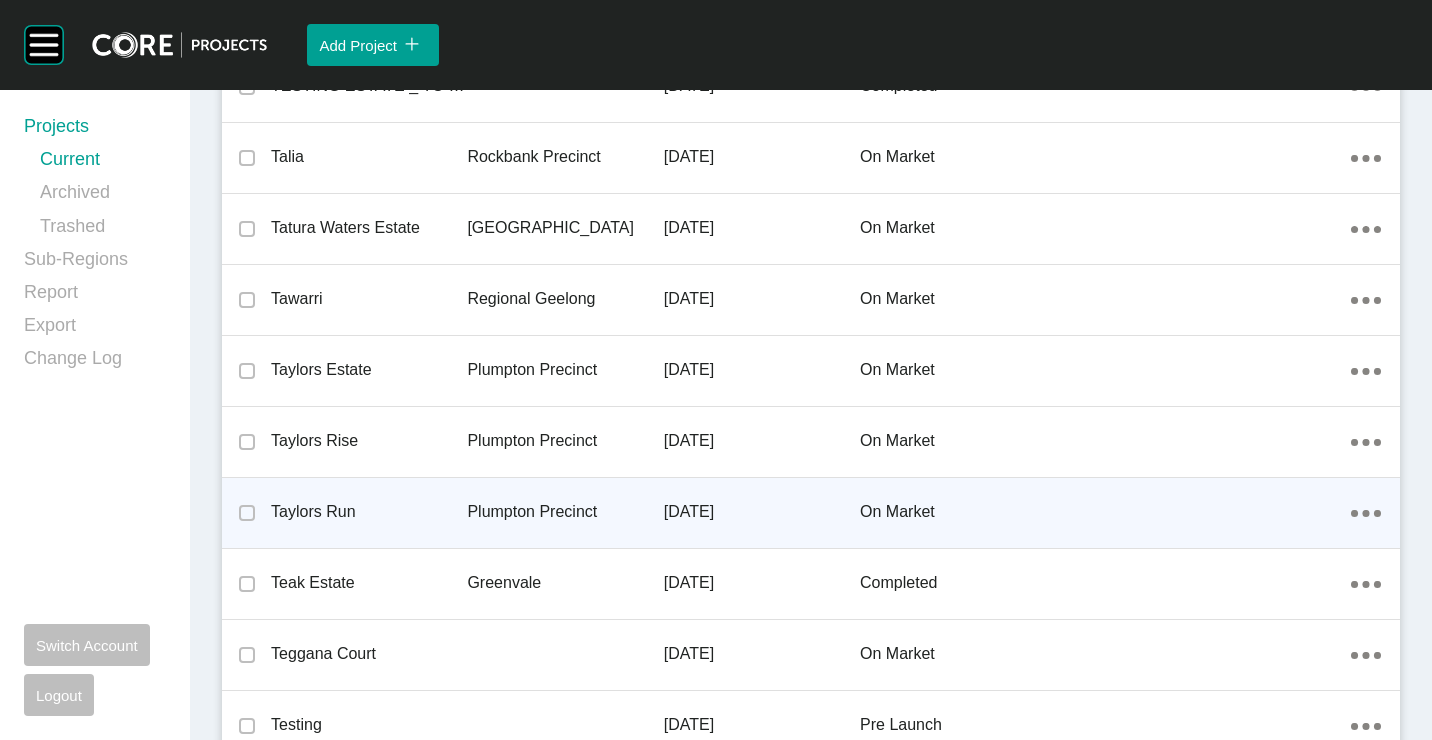 click on "Plumpton Precinct" at bounding box center (565, 512) 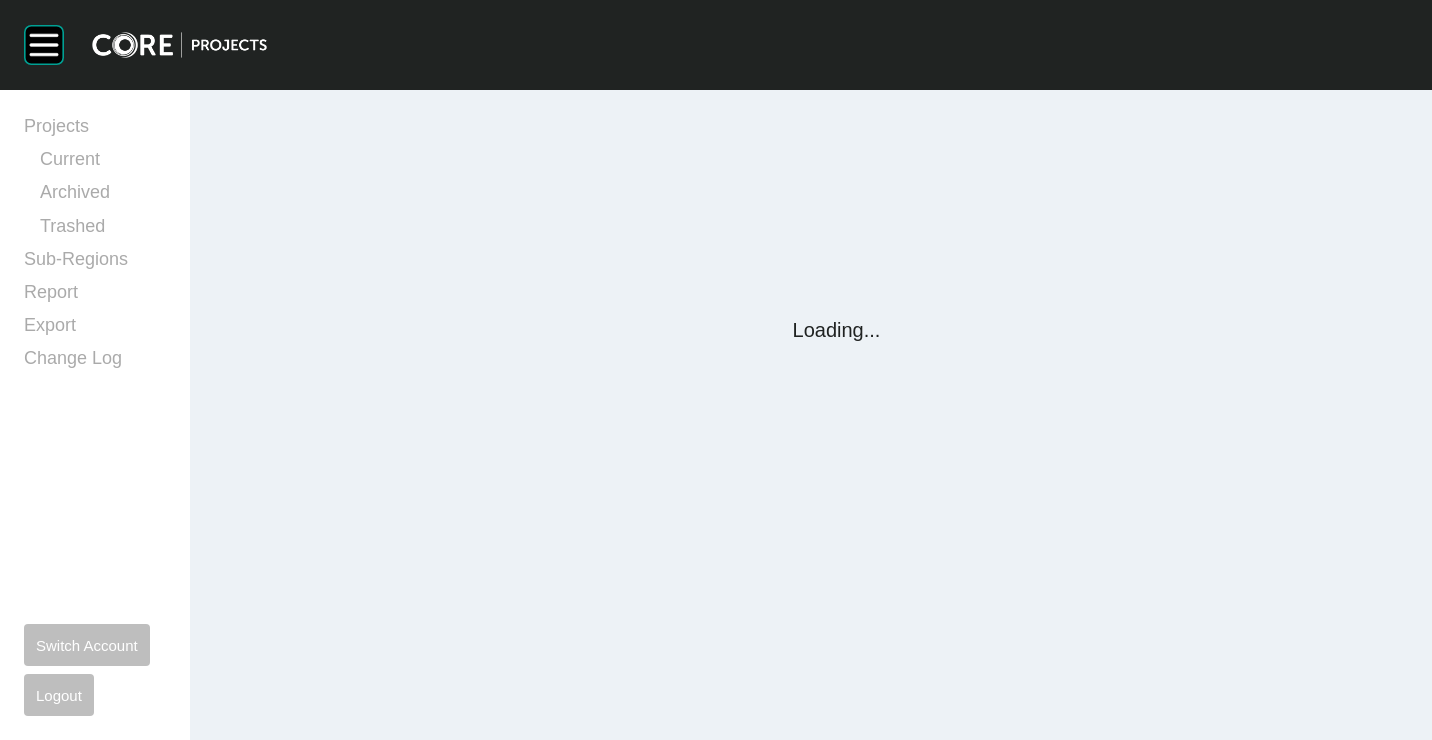 scroll, scrollTop: 0, scrollLeft: 0, axis: both 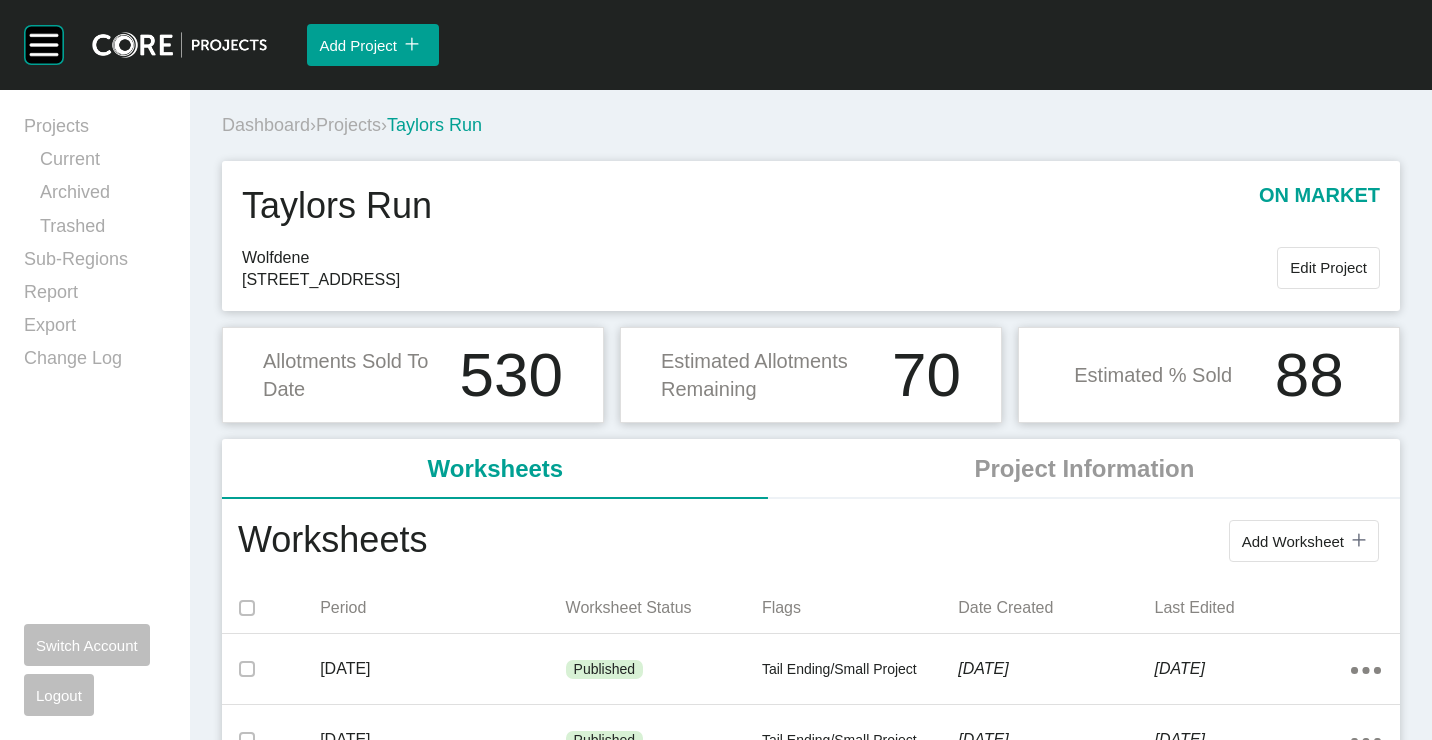click on "Projects" at bounding box center [348, 125] 